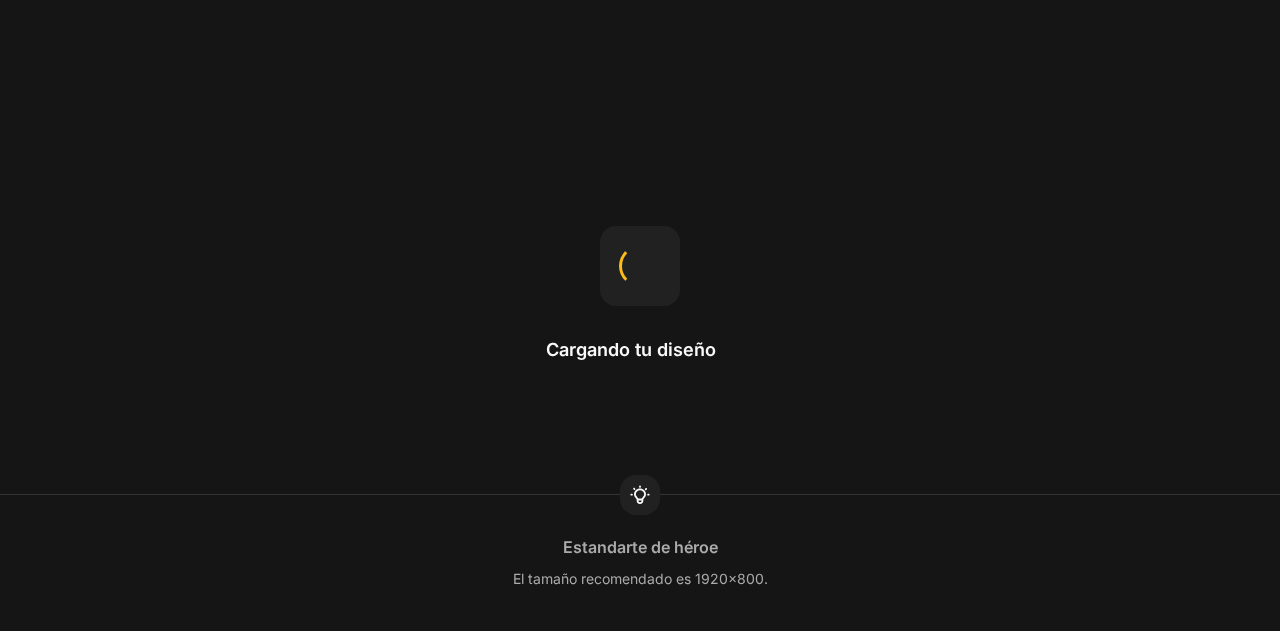 scroll, scrollTop: 0, scrollLeft: 0, axis: both 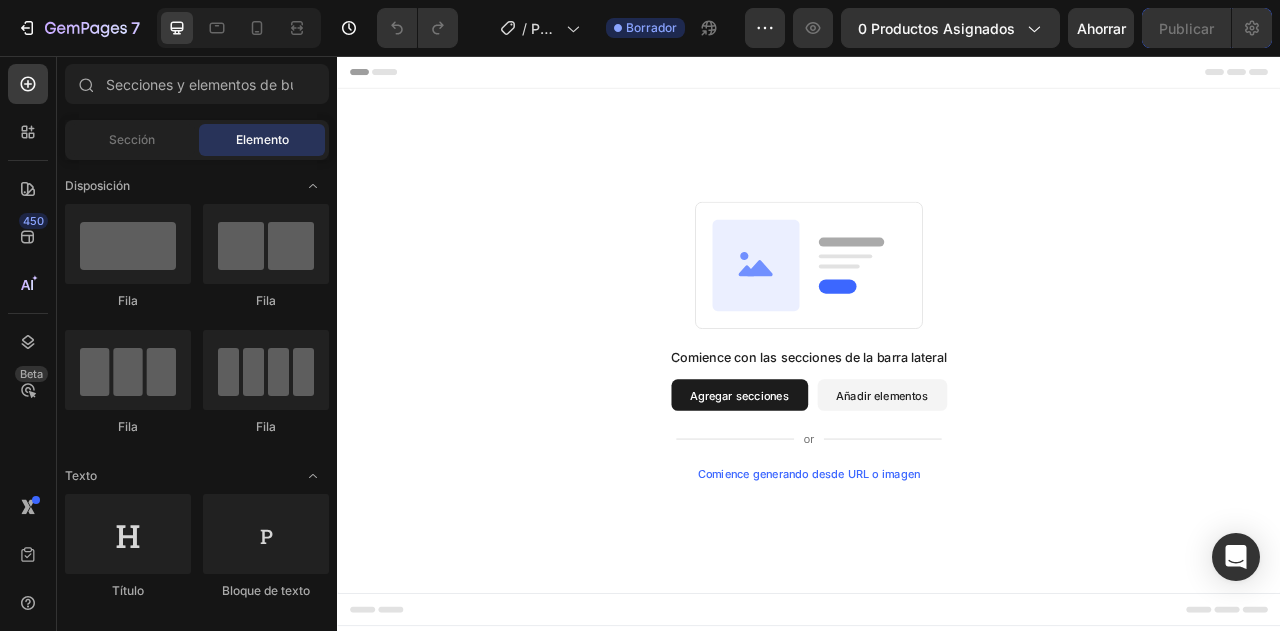 click on "Comience con las secciones de la barra lateral Agregar secciones Añadir elementos Comience generando desde URL o imagen" at bounding box center (937, 418) 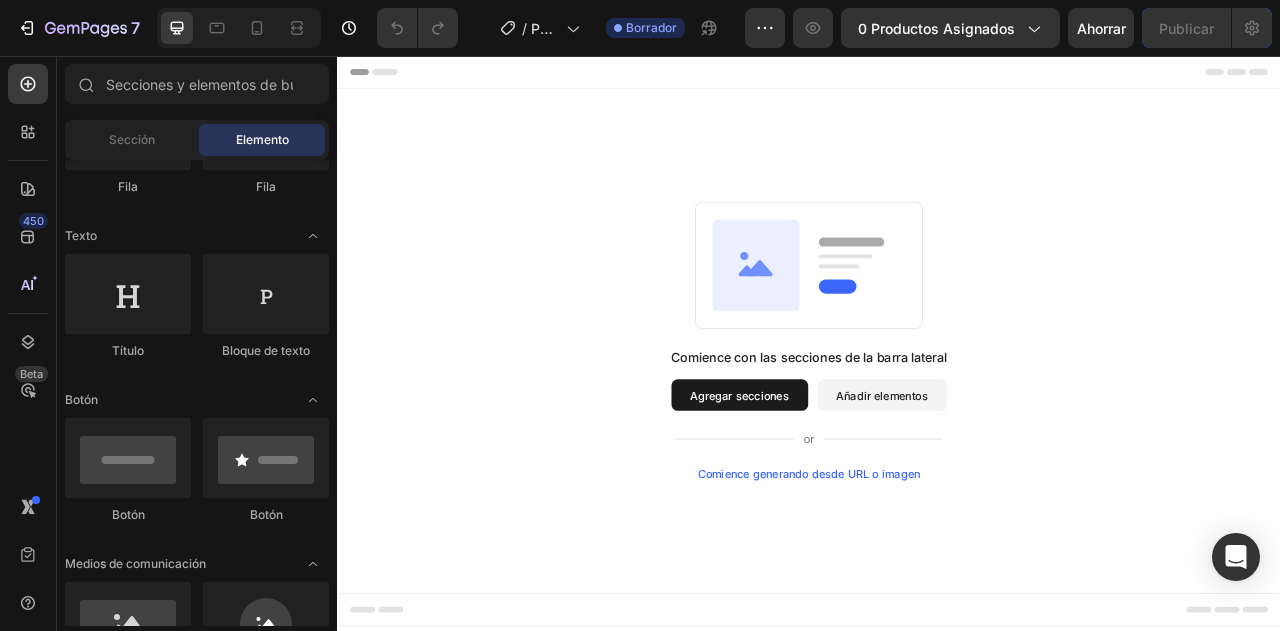 scroll, scrollTop: 0, scrollLeft: 0, axis: both 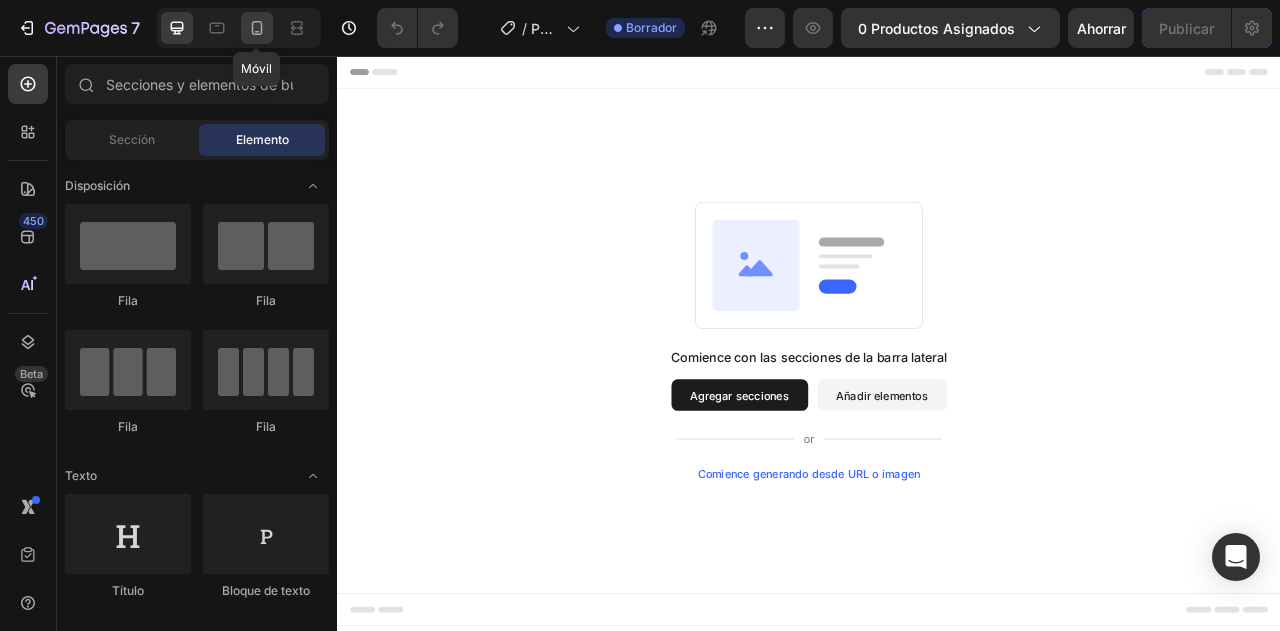 click 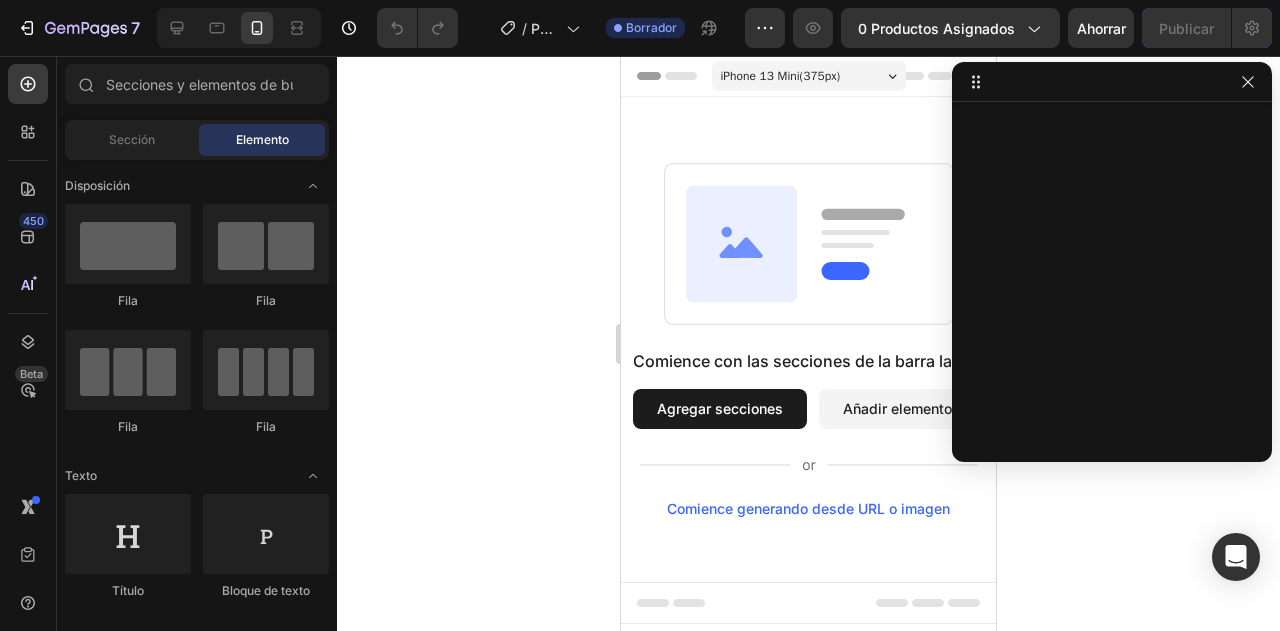 click 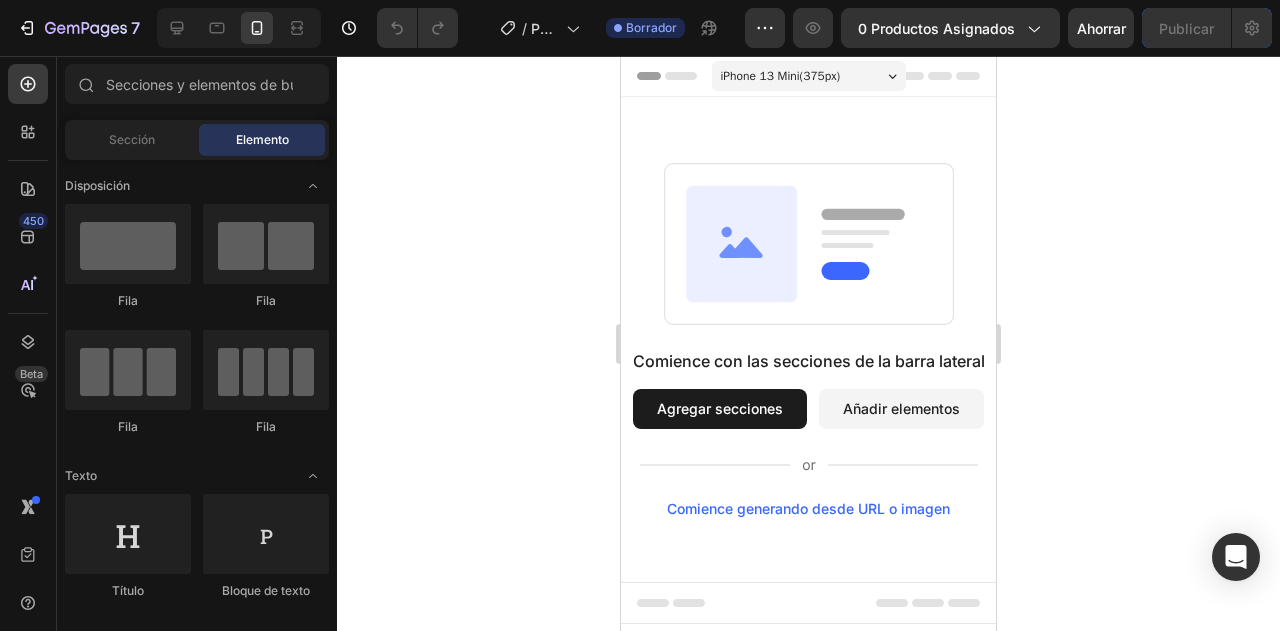 click on "Añadir elementos" at bounding box center (901, 408) 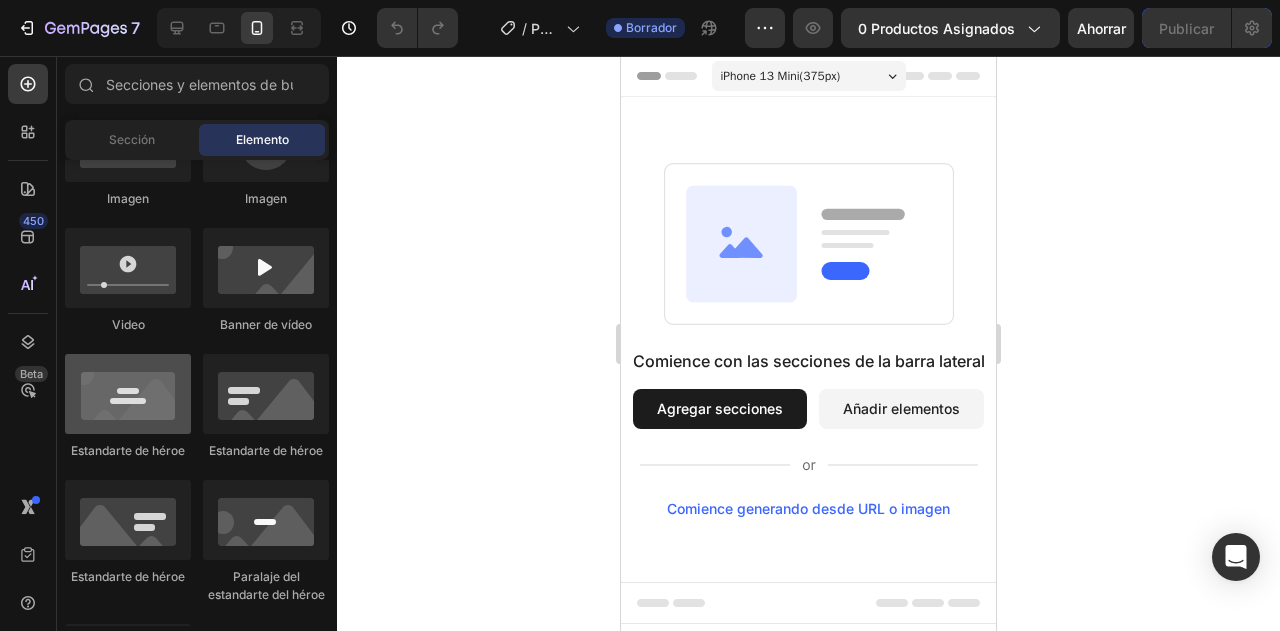 scroll, scrollTop: 0, scrollLeft: 0, axis: both 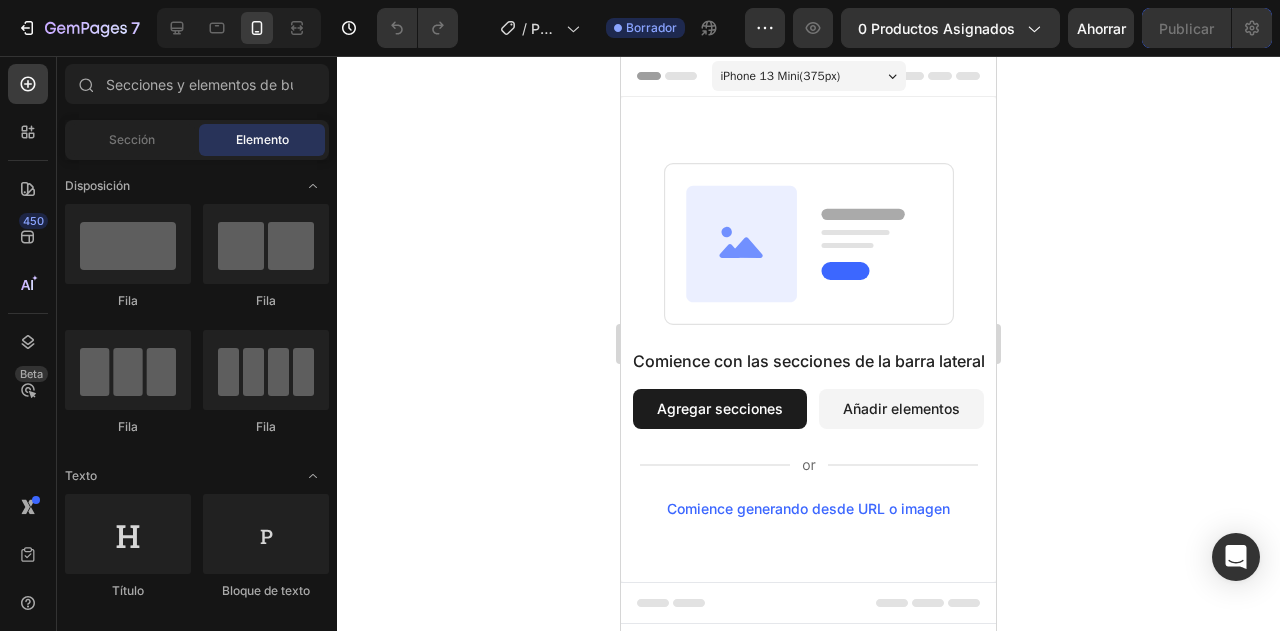 click on "Agregar secciones" at bounding box center (720, 408) 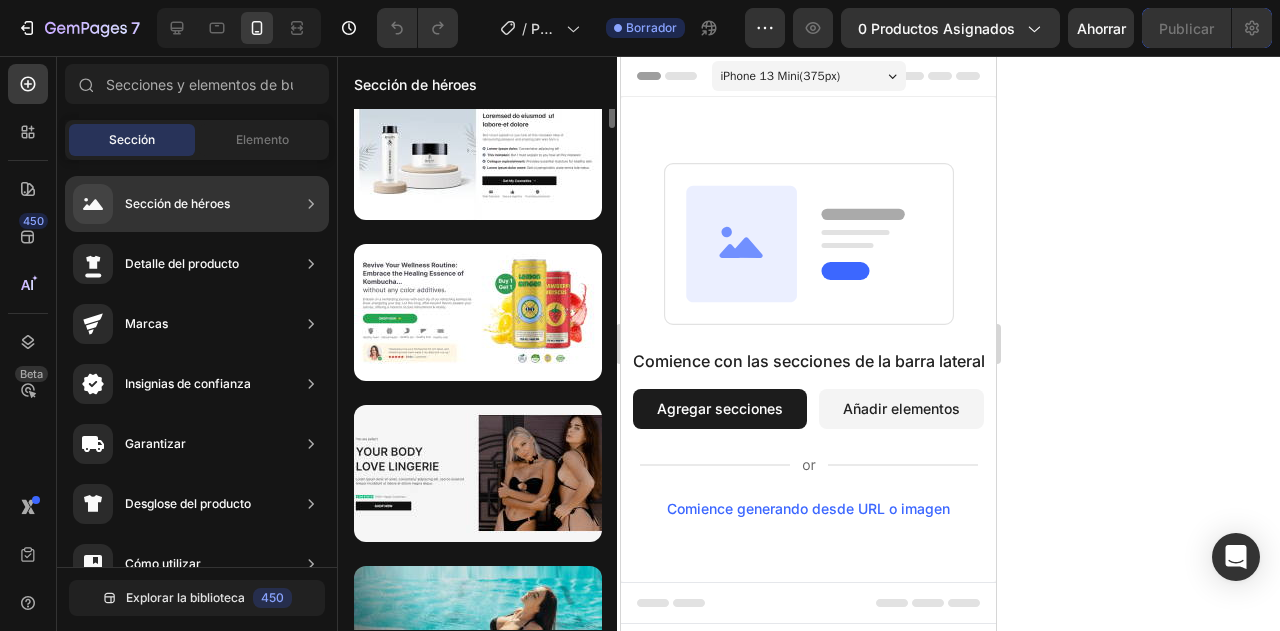 scroll, scrollTop: 1080, scrollLeft: 0, axis: vertical 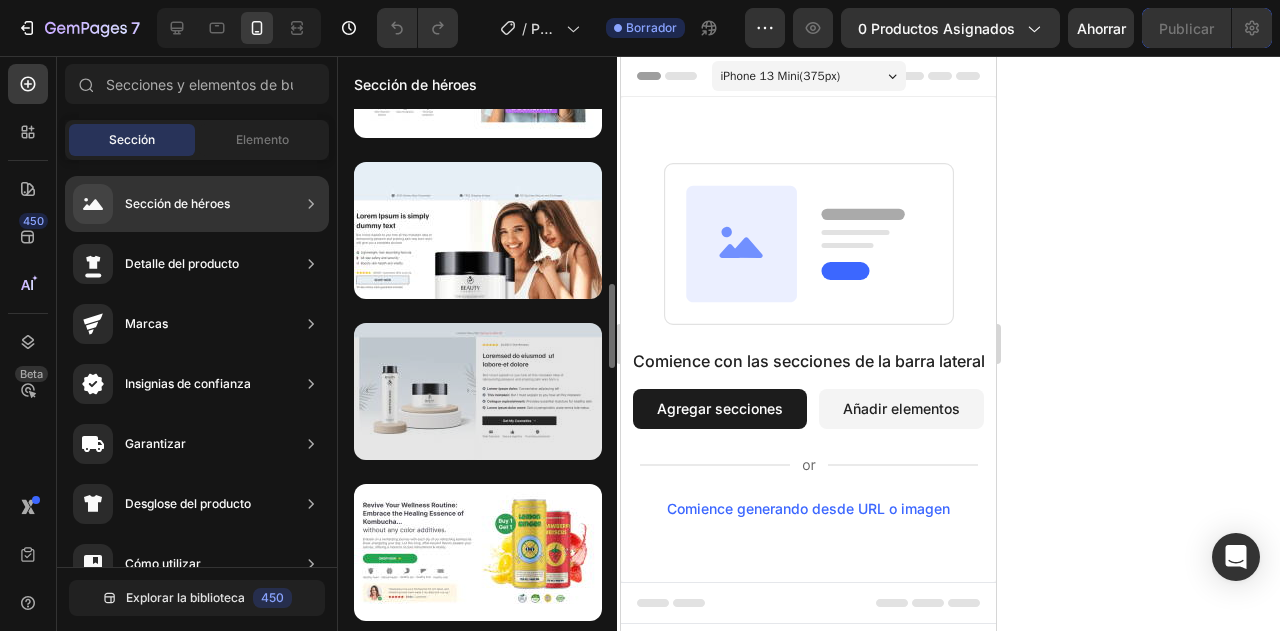 click at bounding box center [478, 391] 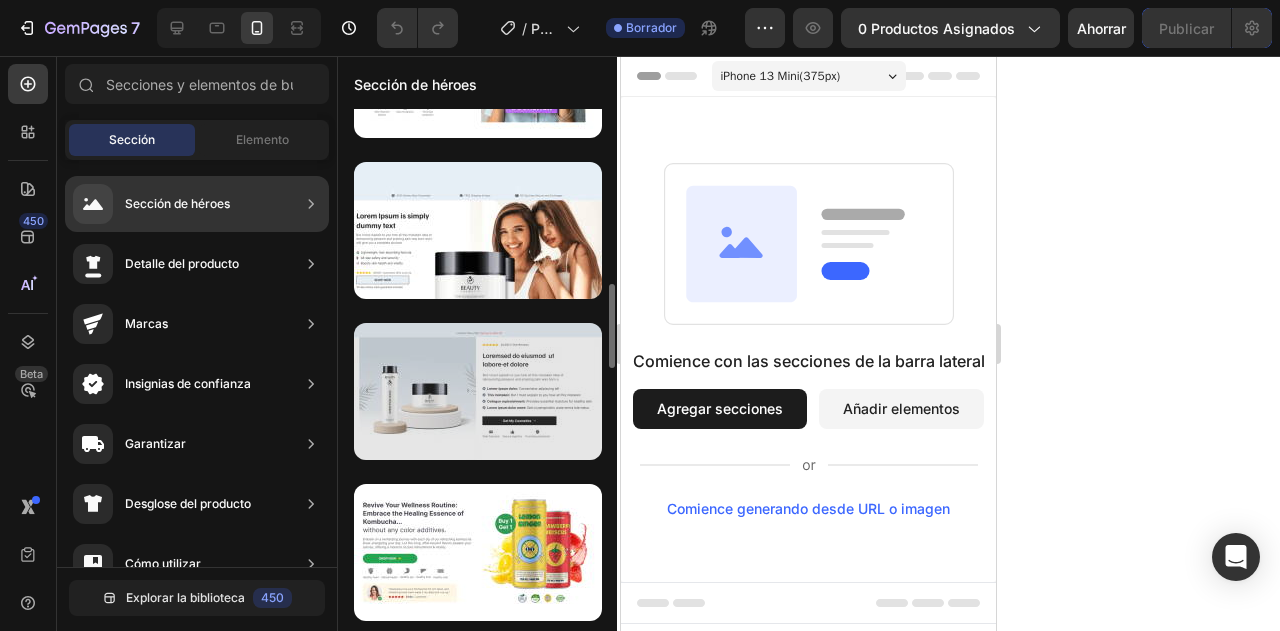 click at bounding box center [478, 391] 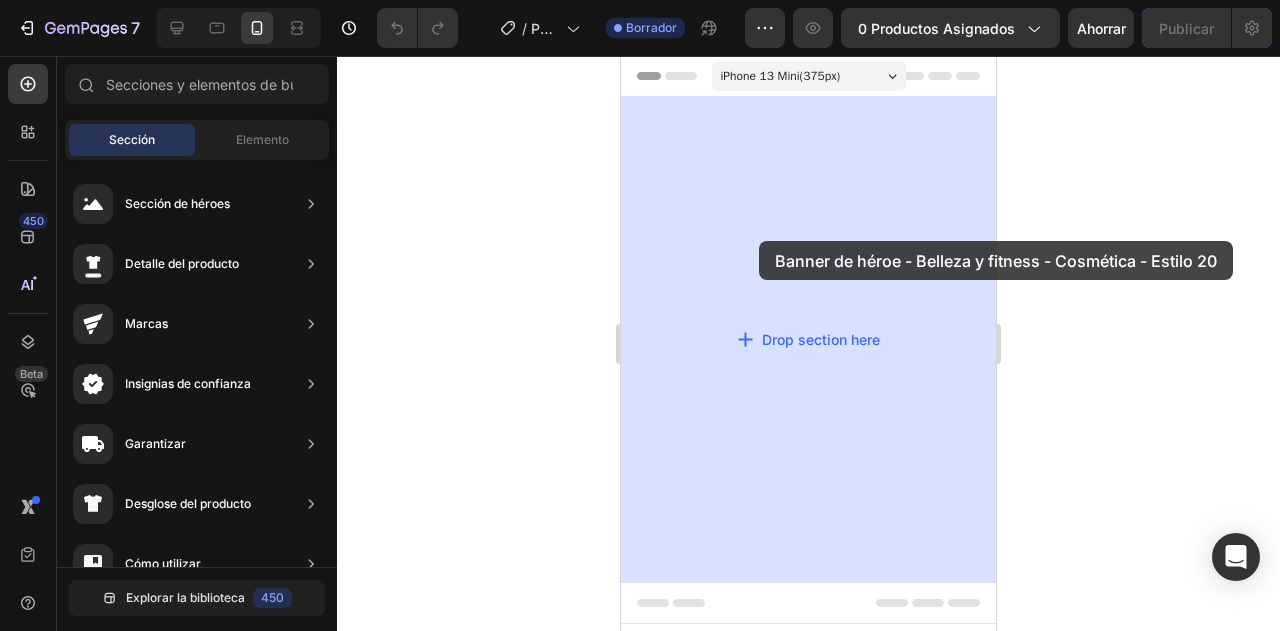 drag, startPoint x: 1077, startPoint y: 455, endPoint x: 759, endPoint y: 241, distance: 383.30145 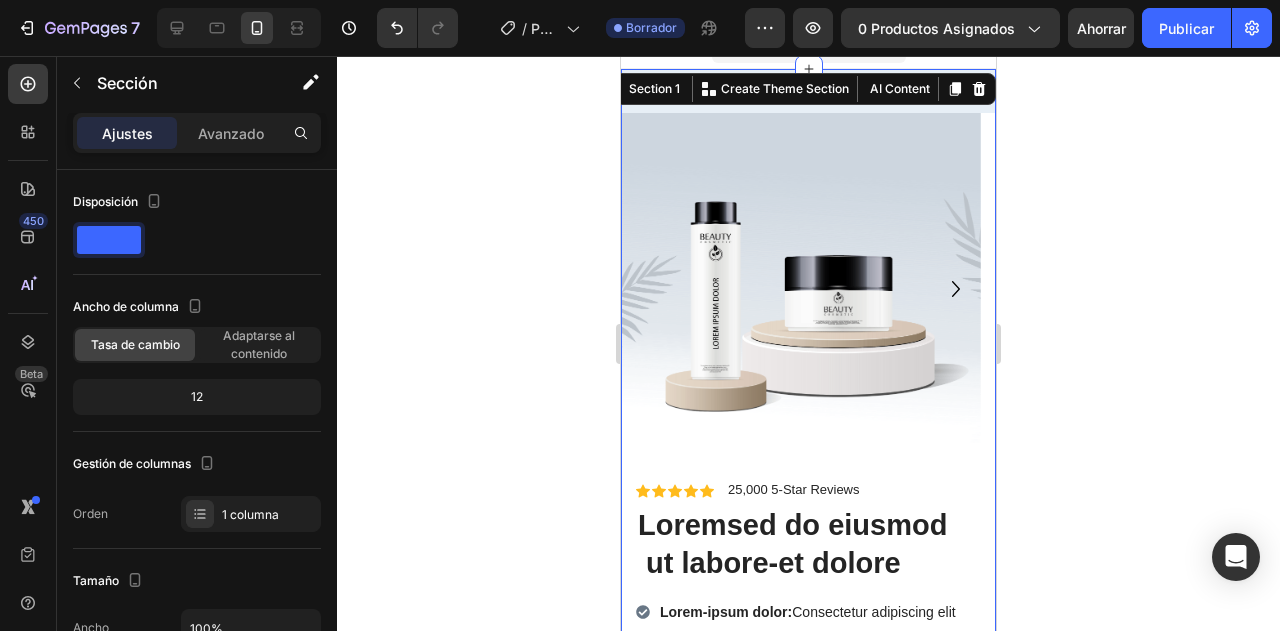 scroll, scrollTop: 0, scrollLeft: 0, axis: both 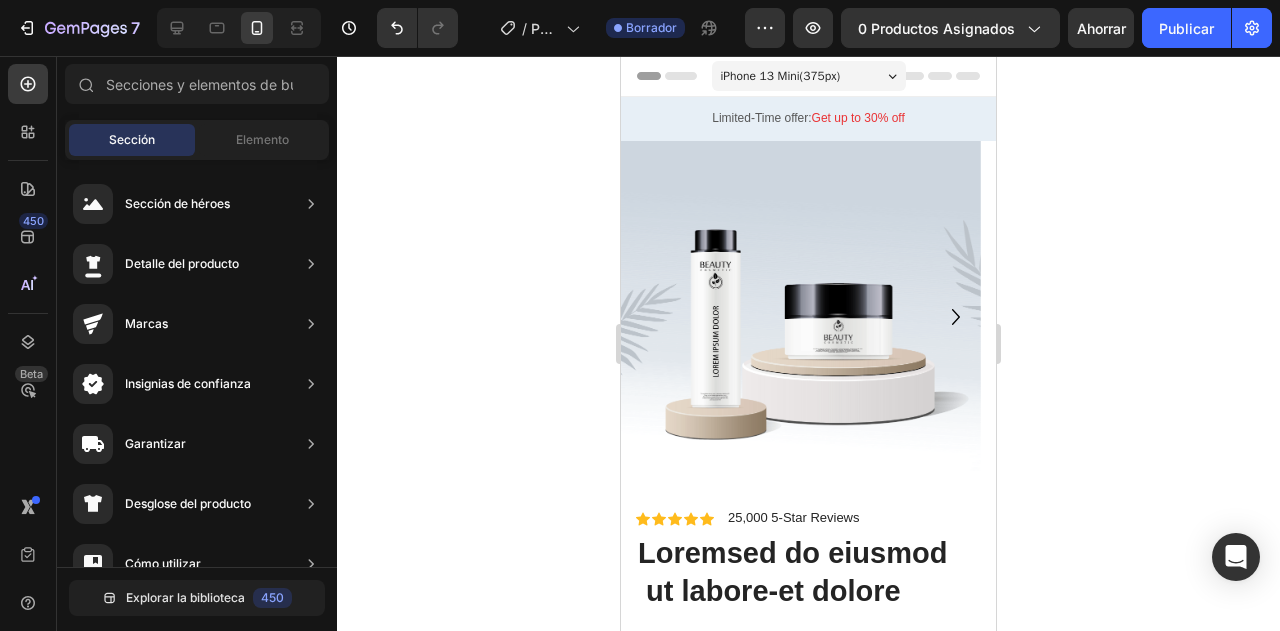 click 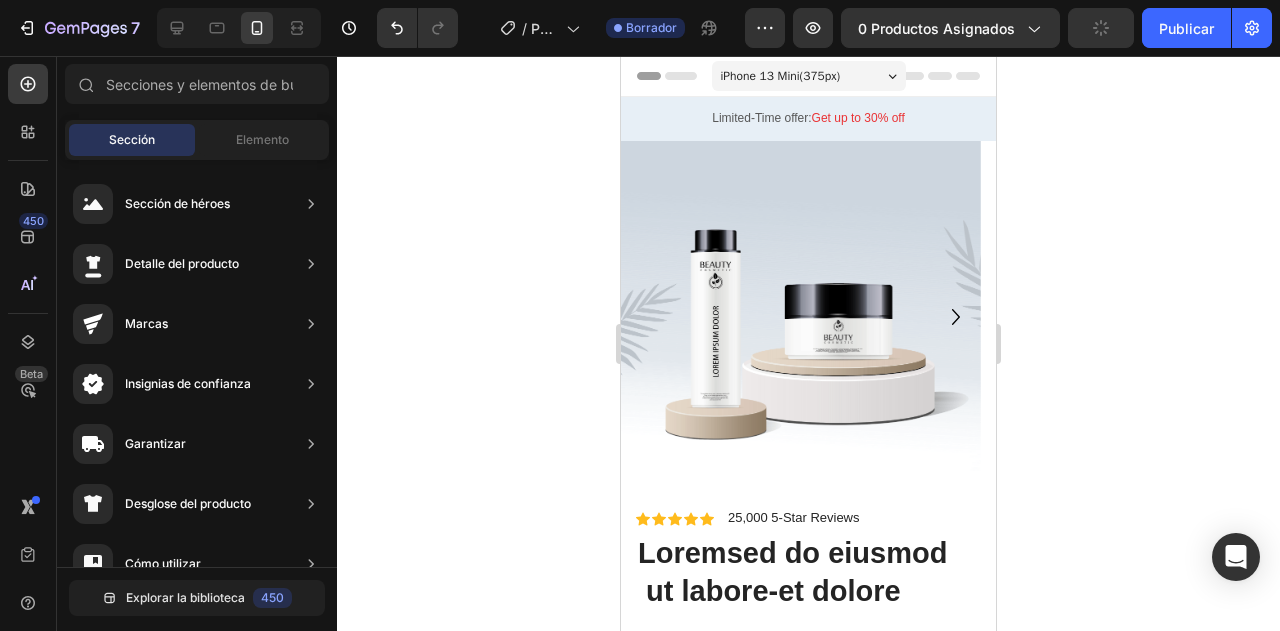 click on "iPhone 13 Mini  ( 375 px)" at bounding box center (781, 76) 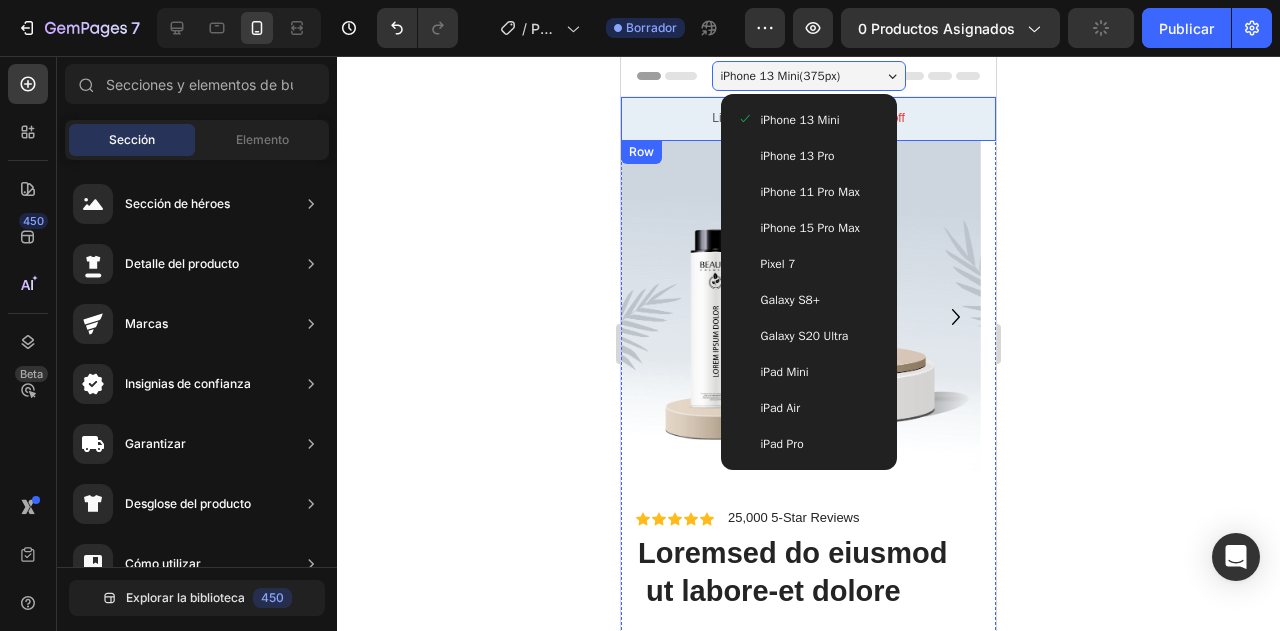 click on "Limited-Time offer:  Get up to 30% off Text Block Row" at bounding box center (808, 119) 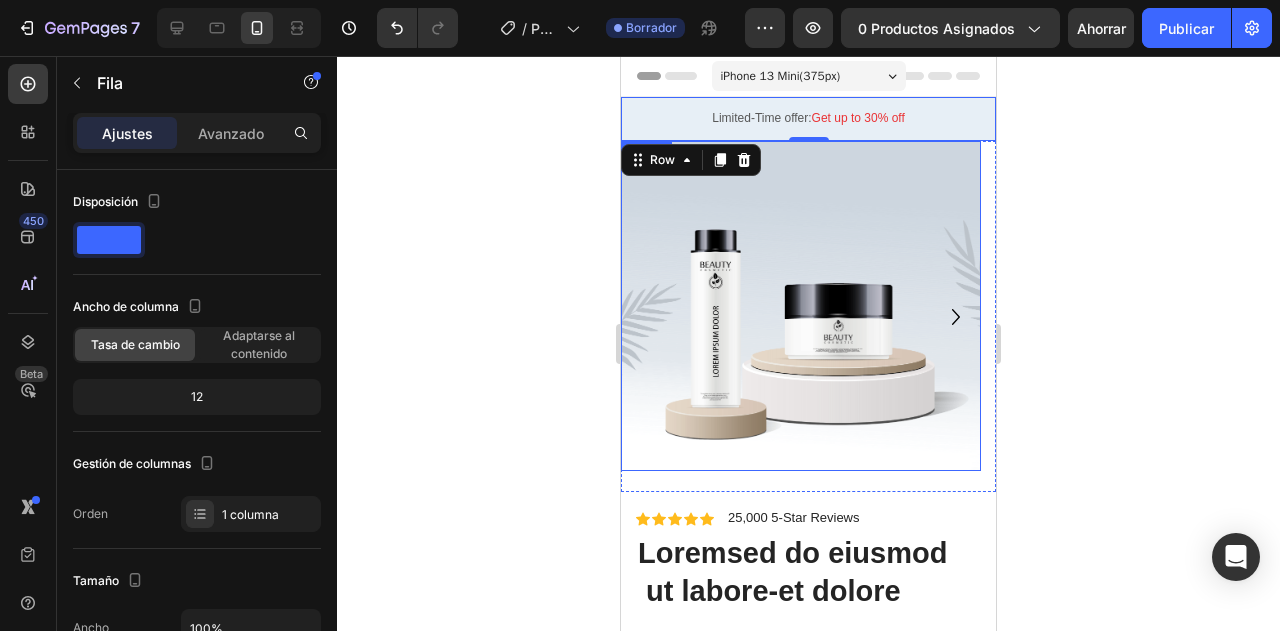 click at bounding box center (801, 306) 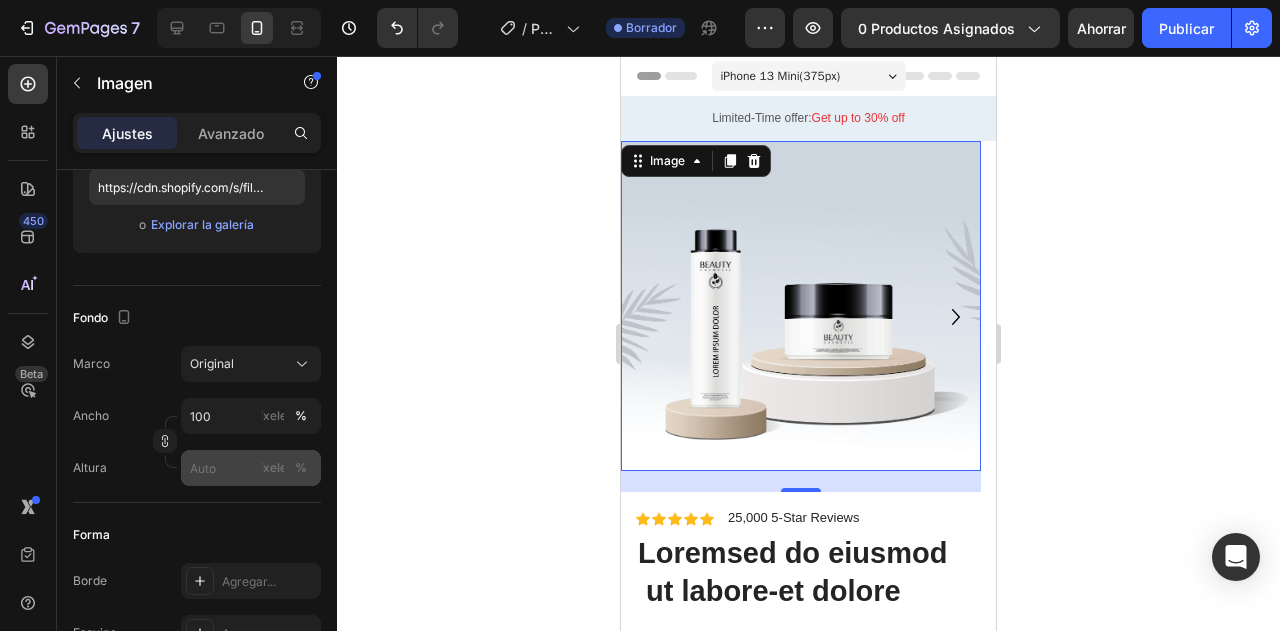 scroll, scrollTop: 0, scrollLeft: 0, axis: both 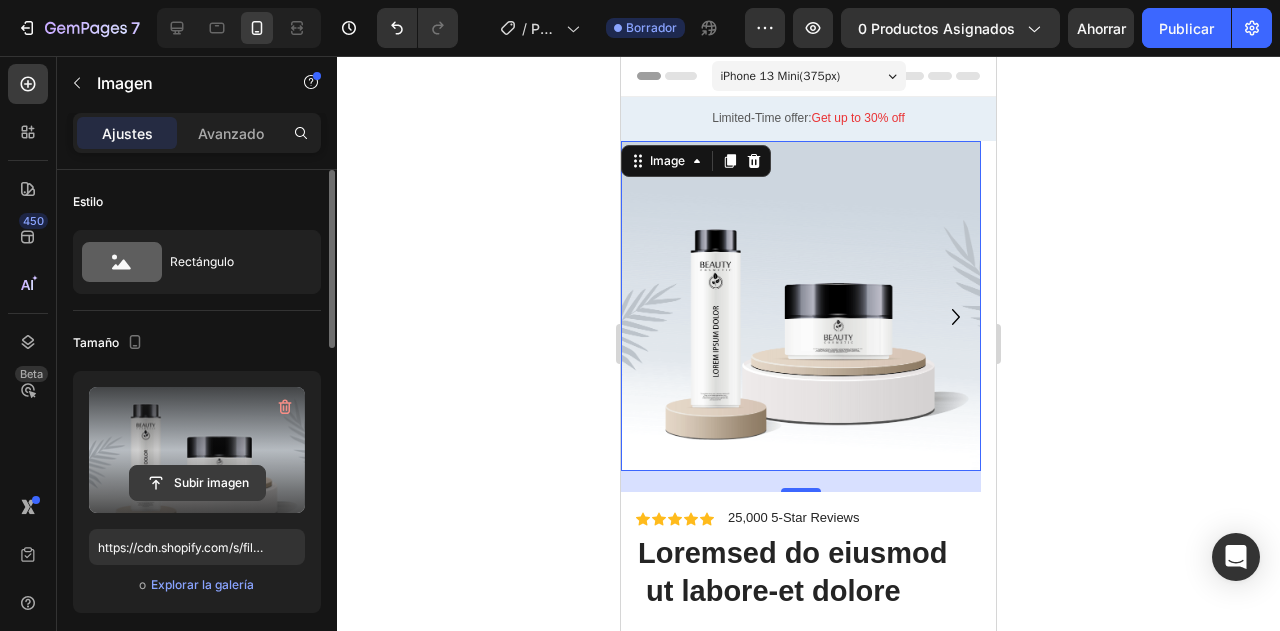 click 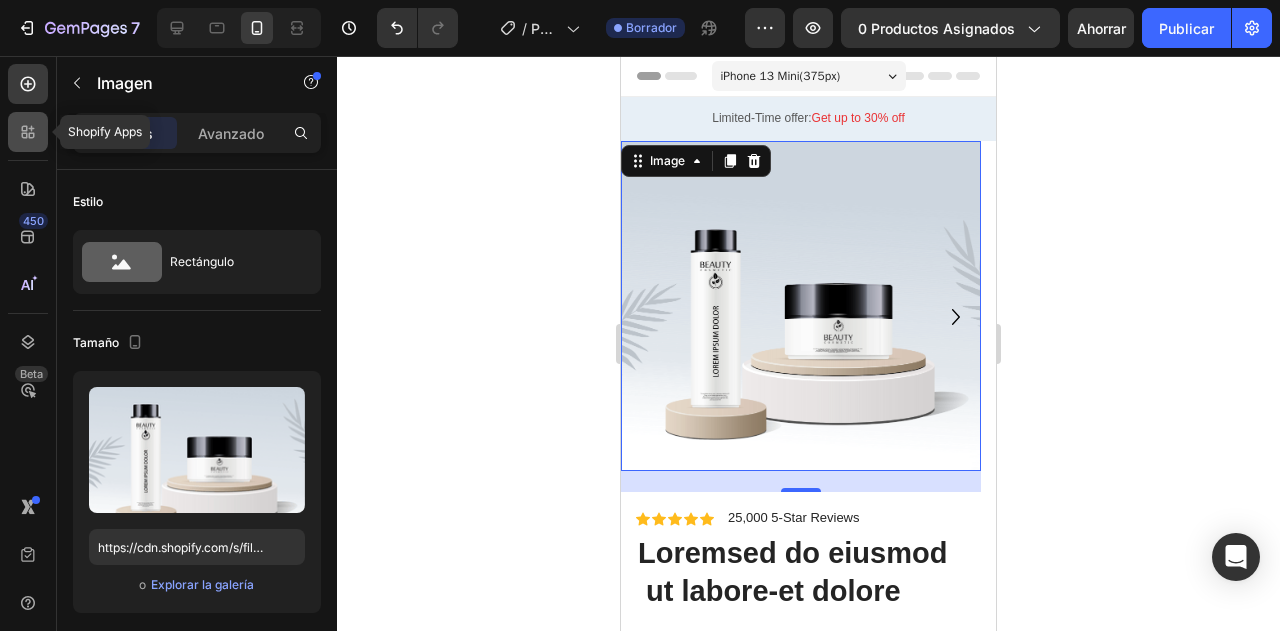 click 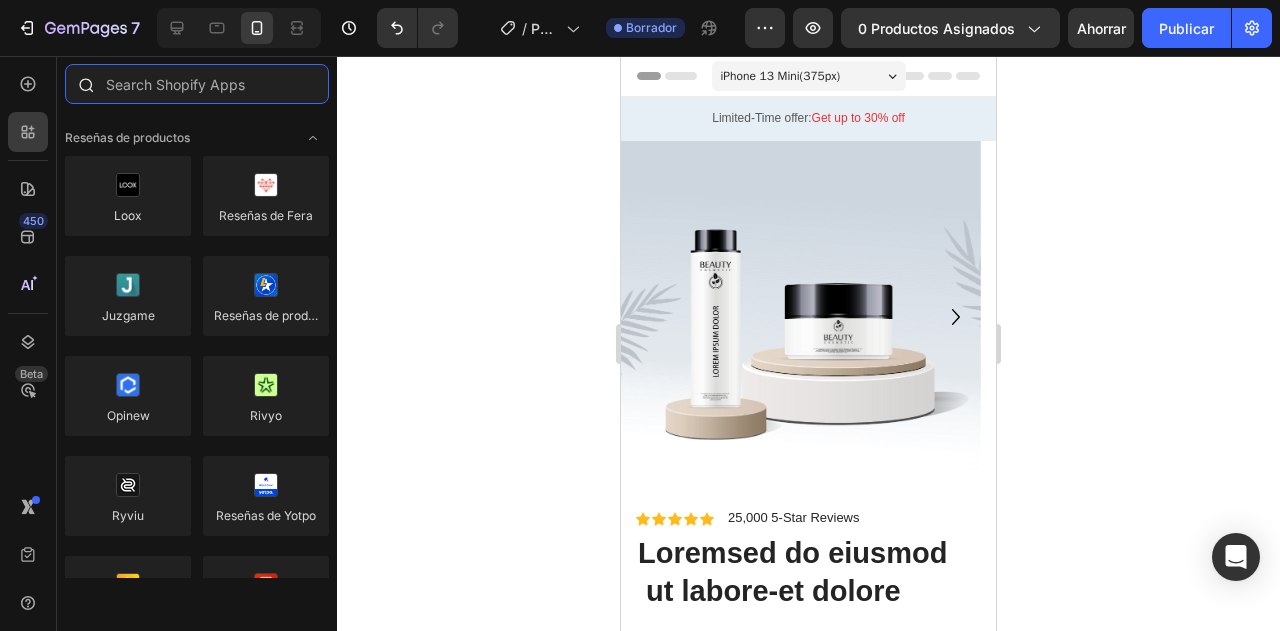 click at bounding box center [197, 84] 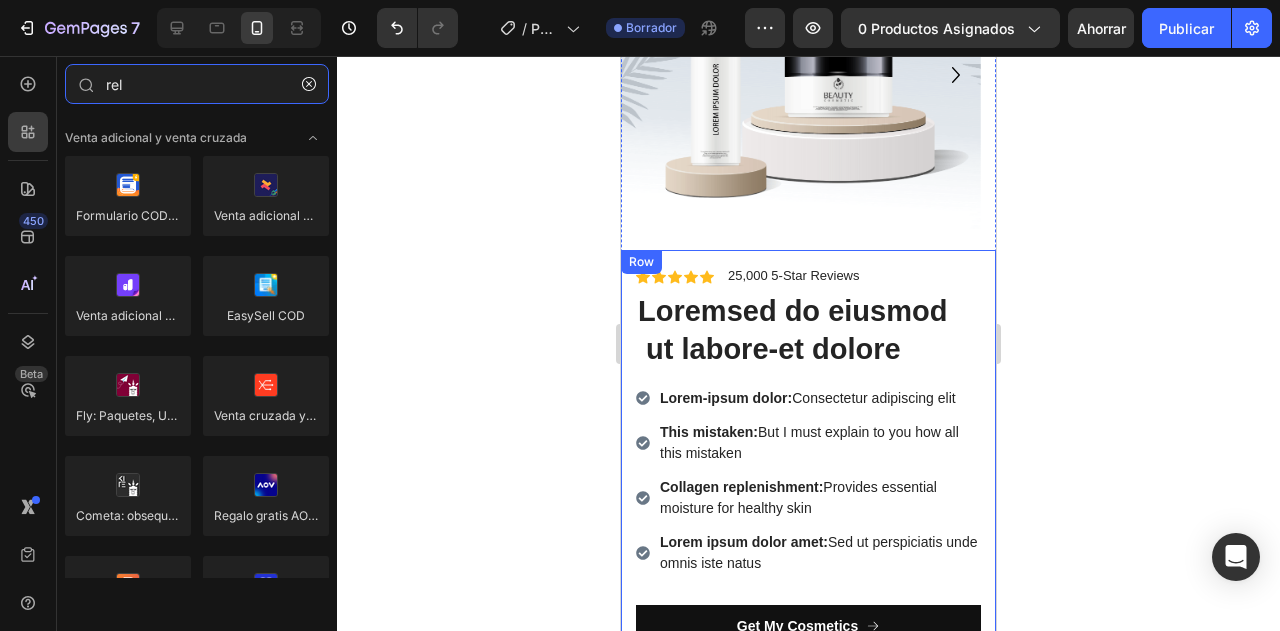 scroll, scrollTop: 240, scrollLeft: 0, axis: vertical 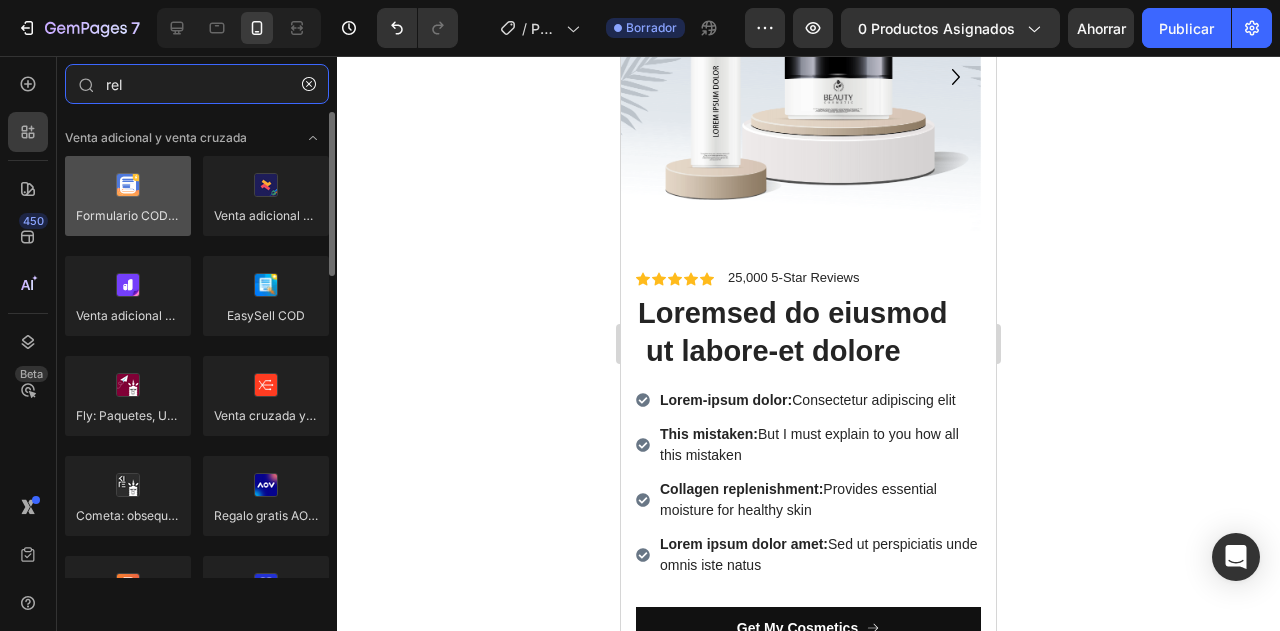 type on "rel" 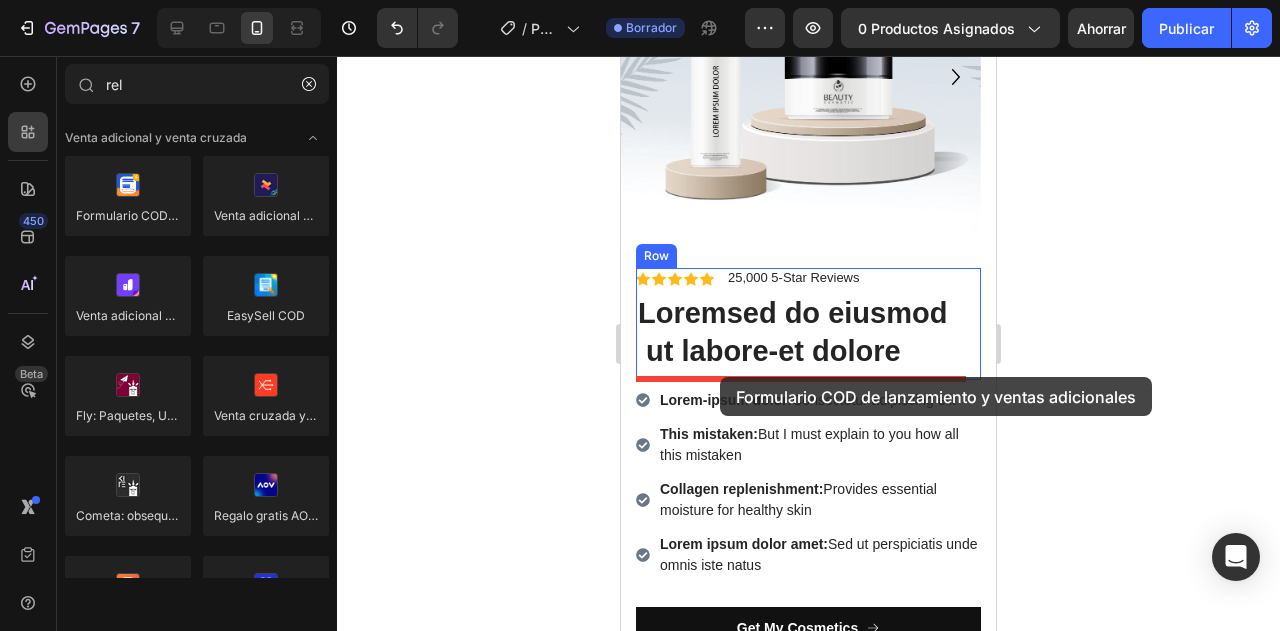 drag, startPoint x: 769, startPoint y: 249, endPoint x: 720, endPoint y: 377, distance: 137.05838 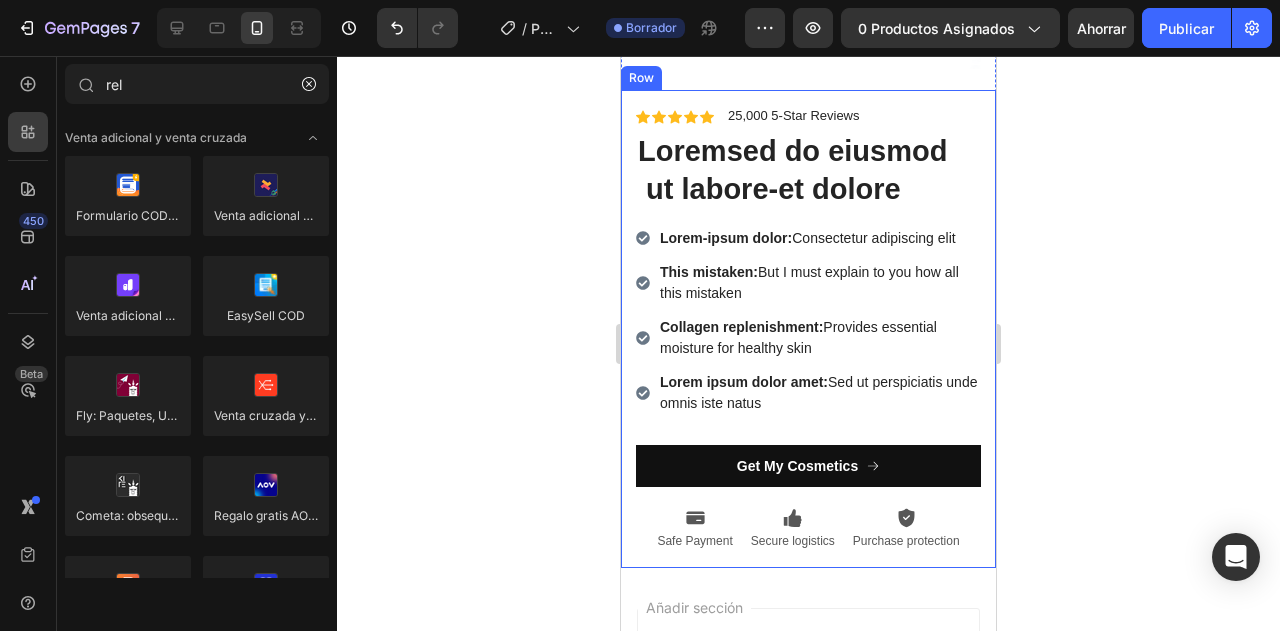 scroll, scrollTop: 600, scrollLeft: 0, axis: vertical 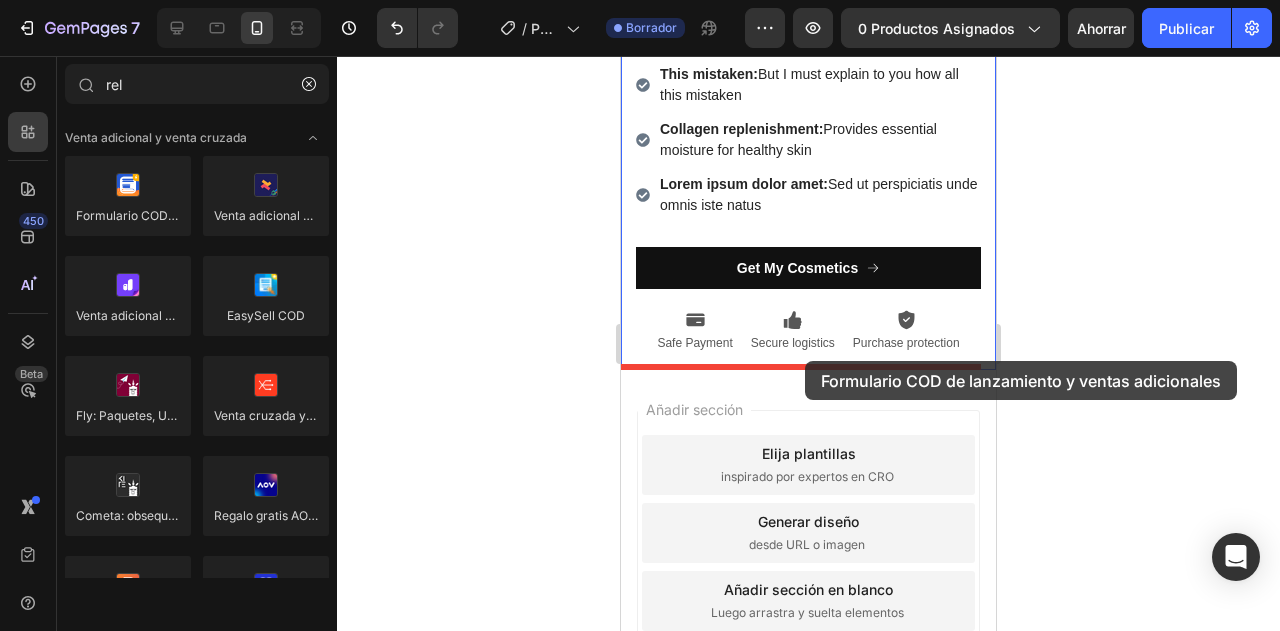 drag, startPoint x: 737, startPoint y: 260, endPoint x: 805, endPoint y: 361, distance: 121.75796 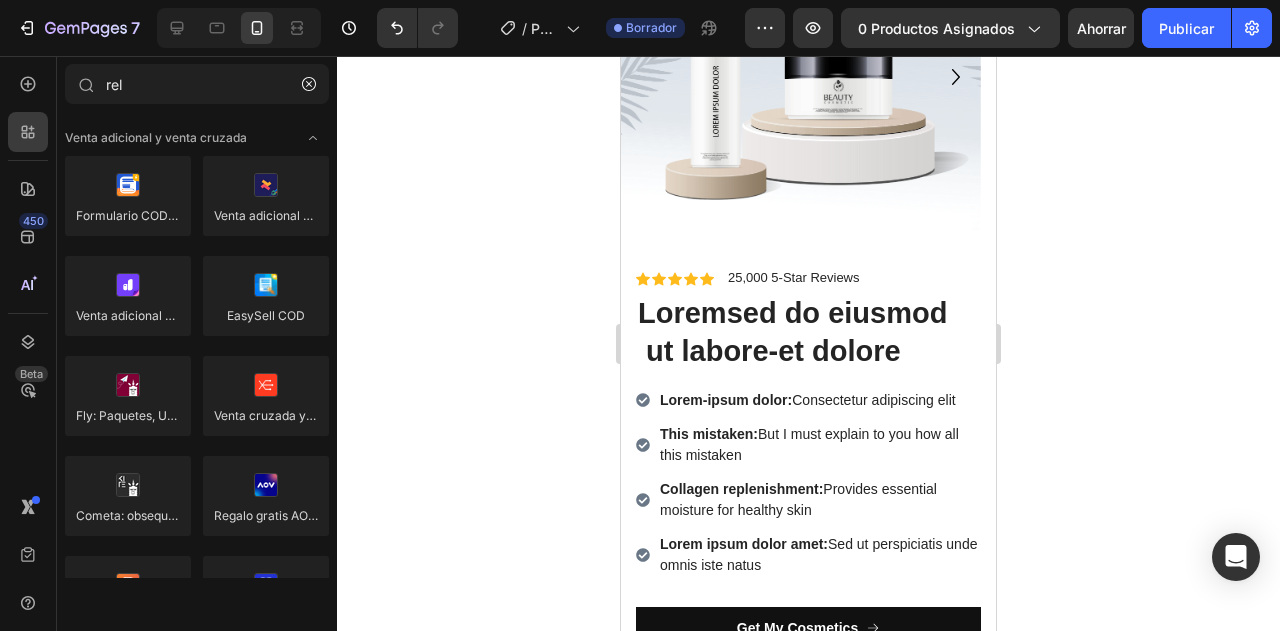 scroll, scrollTop: 0, scrollLeft: 0, axis: both 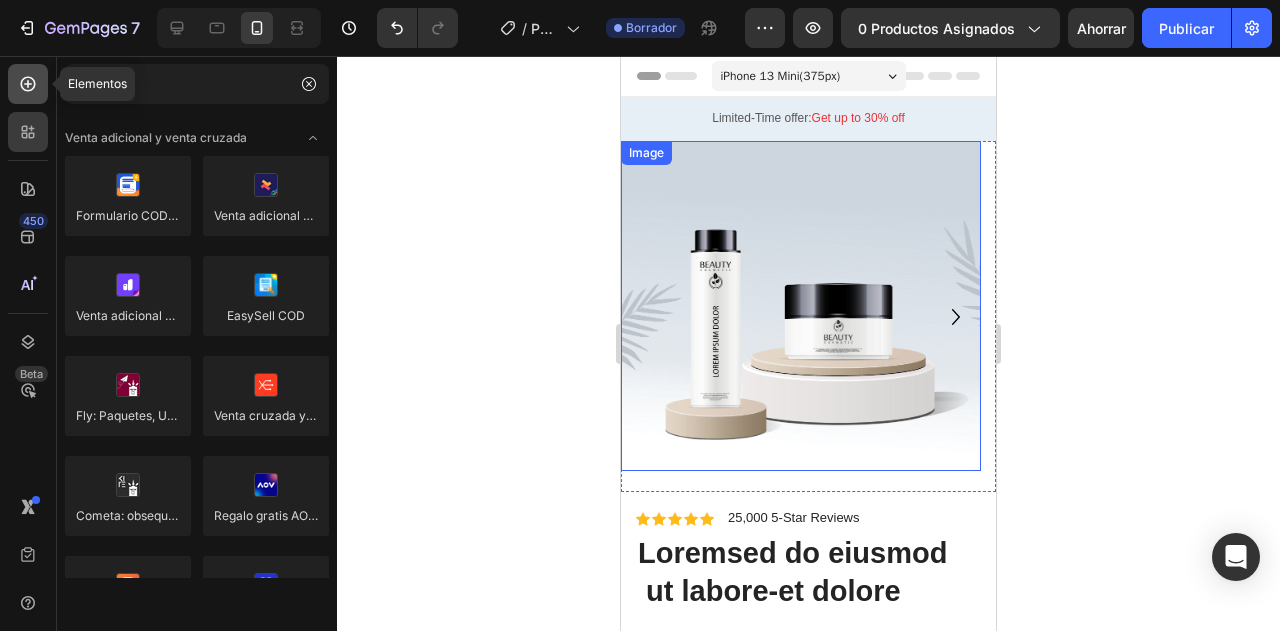 click 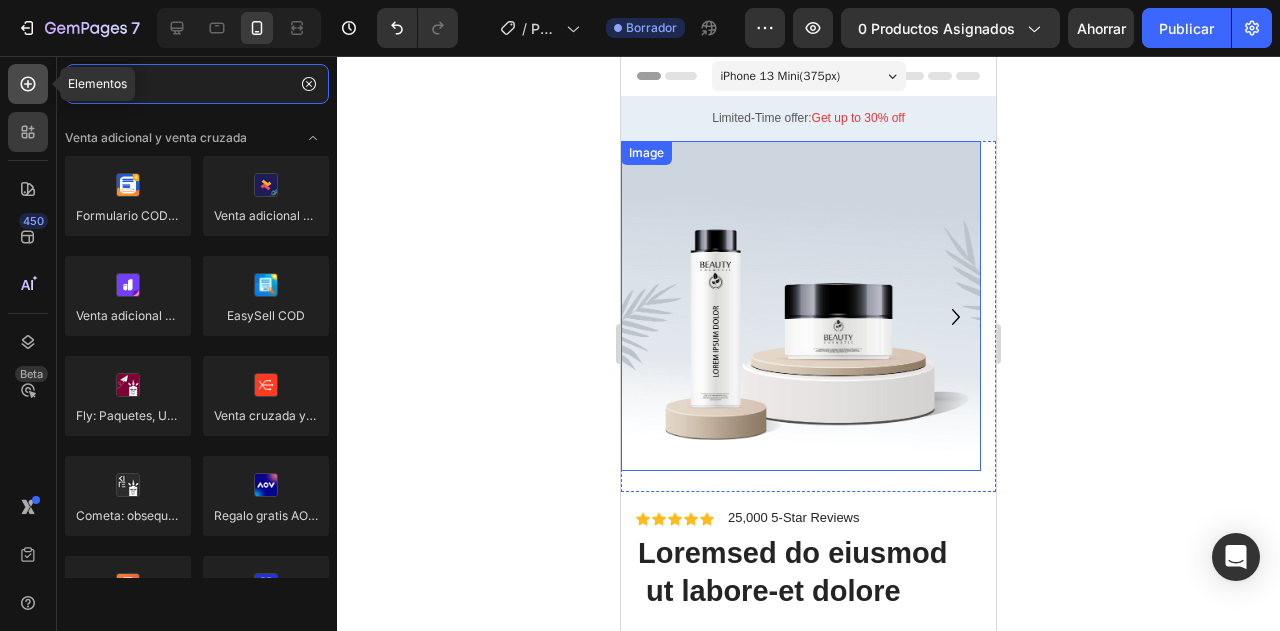 type 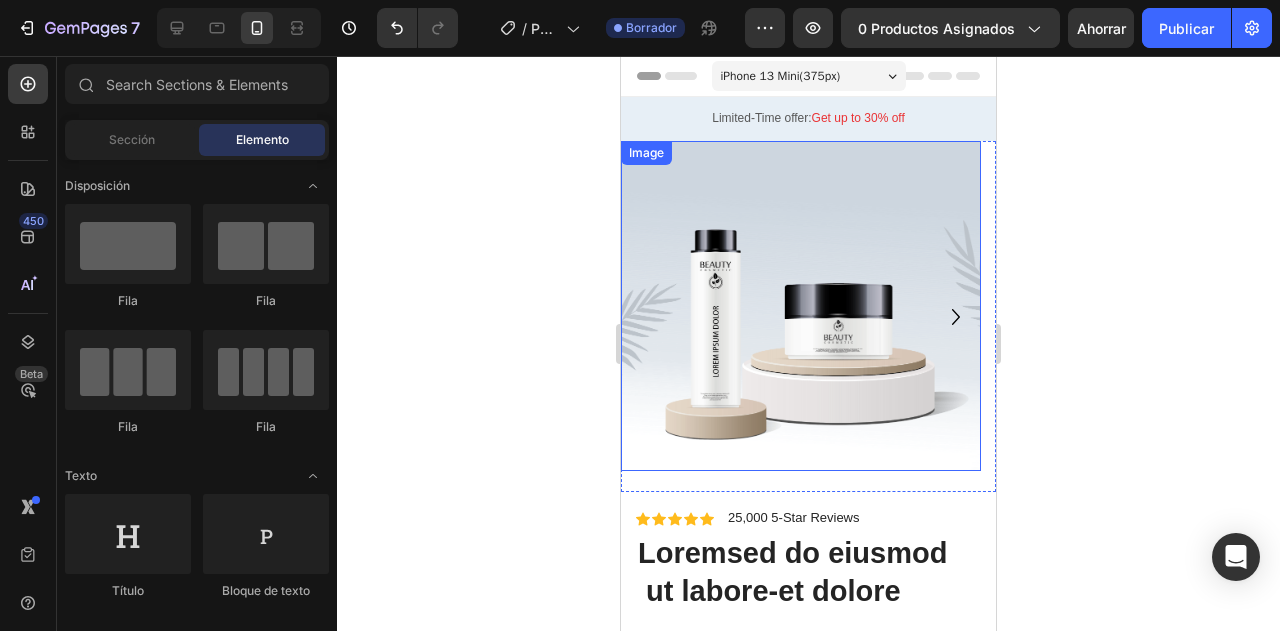 click at bounding box center [801, 306] 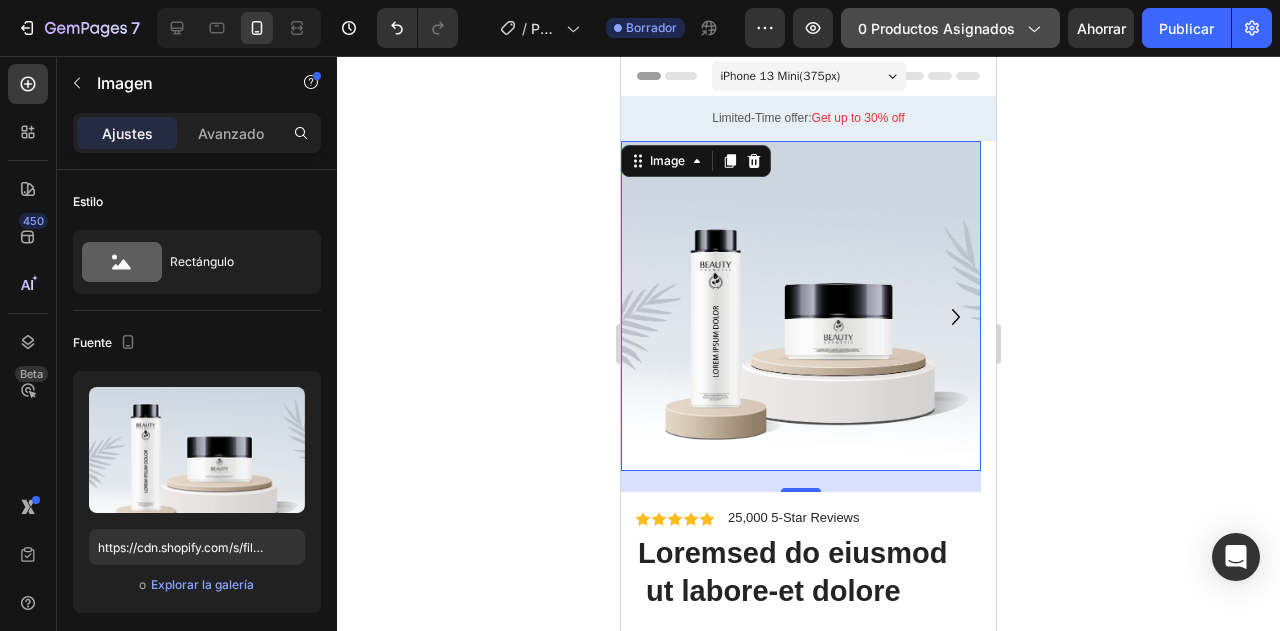 click on "0 productos asignados" at bounding box center (950, 28) 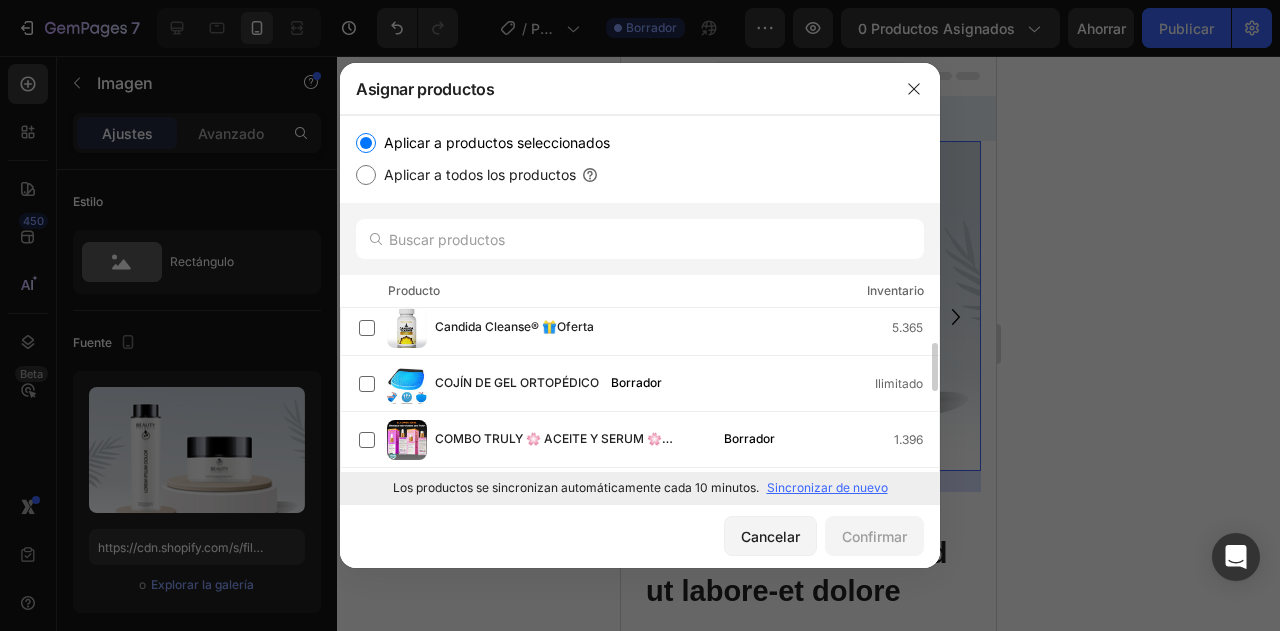 scroll, scrollTop: 240, scrollLeft: 0, axis: vertical 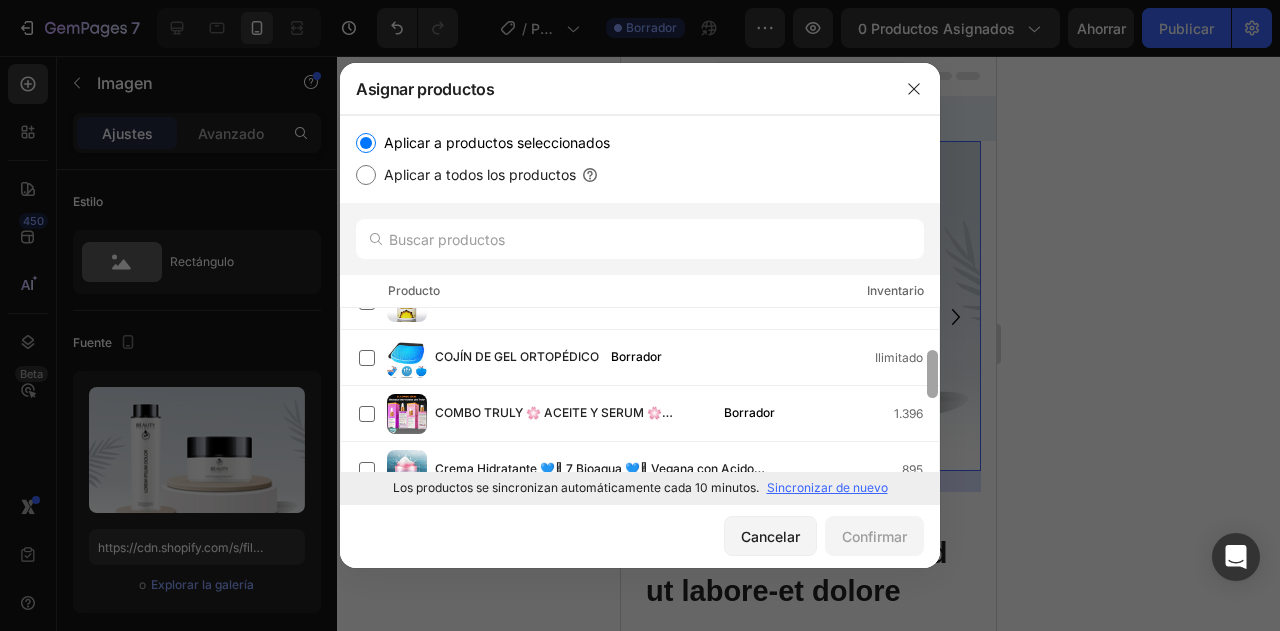 drag, startPoint x: 936, startPoint y: 329, endPoint x: 938, endPoint y: 372, distance: 43.046486 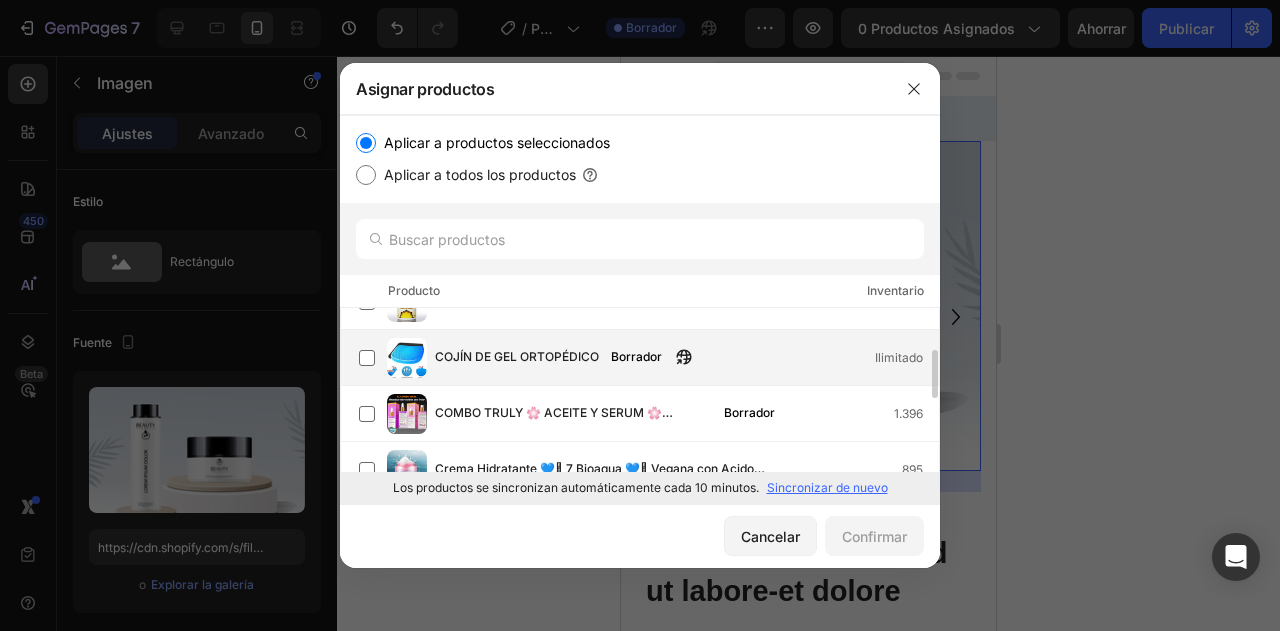 click on "Borrador" at bounding box center (636, 356) 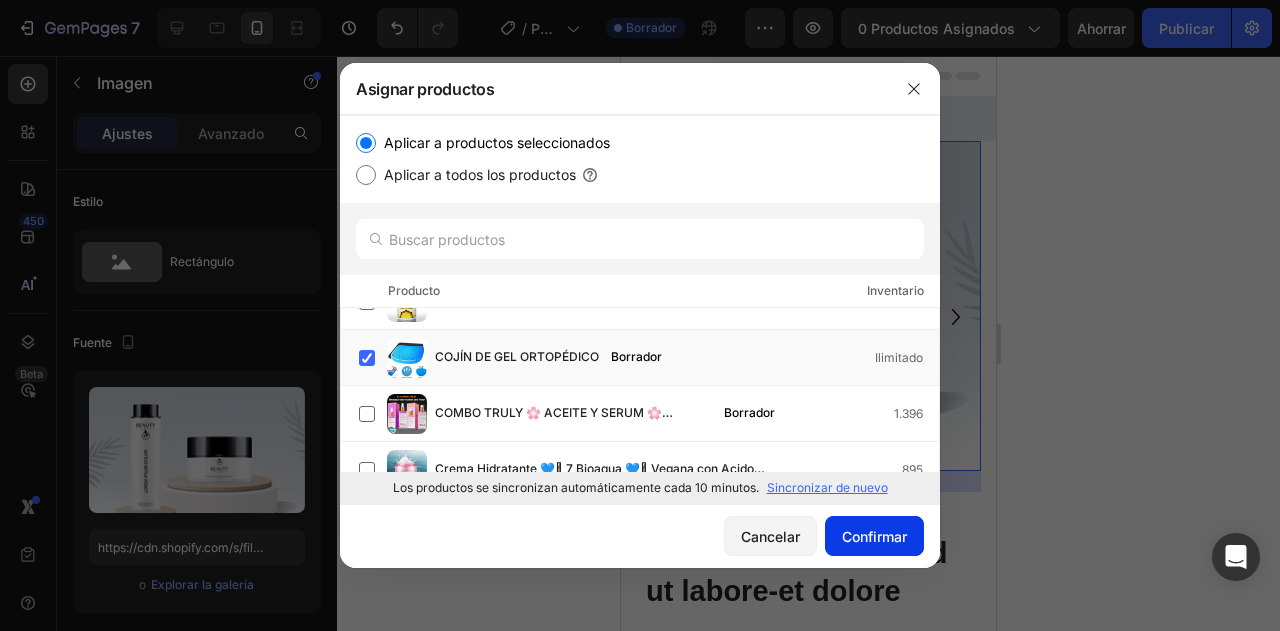 click on "Confirmar" at bounding box center [874, 536] 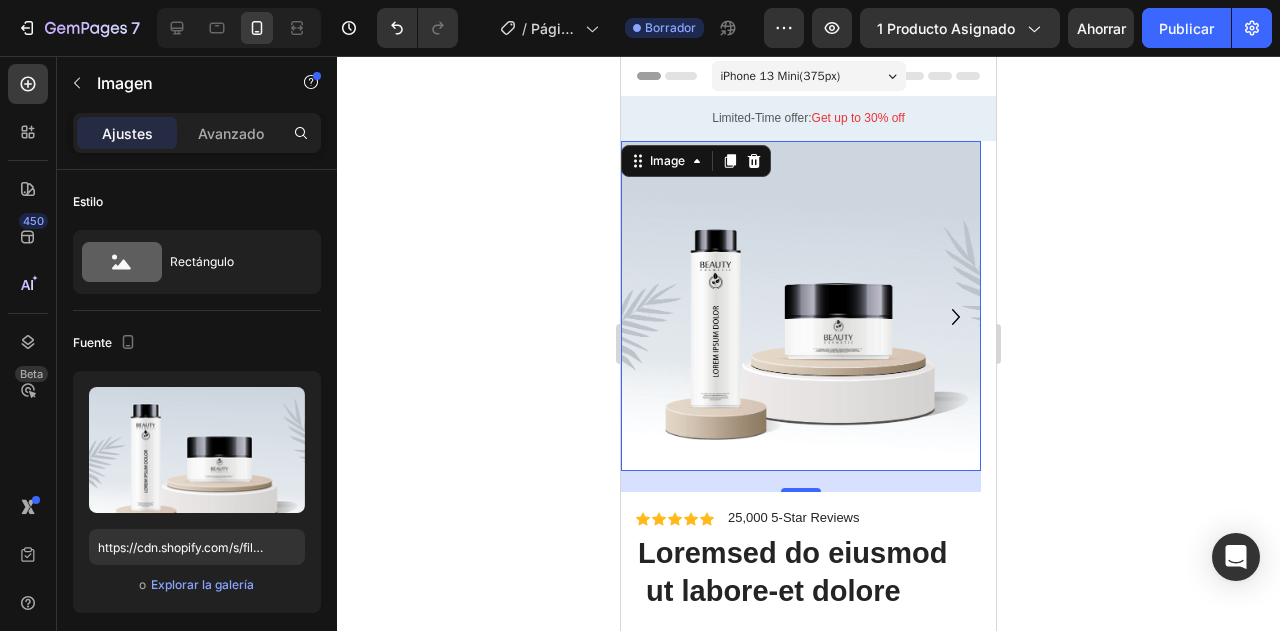 scroll, scrollTop: 120, scrollLeft: 0, axis: vertical 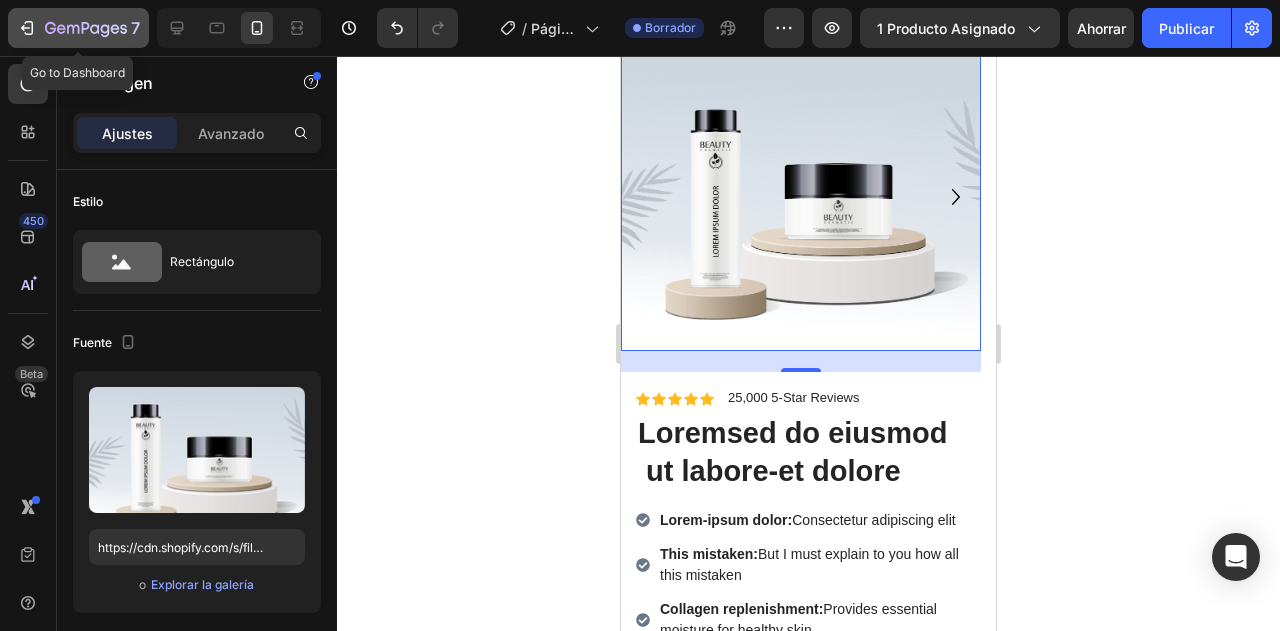 click 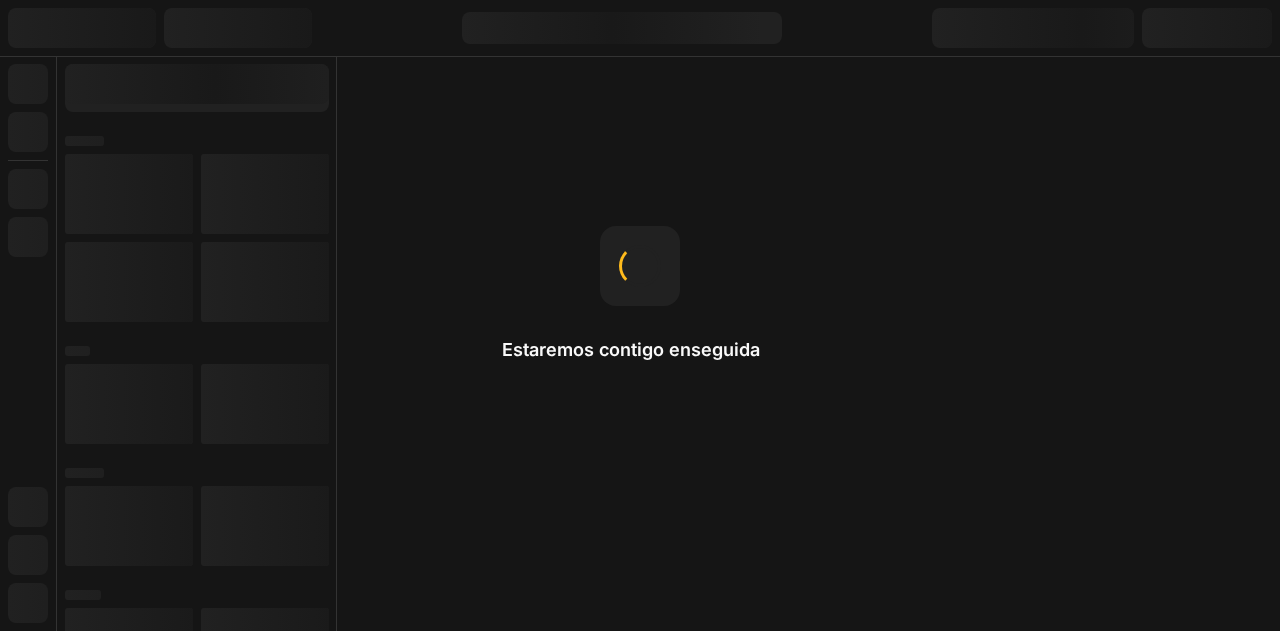 scroll, scrollTop: 0, scrollLeft: 0, axis: both 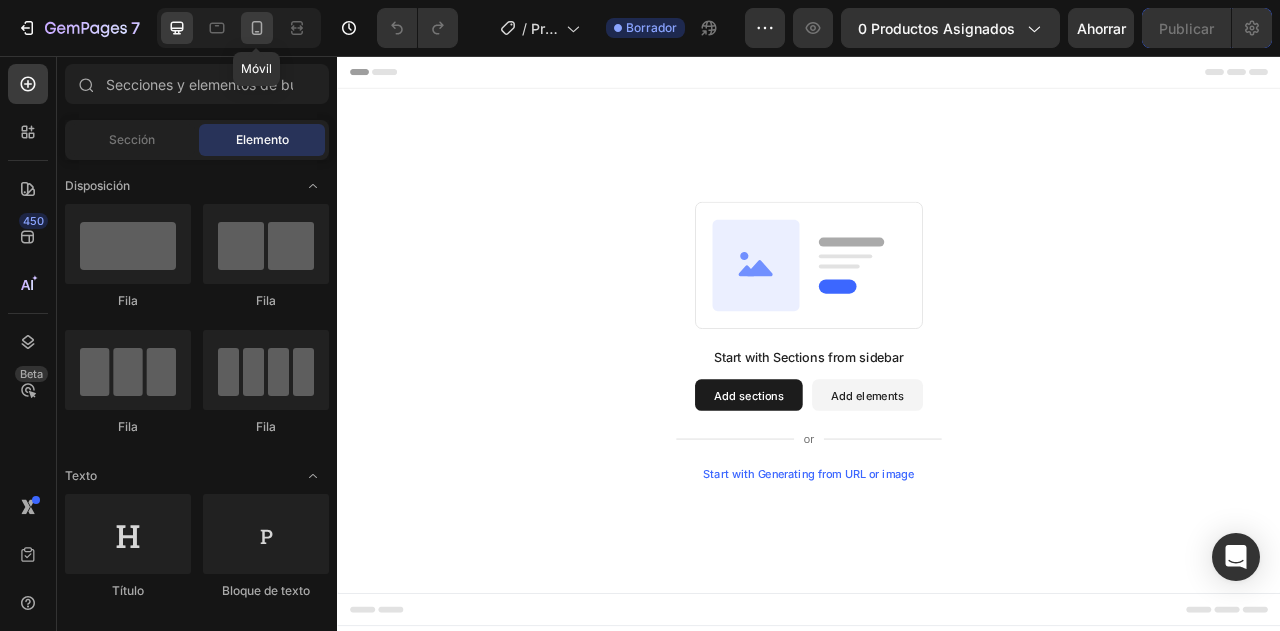 click 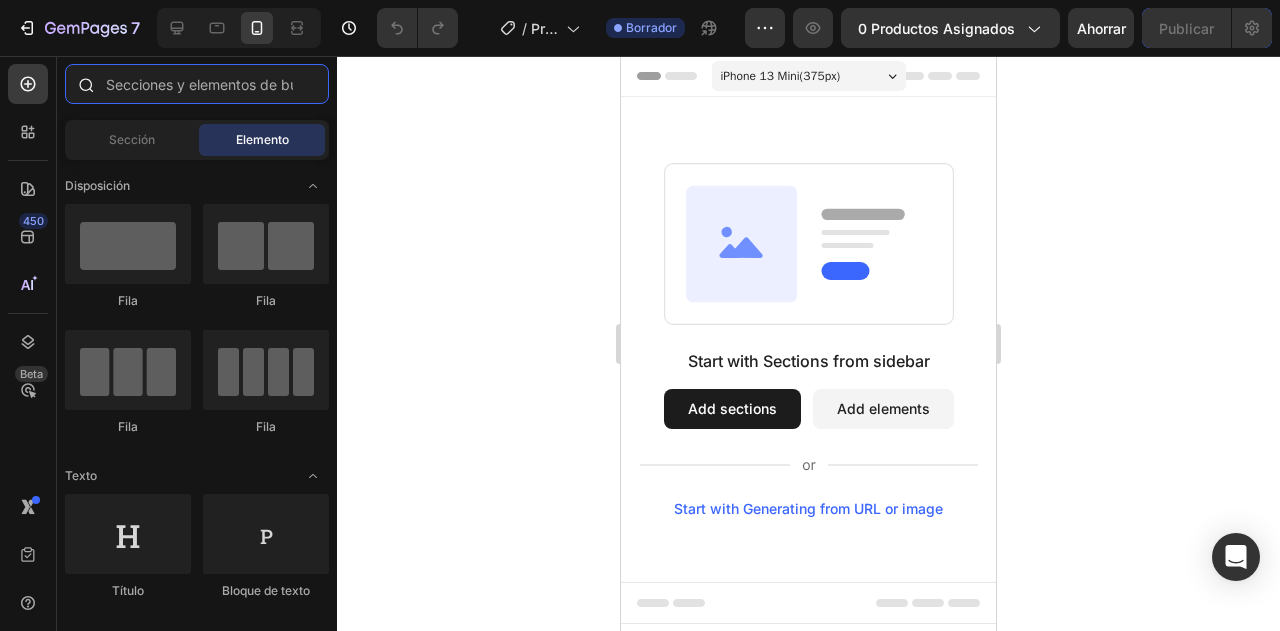 click at bounding box center (197, 84) 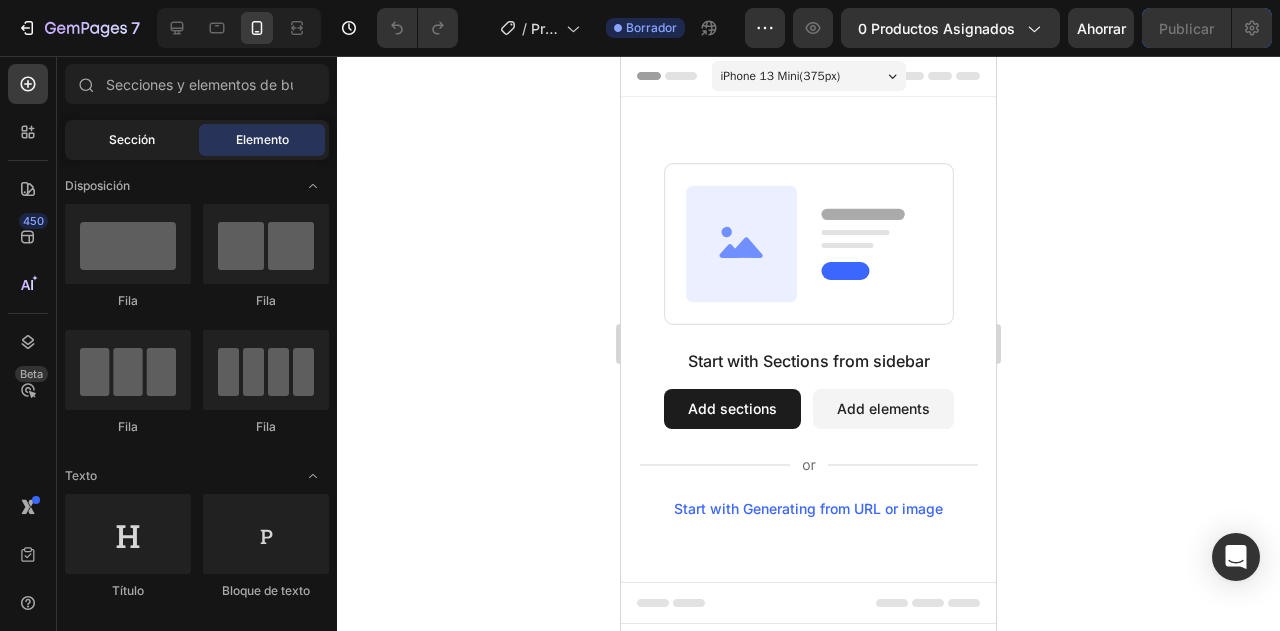 click on "Sección" at bounding box center [132, 139] 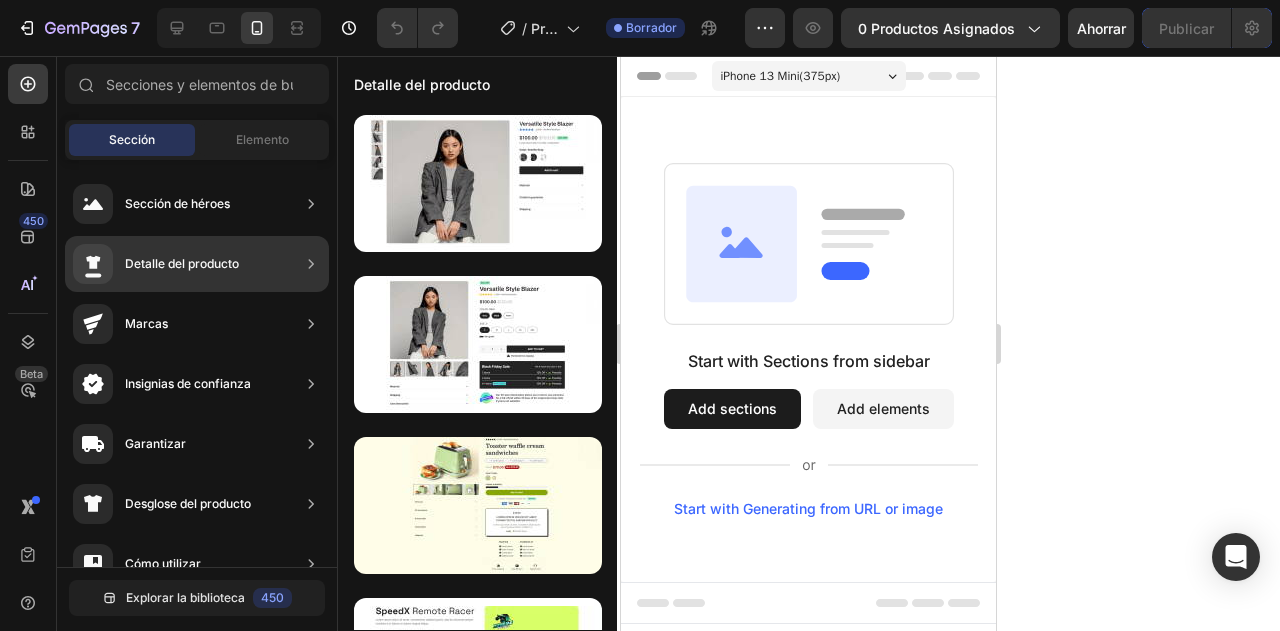 click on "Detalle del producto" at bounding box center (182, 264) 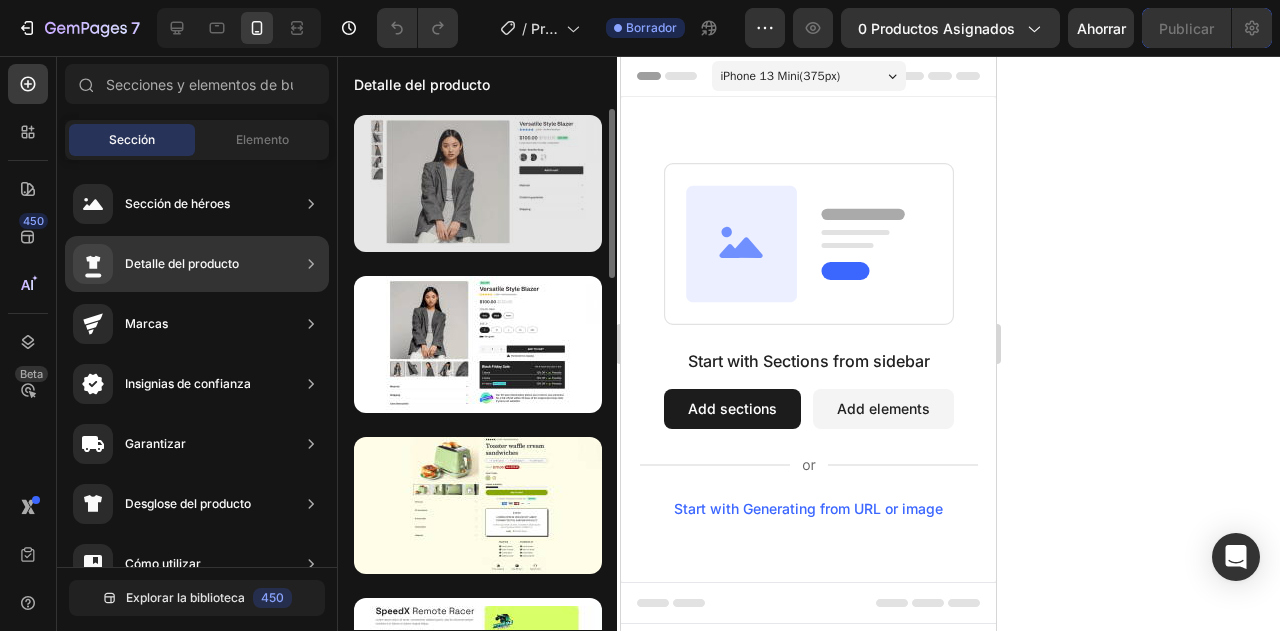 click at bounding box center [478, 183] 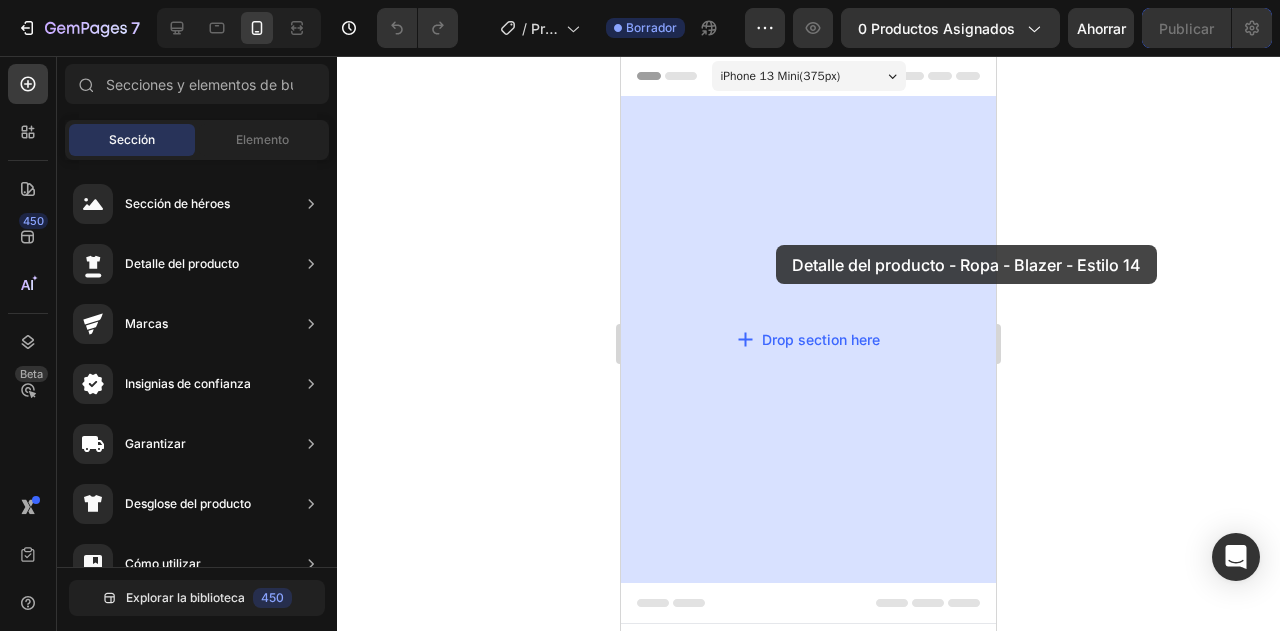 drag, startPoint x: 1080, startPoint y: 251, endPoint x: 776, endPoint y: 245, distance: 304.0592 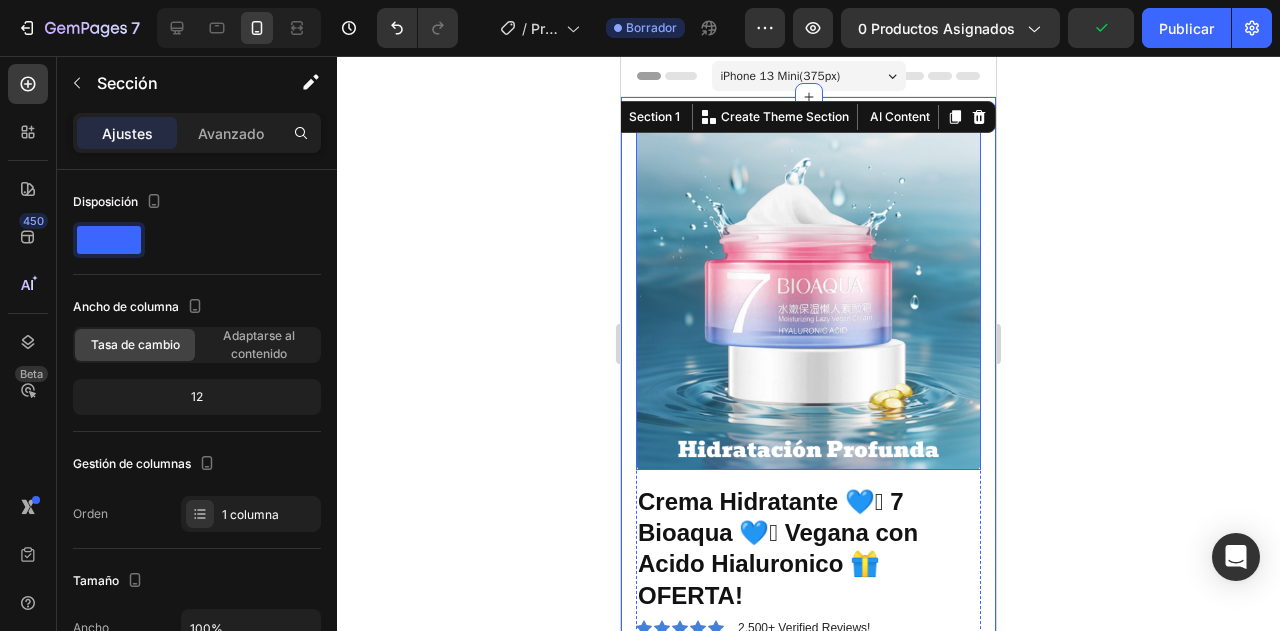 click at bounding box center (808, 297) 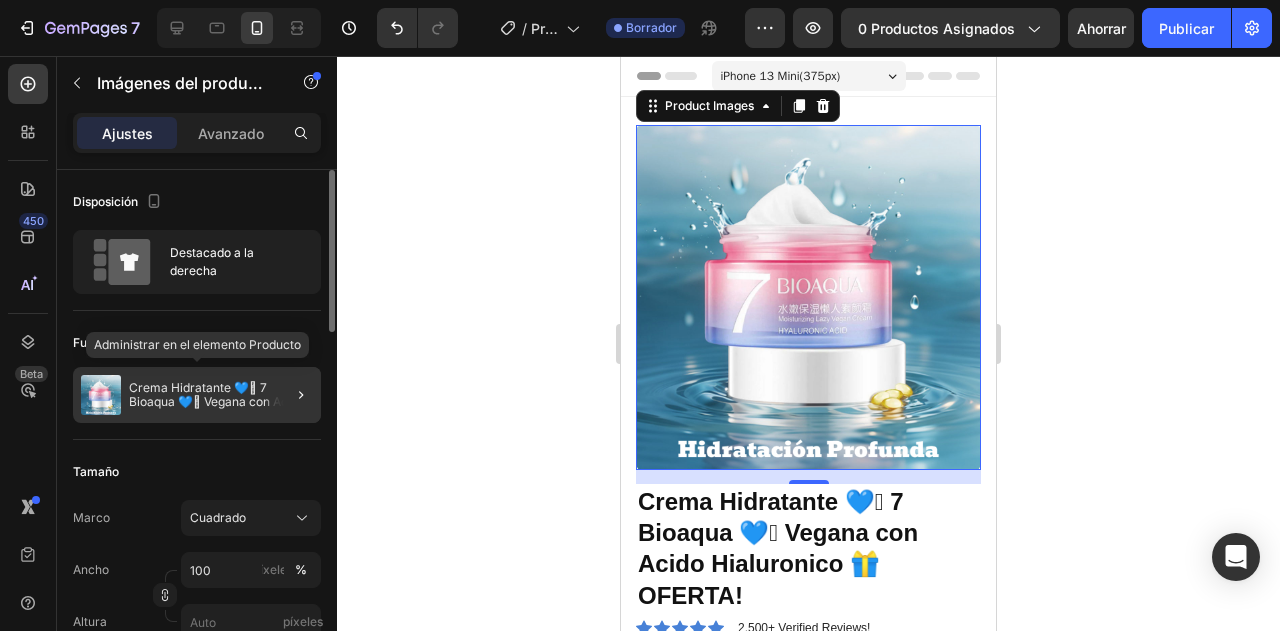 click on "Crema Hidratante 💙🩷 7 Bioaqua 💙🩷 Vegana con Acido Hialuronico 🎁OFERTA!" at bounding box center (218, 401) 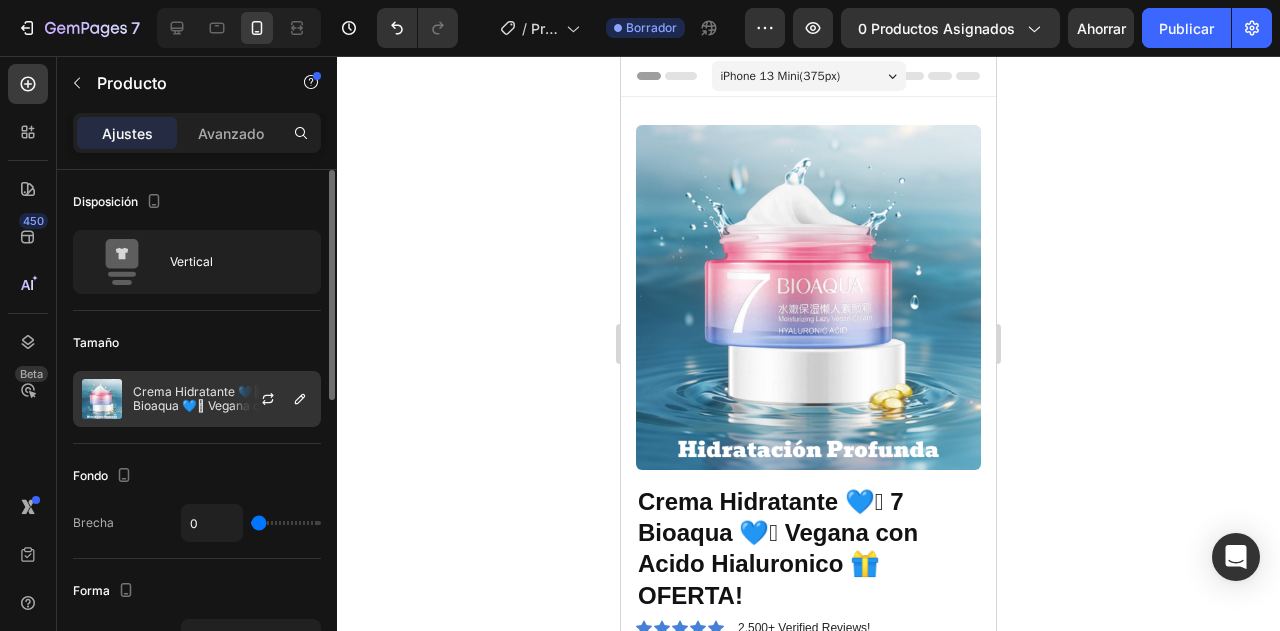click on "Crema Hidratante 💙🩷 7 Bioaqua 💙🩷 Vegana con Acido Hialuronico 🎁OFERTA!" at bounding box center [222, 405] 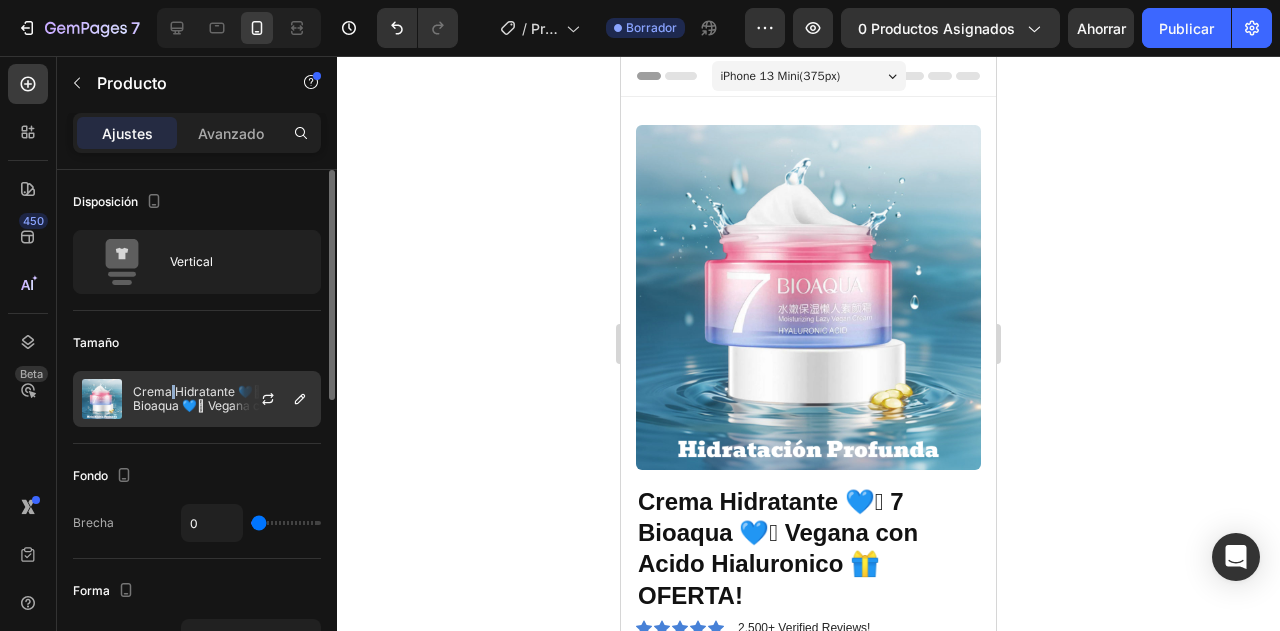 click on "Crema Hidratante 💙🩷 7 Bioaqua 💙🩷 Vegana con Acido Hialuronico 🎁OFERTA!" at bounding box center (222, 405) 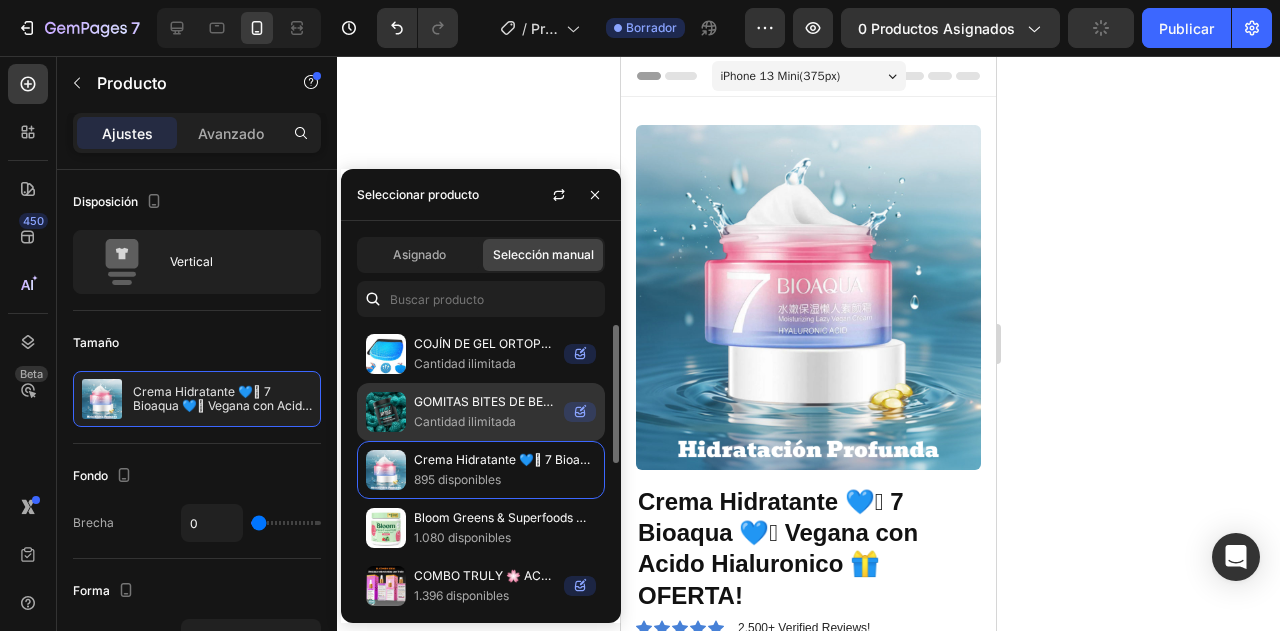 click on "GOMITAS BITES DE BESTIA 🔥No más polvo. Esto te sube el poder en serio 💪" at bounding box center [634, 401] 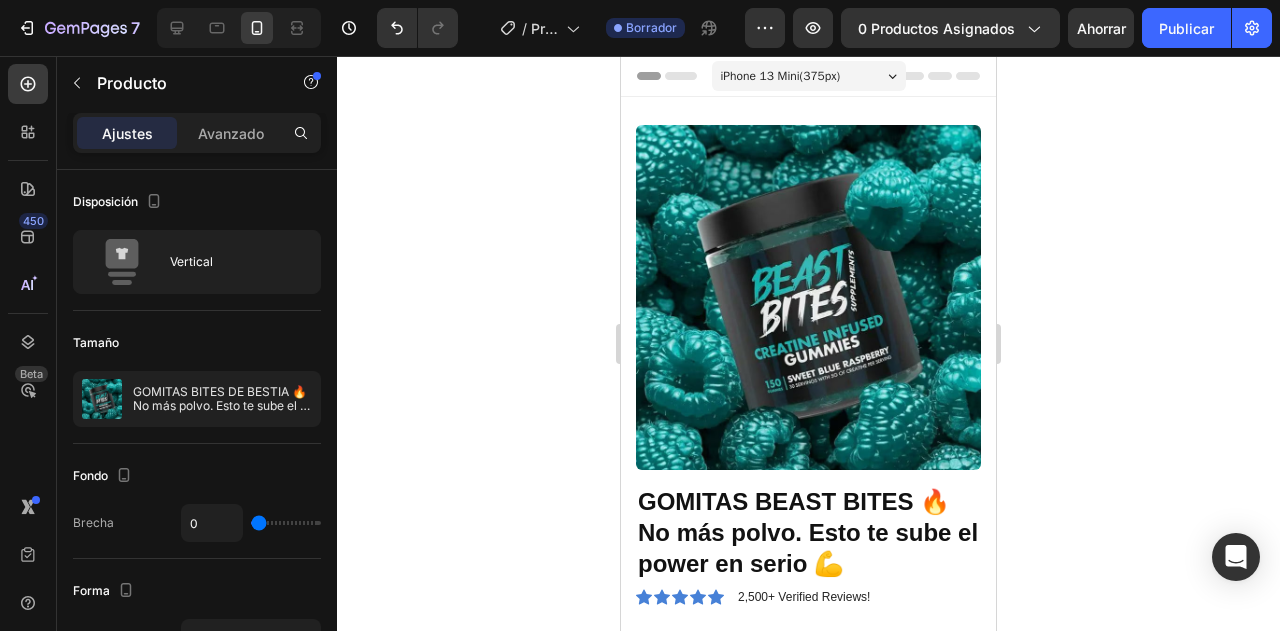 click 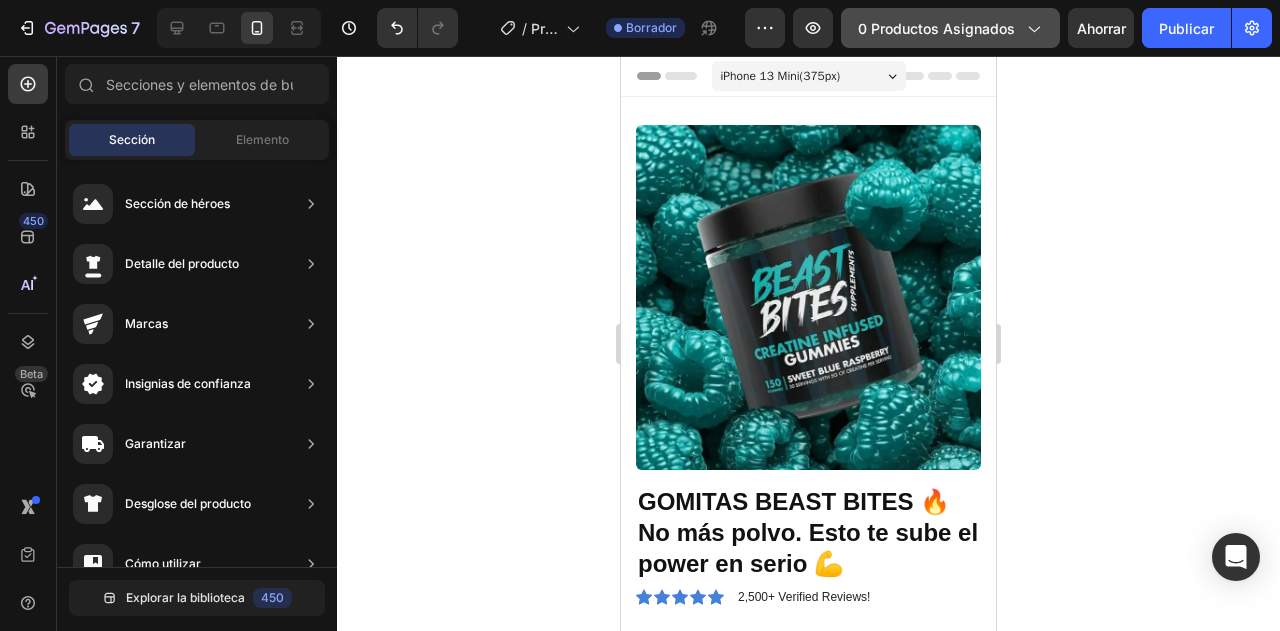 click 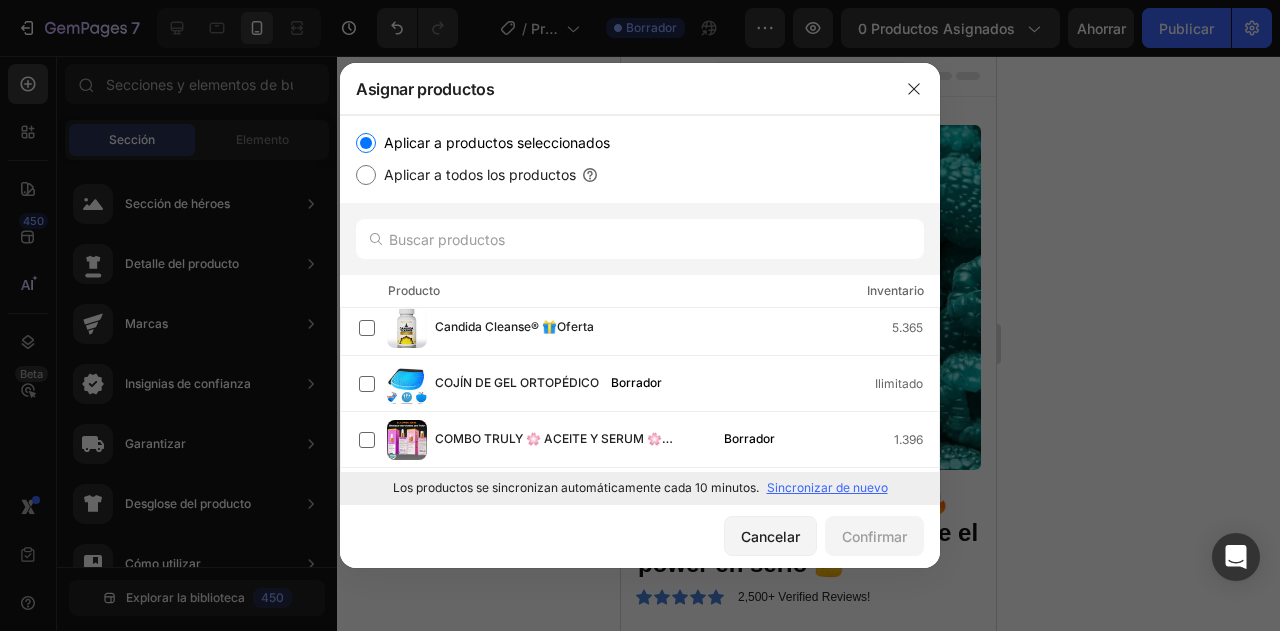 scroll, scrollTop: 0, scrollLeft: 0, axis: both 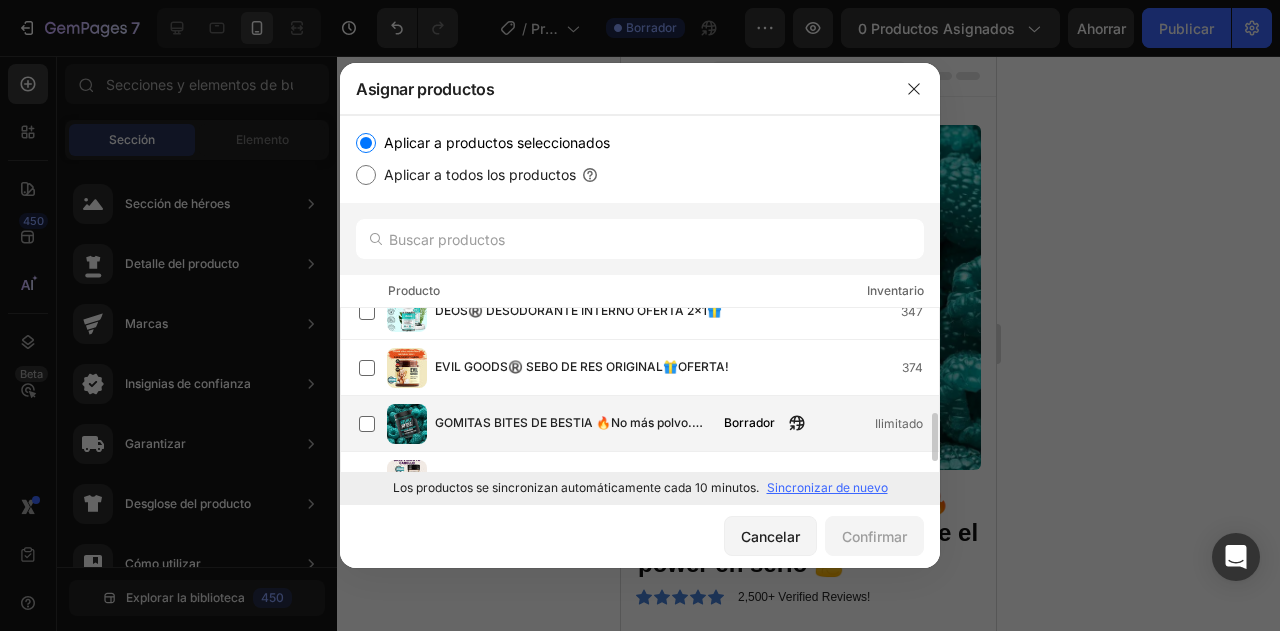 click on "GOMITAS BITES DE BESTIA 🔥No más polvo. Esto te sube el poder en serio 💪" at bounding box center (573, 424) 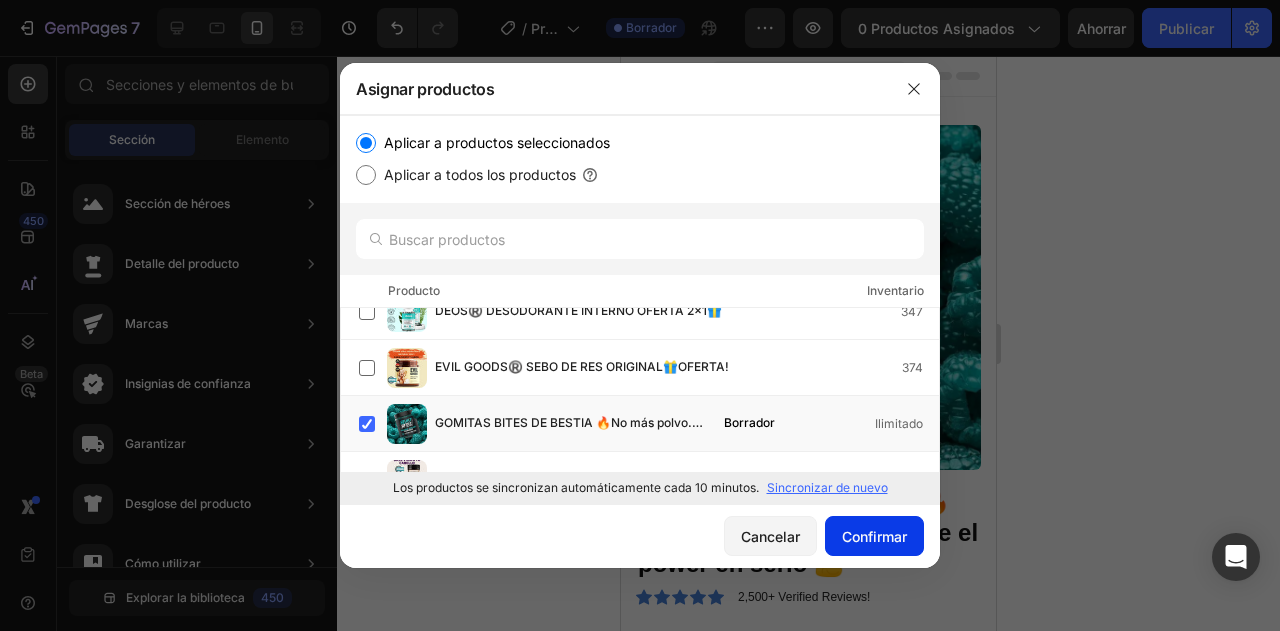 click on "Confirmar" at bounding box center (874, 536) 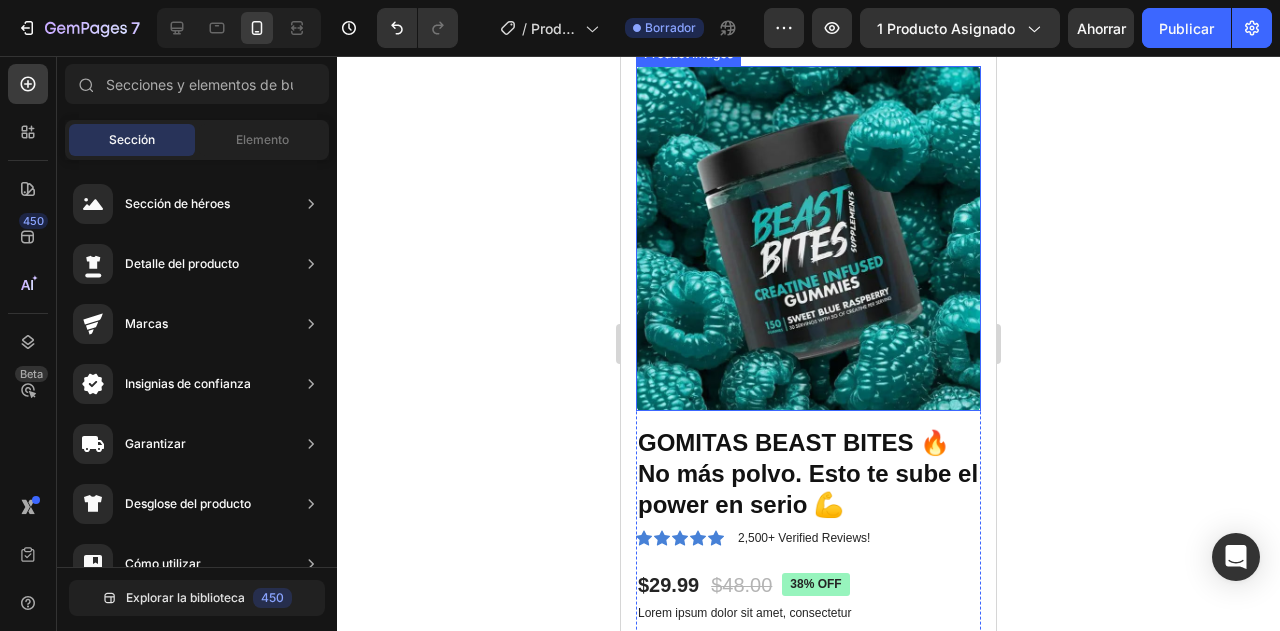 scroll, scrollTop: 0, scrollLeft: 0, axis: both 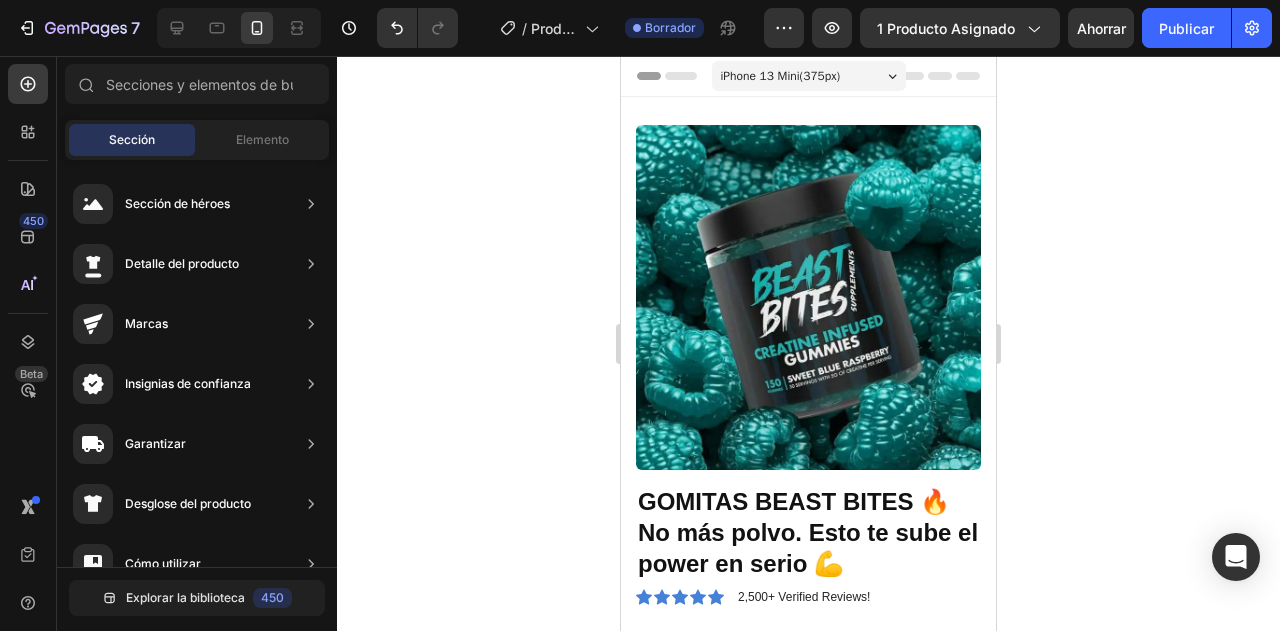 click on "Sección" 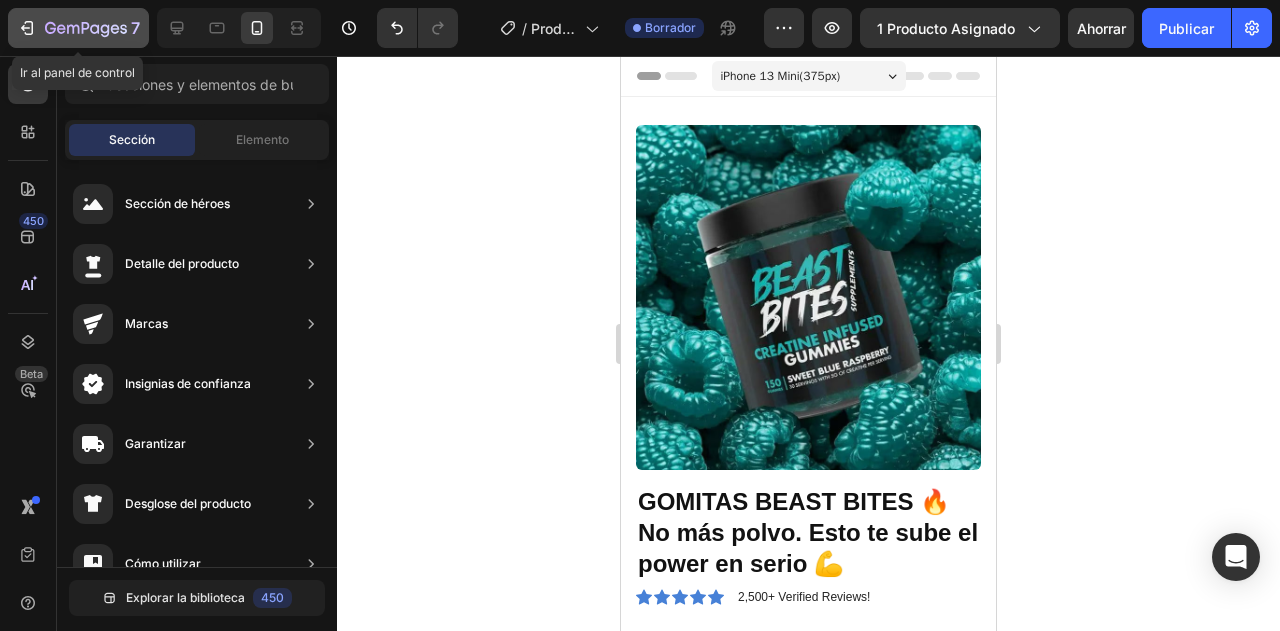 click 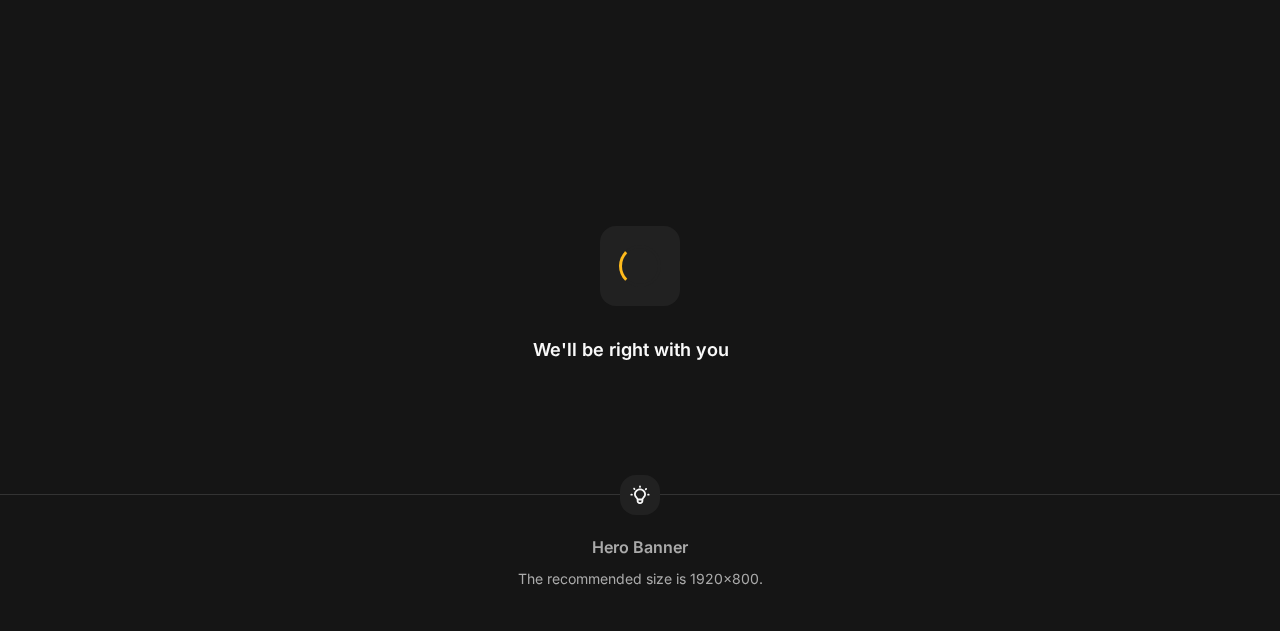 scroll, scrollTop: 0, scrollLeft: 0, axis: both 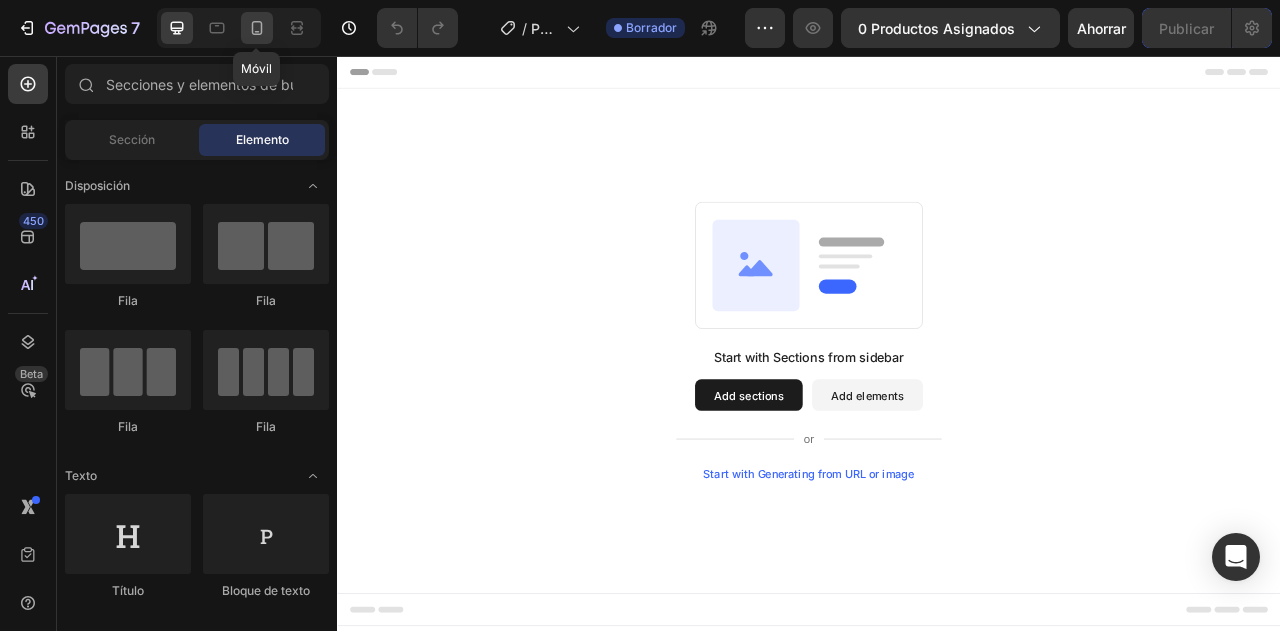 click 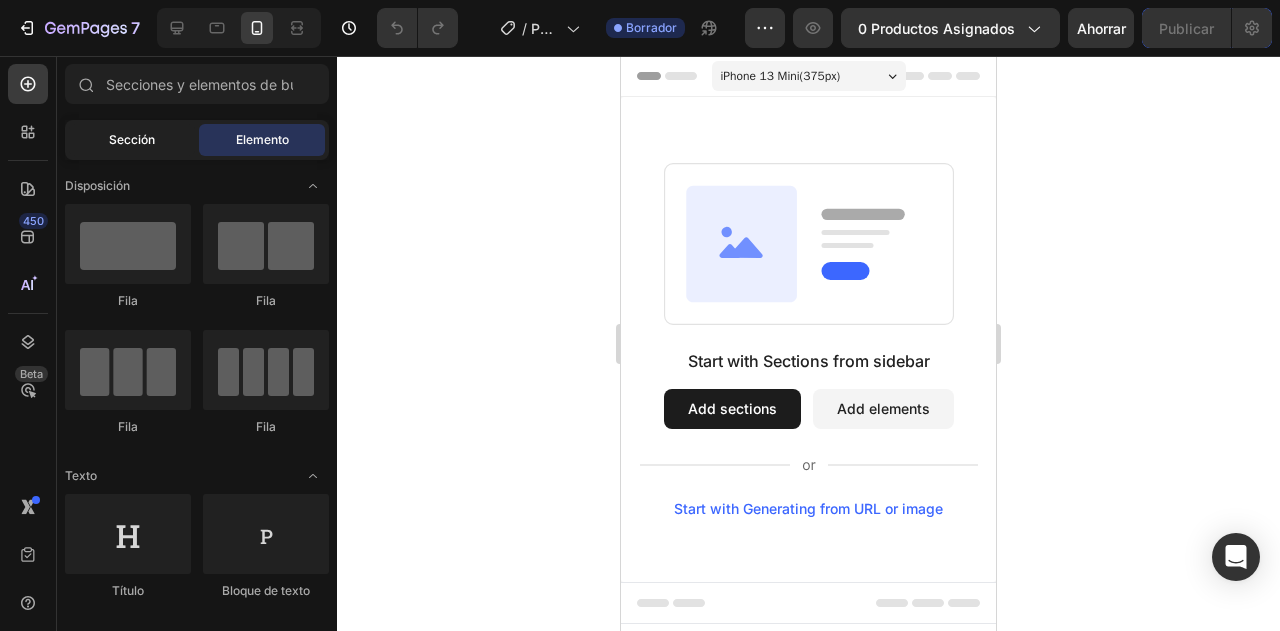 click on "Sección" at bounding box center (132, 140) 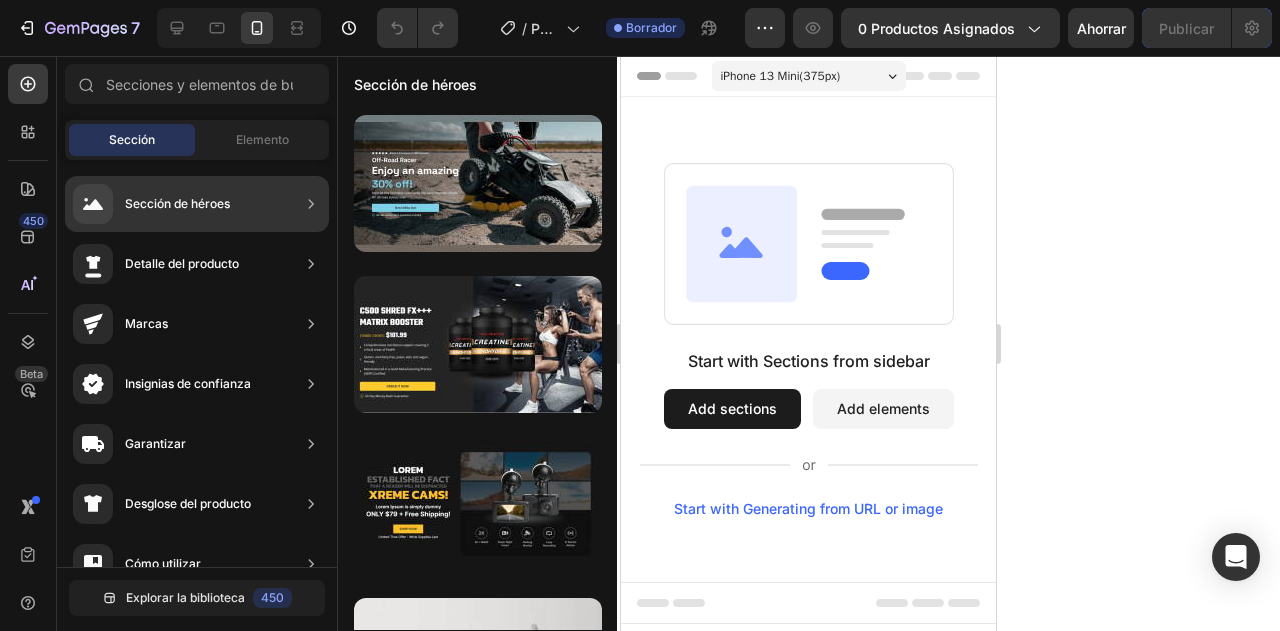 click on "Sección de héroes" at bounding box center [177, 203] 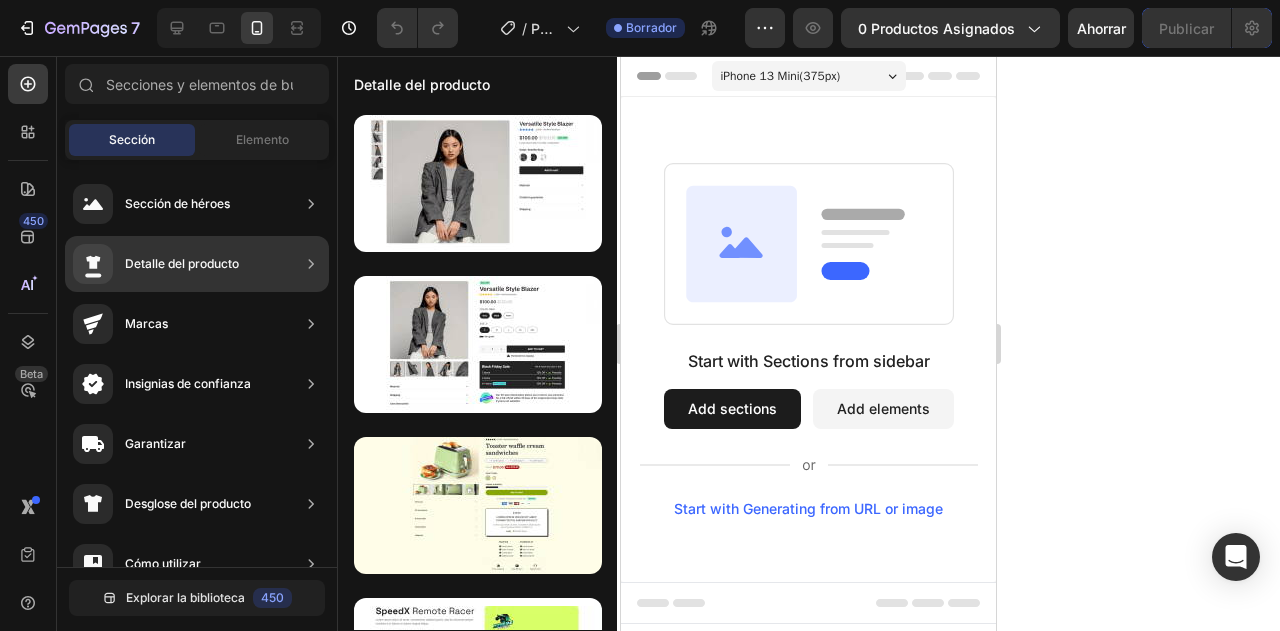 click on "Detalle del producto" at bounding box center (156, 264) 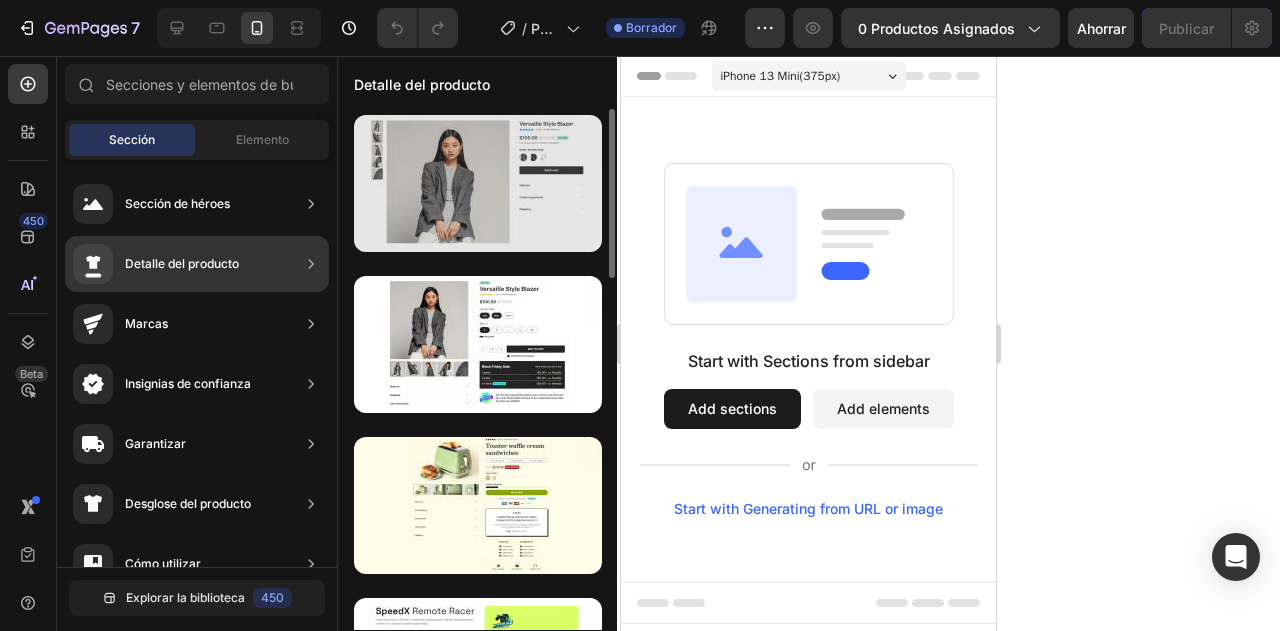 click at bounding box center [478, 183] 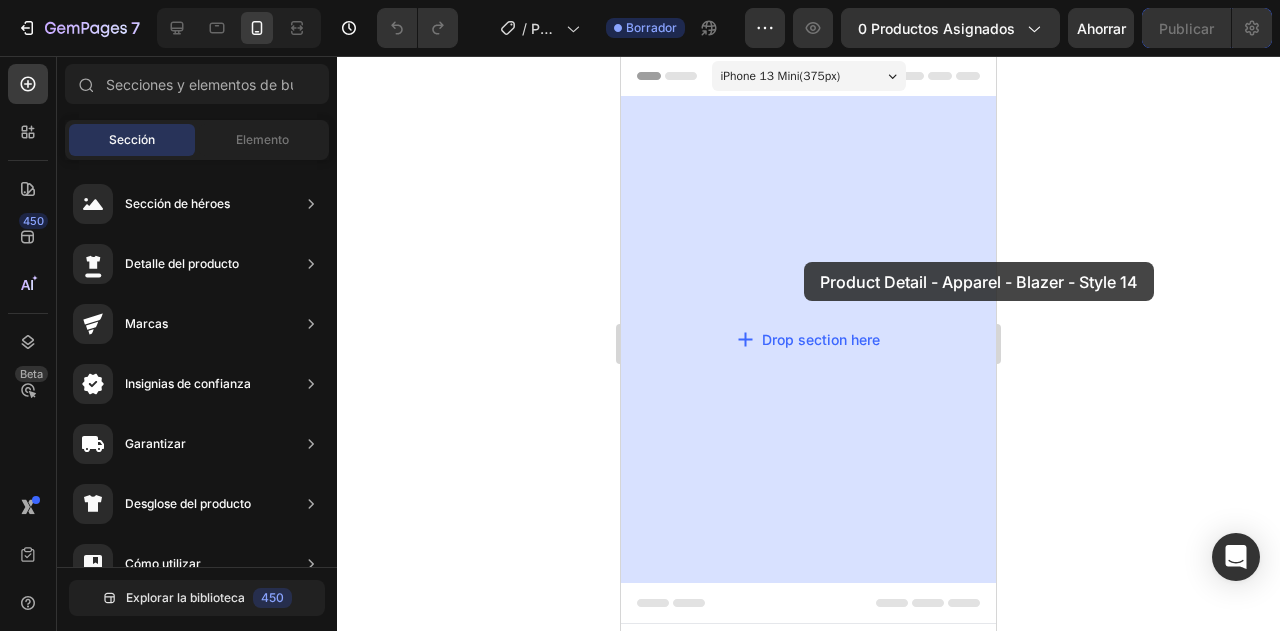 drag, startPoint x: 1108, startPoint y: 253, endPoint x: 765, endPoint y: 257, distance: 343.02332 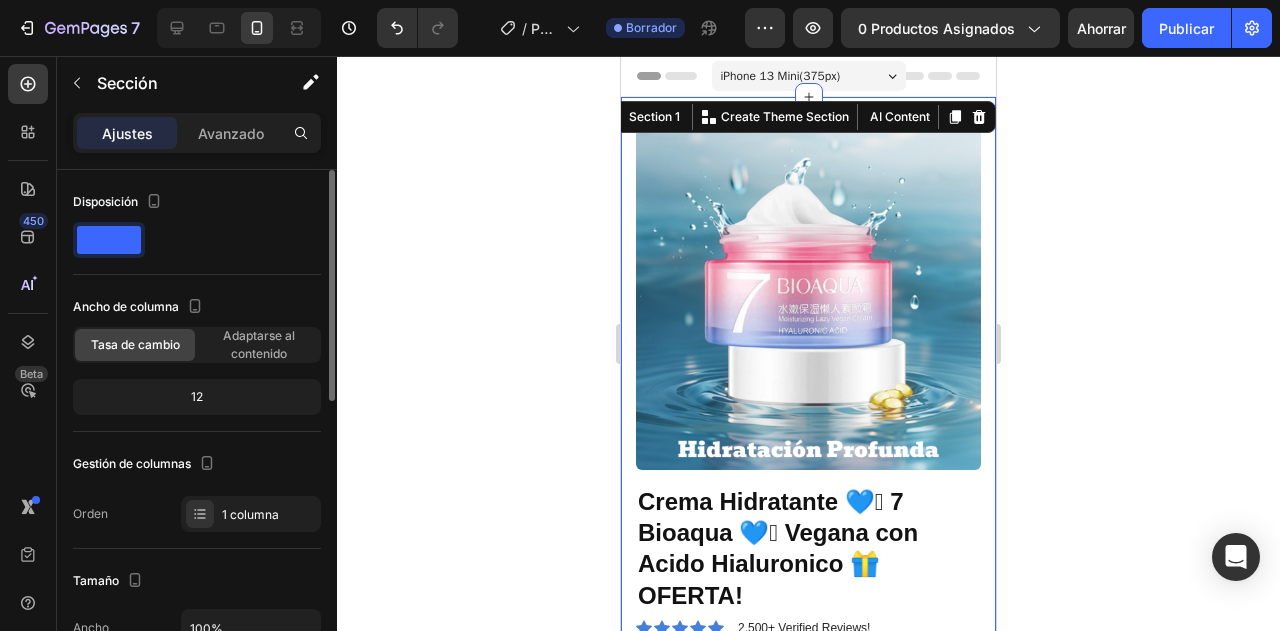 scroll, scrollTop: 120, scrollLeft: 0, axis: vertical 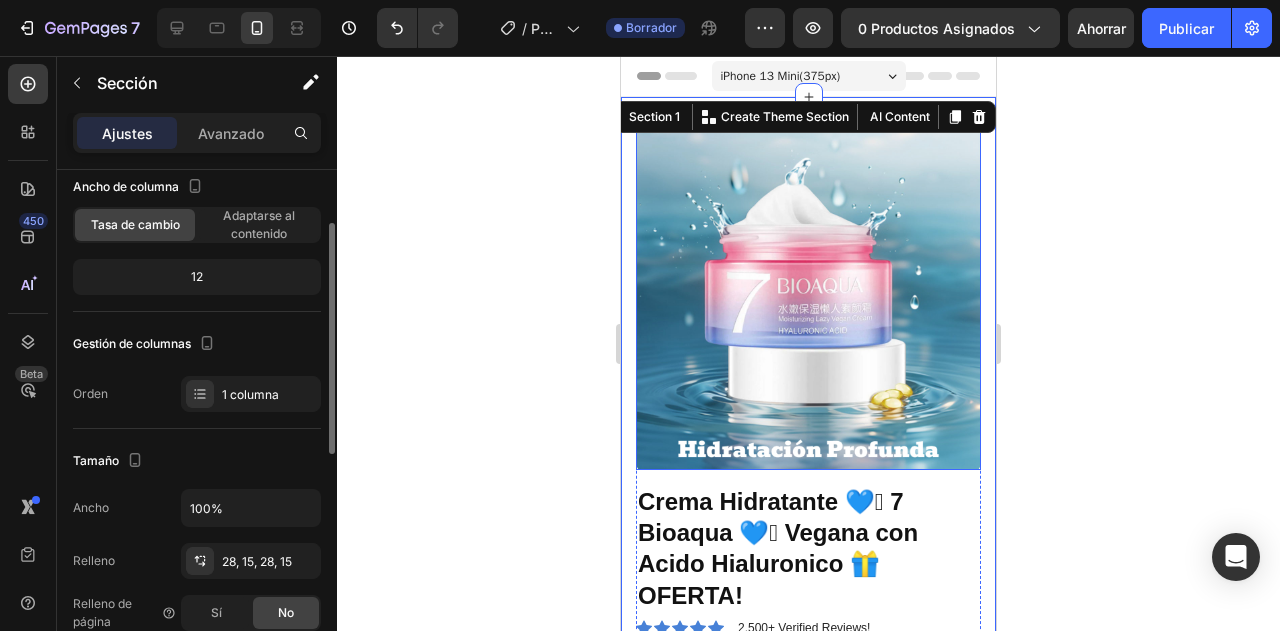 click at bounding box center [808, 297] 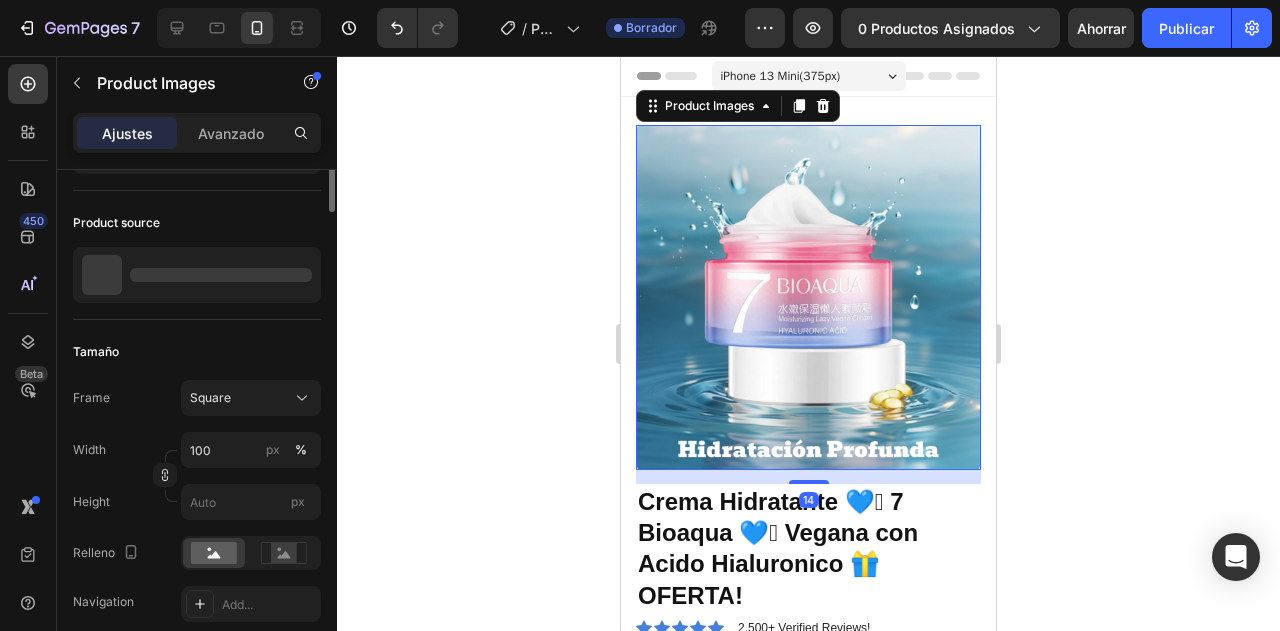 scroll, scrollTop: 0, scrollLeft: 0, axis: both 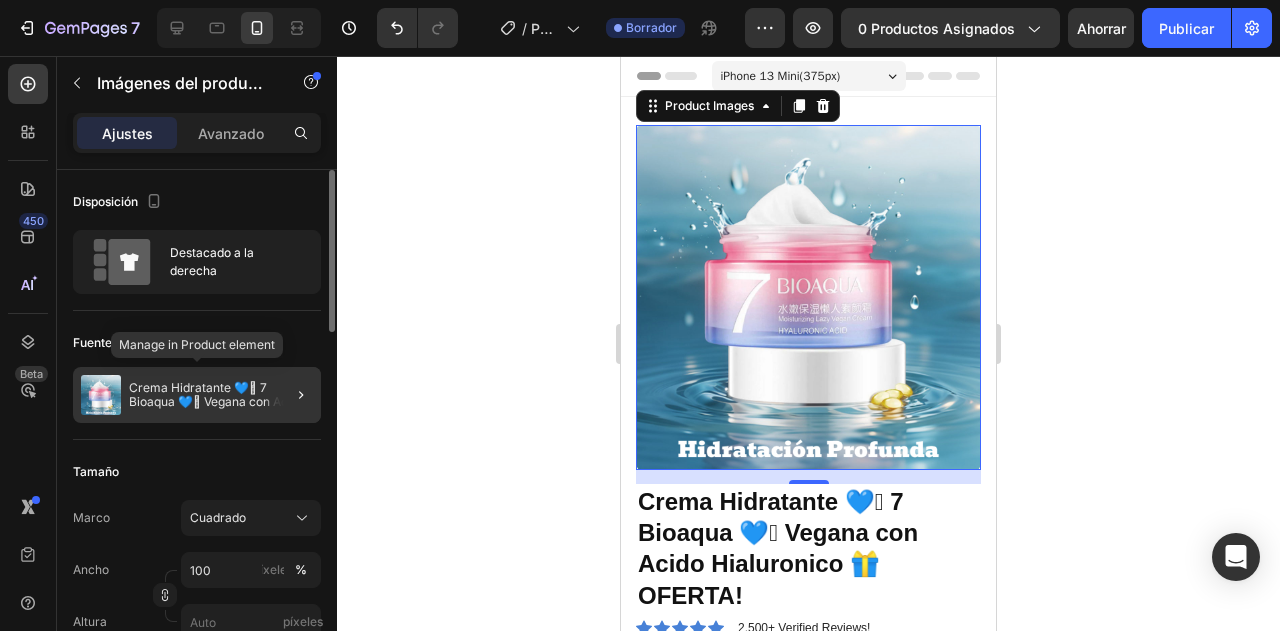 click on "Crema Hidratante 💙🩷 7 Bioaqua 💙🩷 Vegana con Acido Hialuronico 🎁OFERTA!" at bounding box center [218, 401] 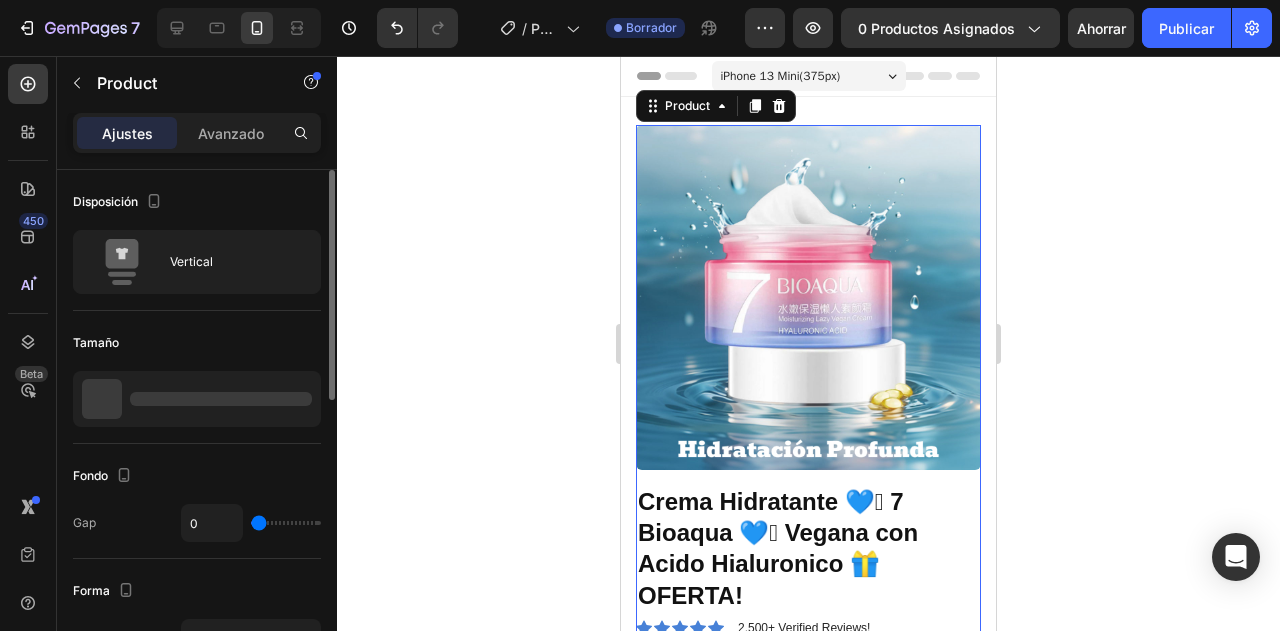 click at bounding box center (221, 399) 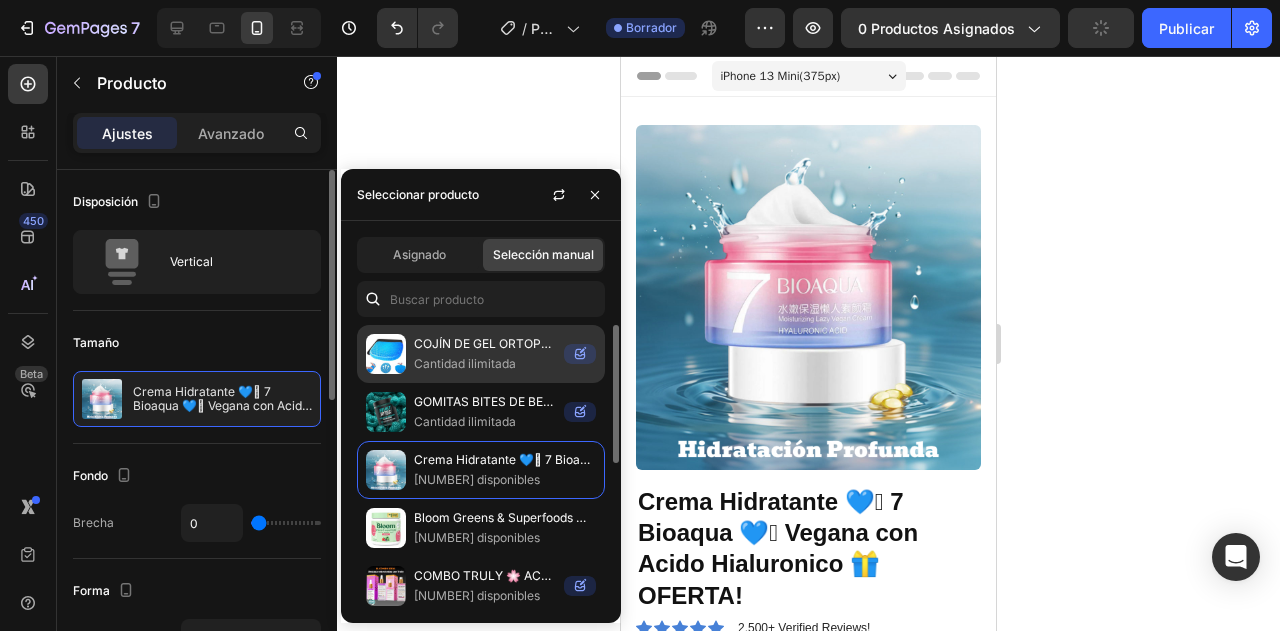 click on "COJÍN DE GEL ORTOPÉDICO" at bounding box center (496, 343) 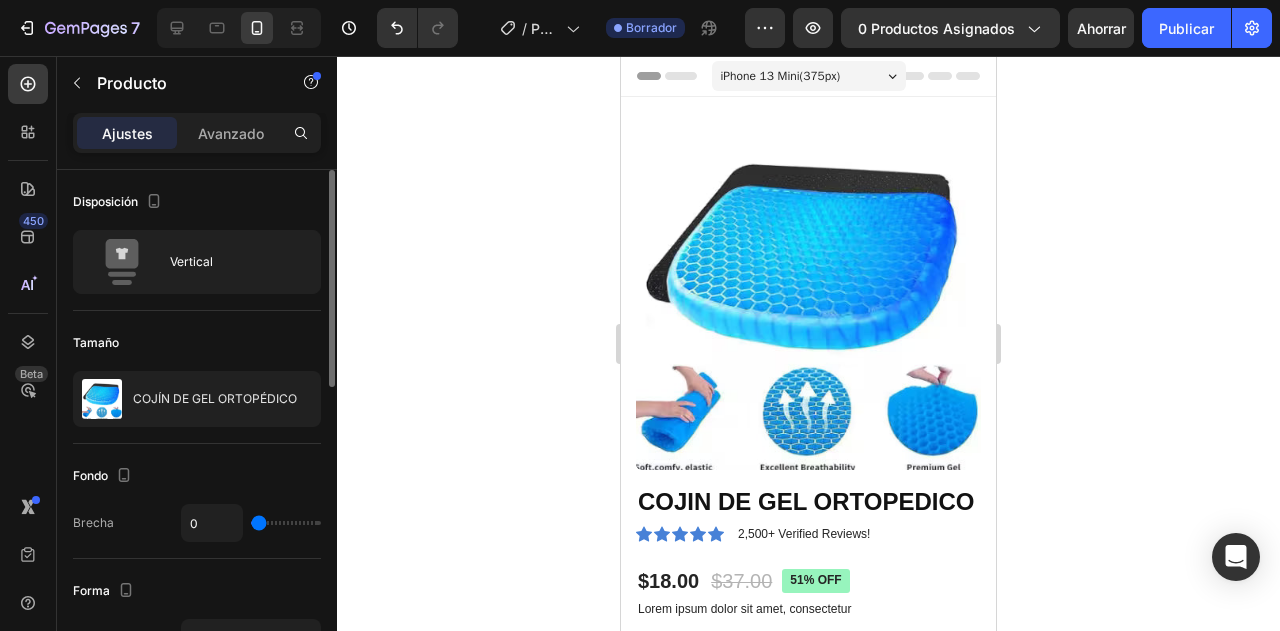 click 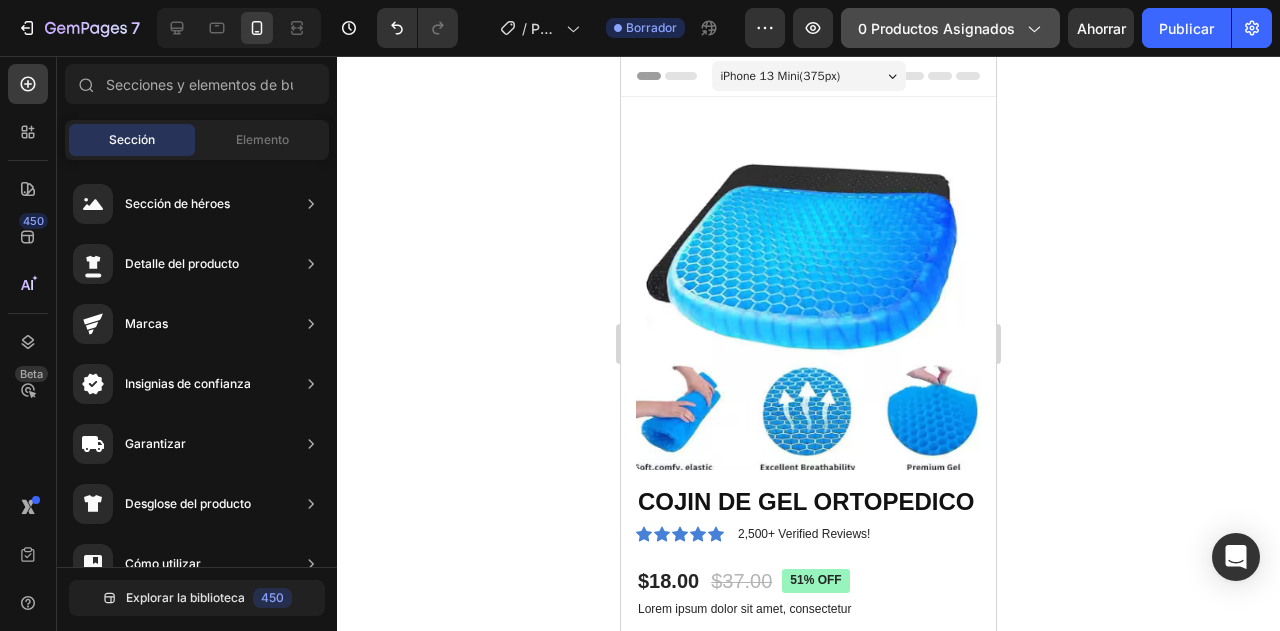 click 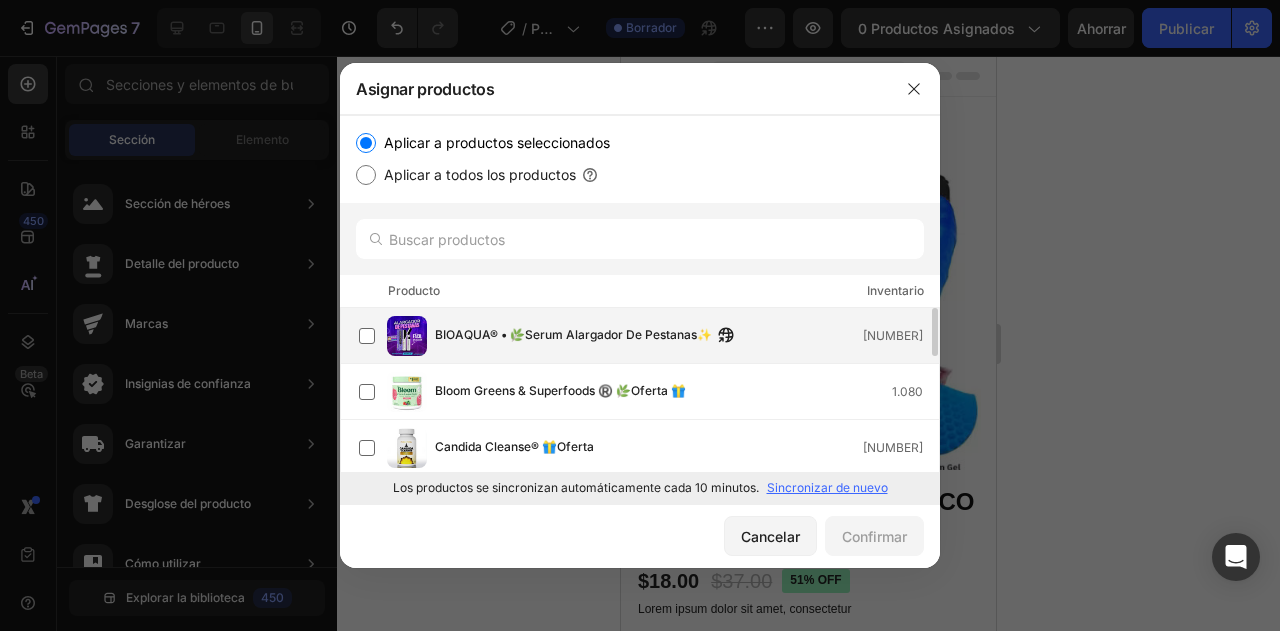 scroll, scrollTop: 120, scrollLeft: 0, axis: vertical 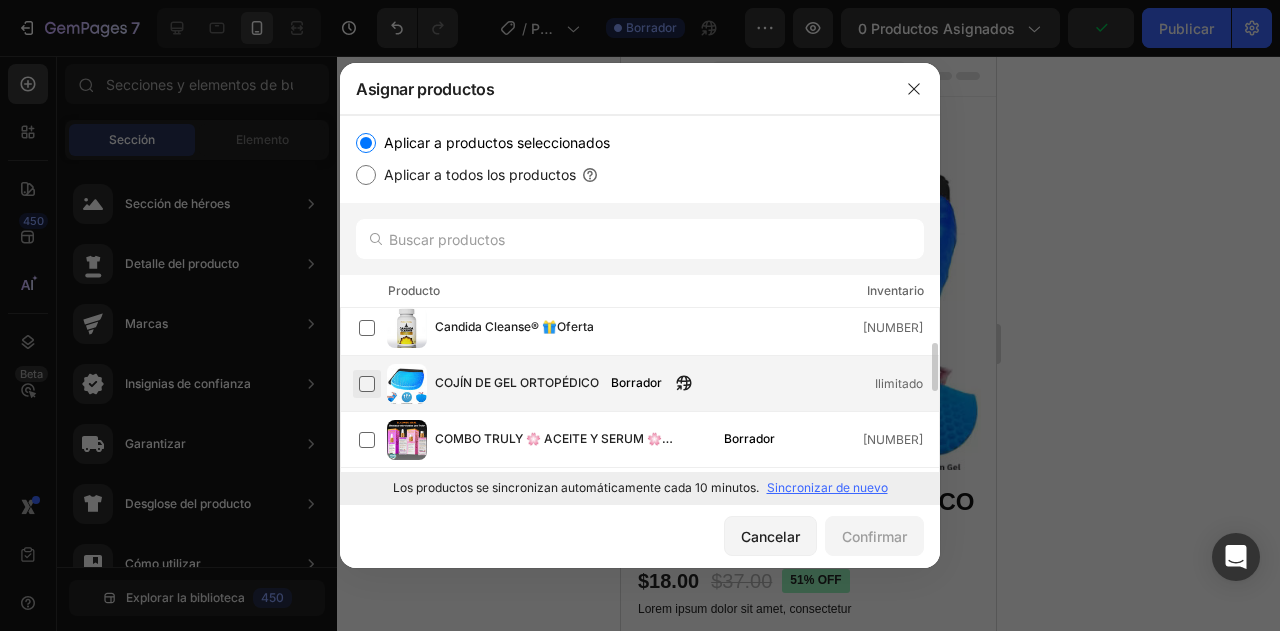click at bounding box center (367, 384) 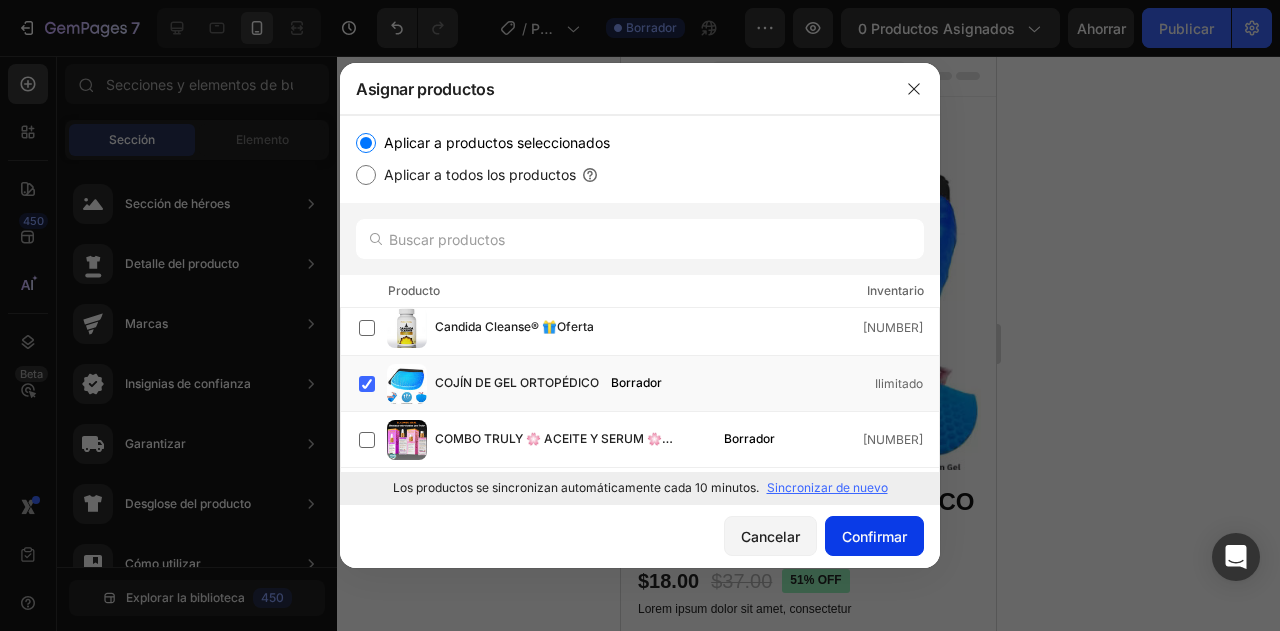 click on "Confirmar" at bounding box center (874, 536) 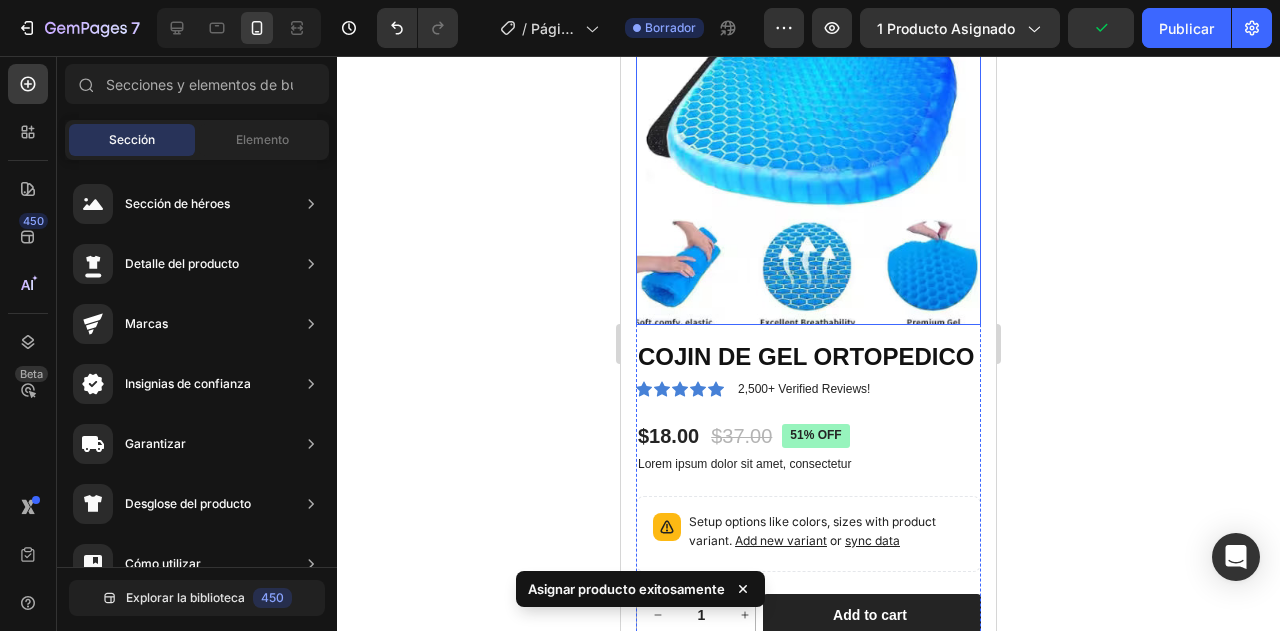 scroll, scrollTop: 240, scrollLeft: 0, axis: vertical 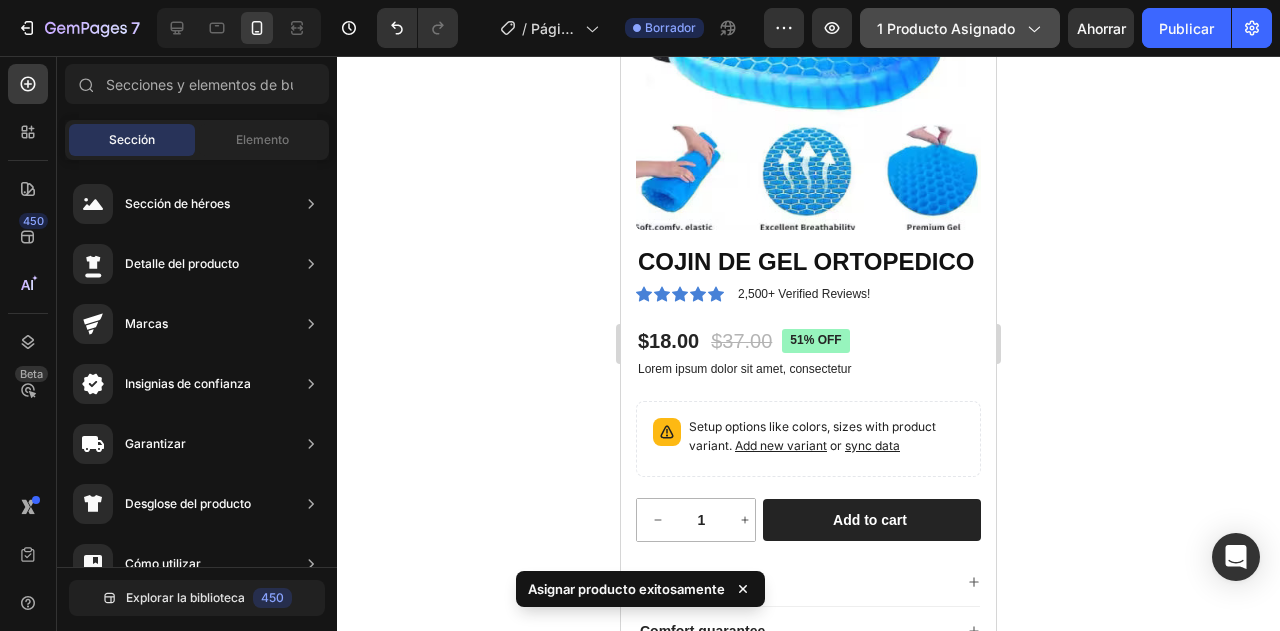 click on "1 producto asignado" at bounding box center (960, 28) 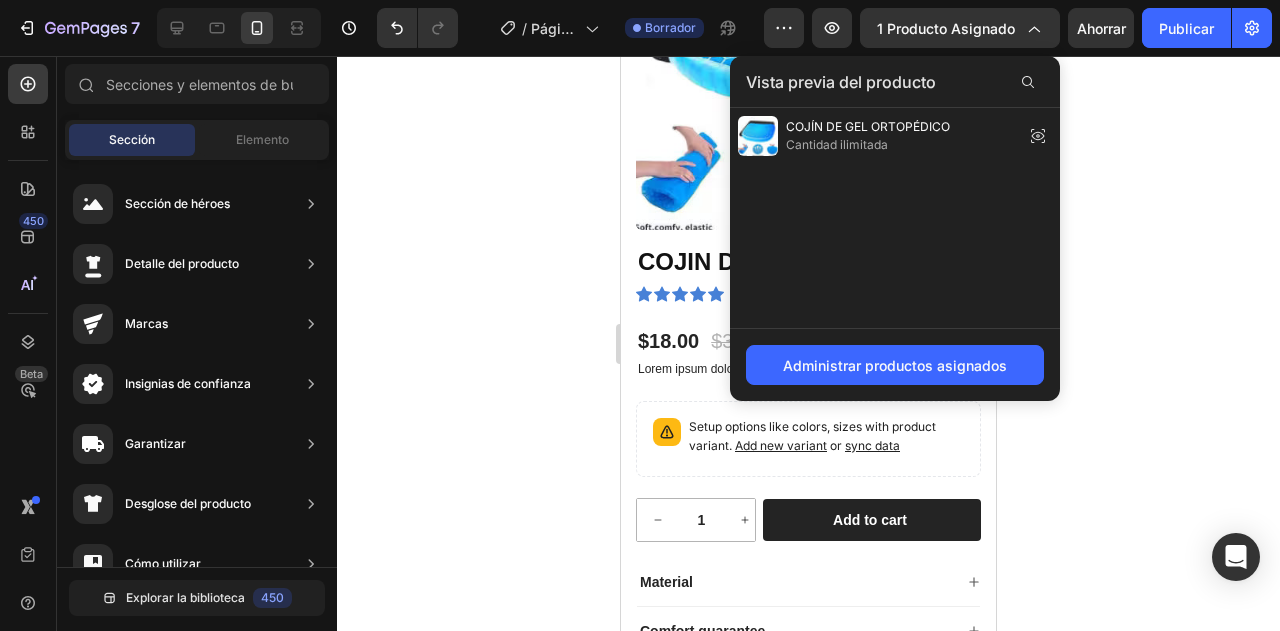 click 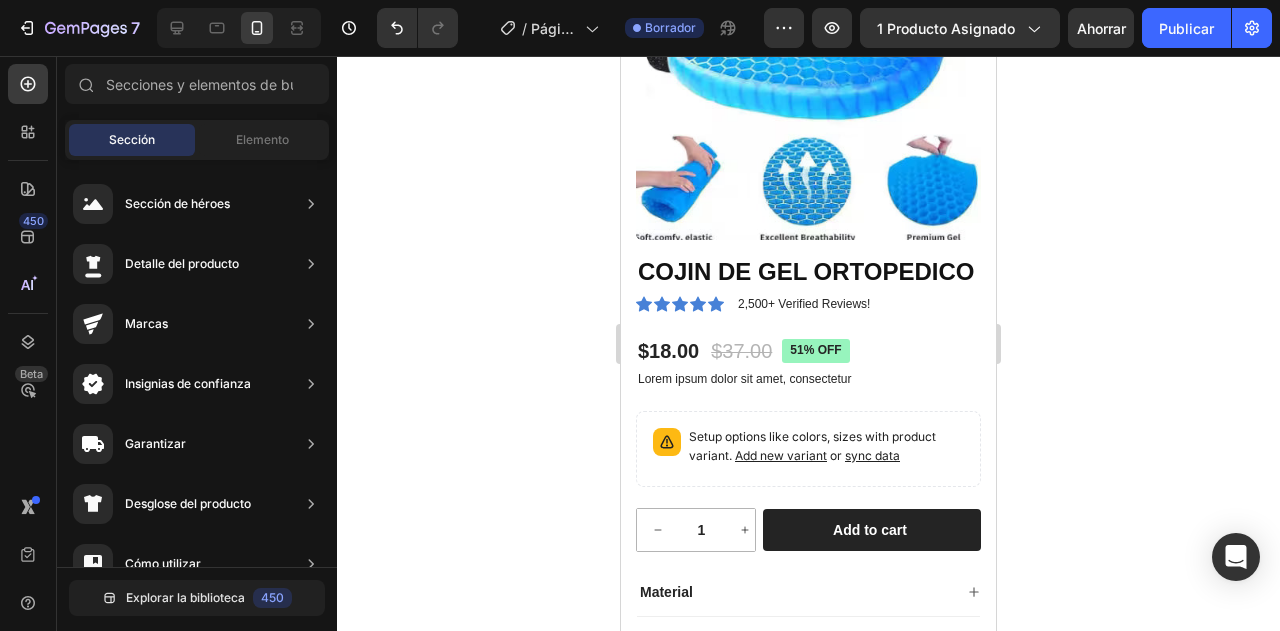 scroll, scrollTop: 0, scrollLeft: 0, axis: both 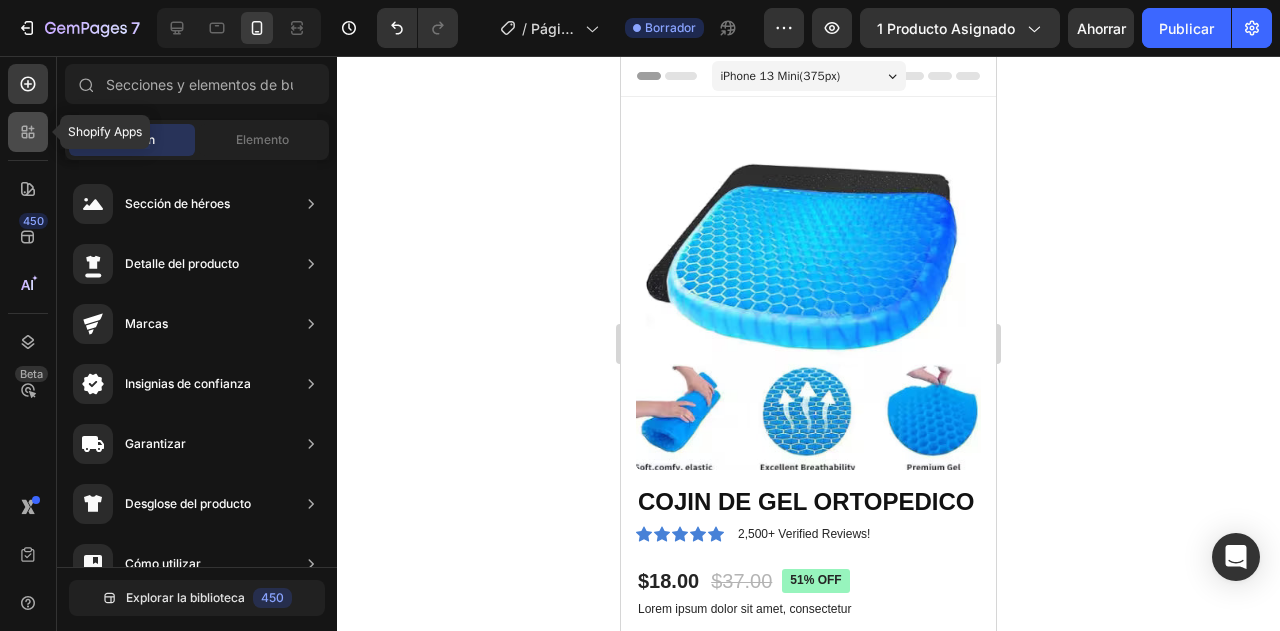 click 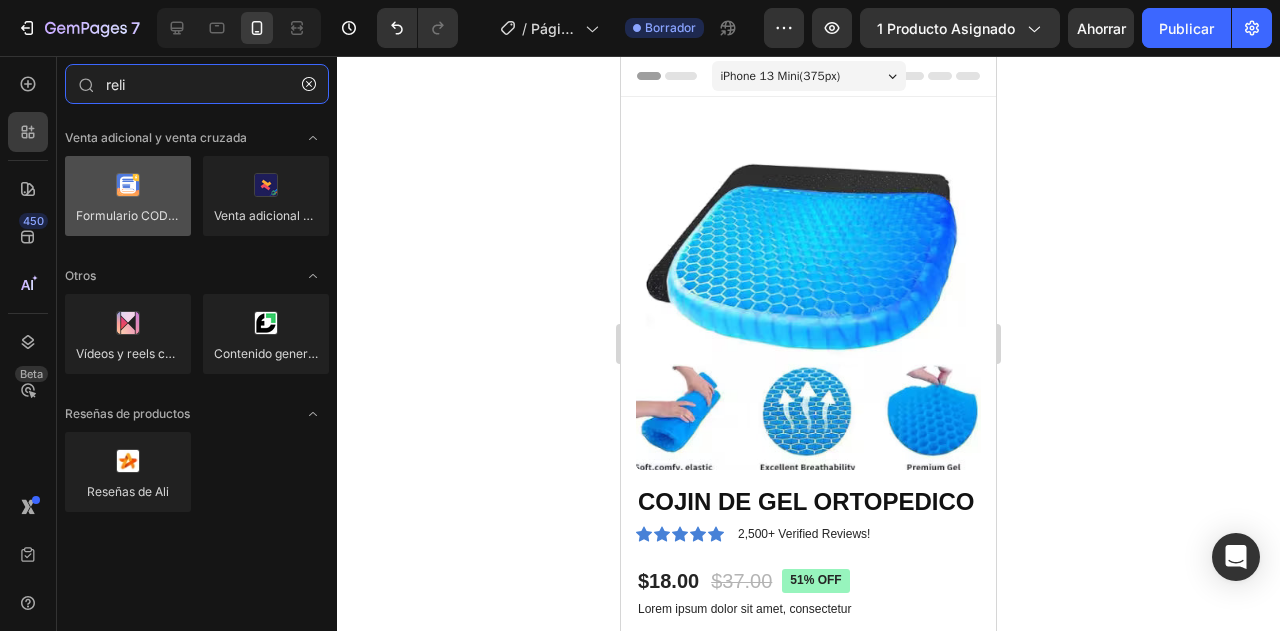 type on "reli" 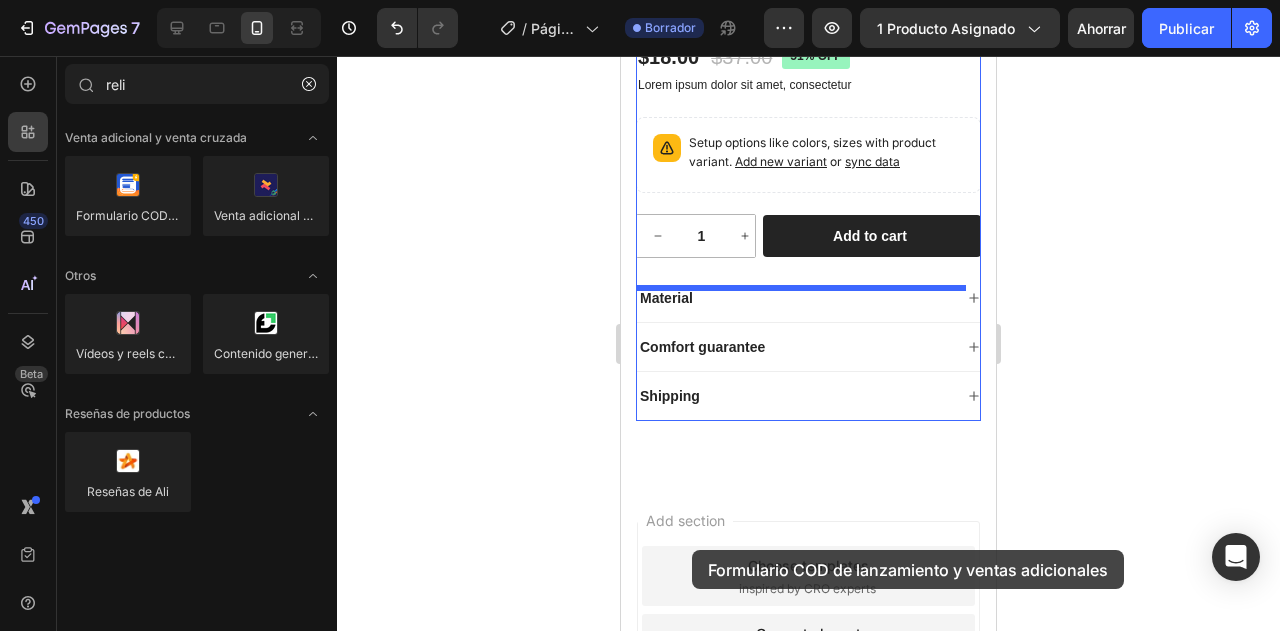 scroll, scrollTop: 528, scrollLeft: 0, axis: vertical 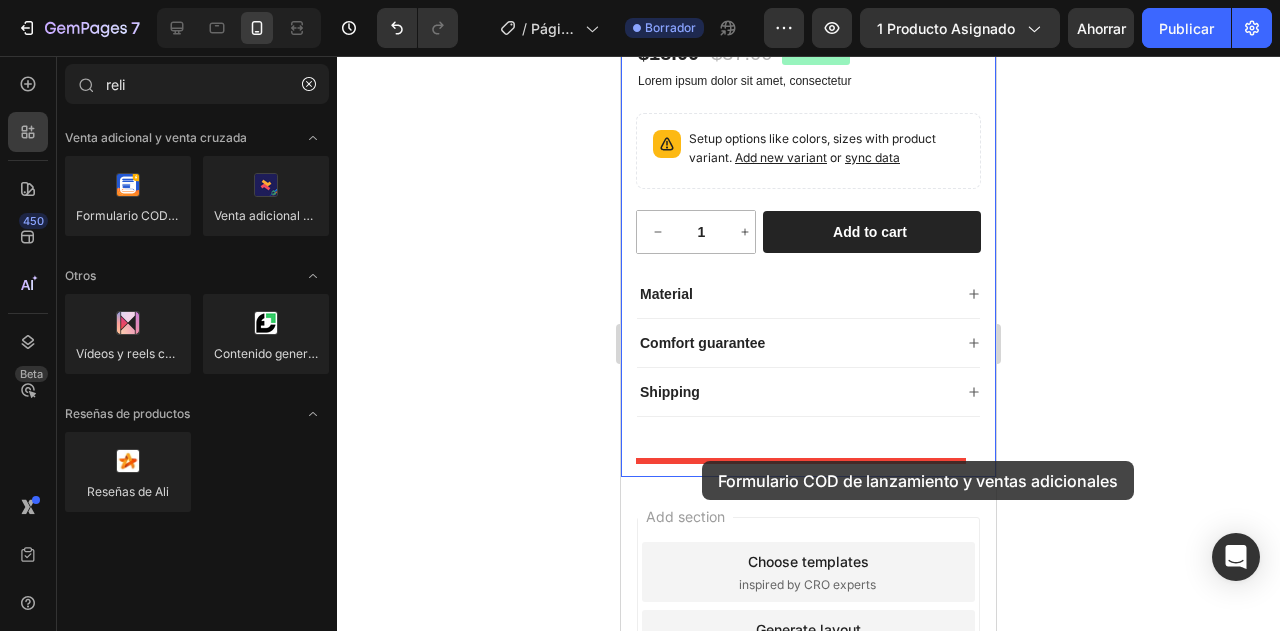 drag, startPoint x: 741, startPoint y: 275, endPoint x: 702, endPoint y: 461, distance: 190.04474 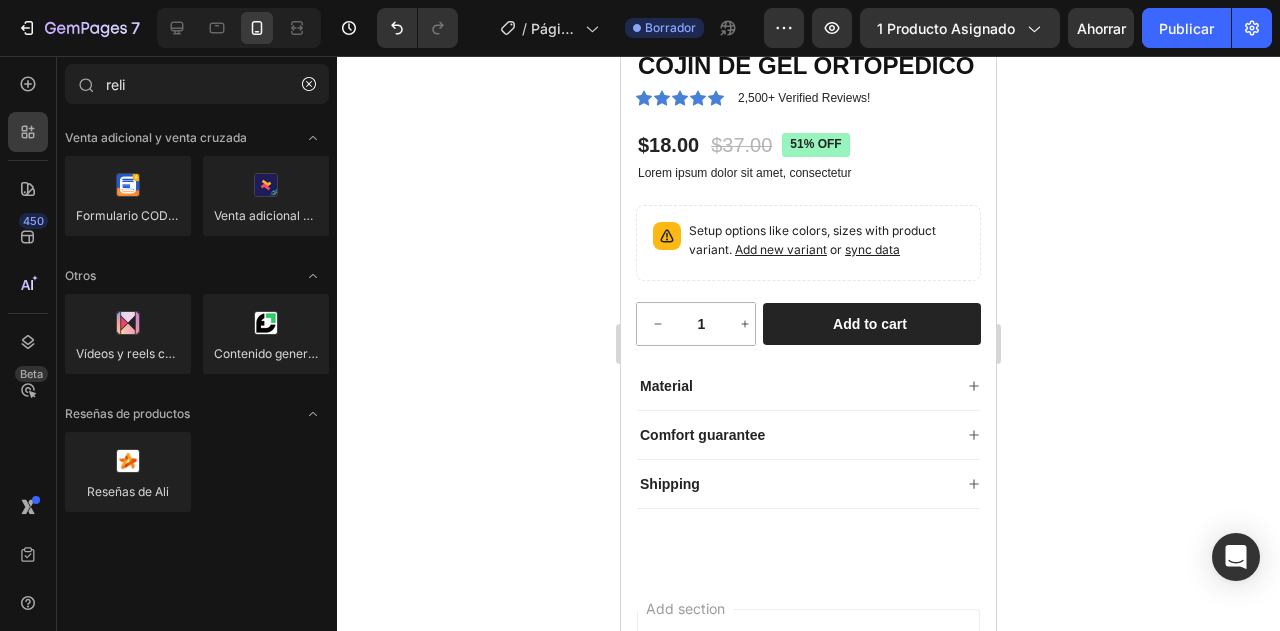 scroll, scrollTop: 480, scrollLeft: 0, axis: vertical 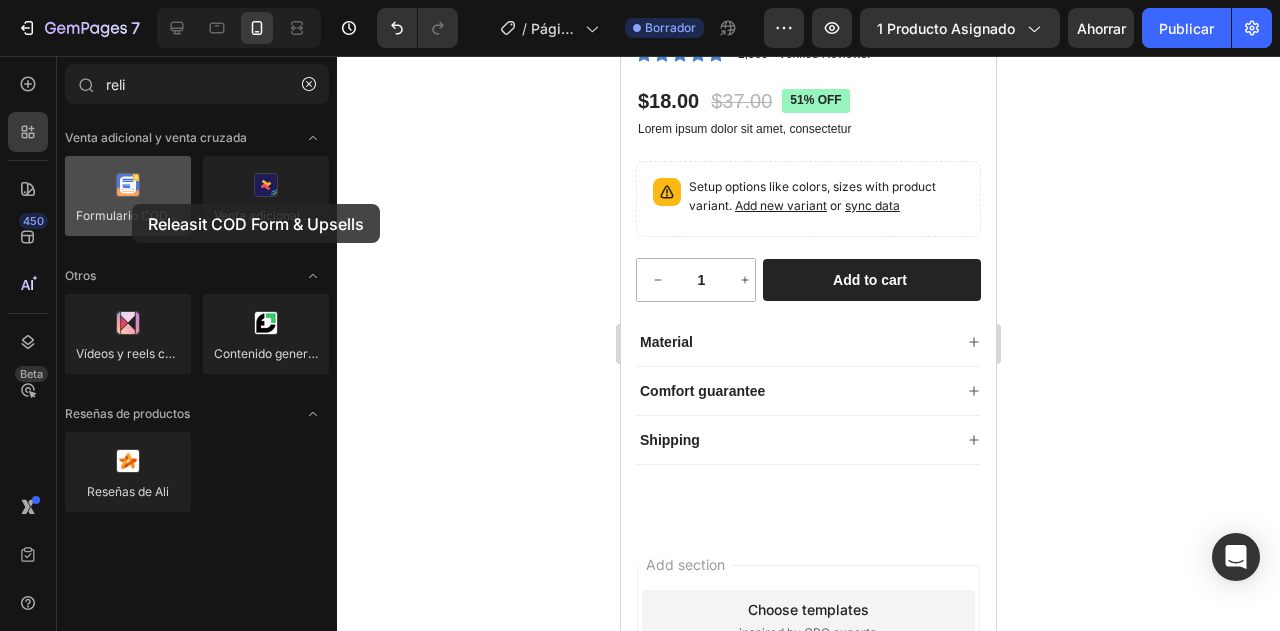 click at bounding box center (128, 196) 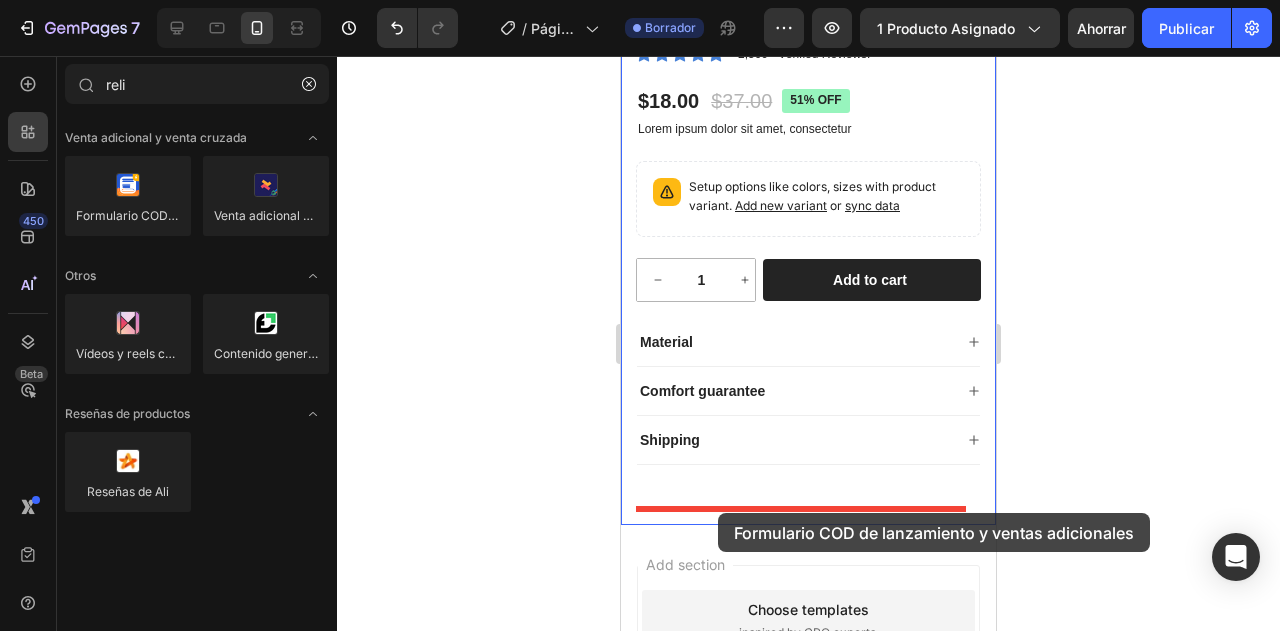 drag, startPoint x: 749, startPoint y: 267, endPoint x: 718, endPoint y: 513, distance: 247.94556 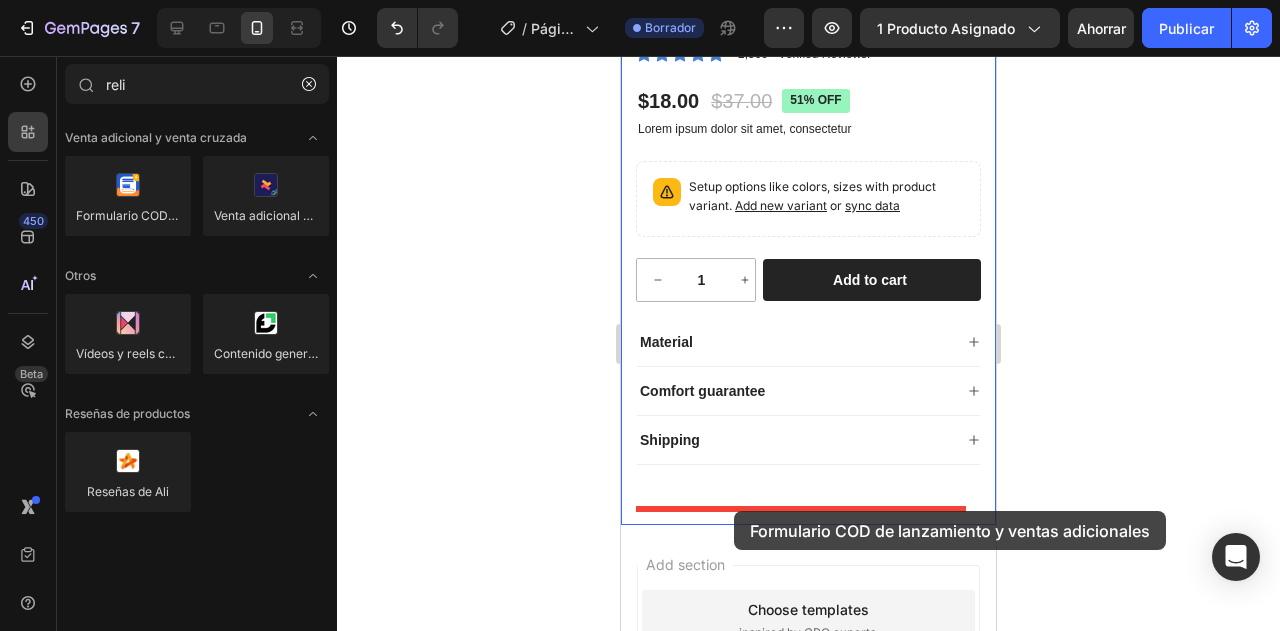drag, startPoint x: 754, startPoint y: 251, endPoint x: 734, endPoint y: 511, distance: 260.7681 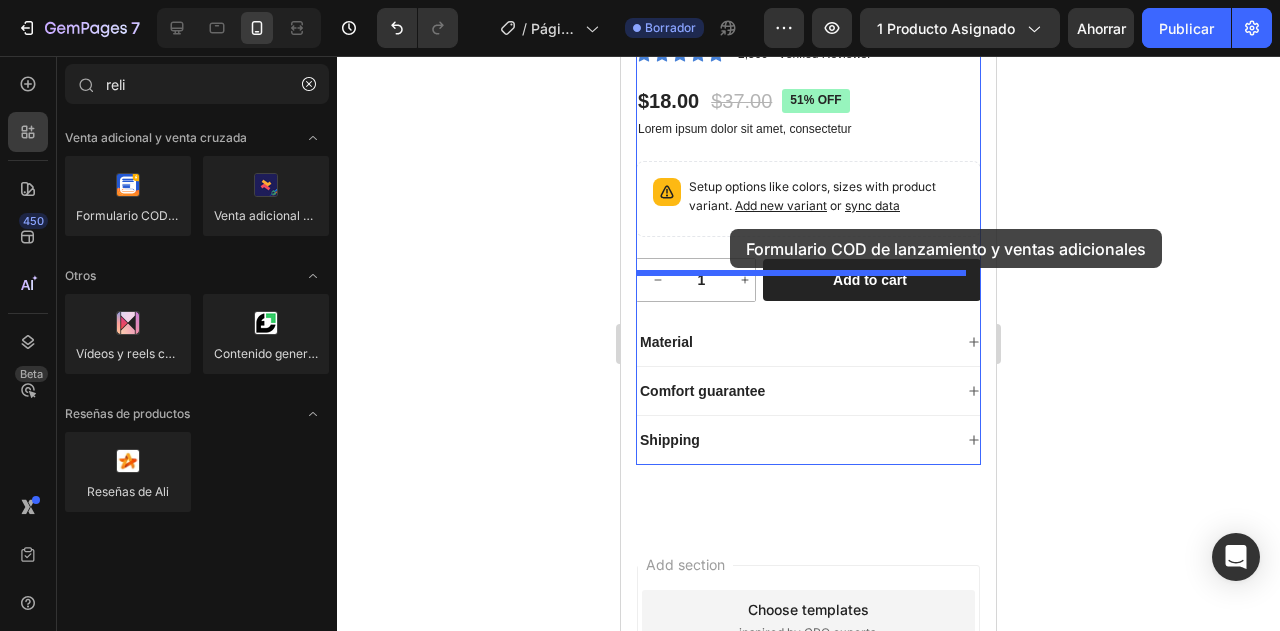 drag, startPoint x: 741, startPoint y: 265, endPoint x: 730, endPoint y: 229, distance: 37.64306 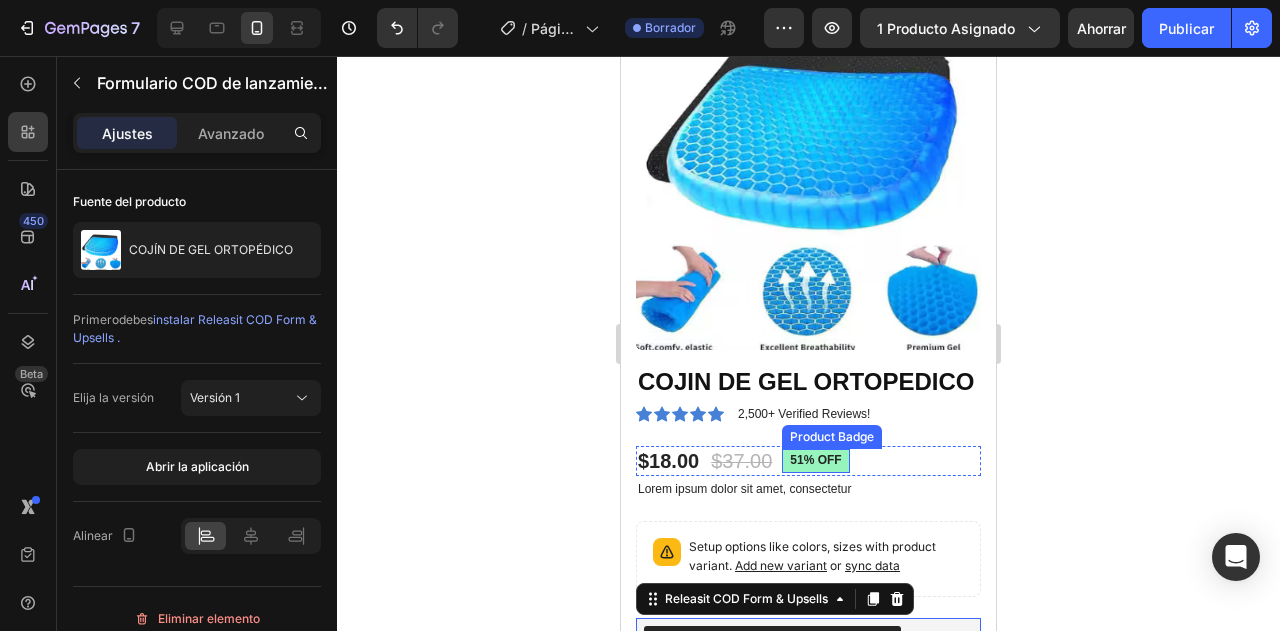 scroll, scrollTop: 240, scrollLeft: 0, axis: vertical 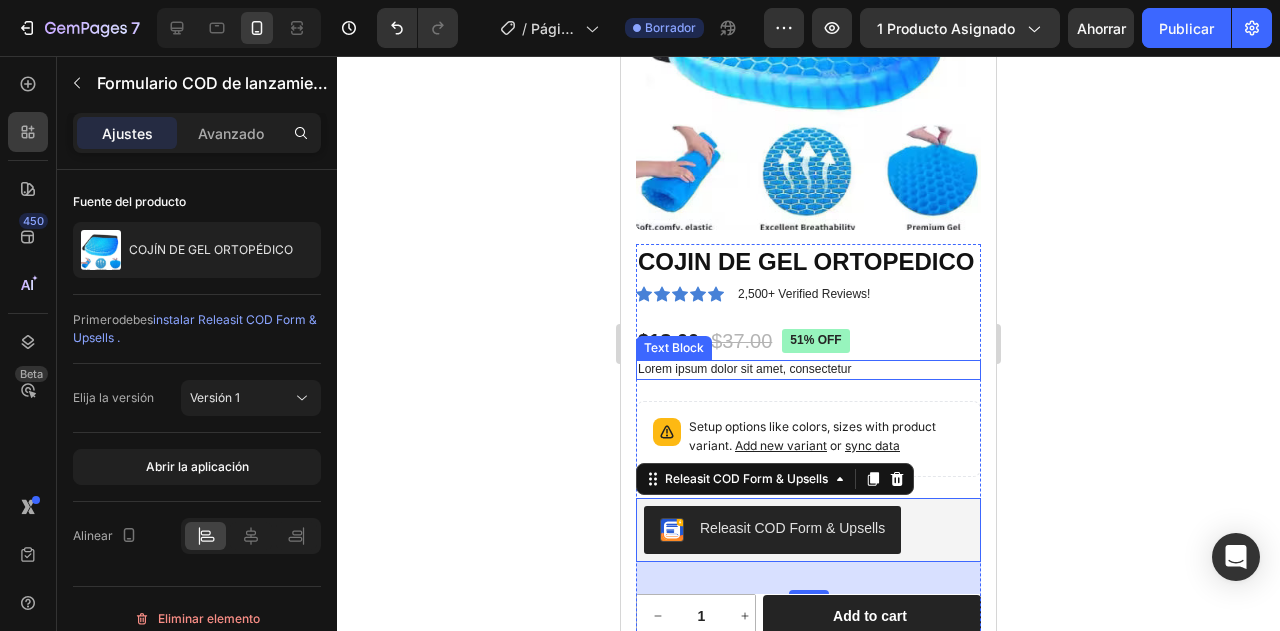 click on "Lorem ipsum dolor sit amet, consectetur" at bounding box center (808, 370) 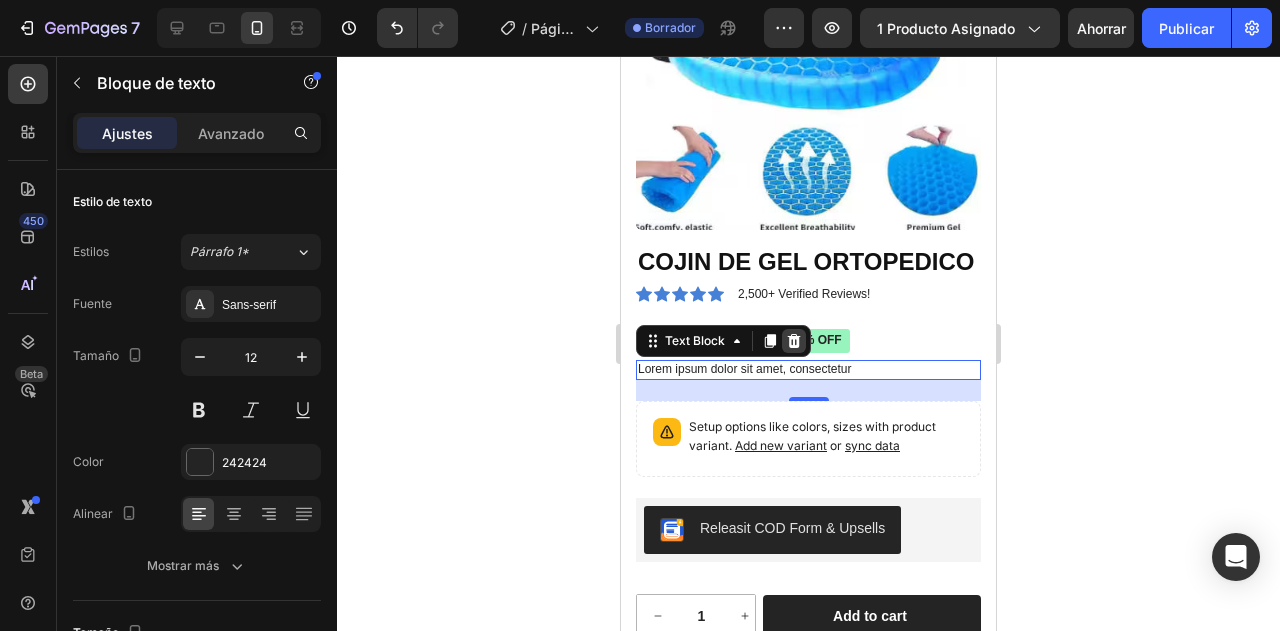 click 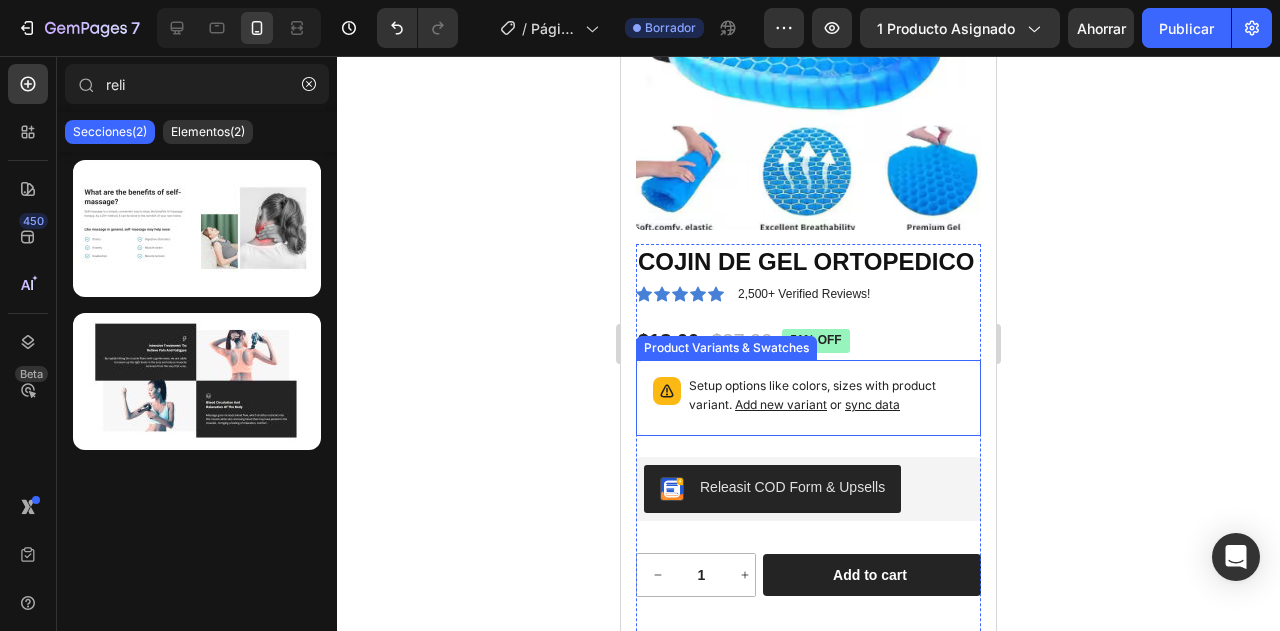 click on "Setup options like colors, sizes with product variant.       Add new variant   or   sync data" at bounding box center [808, 398] 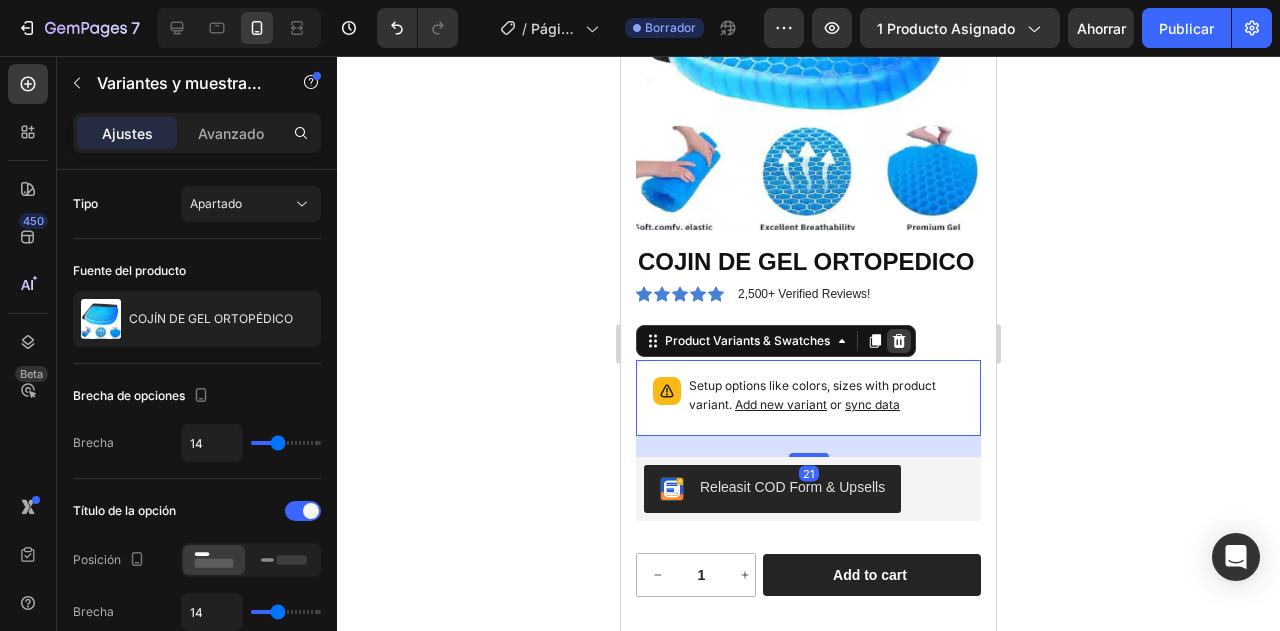 click 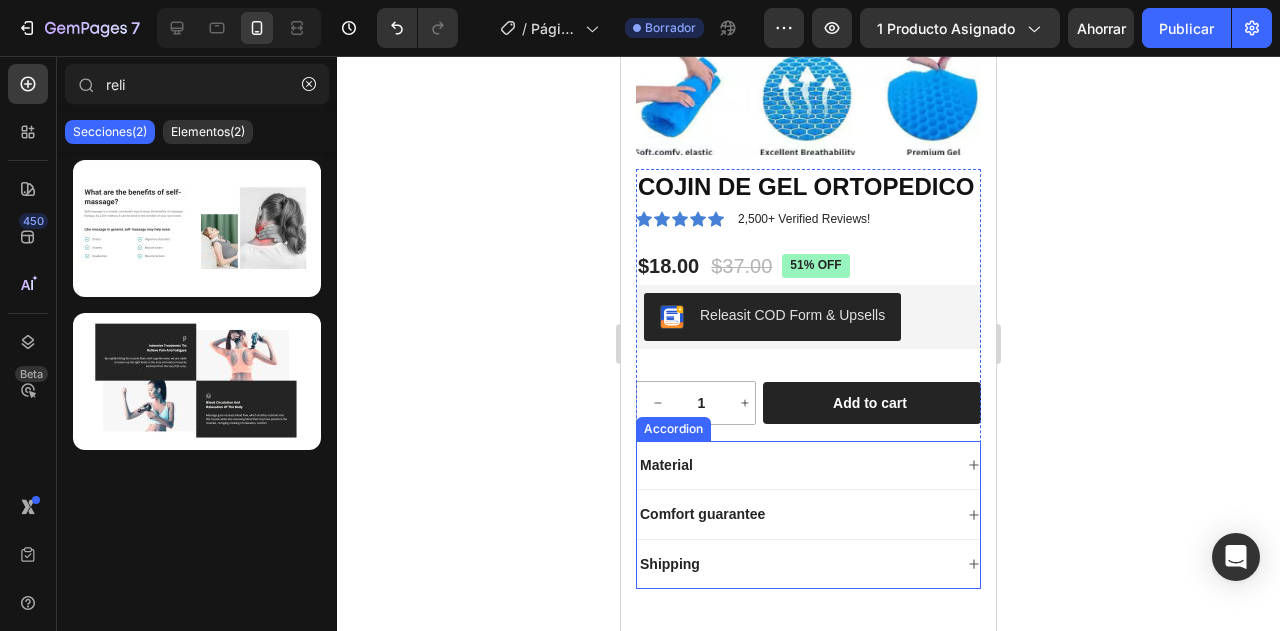 scroll, scrollTop: 360, scrollLeft: 0, axis: vertical 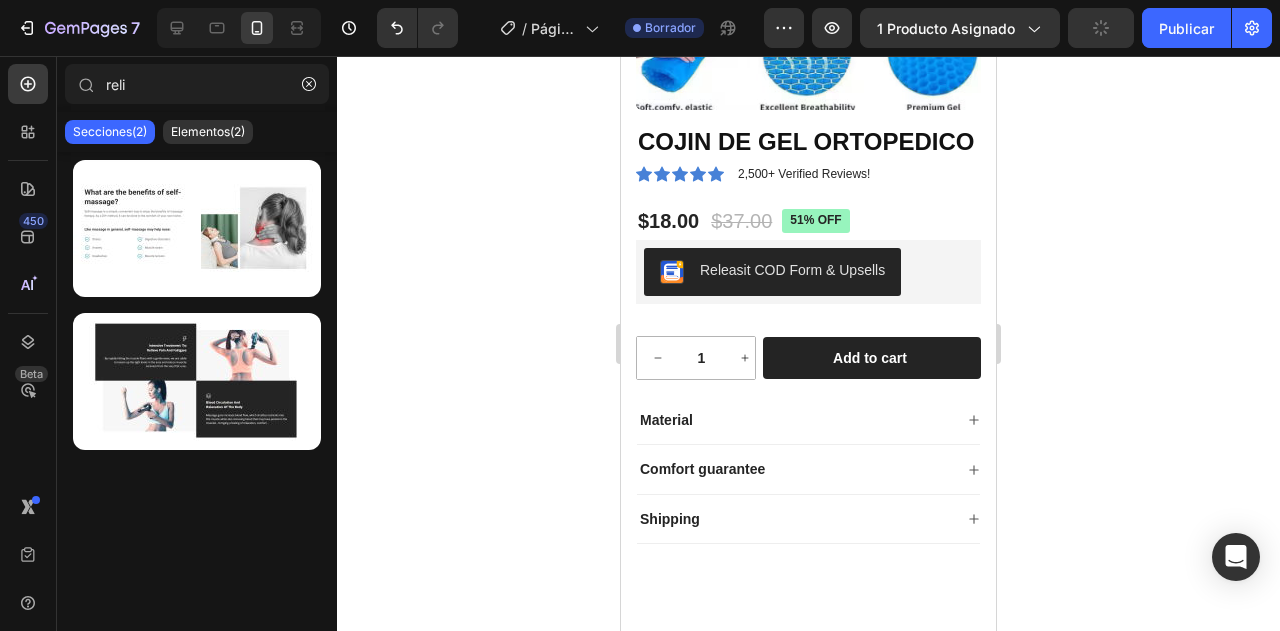 click 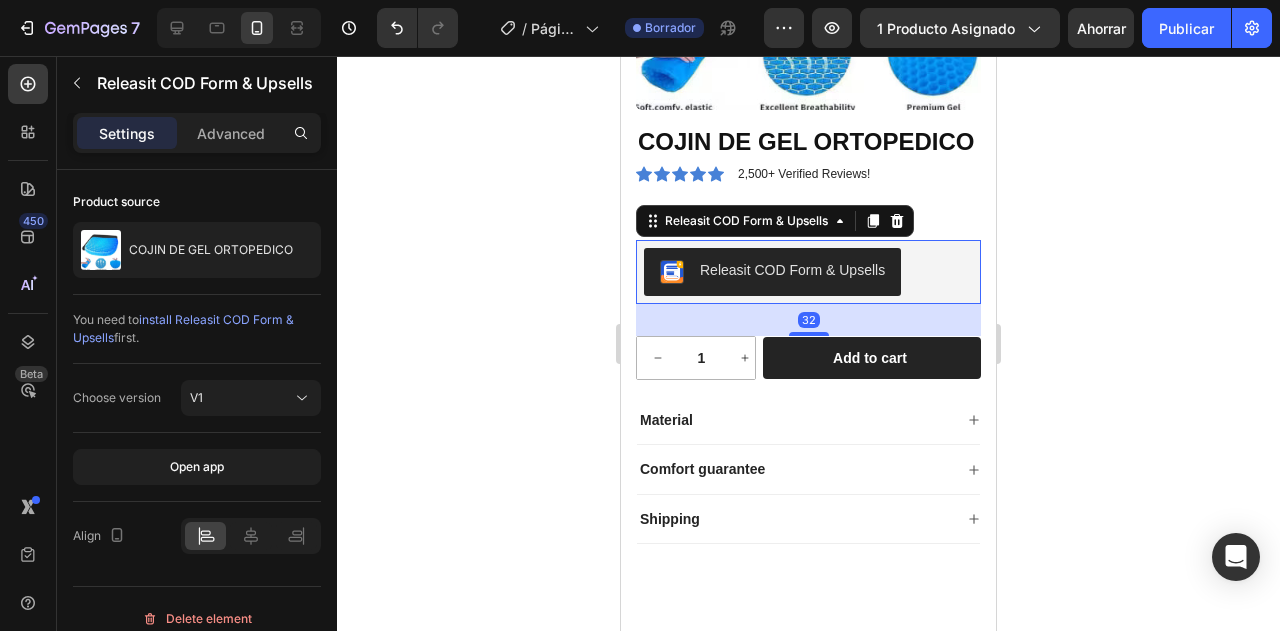 click on "Releasit COD Form & Upsells" at bounding box center [772, 272] 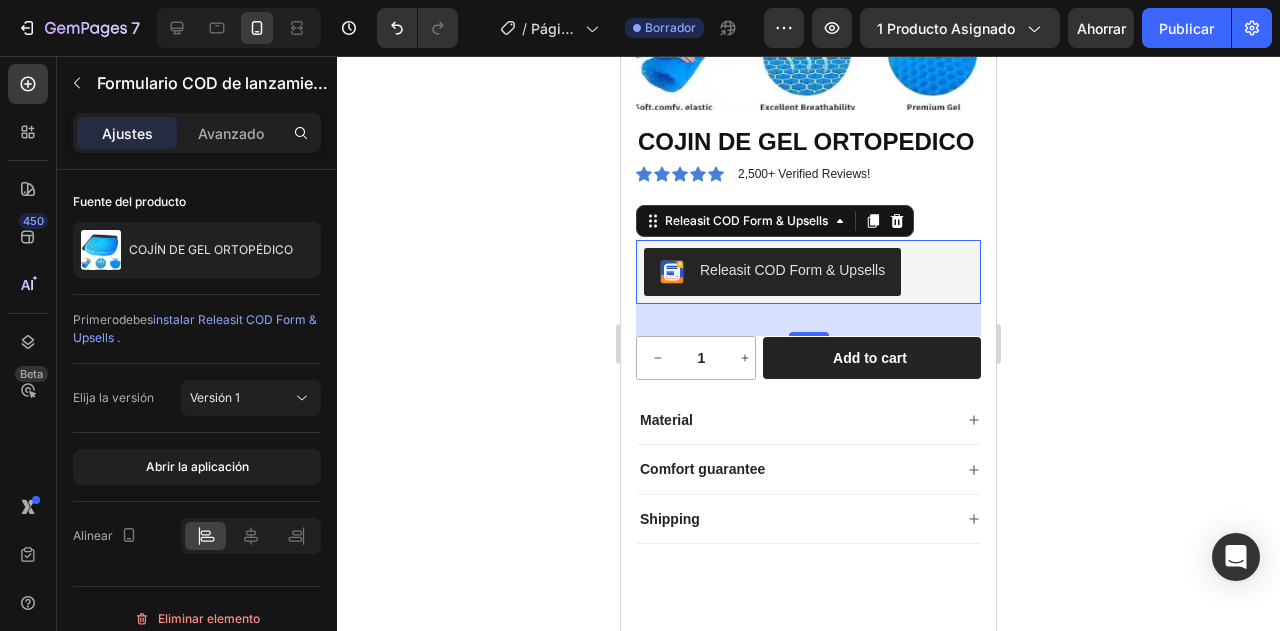 scroll, scrollTop: 0, scrollLeft: 0, axis: both 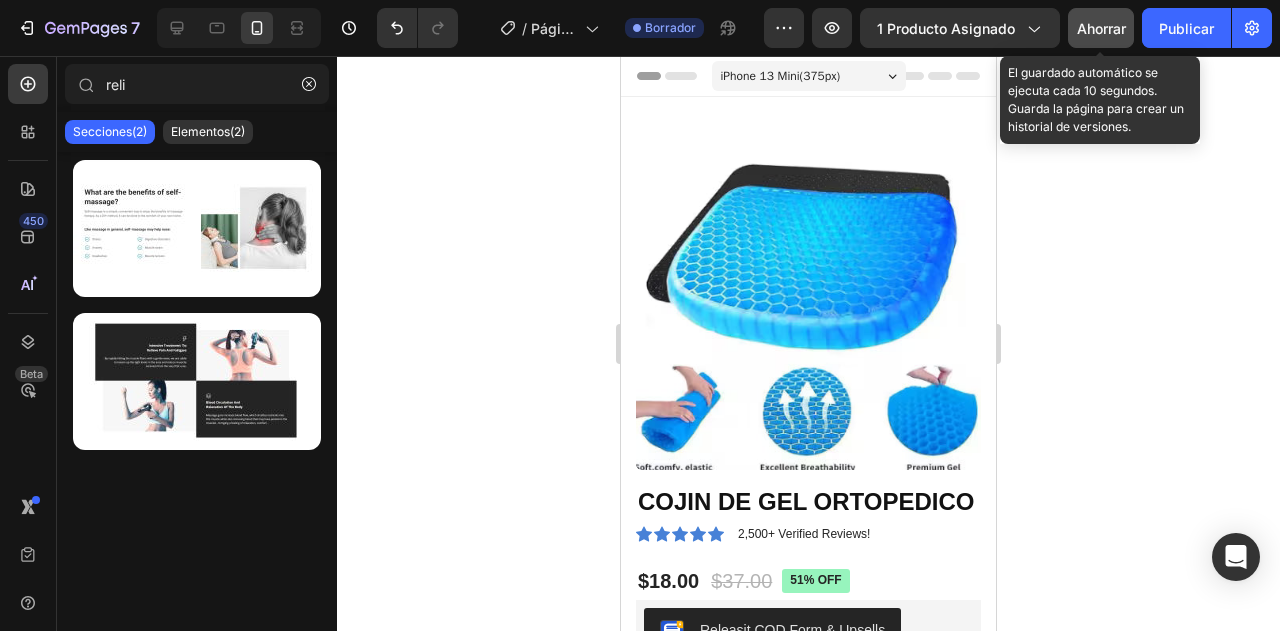 click on "Ahorrar" at bounding box center [1101, 28] 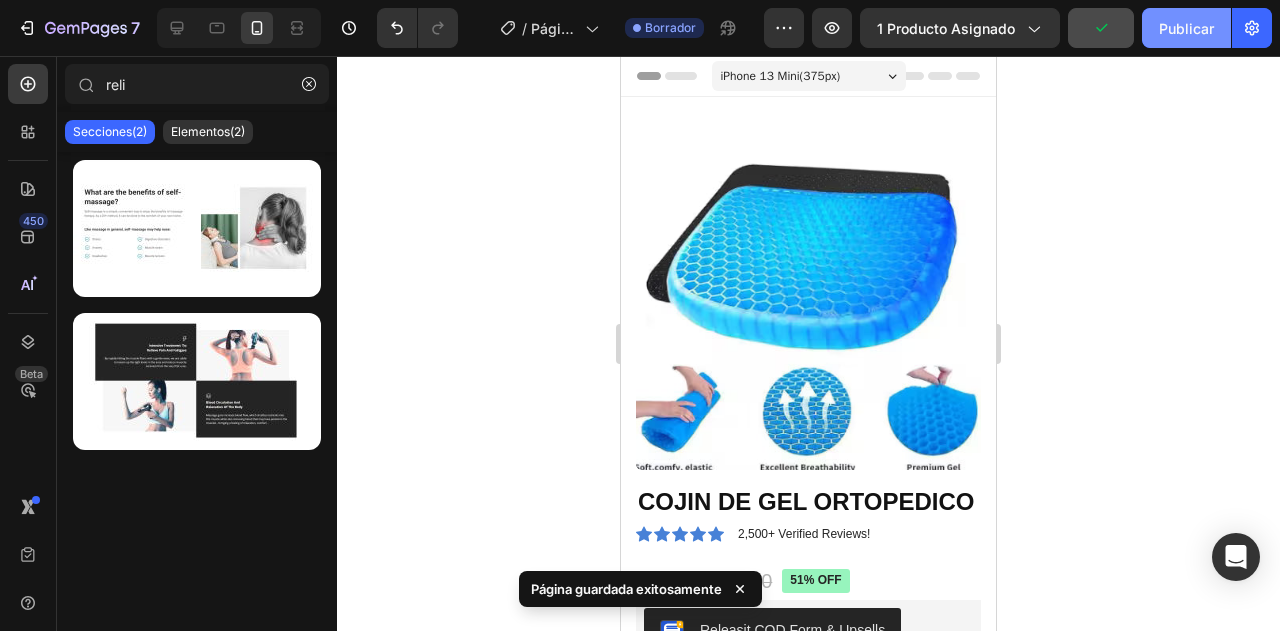 click on "Publicar" at bounding box center (1186, 28) 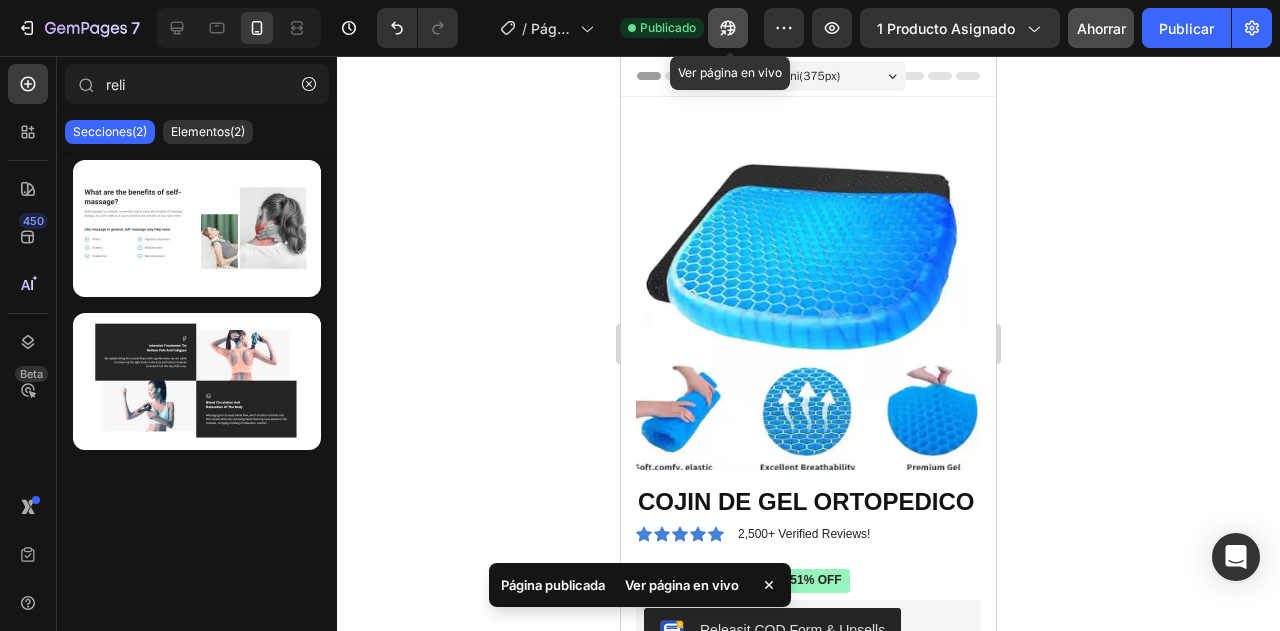 click 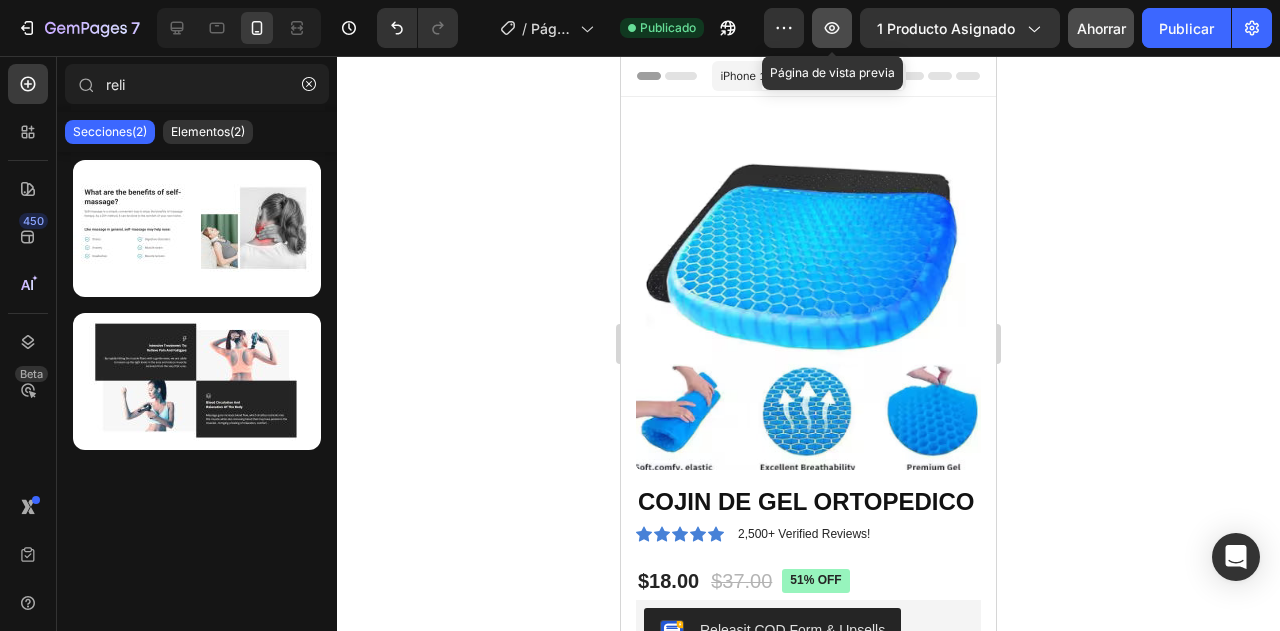 click 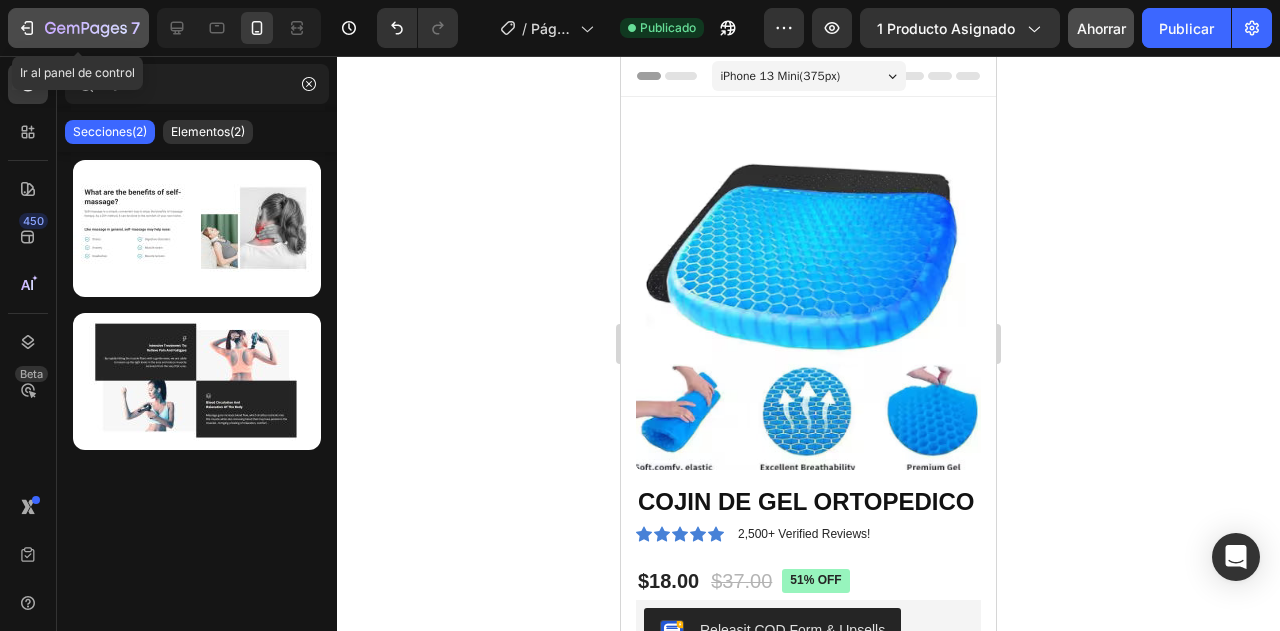 click 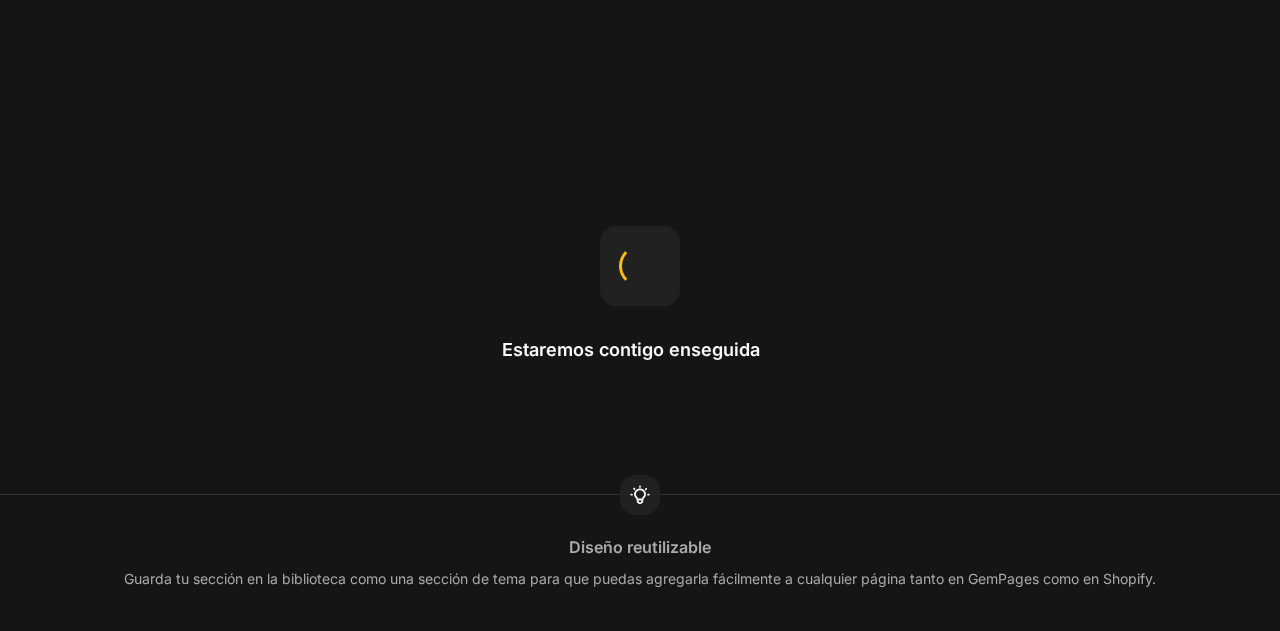 scroll, scrollTop: 0, scrollLeft: 0, axis: both 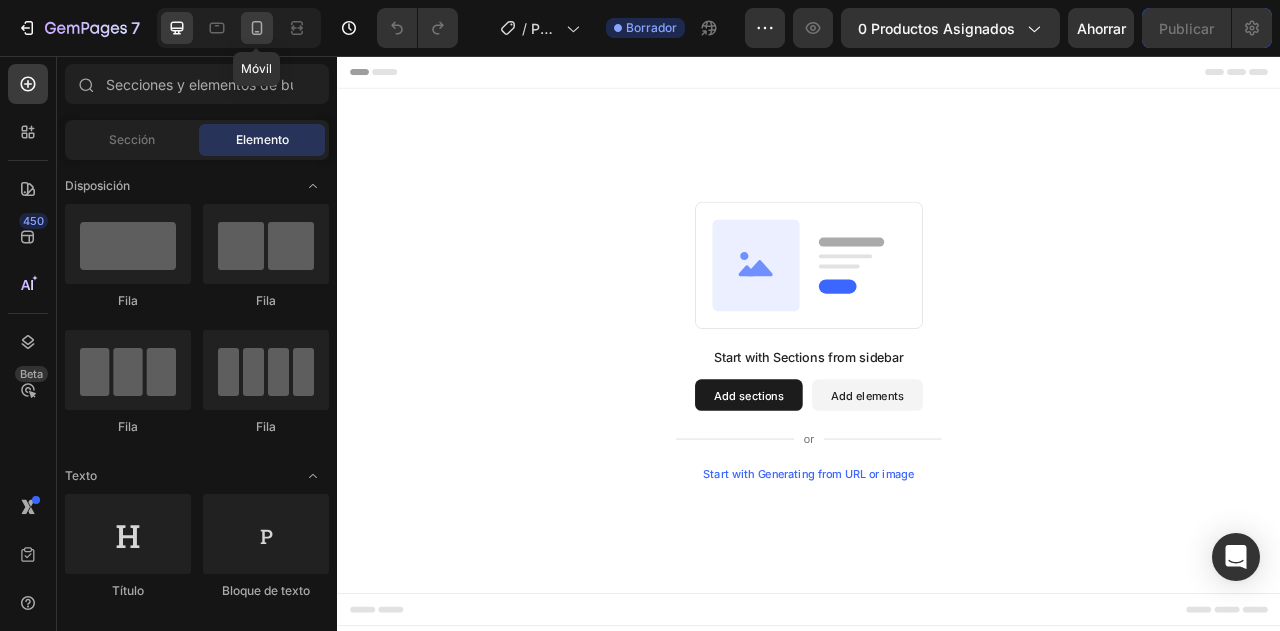 click 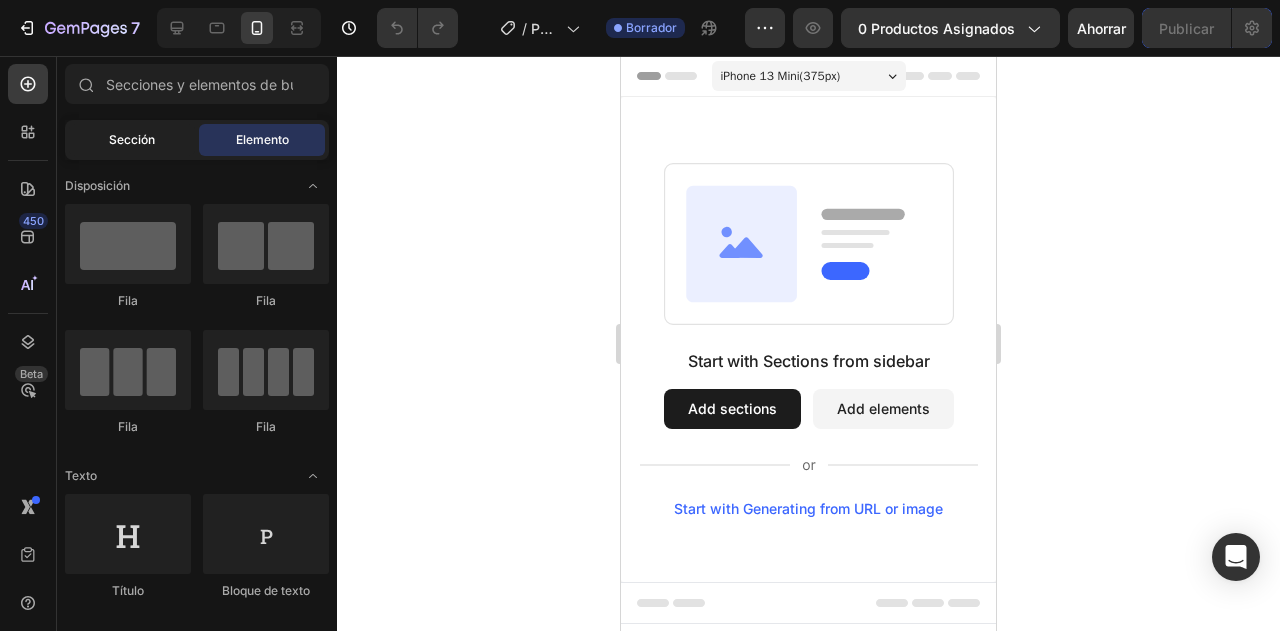 click on "Sección" at bounding box center [132, 139] 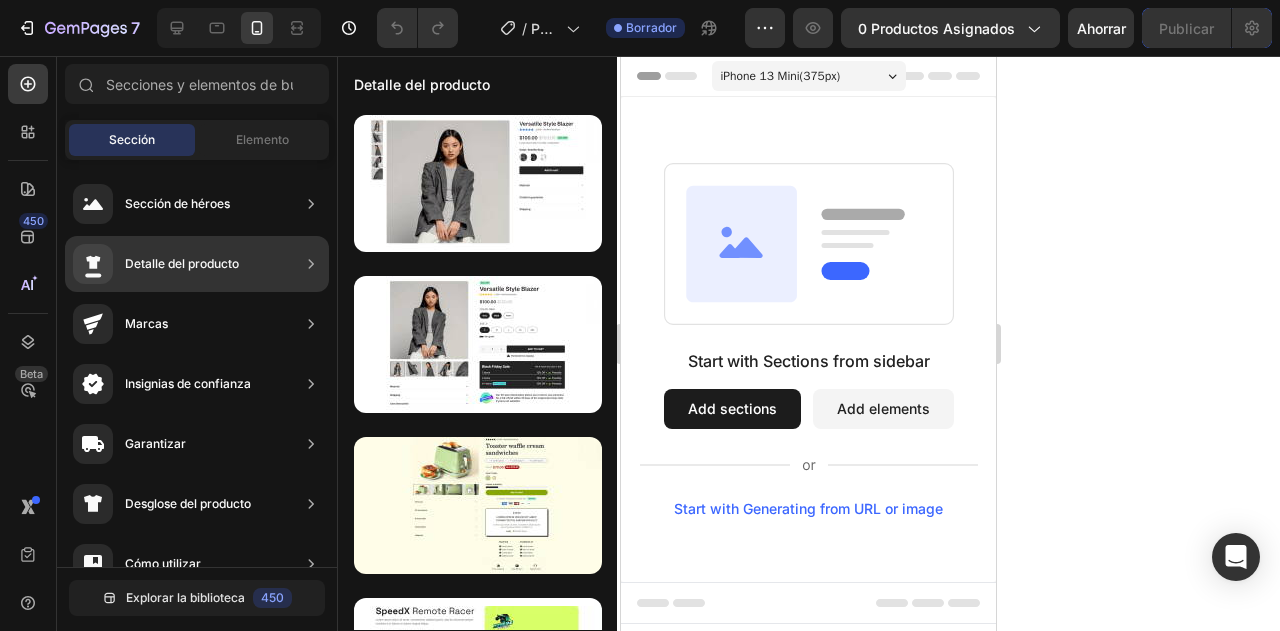 click on "Detalle del producto" at bounding box center (182, 263) 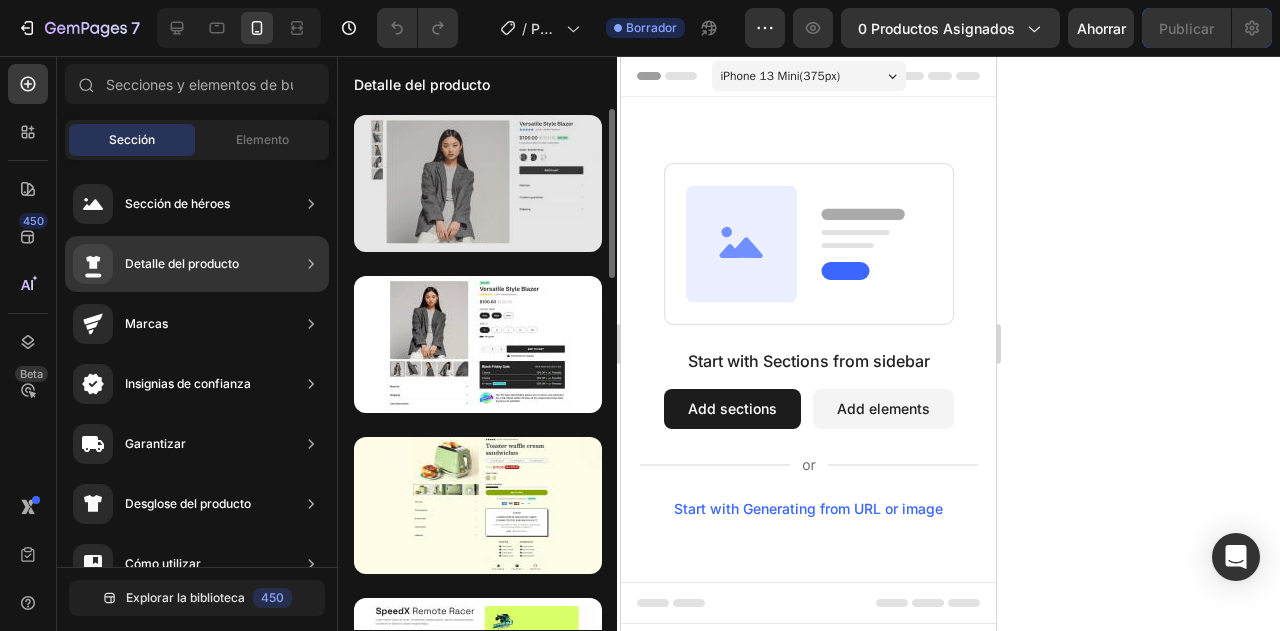 click at bounding box center [478, 183] 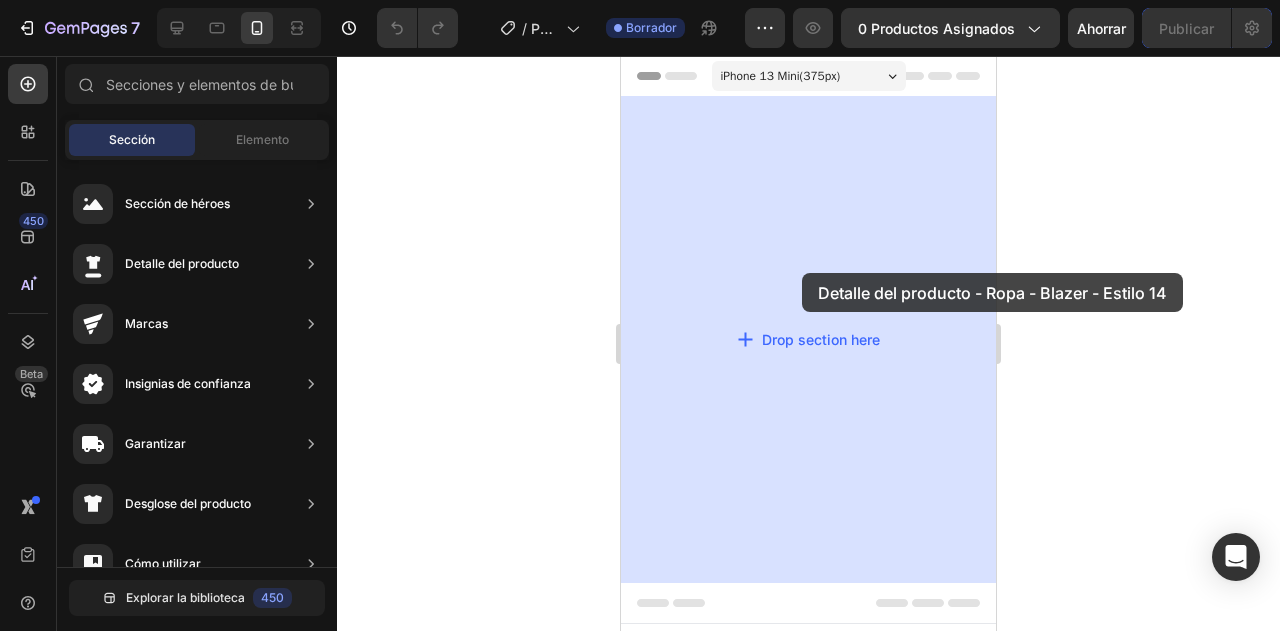 drag, startPoint x: 1099, startPoint y: 254, endPoint x: 800, endPoint y: 273, distance: 299.60306 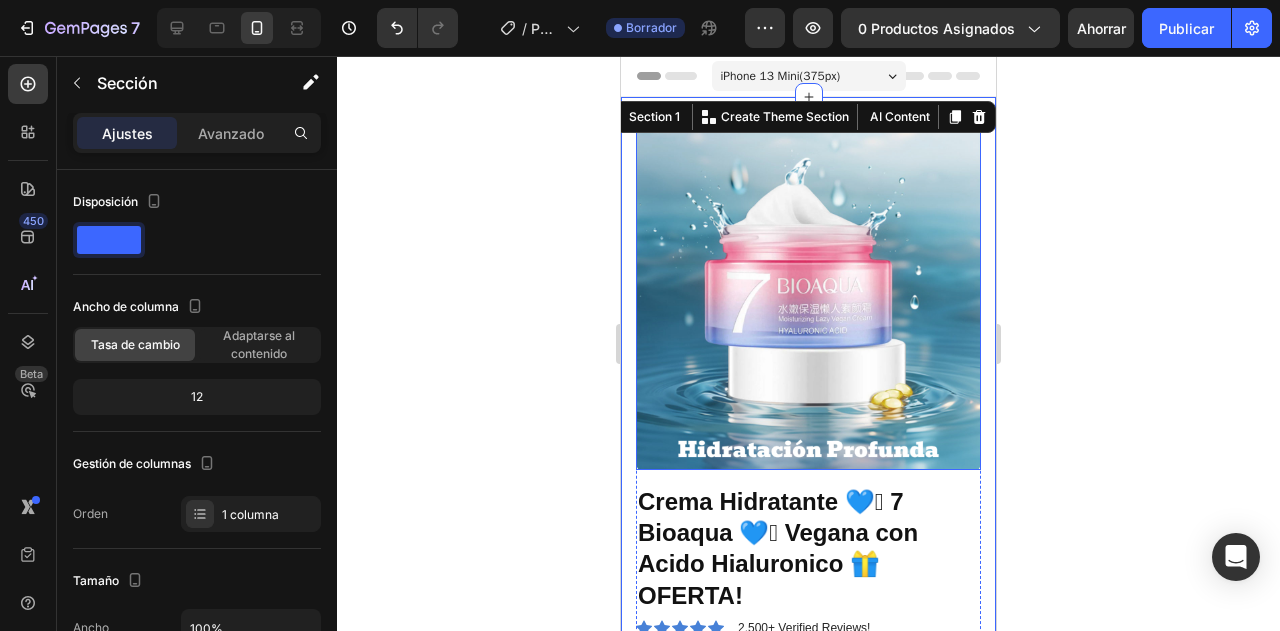 click at bounding box center (808, 297) 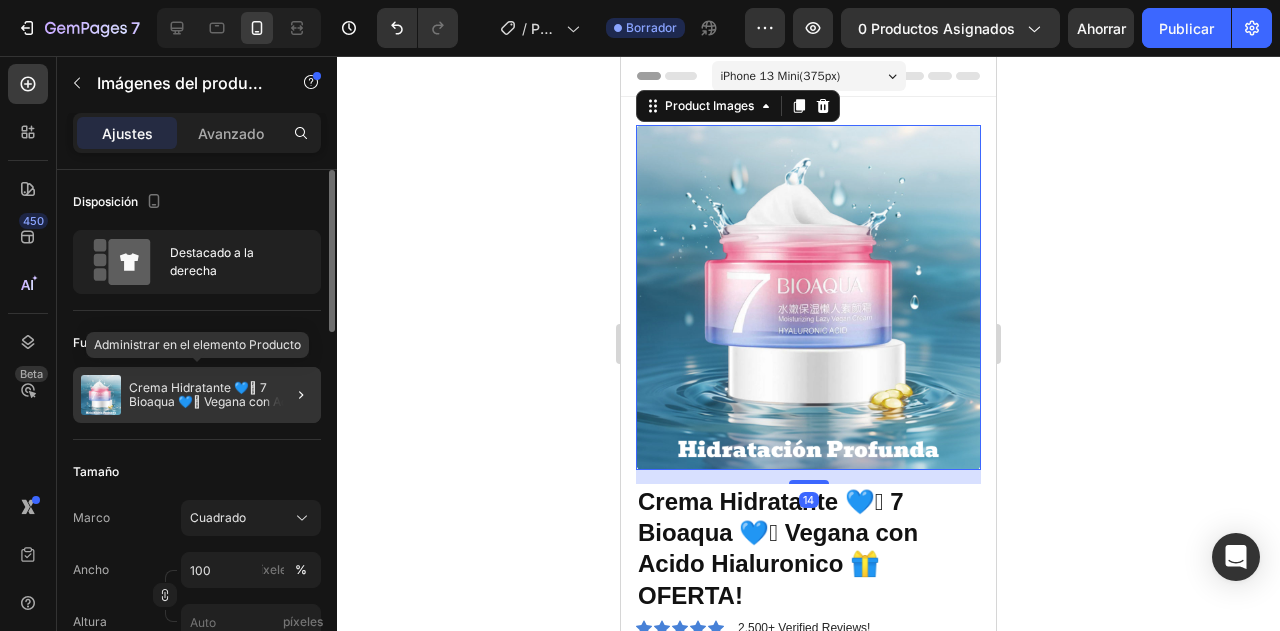 click on "Crema Hidratante 💙🩷 7 Bioaqua 💙🩷 Vegana con Acido Hialuronico 🎁OFERTA!" at bounding box center (218, 401) 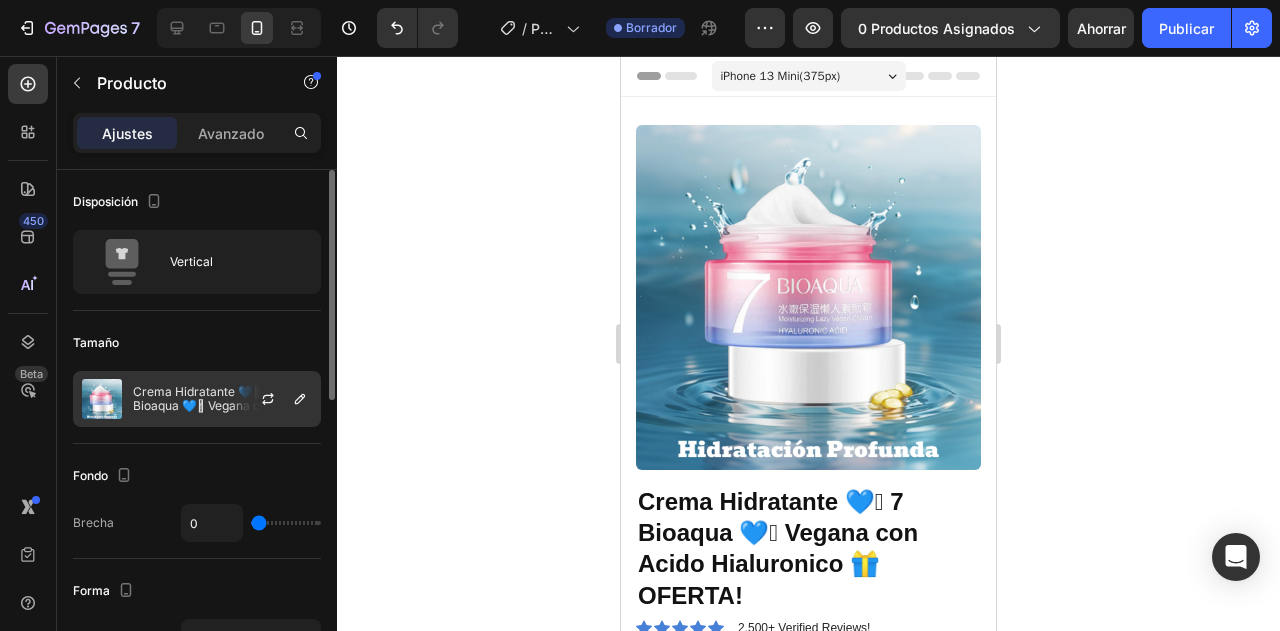 click on "Crema Hidratante 💙🩷 7 Bioaqua 💙🩷 Vegana con Acido Hialuronico 🎁OFERTA!" at bounding box center [222, 405] 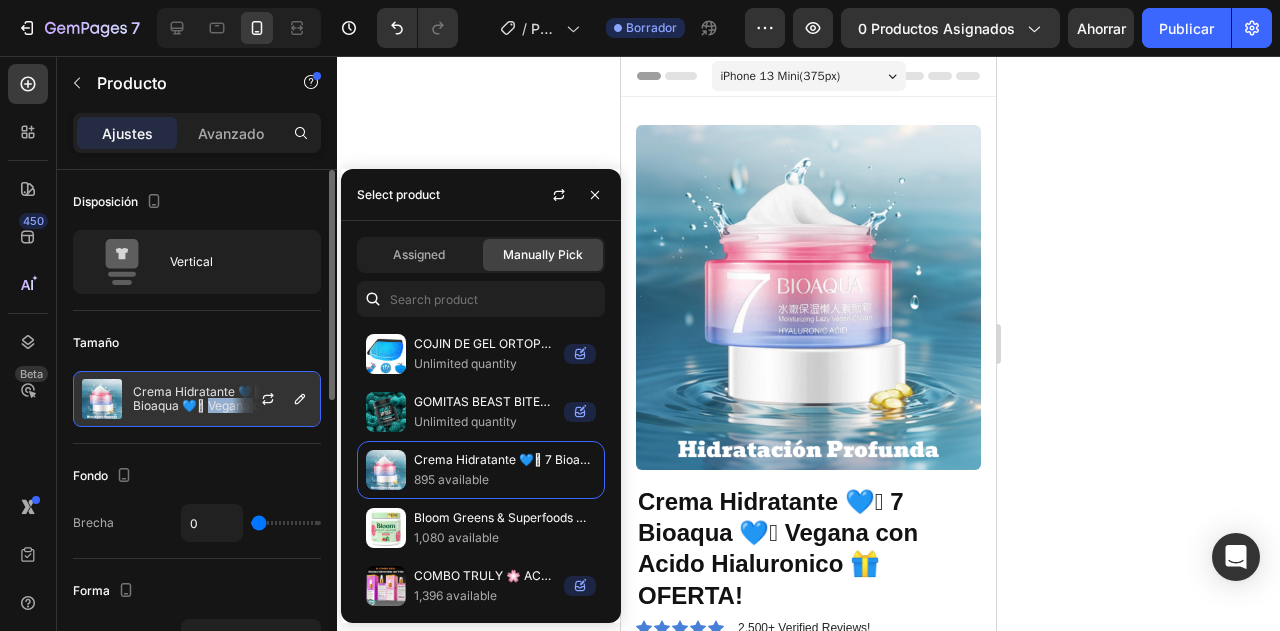 click on "Crema Hidratante 💙🩷 7 Bioaqua 💙🩷 Vegana con Acido Hialuronico 🎁OFERTA!" at bounding box center (222, 405) 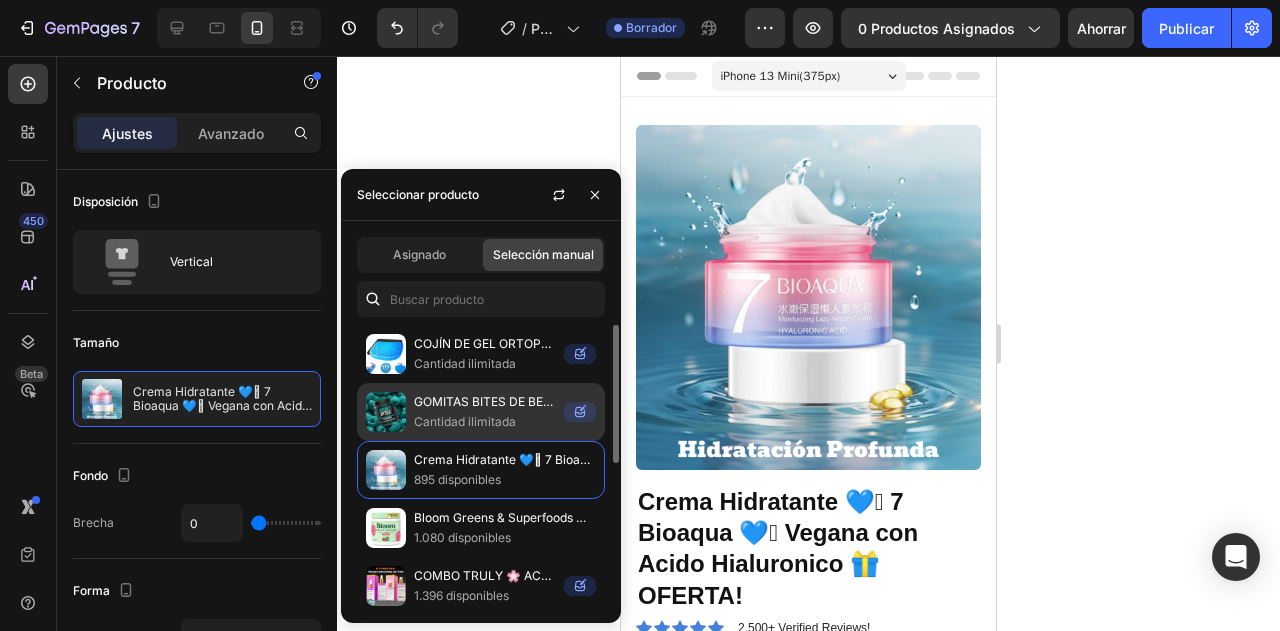 click on "GOMITAS BITES DE BESTIA 🔥No más polvo. Esto te sube el poder en serio 💪" at bounding box center [634, 401] 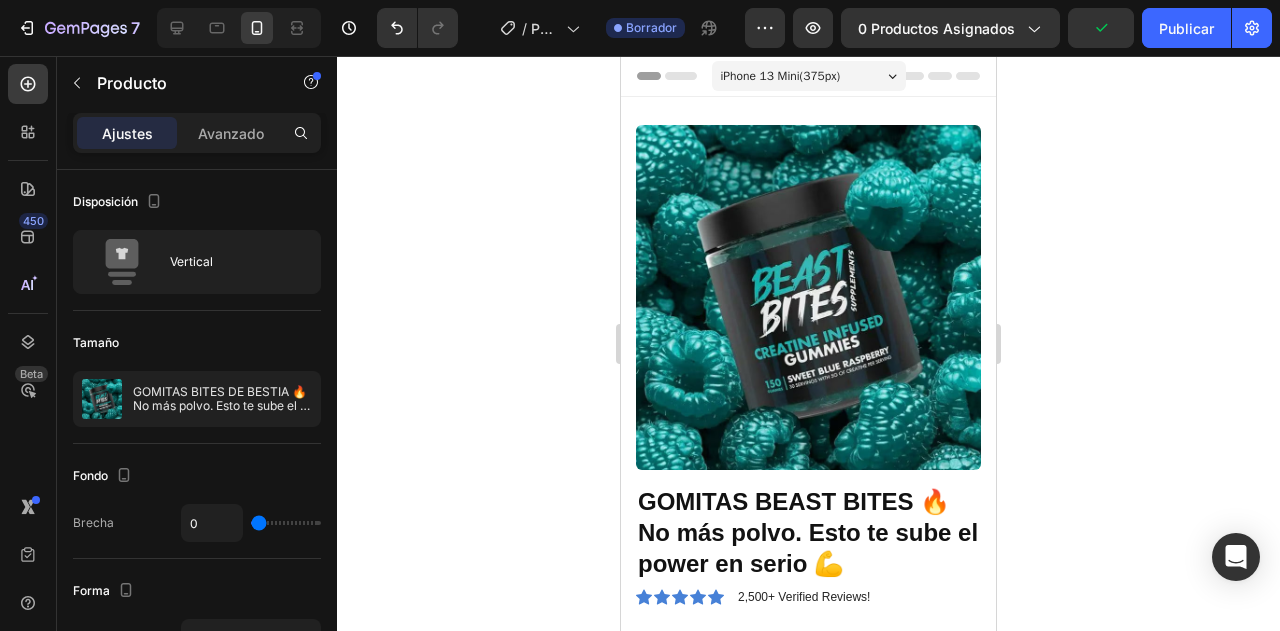 click 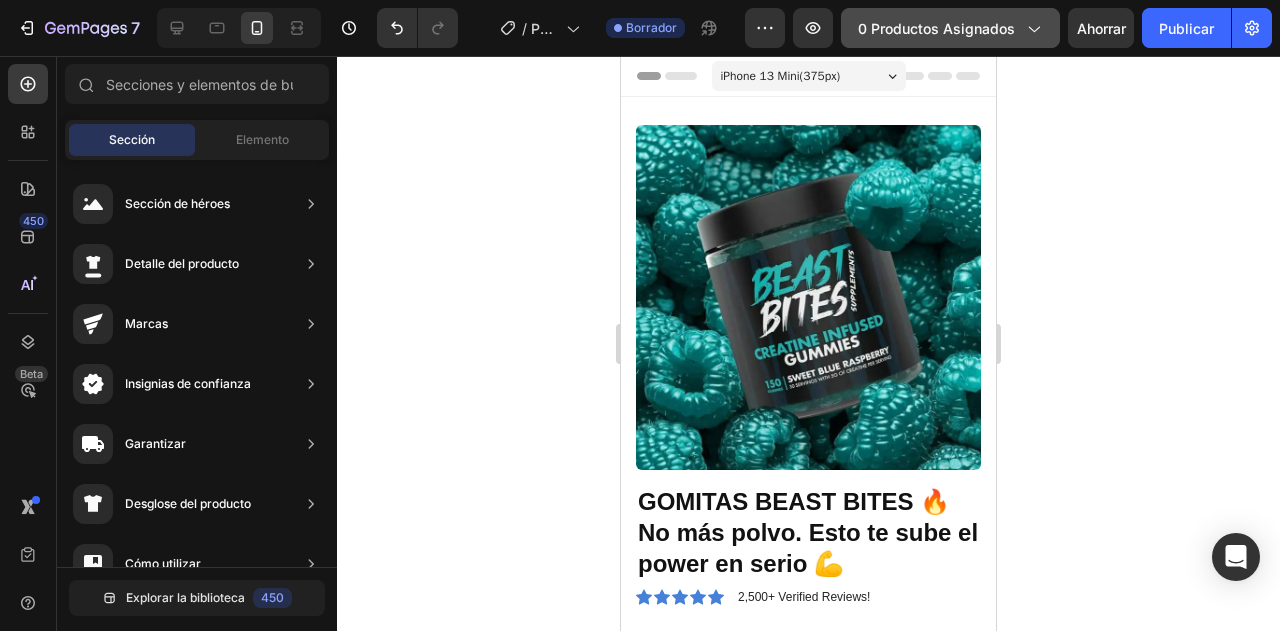 click on "0 productos asignados" at bounding box center (936, 28) 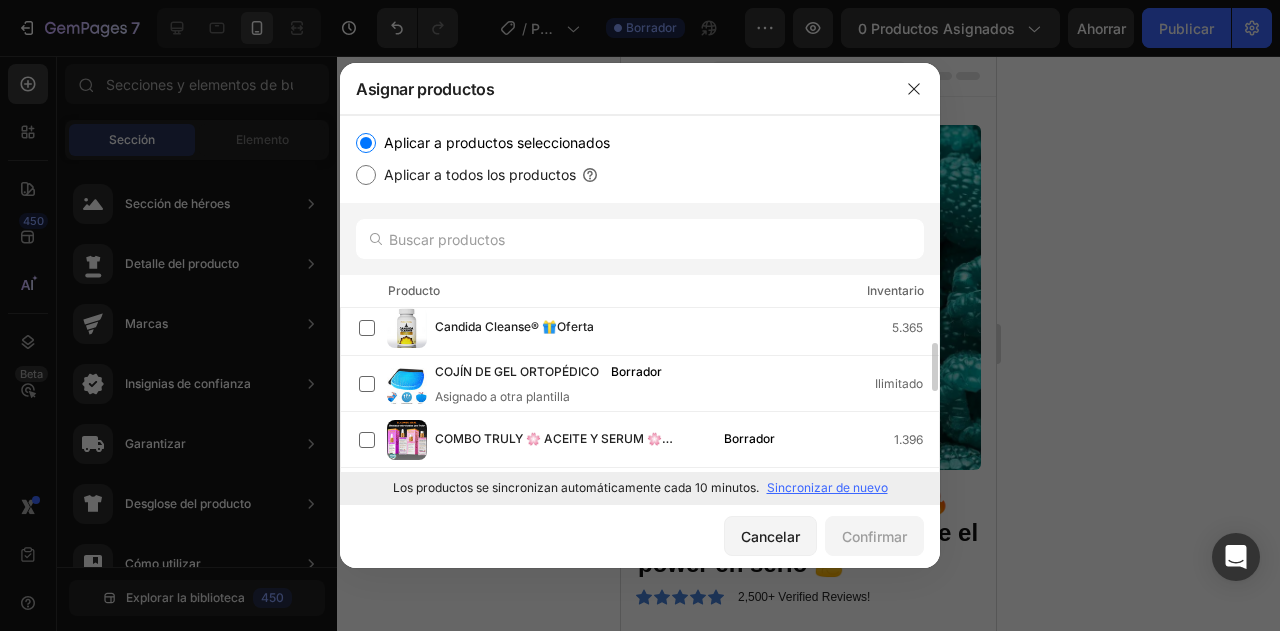 scroll, scrollTop: 240, scrollLeft: 0, axis: vertical 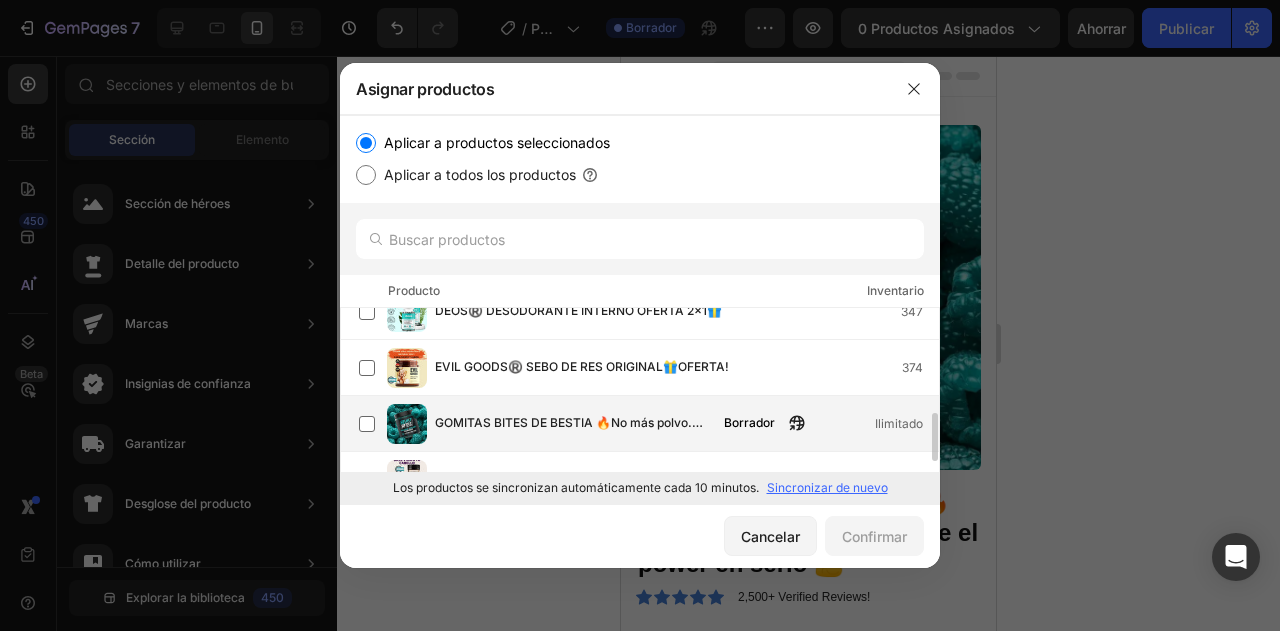 click on "GOMITAS BITES DE BESTIA 🔥No más polvo. Esto te sube el poder en serio 💪 Borrador Ilimitado" at bounding box center [649, 424] 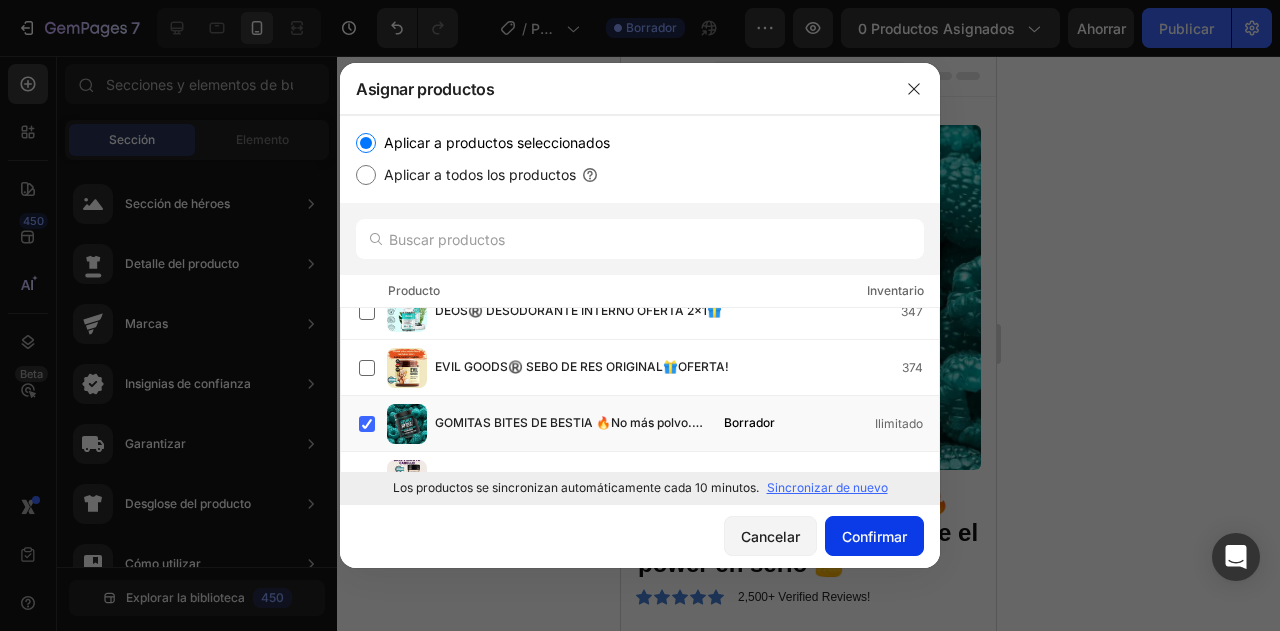 click on "Confirmar" at bounding box center (874, 536) 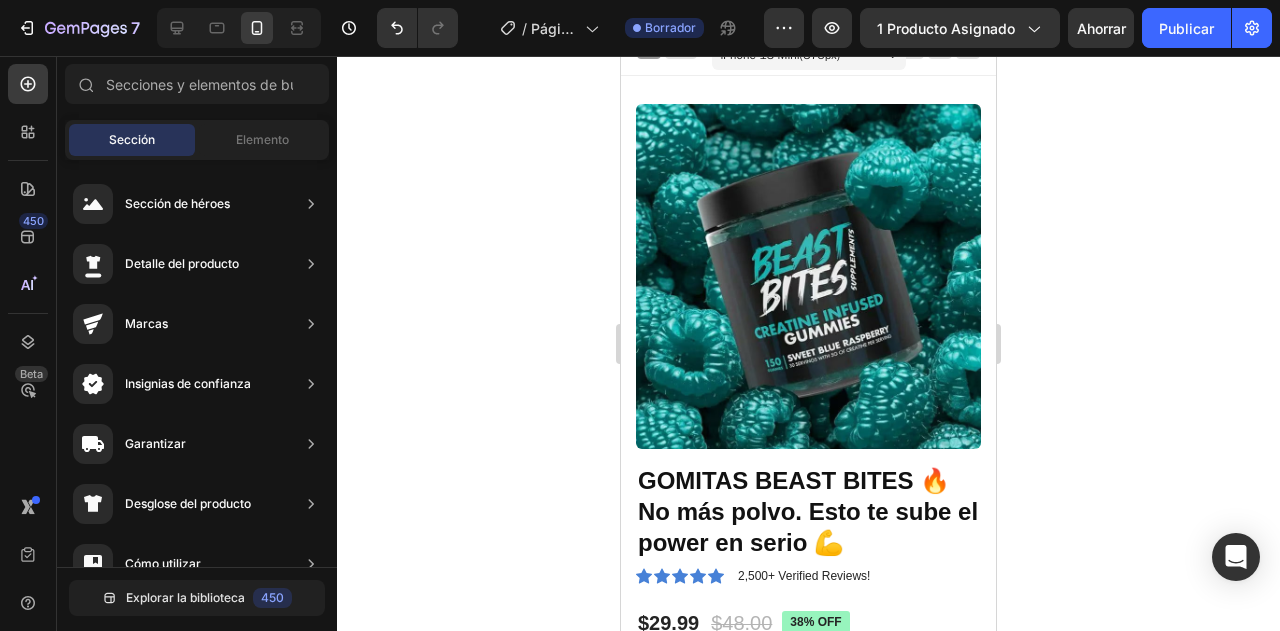 scroll, scrollTop: 0, scrollLeft: 0, axis: both 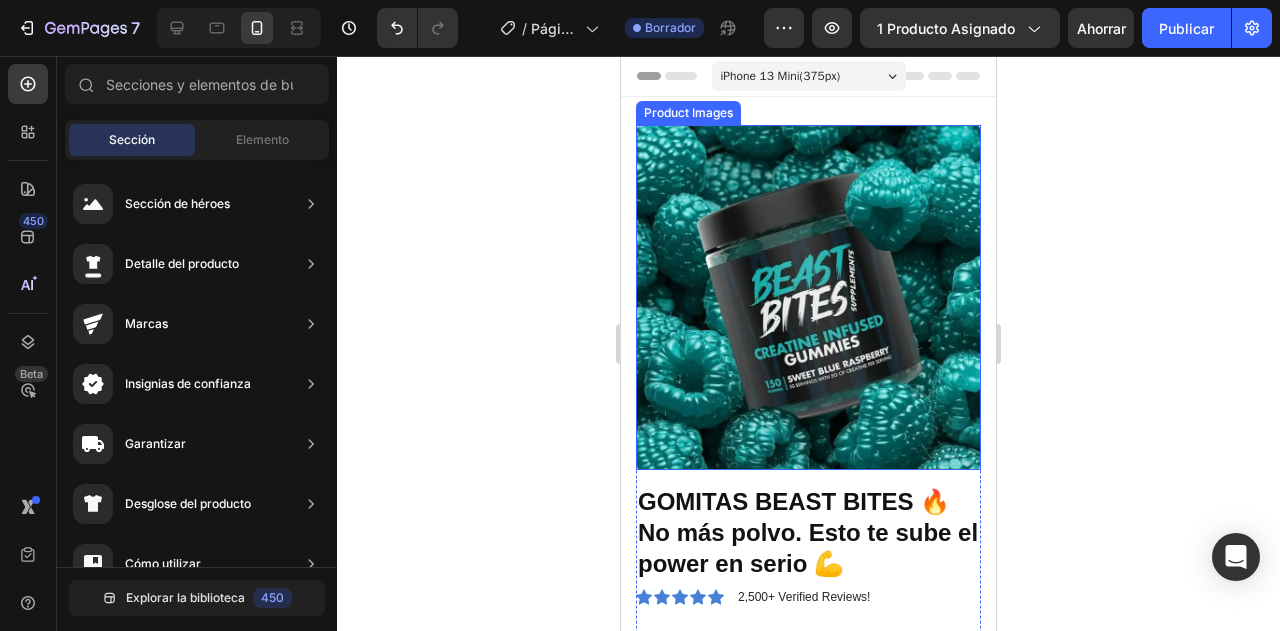 click at bounding box center [808, 297] 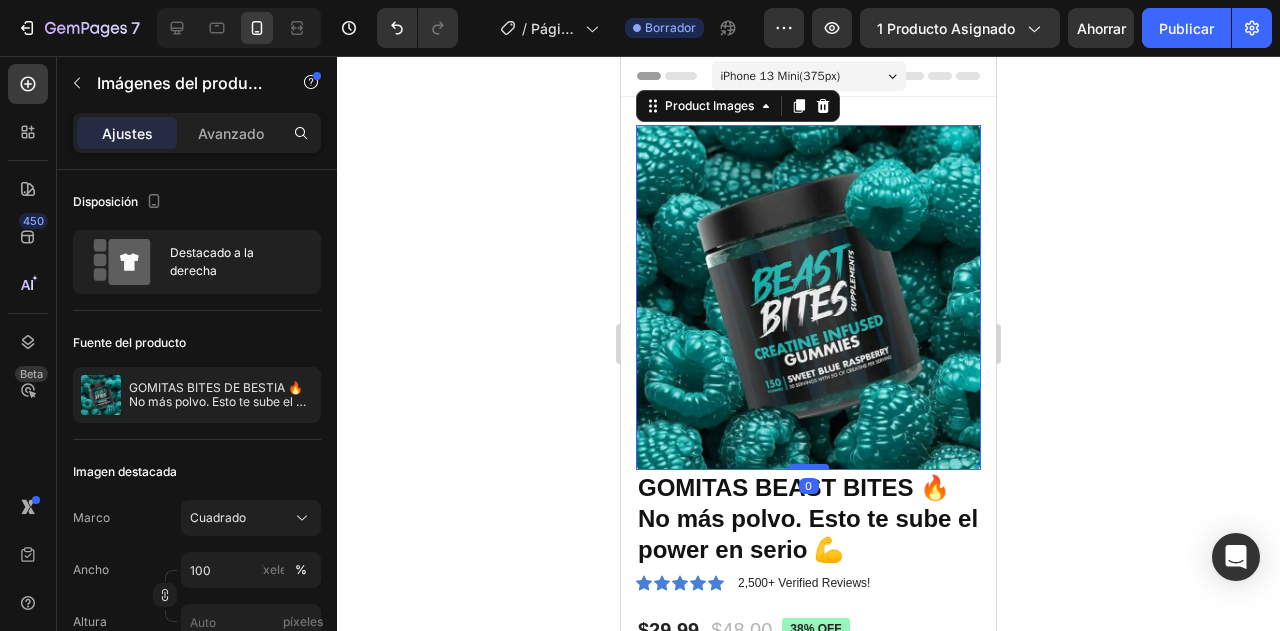 drag, startPoint x: 800, startPoint y: 467, endPoint x: 804, endPoint y: 453, distance: 14.56022 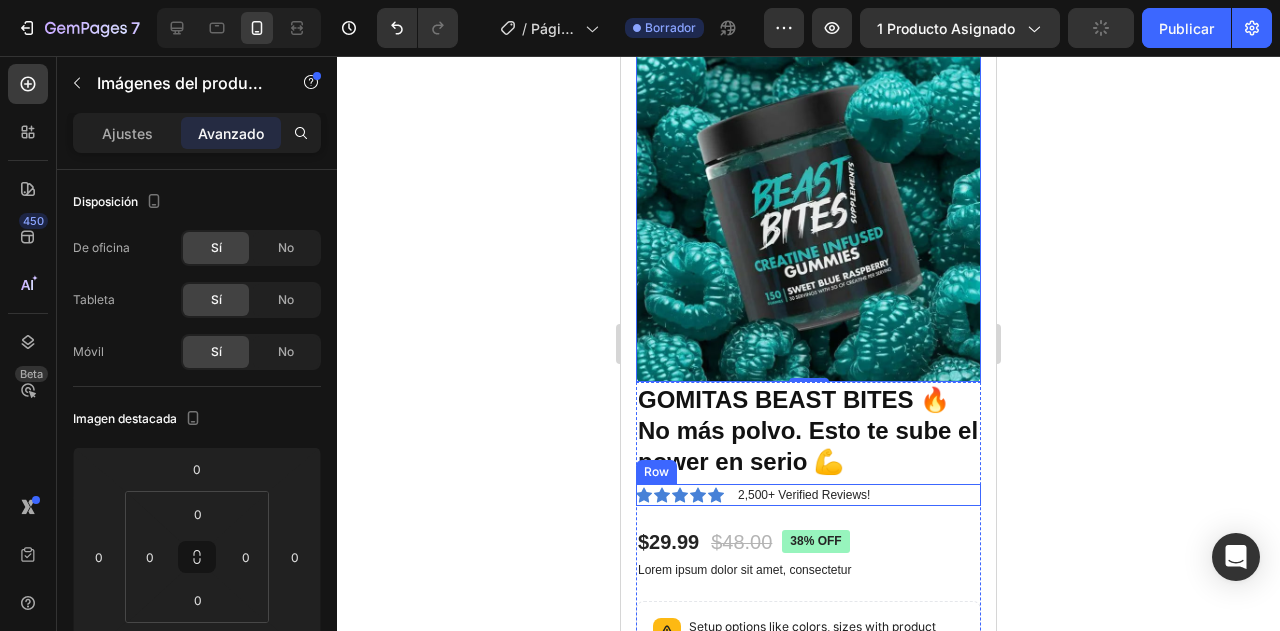 scroll, scrollTop: 120, scrollLeft: 0, axis: vertical 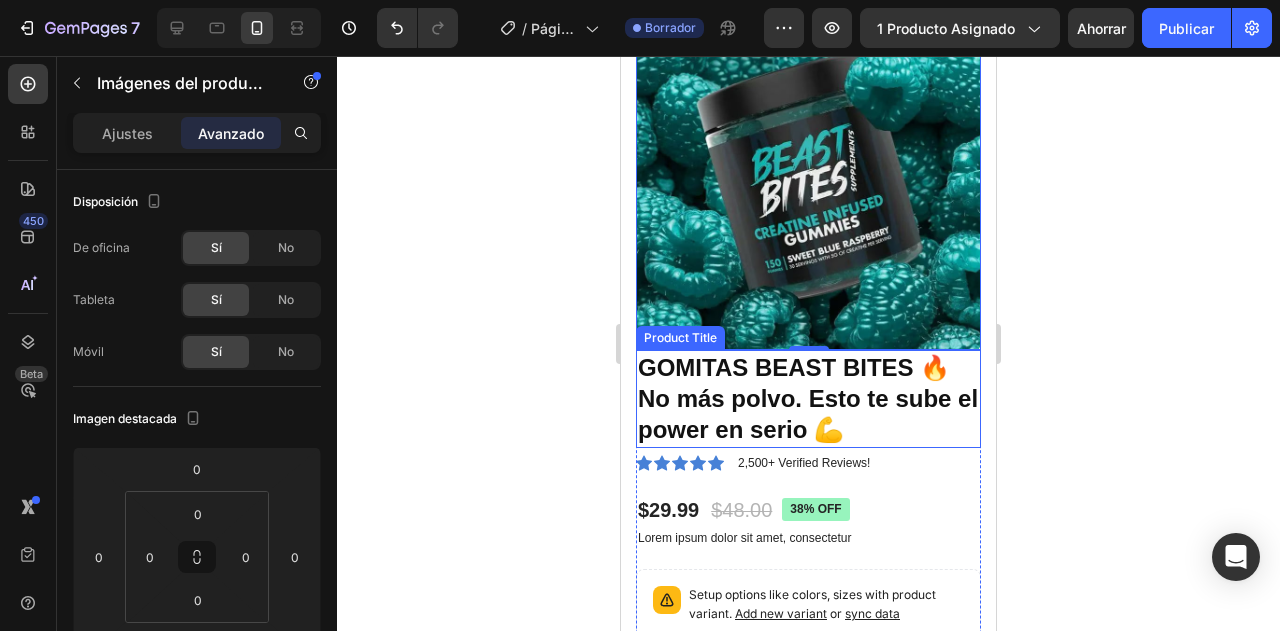click on "GOMITAS BEAST BITES 🔥No más polvo. Esto te sube el power en serio 💪" at bounding box center (808, 399) 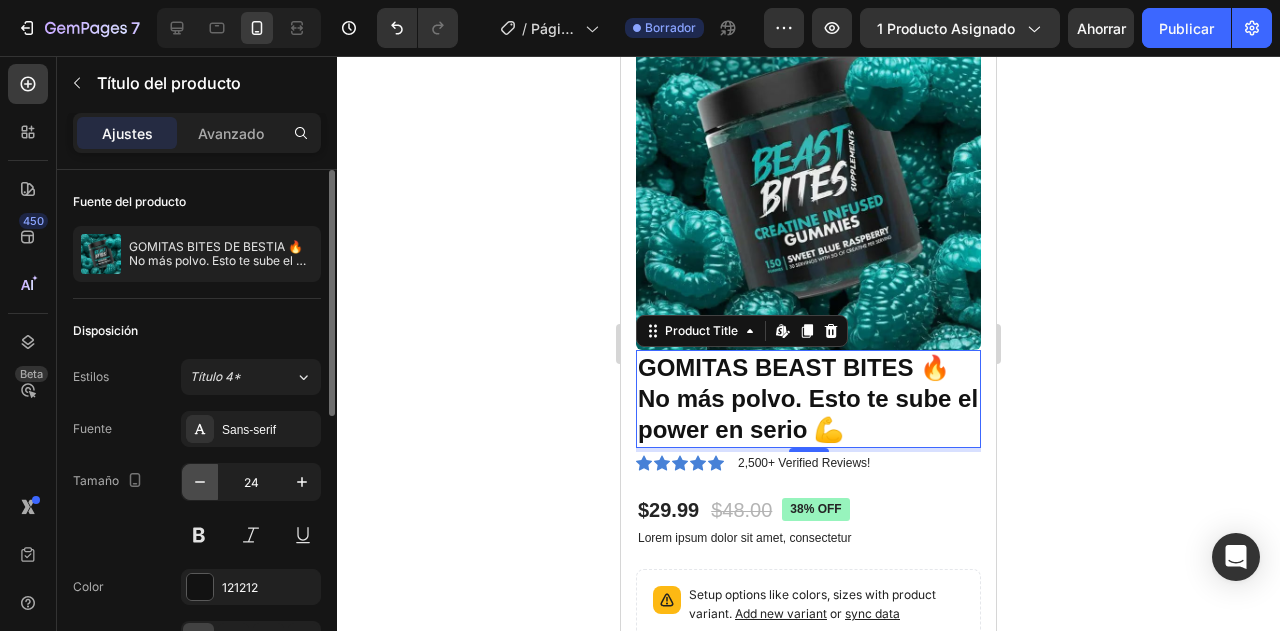 scroll, scrollTop: 120, scrollLeft: 0, axis: vertical 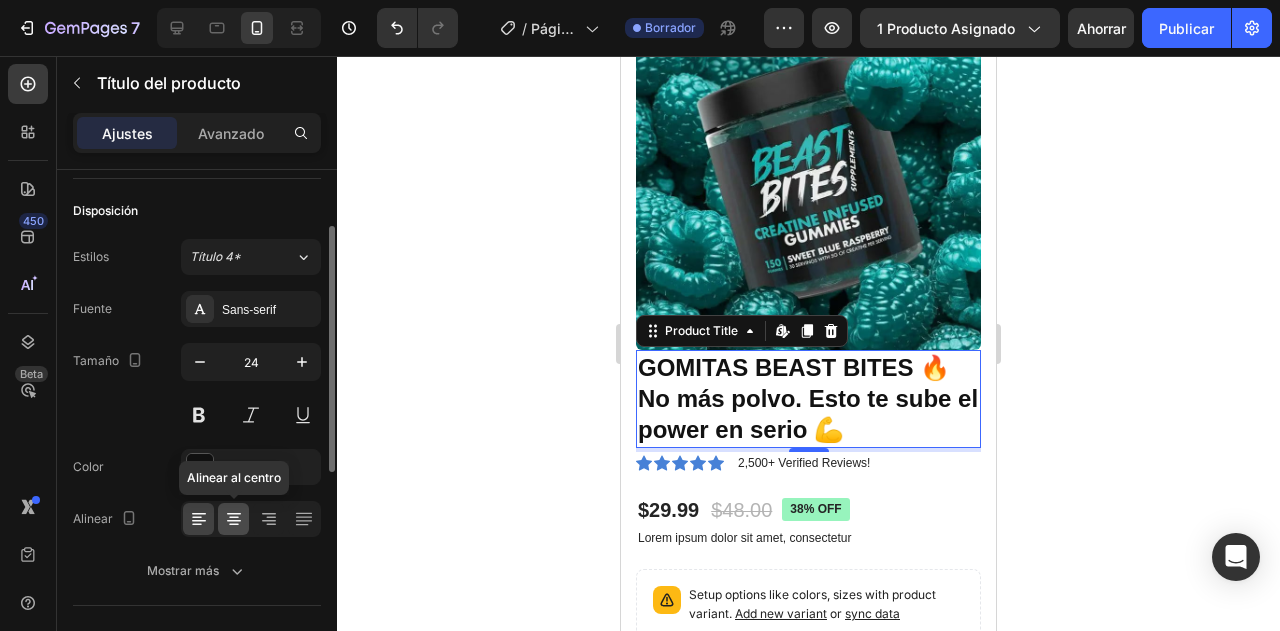 click 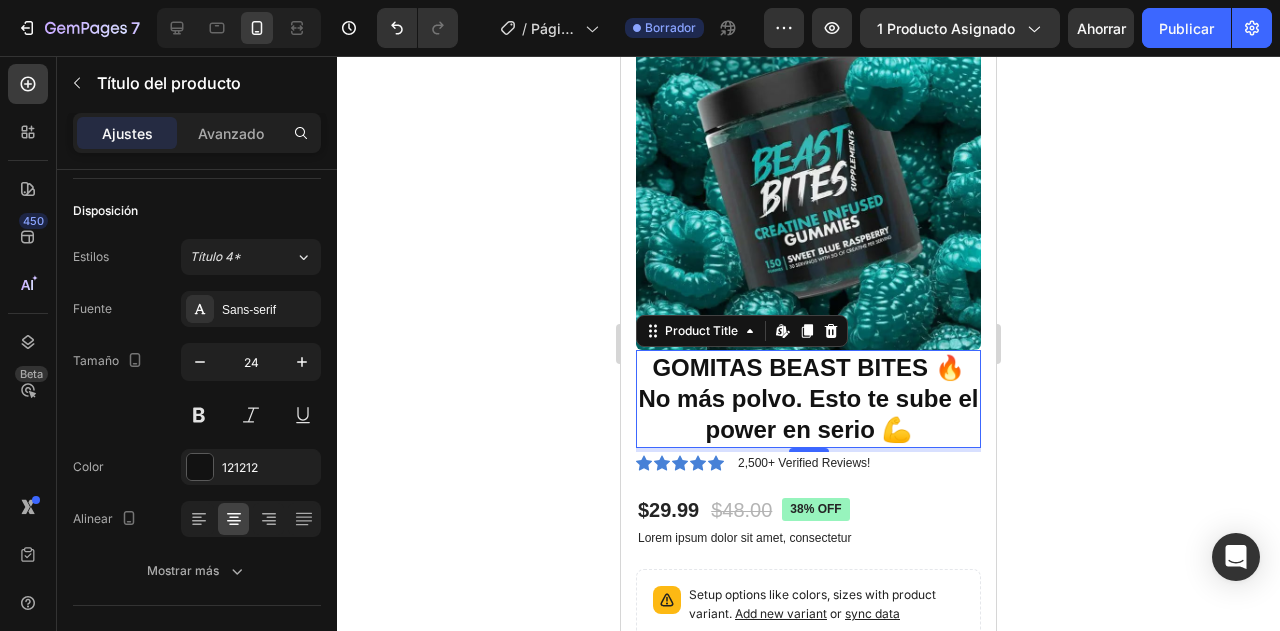 click on "GOMITAS BEAST BITES 🔥No más polvo. Esto te sube el power en serio 💪" at bounding box center (808, 399) 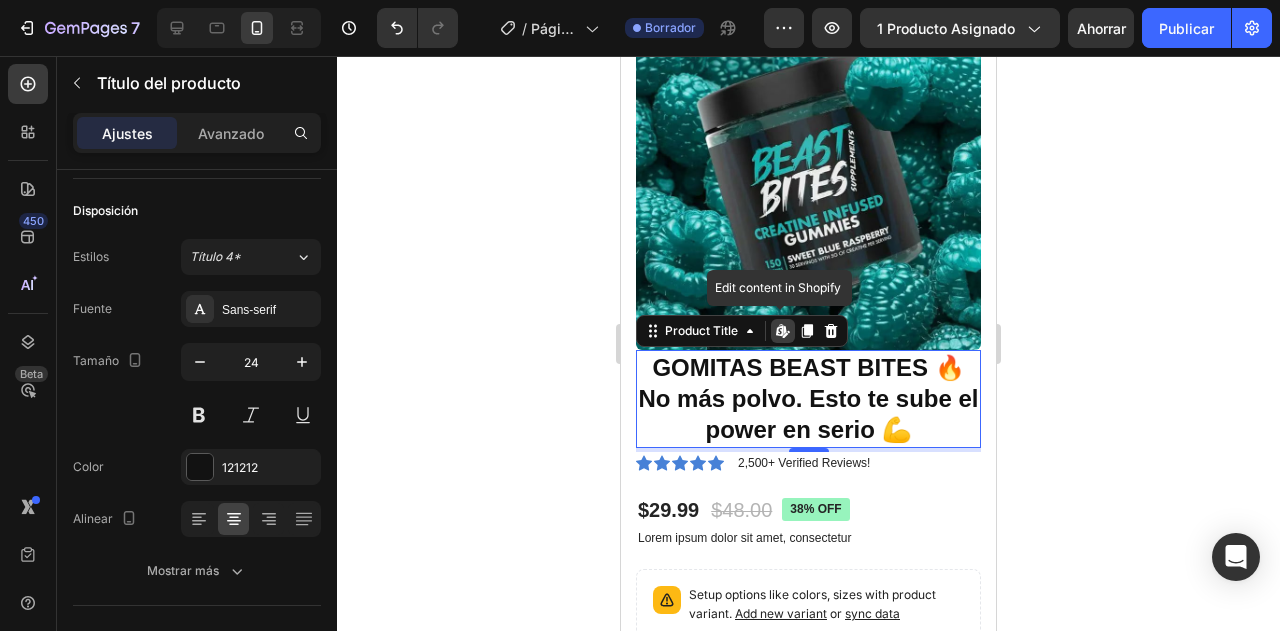 click on "GOMITAS BEAST BITES 🔥No más polvo. Esto te sube el power en serio 💪" at bounding box center [808, 399] 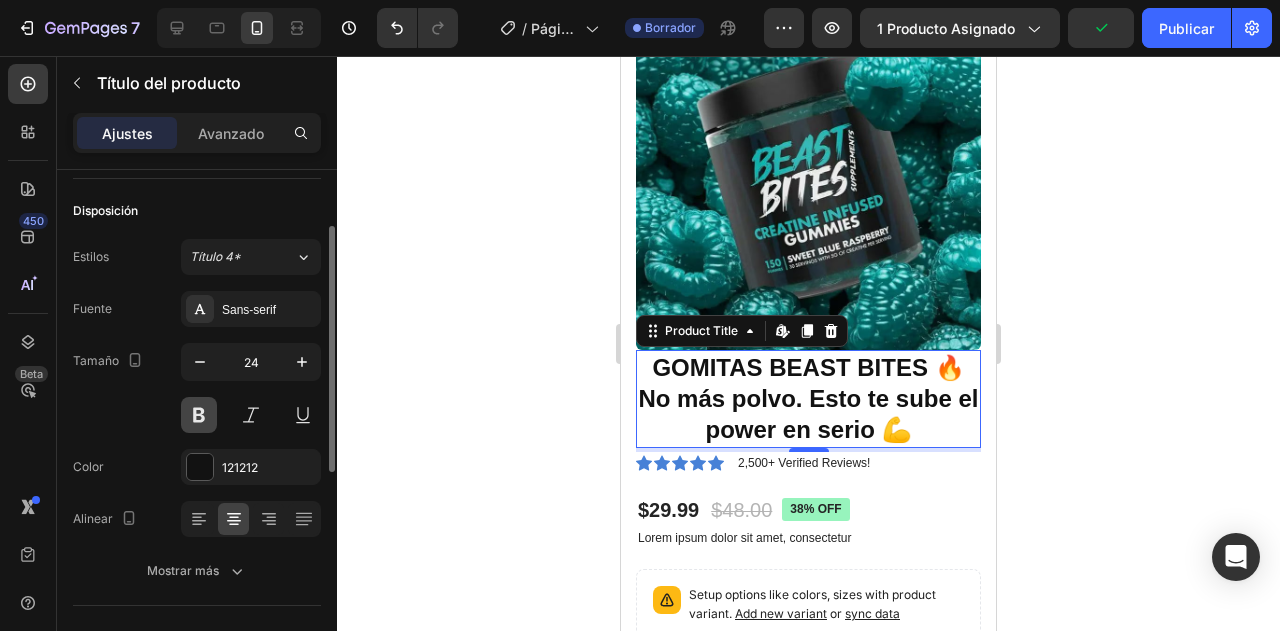 click at bounding box center [199, 415] 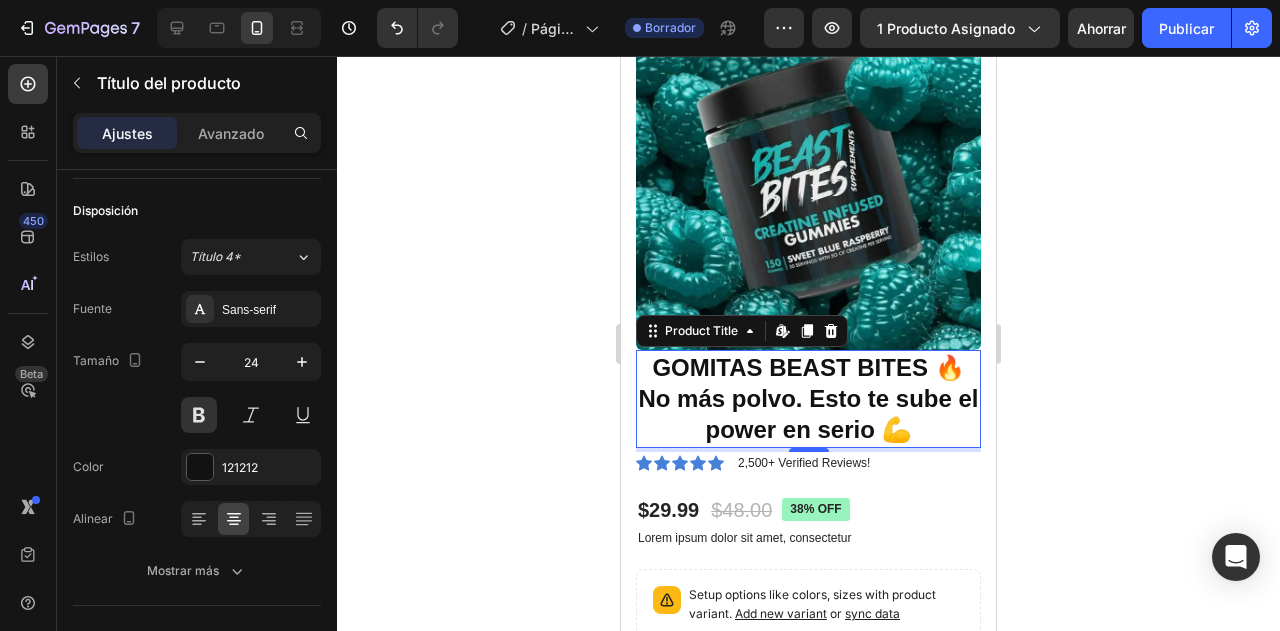 click on "GOMITAS BEAST BITES 🔥No más polvo. Esto te sube el power en serio 💪" at bounding box center [808, 399] 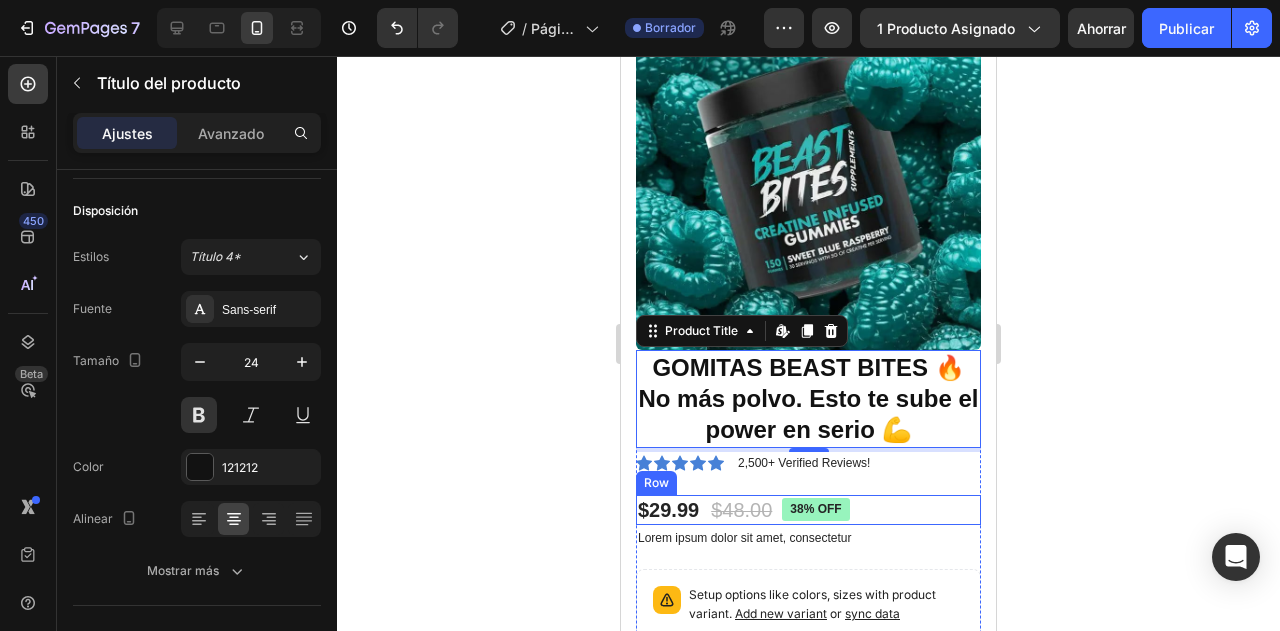 click on "$29.99 Product Price Product Price $48.00 Product Price Product Price 38% off Product Badge Row" at bounding box center (808, 510) 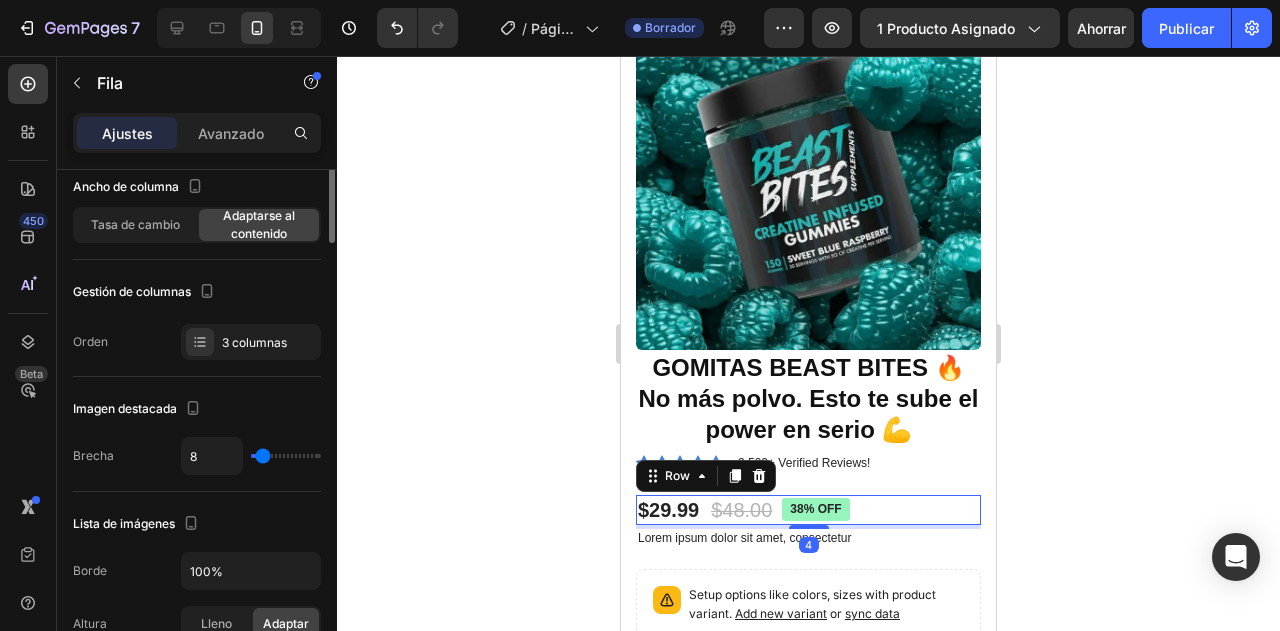 scroll, scrollTop: 0, scrollLeft: 0, axis: both 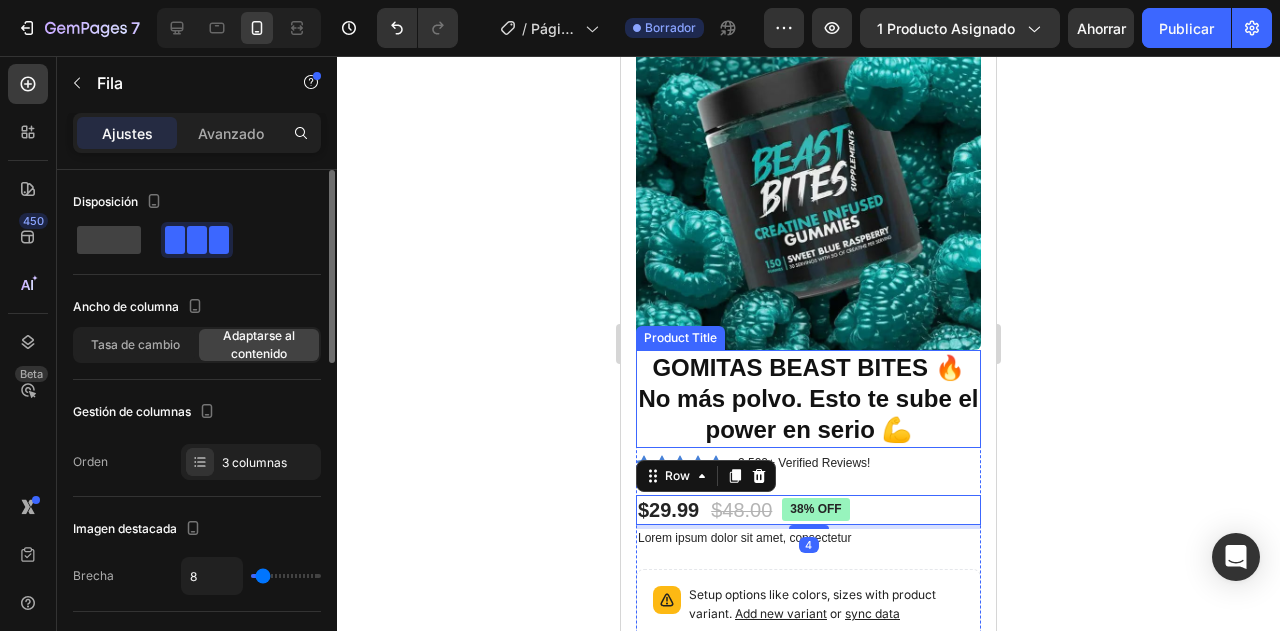 click on "GOMITAS BEAST BITES 🔥No más polvo. Esto te sube el power en serio 💪" at bounding box center (808, 399) 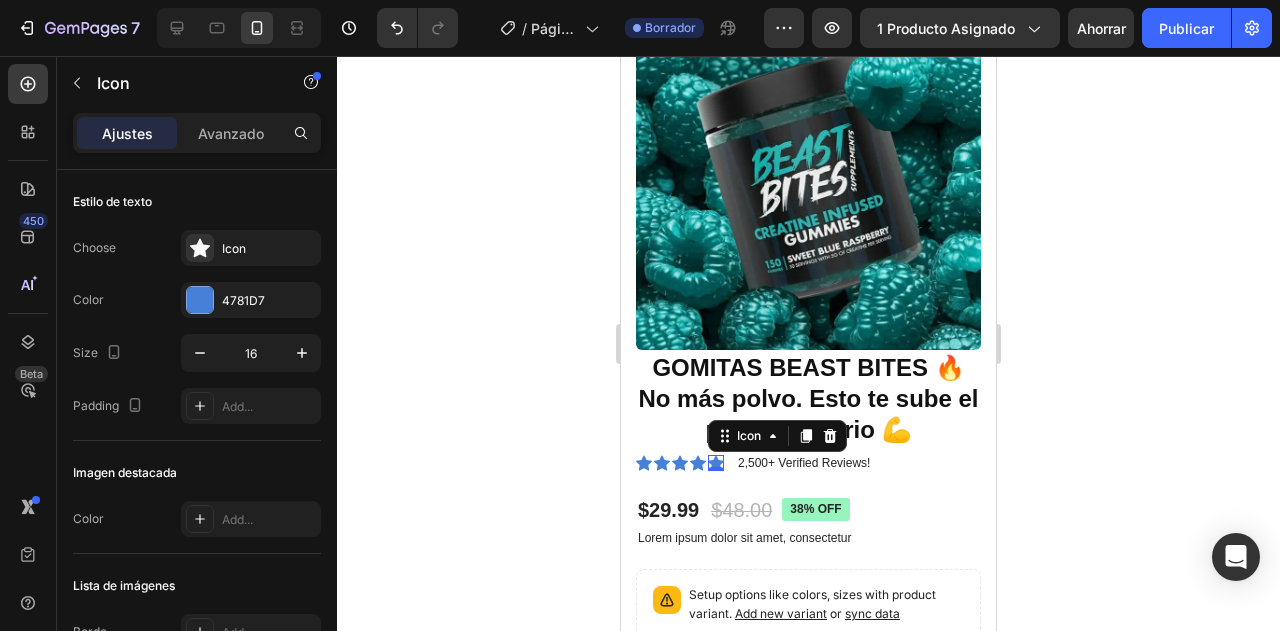 click 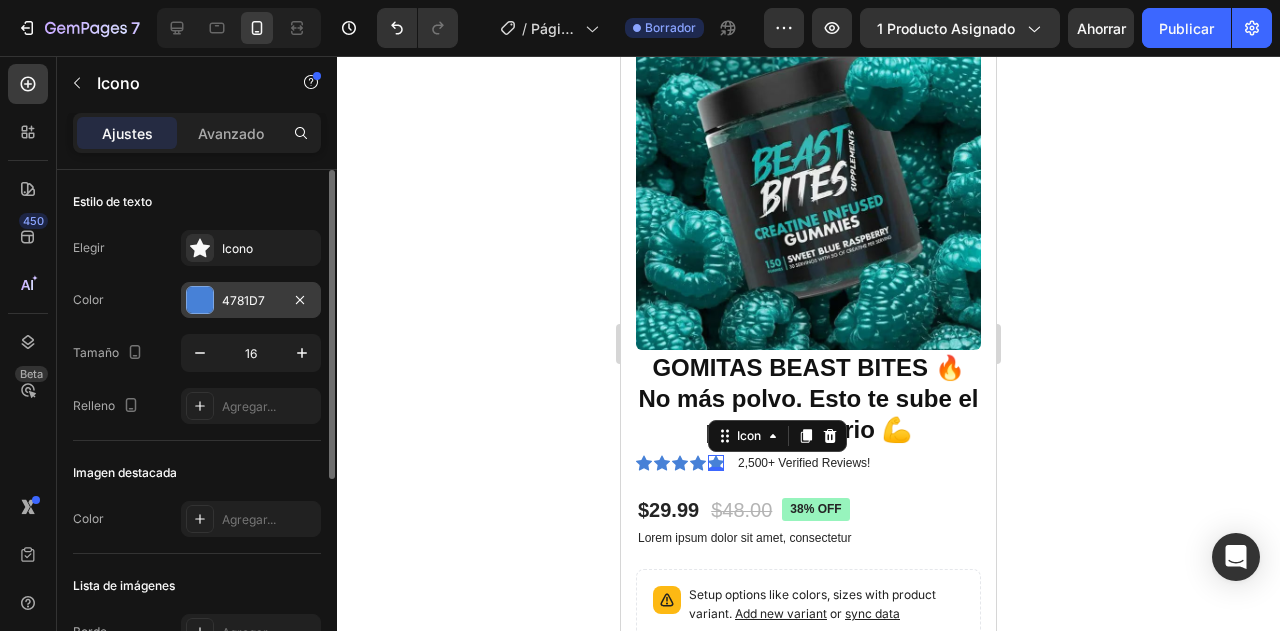 click at bounding box center [200, 300] 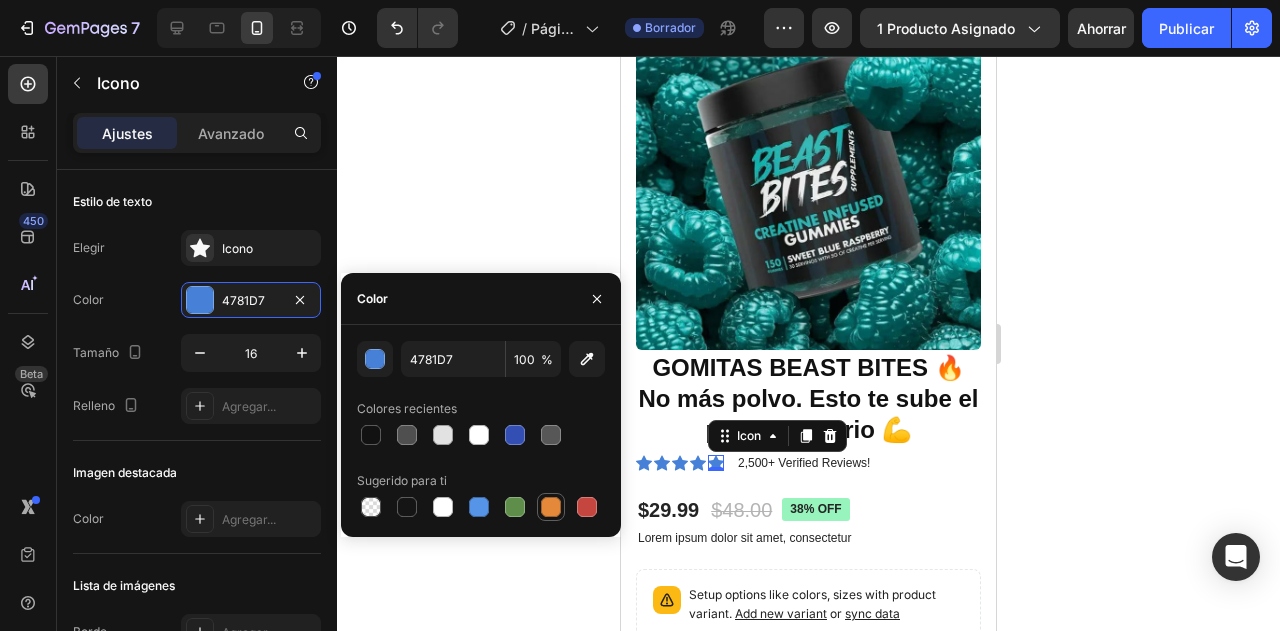 click at bounding box center [551, 507] 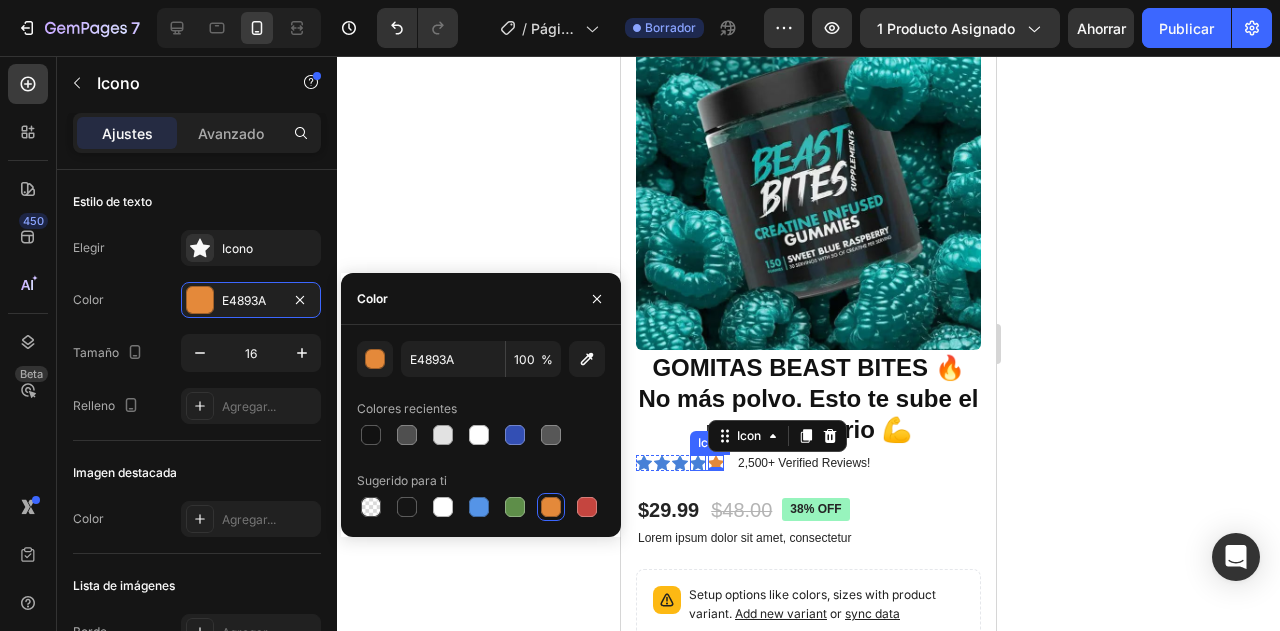 click 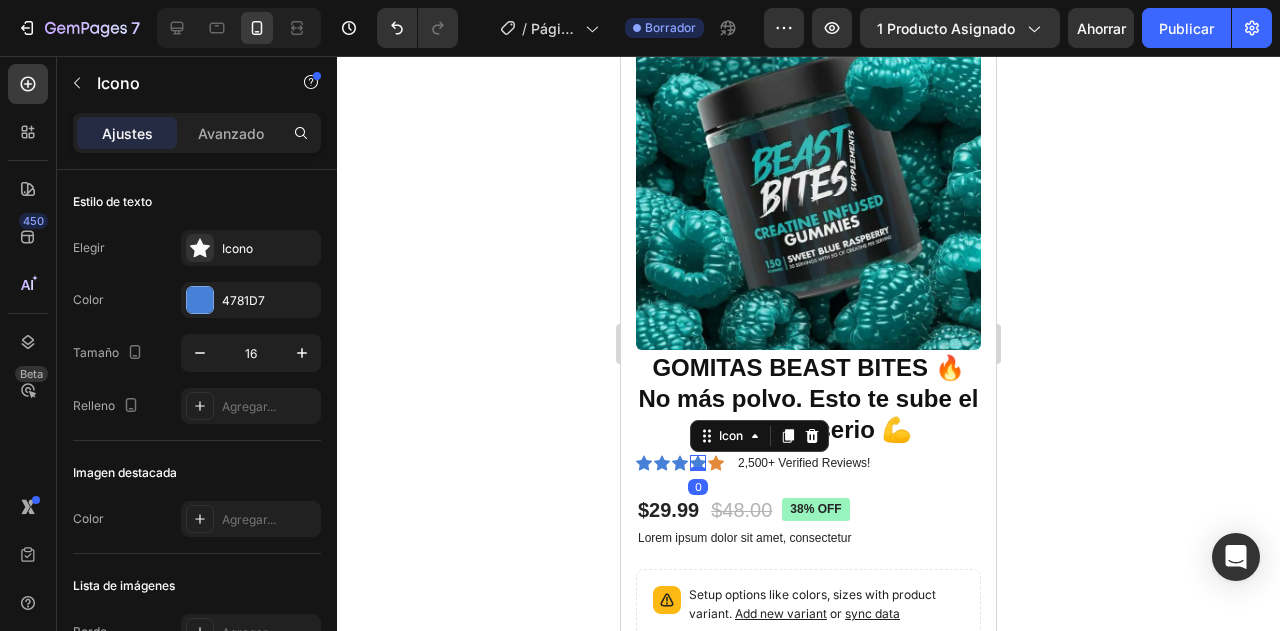 click 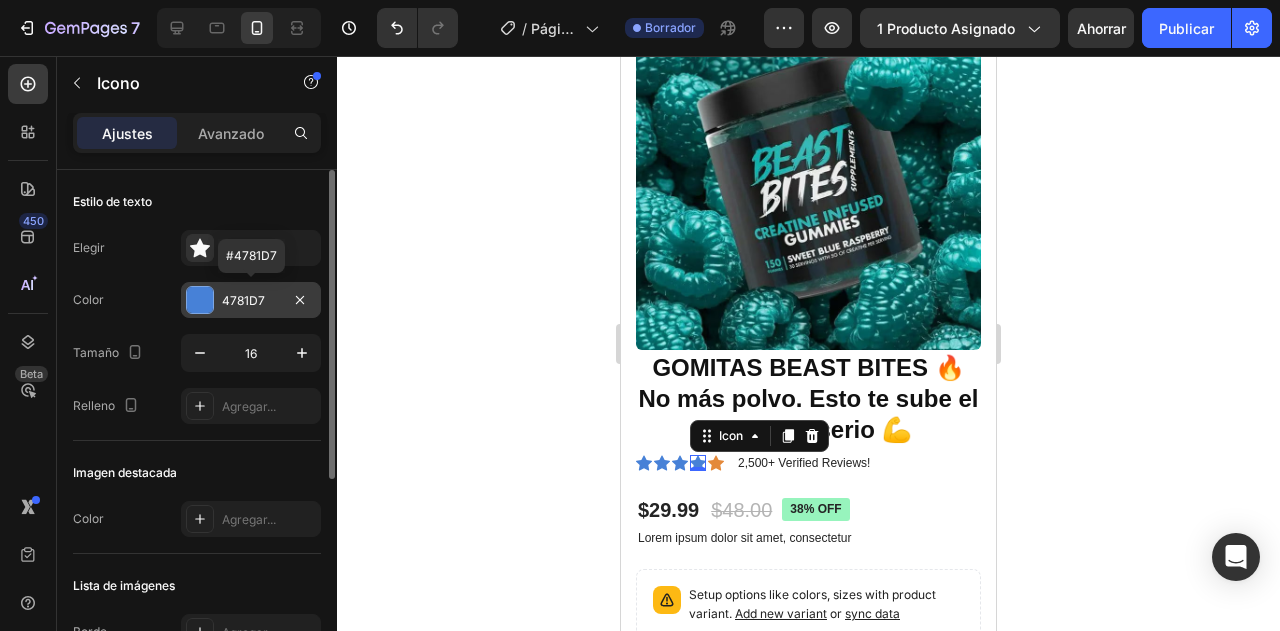 click at bounding box center [200, 300] 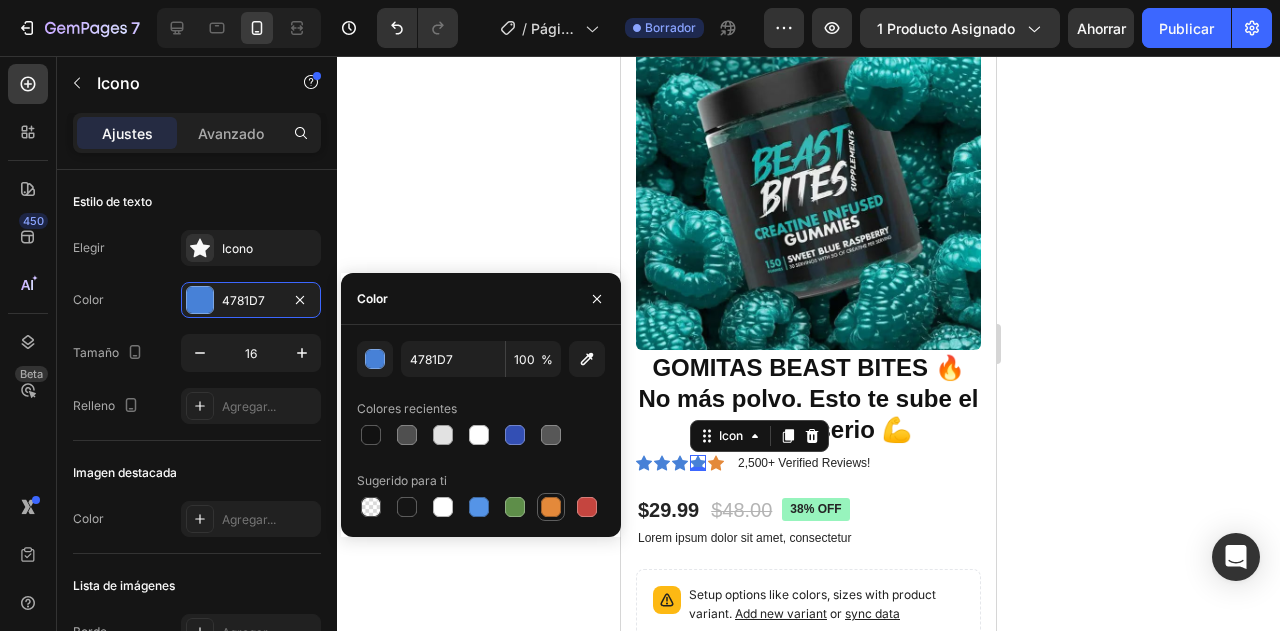 click at bounding box center (551, 507) 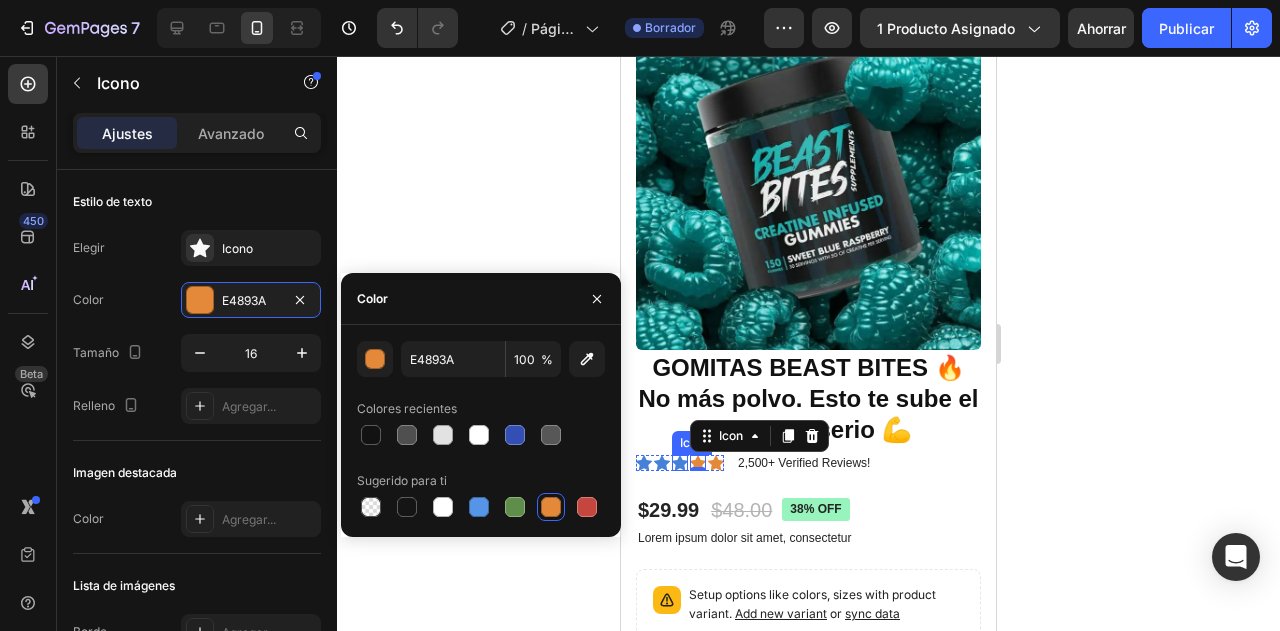 click on "Icon" at bounding box center (680, 463) 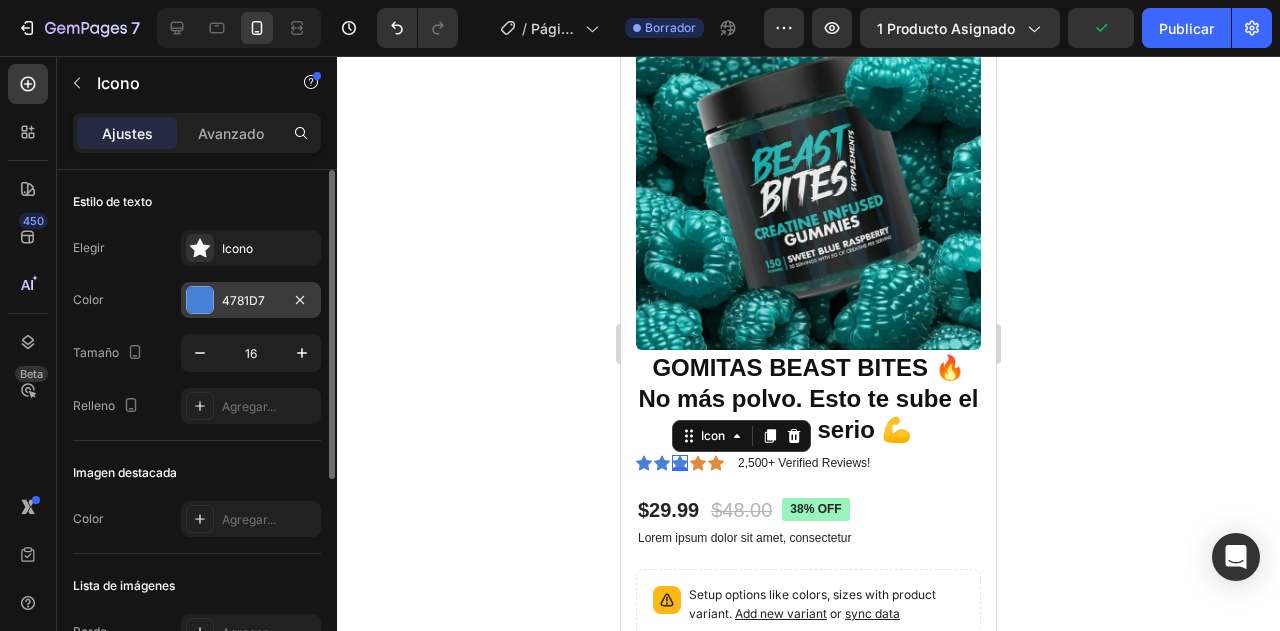 click at bounding box center [200, 300] 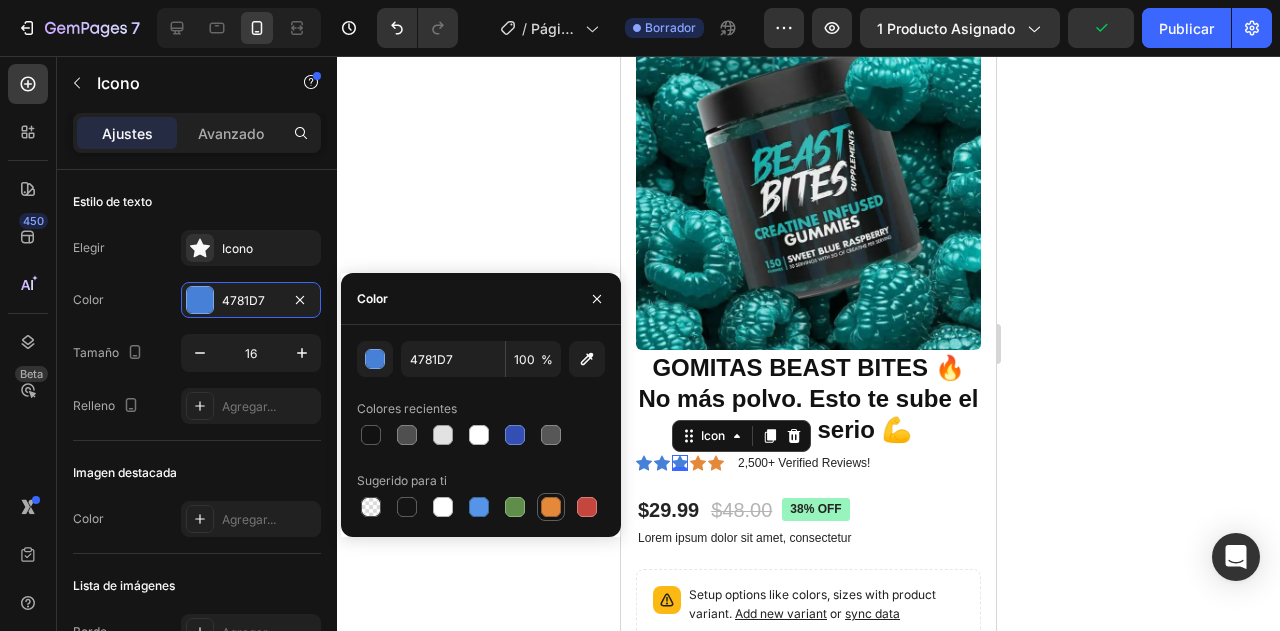 click at bounding box center [551, 507] 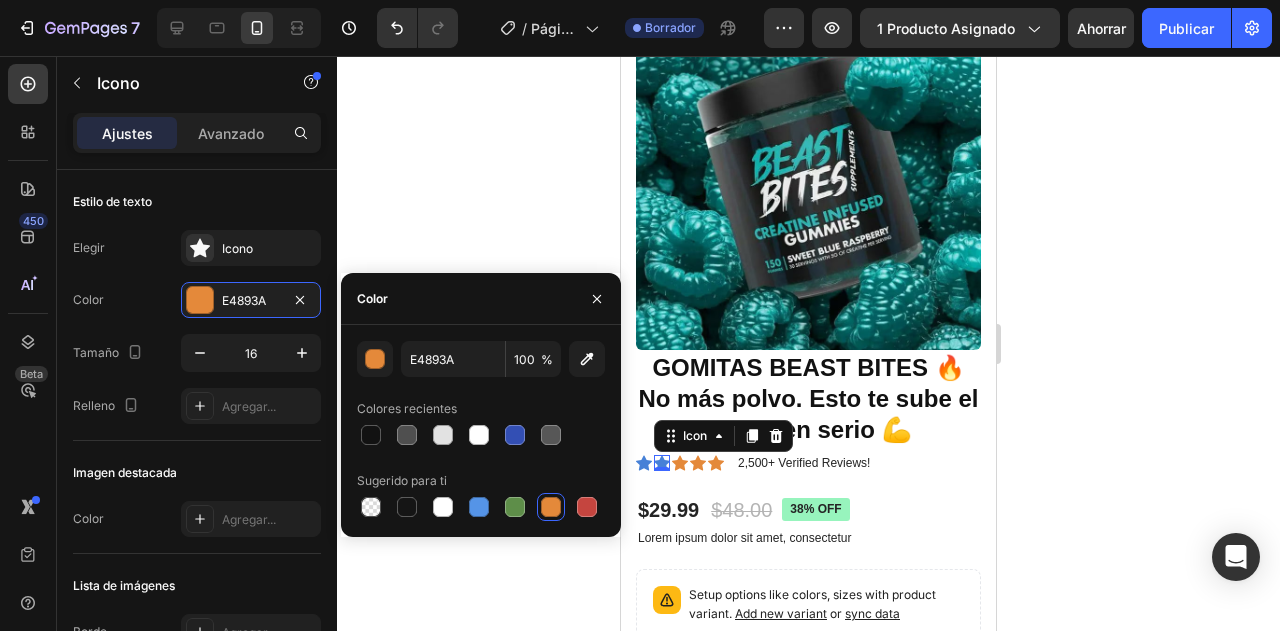 click on "Icon   0" at bounding box center [662, 463] 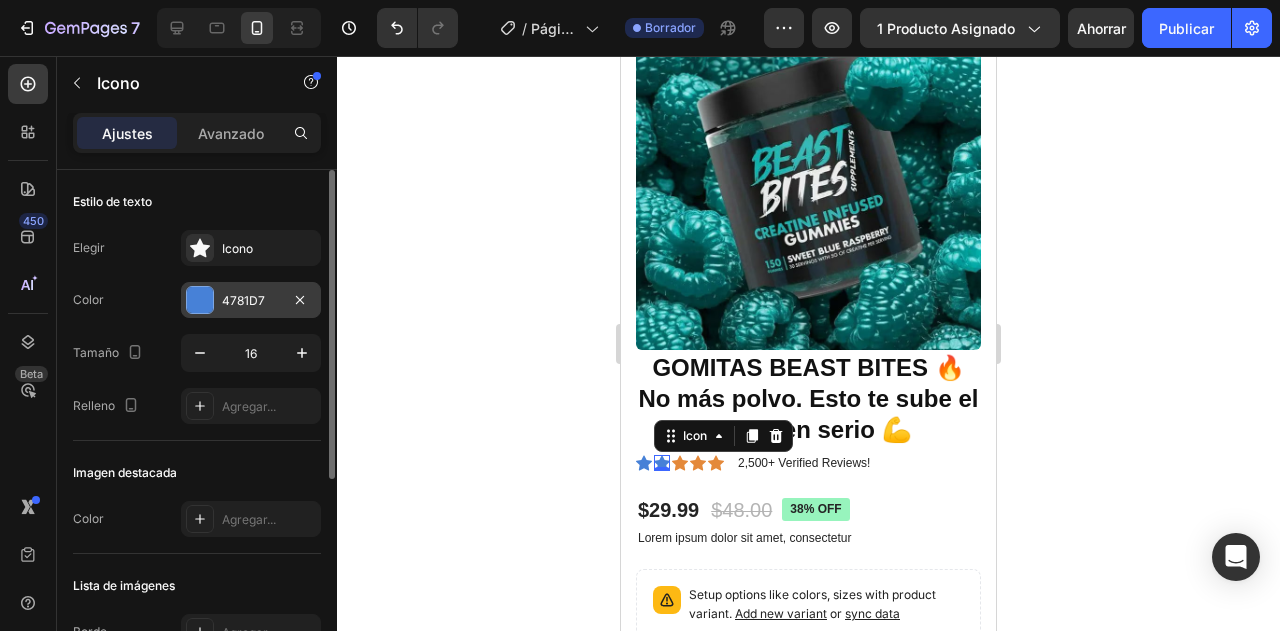 click on "4781D7" at bounding box center [251, 300] 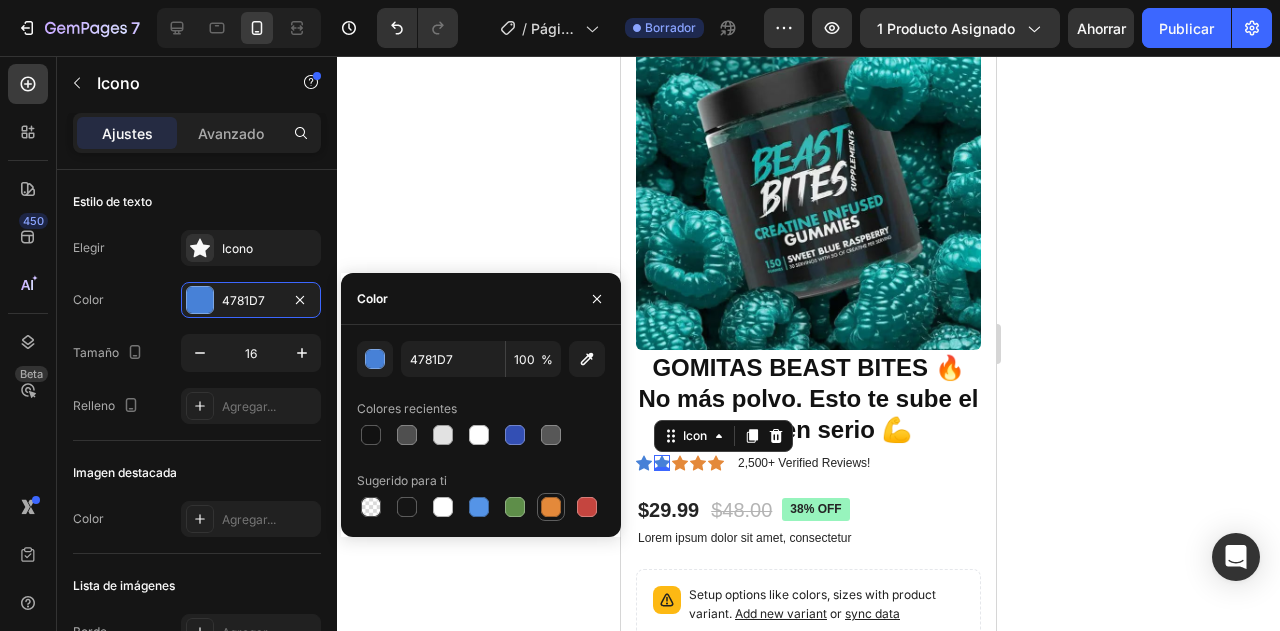 click at bounding box center (551, 507) 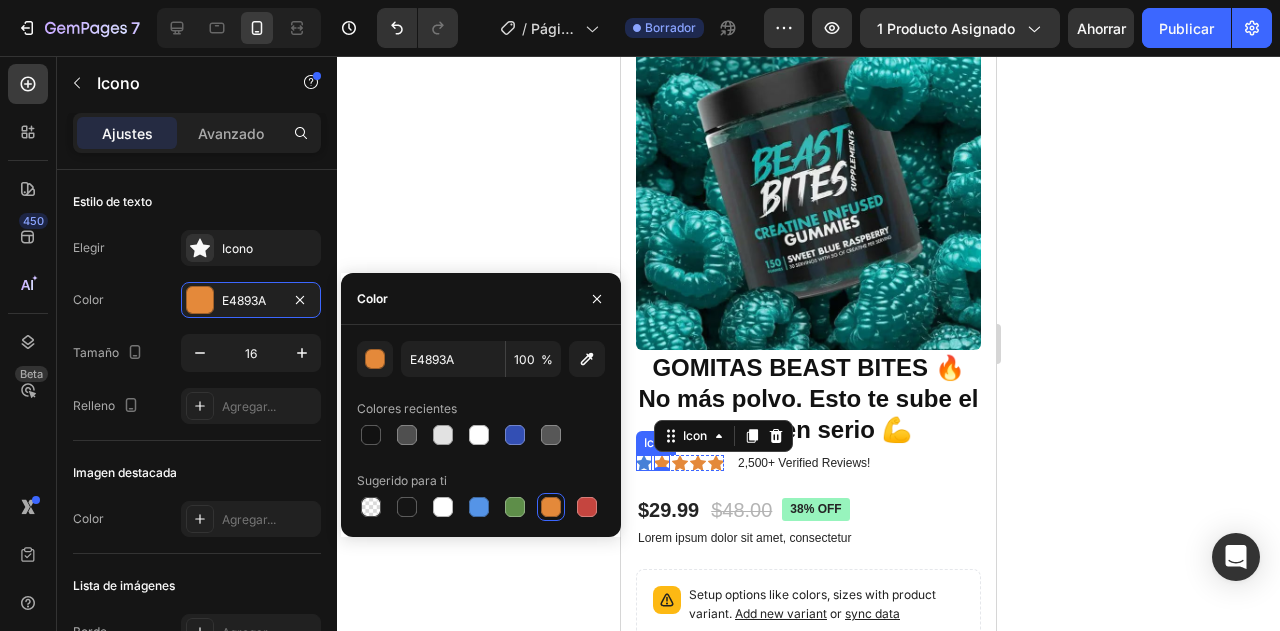 click 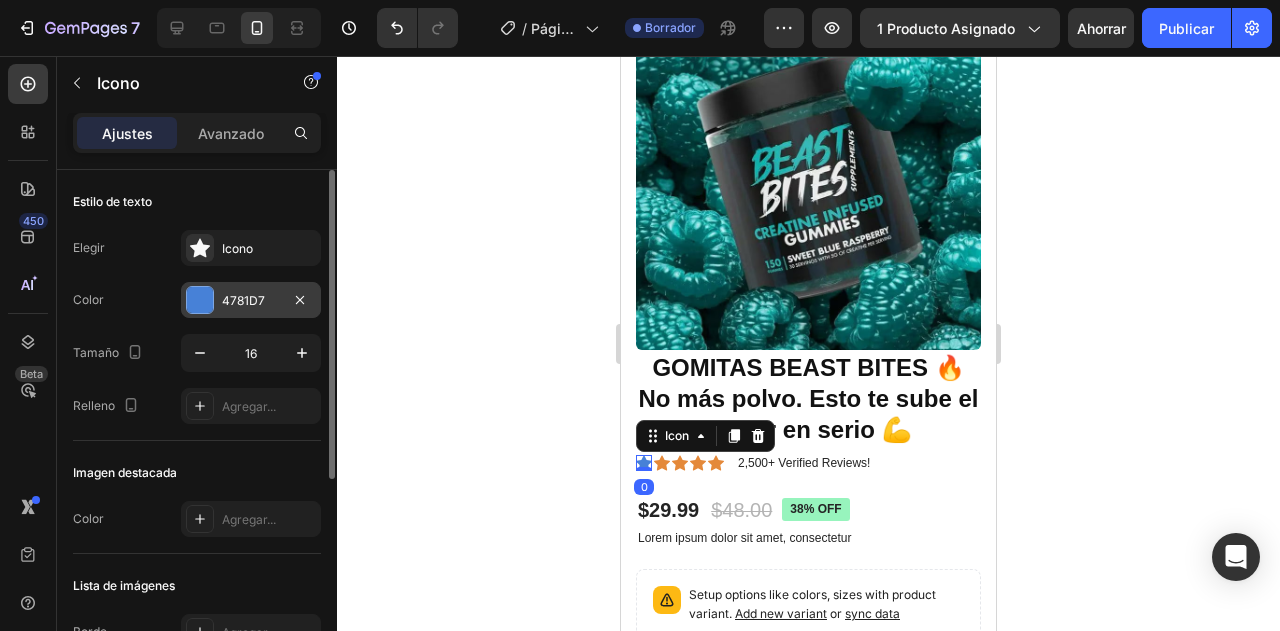 click at bounding box center [200, 300] 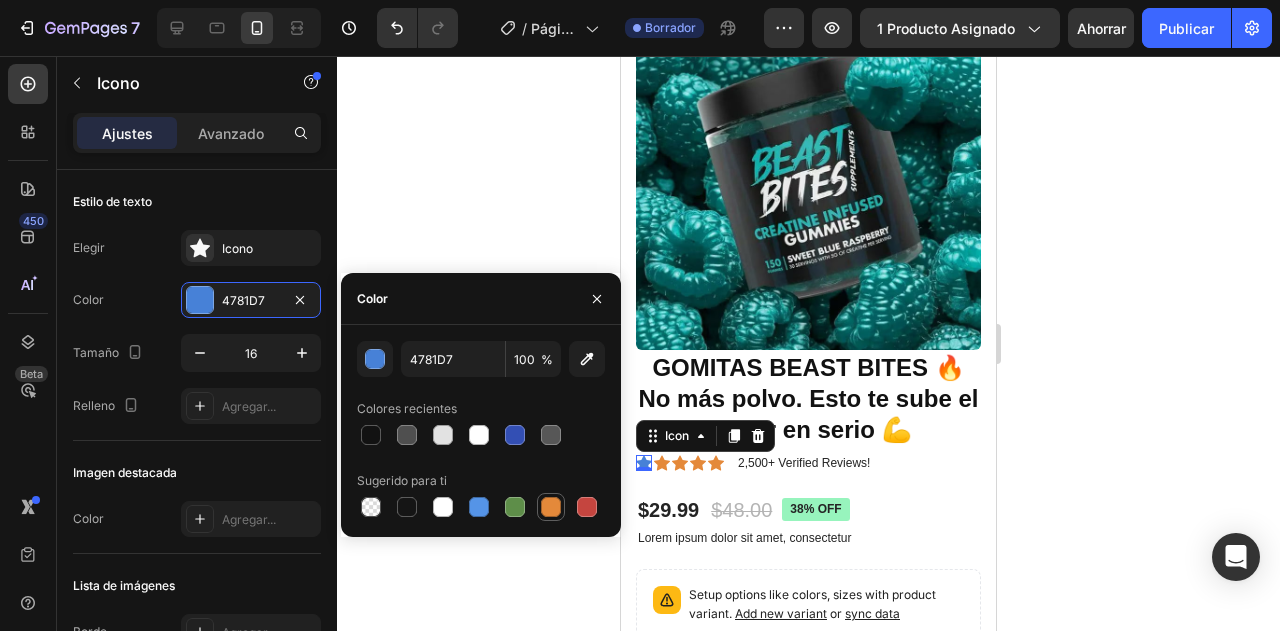 drag, startPoint x: 554, startPoint y: 504, endPoint x: 70, endPoint y: 448, distance: 487.2289 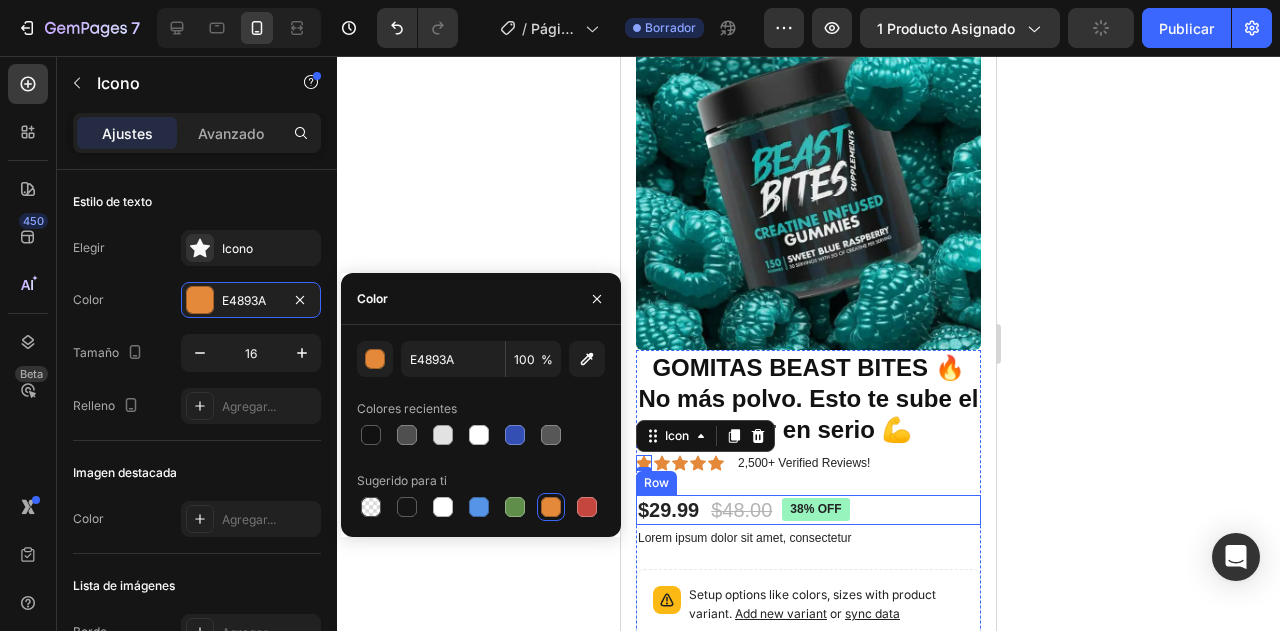 click on "$29.99 Product Price Product Price $48.00 Product Price Product Price 38% off Product Badge Row" at bounding box center [808, 510] 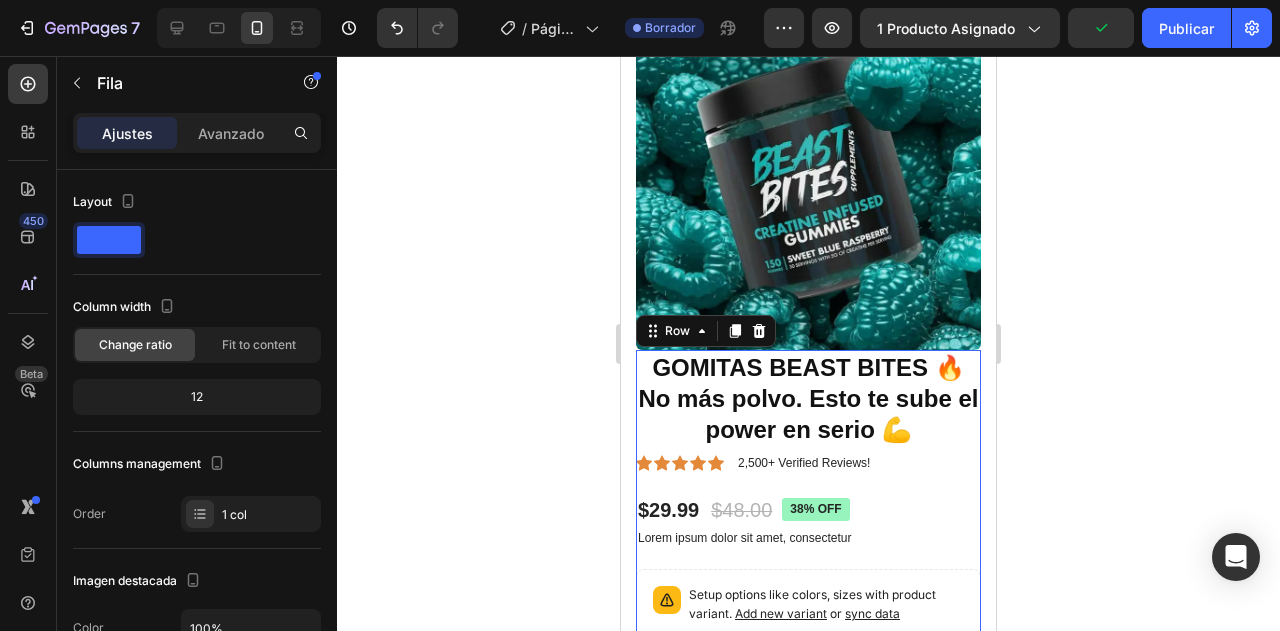 click on "GOMITAS BEAST BITES 🔥No más polvo. Esto te sube el power en serio 💪 Product Title Icon Icon Icon Icon Icon Icon List 2,500+ Verified Reviews! Text Block Row $29.99 Product Price Product Price $48.00 Product Price Product Price 38% off Product Badge Row Lorem ipsum dolor sit amet, consectetur  Text Block Setup options like colors, sizes with product variant.       Add new variant   or   sync data Product Variants & Swatches
1
Product Quantity Row Add to cart Add to Cart Row
Material
Comfort guarantee
Shipping Accordion" at bounding box center (808, 612) 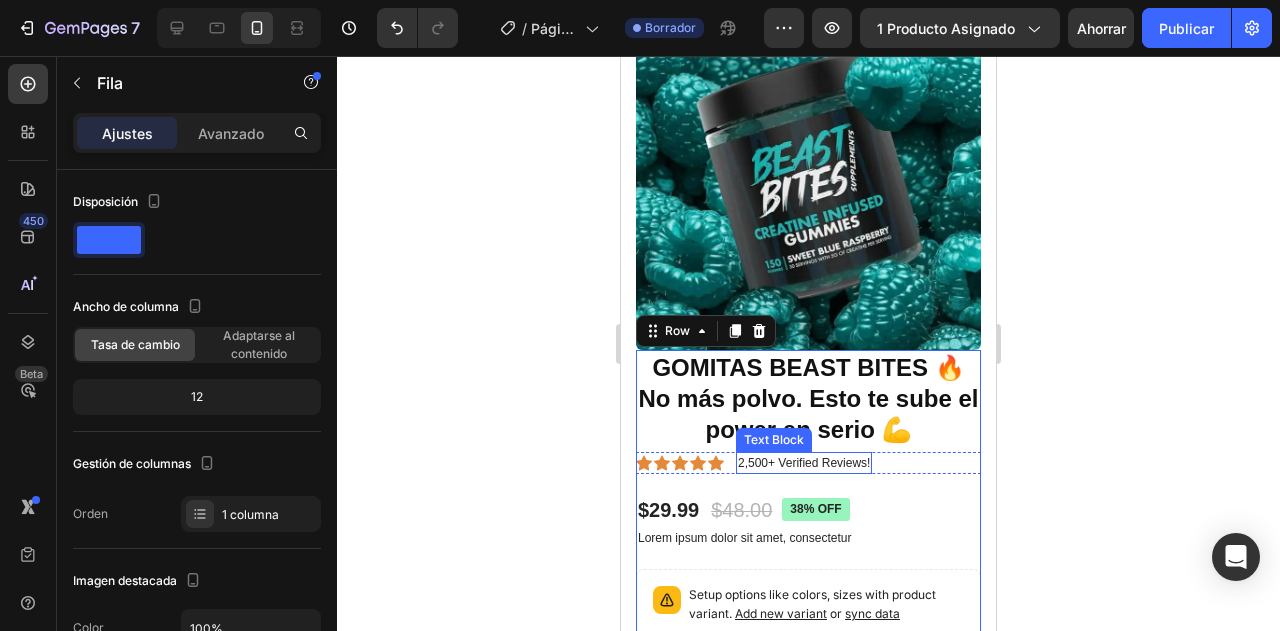 click on "2,500+ Verified Reviews!" at bounding box center (804, 463) 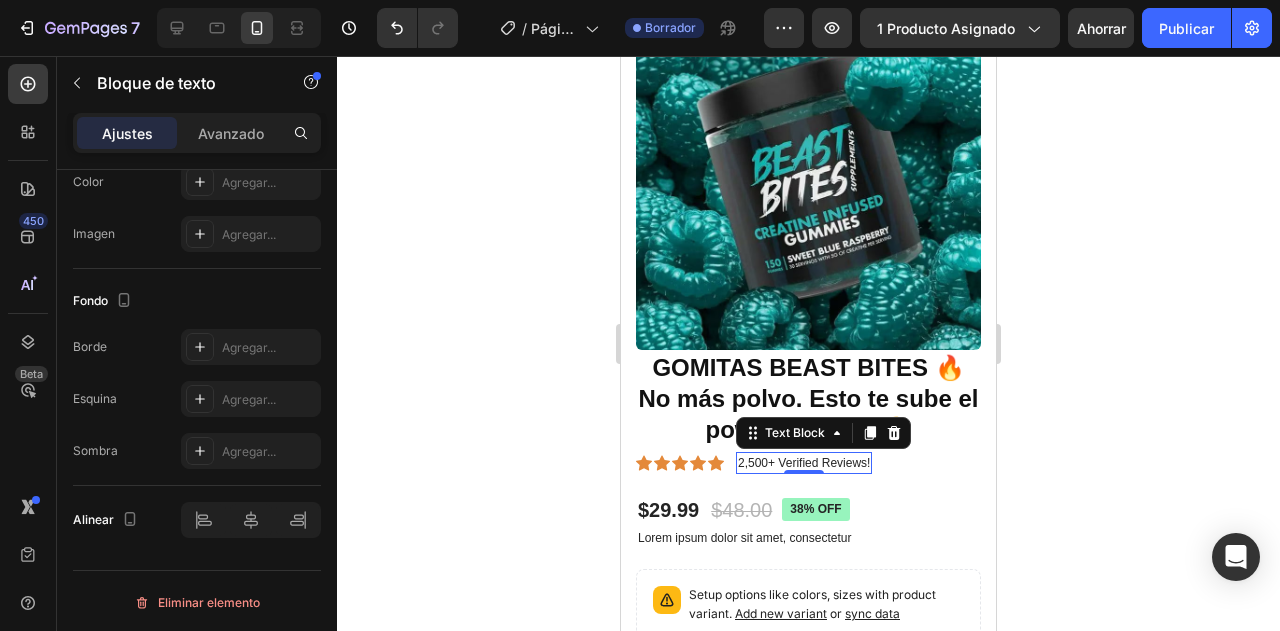 scroll, scrollTop: 0, scrollLeft: 0, axis: both 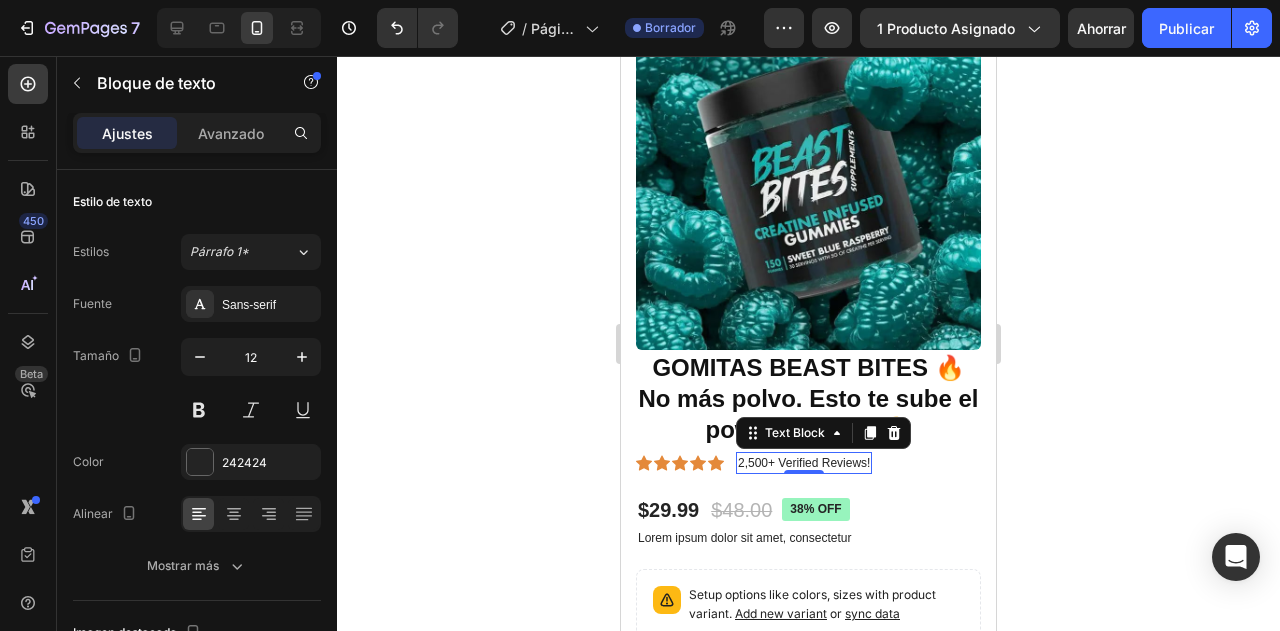 click on "2,500+ Verified Reviews!" at bounding box center (804, 463) 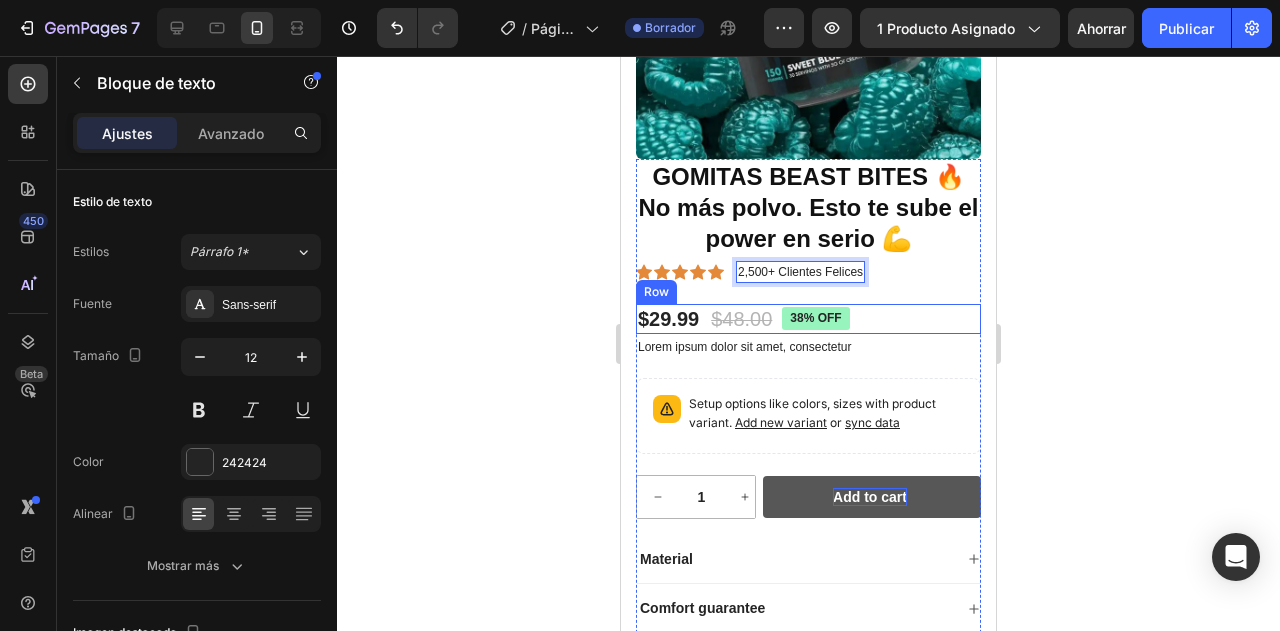 scroll, scrollTop: 360, scrollLeft: 0, axis: vertical 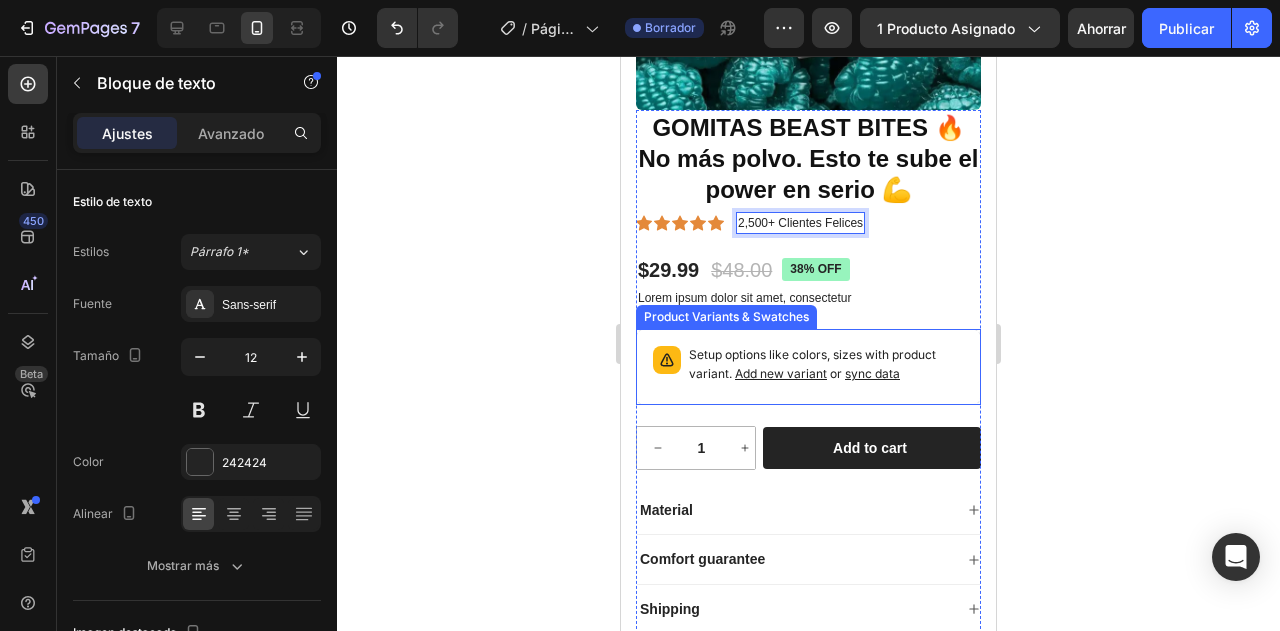 click on "Setup options like colors, sizes with product variant.       Add new variant   or   sync data" at bounding box center [826, 365] 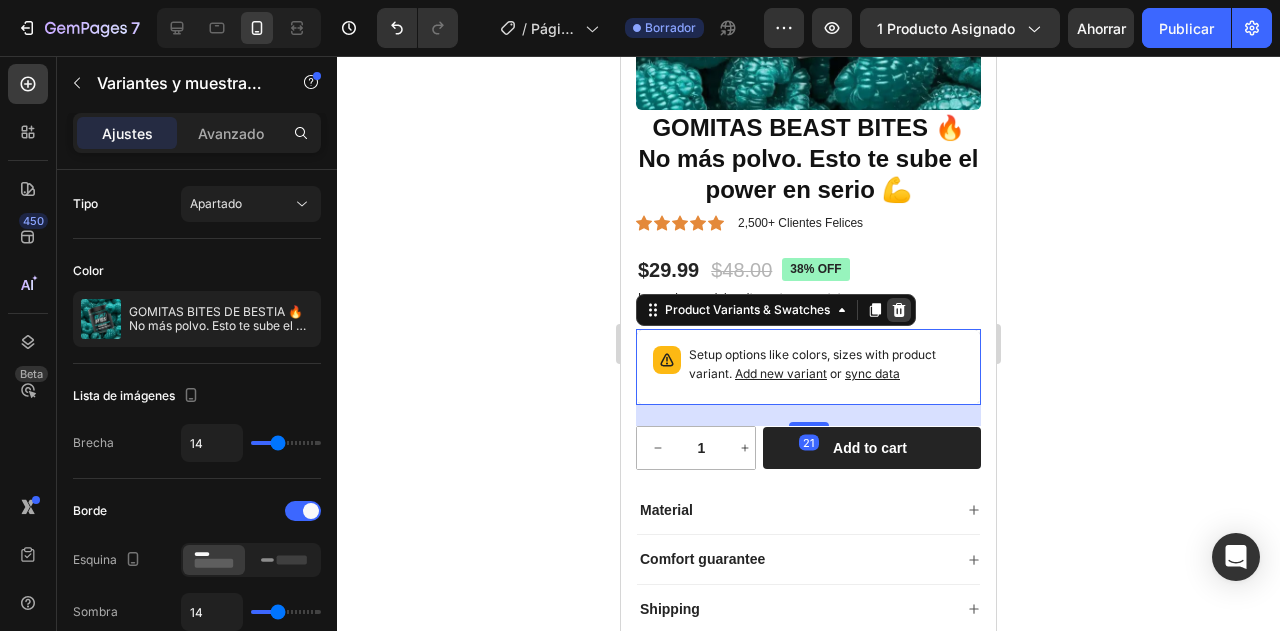 click 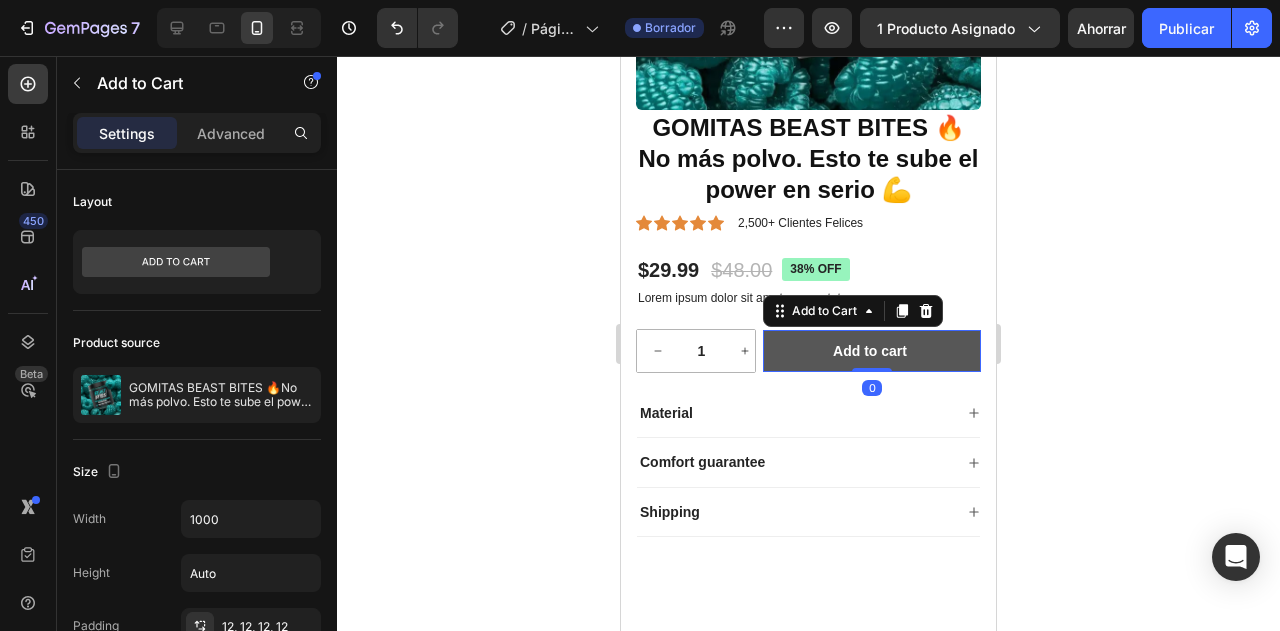 click on "Add to cart" at bounding box center (872, 351) 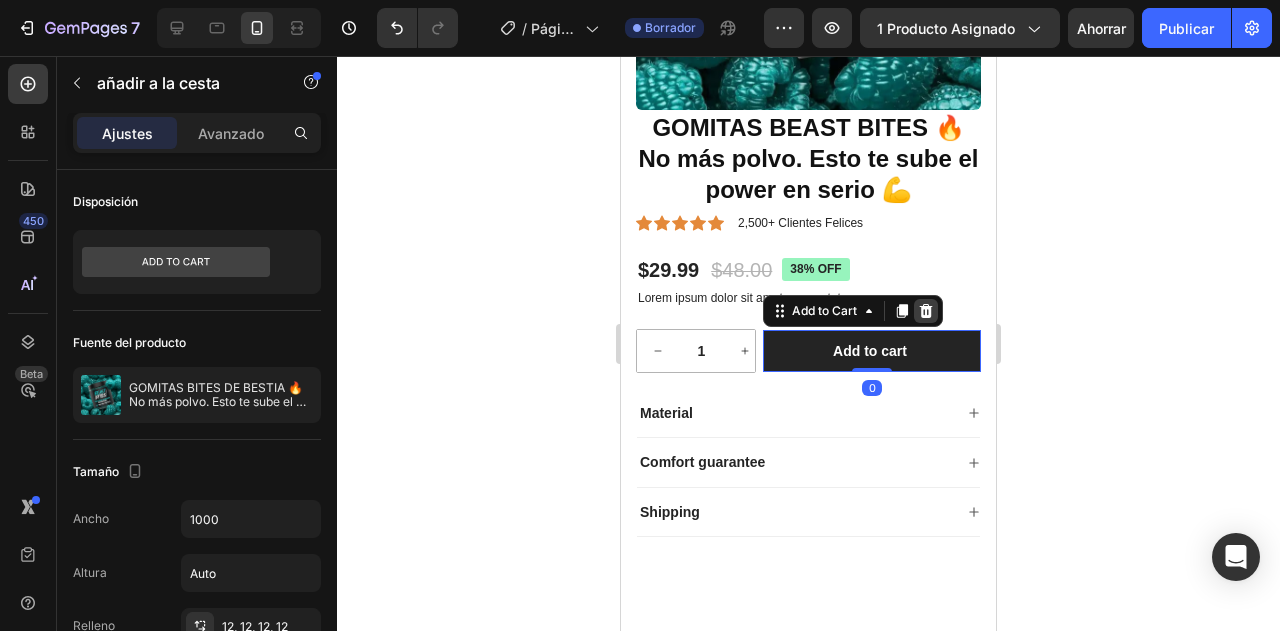 click at bounding box center (926, 311) 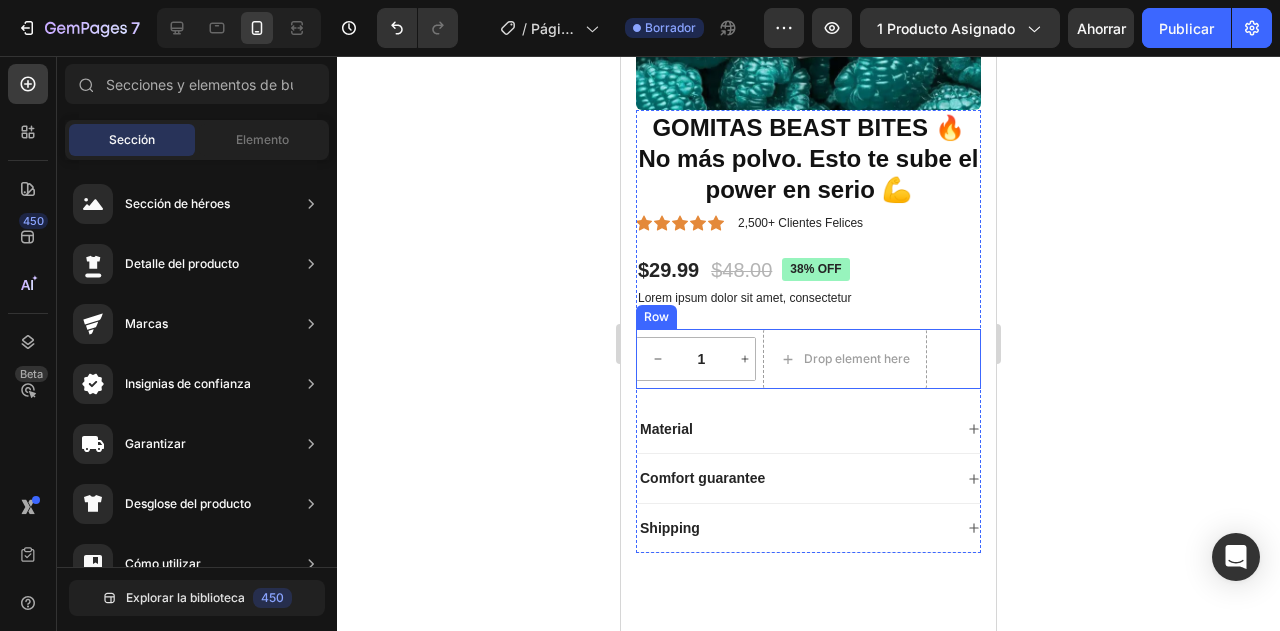 click on "1
Product Quantity Row
Drop element here Row" at bounding box center (808, 359) 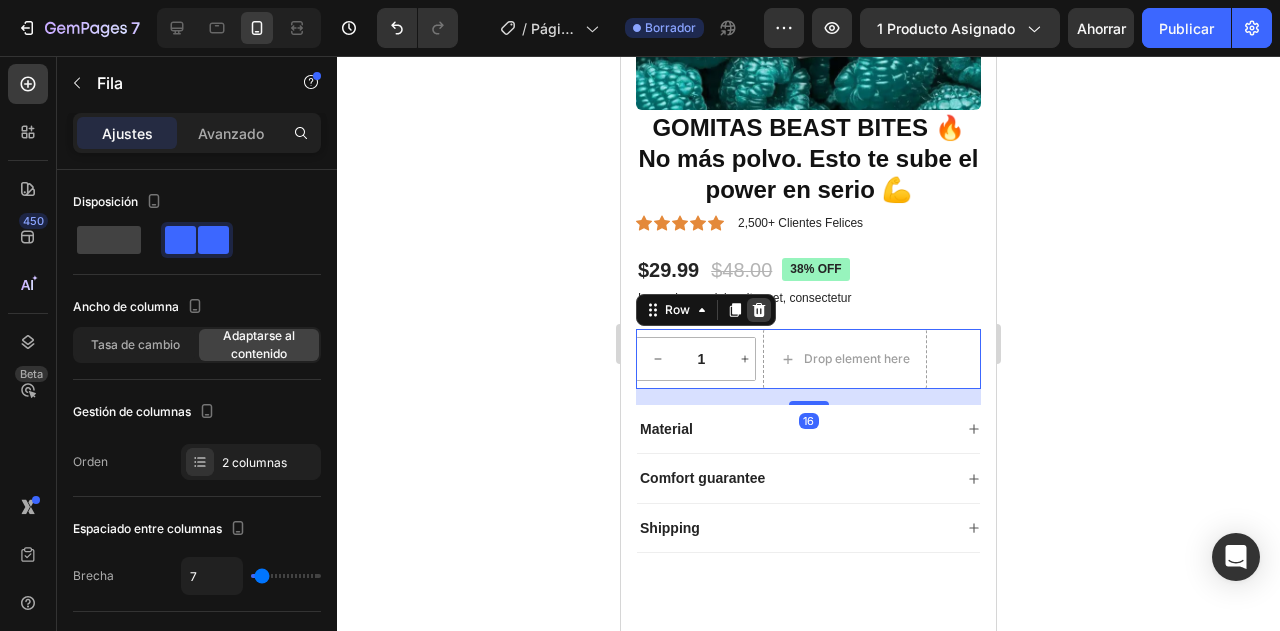 click 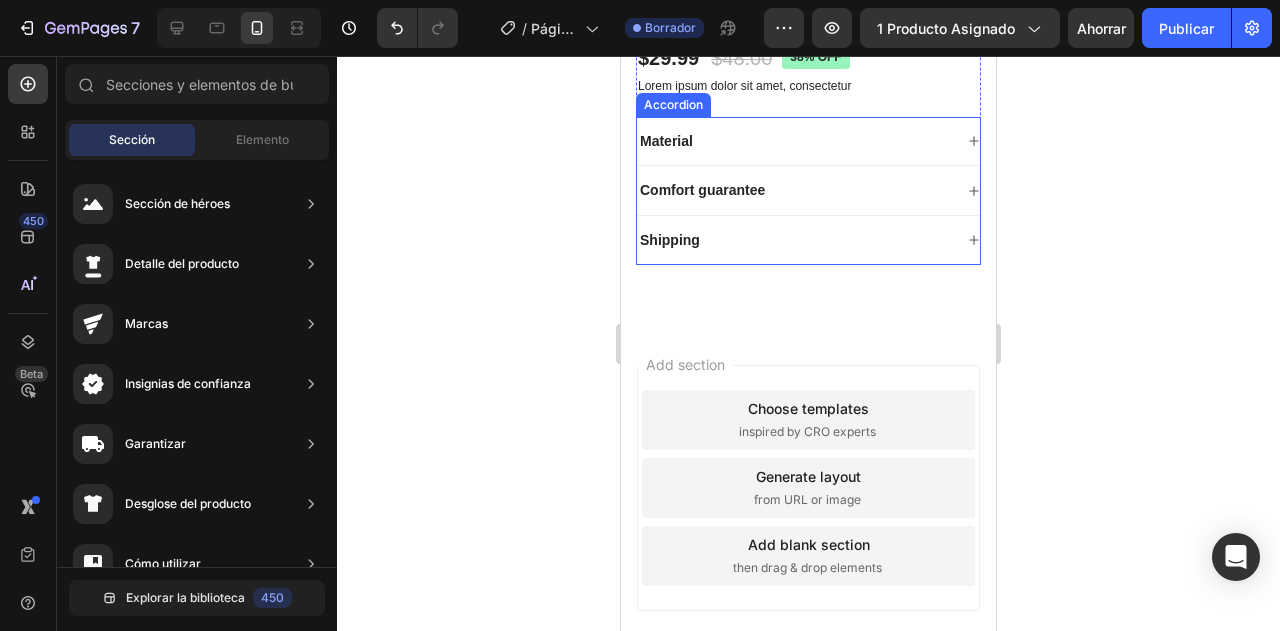 scroll, scrollTop: 452, scrollLeft: 0, axis: vertical 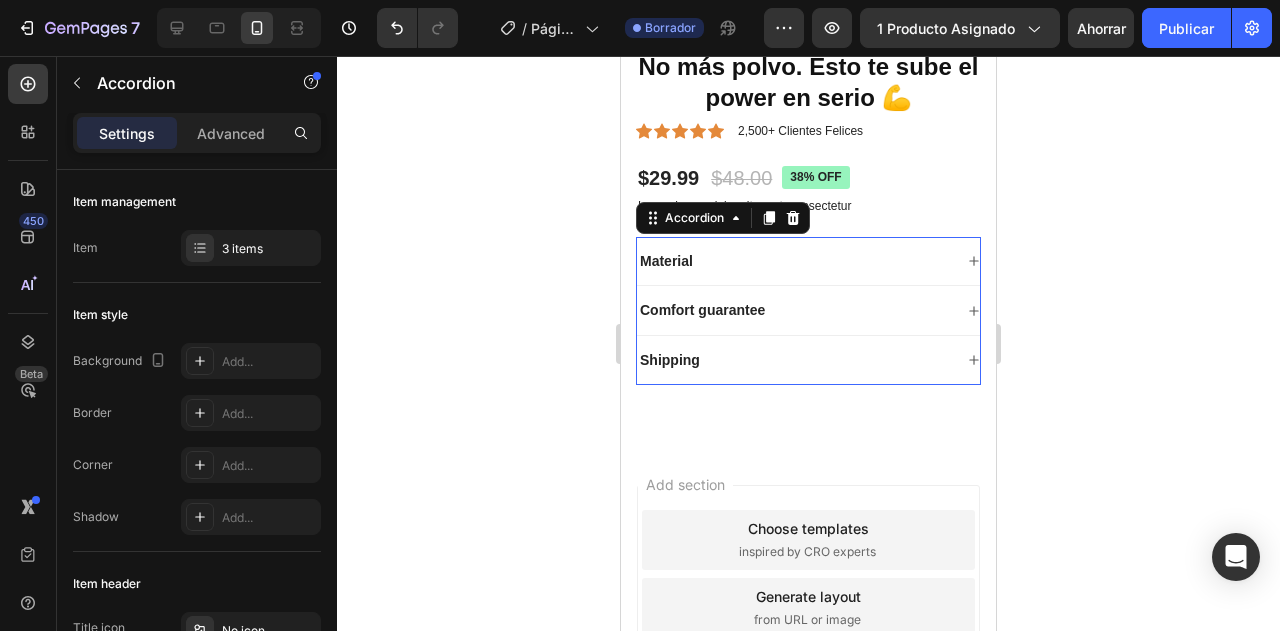 click on "Material" at bounding box center [794, 261] 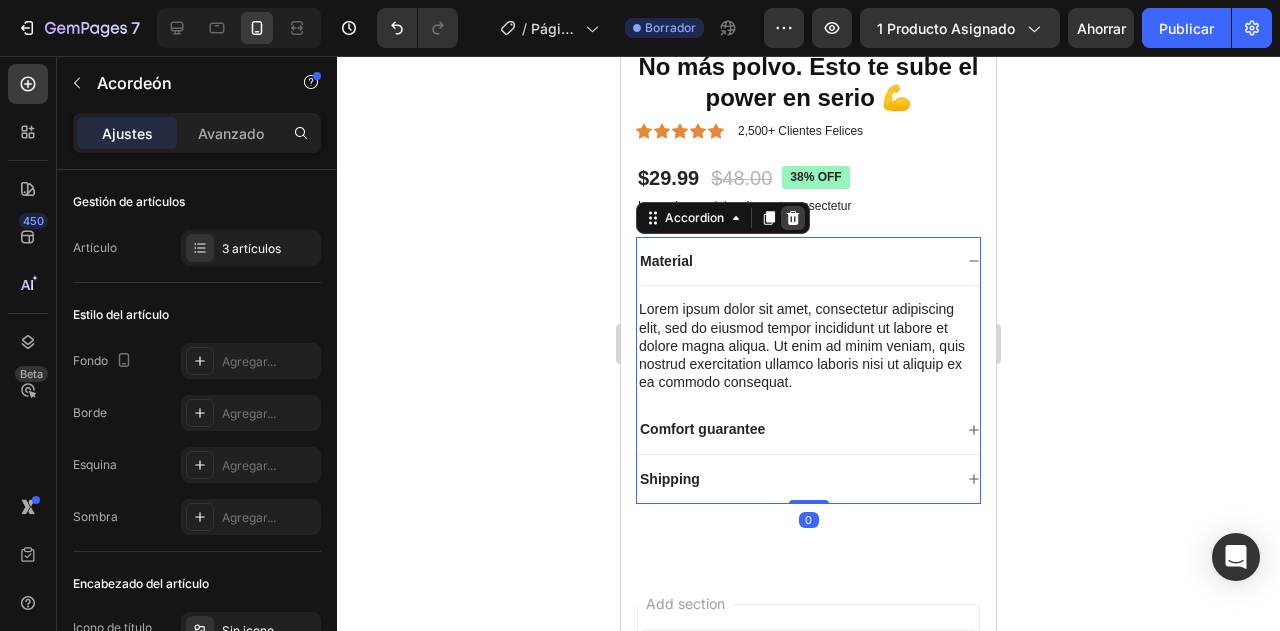 click 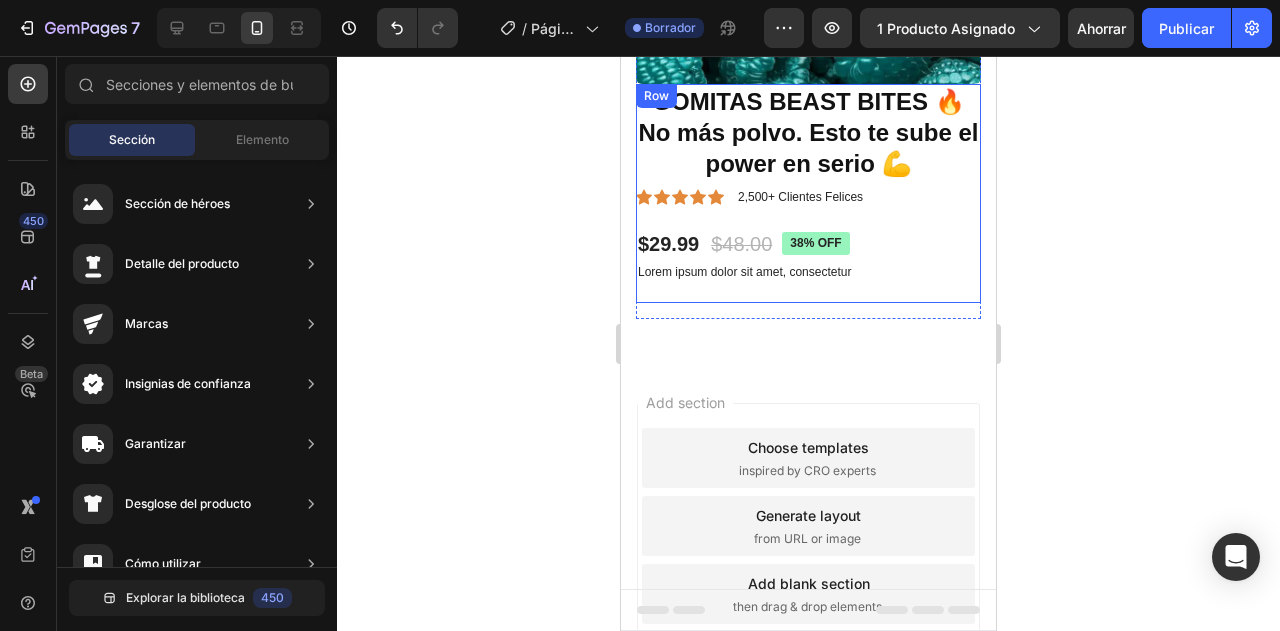 drag, startPoint x: 796, startPoint y: 339, endPoint x: 797, endPoint y: 283, distance: 56.008926 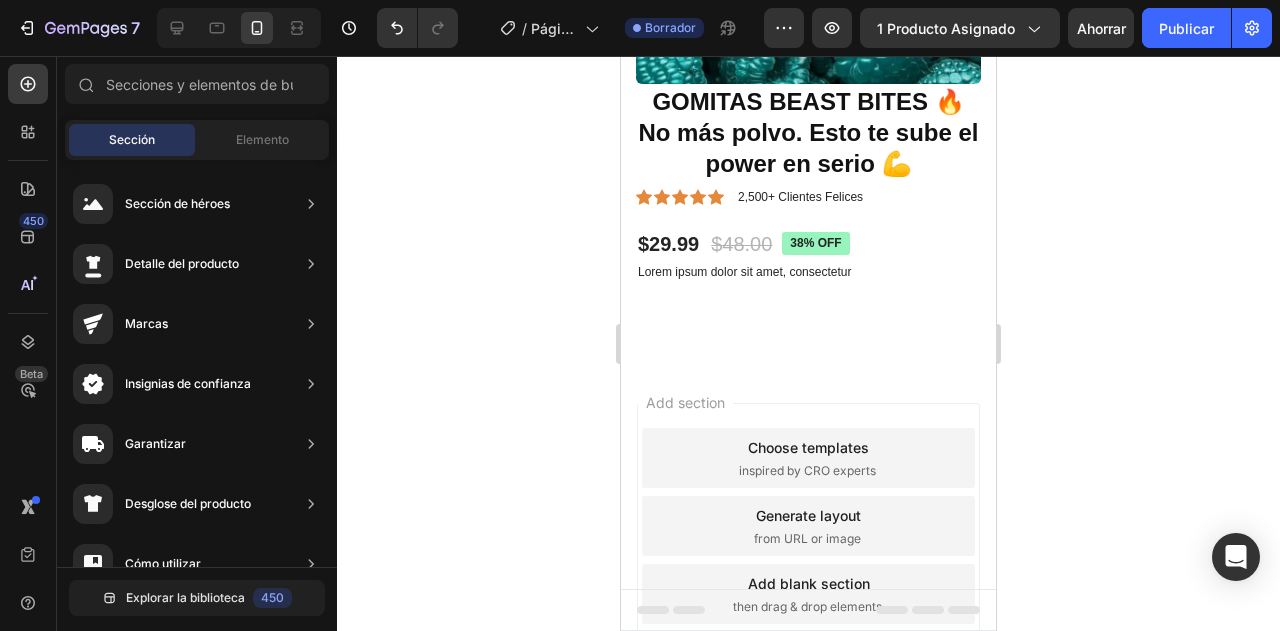 click on "Add section Choose templates inspired by CRO experts Generate layout from URL or image Add blank section then drag & drop elements" at bounding box center [808, 554] 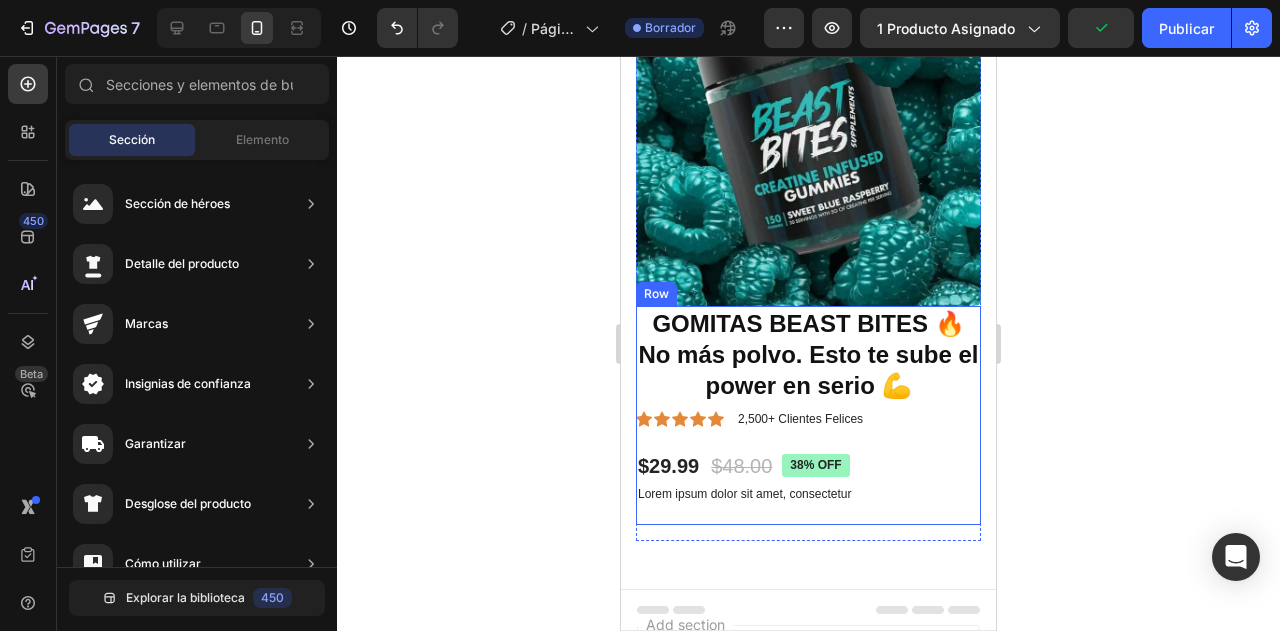 scroll, scrollTop: 266, scrollLeft: 0, axis: vertical 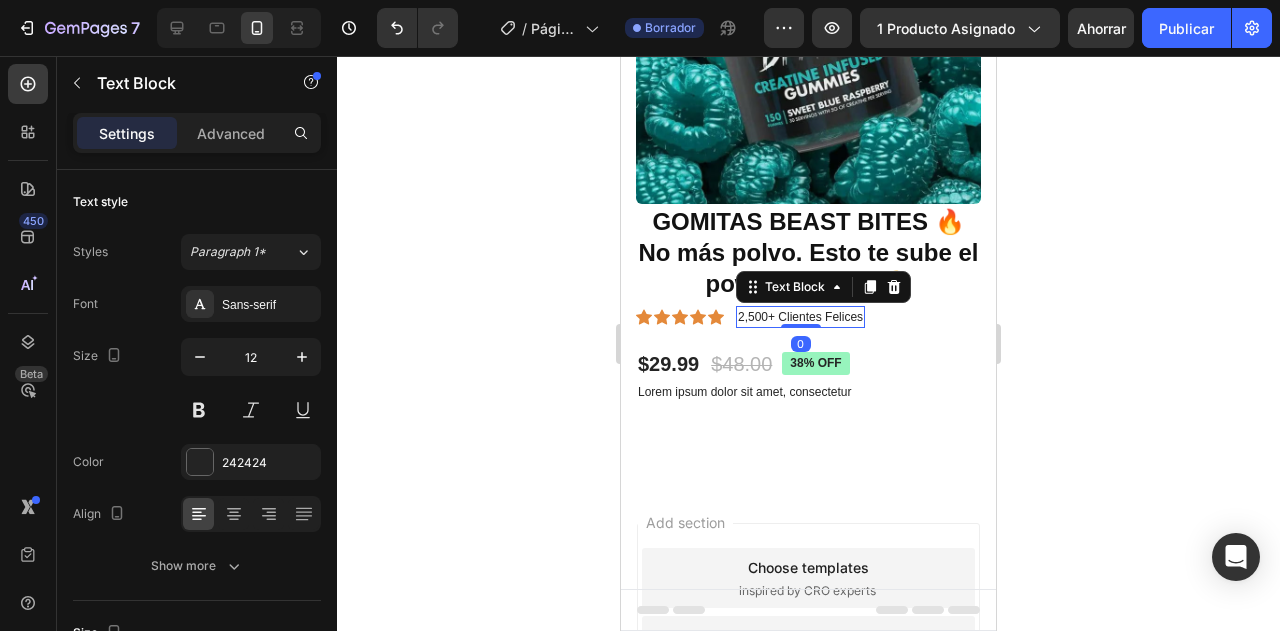 click on "2,500+ Clientes Felices" at bounding box center [800, 317] 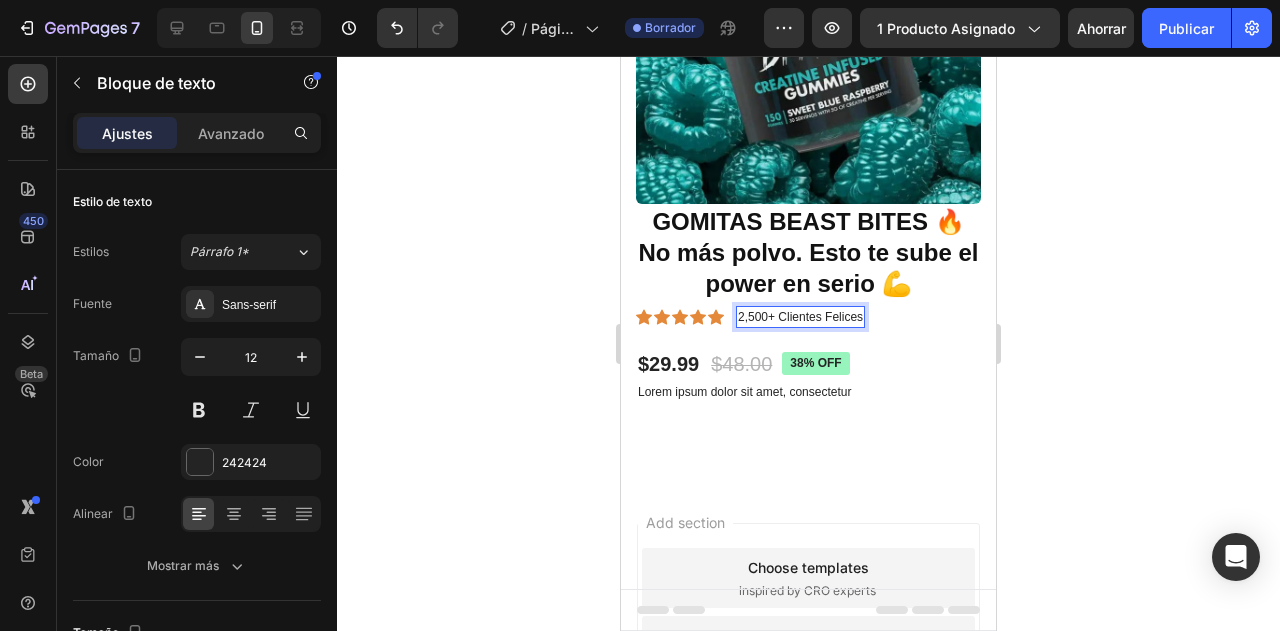 click on "2,500+ Clientes Felices" at bounding box center [800, 317] 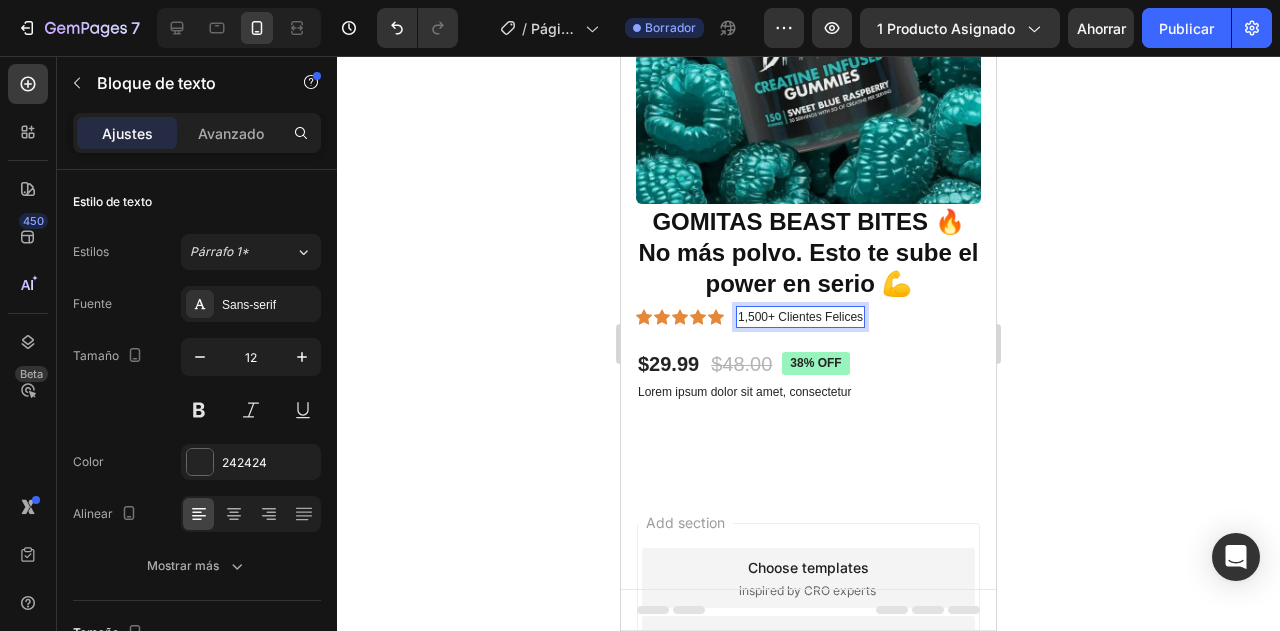 click on "1,500+ Clientes Felices" at bounding box center (800, 317) 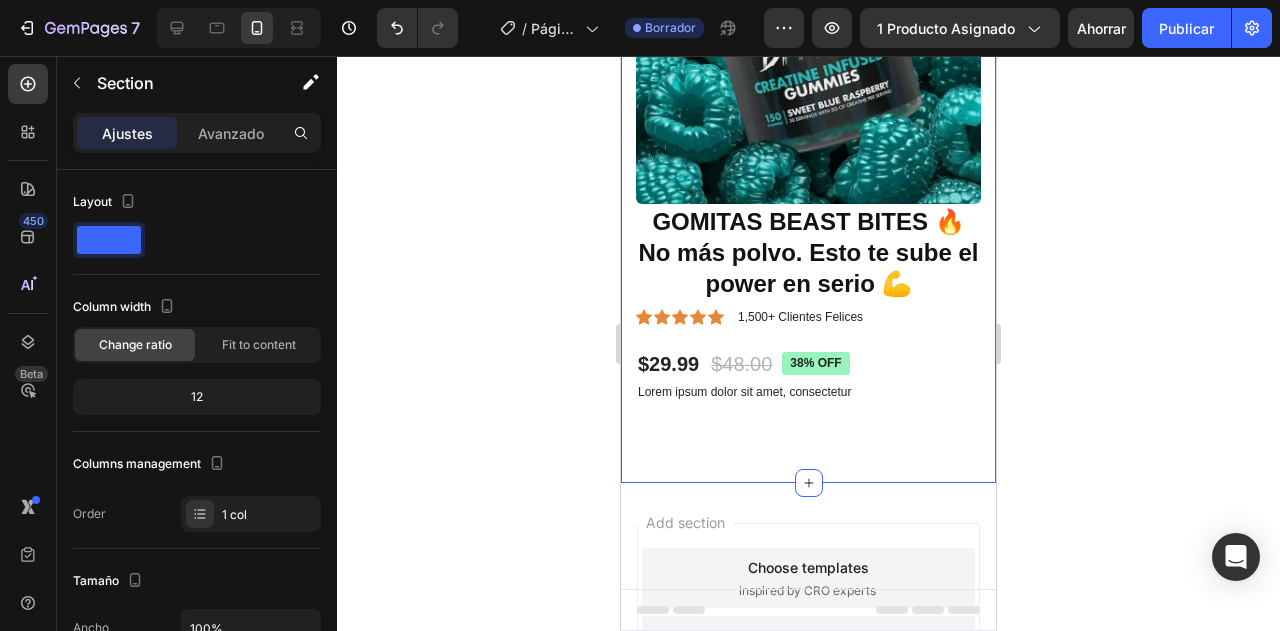 click on "Product Images GOMITAS BEAST BITES 🔥No más polvo. Esto te sube el power en serio 💪 Product Title Icon Icon Icon Icon Icon Icon List 1,500+ Clientes Felices Text Block Row $29.99 Product Price Product Price $48.00 Product Price Product Price 38% off Product Badge Row Lorem ipsum dolor sit amet, consectetur  Text Block Row Product Section 1   You can create reusable sections Create Theme Section AI Content Write with GemAI What would you like to describe here? Tone and Voice Persuasive Product Crema Hidratante 💙🩷 7 Bioaqua 💙🩷 Vegana con Acido Hialuronico 🎁OFERTA! Show more Generate" at bounding box center [808, 157] 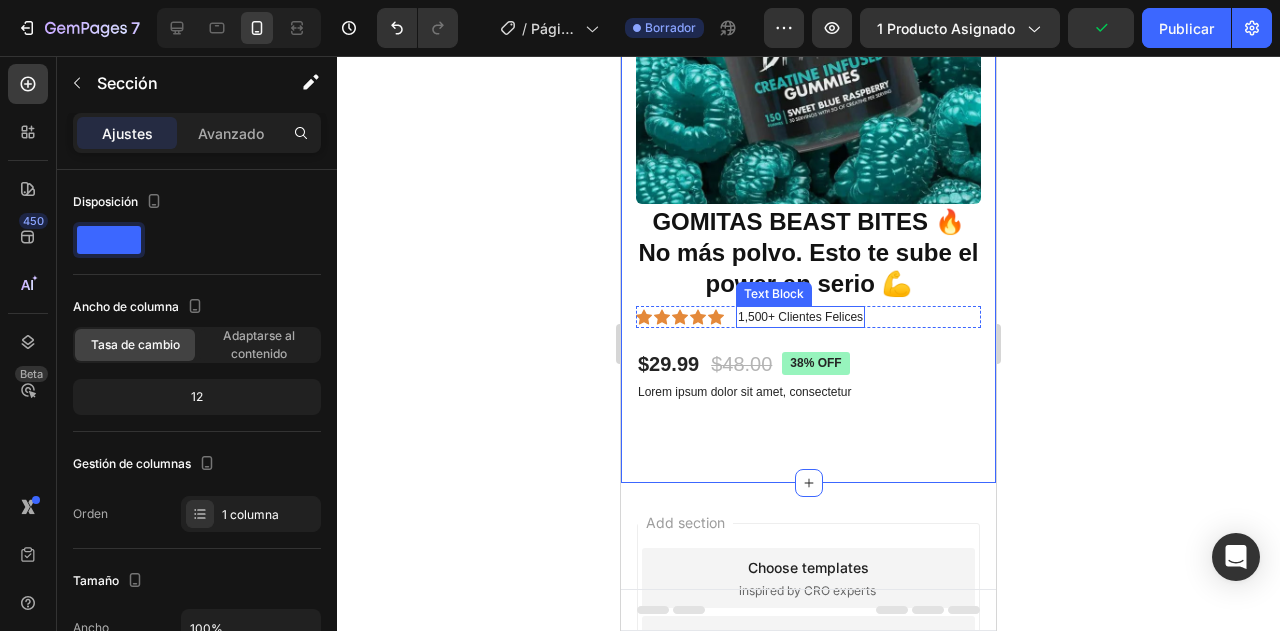 click on "1,500+ Clientes Felices" at bounding box center (800, 317) 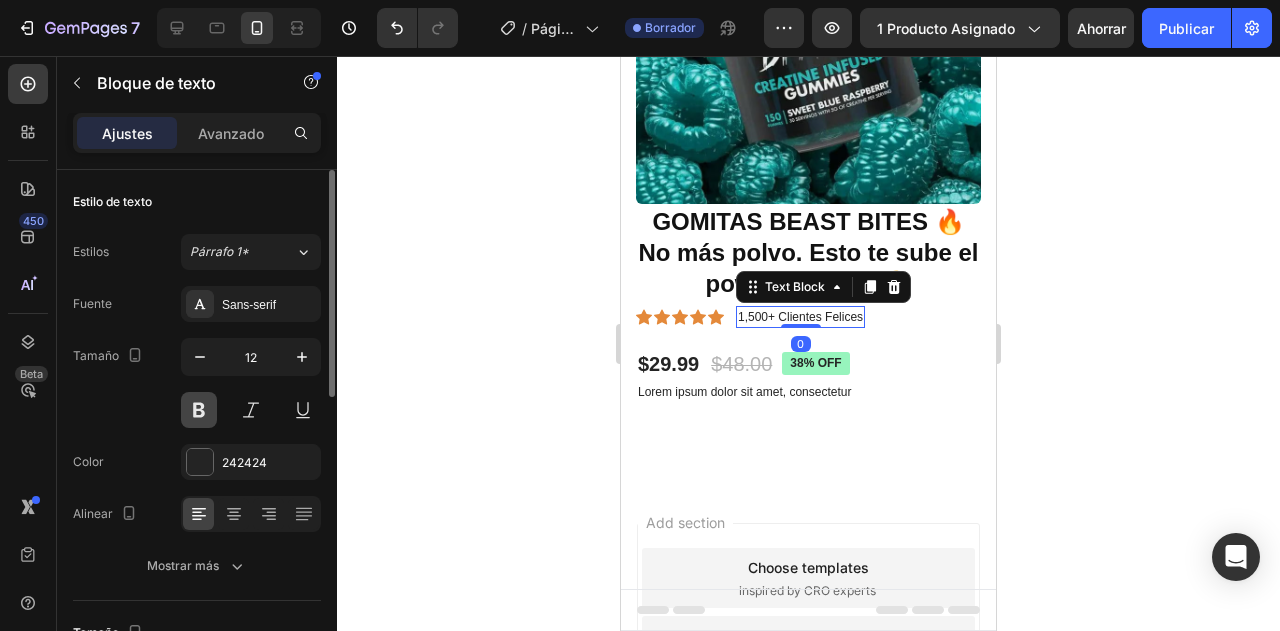 click at bounding box center (199, 410) 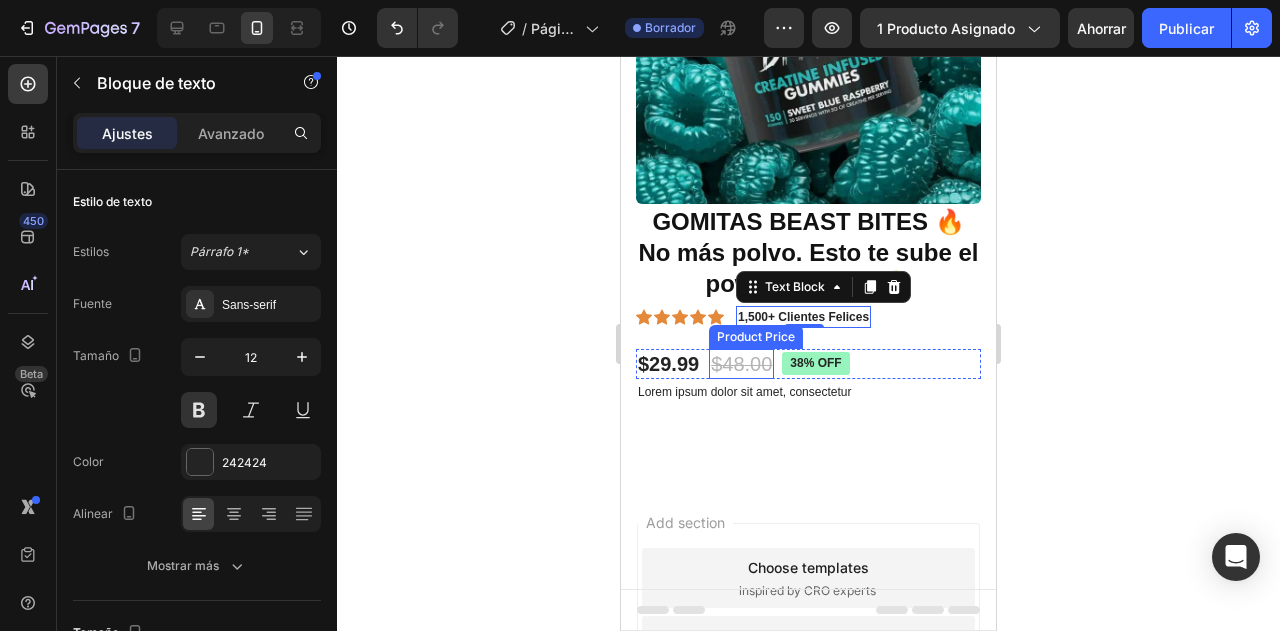 click on "$48.00" at bounding box center (741, 364) 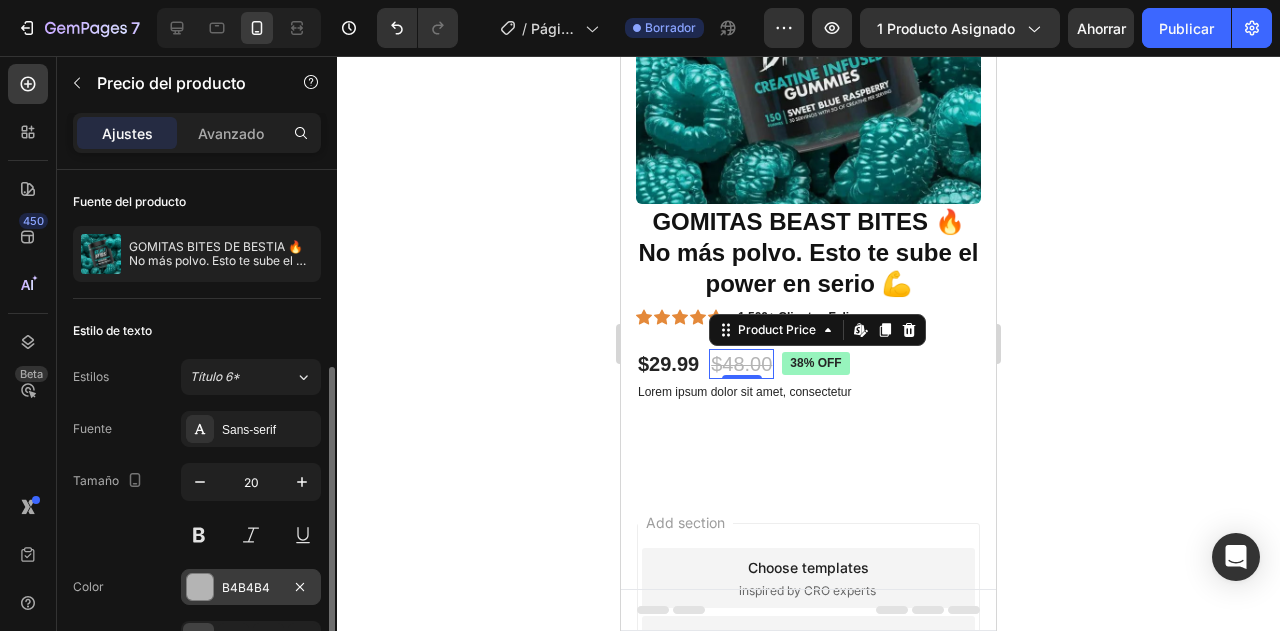 scroll, scrollTop: 120, scrollLeft: 0, axis: vertical 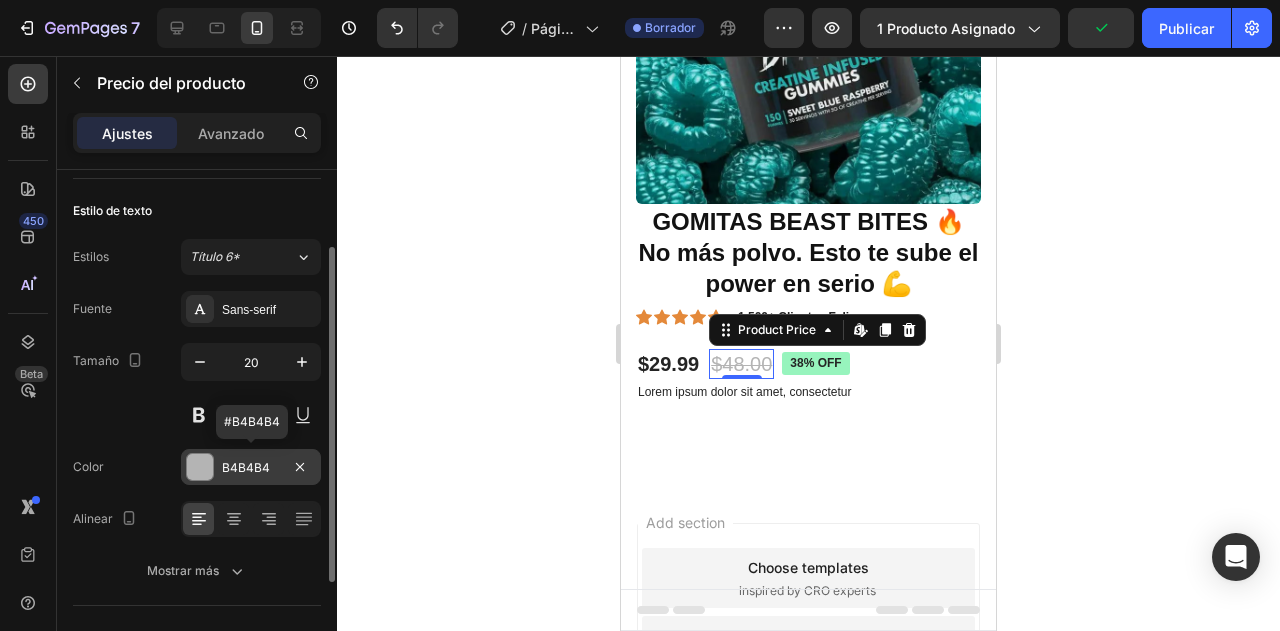 click at bounding box center [200, 467] 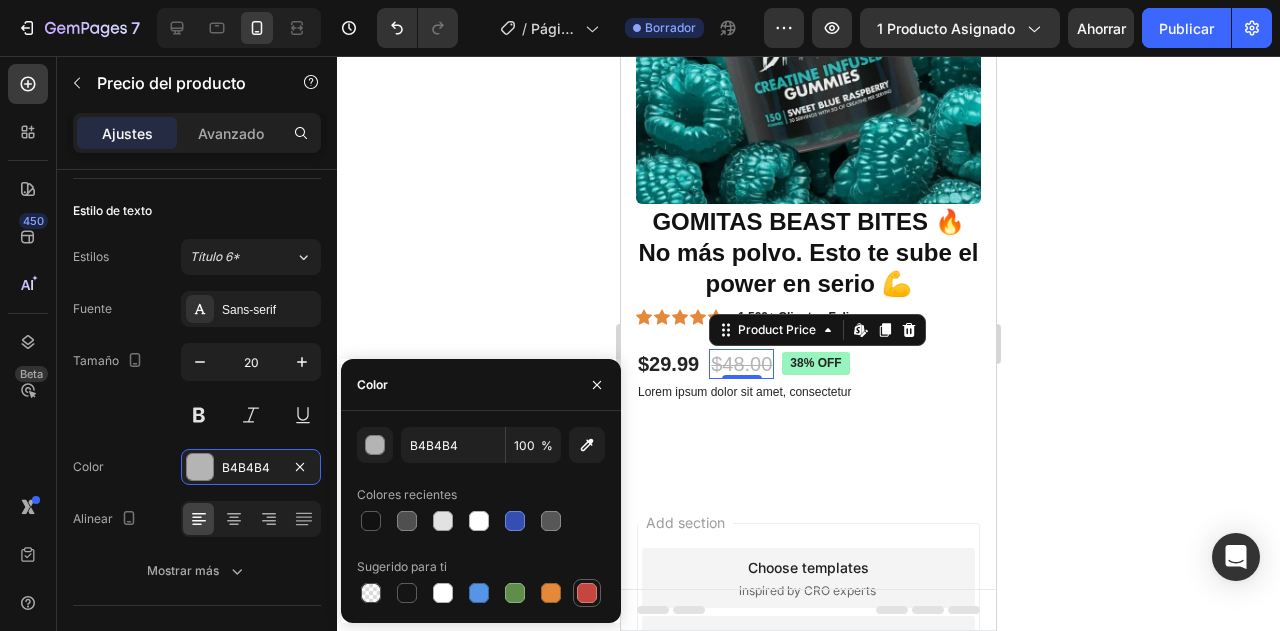 click at bounding box center (587, 593) 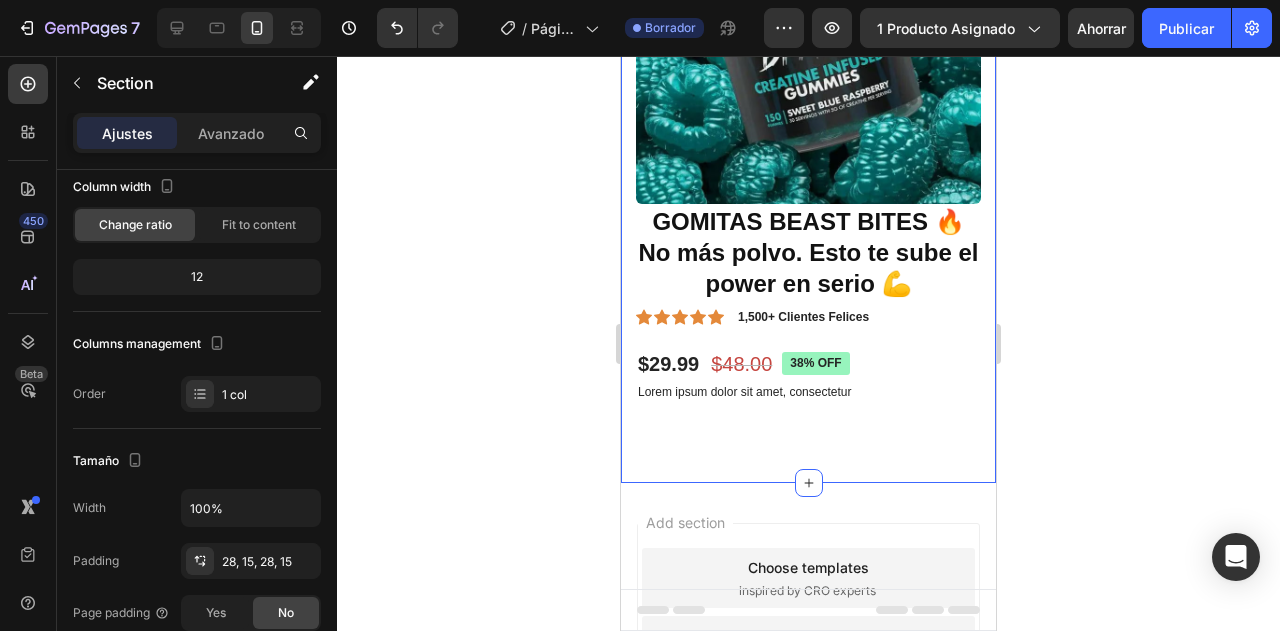 click on "Product Images GOMITAS BEAST BITES 🔥No más polvo. Esto te sube el power en serio 💪 Product Title Icon Icon Icon Icon Icon Icon List 1,500+ Clientes Felices Text Block Row $29.99 Product Price Product Price $48.00 Product Price Product Price 38% off Product Badge Row Lorem ipsum dolor sit amet, consectetur  Text Block Row Product Section 1   You can create reusable sections Create Theme Section AI Content Write with GemAI What would you like to describe here? Tone and Voice Persuasive Product Crema Hidratante 💙🩷 7 Bioaqua 💙🩷 Vegana con Acido Hialuronico 🎁OFERTA! Show more Generate" at bounding box center (808, 157) 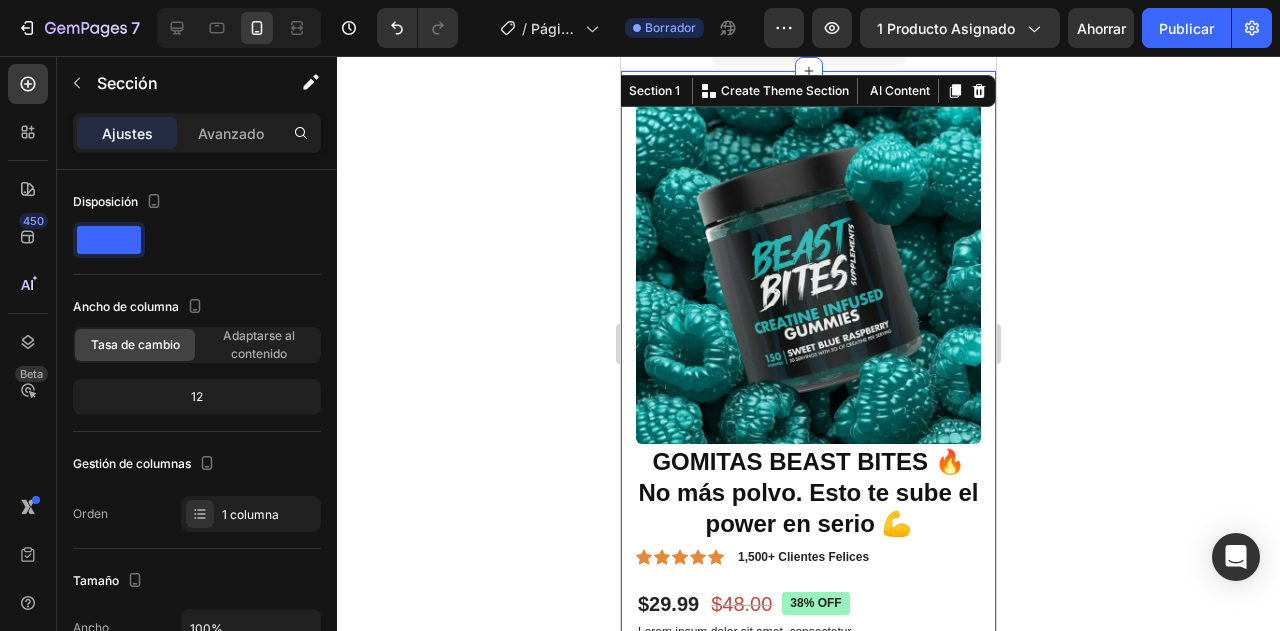 scroll, scrollTop: 146, scrollLeft: 0, axis: vertical 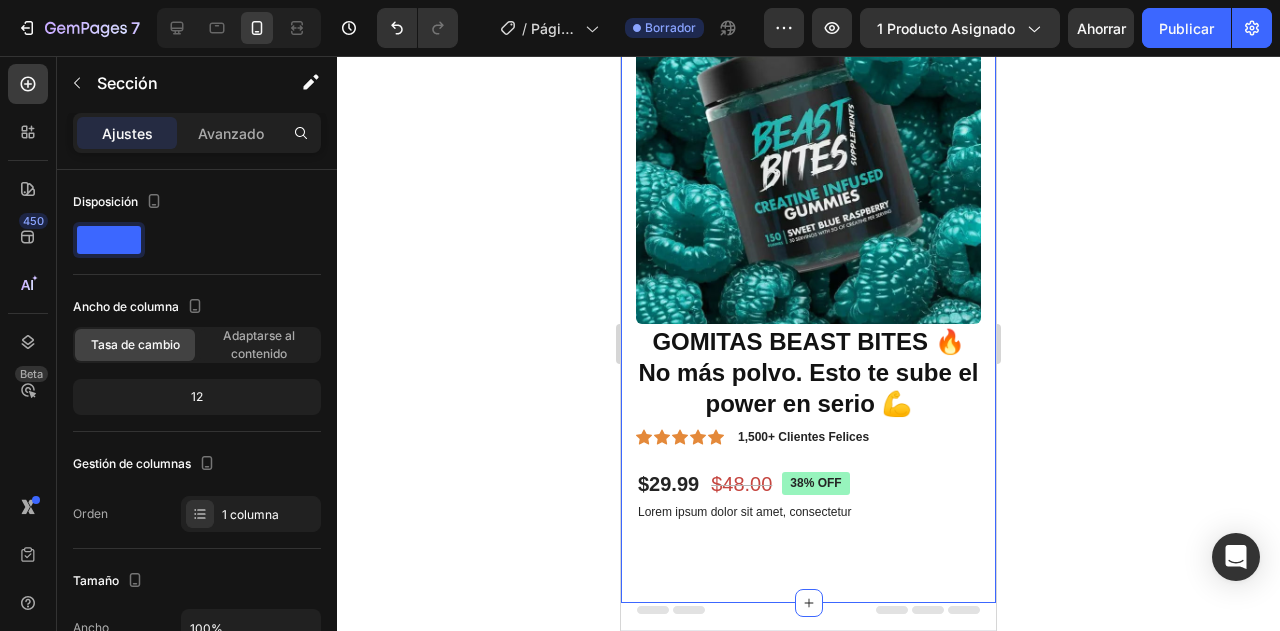click on "Product Images GOMITAS BEAST BITES 🔥No más polvo. Esto te sube el power en serio 💪 Product Title Icon Icon Icon Icon Icon Icon List 1,500+ Clientes Felices Text Block Row $29.99 Product Price Product Price $48.00 Product Price Product Price 38% off Product Badge Row Lorem ipsum dolor sit amet, consectetur  Text Block Row Product Section 1   You can create reusable sections Create Theme Section AI Content Write with GemAI What would you like to describe here? Tone and Voice Persuasive Product Crema Hidratante 💙🩷 7 Bioaqua 💙🩷 Vegana con Acido Hialuronico 🎁OFERTA! Show more Generate" at bounding box center [808, 277] 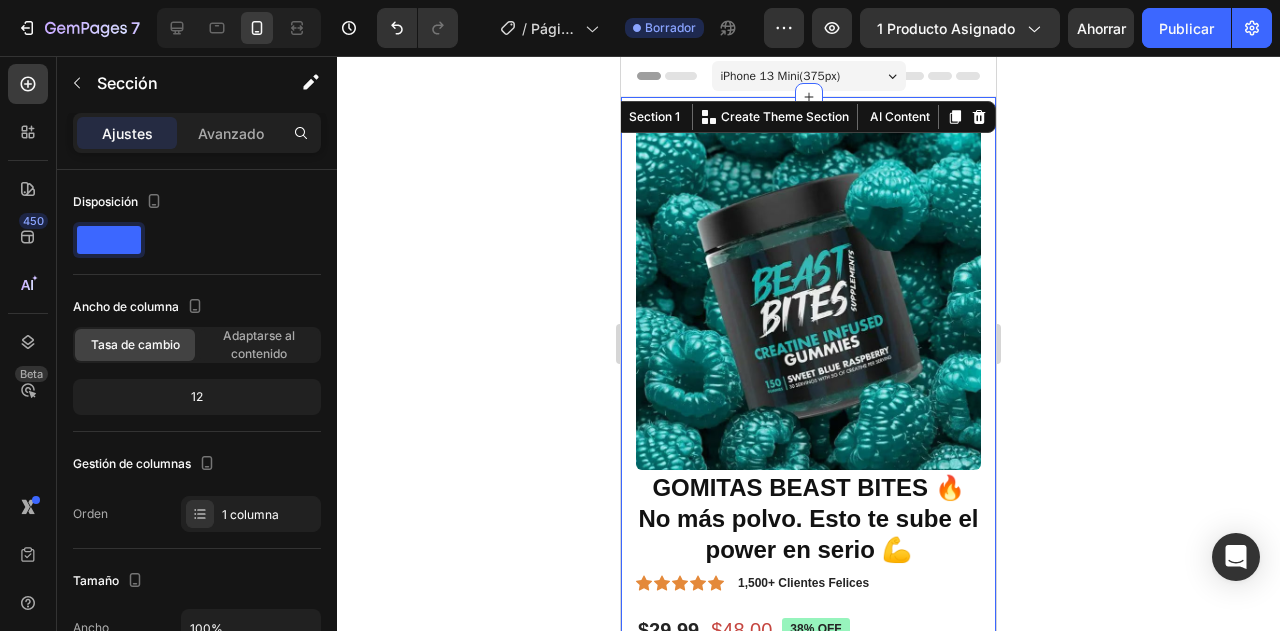 scroll, scrollTop: 0, scrollLeft: 0, axis: both 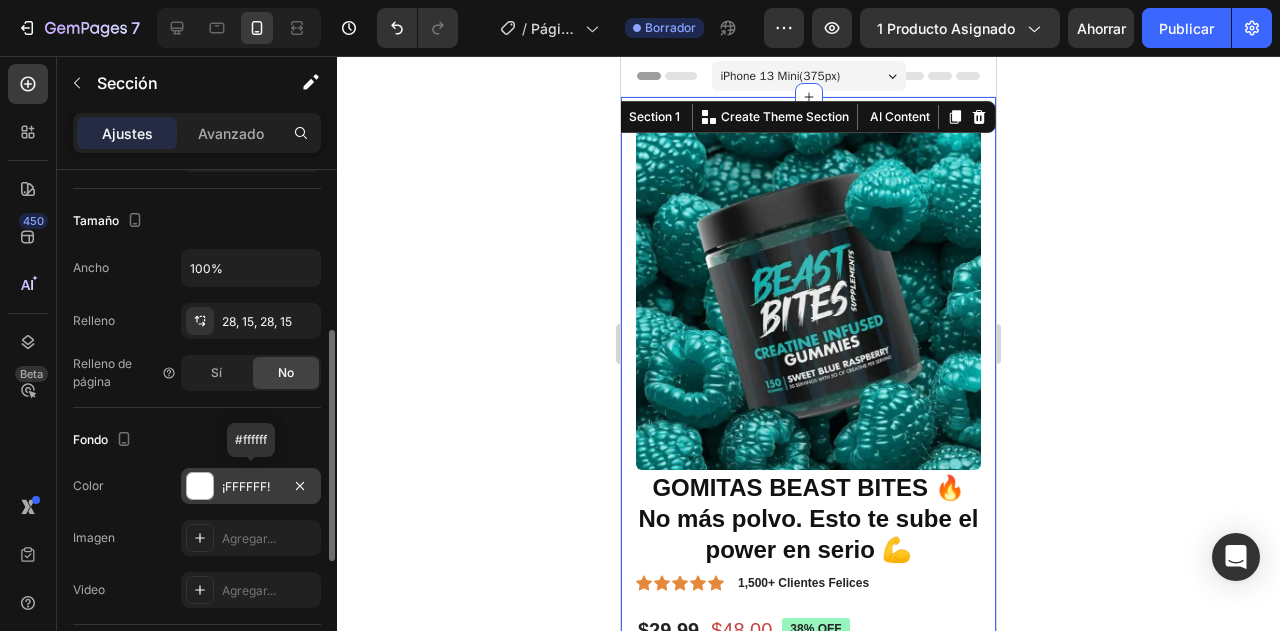 click on "¡FFFFFF!" at bounding box center [246, 486] 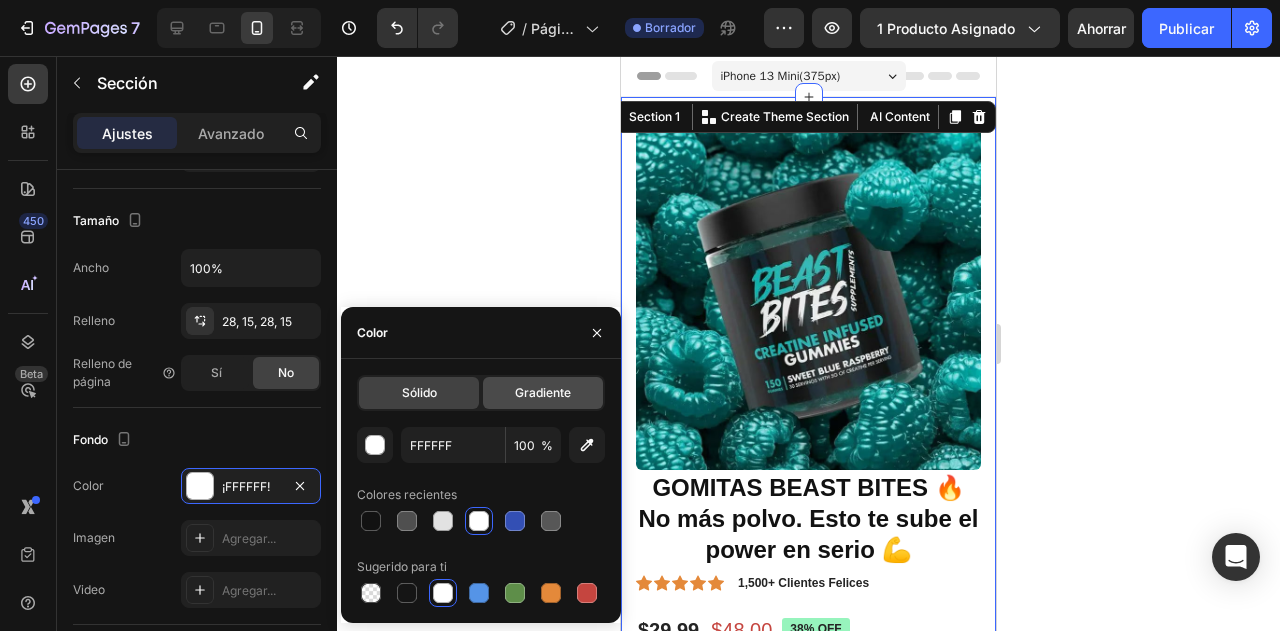 click on "Gradiente" at bounding box center [543, 392] 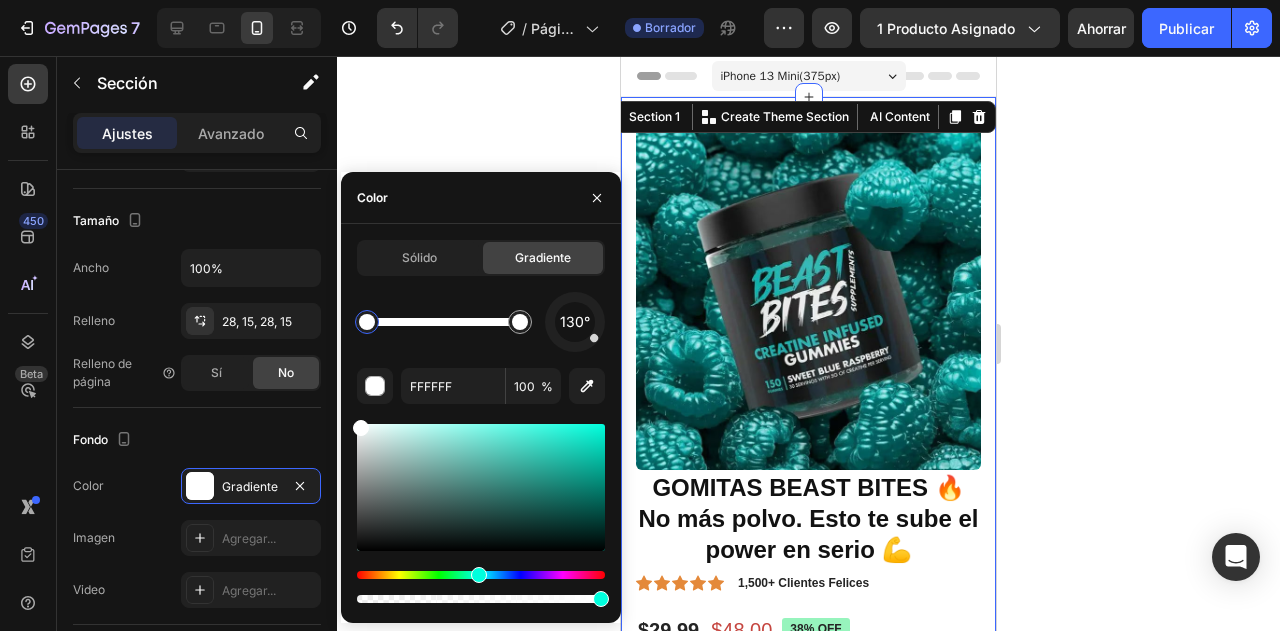 click at bounding box center (481, 575) 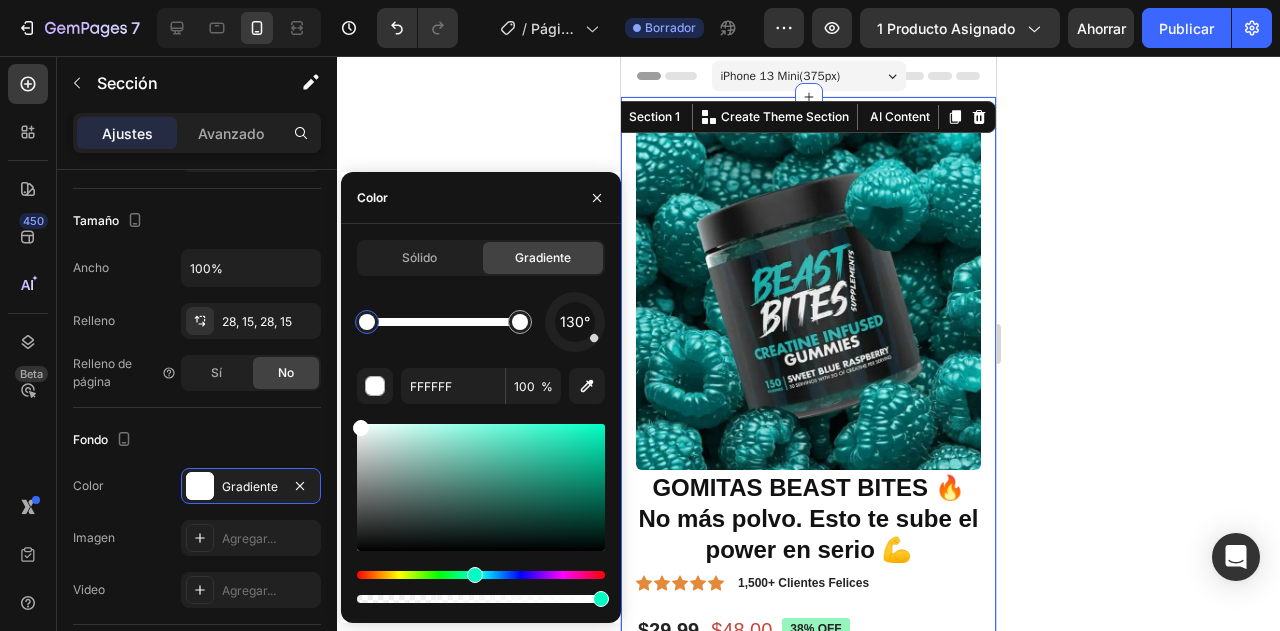 click at bounding box center (481, 575) 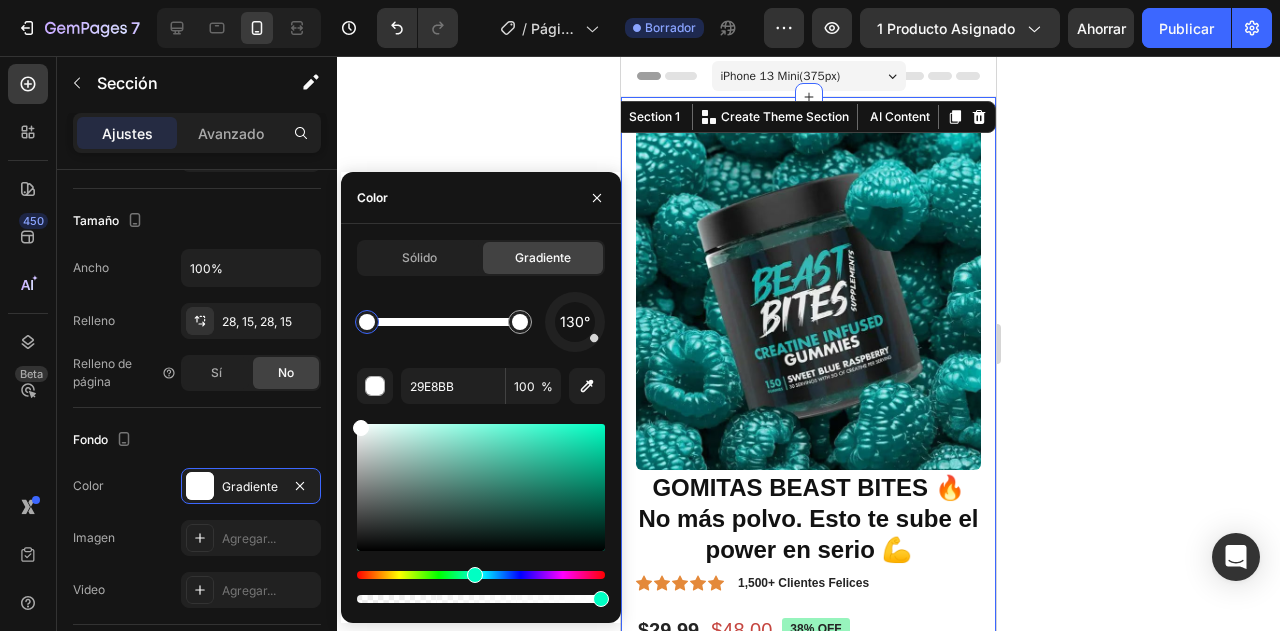click at bounding box center (481, 487) 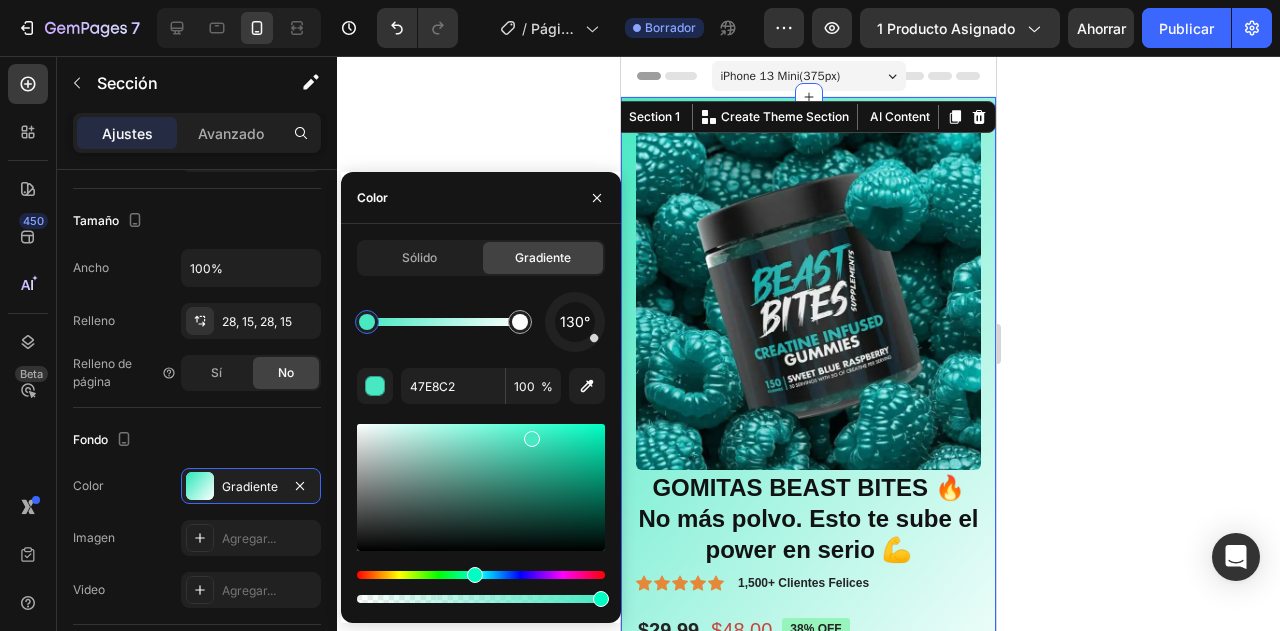 click at bounding box center (481, 487) 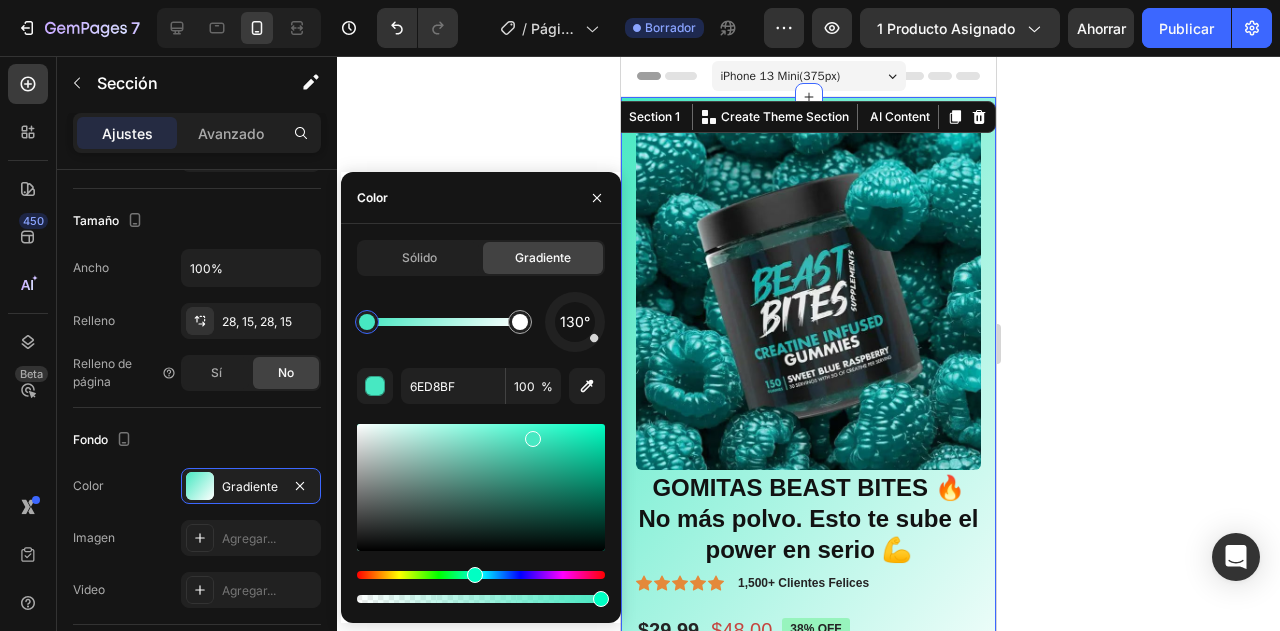 click at bounding box center [481, 487] 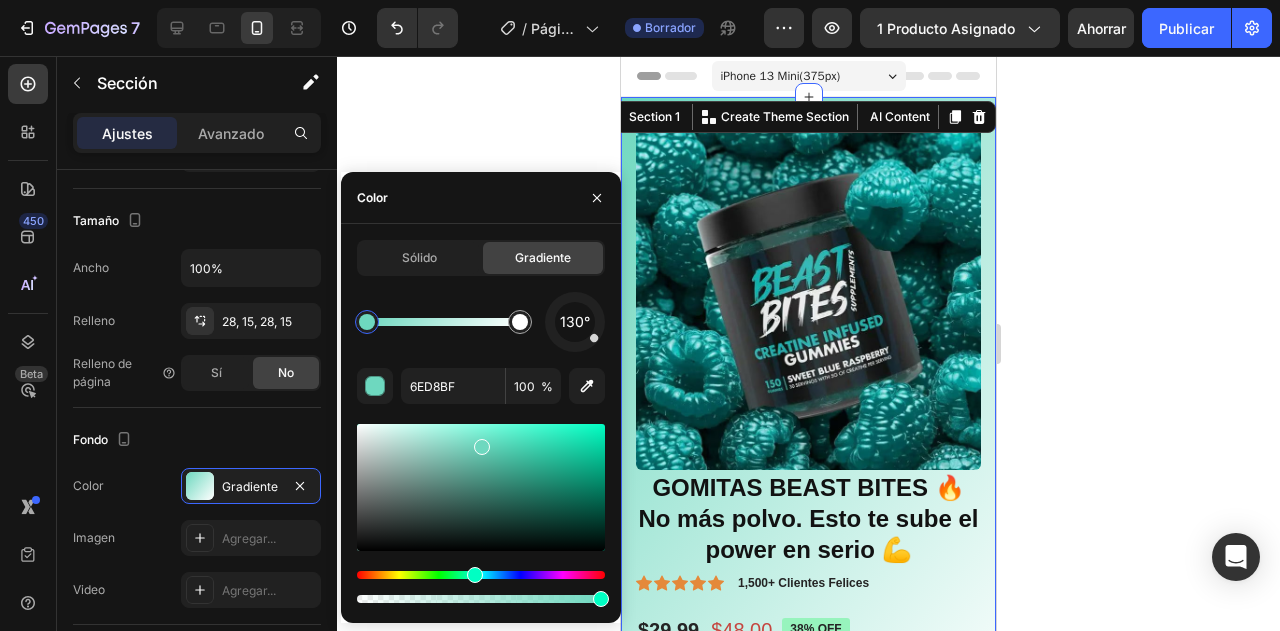 type on "2ED1AB" 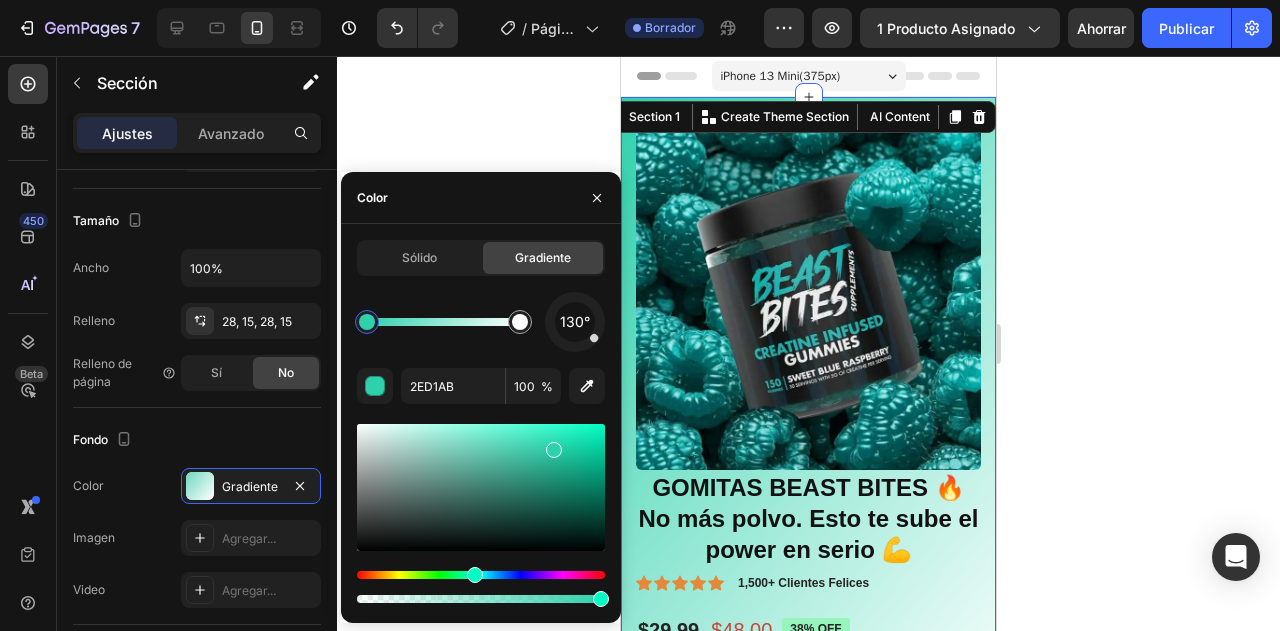 click at bounding box center (481, 487) 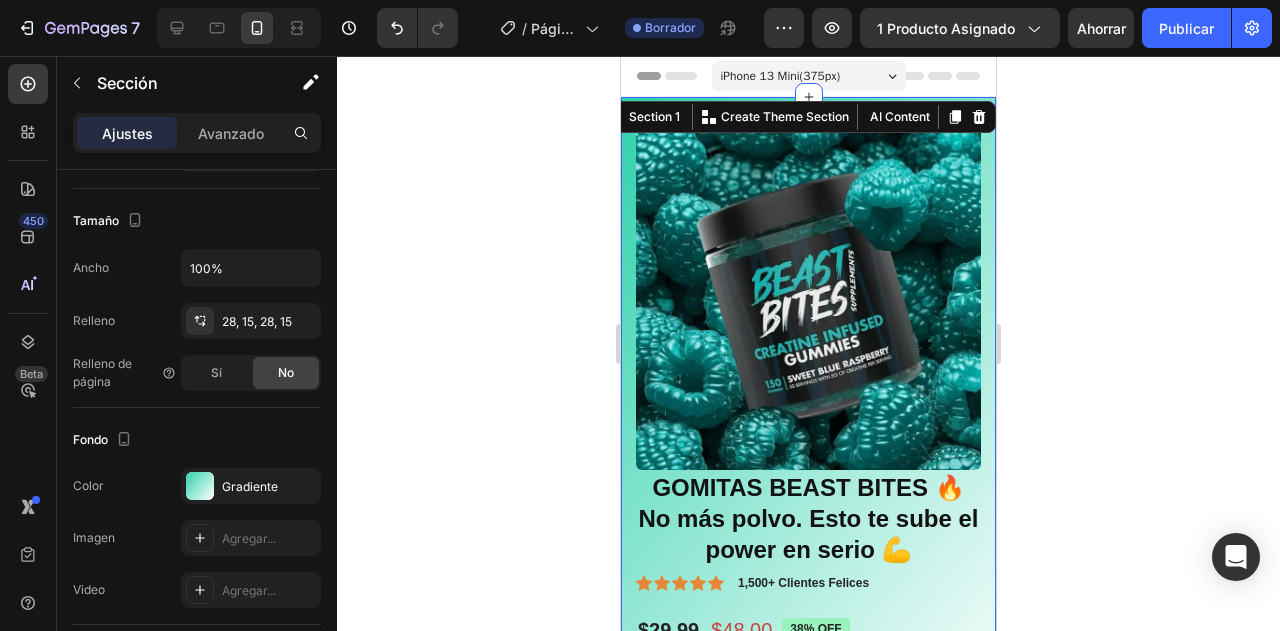 click 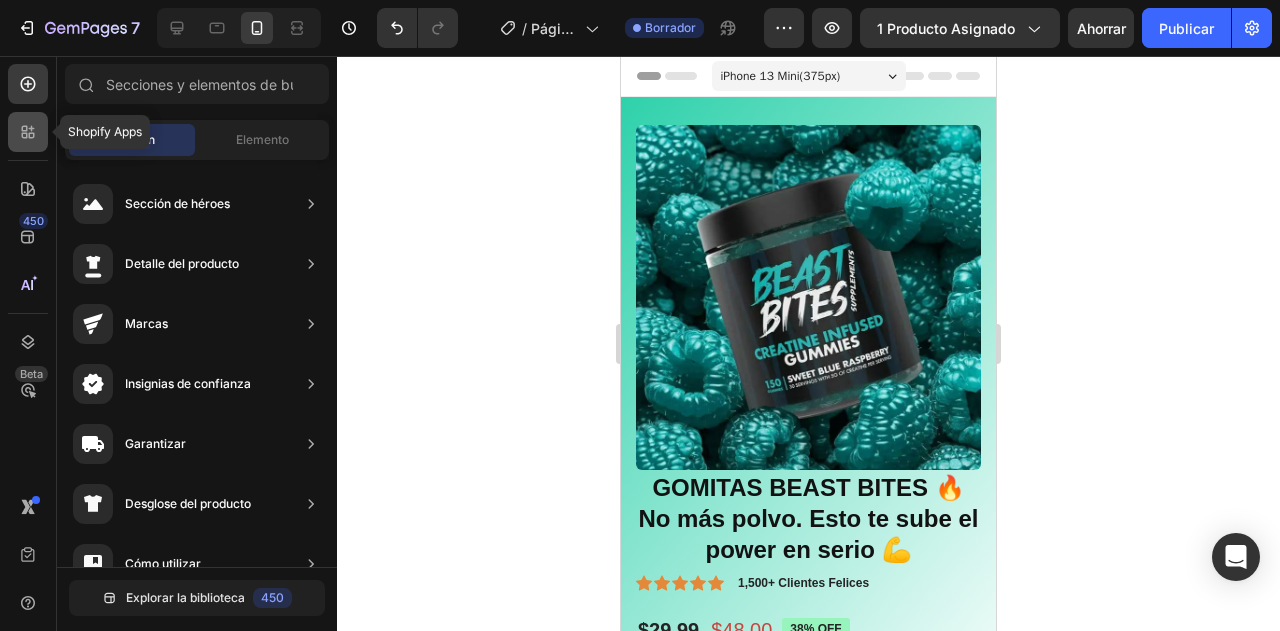 click 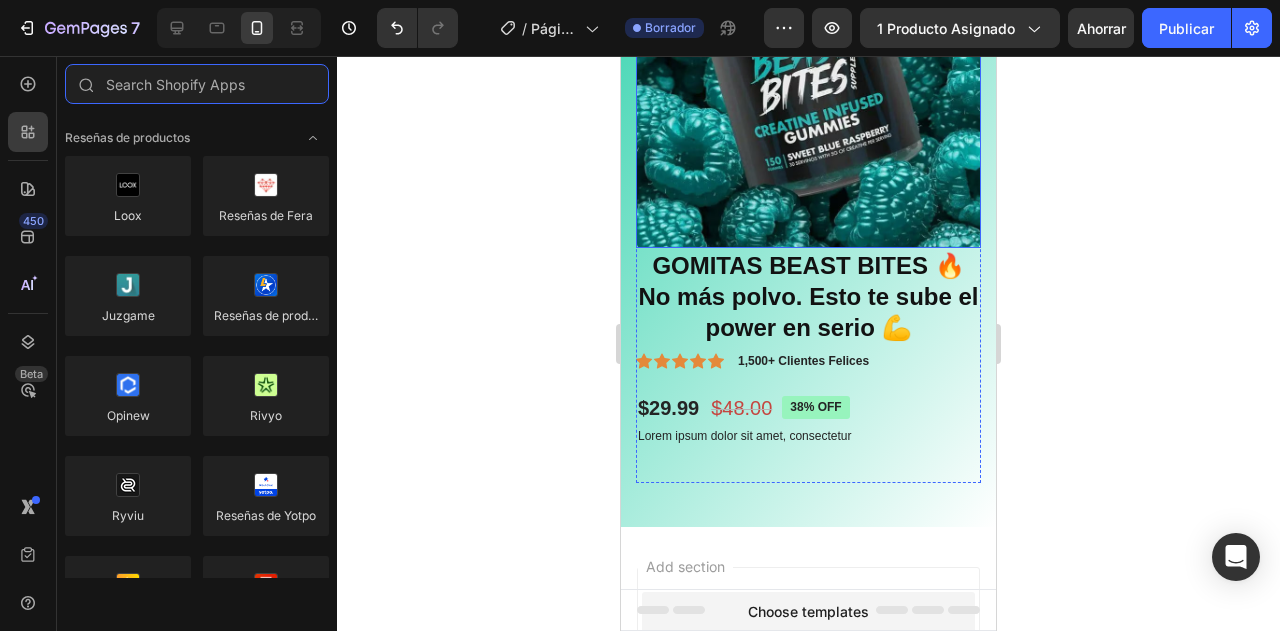 scroll, scrollTop: 240, scrollLeft: 0, axis: vertical 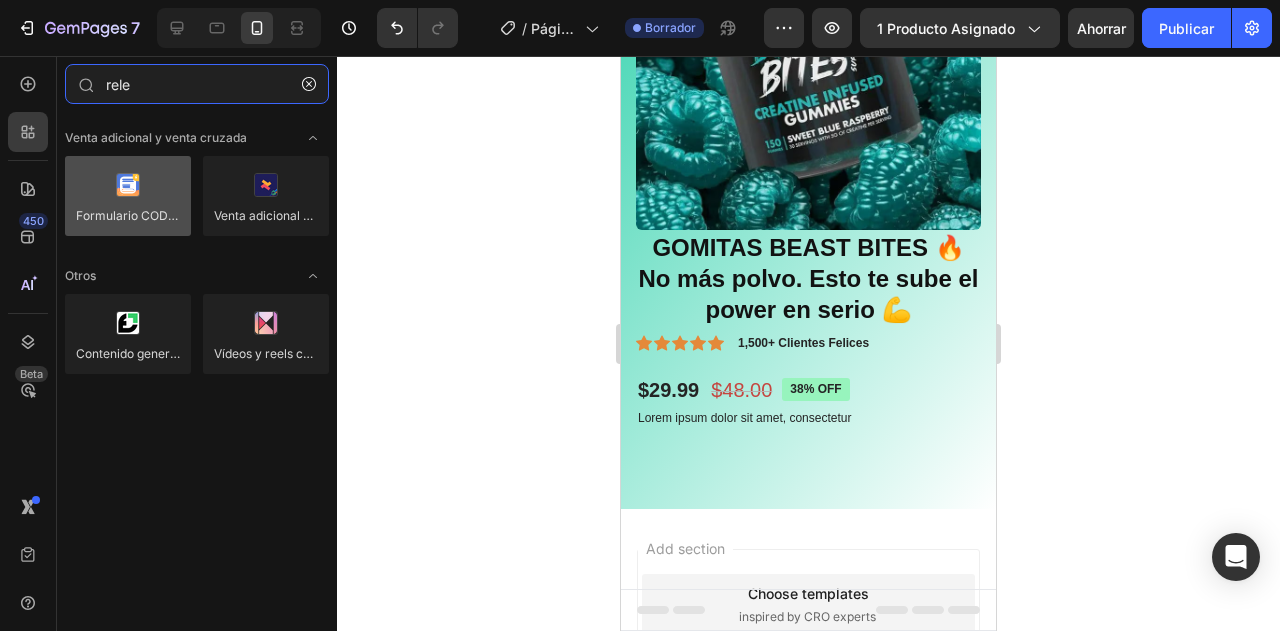 type on "rele" 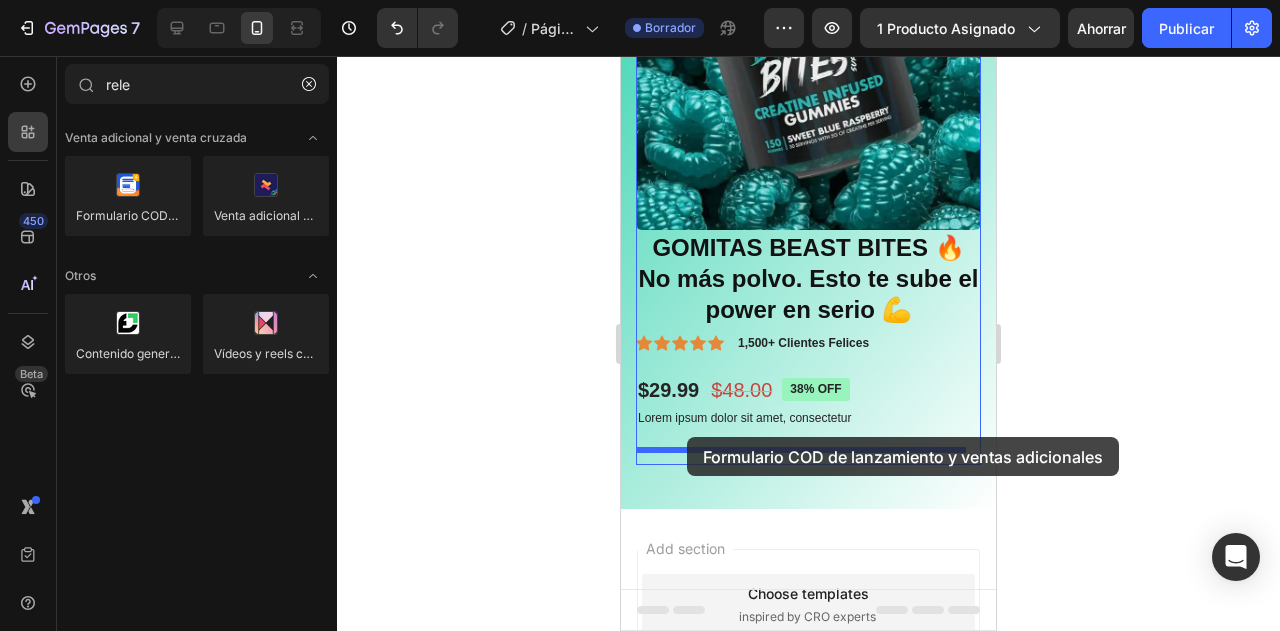 drag, startPoint x: 761, startPoint y: 255, endPoint x: 687, endPoint y: 437, distance: 196.46883 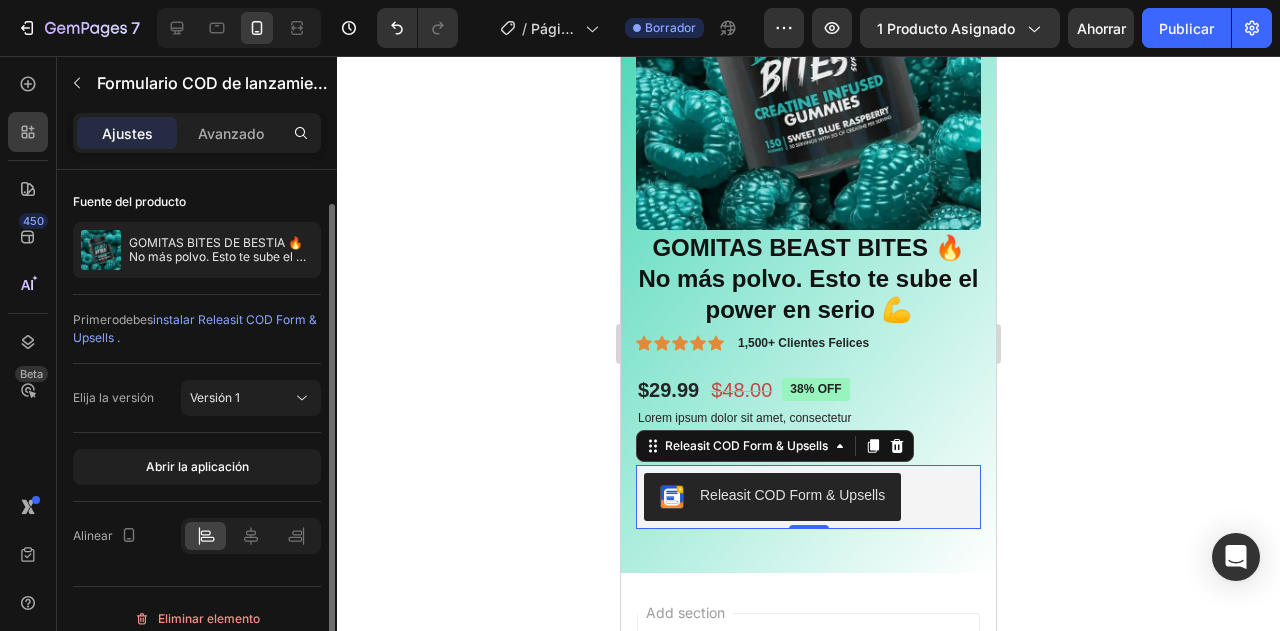 scroll, scrollTop: 17, scrollLeft: 0, axis: vertical 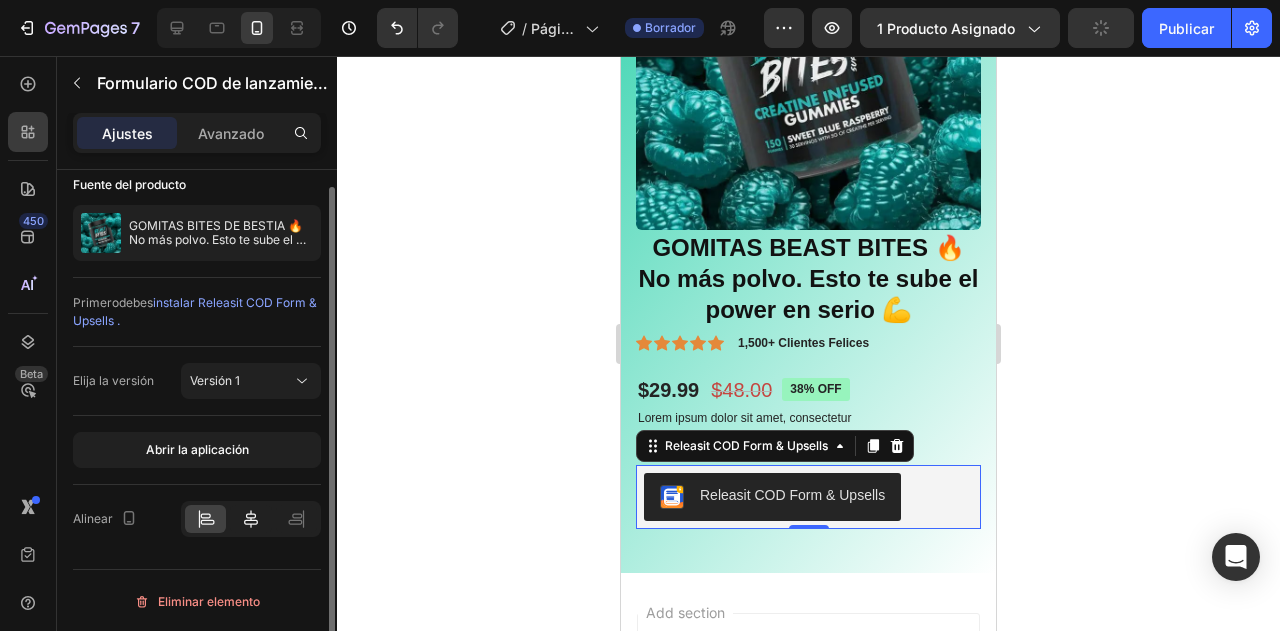 click 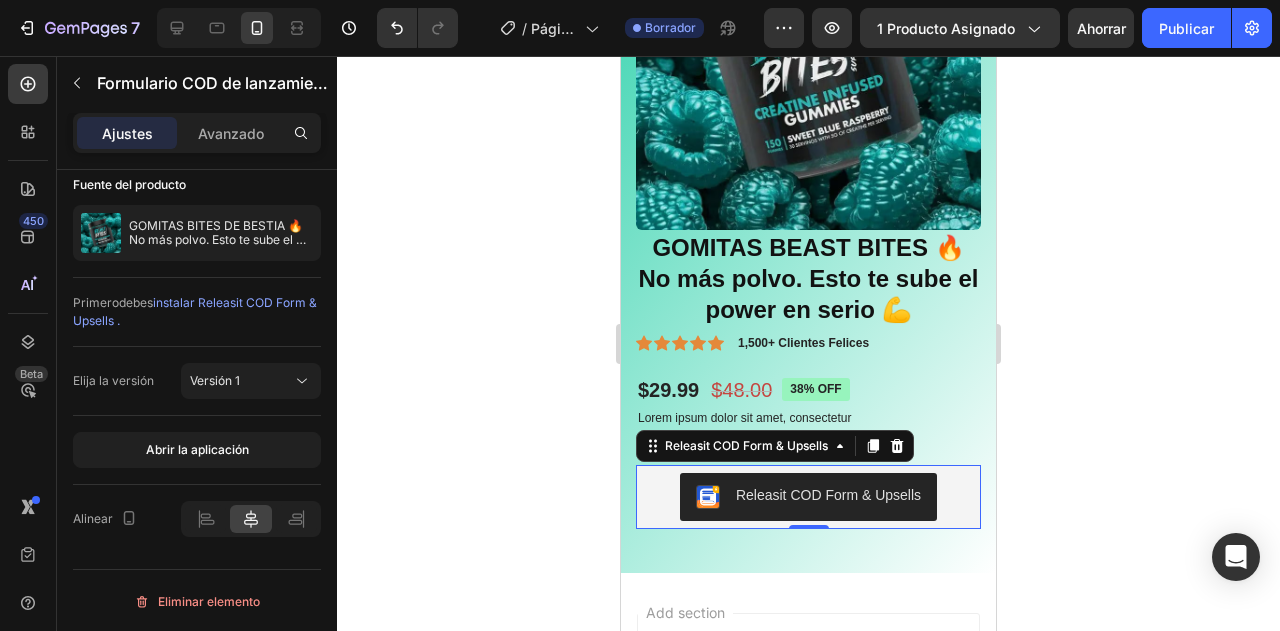 click on "Releasit COD Form & Upsells" at bounding box center [828, 495] 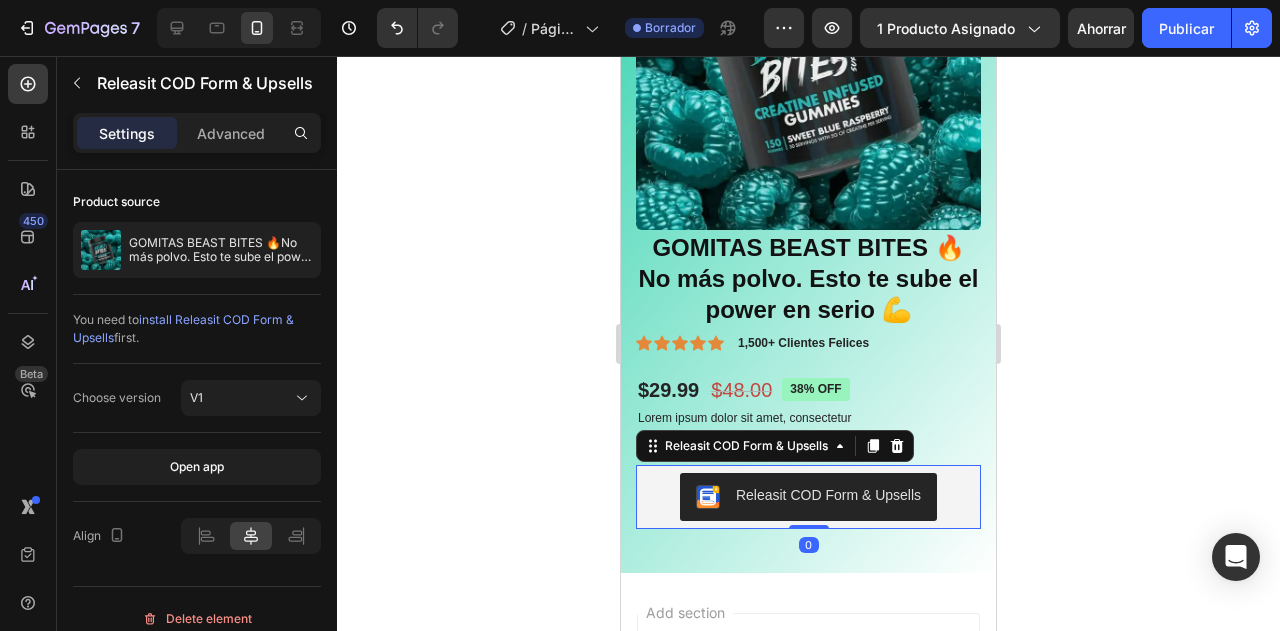 click on "Releasit COD Form & Upsells" at bounding box center [808, 497] 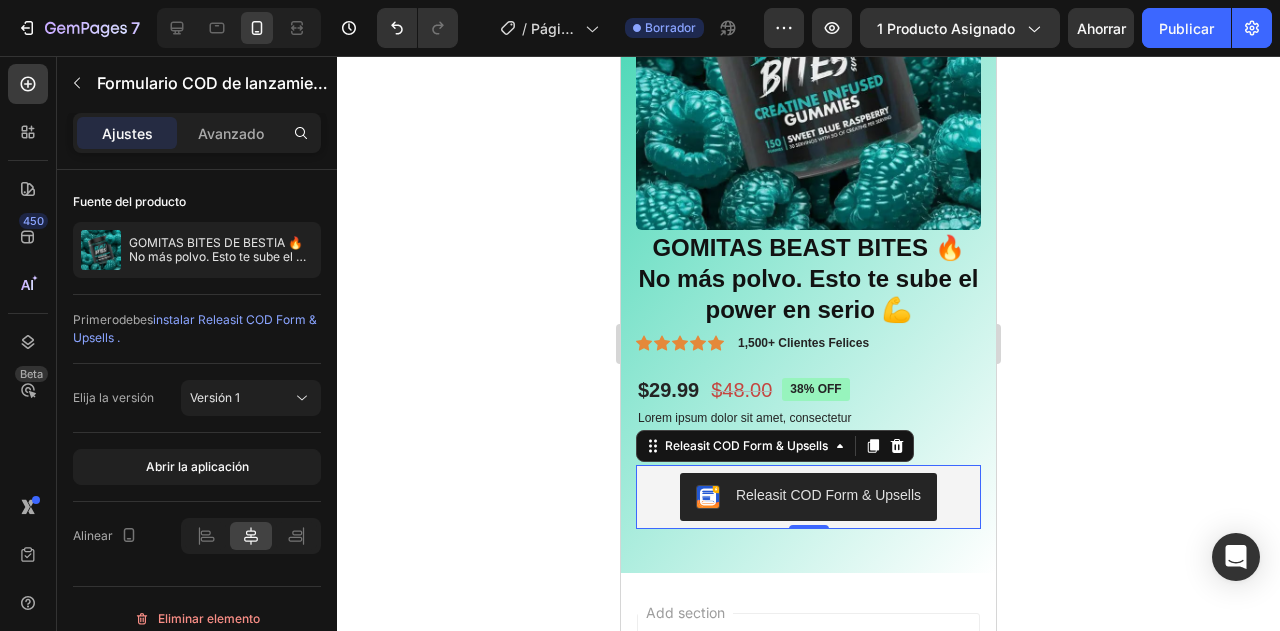 click 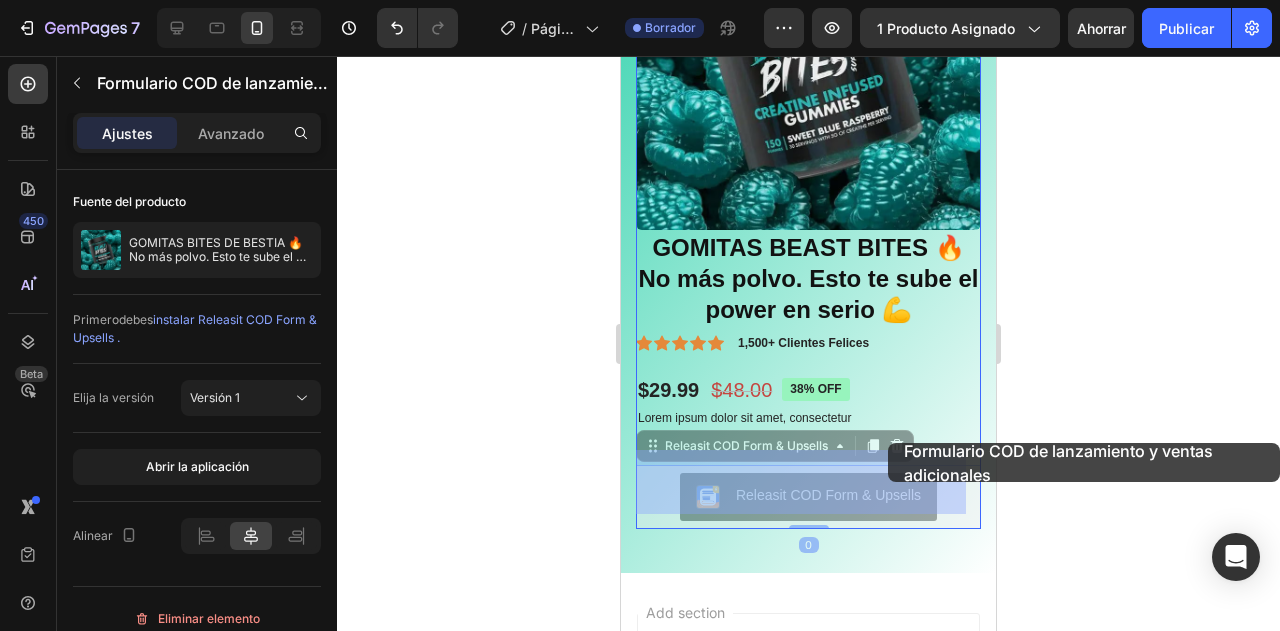 drag, startPoint x: 888, startPoint y: 486, endPoint x: 888, endPoint y: 443, distance: 43 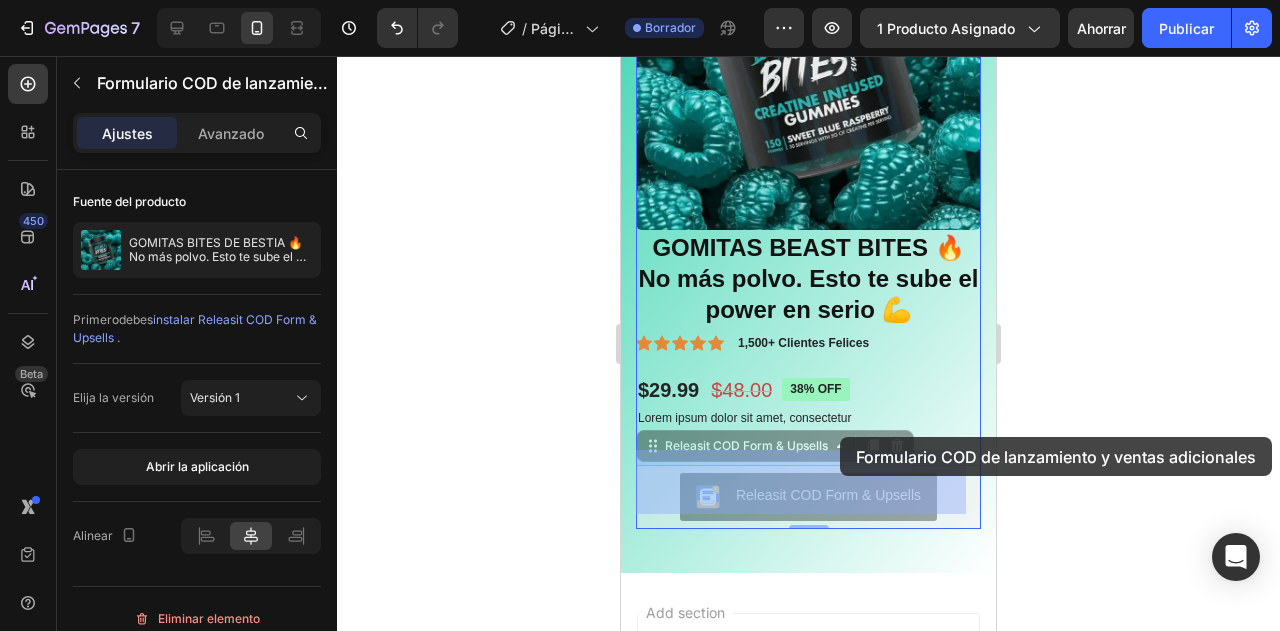 drag, startPoint x: 830, startPoint y: 476, endPoint x: 840, endPoint y: 437, distance: 40.261642 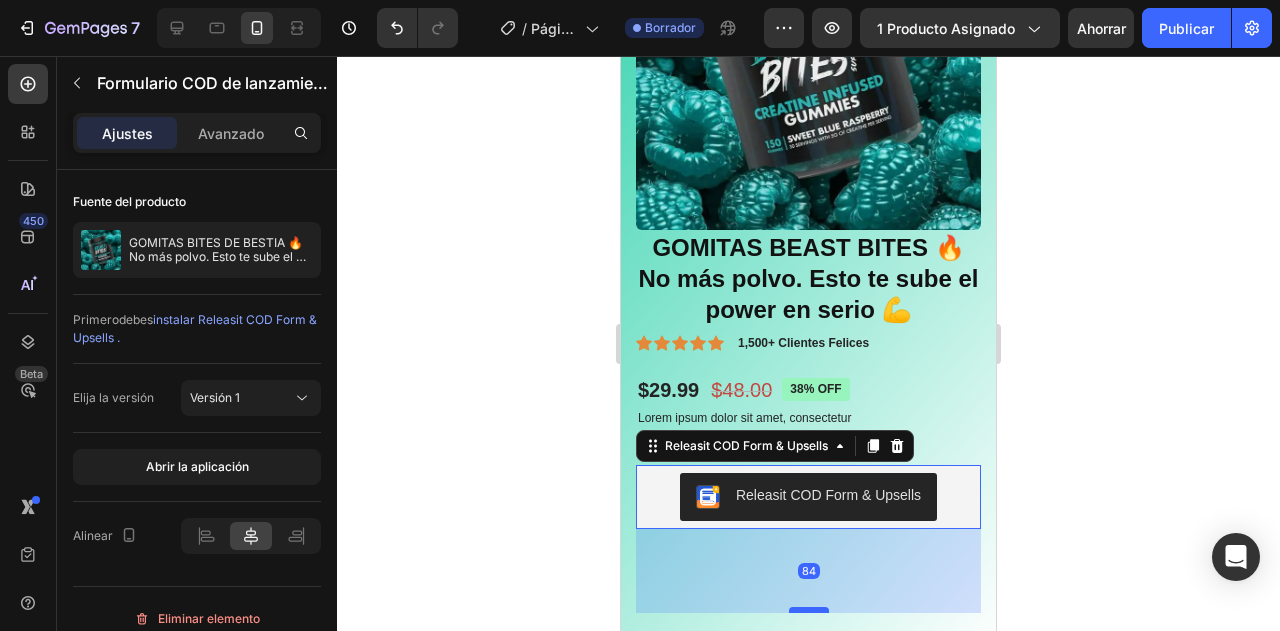 drag, startPoint x: 804, startPoint y: 511, endPoint x: 796, endPoint y: 595, distance: 84.38009 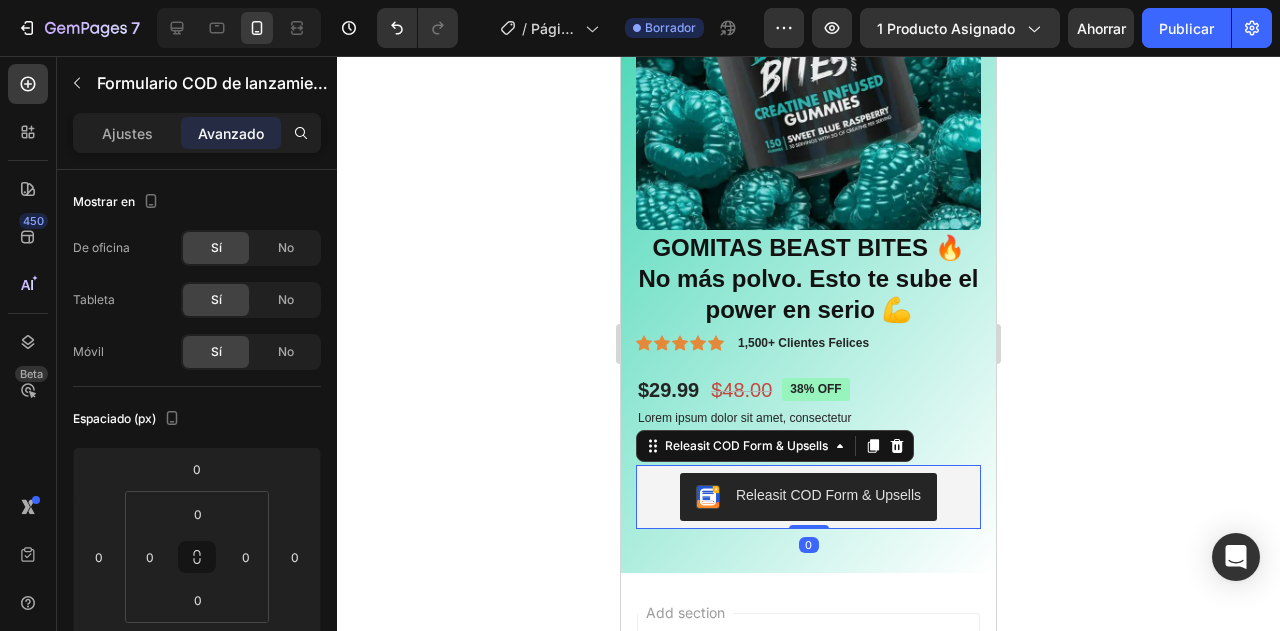 drag, startPoint x: 800, startPoint y: 593, endPoint x: 801, endPoint y: 505, distance: 88.005684 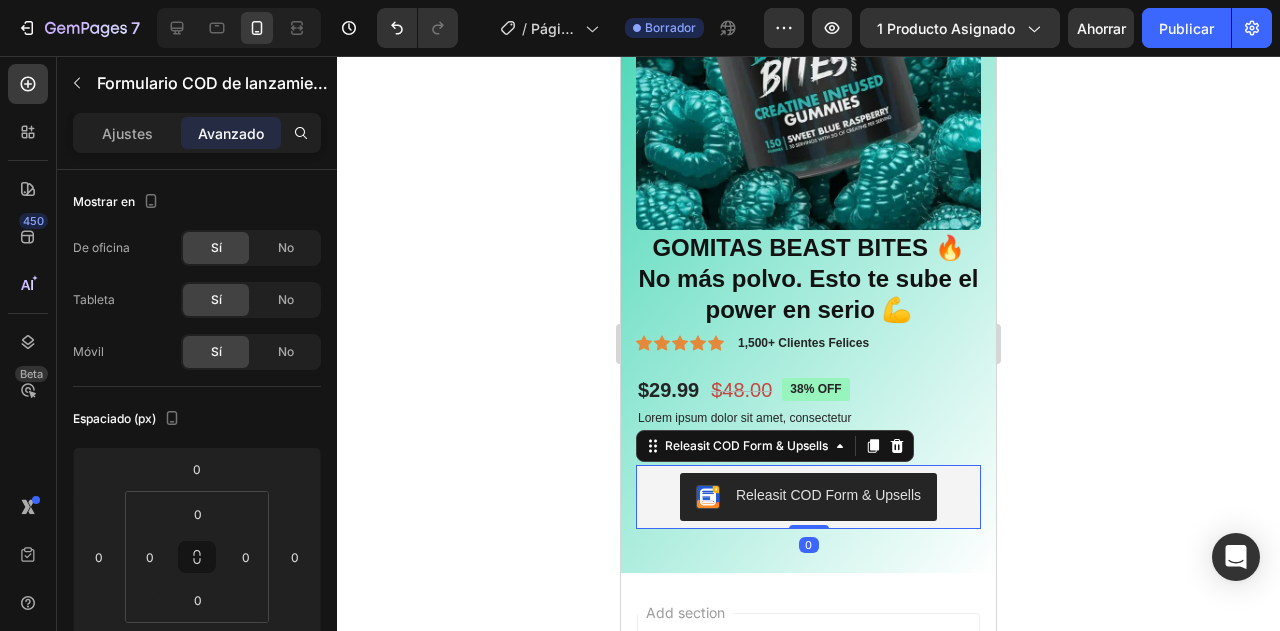 click on "Releasit COD Form & Upsells Releasit COD Form & Upsells   0" at bounding box center [808, 497] 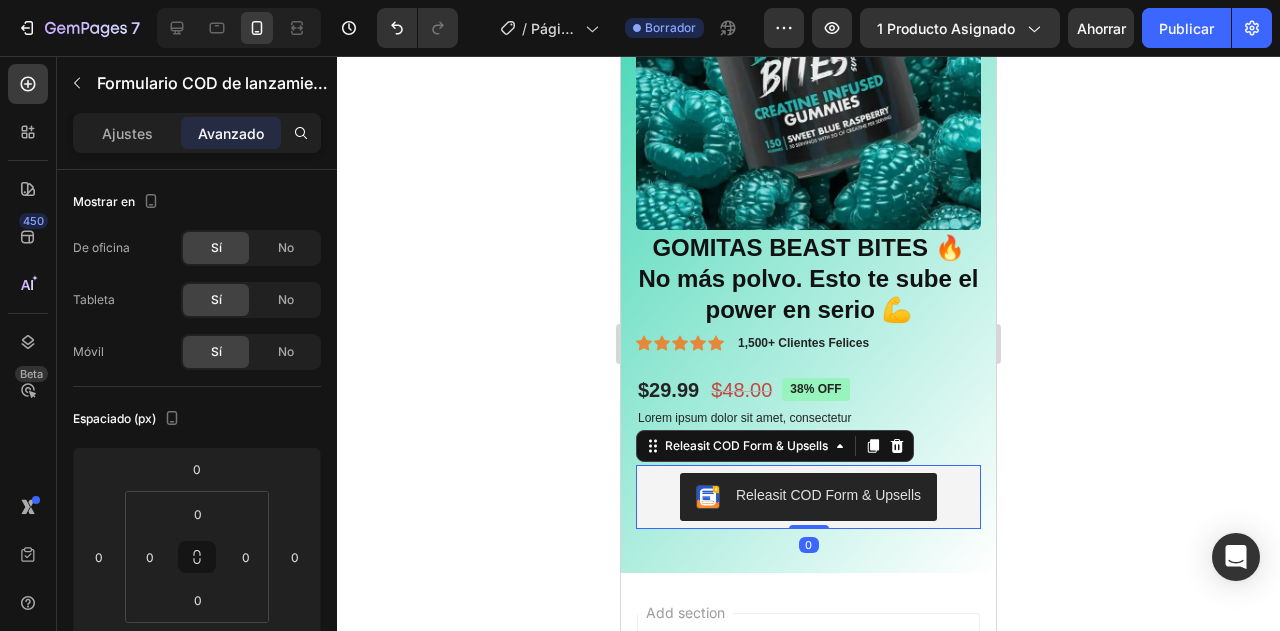 click 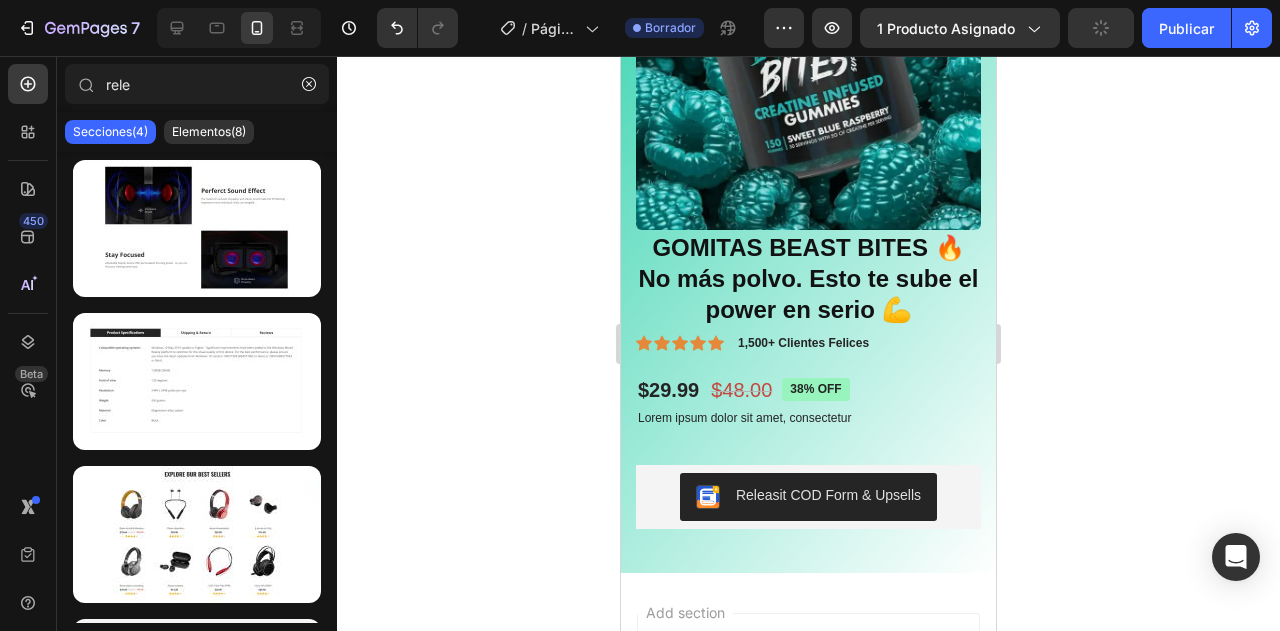 click 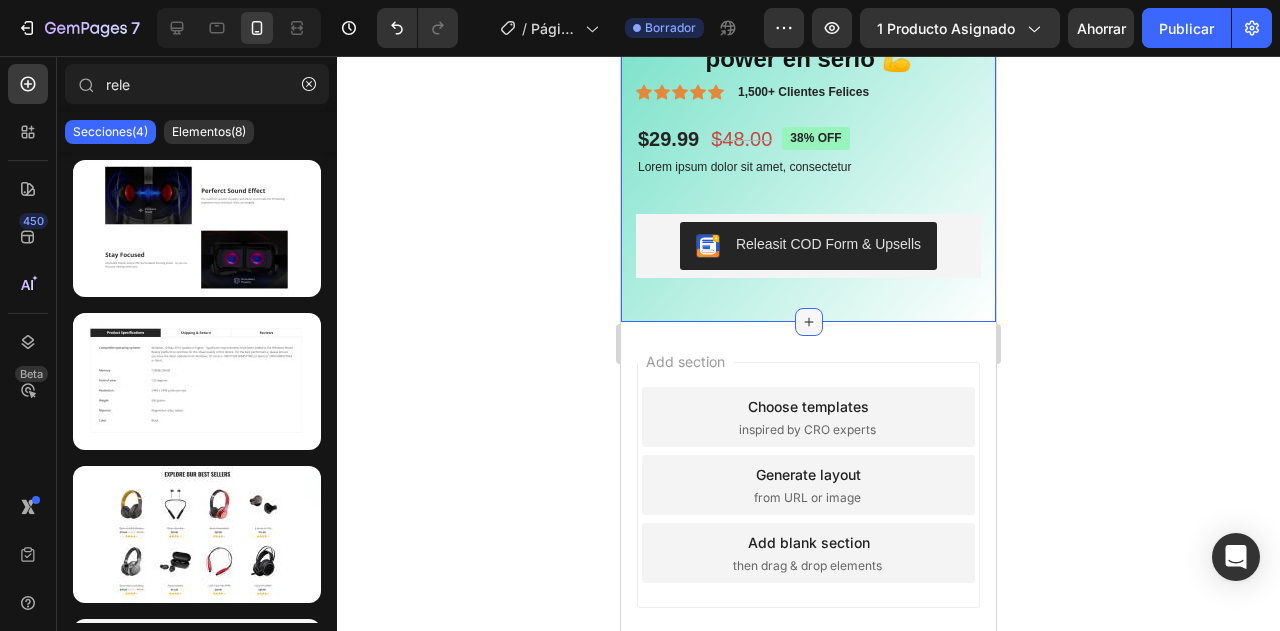 scroll, scrollTop: 371, scrollLeft: 0, axis: vertical 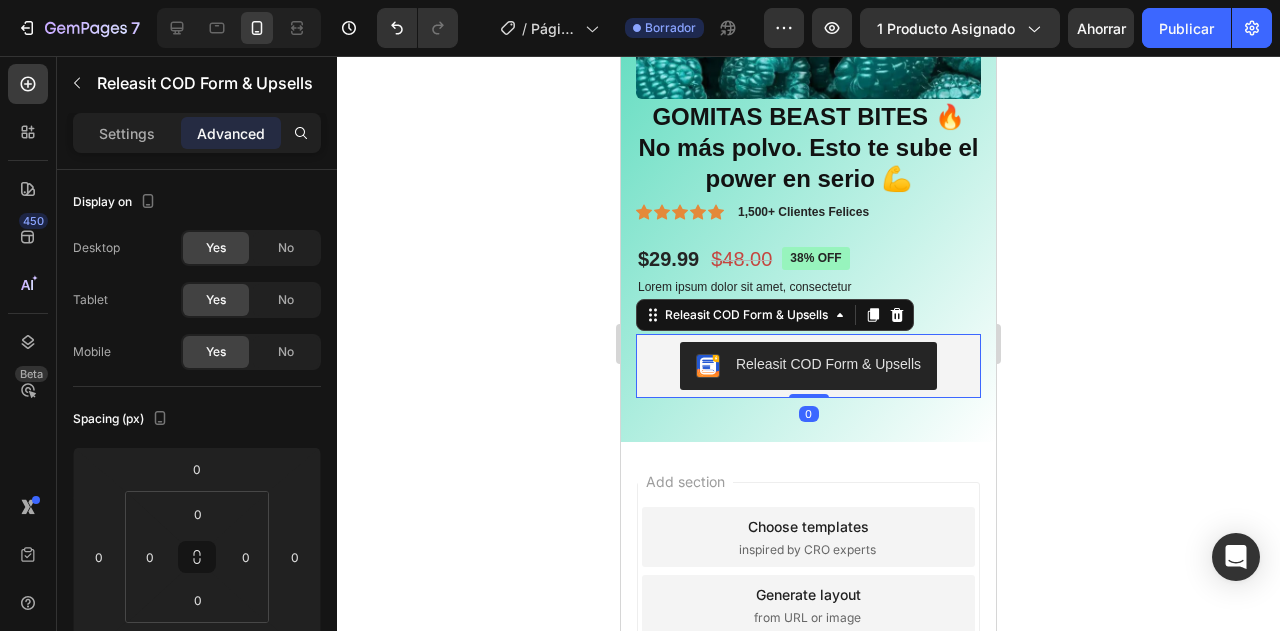 click on "Releasit COD Form & Upsells" at bounding box center (828, 364) 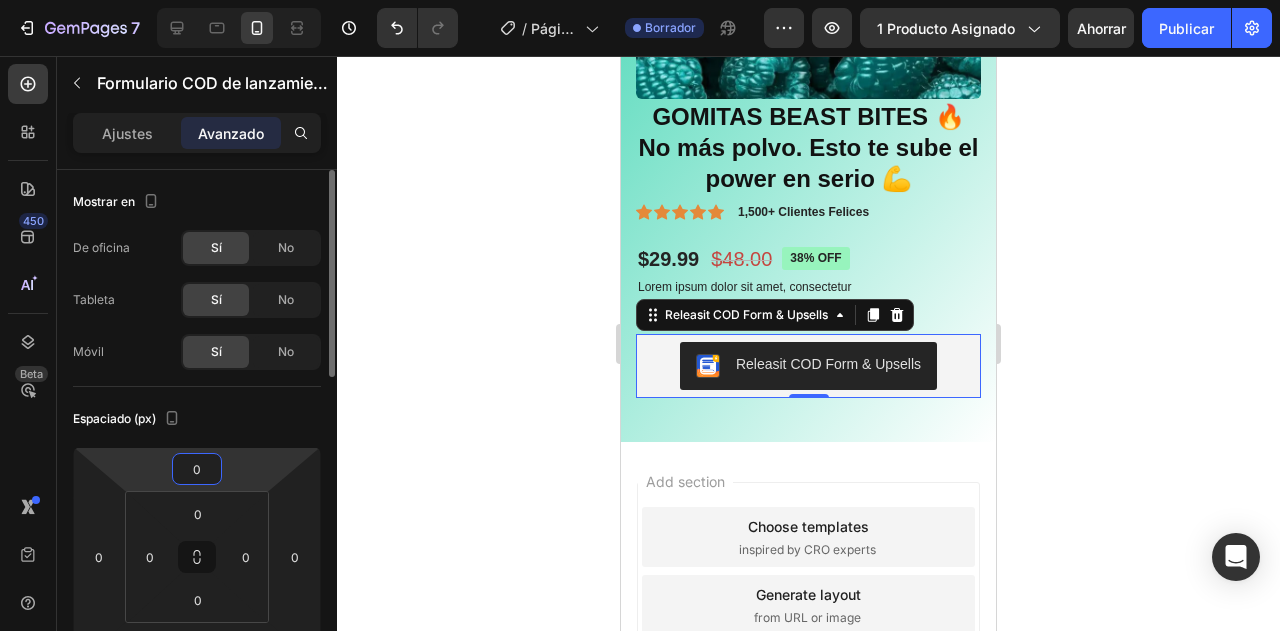 click on "0" at bounding box center (197, 469) 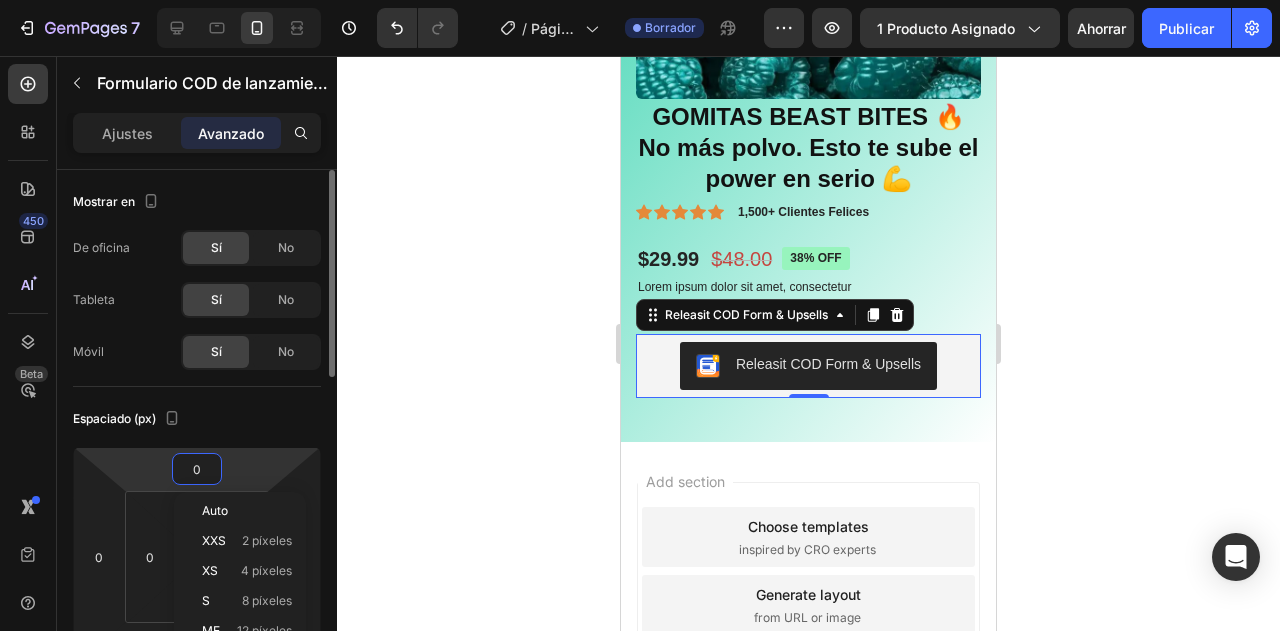scroll, scrollTop: 120, scrollLeft: 0, axis: vertical 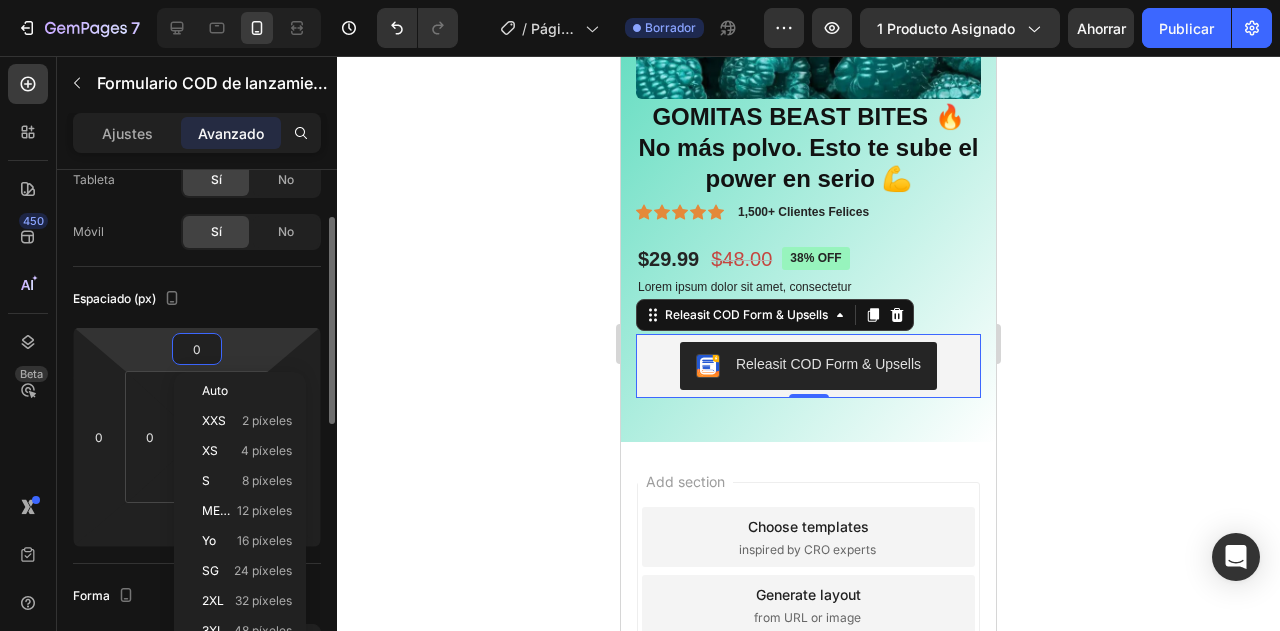 click on "0" at bounding box center (197, 349) 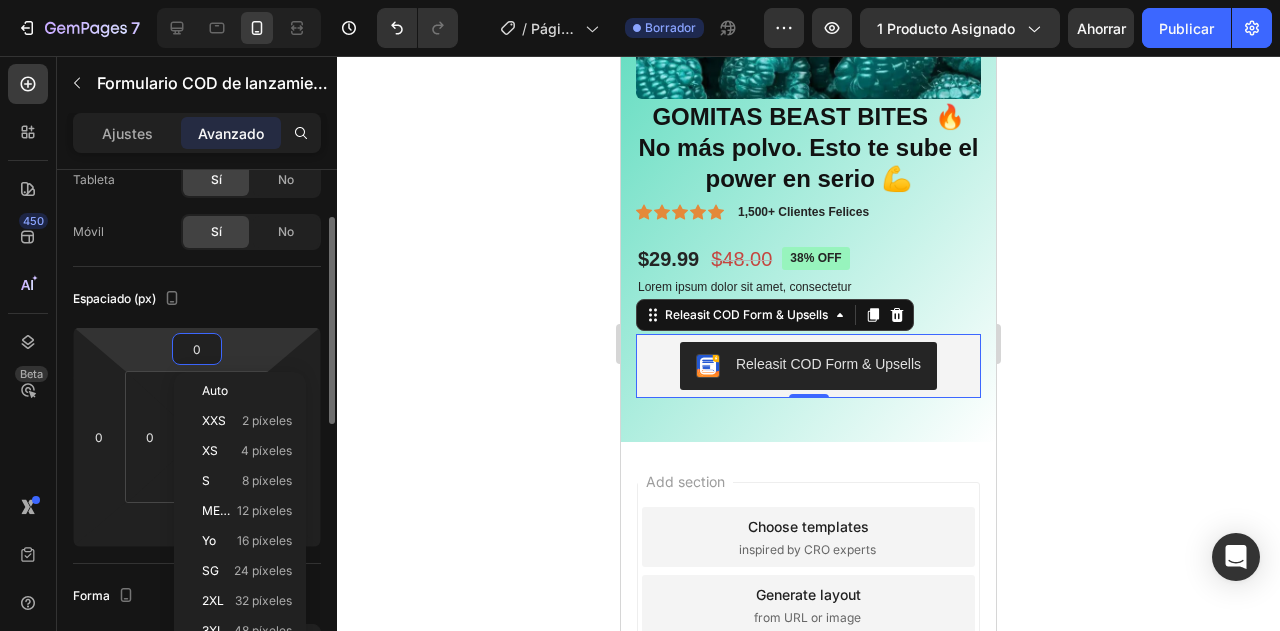 click on "7 Version history / Página del producto - 2 de agosto, 08:18:47 Borrador Avance 1 producto asignado Ahorrar Publicar 450 Beta rele Secciones(4) Elementos(8) Product
Product List
Related Products
Product Images
Product Images Interactive
Carousel
0" at bounding box center [640, 0] 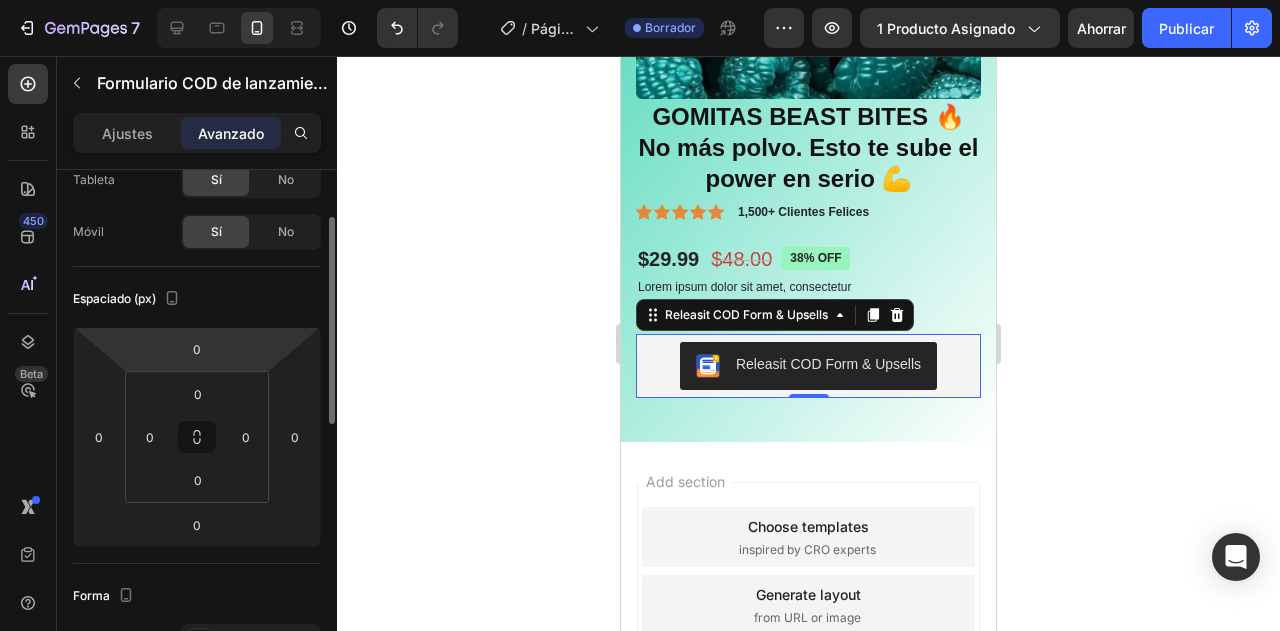 click on "7 Version history / Página del producto - 2 de agosto, 08:18:47 Borrador Avance 1 producto asignado Ahorrar Publicar 450 Beta rele Secciones(4) Elementos(8) Product
Product List
Related Products
Product Images
Product Images Interactive
Carousel
0" at bounding box center [640, 0] 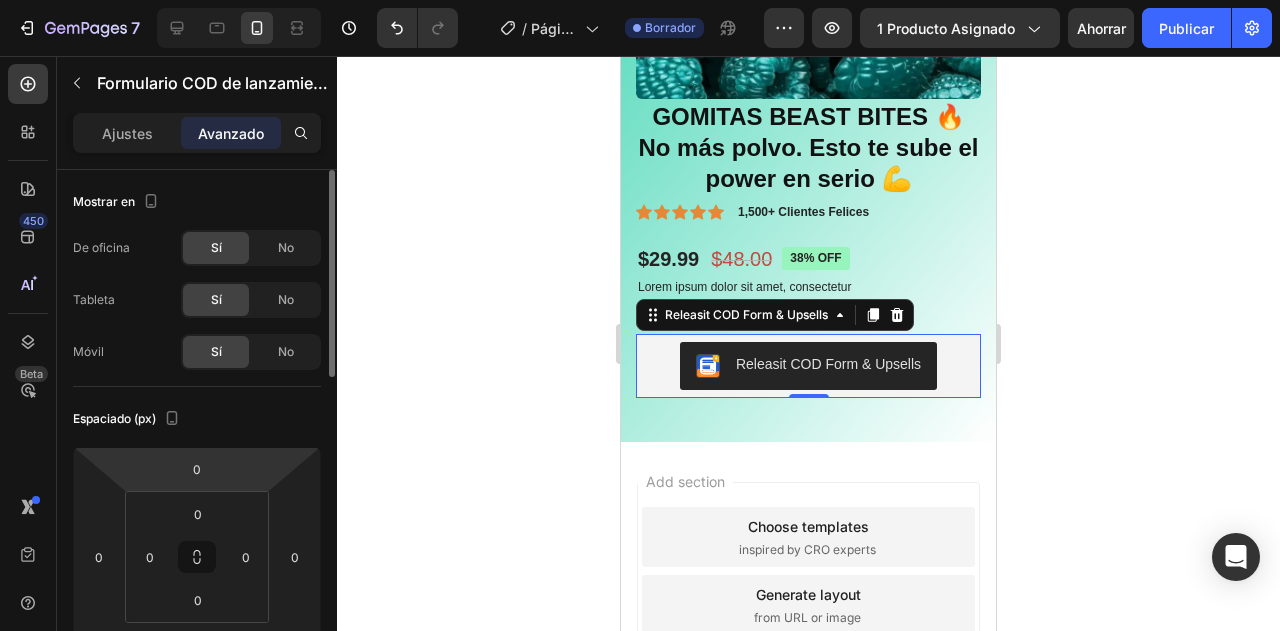 scroll, scrollTop: 120, scrollLeft: 0, axis: vertical 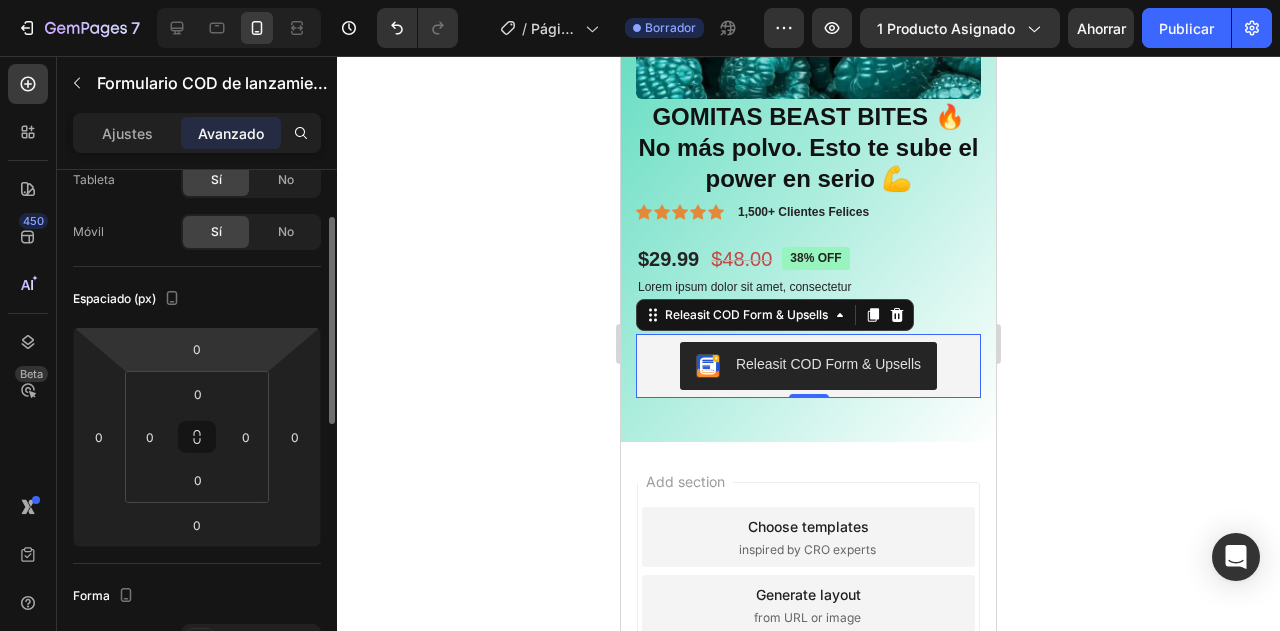drag, startPoint x: 226, startPoint y: 369, endPoint x: 239, endPoint y: 346, distance: 26.41969 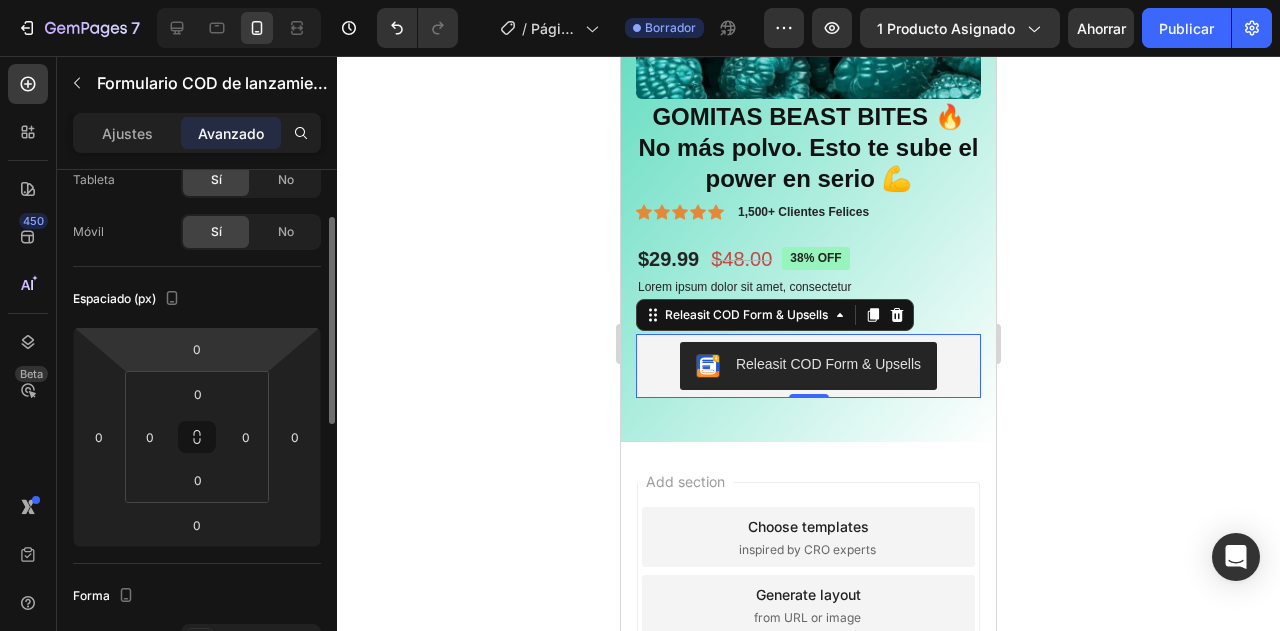 click on "0 0 0 0 0 0 0 0" 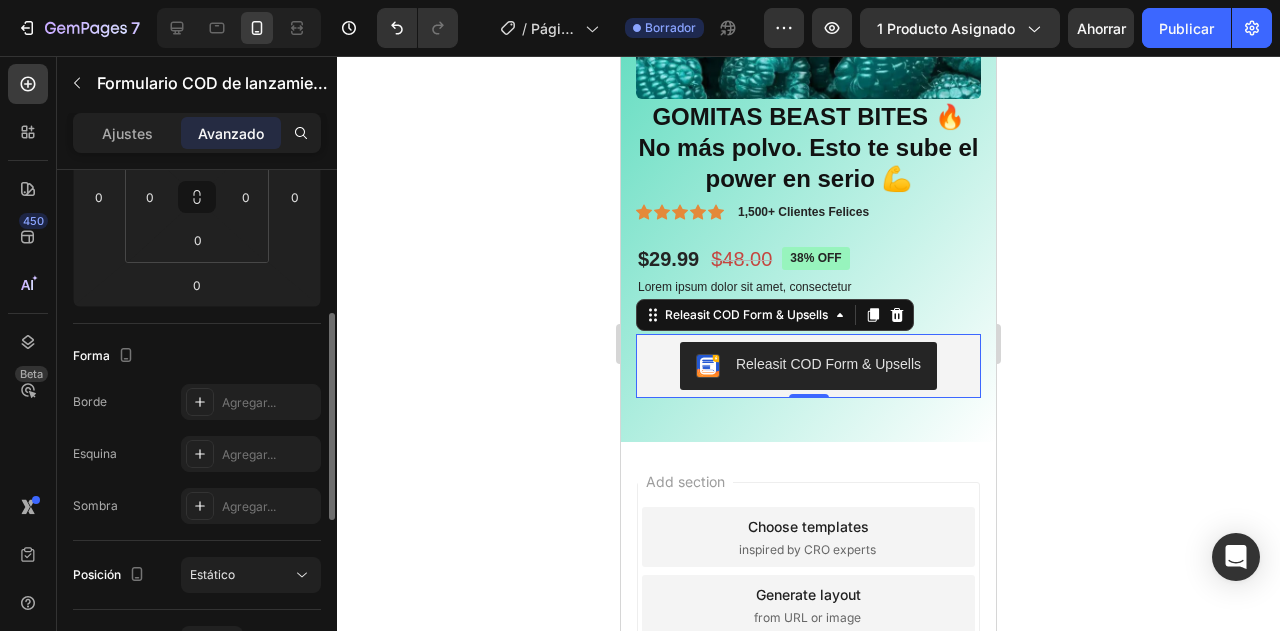 scroll, scrollTop: 240, scrollLeft: 0, axis: vertical 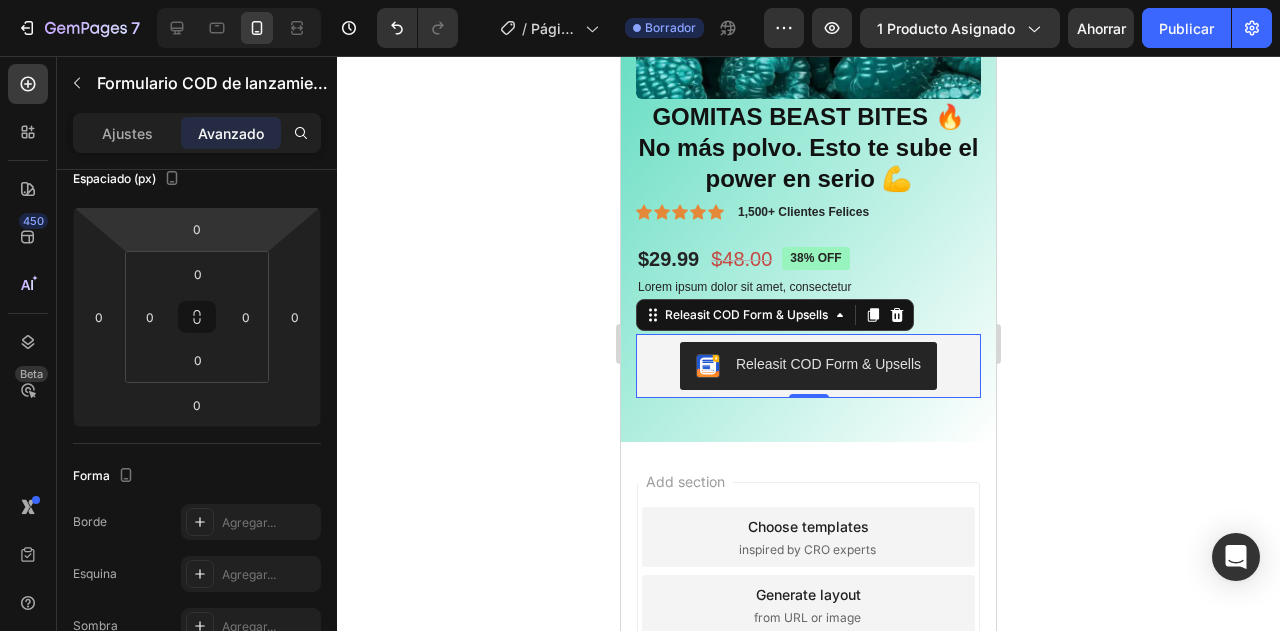 click 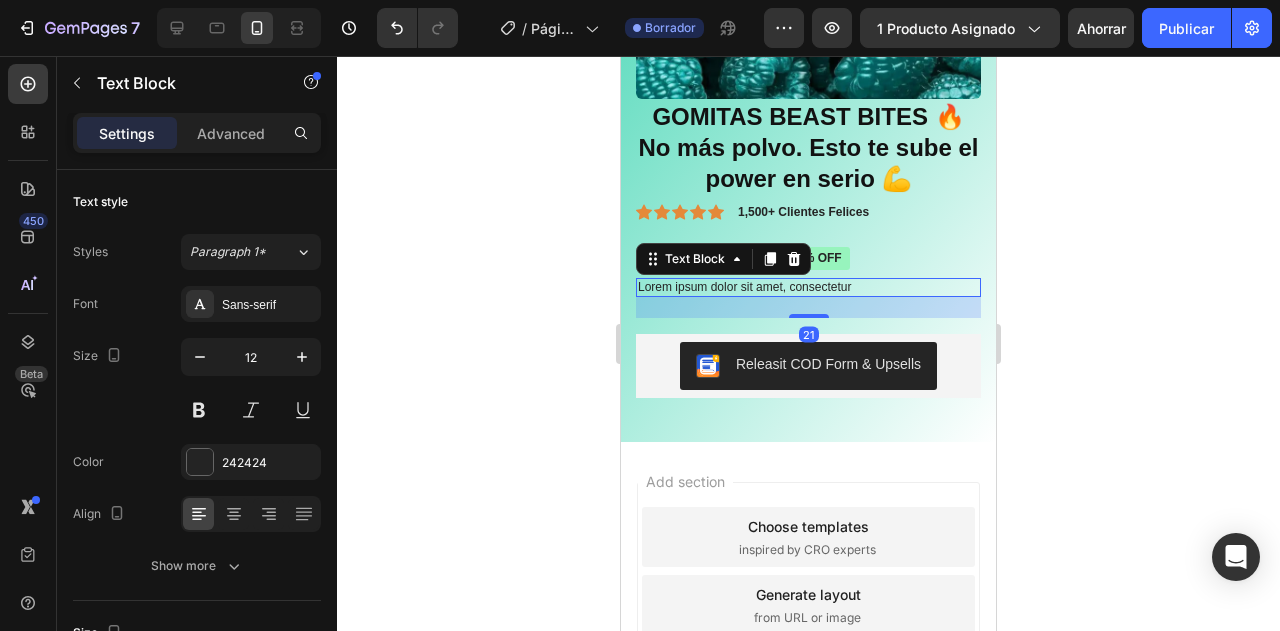 click on "Lorem ipsum dolor sit amet, consectetur" at bounding box center [808, 288] 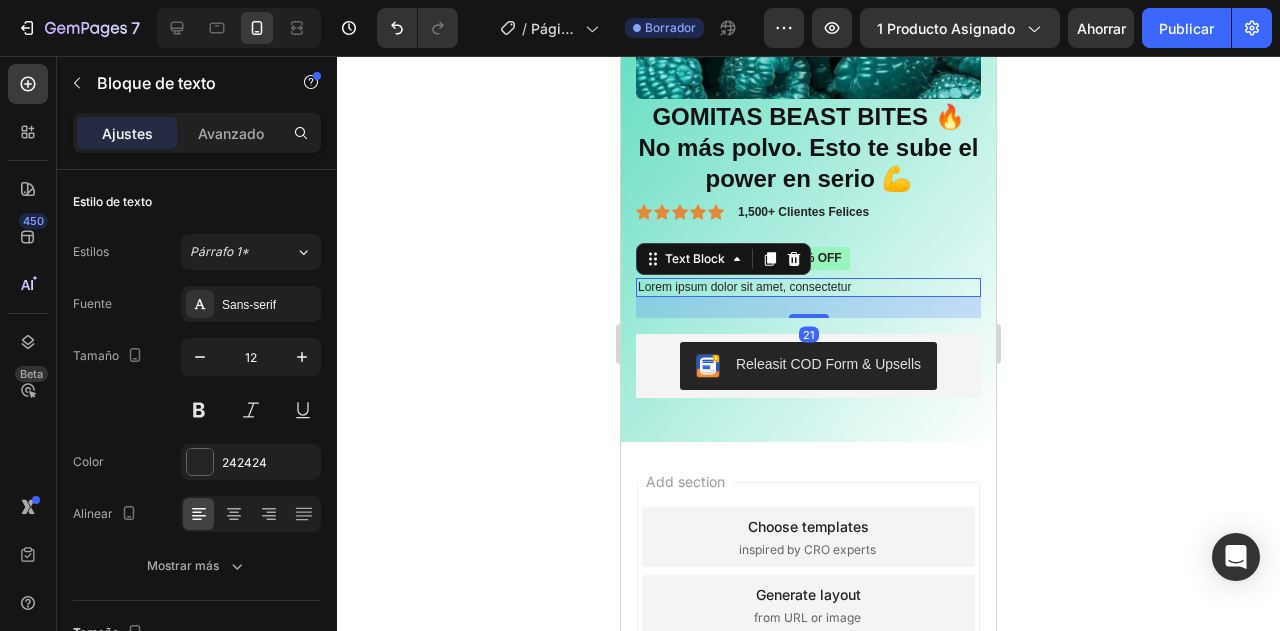 click on "Text Block" at bounding box center [723, 259] 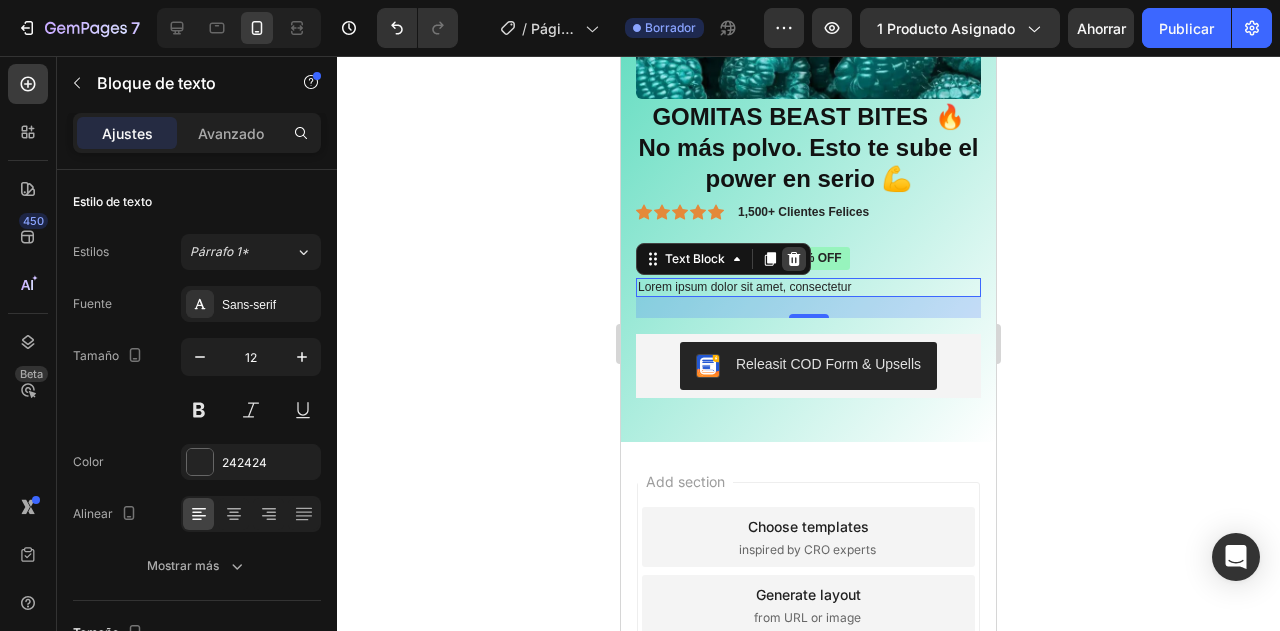 click 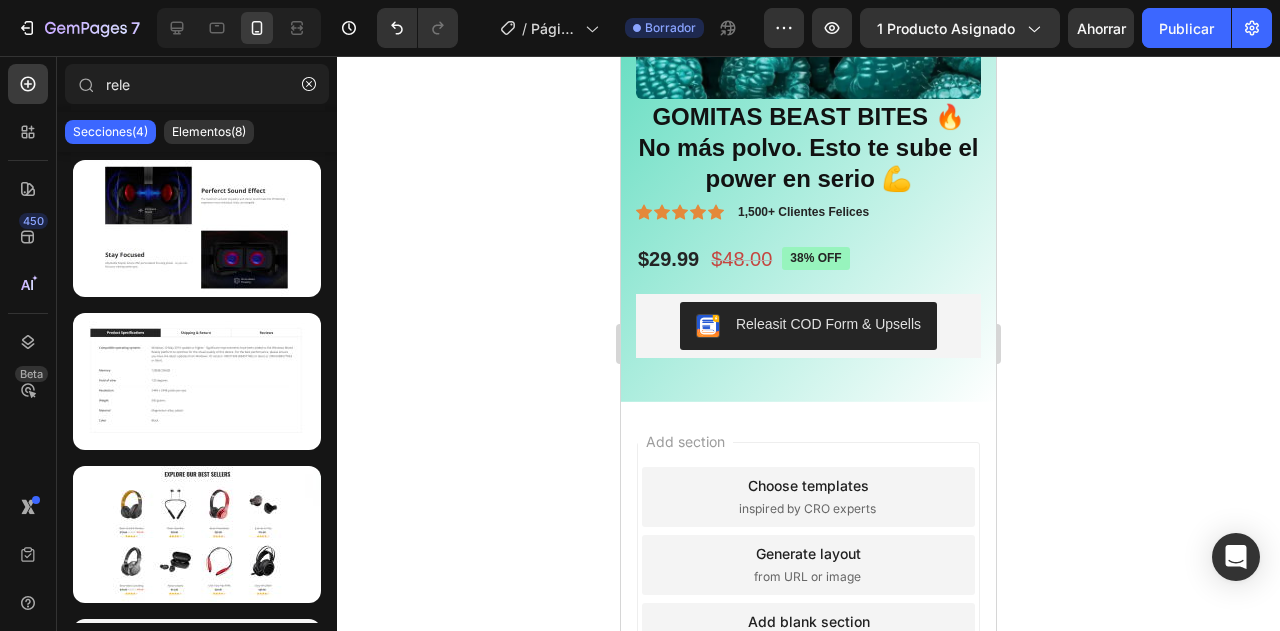 click 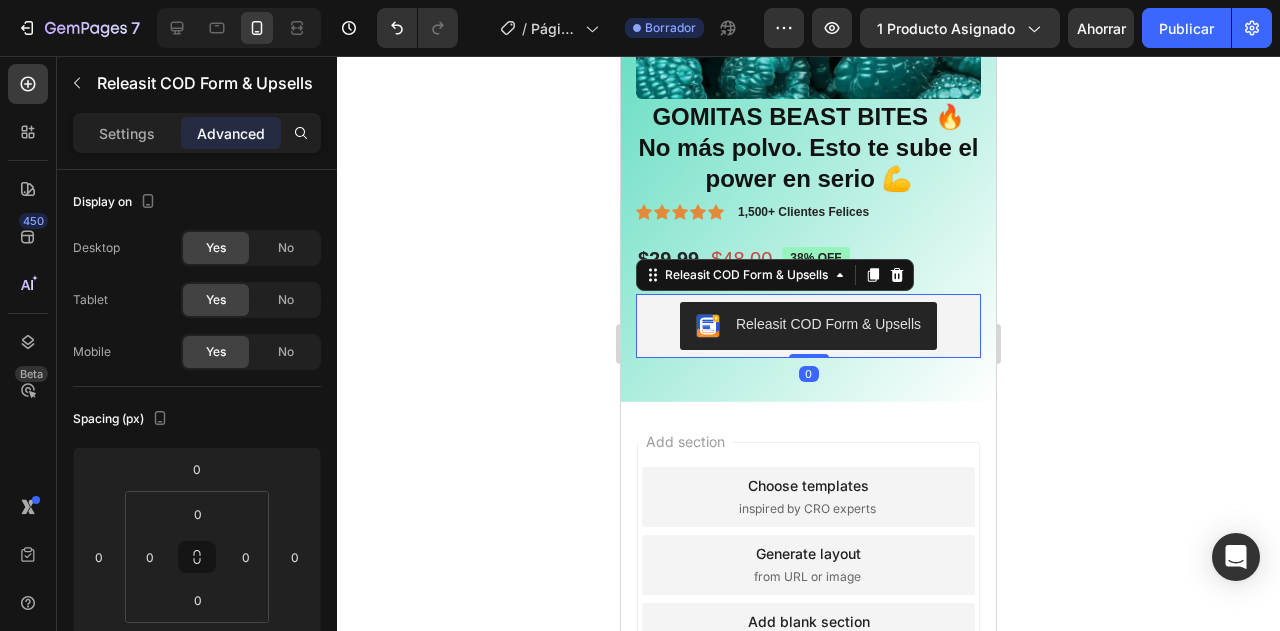 click on "Releasit COD Form & Upsells" at bounding box center (808, 326) 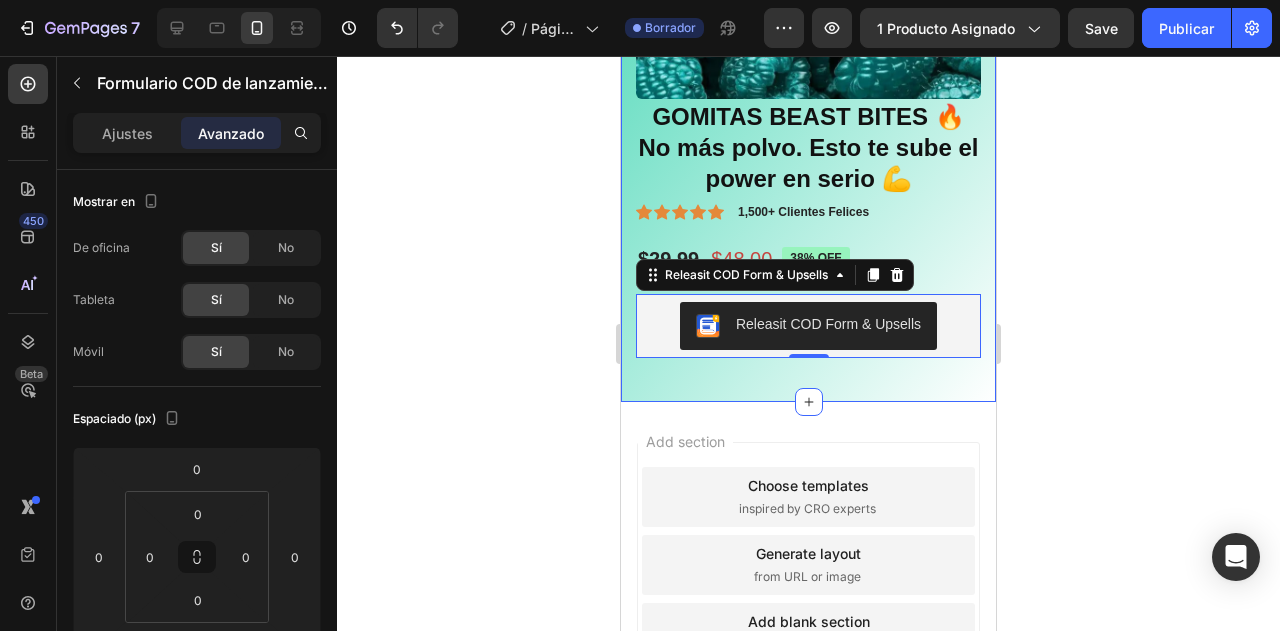 drag, startPoint x: 804, startPoint y: 380, endPoint x: 802, endPoint y: 346, distance: 34.058773 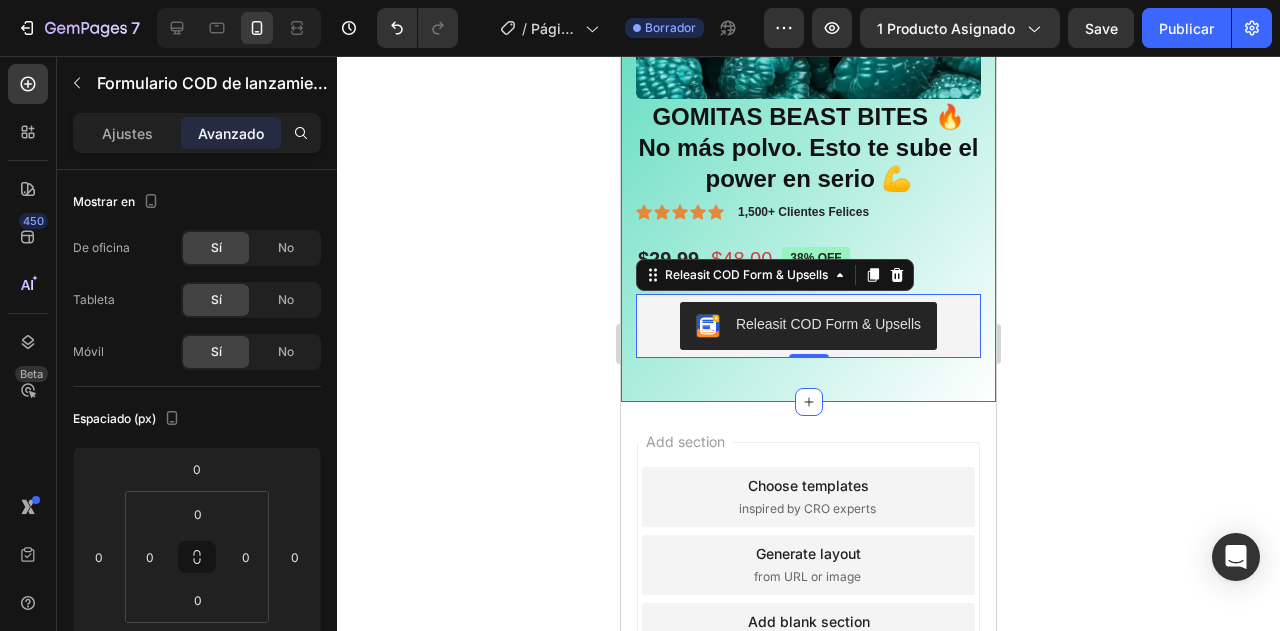 click on "Product Images GOMITAS BEAST BITES 🔥No más polvo. Esto te sube el power en serio 💪 Product Title Icon Icon Icon Icon Icon Icon List 1,500+ Clientes Felices Text Block Row $29.99 Product Price Product Price $48.00 Product Price Product Price 38% off Product Badge Row Row Releasit COD Form & Upsells Releasit COD Form & Upsells   0 Product Section 1" at bounding box center (808, 64) 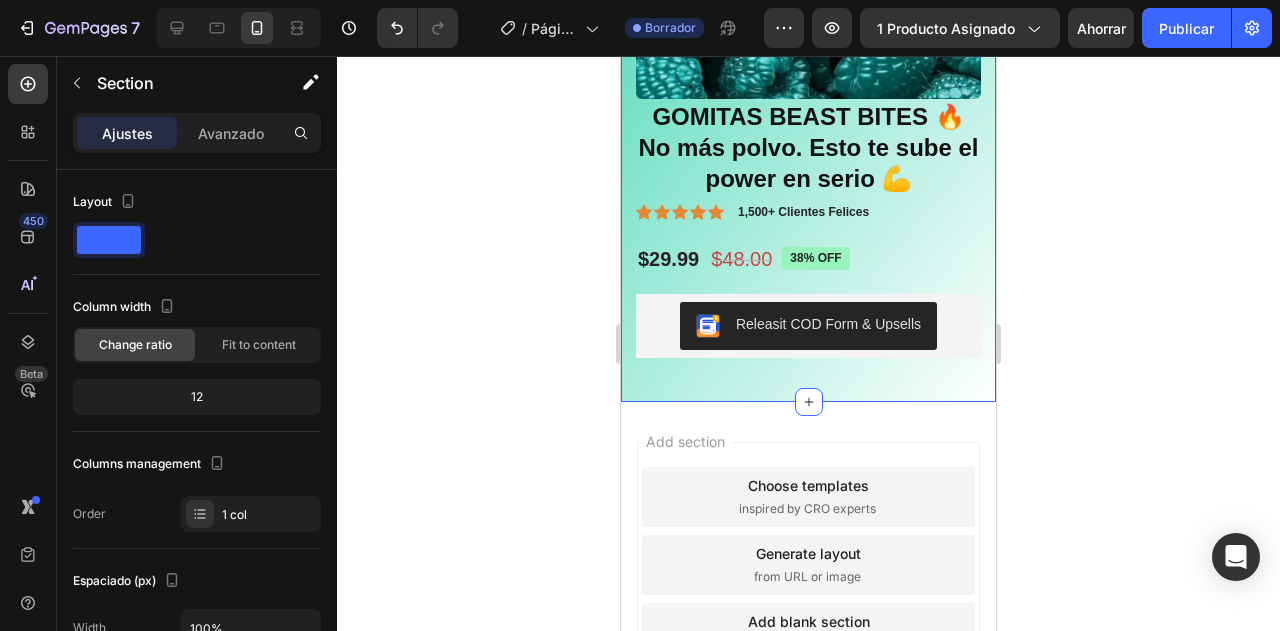click on "Product Images GOMITAS BEAST BITES 🔥No más polvo. Esto te sube el power en serio 💪 Product Title Icon Icon Icon Icon Icon Icon List 1,500+ Clientes Felices Text Block Row $29.99 Product Price Product Price $48.00 Product Price Product Price 38% off Product Badge Row Row Releasit COD Form & Upsells Releasit COD Form & Upsells Product Section 1   You can create reusable sections Create Theme Section AI Content Write with GemAI What would you like to describe here? Tone and Voice Persuasive Product Show more Generate" at bounding box center (808, 64) 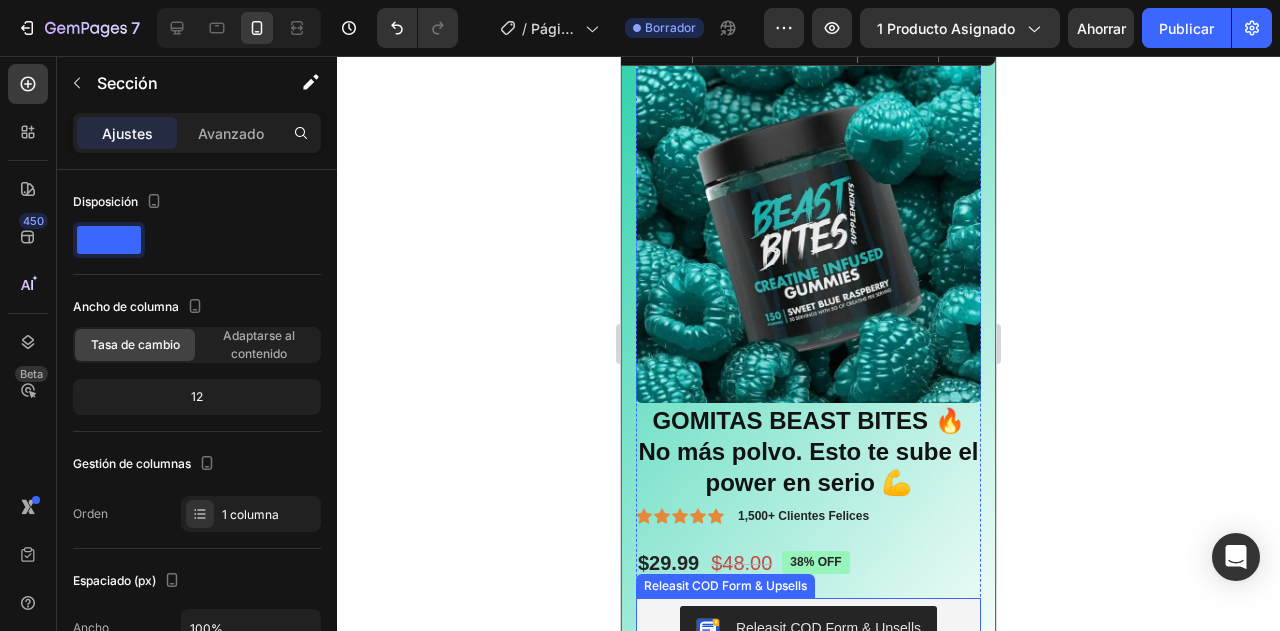 scroll, scrollTop: 0, scrollLeft: 0, axis: both 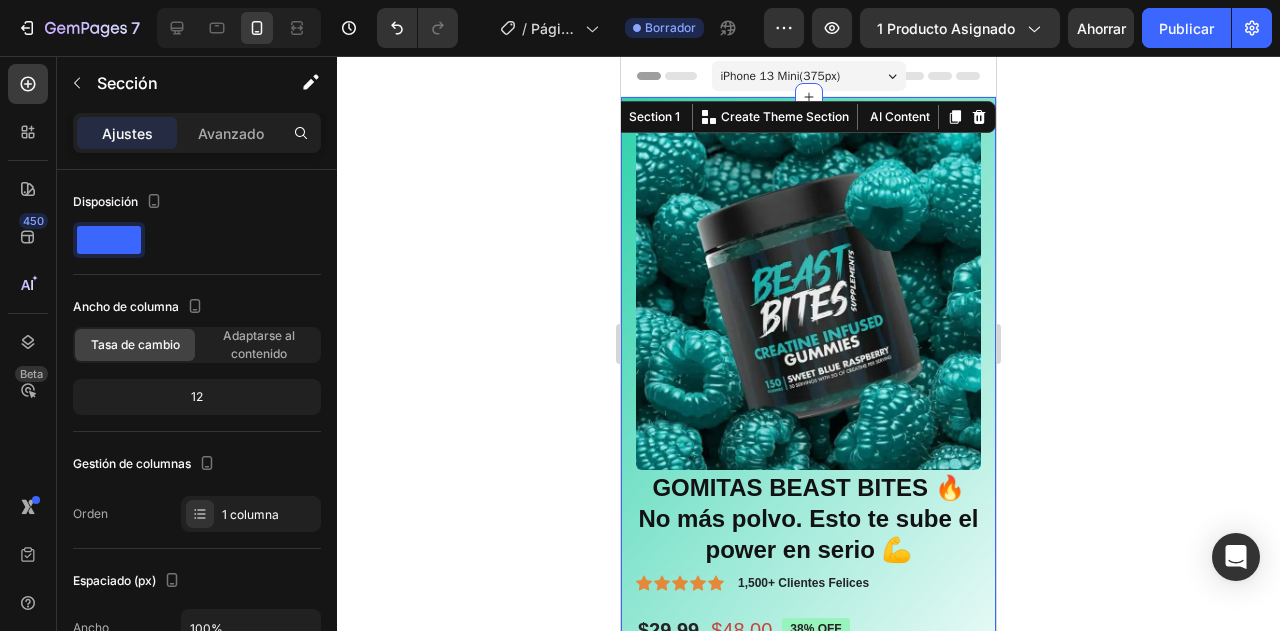 click 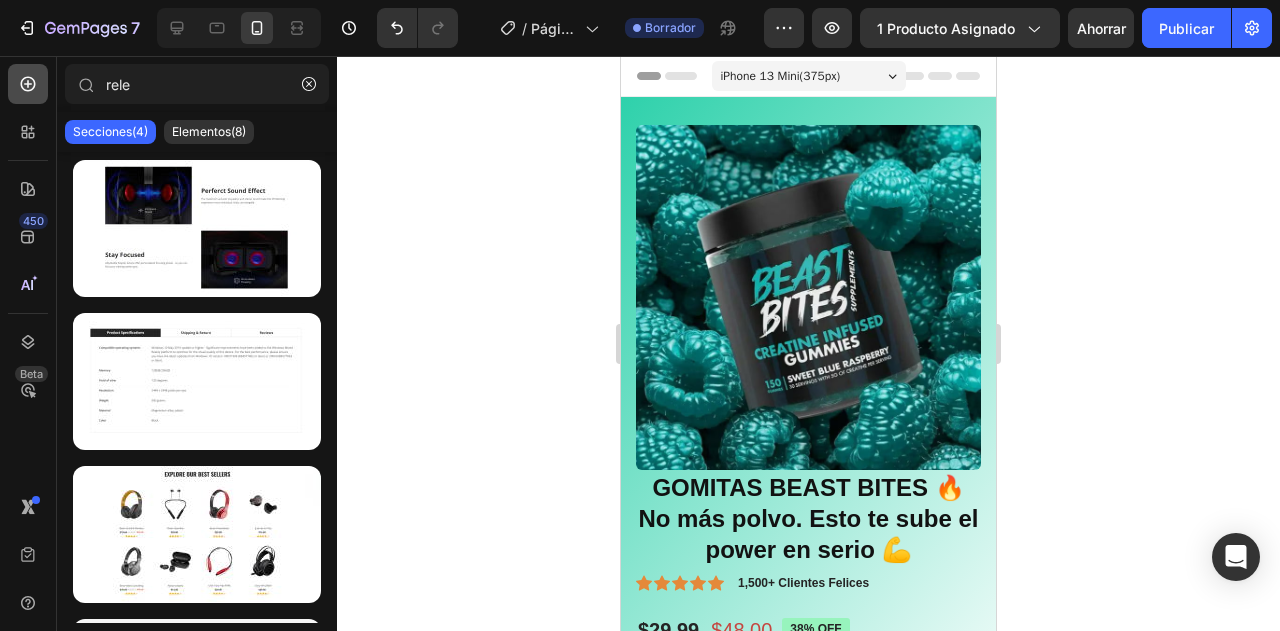 click 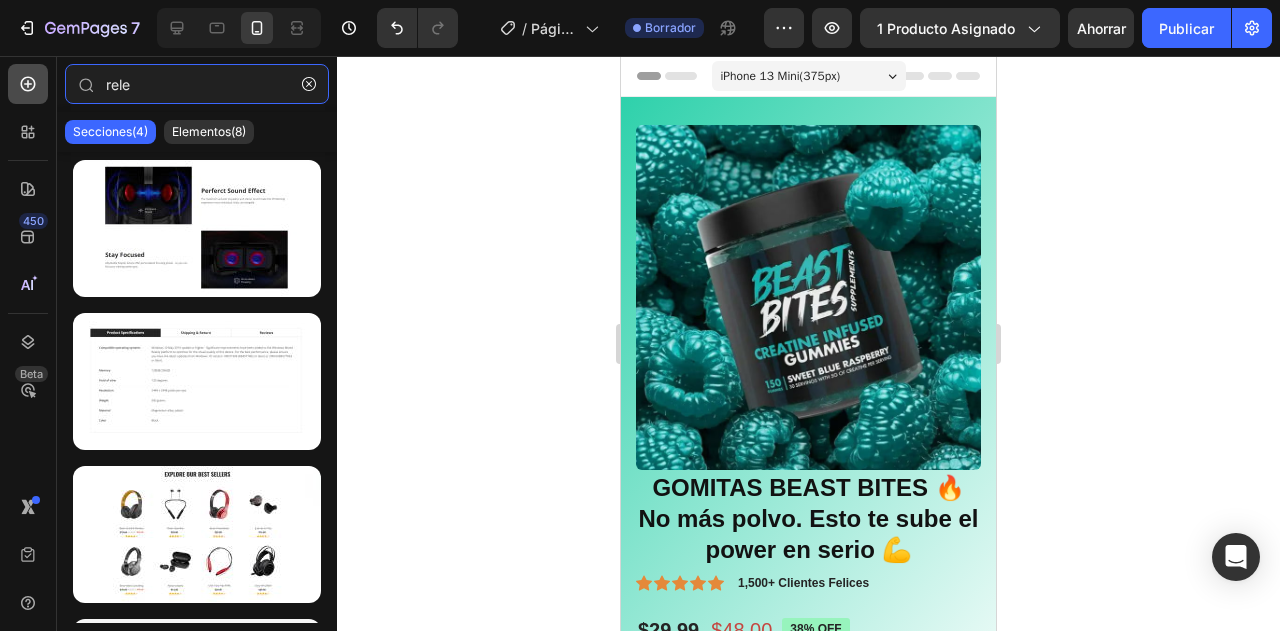 type 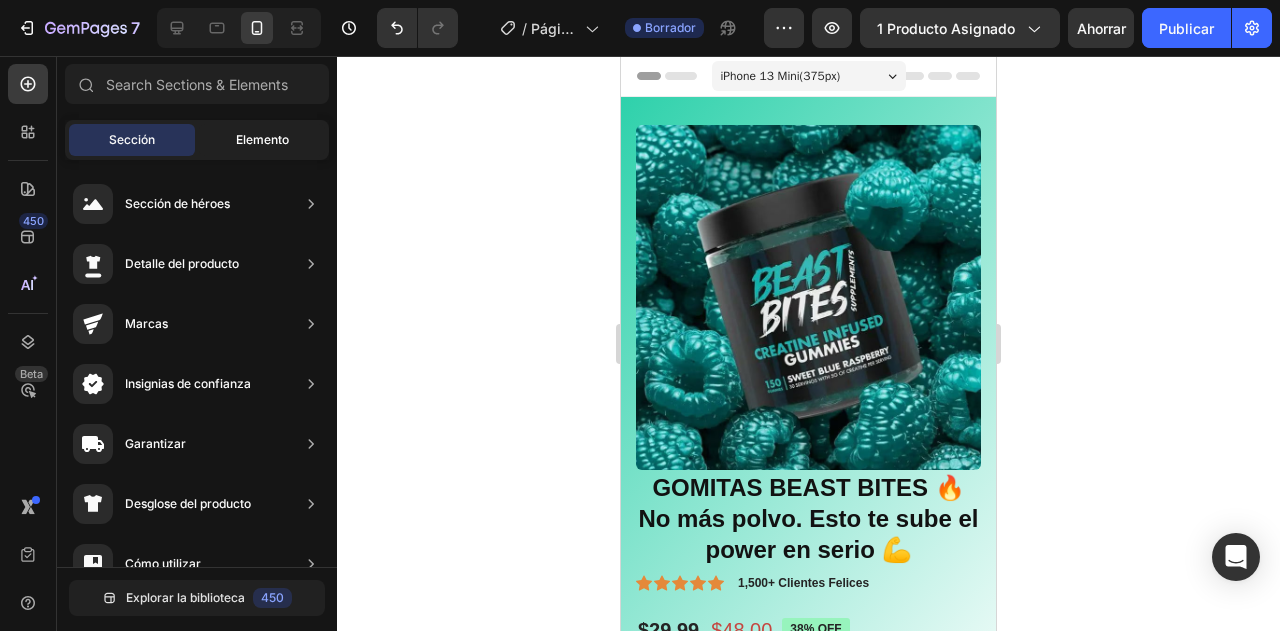 click on "Elemento" at bounding box center [262, 140] 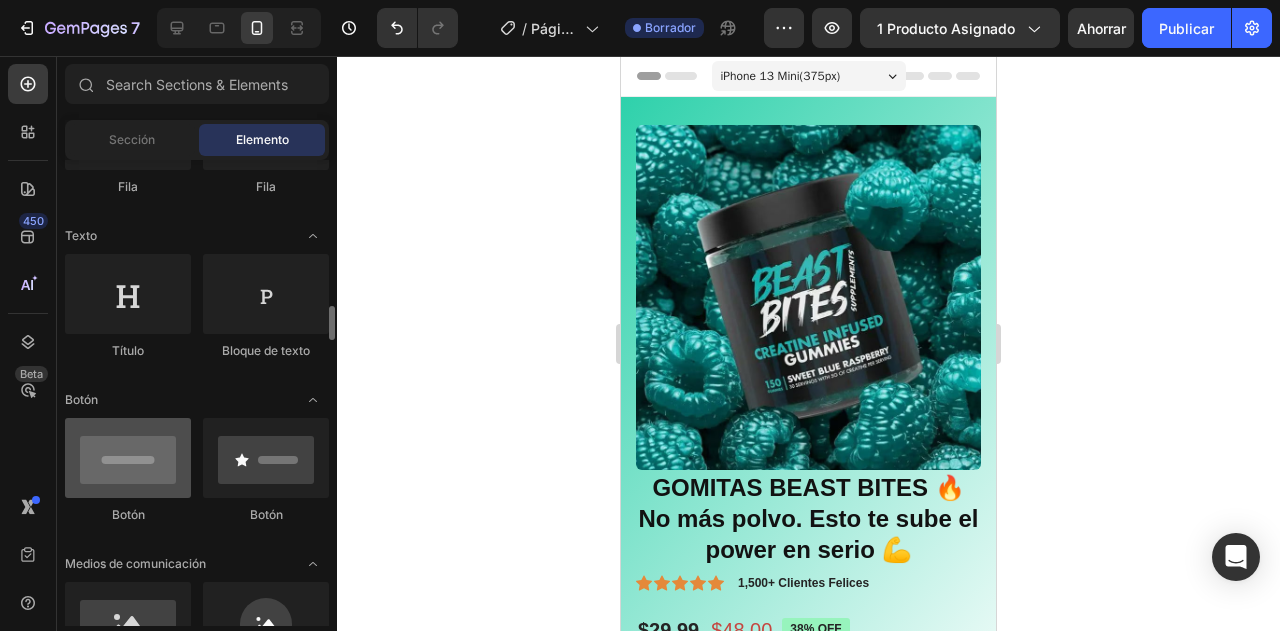 scroll, scrollTop: 360, scrollLeft: 0, axis: vertical 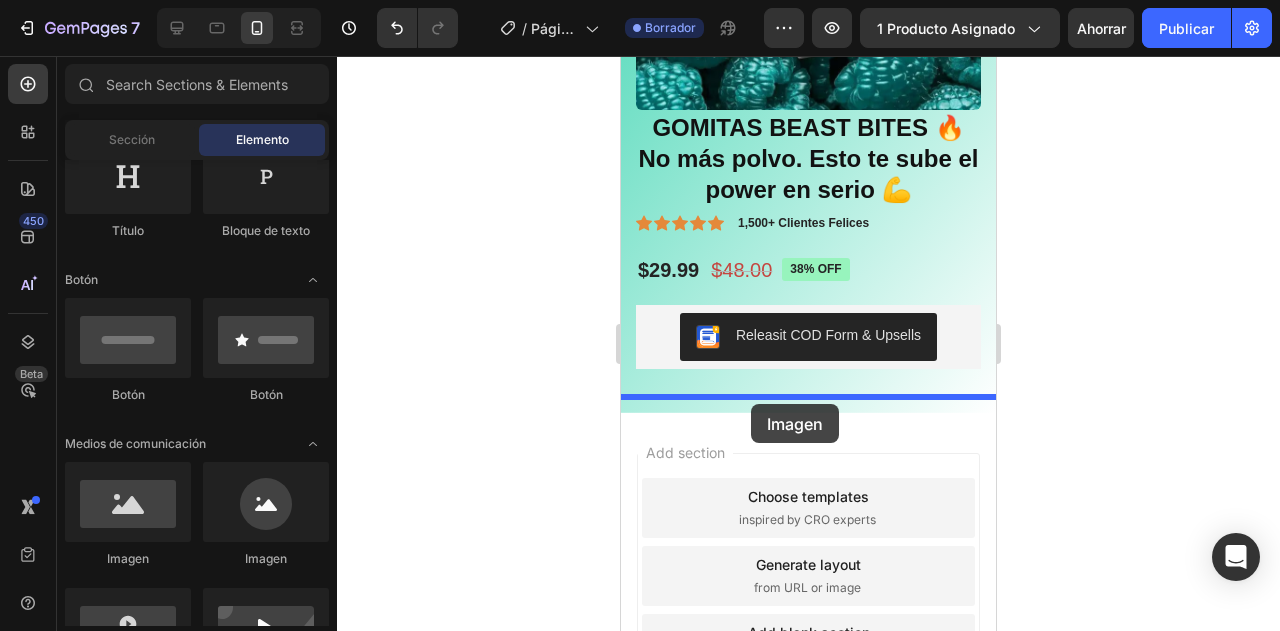drag, startPoint x: 755, startPoint y: 558, endPoint x: 751, endPoint y: 404, distance: 154.05194 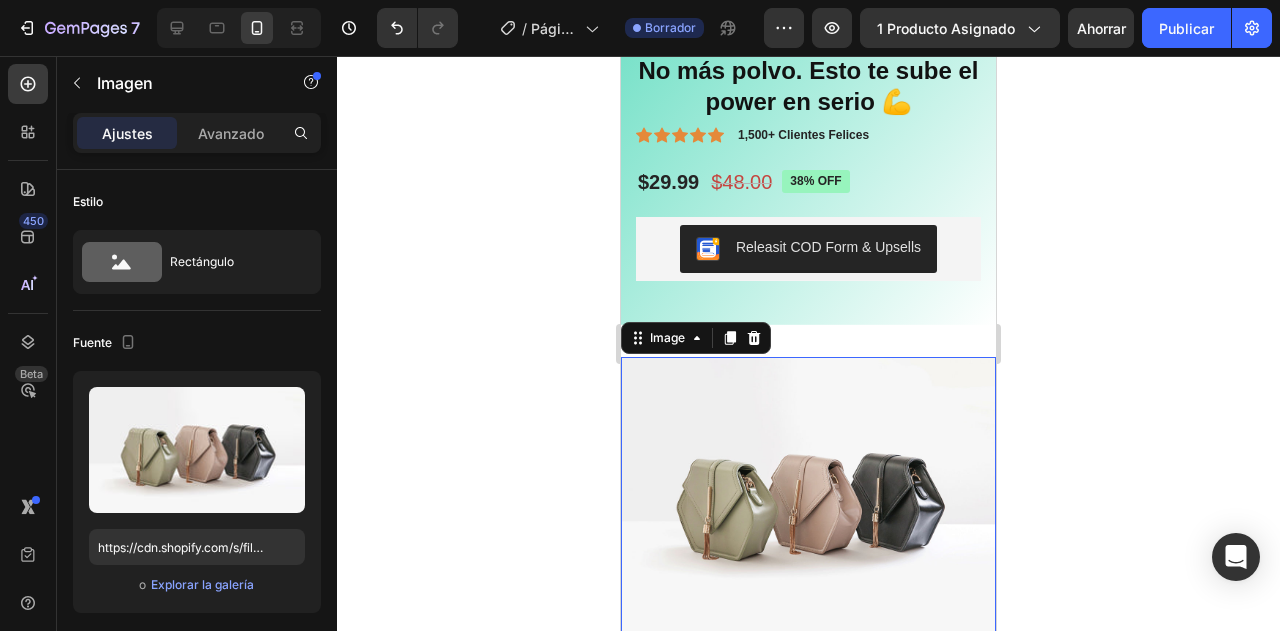 scroll, scrollTop: 480, scrollLeft: 0, axis: vertical 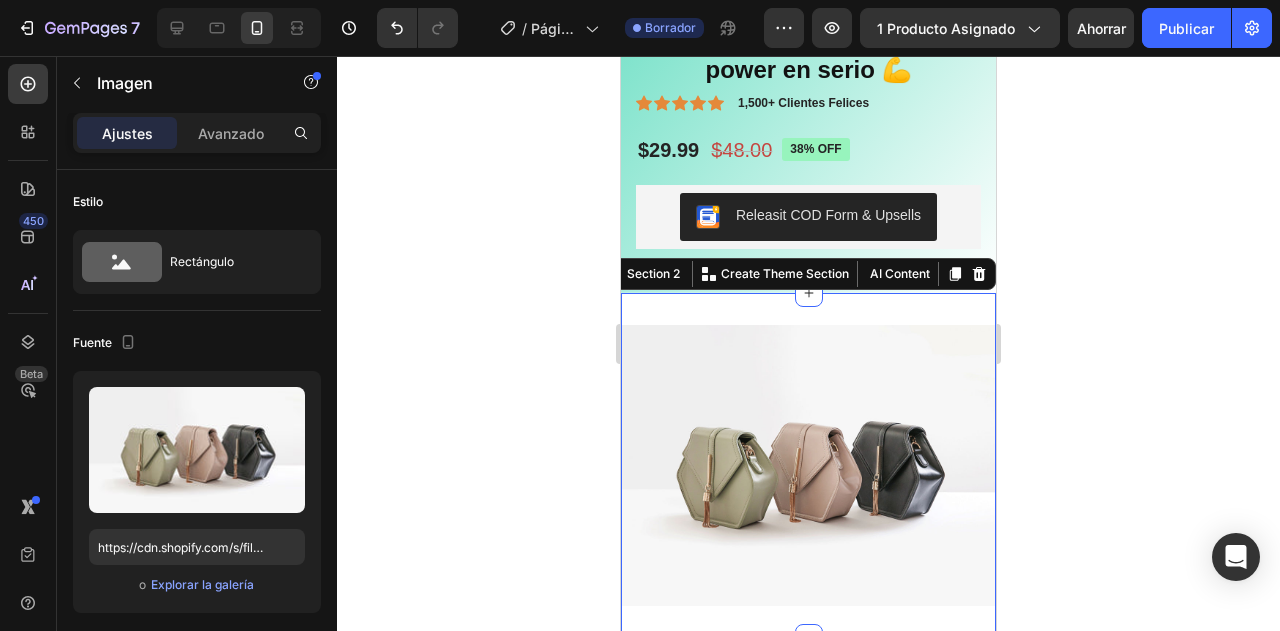 click on "Image Section 2   You can create reusable sections Create Theme Section AI Content Write with GemAI What would you like to describe here? Tone and Voice Persuasive Product Show more Generate" at bounding box center [808, 465] 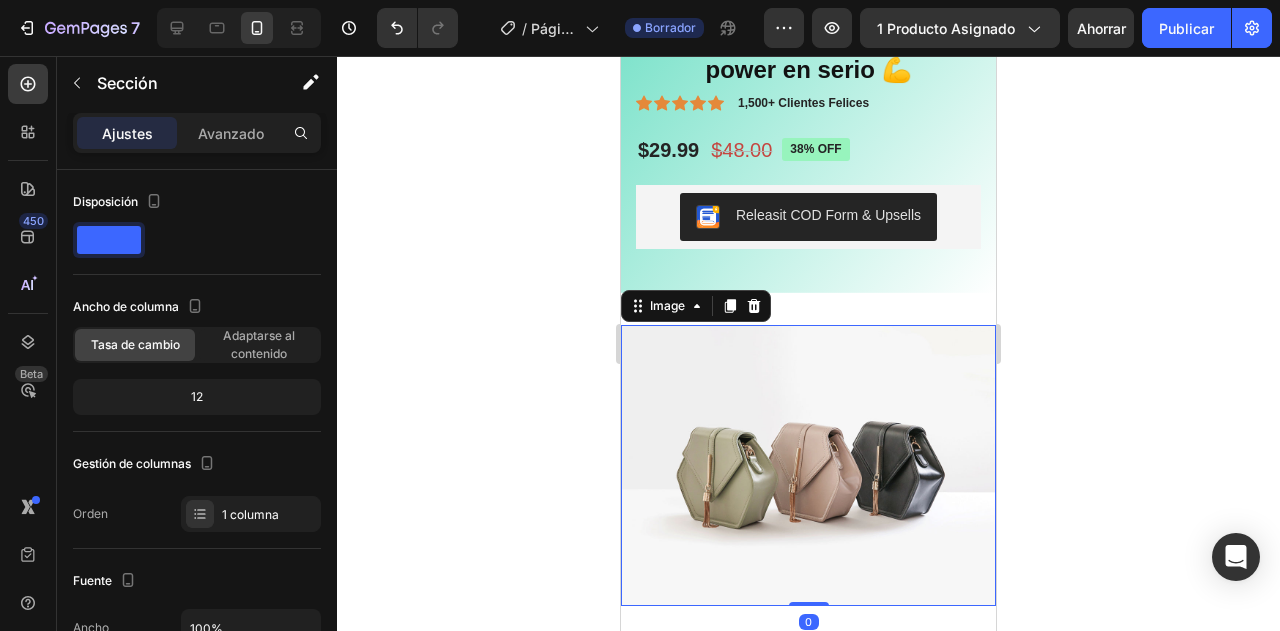 click at bounding box center (808, 465) 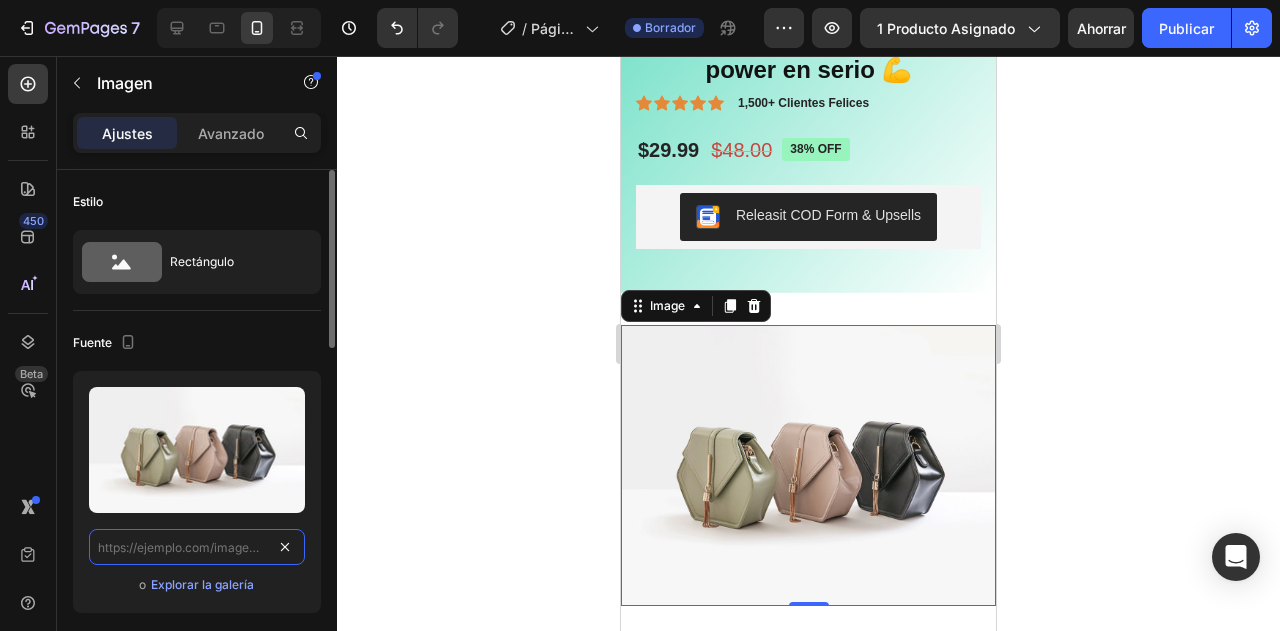 scroll, scrollTop: 0, scrollLeft: 0, axis: both 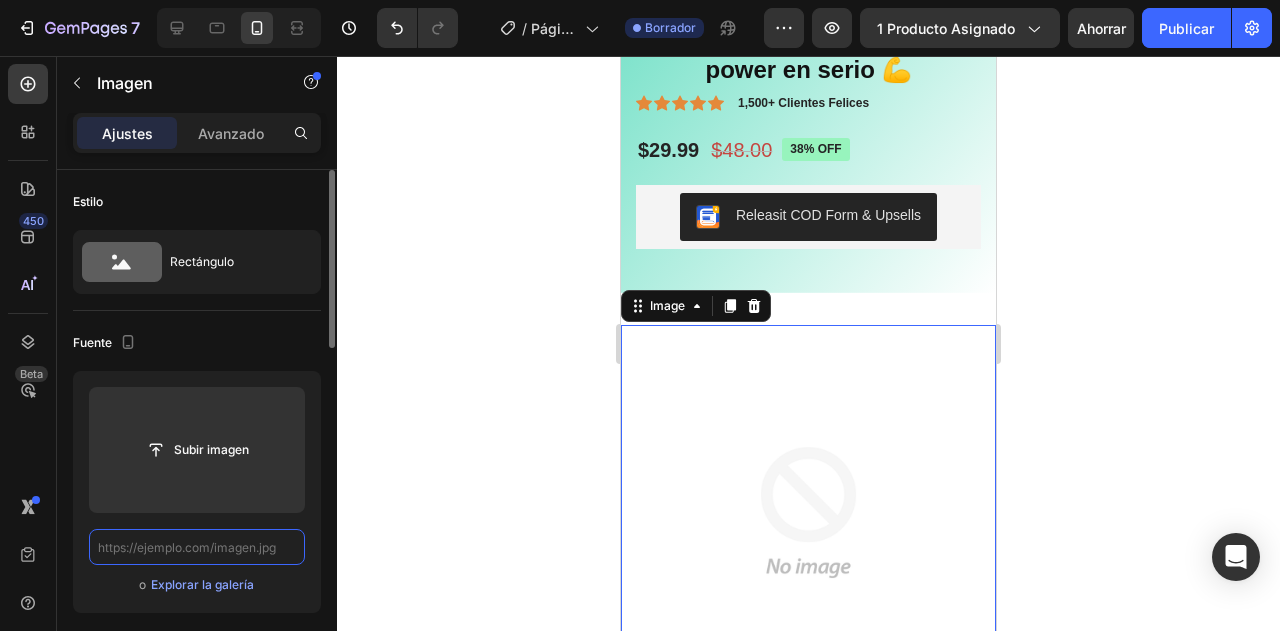 paste on "https://cdn.shopify.com/s/files/1/0691/0269/8635/files/Captura_de_pantalla_2025-07-31_144946.avif?v=1754141863" 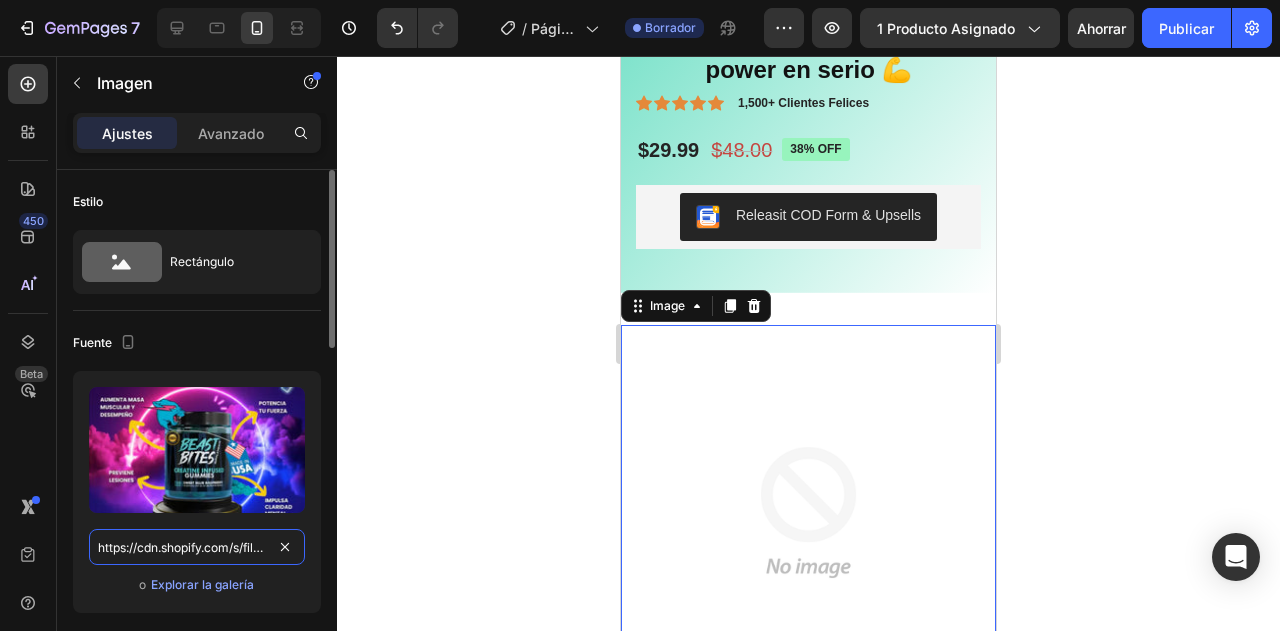 scroll, scrollTop: 0, scrollLeft: 492, axis: horizontal 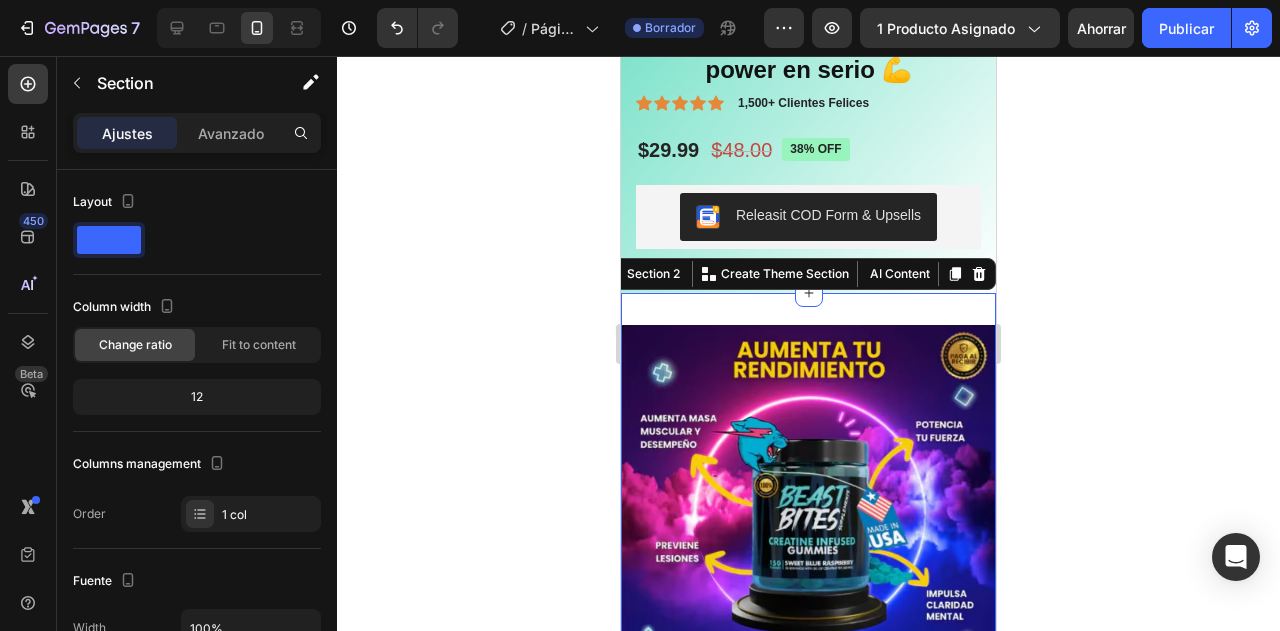 click on "Image Section 2   You can create reusable sections Create Theme Section AI Content Write with GemAI What would you like to describe here? Tone and Voice Persuasive Product Crema Hidratante 💙🩷 7 Bioaqua 💙🩷 Vegana con Acido Hialuronico 🎁OFERTA! Show more Generate" at bounding box center (808, 506) 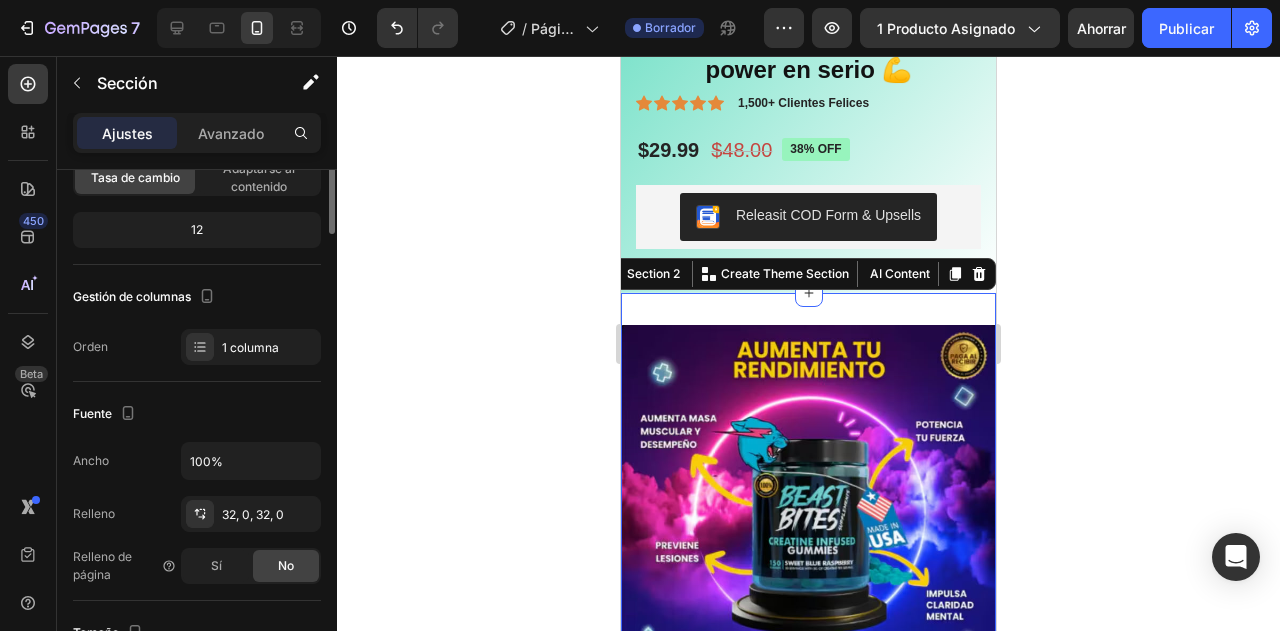 scroll, scrollTop: 0, scrollLeft: 0, axis: both 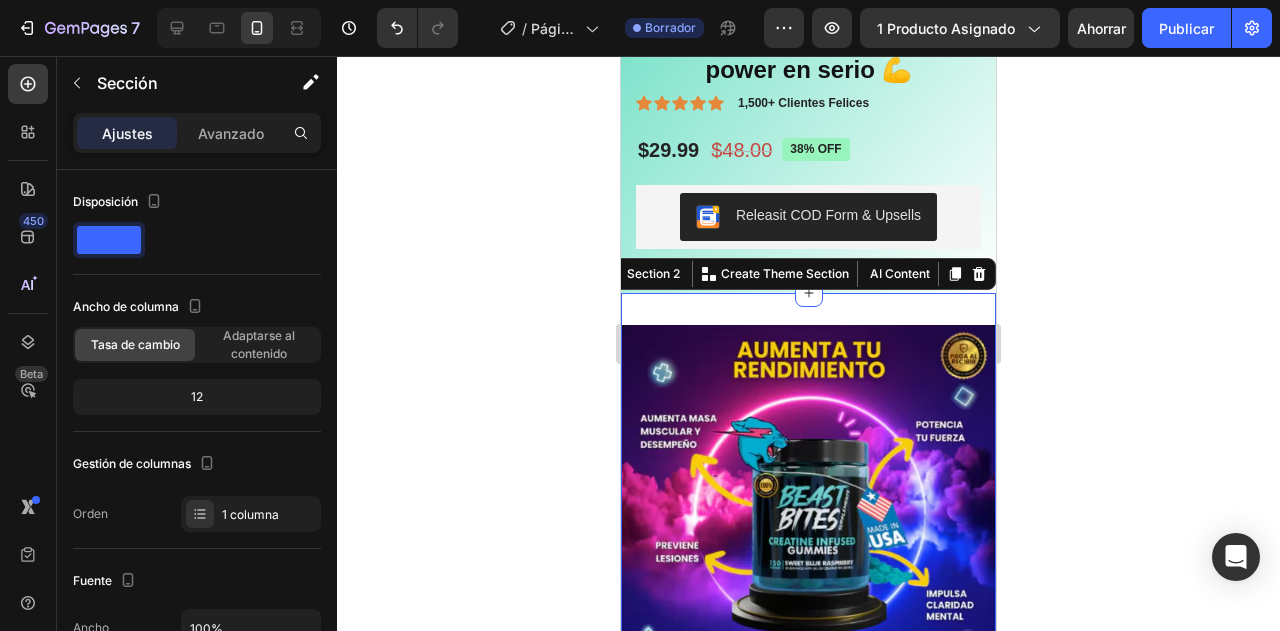 click on "Image Section 2   You can create reusable sections Create Theme Section AI Content Write with GemAI What would you like to describe here? Tone and Voice Persuasive Product Crema Hidratante 💙🩷 7 Bioaqua 💙🩷 Vegana con Acido Hialuronico 🎁OFERTA! Show more Generate" at bounding box center (808, 506) 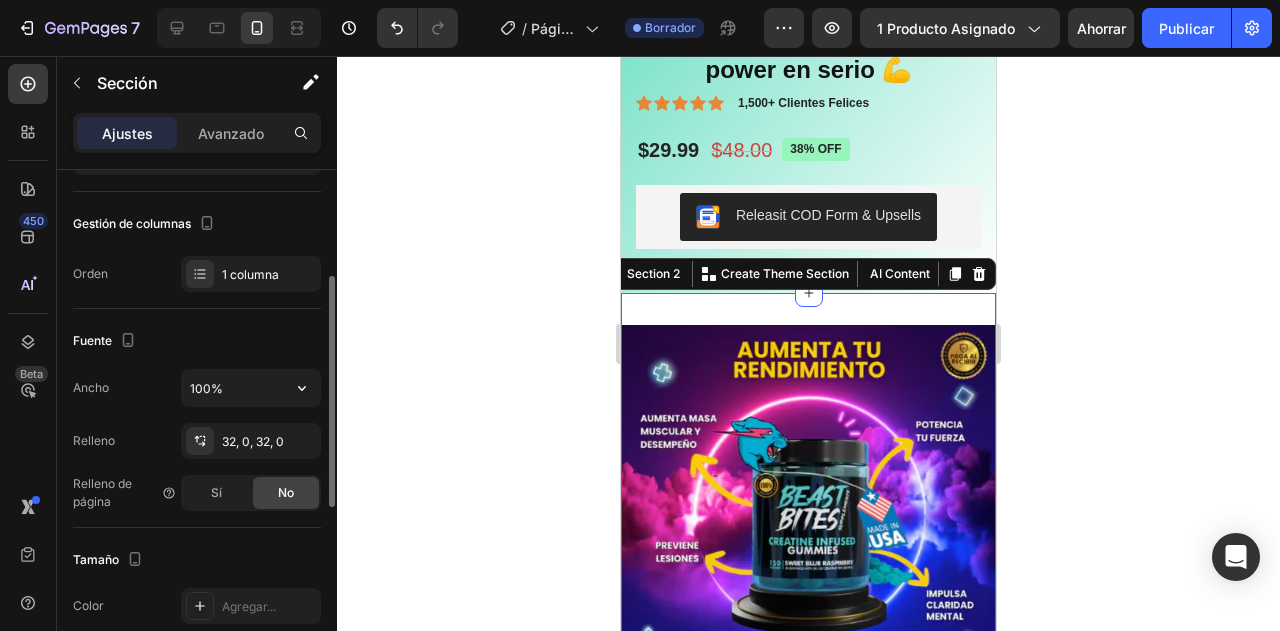 scroll, scrollTop: 360, scrollLeft: 0, axis: vertical 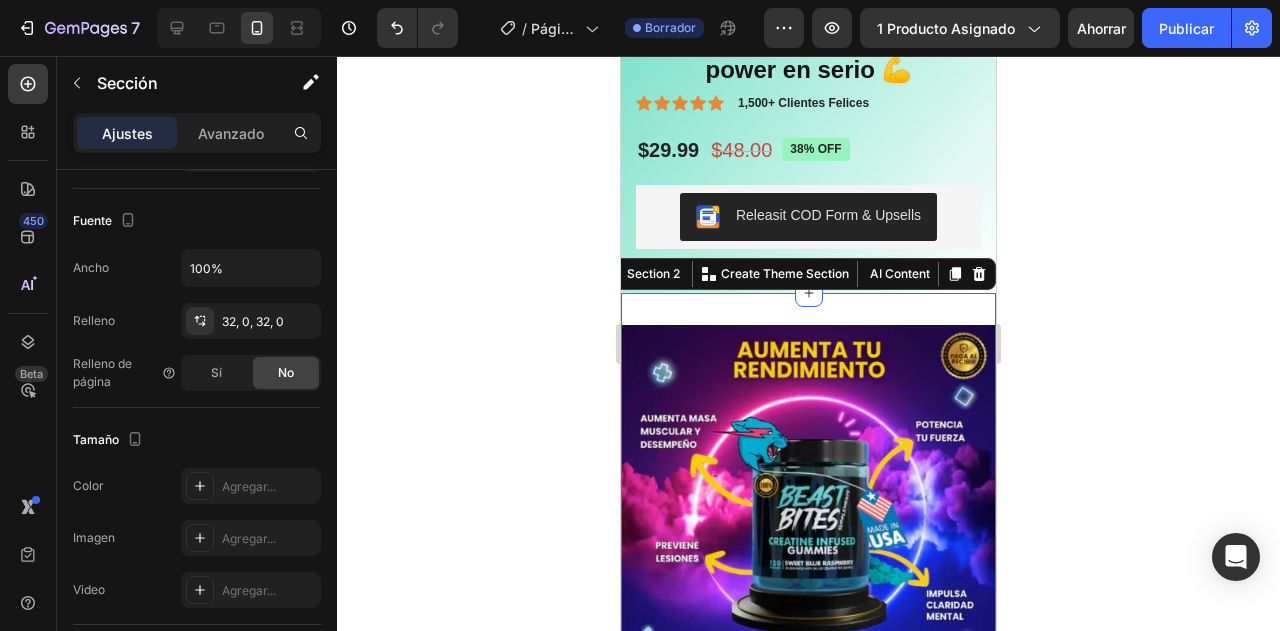 click on "Image Section 2   You can create reusable sections Create Theme Section AI Content Write with GemAI What would you like to describe here? Tone and Voice Persuasive Product Crema Hidratante 💙🩷 7 Bioaqua 💙🩷 Vegana con Acido Hialuronico 🎁OFERTA! Show more Generate" at bounding box center (808, 506) 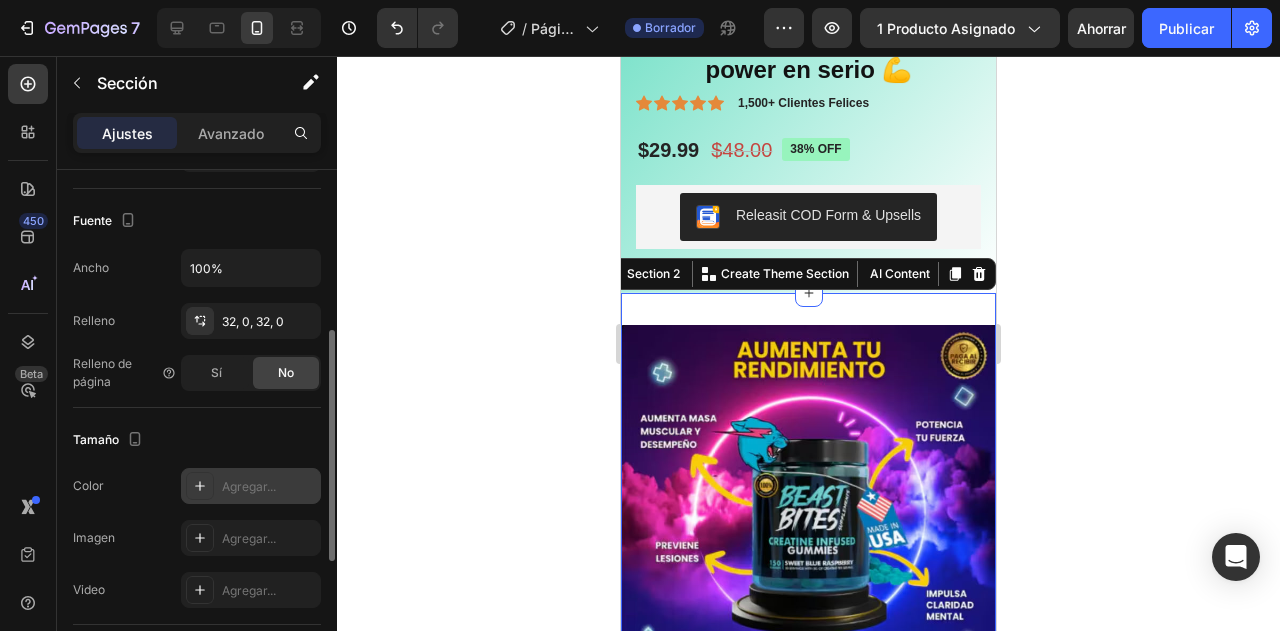 click 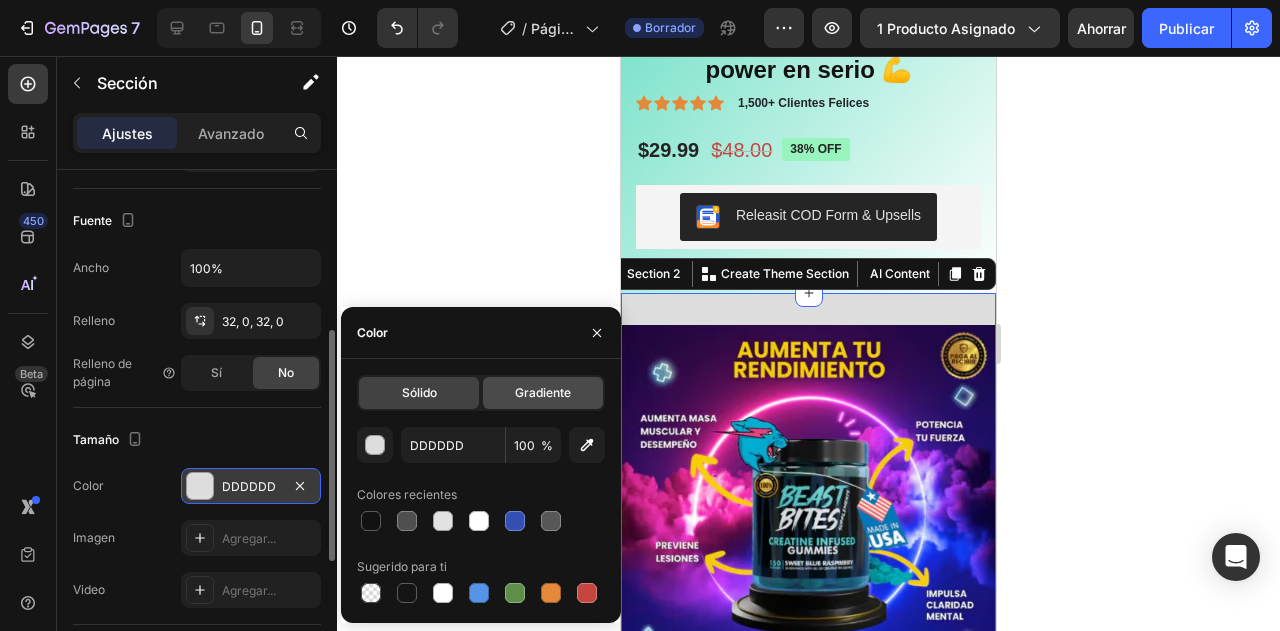 click on "Gradiente" at bounding box center (543, 392) 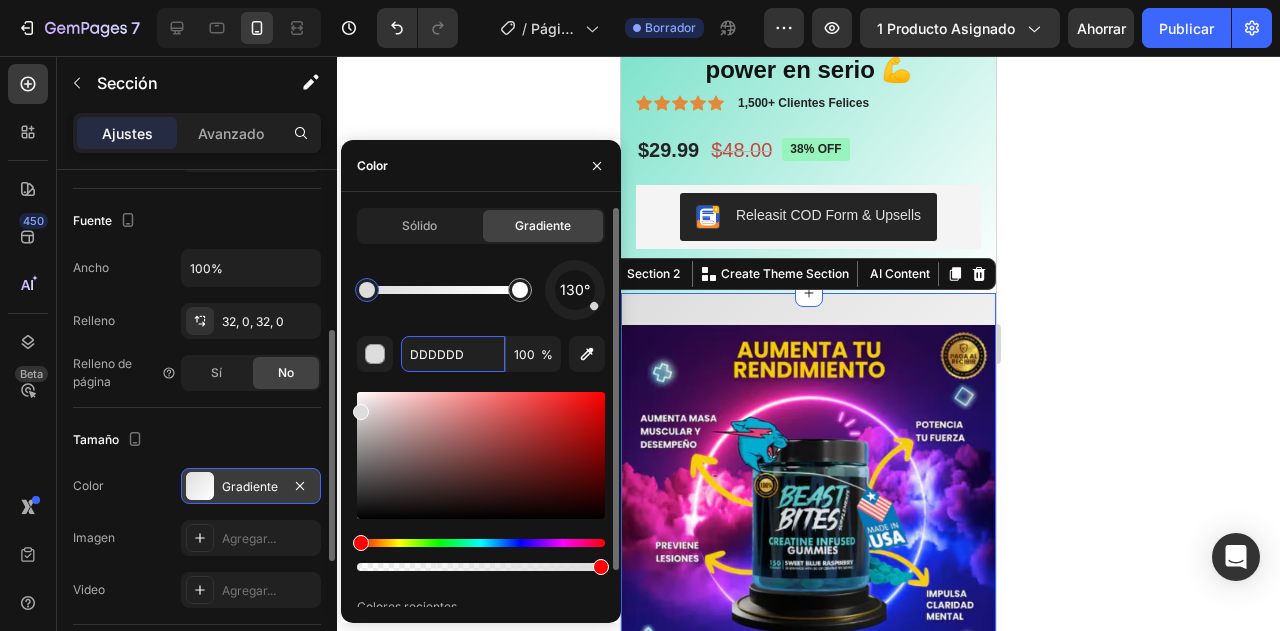 paste on "2ED1AB" 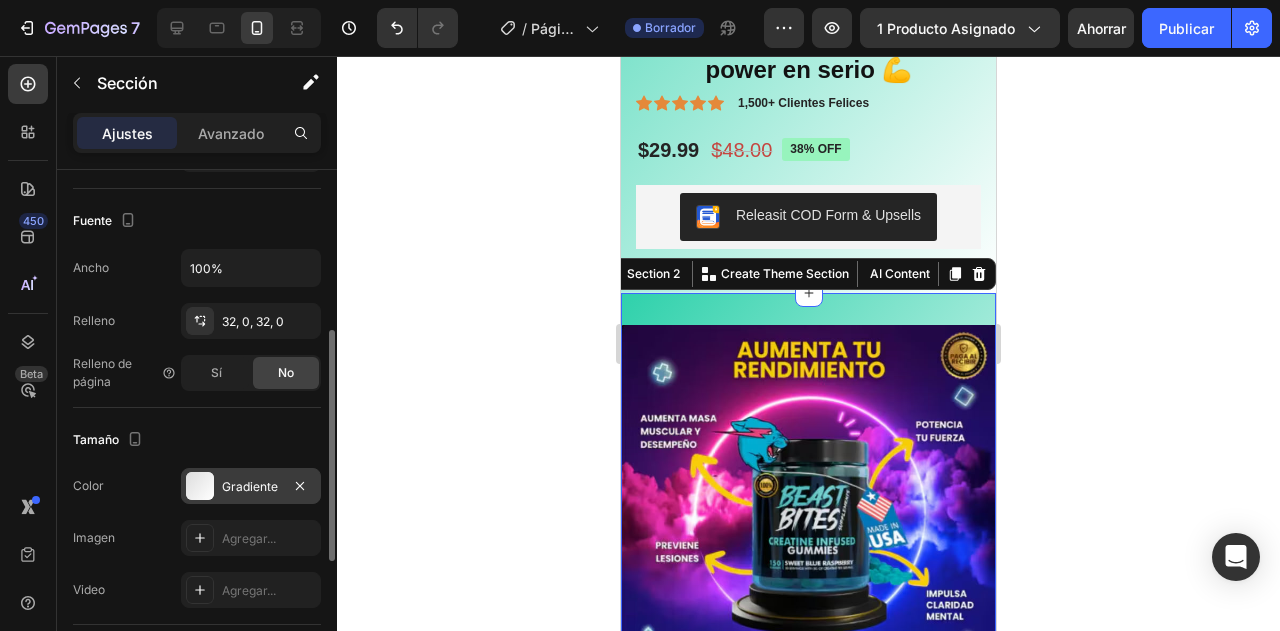 click 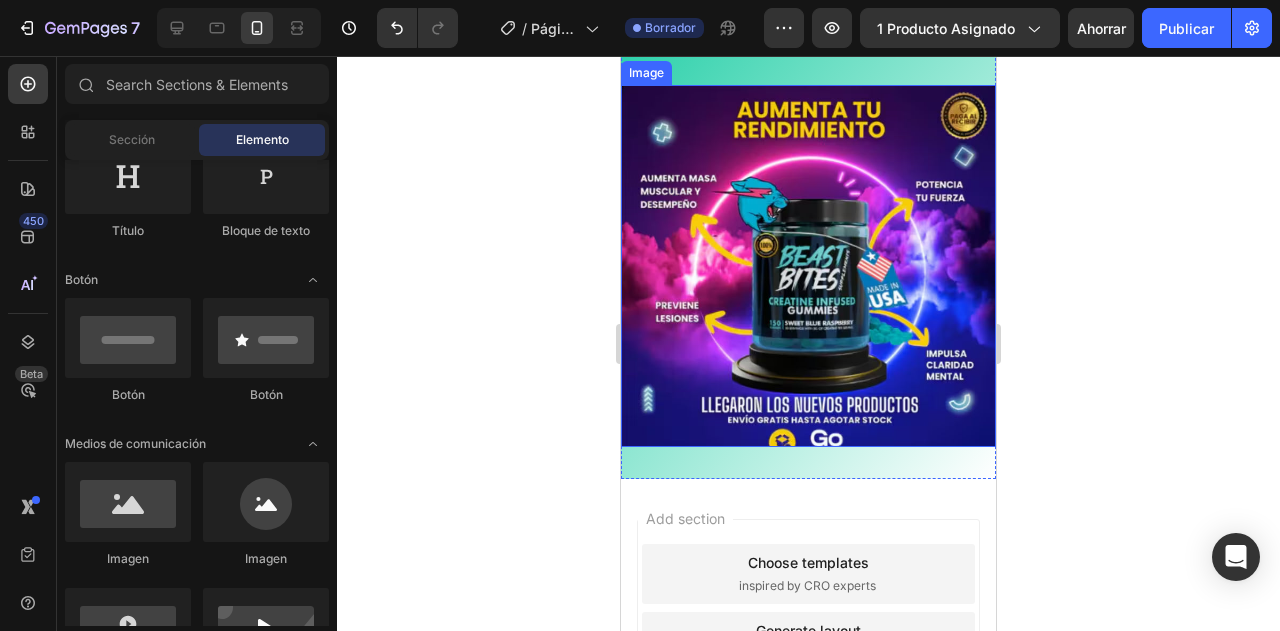 scroll, scrollTop: 600, scrollLeft: 0, axis: vertical 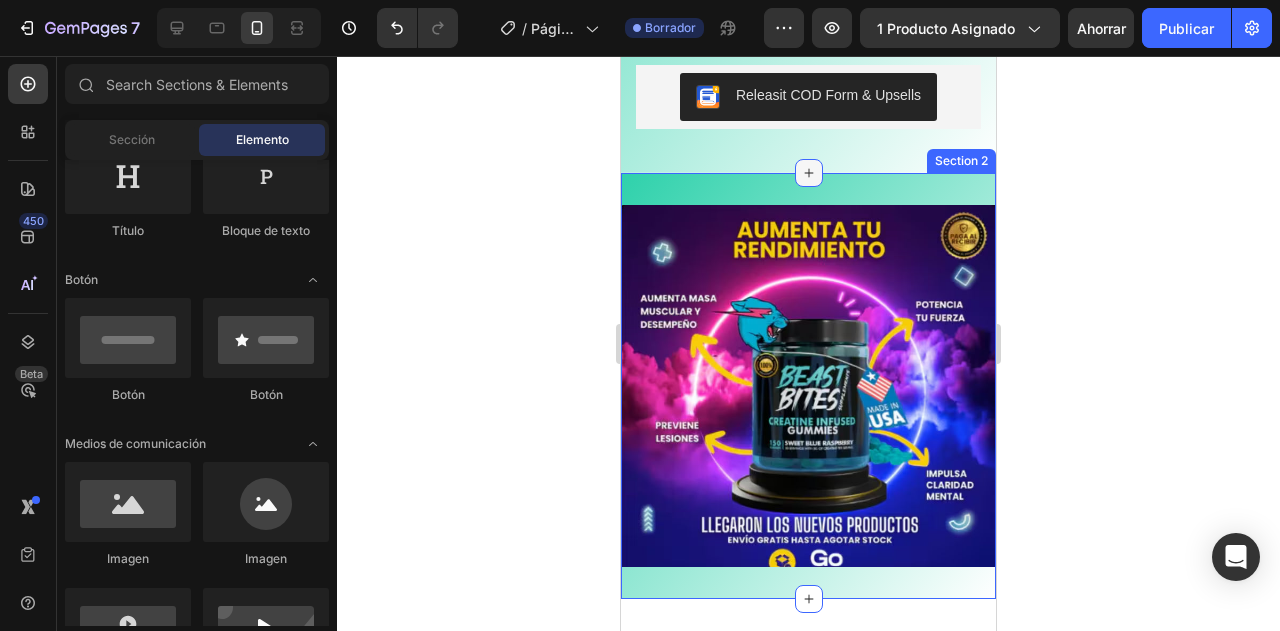 click 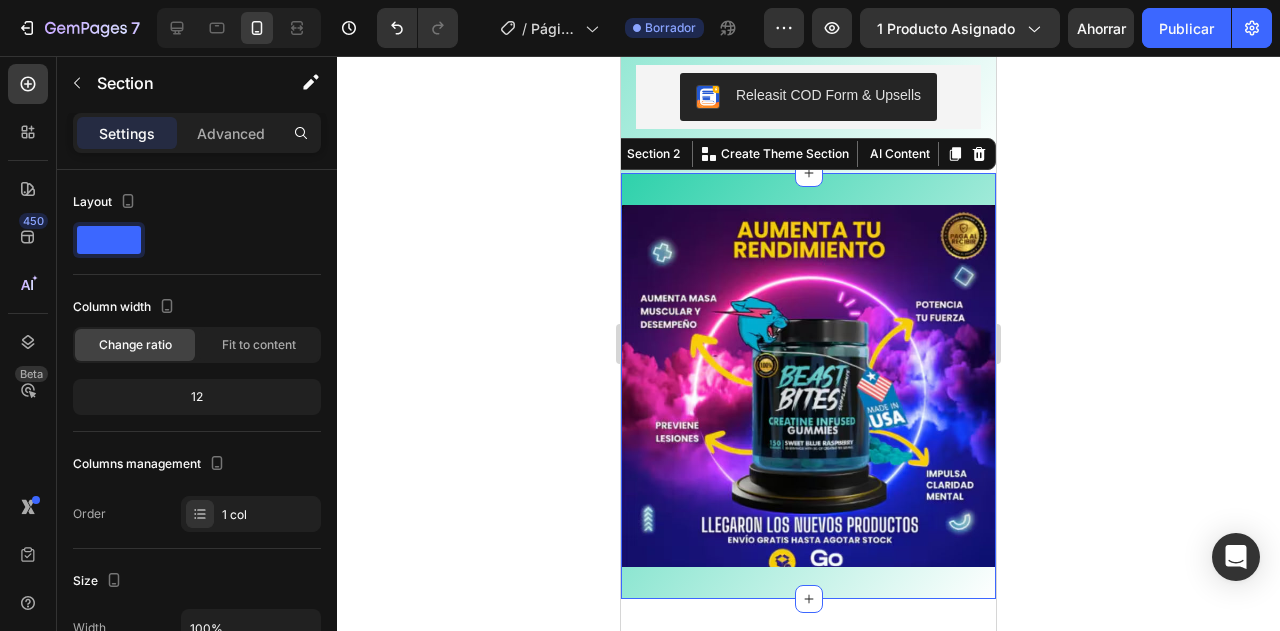click on "Image Section 2   You can create reusable sections Create Theme Section AI Content Write with GemAI What would you like to describe here? Tone and Voice Persuasive Product Crema Hidratante 💙🩷 7 Bioaqua 💙🩷 Vegana con Acido Hialuronico 🎁OFERTA! Show more Generate" at bounding box center (808, 386) 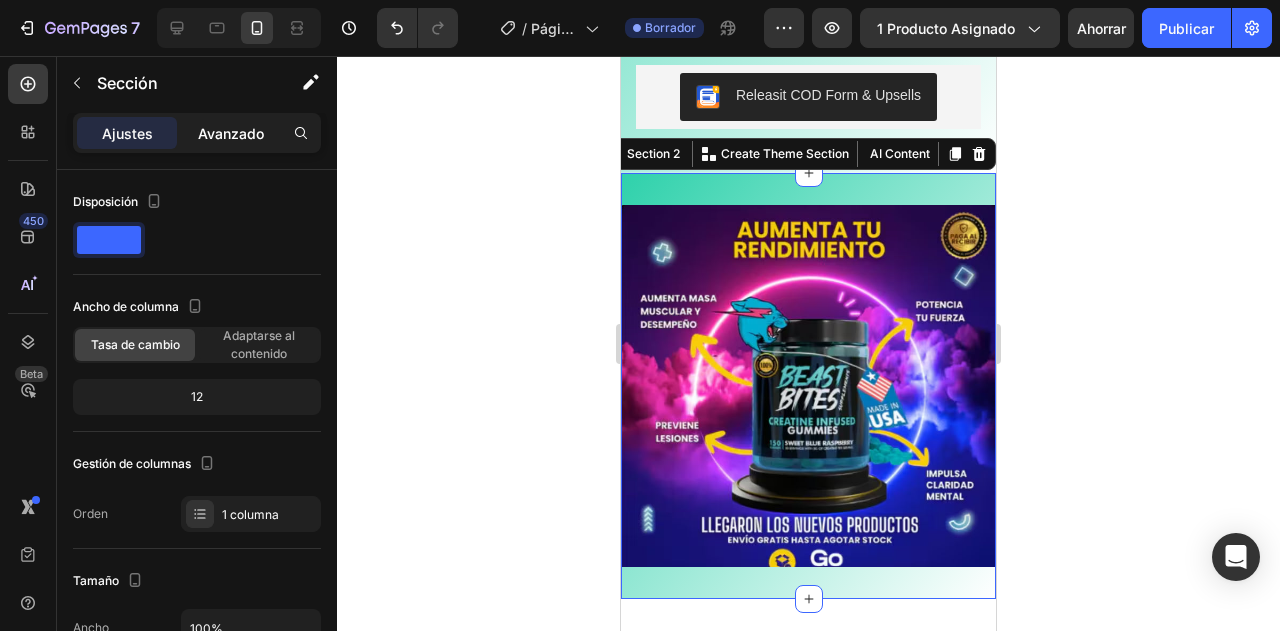 click on "Avanzado" at bounding box center (231, 133) 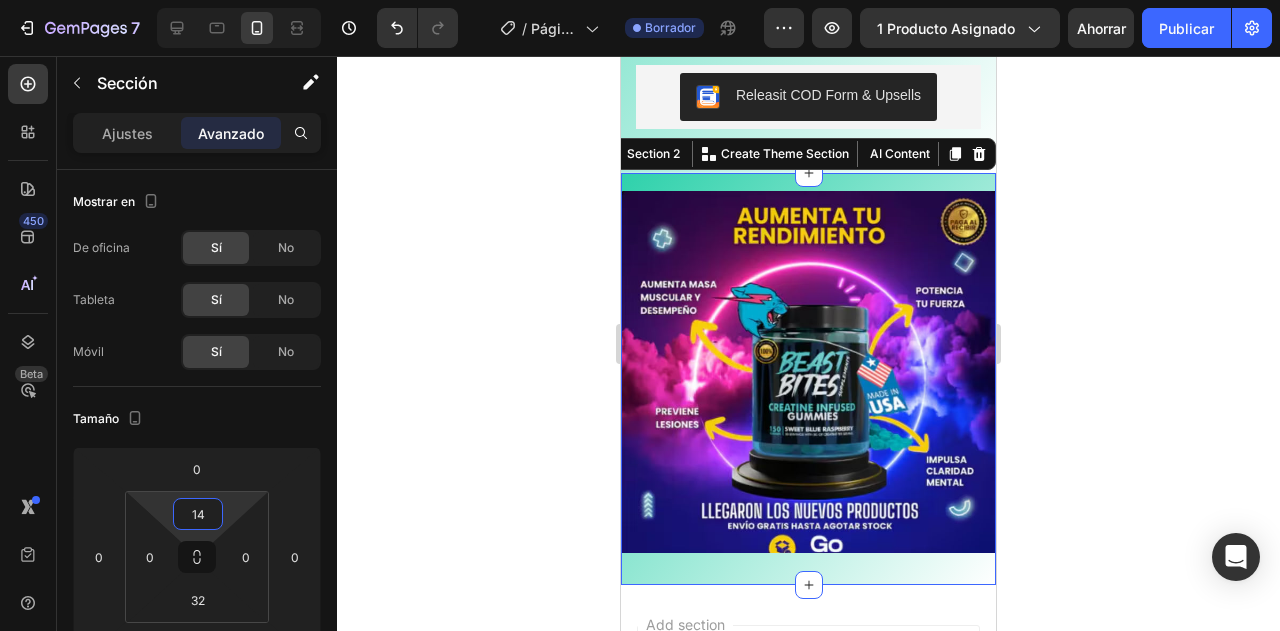 type on "18" 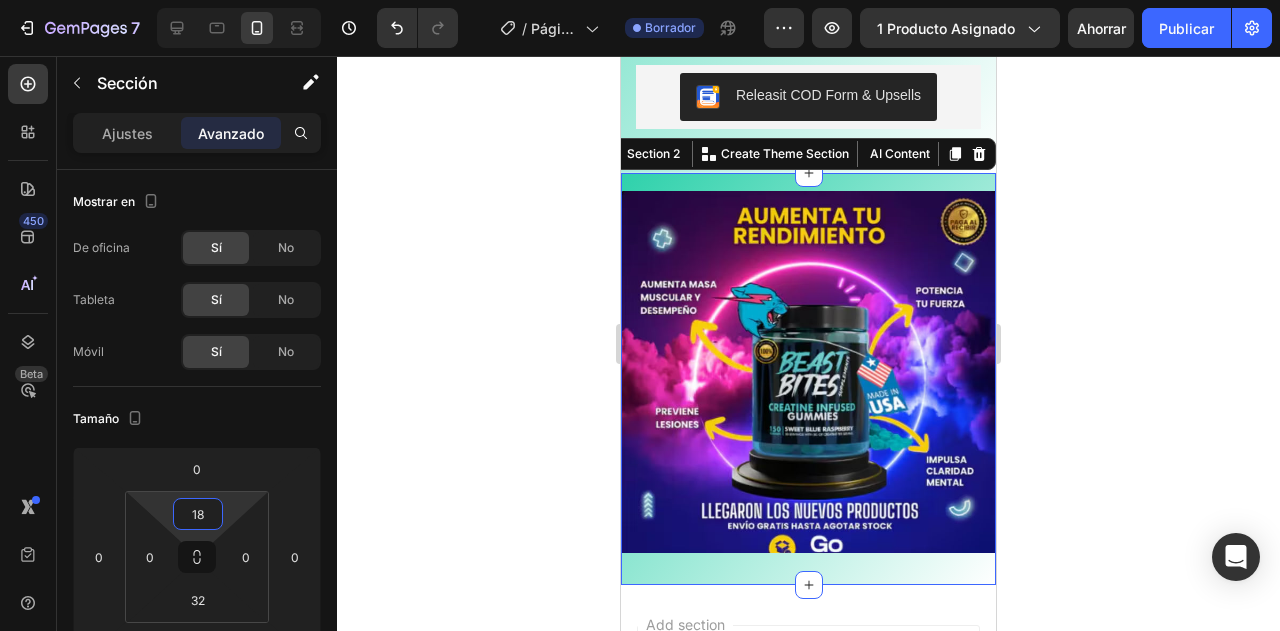 click on "7 Version history / Página del producto - 2 de agosto, 08:18:47 Borrador Avance 1 producto asignado Ahorrar Publicar 450 Beta Sections(30) Elementos(84) Sección Elemento Sección de héroes Detalle del producto Marcas Insignias de confianza Garantizar Desglose del producto Cómo utilizar Testimonios Comparar Manojo Preguntas frecuentes Prueba social Historia de la marca Lista de productos Recopilación Lista de blogs Contacto Sticky Añadir al carrito Pie de página personalizado Explorar la biblioteca 450 Disposición
Fila
Fila
Fila
Fila Texto
Título
Bloque de texto Botón
Botón
Botón Medios de comunicación Imagen" at bounding box center [640, 0] 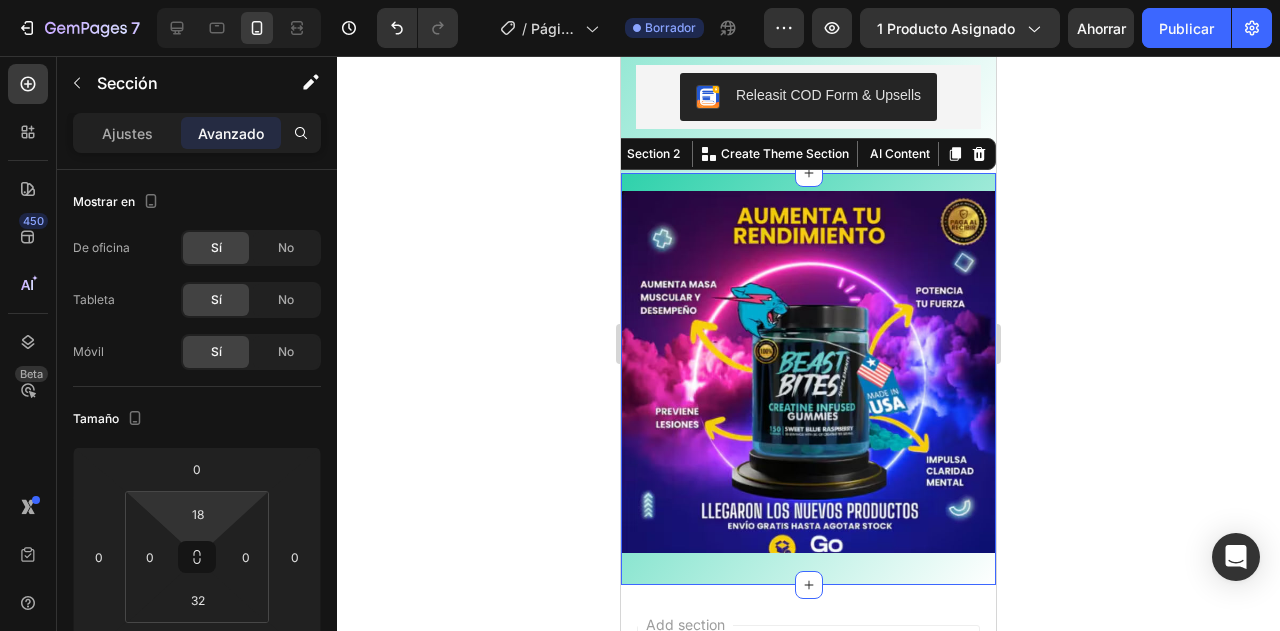 click 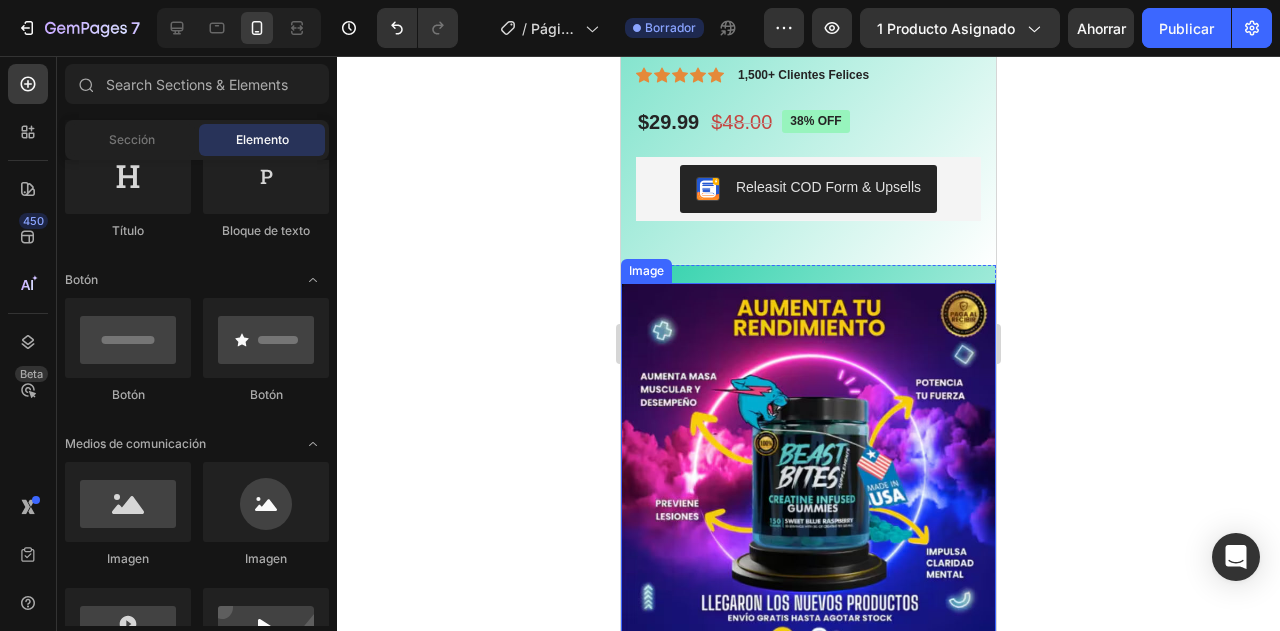 scroll, scrollTop: 360, scrollLeft: 0, axis: vertical 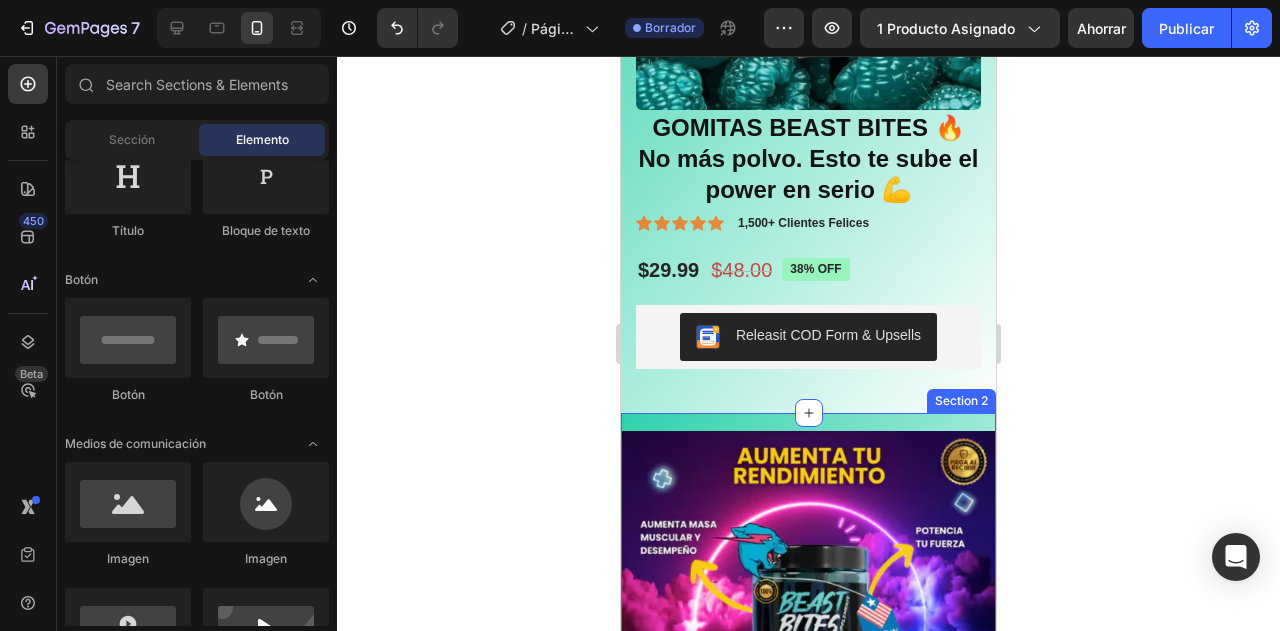 click on "Image Section 2" at bounding box center (808, 619) 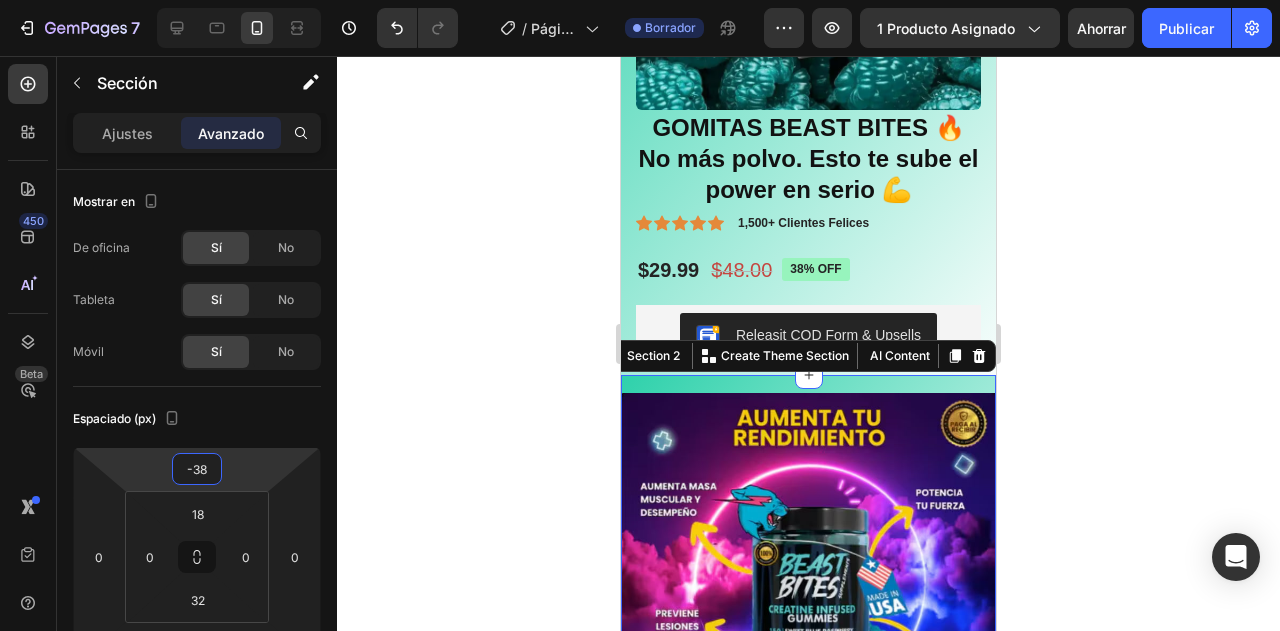 type on "-36" 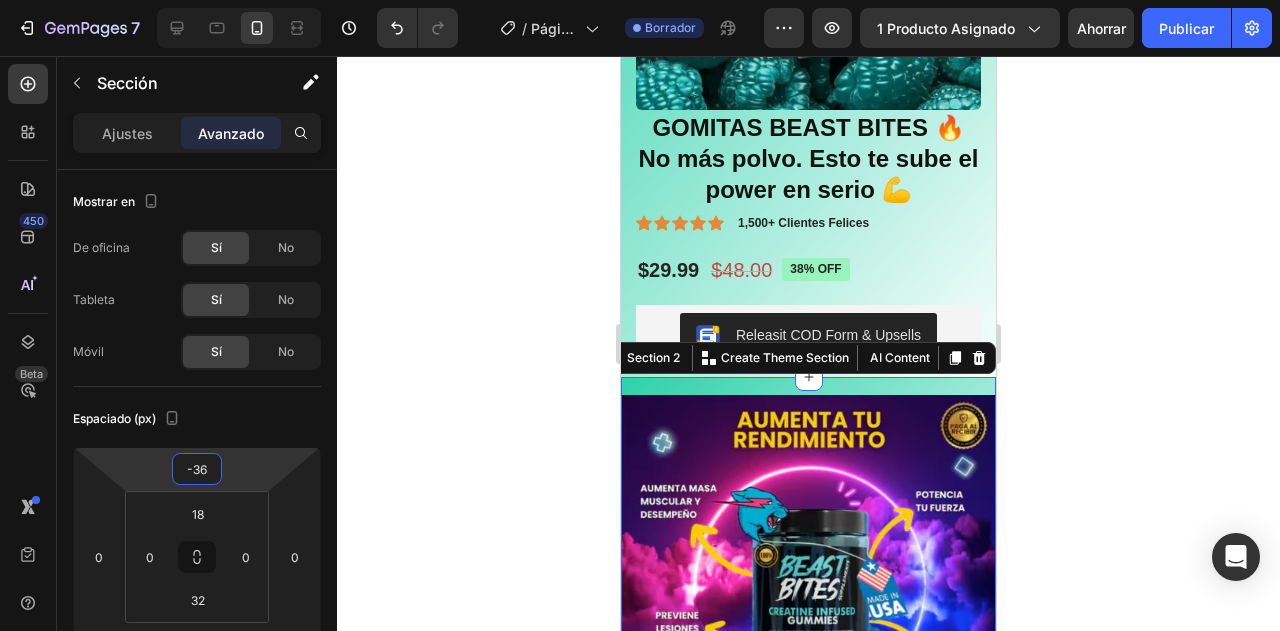 drag, startPoint x: 198, startPoint y: 487, endPoint x: 201, endPoint y: 505, distance: 18.248287 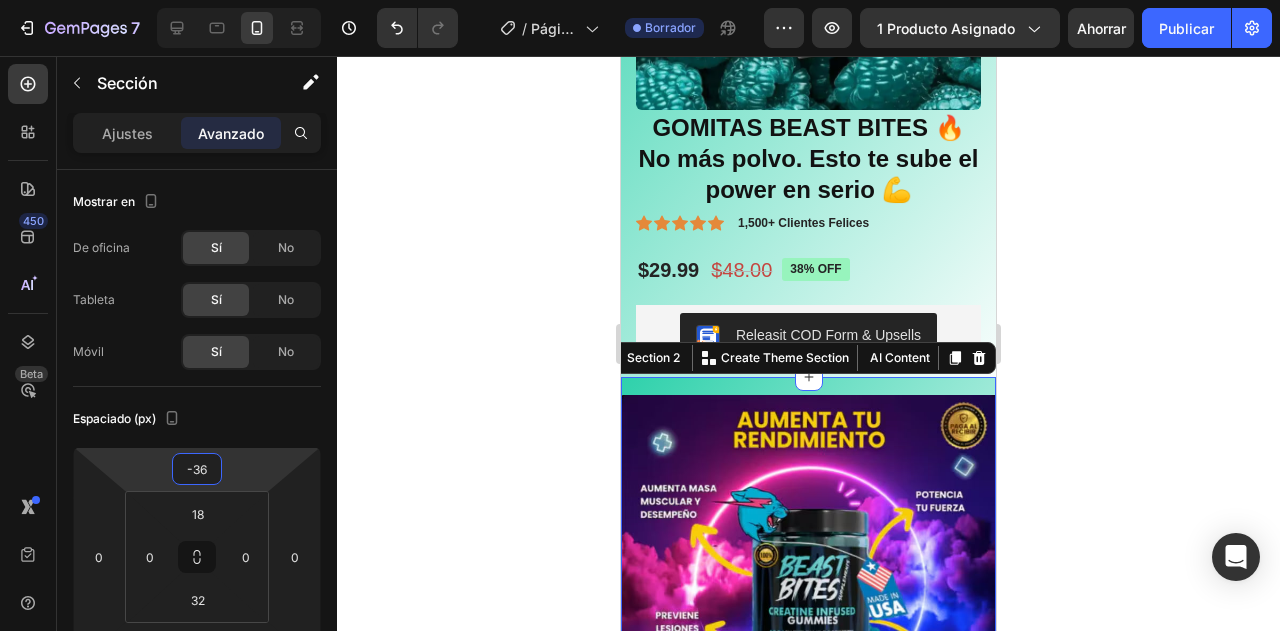 click on "7 Version history / Página del producto - 2 de agosto, 08:18:47 Borrador Avance 1 producto asignado Ahorrar Publicar 450 Beta Sections(30) Elementos(84) Sección Elemento Sección de héroes Detalle del producto Marcas Insignias de confianza Garantizar Desglose del producto Cómo utilizar Testimonios Comparar Manojo Preguntas frecuentes Prueba social Historia de la marca Lista de productos Recopilación Lista de blogs Contacto Sticky Añadir al carrito Pie de página personalizado Explorar la biblioteca 450 Disposición
Fila
Fila
Fila
Fila Texto
Título
Bloque de texto Botón
Botón
Botón Medios de comunicación Imagen" at bounding box center [640, 0] 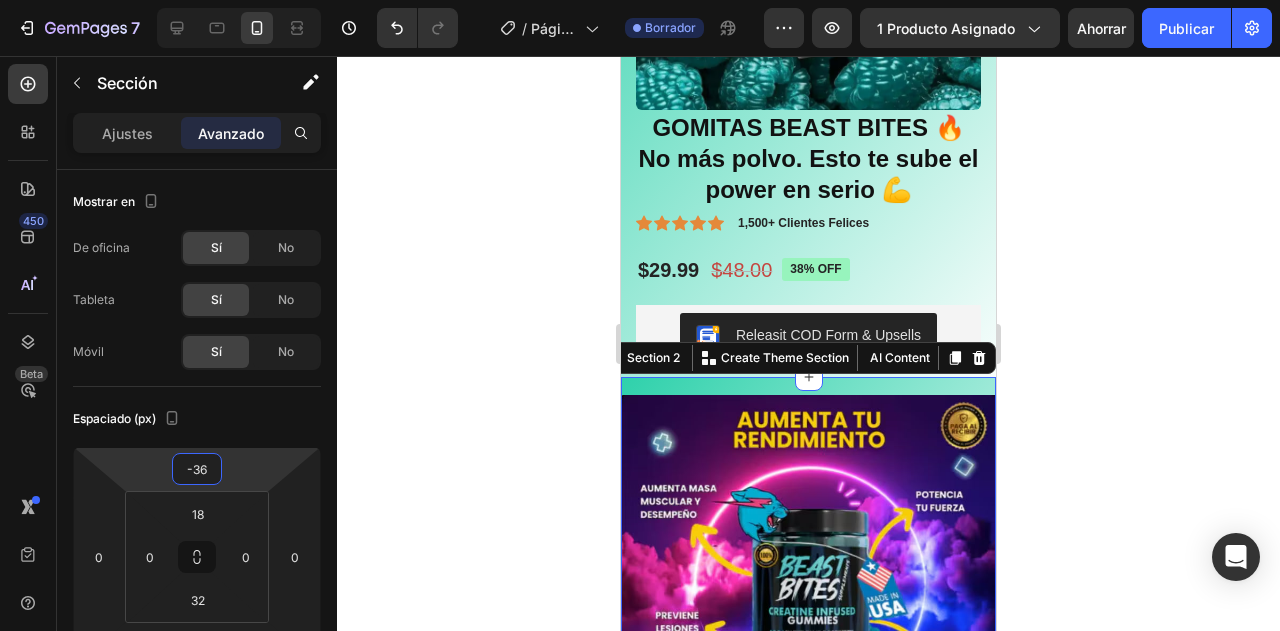 click 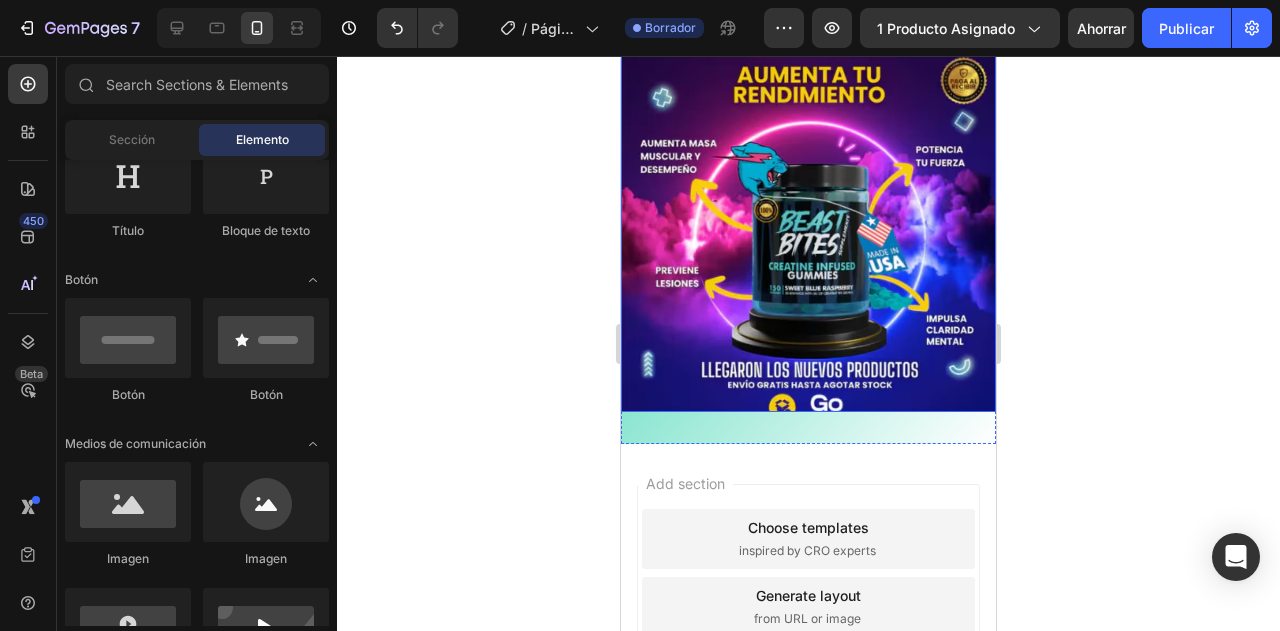 scroll, scrollTop: 720, scrollLeft: 0, axis: vertical 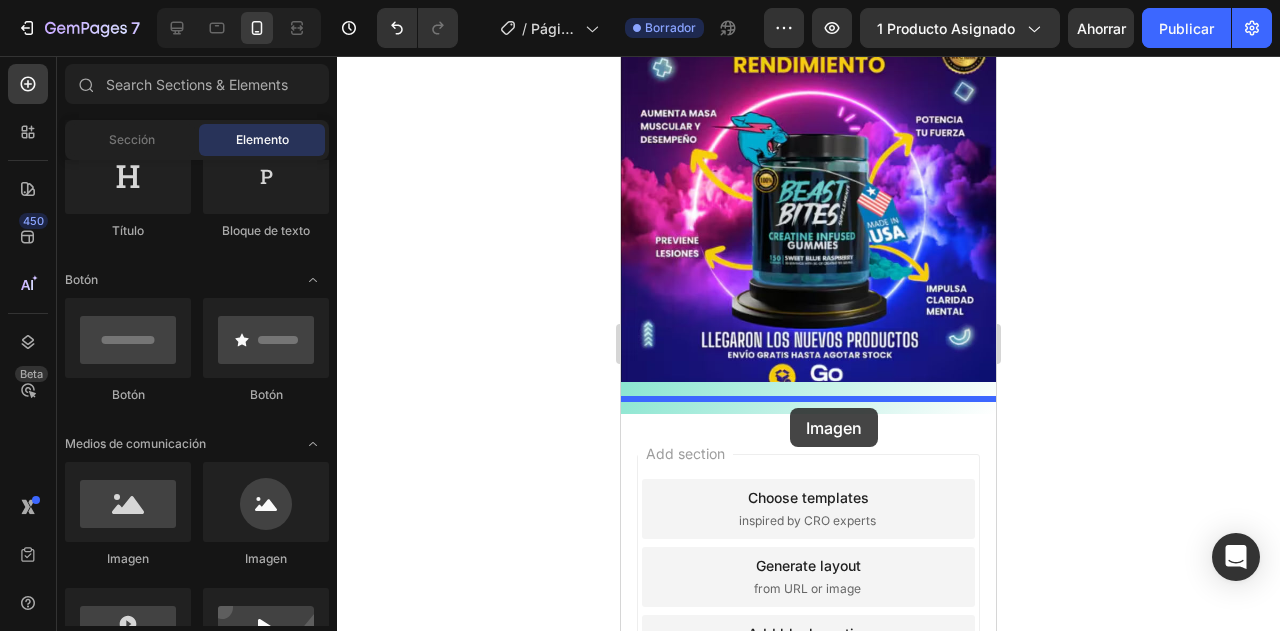 drag, startPoint x: 737, startPoint y: 553, endPoint x: 790, endPoint y: 408, distance: 154.38264 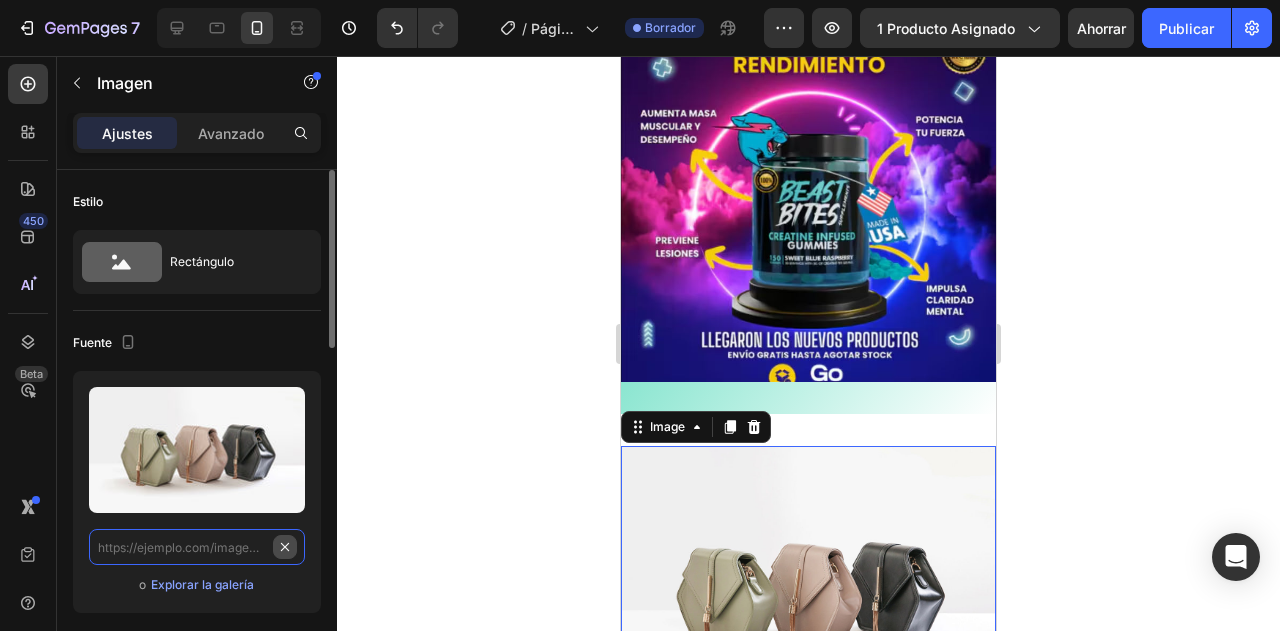 scroll, scrollTop: 0, scrollLeft: 0, axis: both 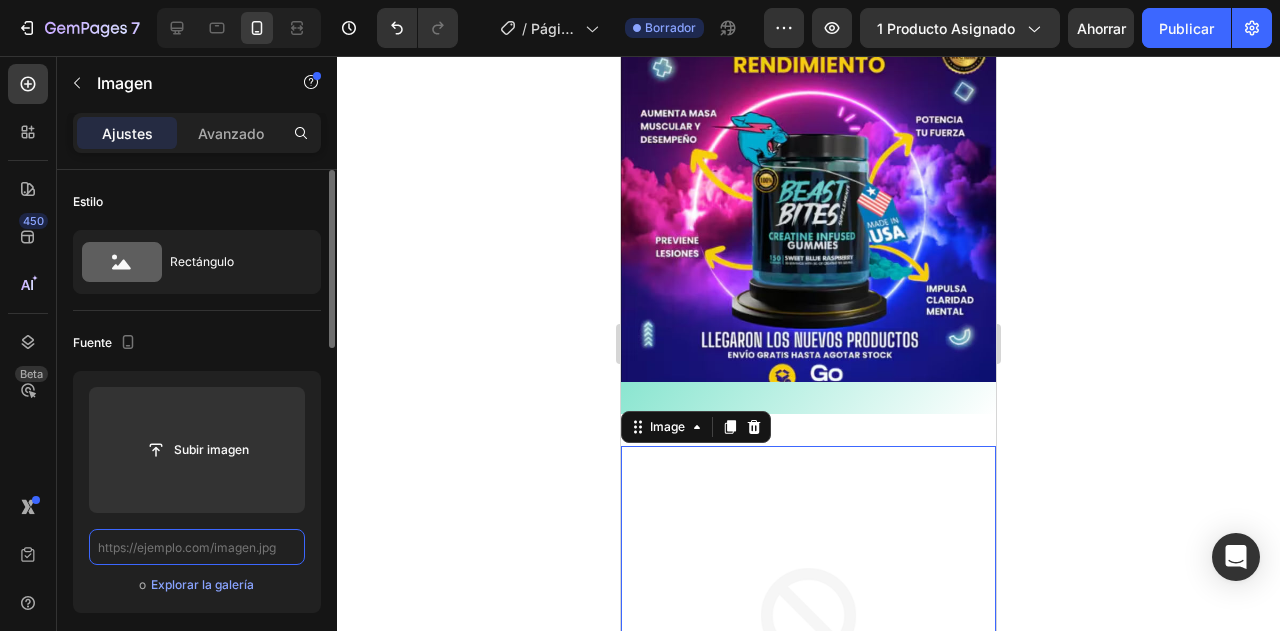 paste on "https://media.giphy.com/media/Yn9D1tjWh3BtyajUZ6/giphy.gif" 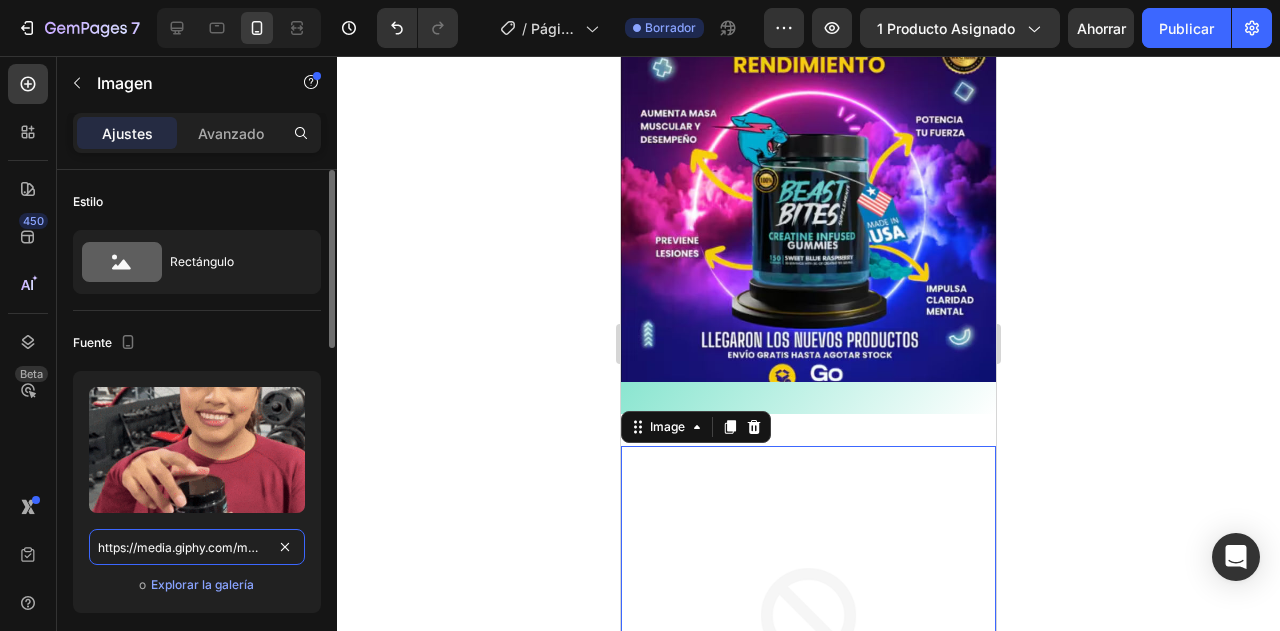 scroll, scrollTop: 0, scrollLeft: 188, axis: horizontal 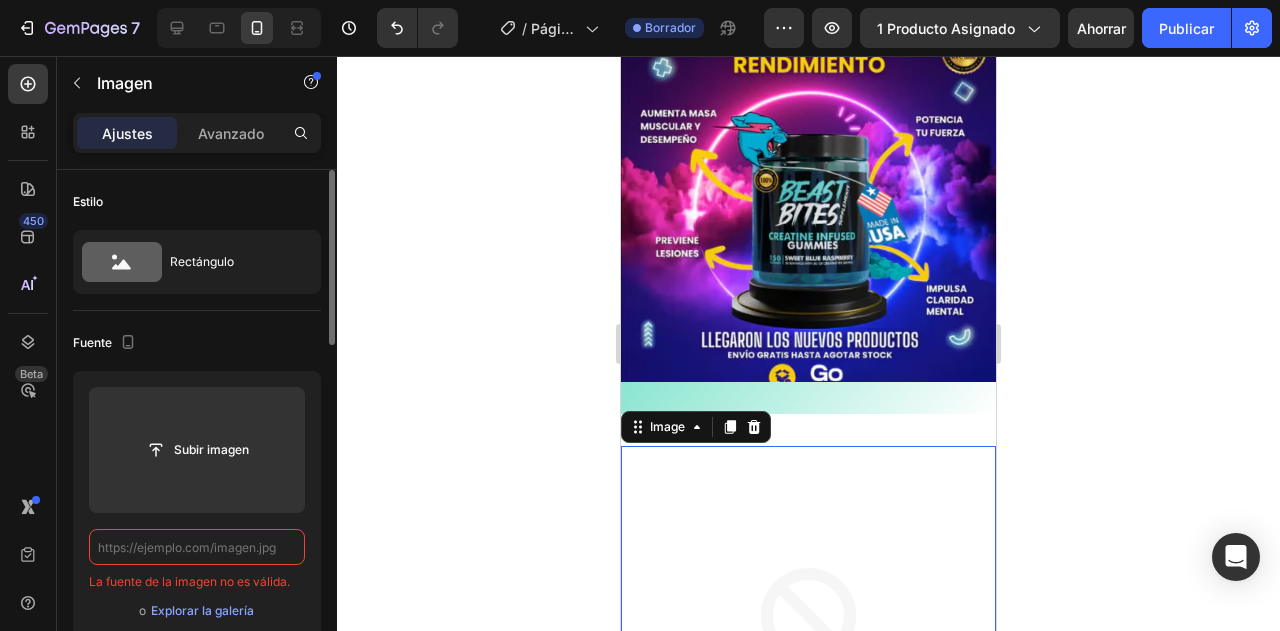 paste on "https://media1.giphy.com/media/v1.Y2lkPTc5MGI3NjExZXFlcDA0cWQ0cjd2YW5jNTVneWJtbHlwOXp1aWpjOXVjdmk1N3M0bCZlcD12MV9pbnRlcm5hbF9naWZfYnlfaWQmY3Q9Zw/Yn9D1tjWh3BtyajUZ6/giphy.gif" 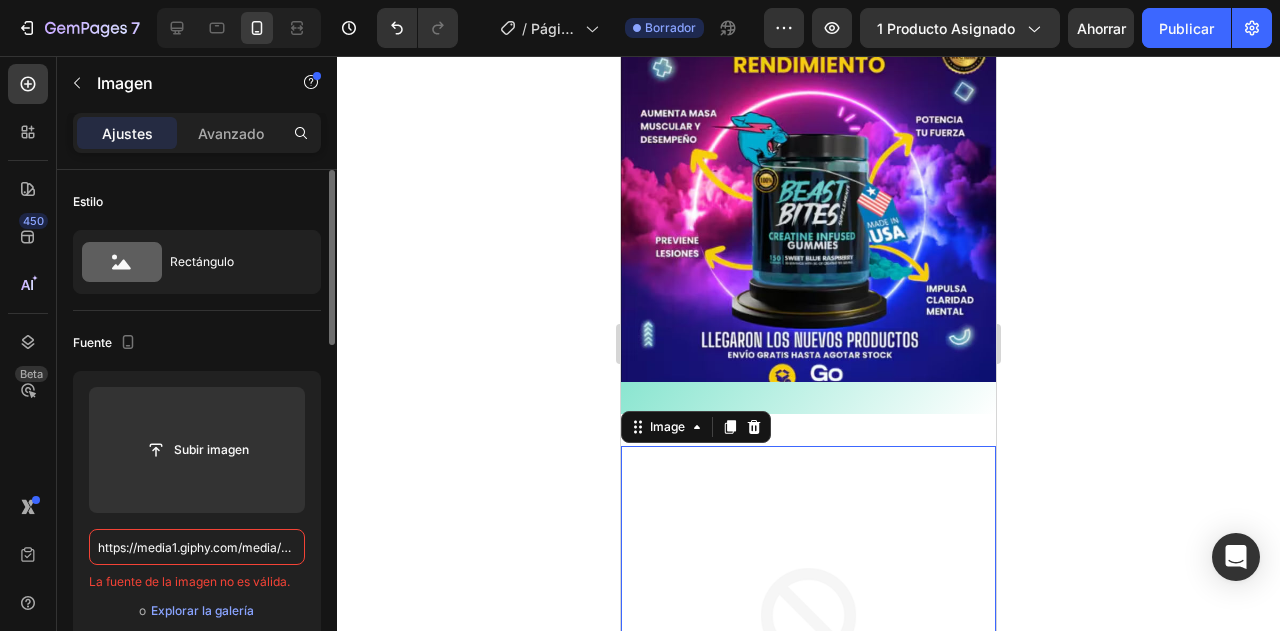 scroll, scrollTop: 0, scrollLeft: 1018, axis: horizontal 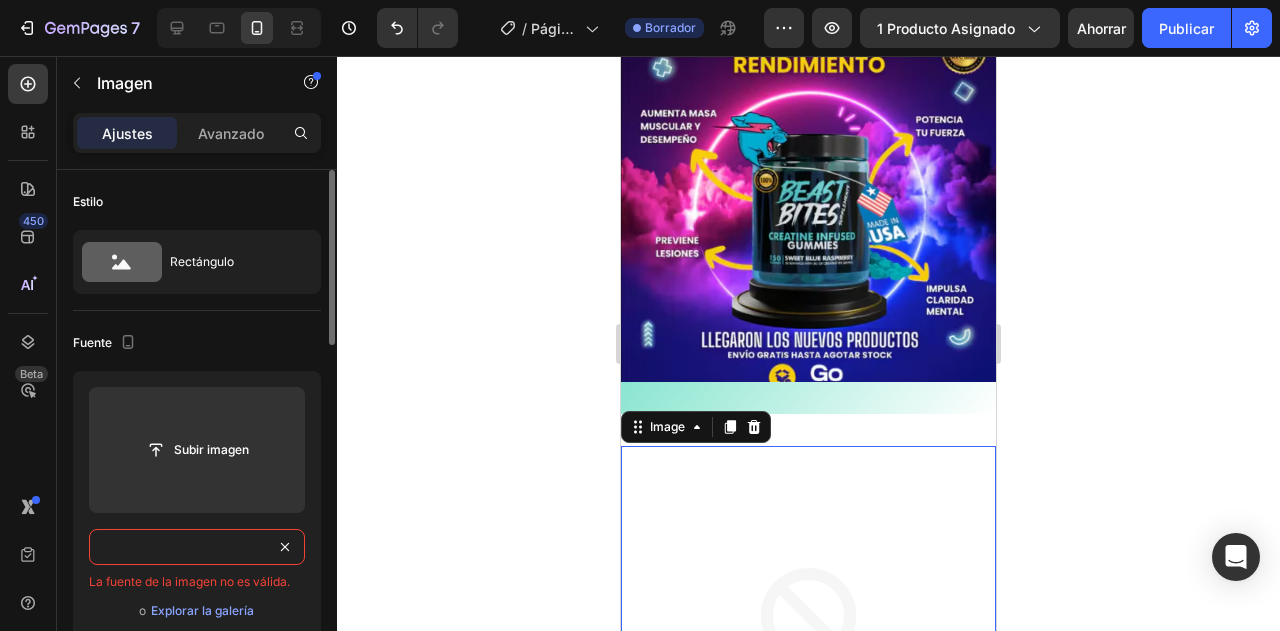 type on "https://media1.giphy.com/media/v1.Y2lkPTc5MGI3NjExZXFlcDA0cWQ0cjd2YW5jNTVneWJtbHlwOXp1aWpjOXVjdmk1N3M0bCZlcD12MV9pbnRlcm5hbF9naWZfYnlfaWQmY3Q9Zw/Yn9D1tjWh3BtyajUZ6/giphy.gif" 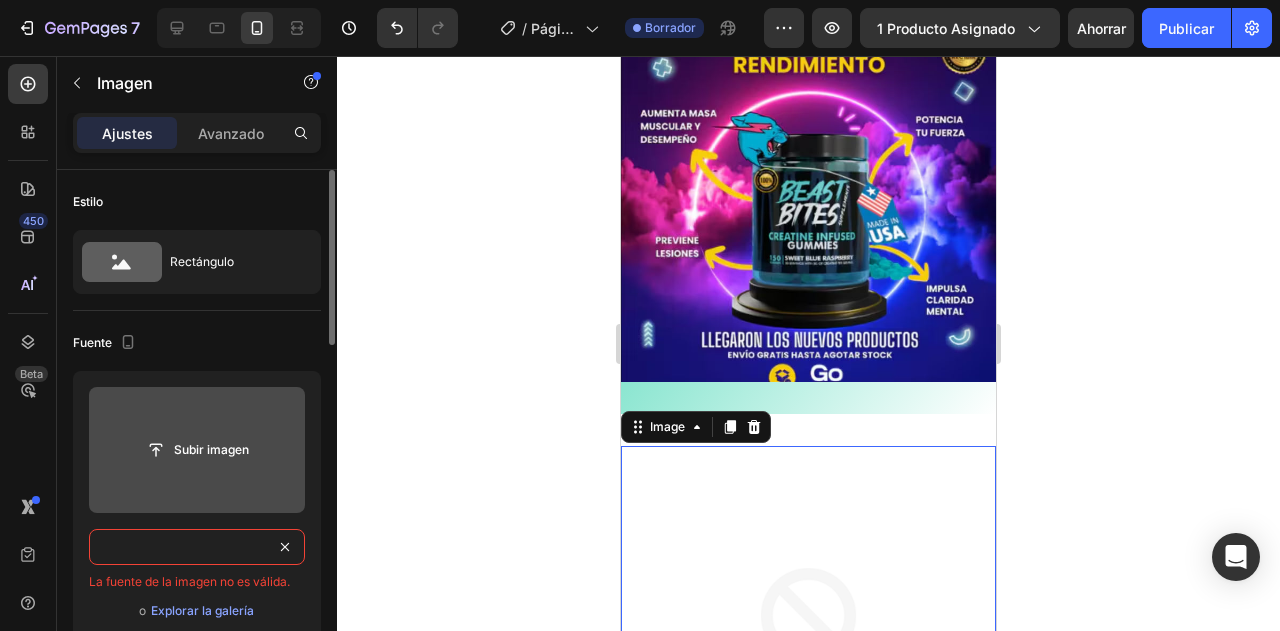 scroll, scrollTop: 120, scrollLeft: 0, axis: vertical 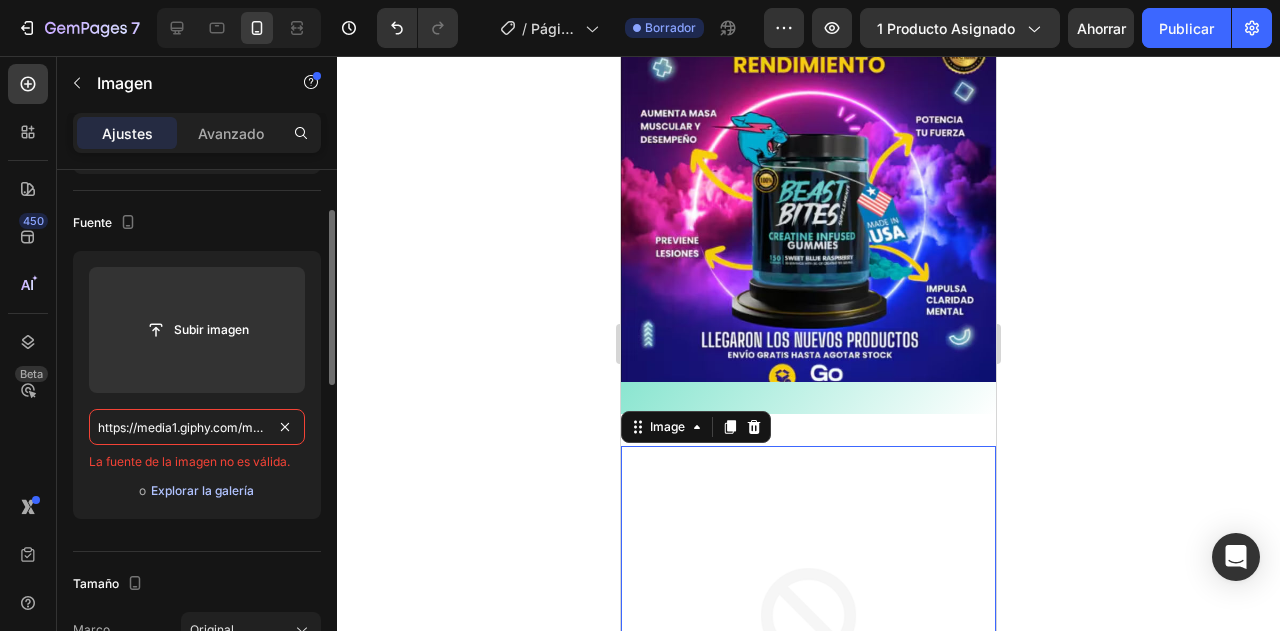 click on "Explorar la galería" at bounding box center (202, 490) 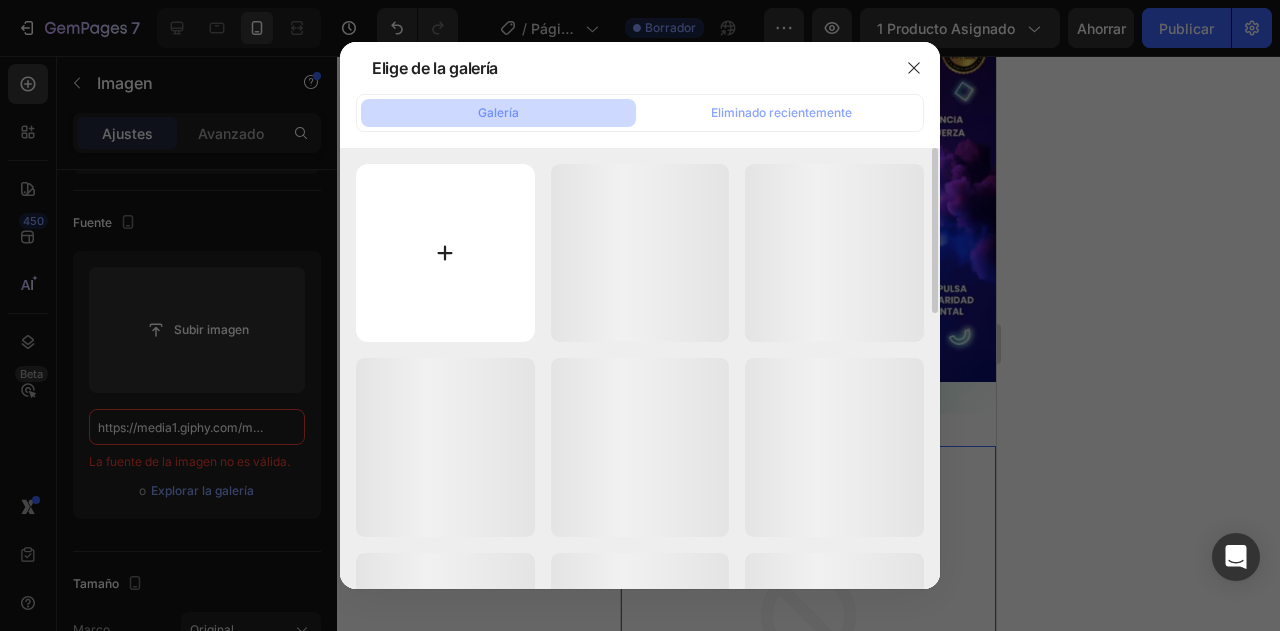 click at bounding box center [445, 253] 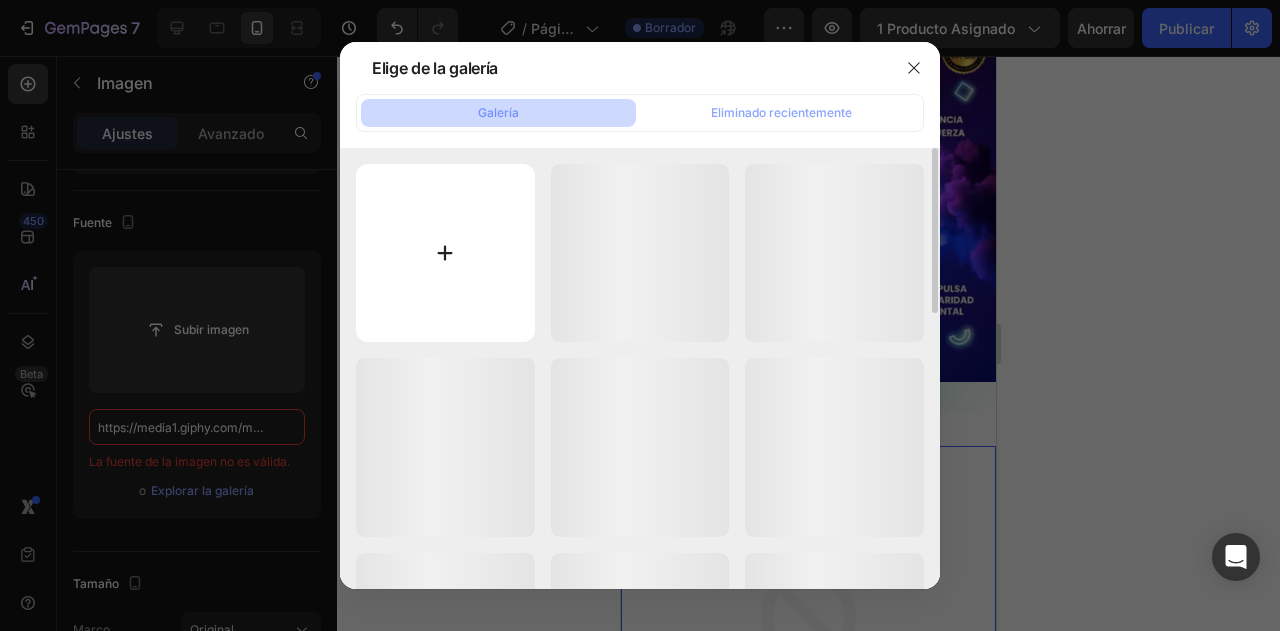type on "C:\fakepath\Yn9D1tjWh3BtyajUZ6.gif" 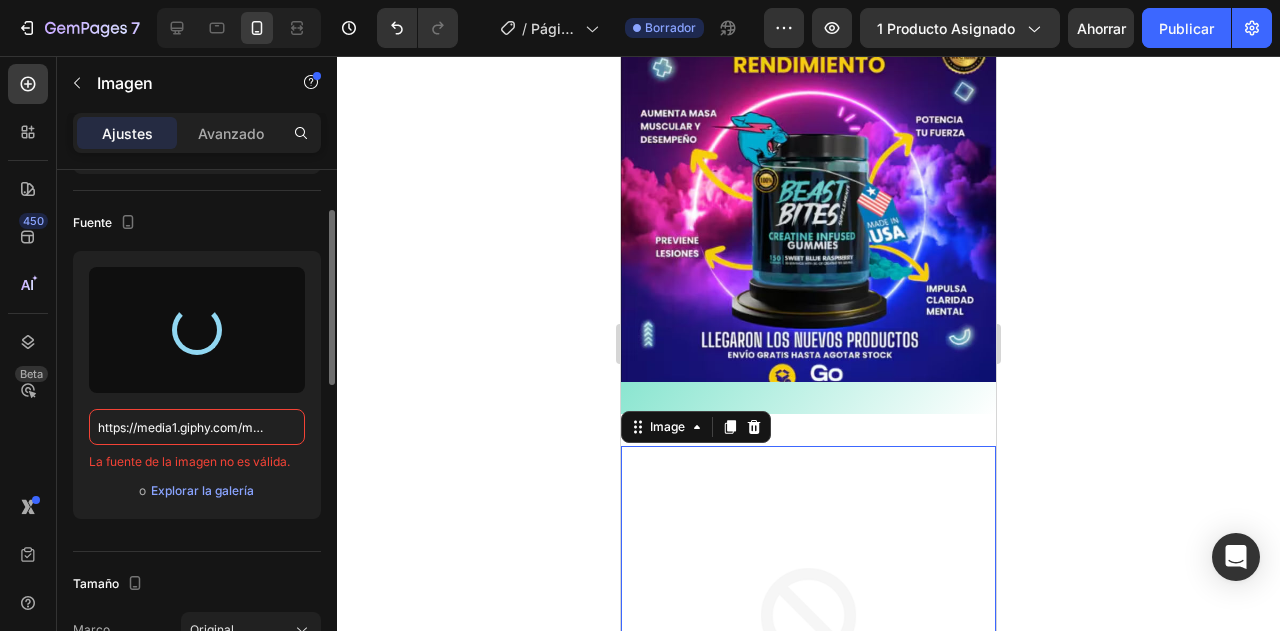 type on "https://cdn.shopify.com/s/files/1/0691/0269/8635/files/gempages_578078520891147205-a782430f-9b40-41e2-8296-5084d39eceb1.gif" 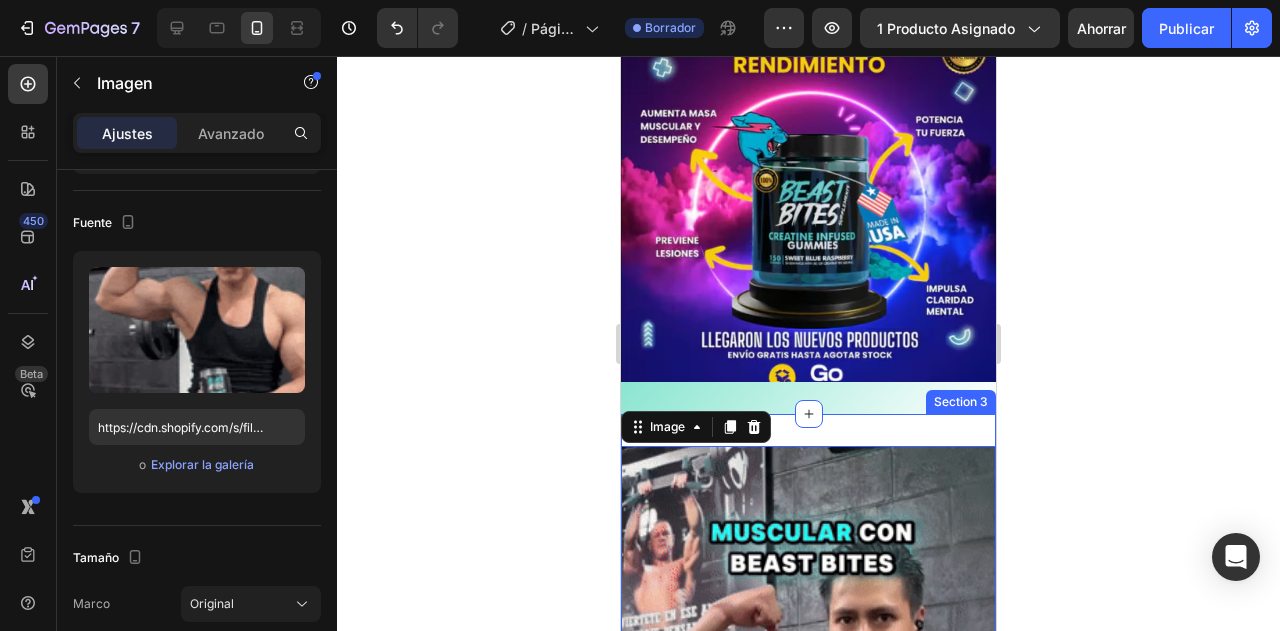 click on "Image   0 Section 3" at bounding box center [808, 779] 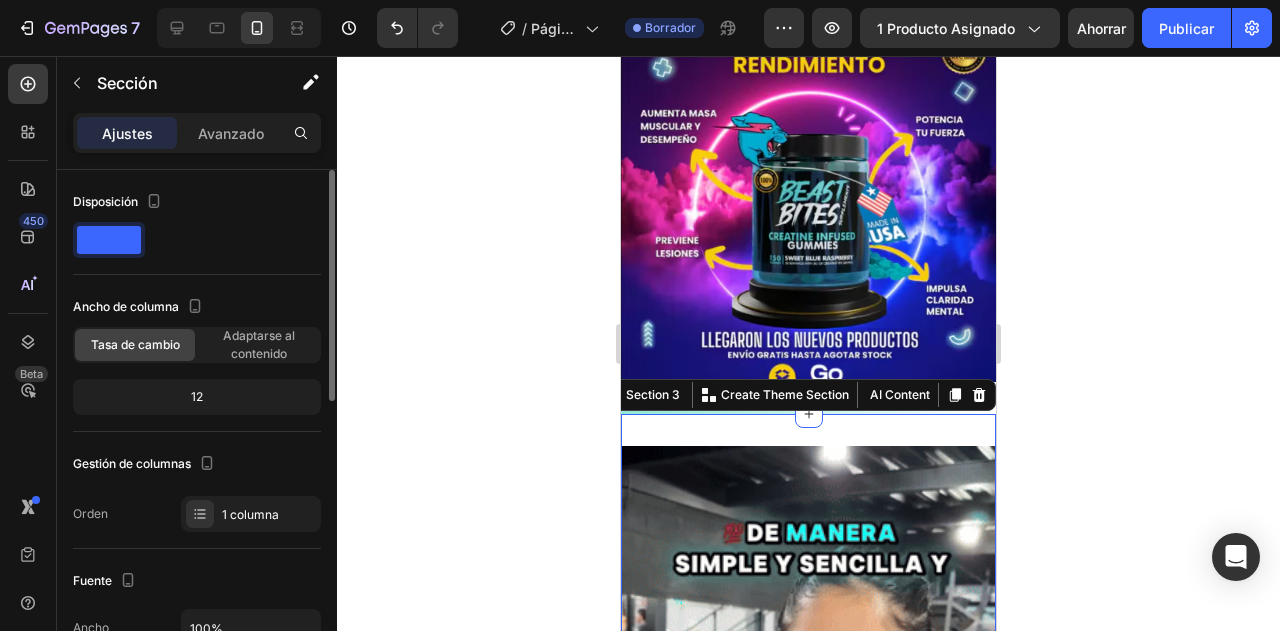 scroll, scrollTop: 240, scrollLeft: 0, axis: vertical 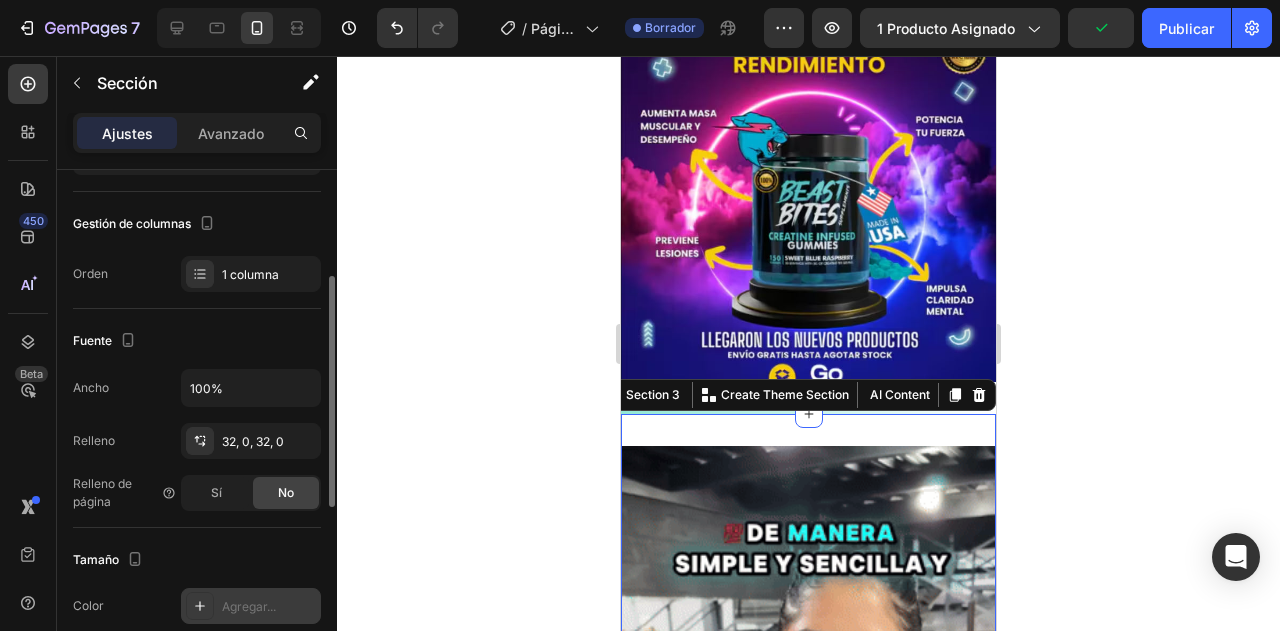 click 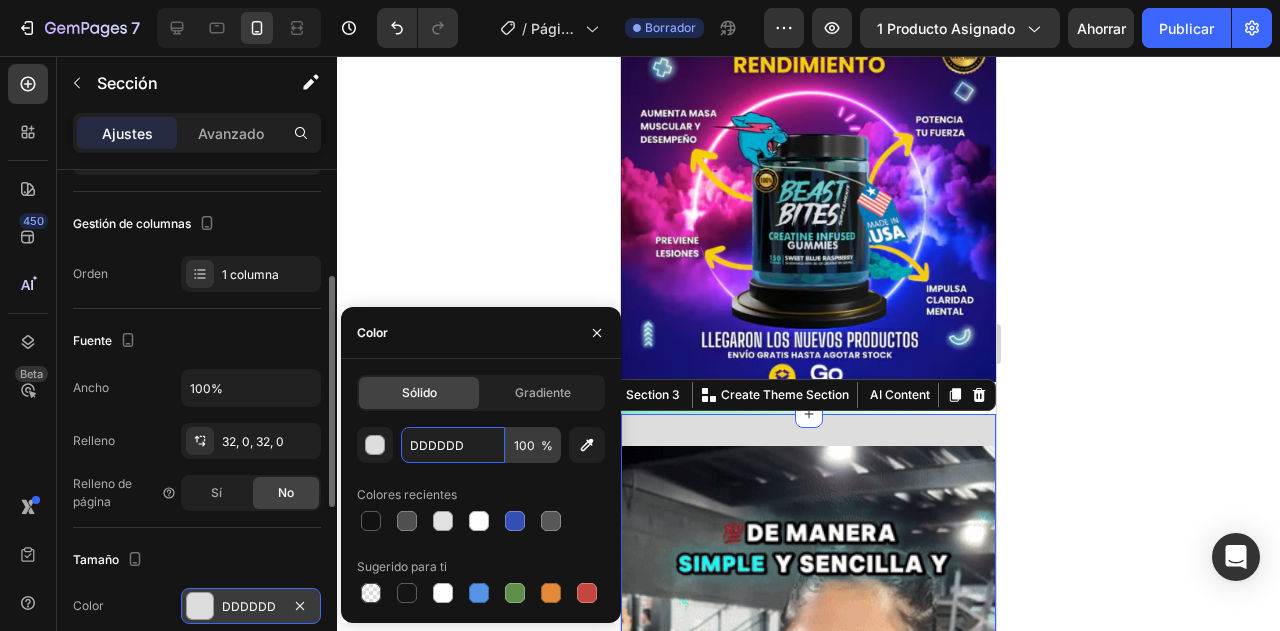 paste on "https://media1.giphy.com/media/v1.Y2lkPTc5MGI3NjExZXFlcDA0cWQ0cjd2YW5jNTVneWJtbHlwOXp1aWpjOXVjdmk1N3M0bCZlcD12MV9pbnRlcm5hbF9naWZfYnlfaWQmY3Q9Zw/Yn9D1tjWh3BtyajUZ6/giphy.gif" 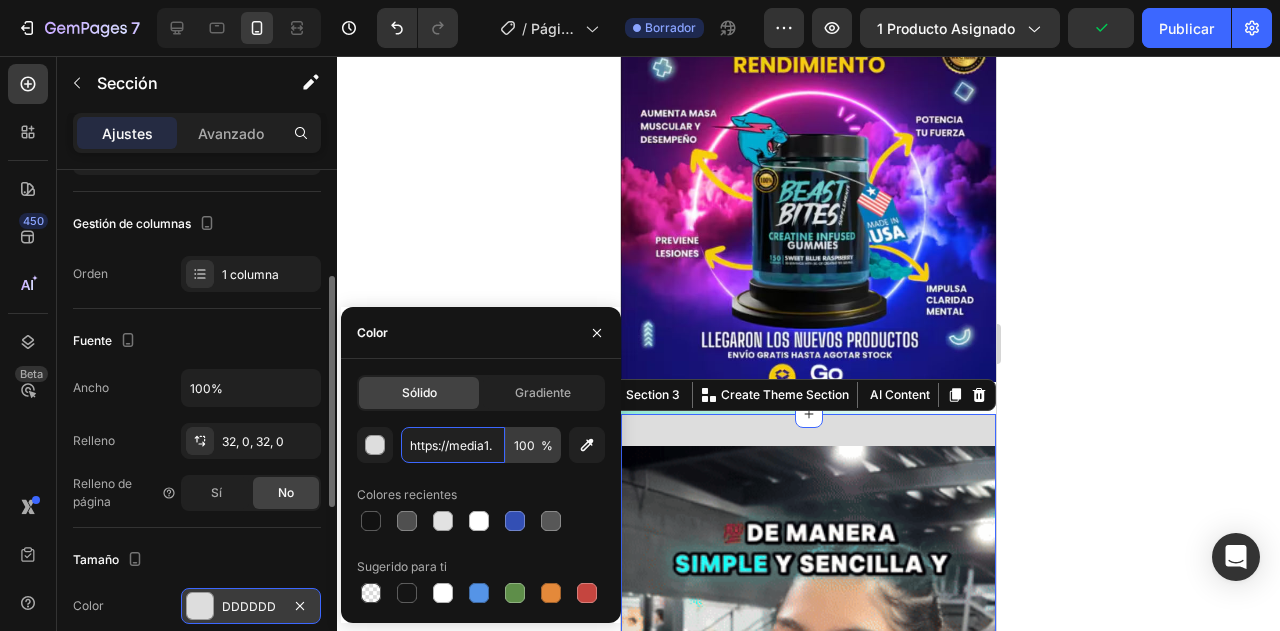 scroll, scrollTop: 0, scrollLeft: 0, axis: both 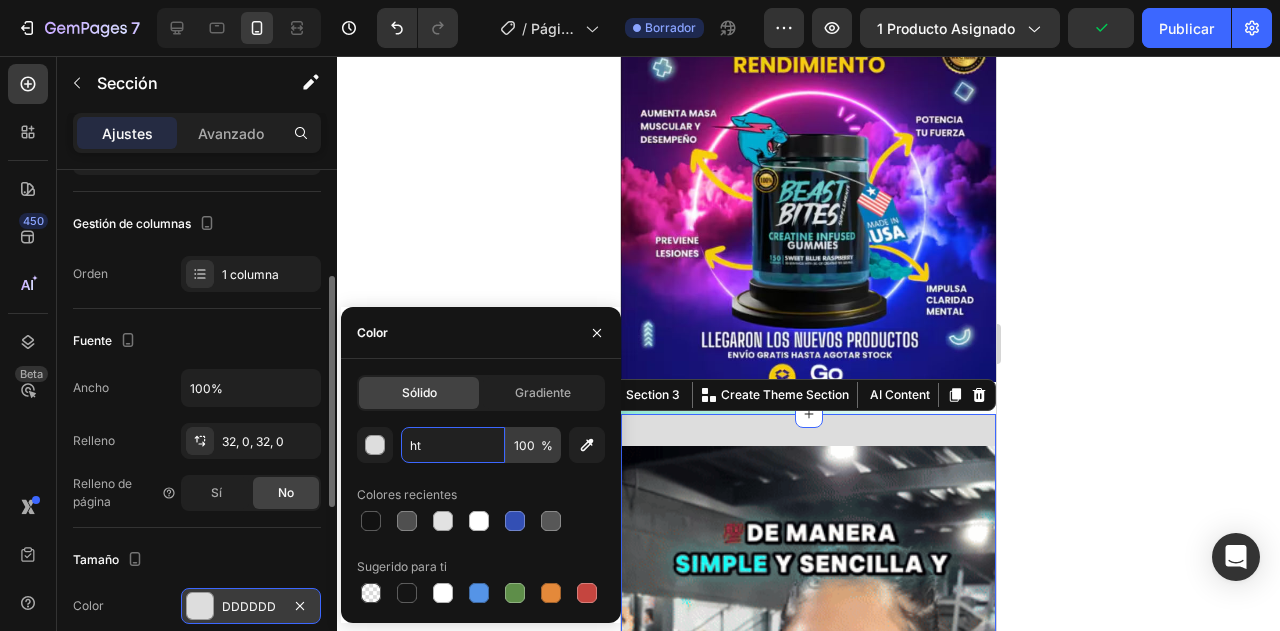 type on "h" 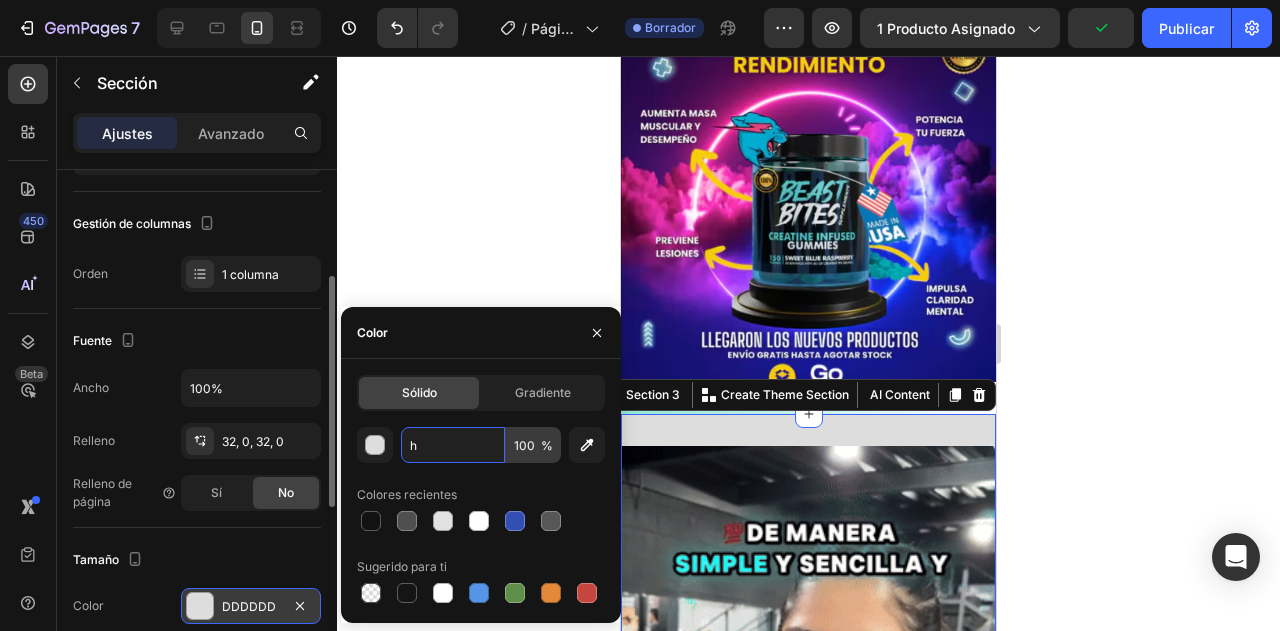 type 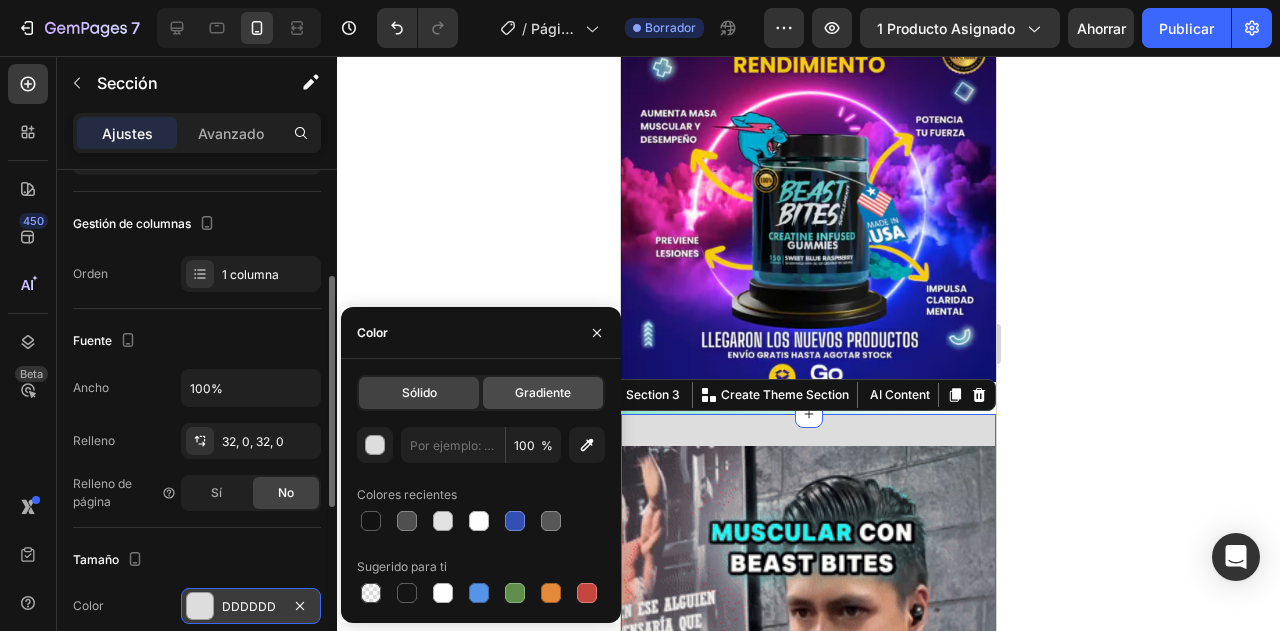 click on "Gradiente" at bounding box center [543, 392] 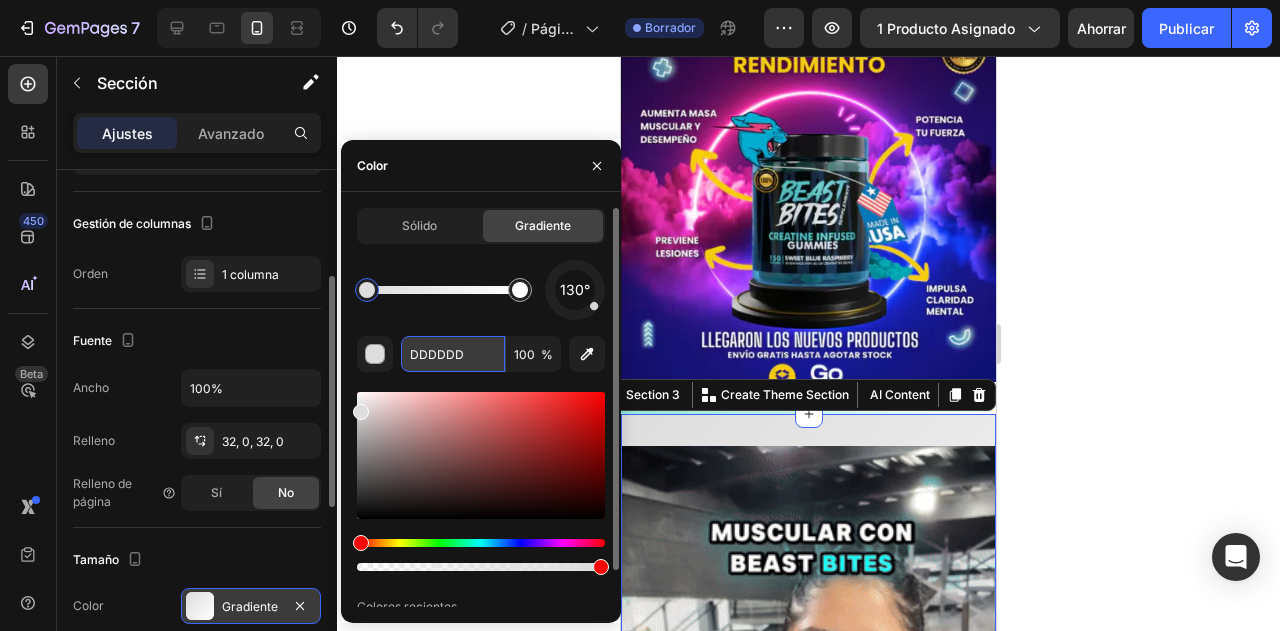 click on "DDDDDD" at bounding box center (453, 354) 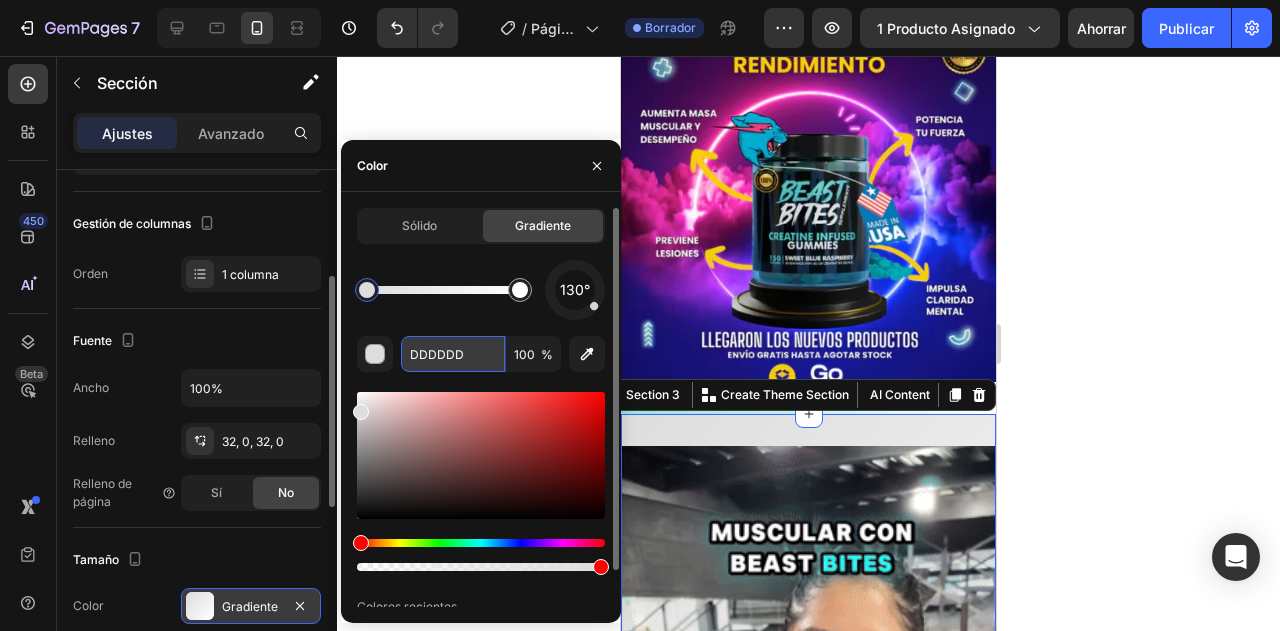paste on "2ED1AB" 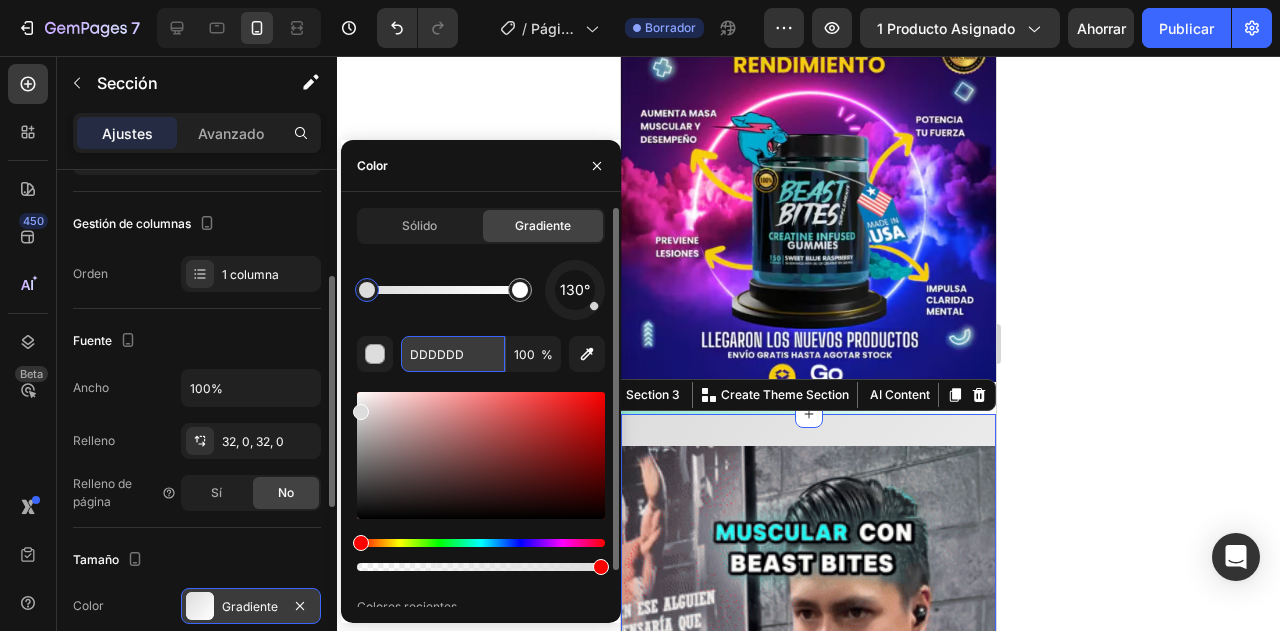 type on "2ED1AB" 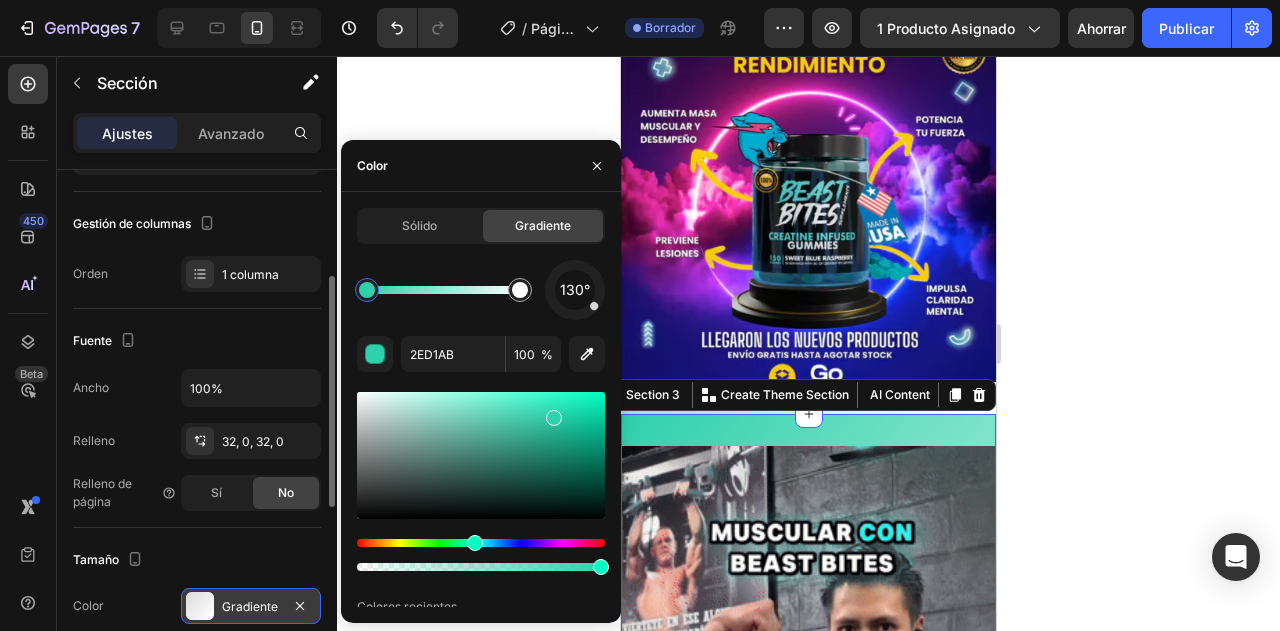 click 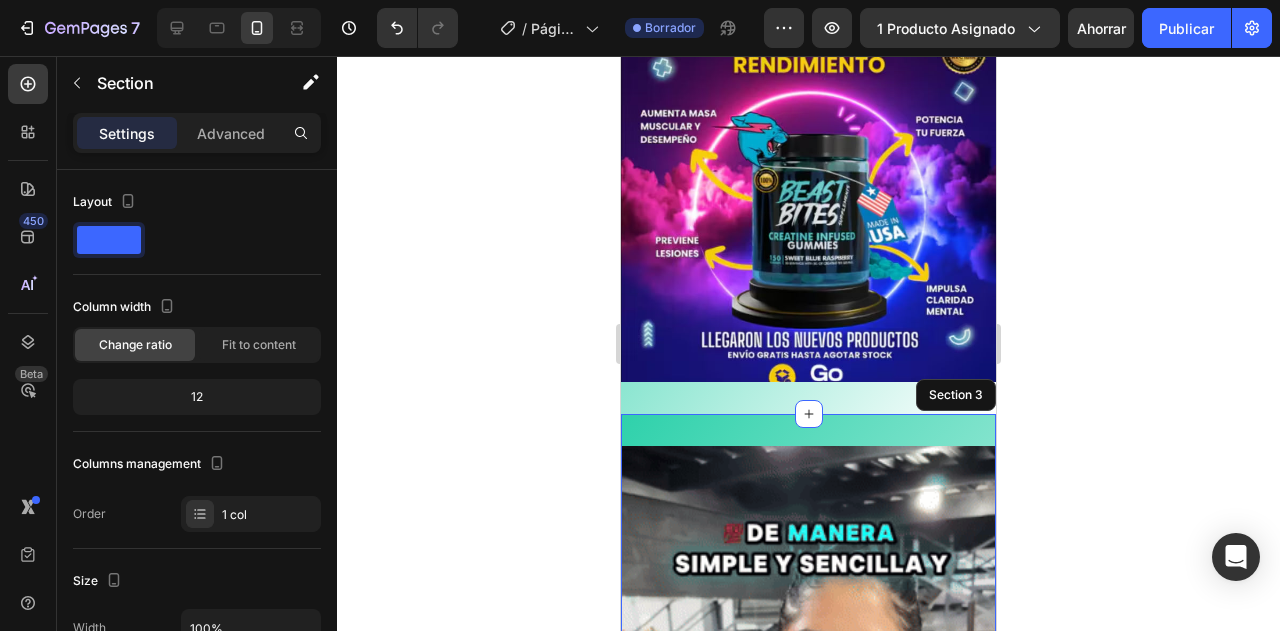 click on "Image Section 3" at bounding box center [808, 779] 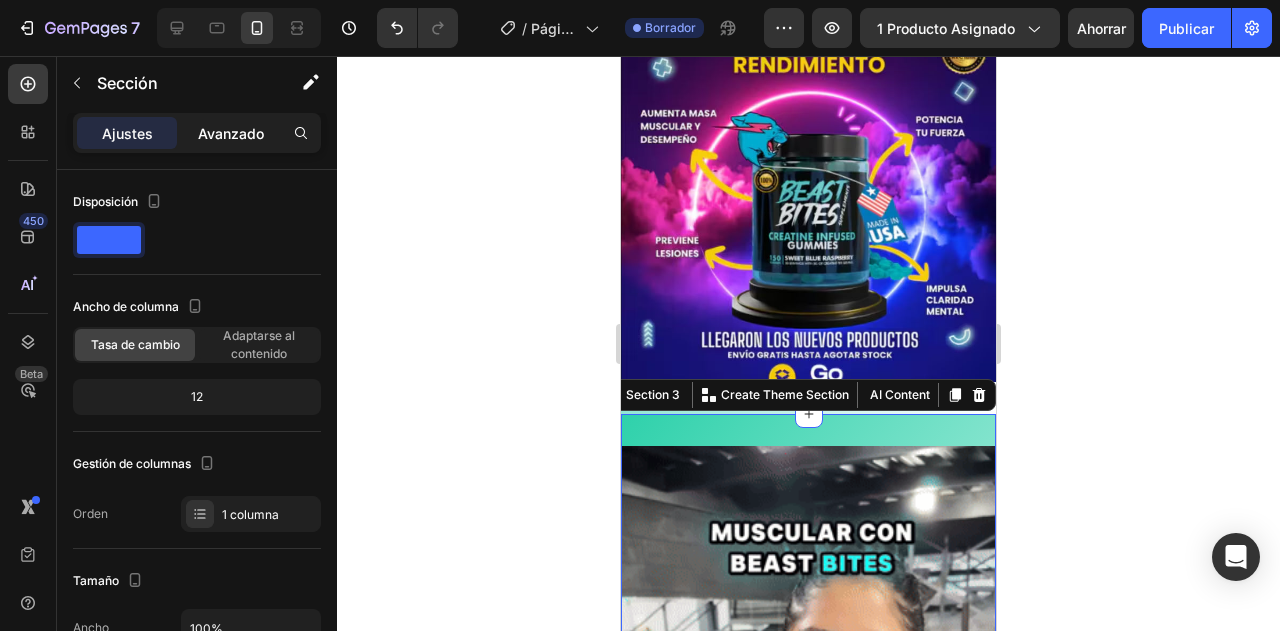 click on "Avanzado" at bounding box center [231, 133] 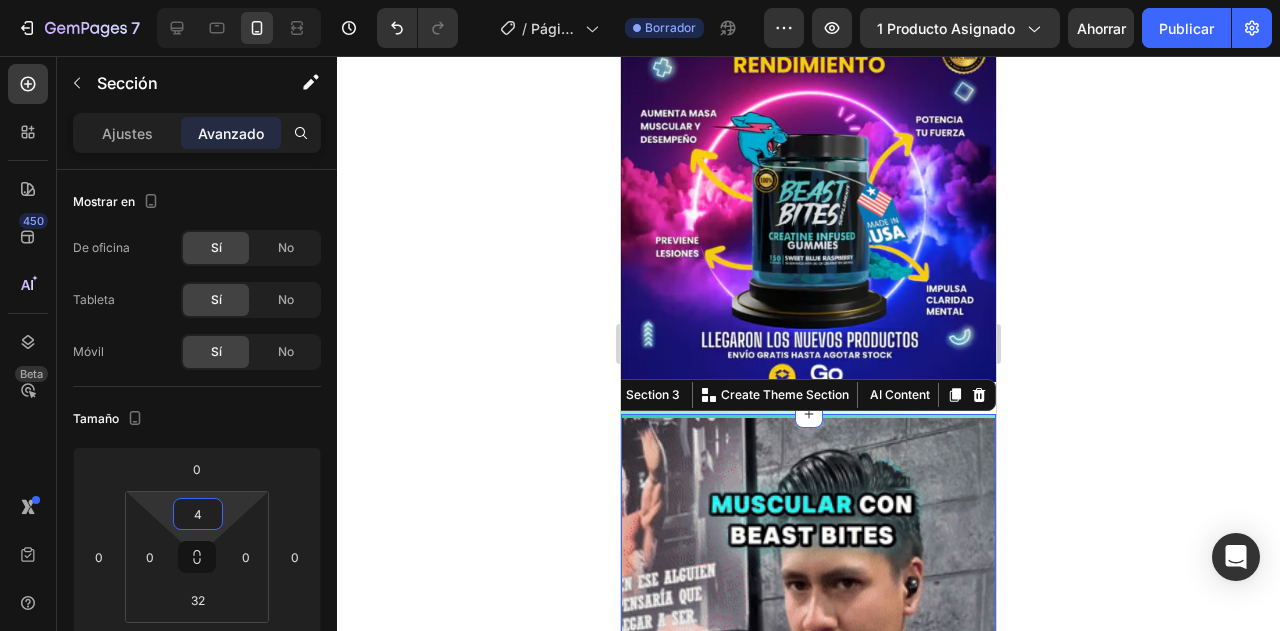 type on "0" 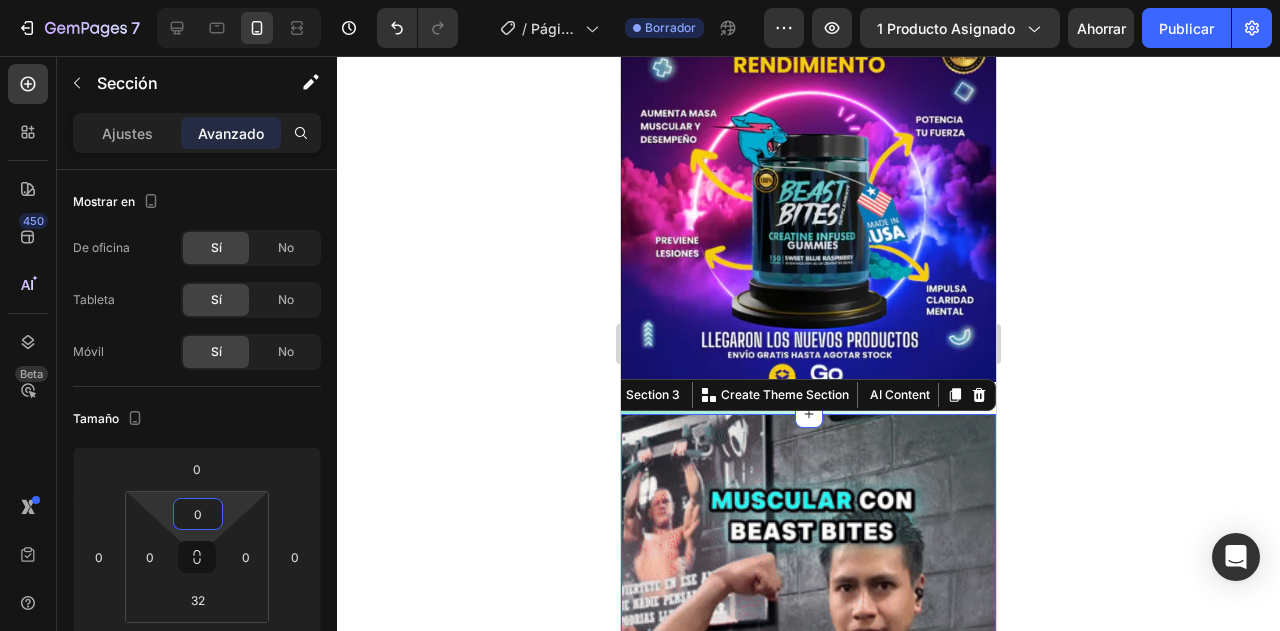 click on "7 Version history / Página del producto - 2 de agosto, 08:18:47 Borrador Avance 1 producto asignado Ahorrar Publicar 450 Beta Sections(30) Elementos(84) Sección Elemento Sección de héroes Detalle del producto Marcas Insignias de confianza Garantizar Desglose del producto Cómo utilizar Testimonios Comparar Manojo Preguntas frecuentes Prueba social Historia de la marca Lista de productos Recopilación Lista de blogs Contacto Sticky Añadir al carrito Pie de página personalizado Explorar la biblioteca 450 Disposición
Fila
Fila
Fila
Fila Texto
Título
Bloque de texto Botón
Botón
Botón Medios de comunicación Imagen" at bounding box center [640, 0] 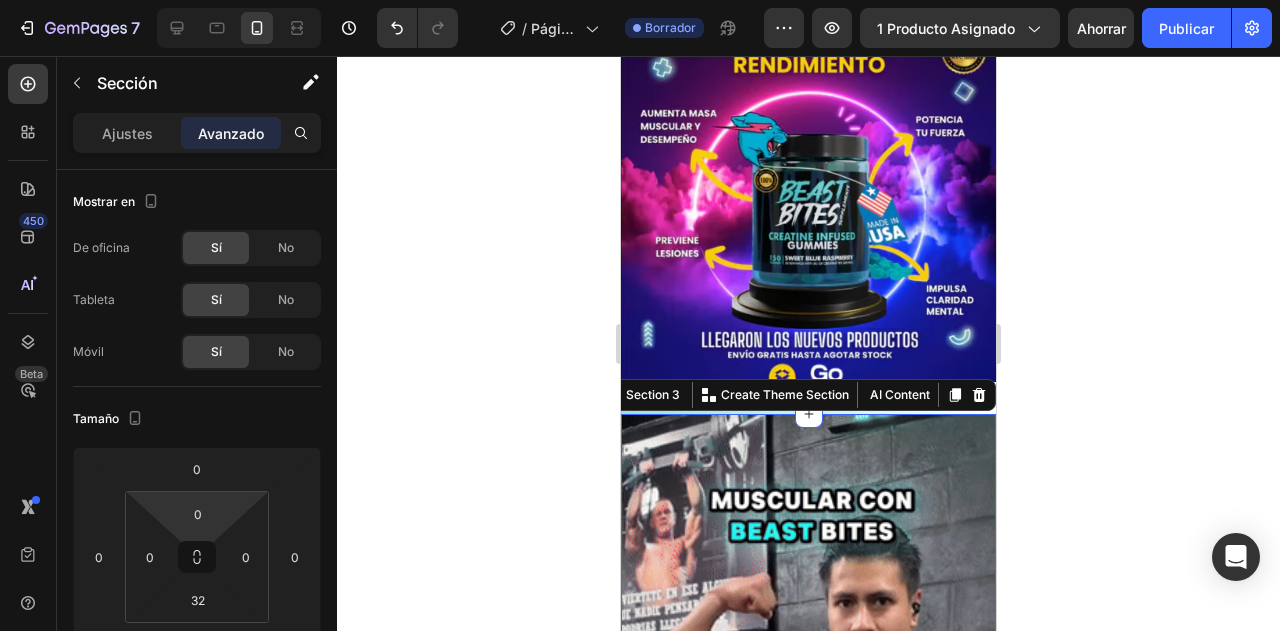 click 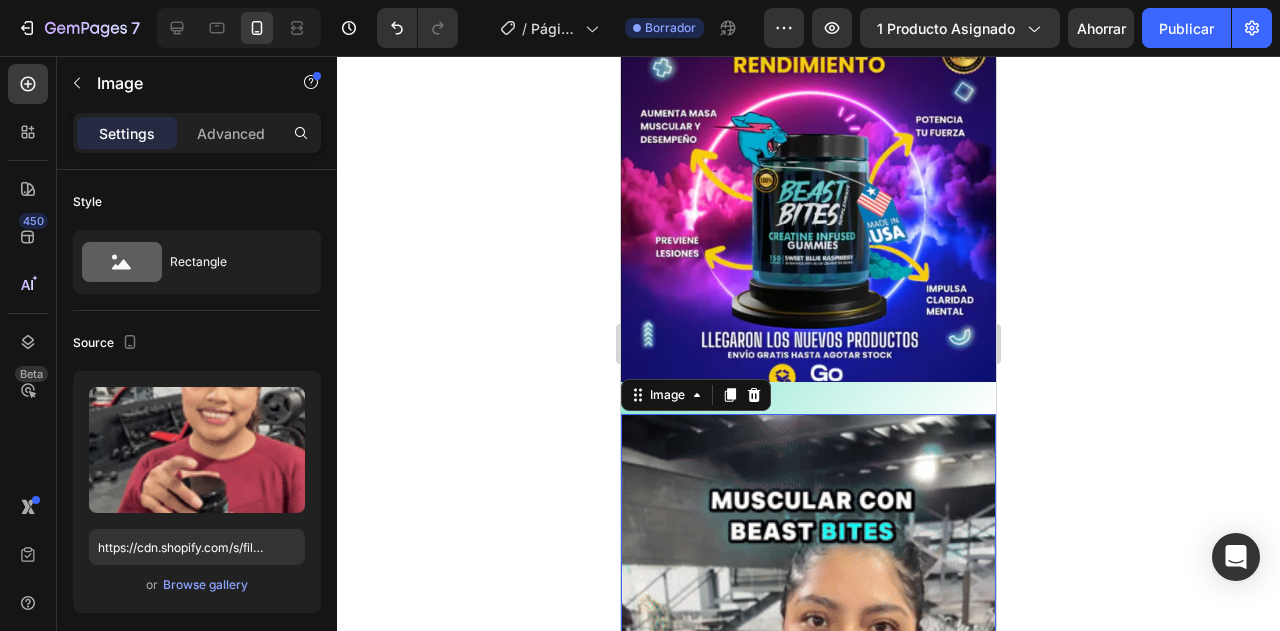 click at bounding box center [808, 747] 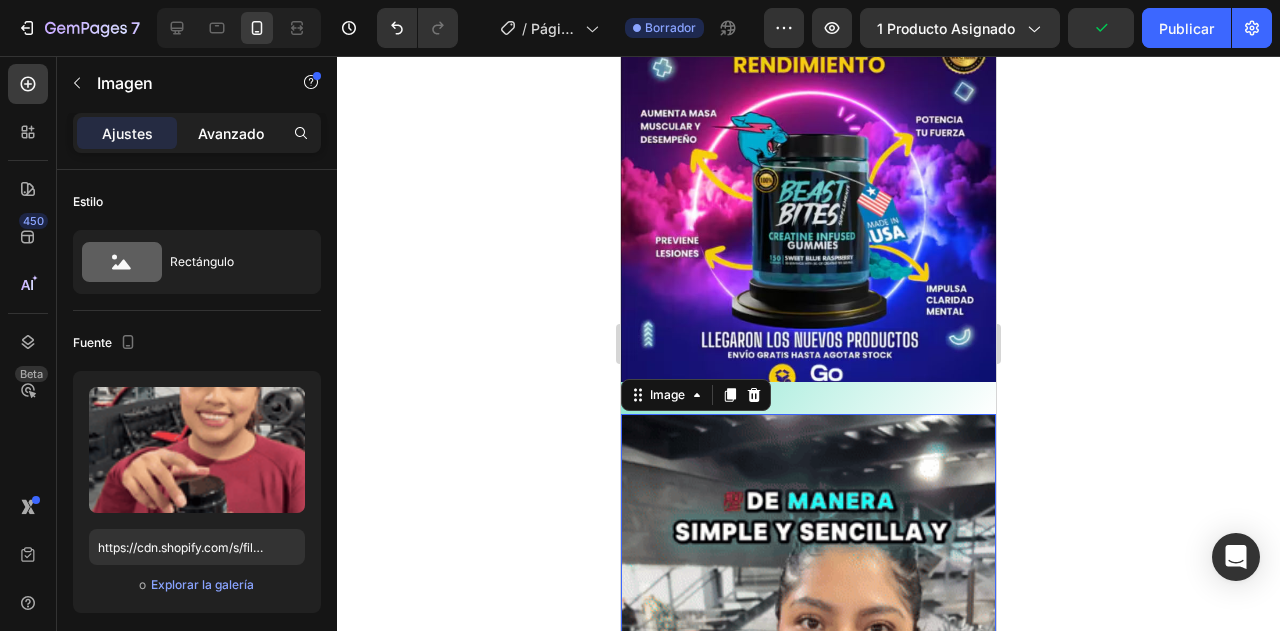 click on "Avanzado" at bounding box center (231, 133) 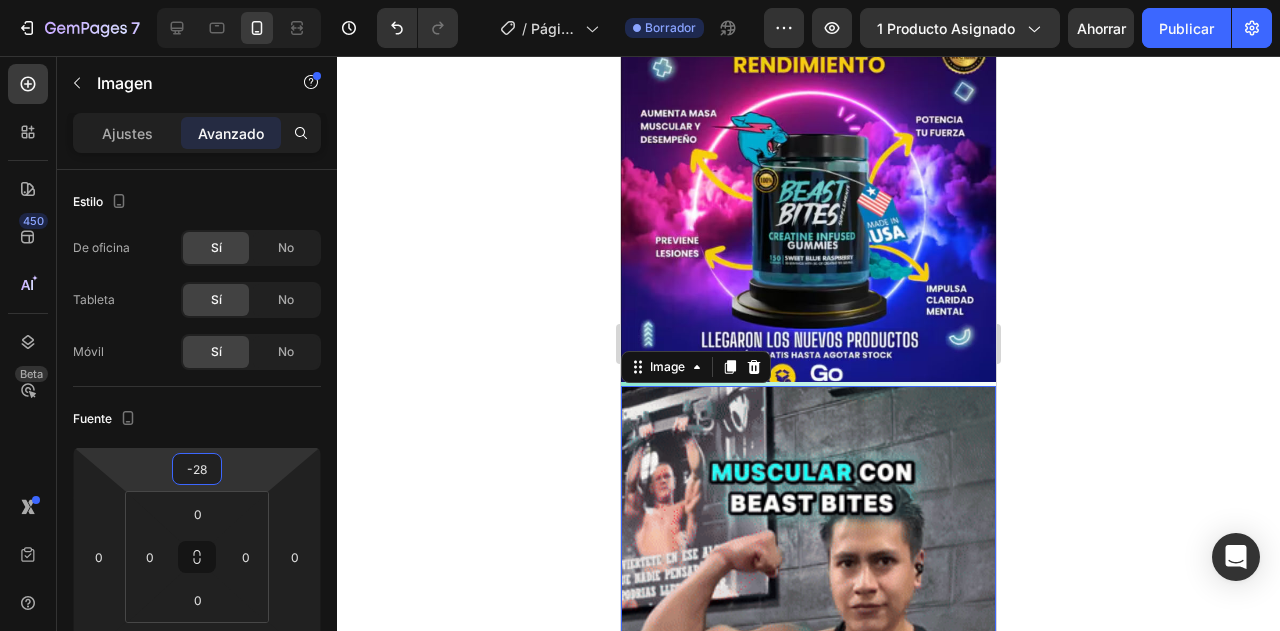 type on "-32" 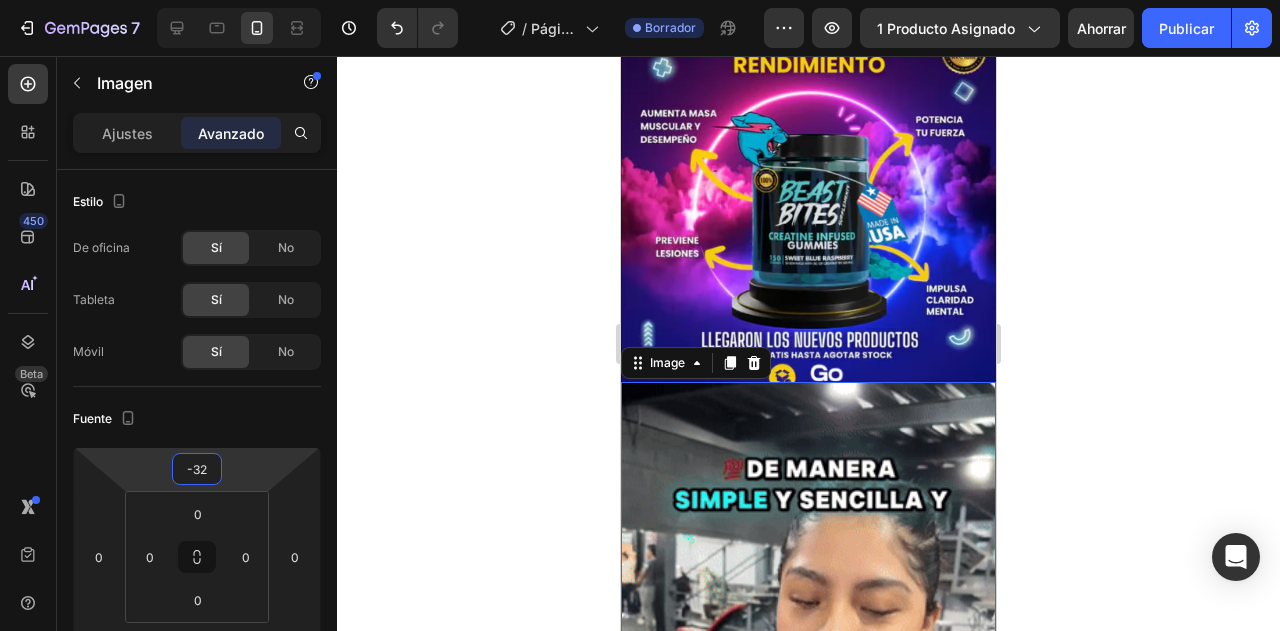 drag, startPoint x: 214, startPoint y: 487, endPoint x: 212, endPoint y: 503, distance: 16.124516 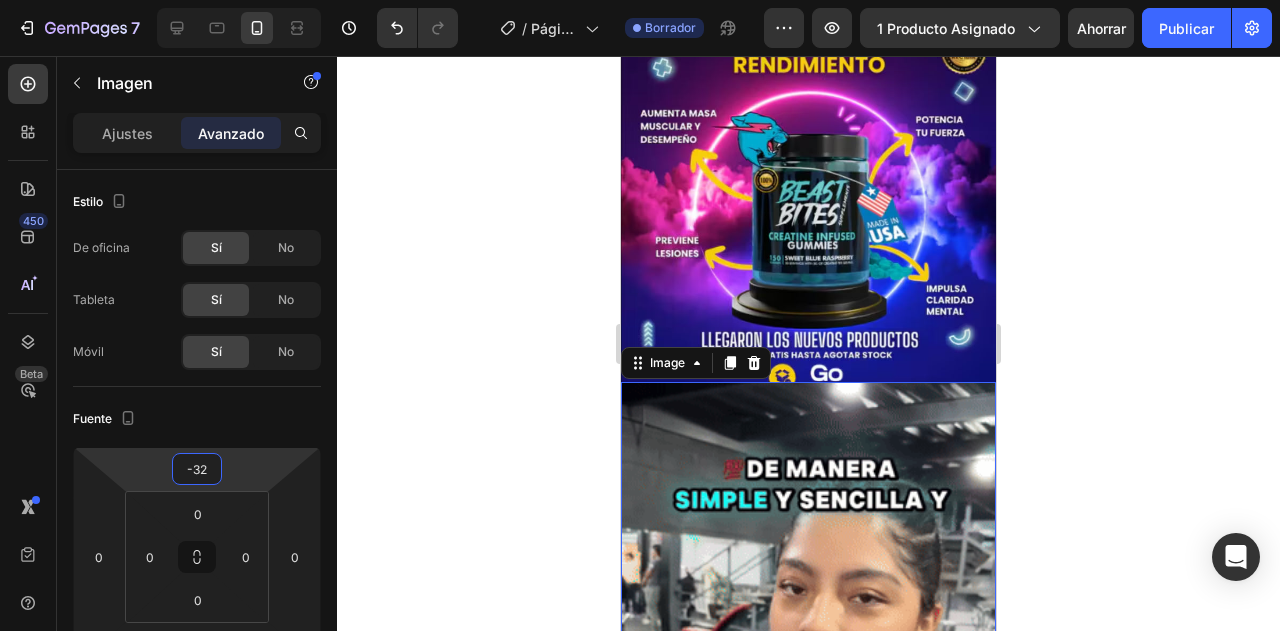 click on "7 Version history / Página del producto - 2 de agosto, 08:18:47 Borrador Avance 1 producto asignado Ahorrar Publicar 450 Beta Sections(30) Elementos(84) Sección Elemento Sección de héroes Detalle del producto Marcas Insignias de confianza Garantizar Desglose del producto Cómo utilizar Testimonios Comparar Manojo Preguntas frecuentes Prueba social Historia de la marca Lista de productos Recopilación Lista de blogs Contacto Sticky Añadir al carrito Pie de página personalizado Explorar la biblioteca 450 Disposición
Fila
Fila
Fila
Fila Texto
Título
Bloque de texto Botón
Botón
Botón Medios de comunicación Imagen" at bounding box center [640, 0] 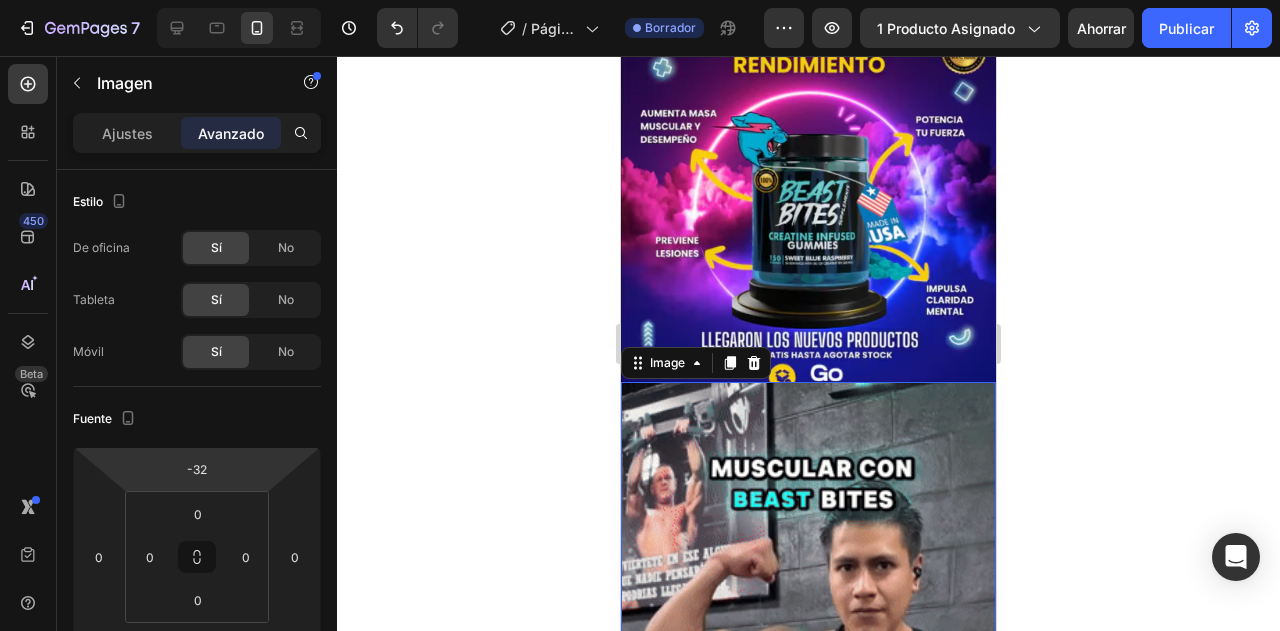 click 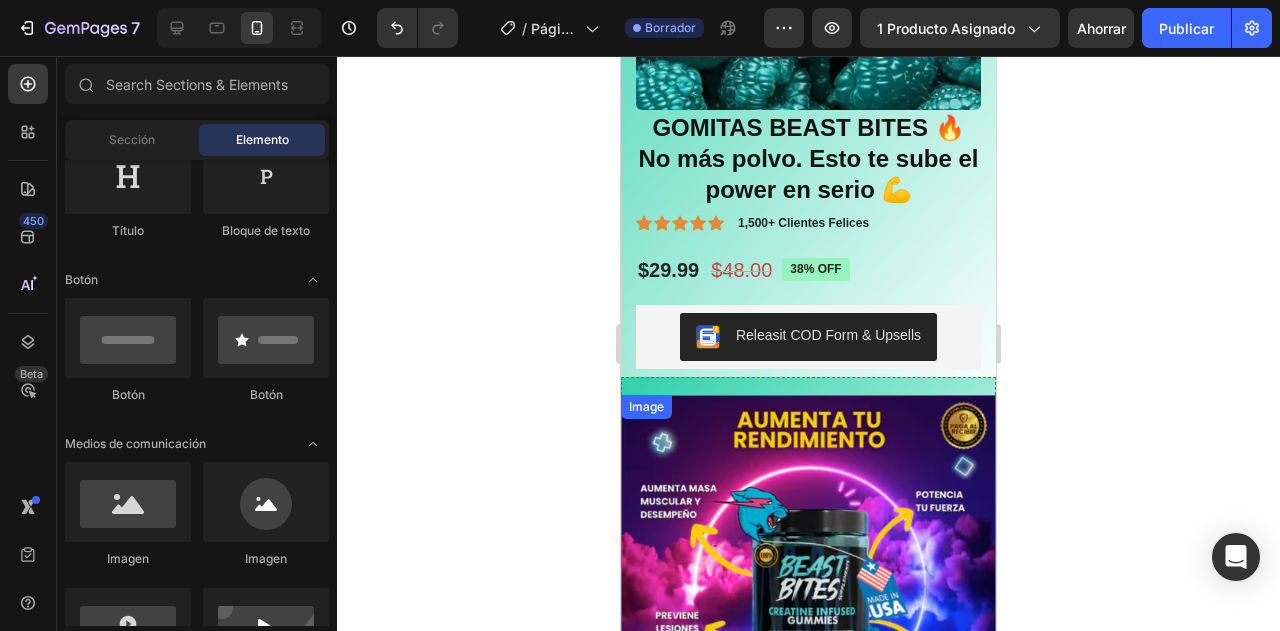 scroll, scrollTop: 480, scrollLeft: 0, axis: vertical 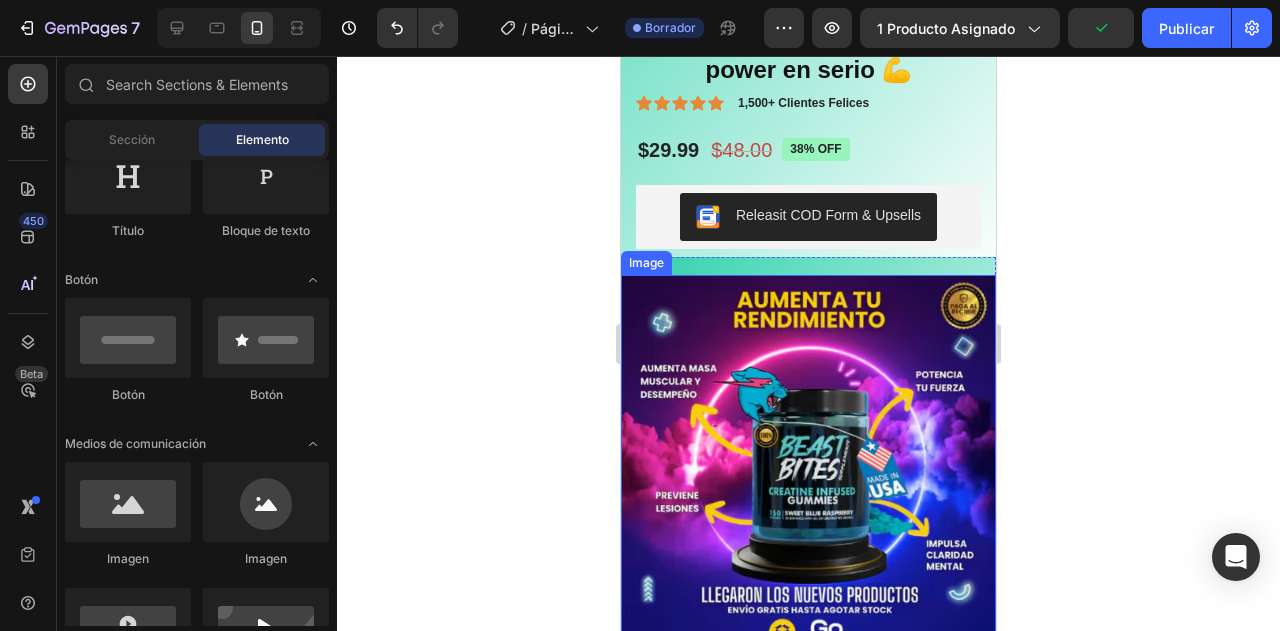 click at bounding box center [808, 456] 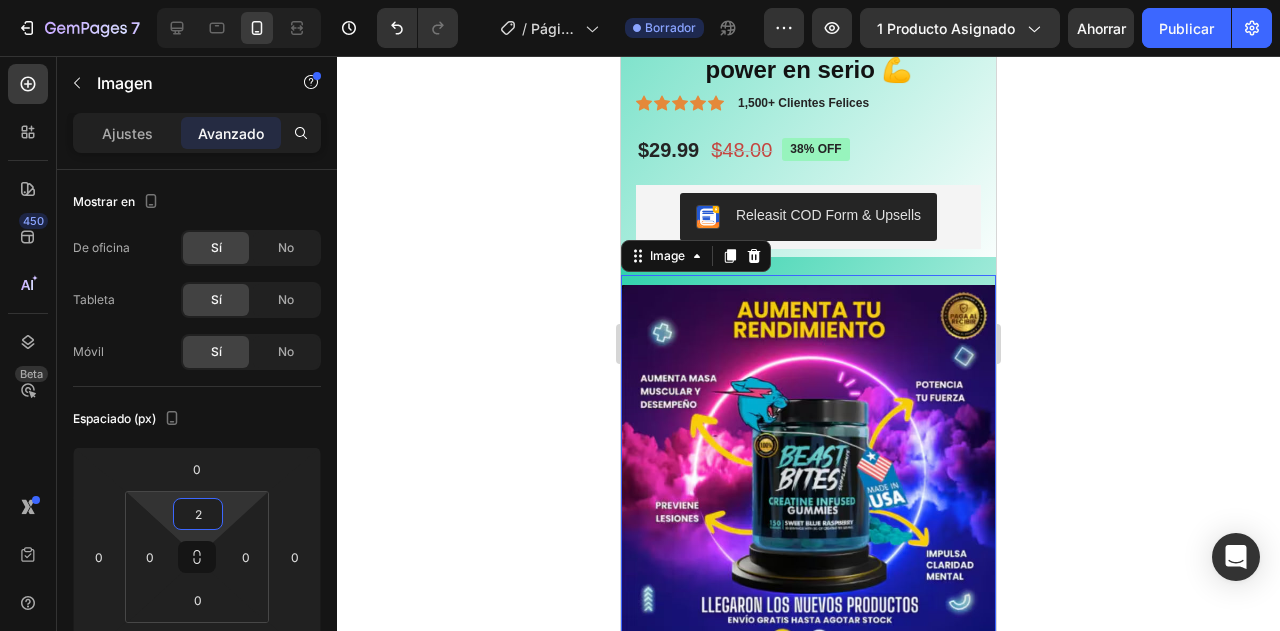 type on "0" 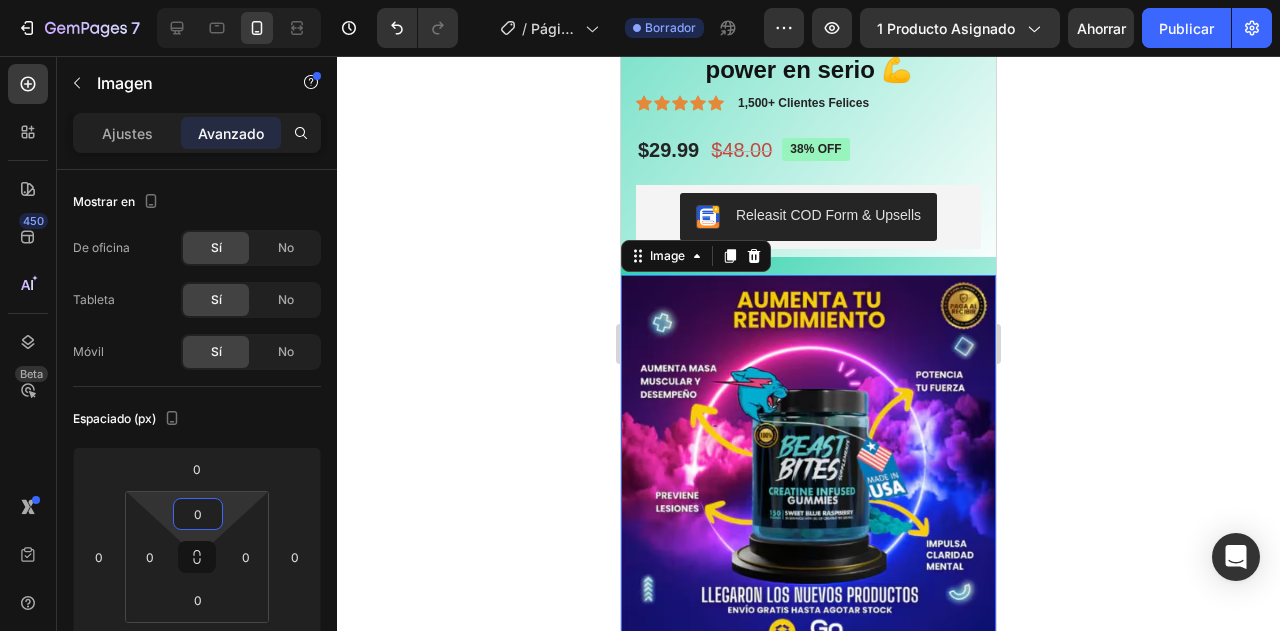 drag, startPoint x: 220, startPoint y: 492, endPoint x: 224, endPoint y: 505, distance: 13.601471 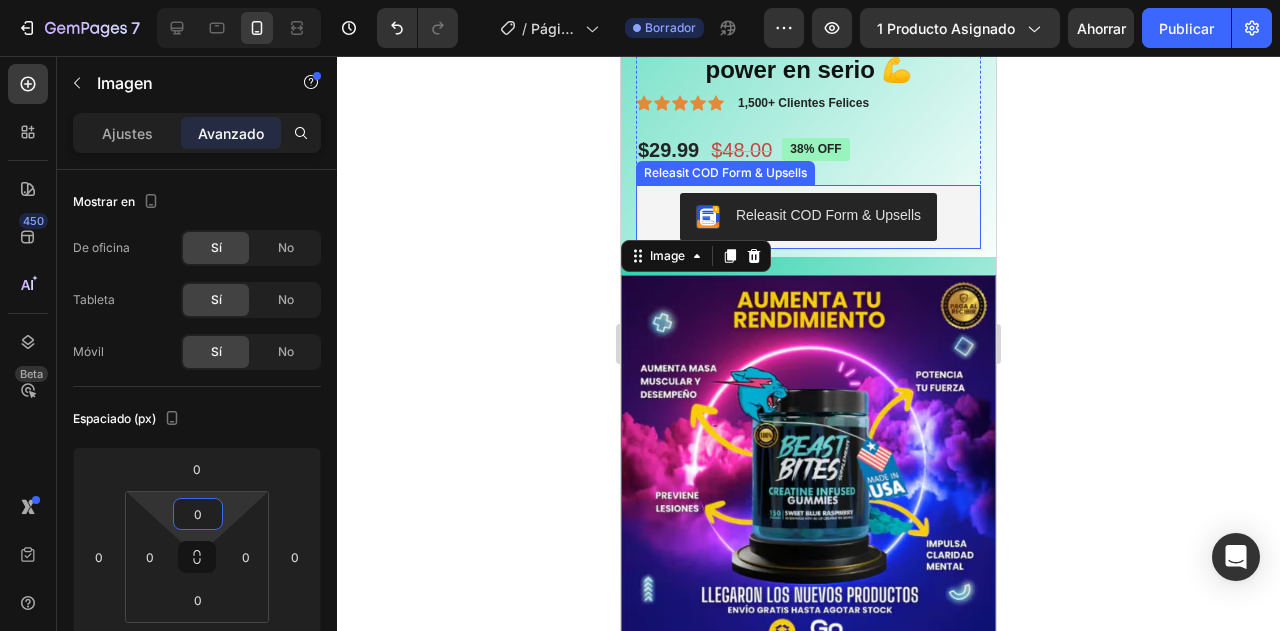 click on "Releasit COD Form & Upsells" at bounding box center (808, 217) 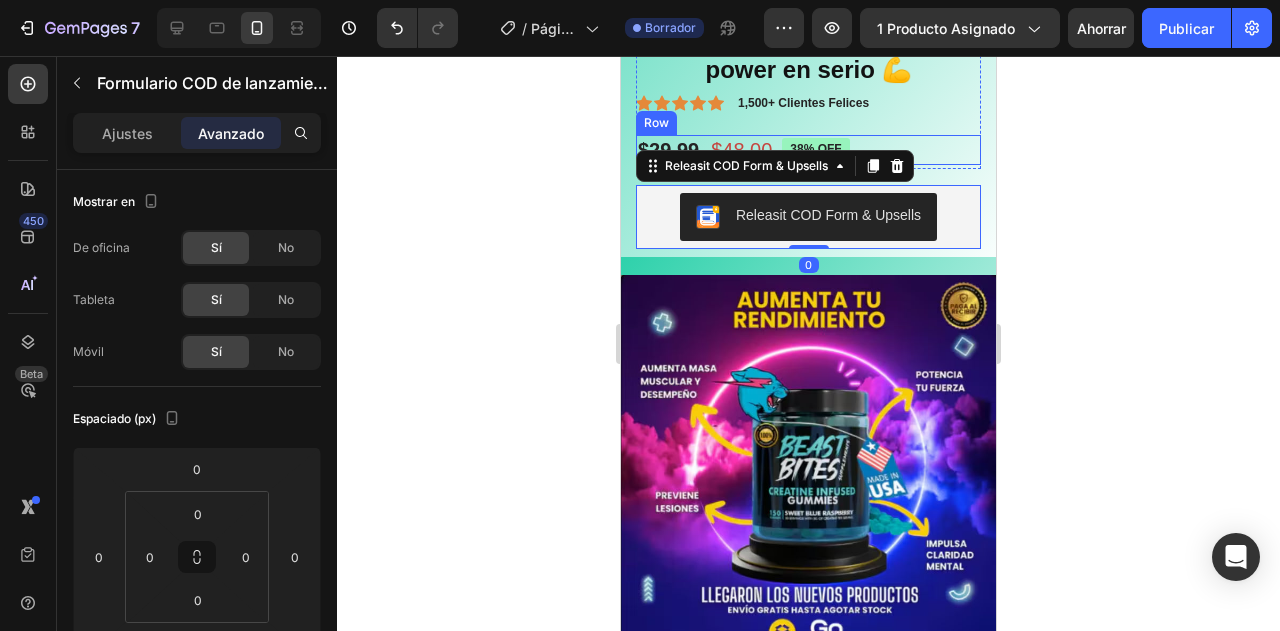 click on "$29.99 Product Price Product Price $48.00 Product Price Product Price 38% off Product Badge Row" at bounding box center (808, 150) 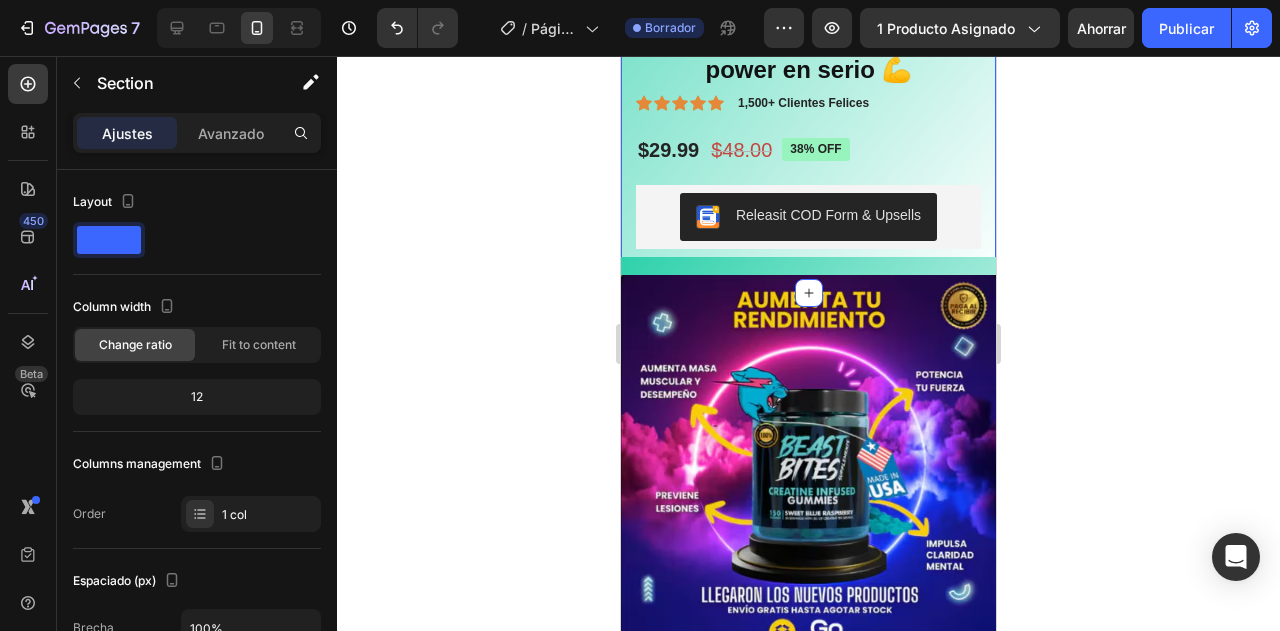 click on "Product Images GOMITAS BEAST BITES 🔥No más polvo. Esto te sube el power en serio 💪 Product Title Icon Icon Icon Icon Icon Icon List 1,500+ Clientes Felices Text Block Row $29.99 Product Price Product Price $48.00 Product Price Product Price 38% off Product Badge Row Row Releasit COD Form & Upsells Releasit COD Form & Upsells Product Section 1   You can create reusable sections Create Theme Section AI Content Write with GemAI What would you like to describe here? Tone and Voice Persuasive Product Crema Hidratante 💙🩷 7 Bioaqua 💙🩷 Vegana con Acido Hialuronico 🎁OFERTA! Show more Generate" at bounding box center (808, -45) 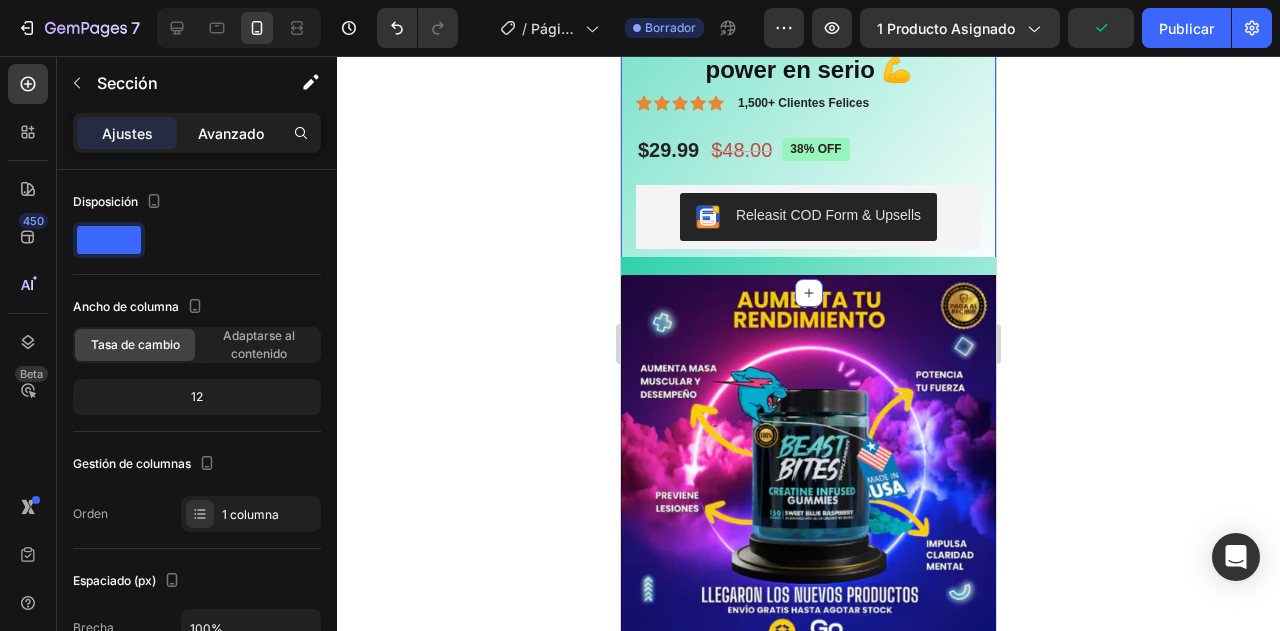 click on "Avanzado" at bounding box center [231, 133] 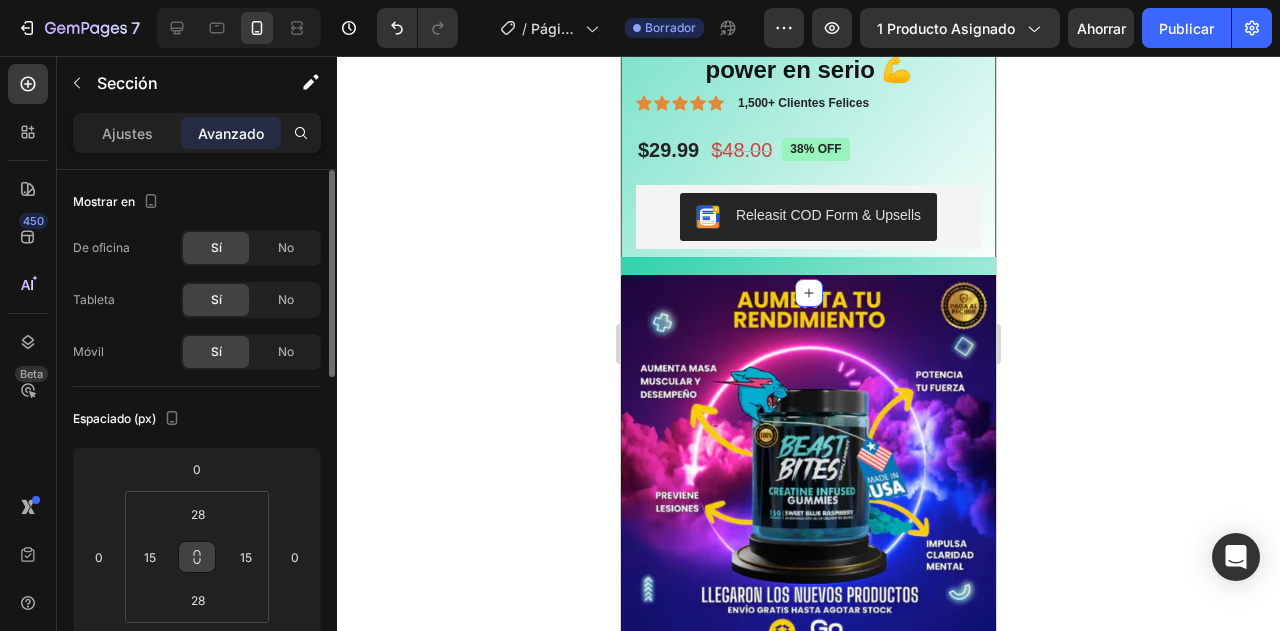 scroll, scrollTop: 240, scrollLeft: 0, axis: vertical 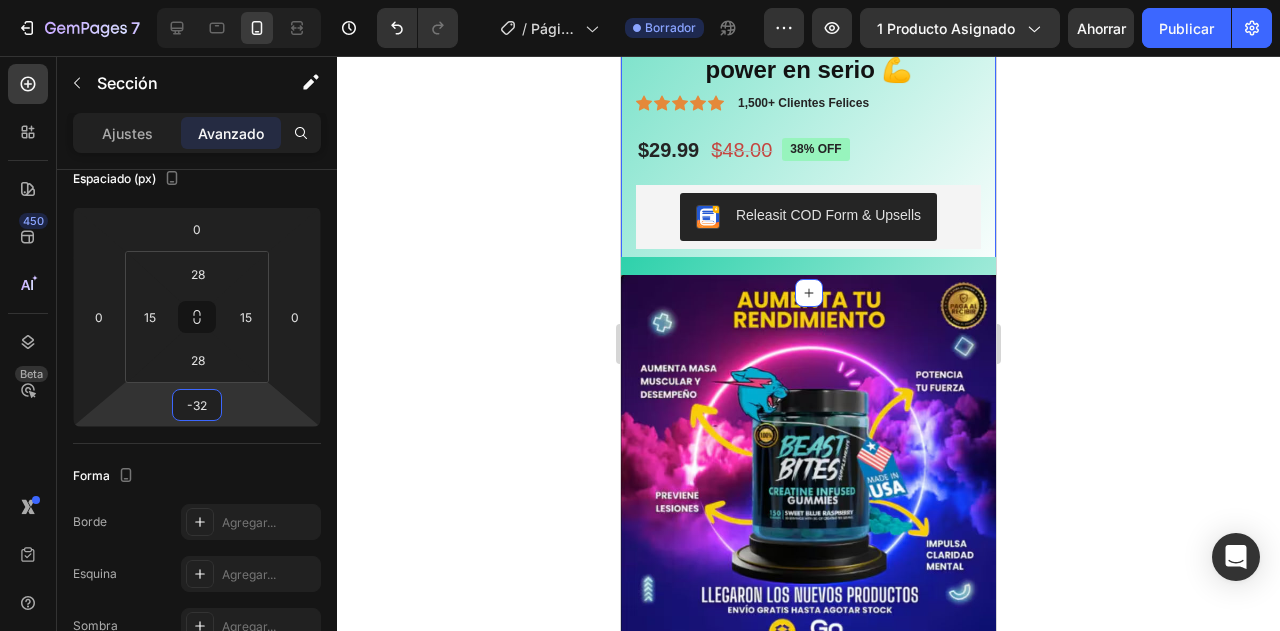 type on "-34" 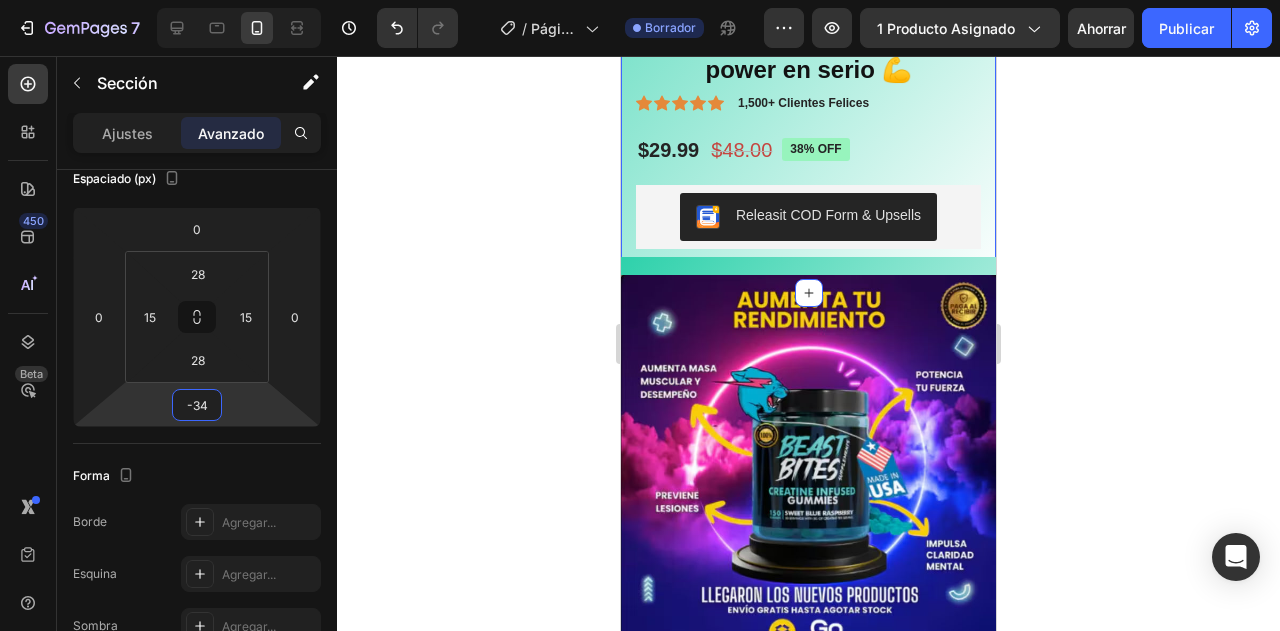 drag, startPoint x: 219, startPoint y: 383, endPoint x: 211, endPoint y: 400, distance: 18.788294 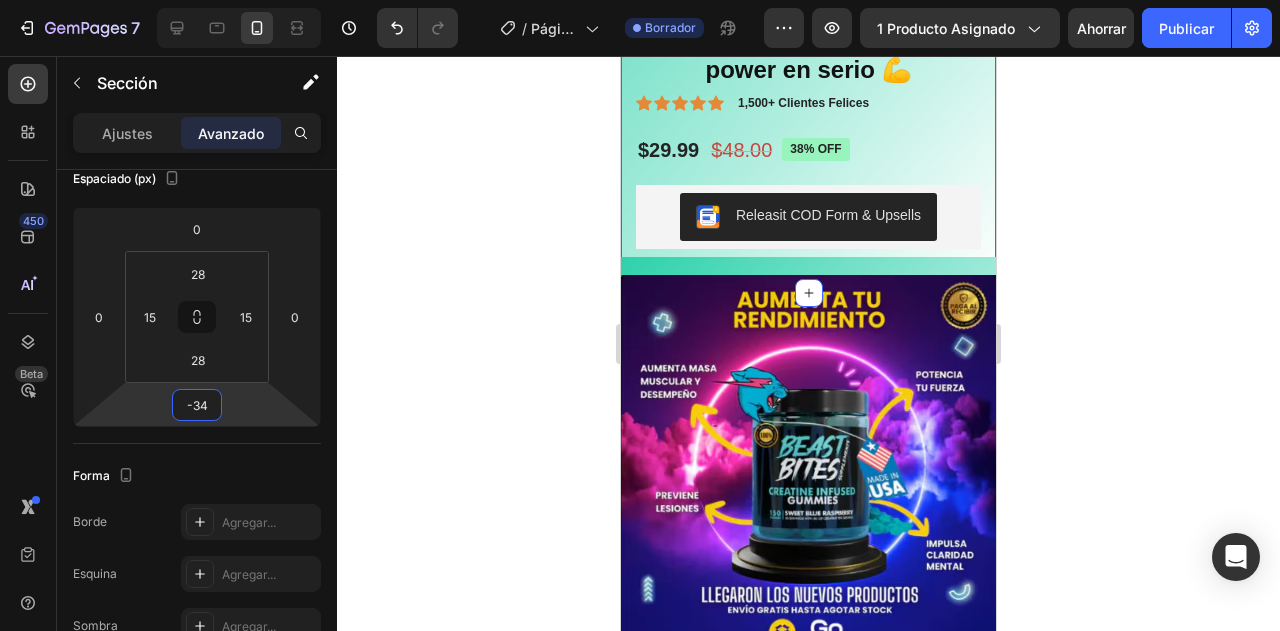 click on "7 Version history / Página del producto - 2 de agosto, 08:18:47 Borrador Avance 1 producto asignado Ahorrar Publicar 450 Beta Sections(30) Elementos(84) Sección Elemento Sección de héroes Detalle del producto Marcas Insignias de confianza Garantizar Desglose del producto Cómo utilizar Testimonios Comparar Manojo Preguntas frecuentes Prueba social Historia de la marca Lista de productos Recopilación Lista de blogs Contacto Sticky Añadir al carrito Pie de página personalizado Explorar la biblioteca 450 Disposición
Fila
Fila
Fila
Fila Texto
Título
Bloque de texto Botón
Botón
Botón Medios de comunicación Imagen" at bounding box center (640, 0) 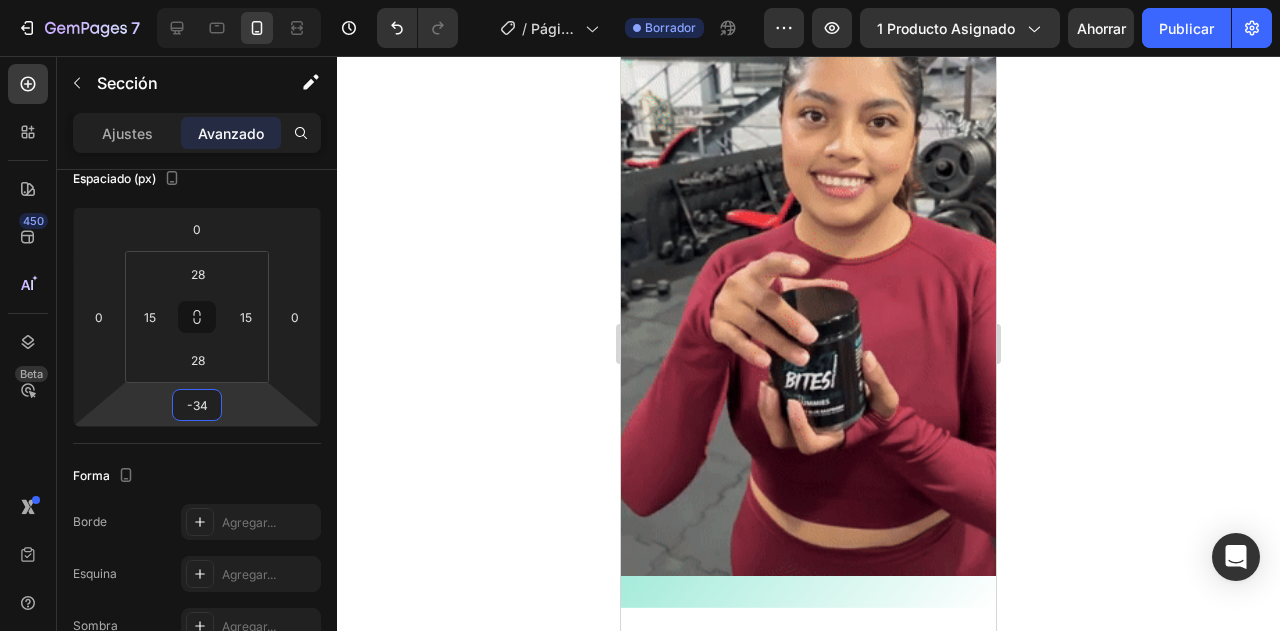 scroll, scrollTop: 1452, scrollLeft: 0, axis: vertical 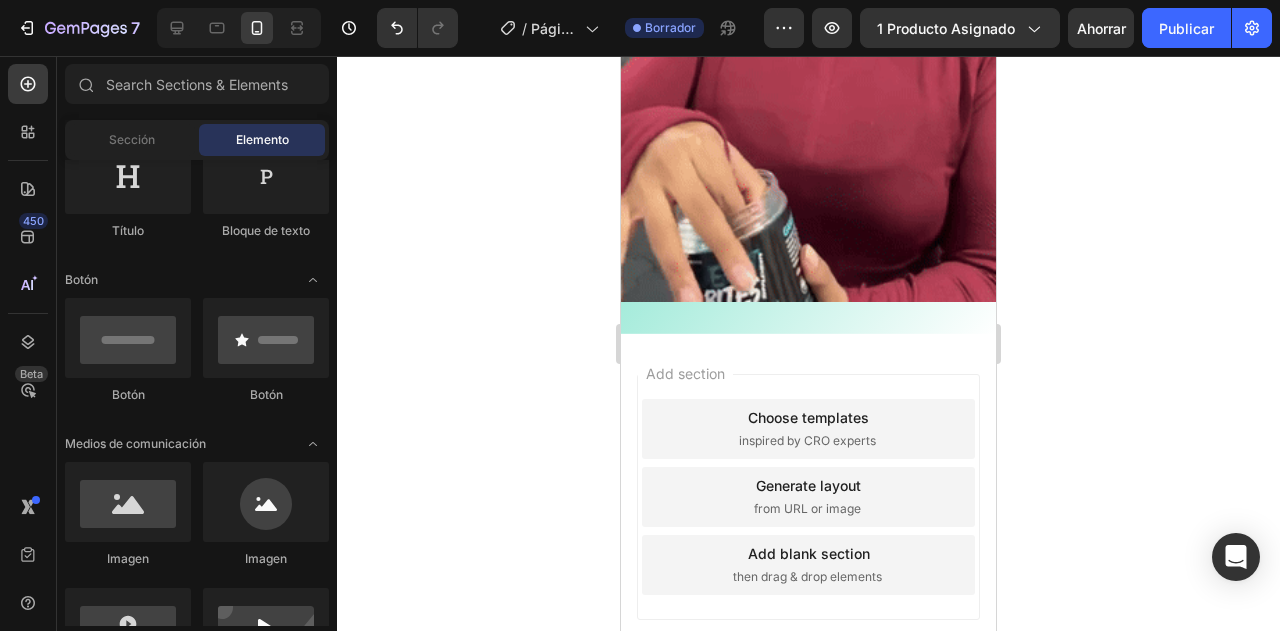 click on "Add section Choose templates inspired by CRO experts Generate layout from URL or image Add blank section then drag & drop elements" at bounding box center (808, 525) 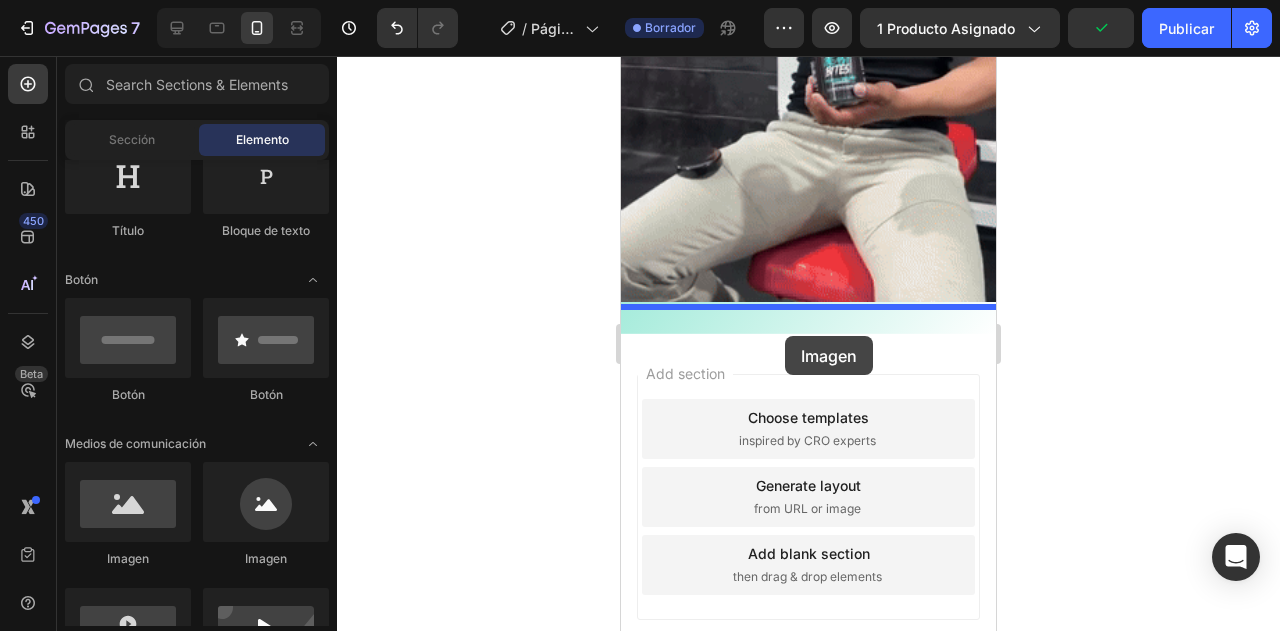 drag, startPoint x: 745, startPoint y: 577, endPoint x: 785, endPoint y: 336, distance: 244.29695 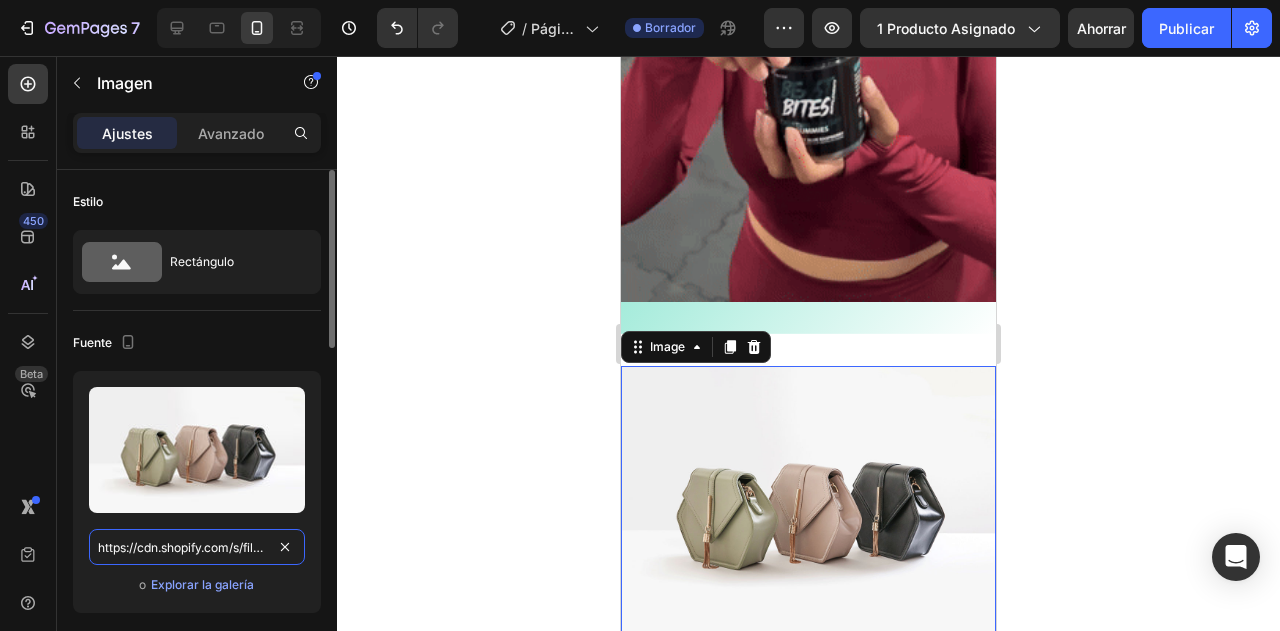 click on "https://cdn.shopify.com/s/files/1/2005/9307/files/image_demo.jpg" at bounding box center [197, 547] 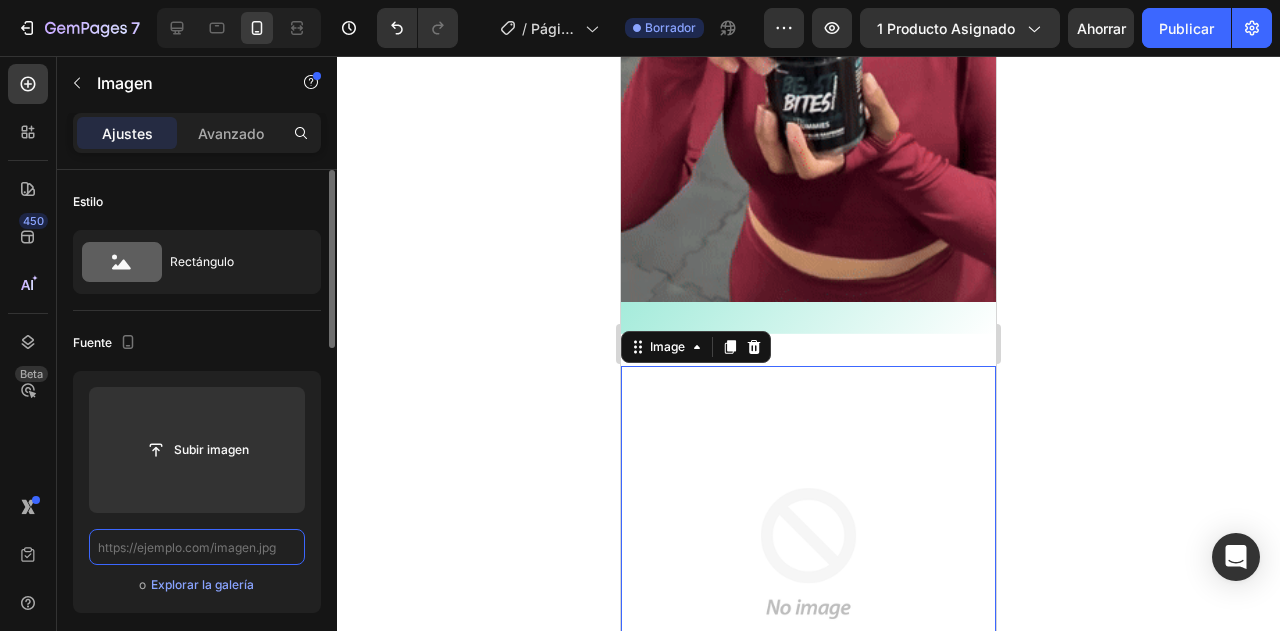 paste on "https://cdn.shopify.com/s/files/1/0691/0269/8635/files/Captura_de_pantalla_2025-07-31_145056.avif?v=1754141863" 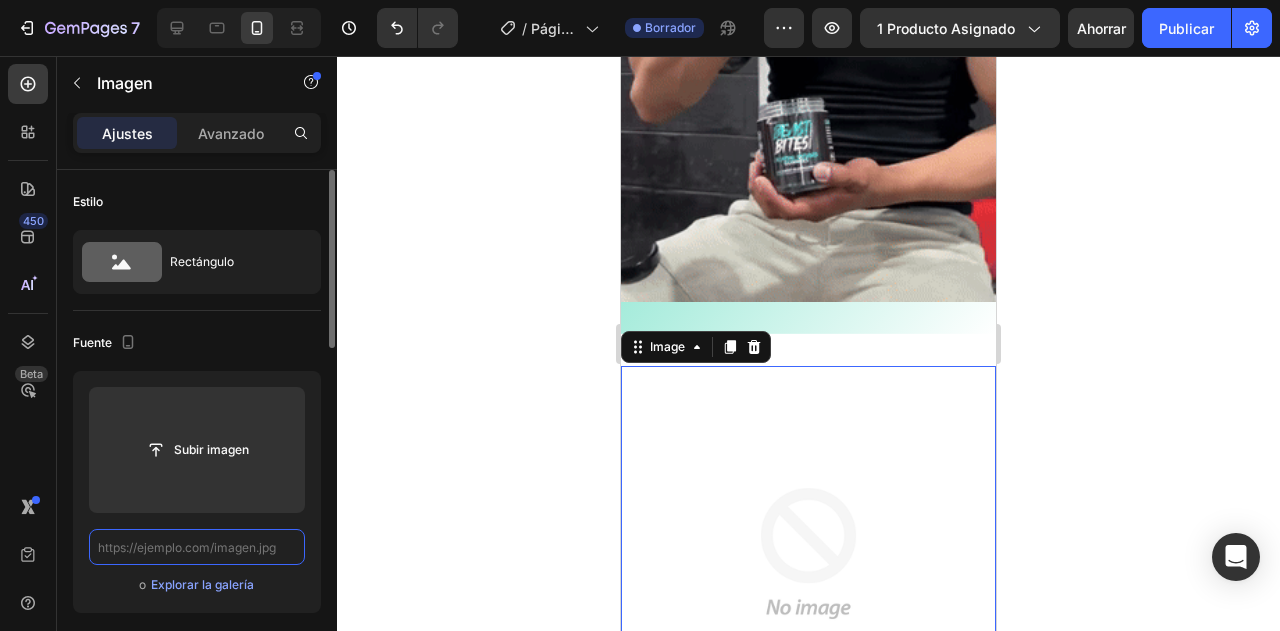 type on "https://cdn.shopify.com/s/files/1/0691/0269/8635/files/Captura_de_pantalla_2025-07-31_145056.avif?v=1754141863" 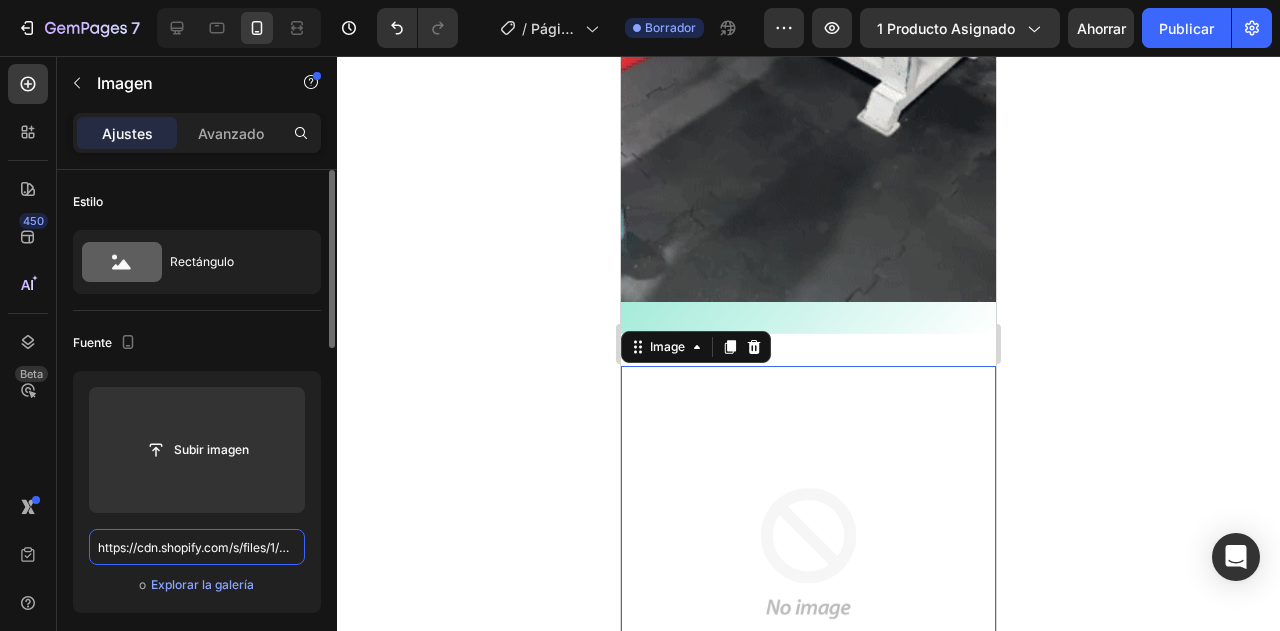 scroll, scrollTop: 0, scrollLeft: 491, axis: horizontal 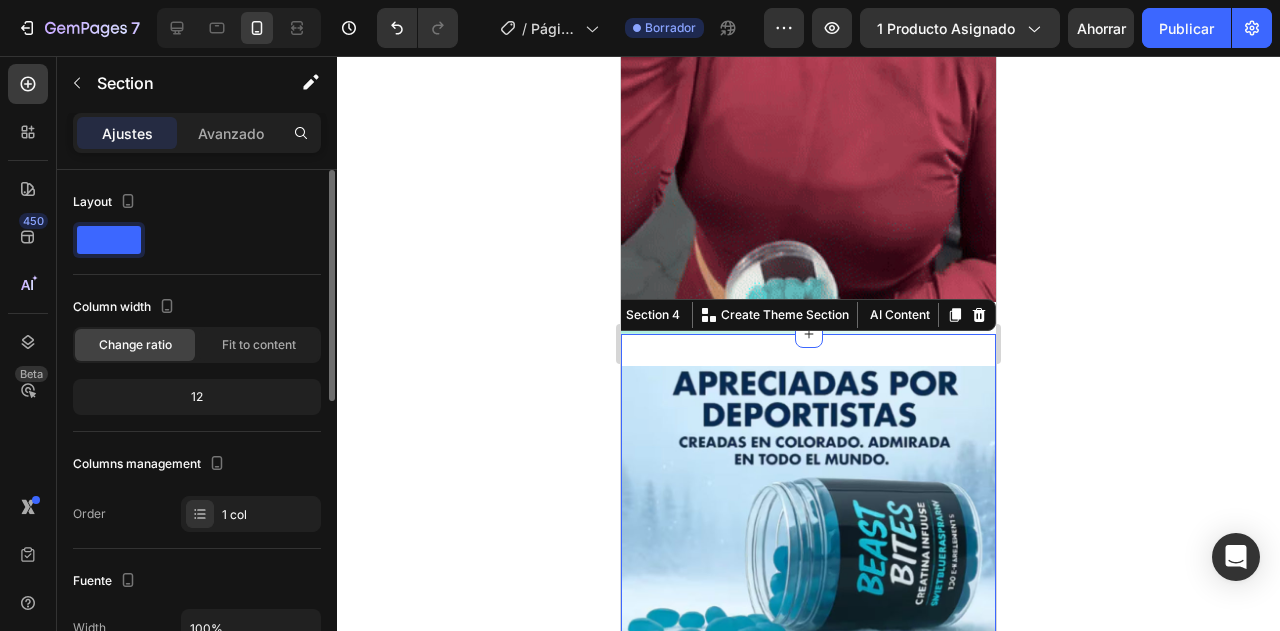click on "Image Section 4   You can create reusable sections Create Theme Section AI Content Write with GemAI What would you like to describe here? Tone and Voice Persuasive Product Crema Hidratante 💙🩷 7 Bioaqua 💙🩷 Vegana con Acido Hialuronico 🎁OFERTA! Show more Generate" at bounding box center (808, 506) 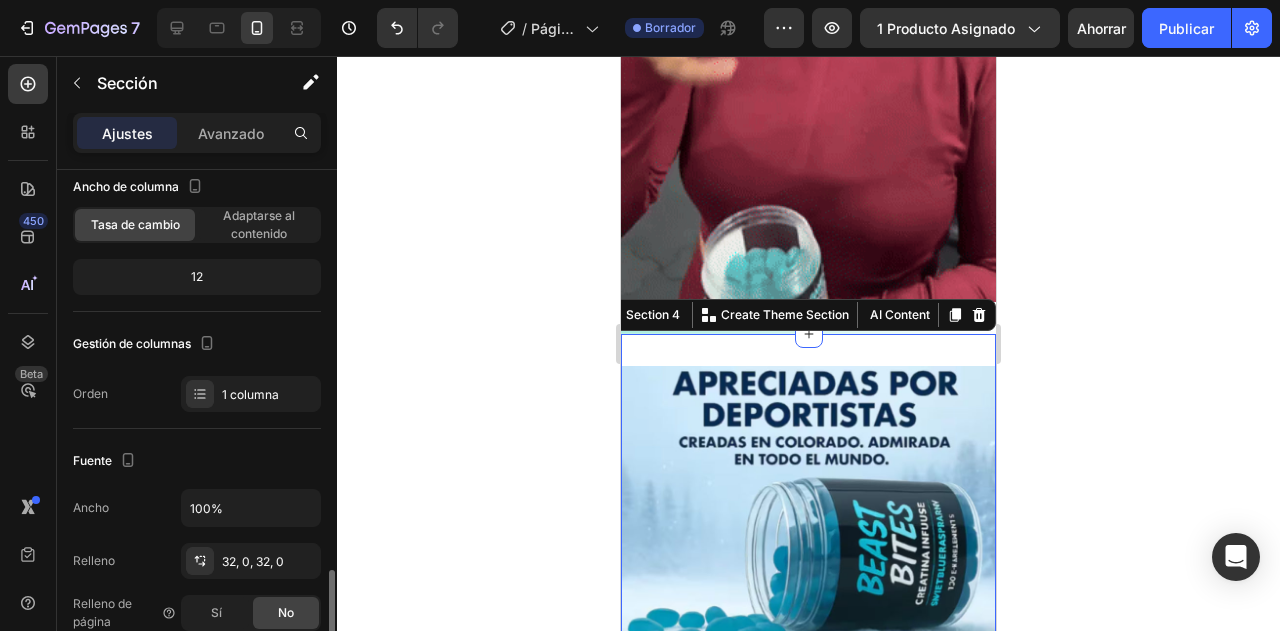 scroll, scrollTop: 360, scrollLeft: 0, axis: vertical 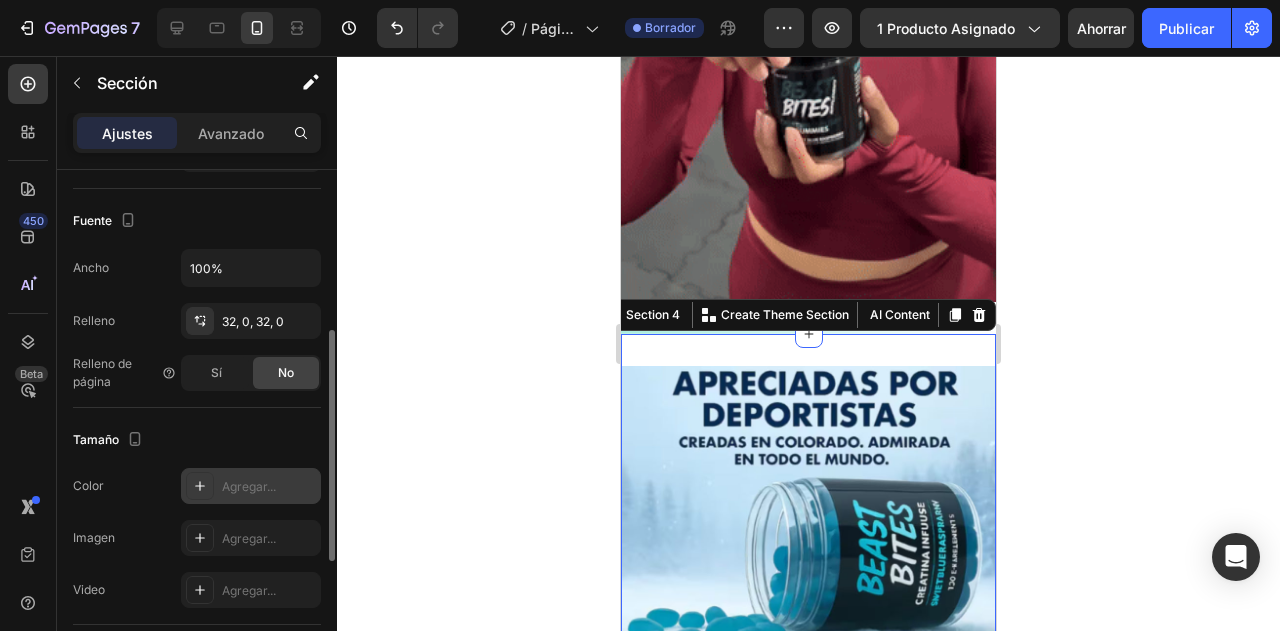 click at bounding box center (200, 486) 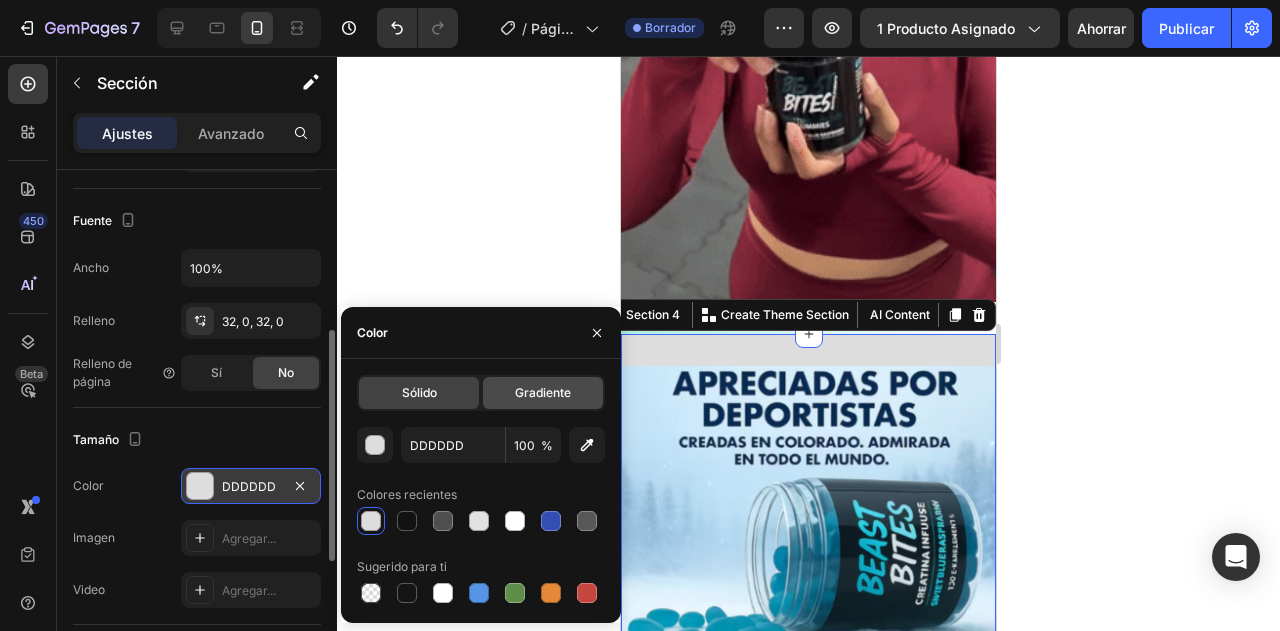 click on "Gradiente" 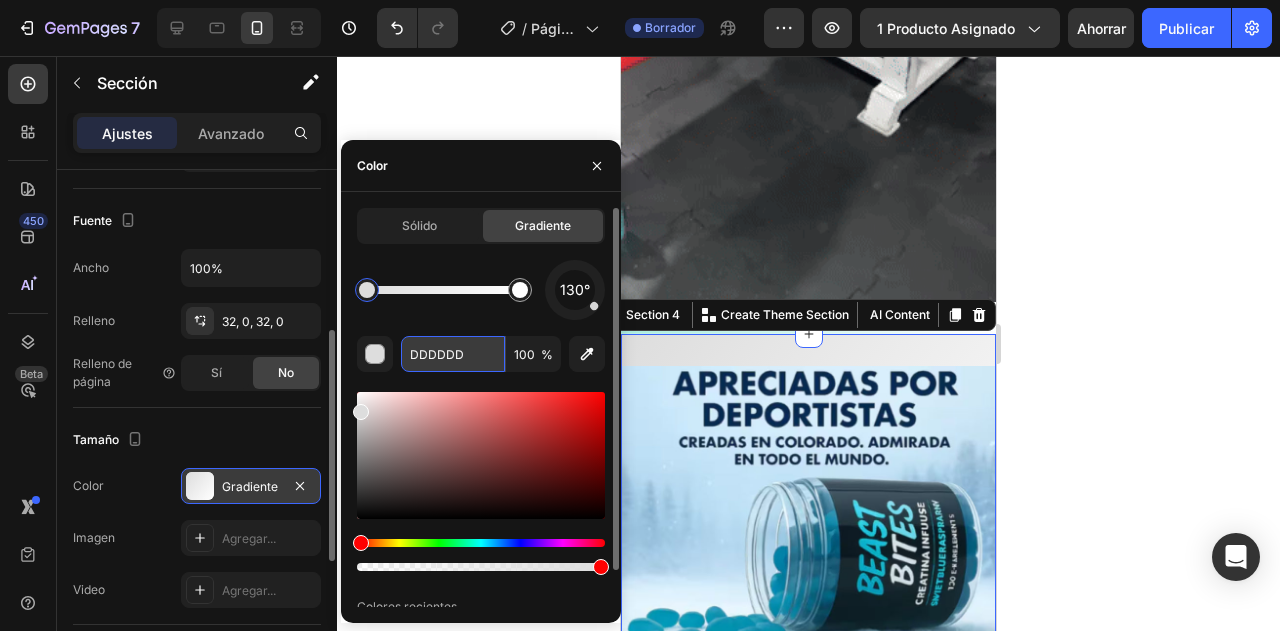 click on "DDDDDD" at bounding box center [453, 354] 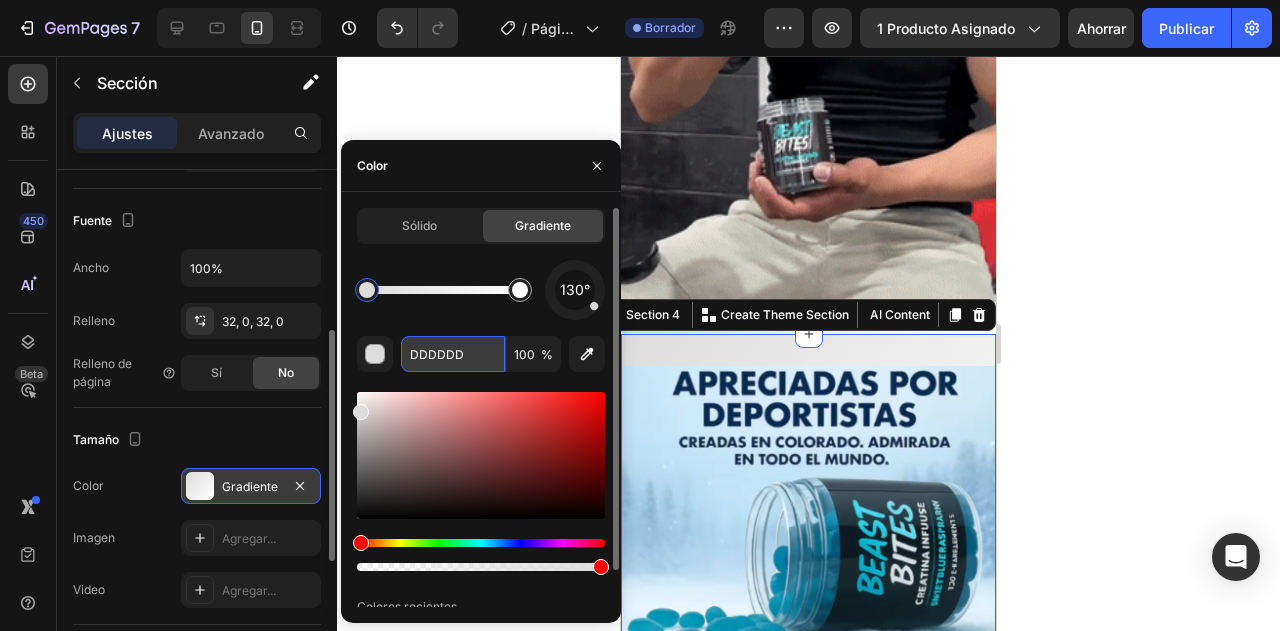 paste on "2ED1AB" 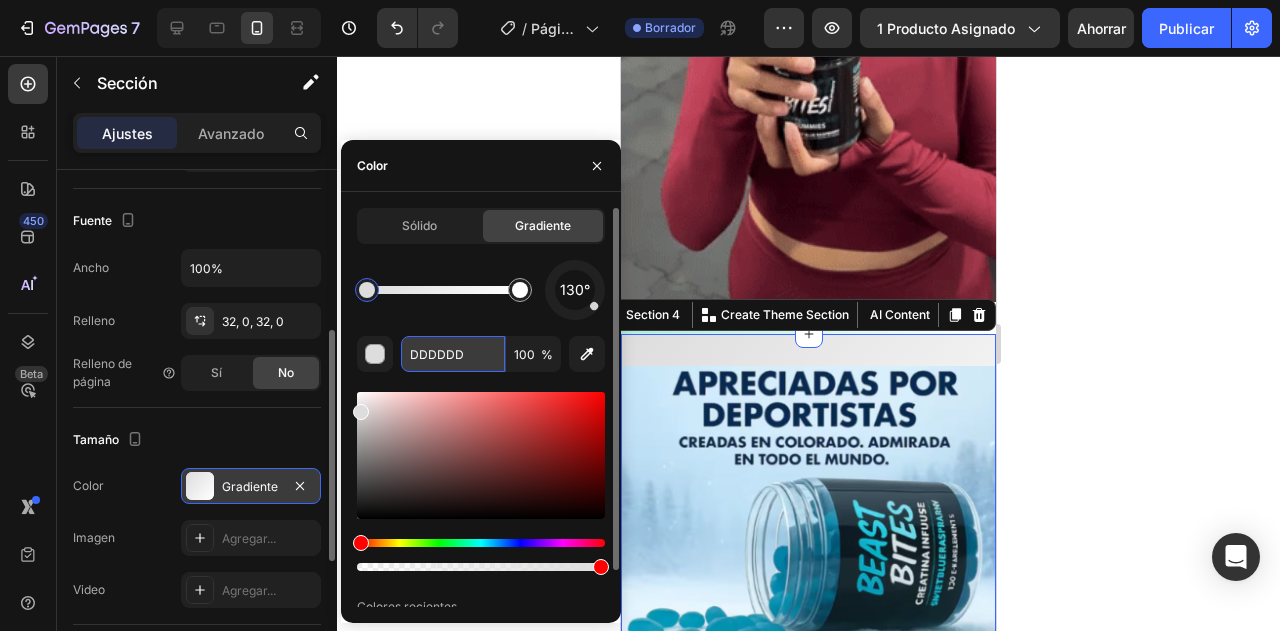 type on "2ED1AB" 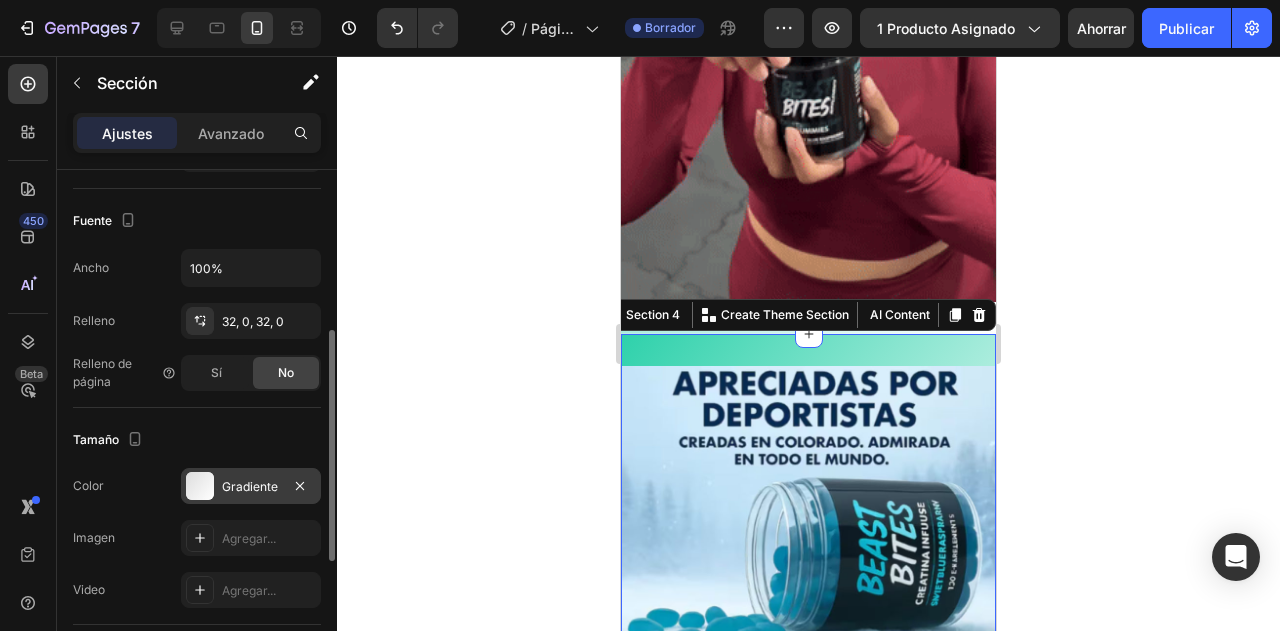drag, startPoint x: 500, startPoint y: 99, endPoint x: 202, endPoint y: 270, distance: 343.57678 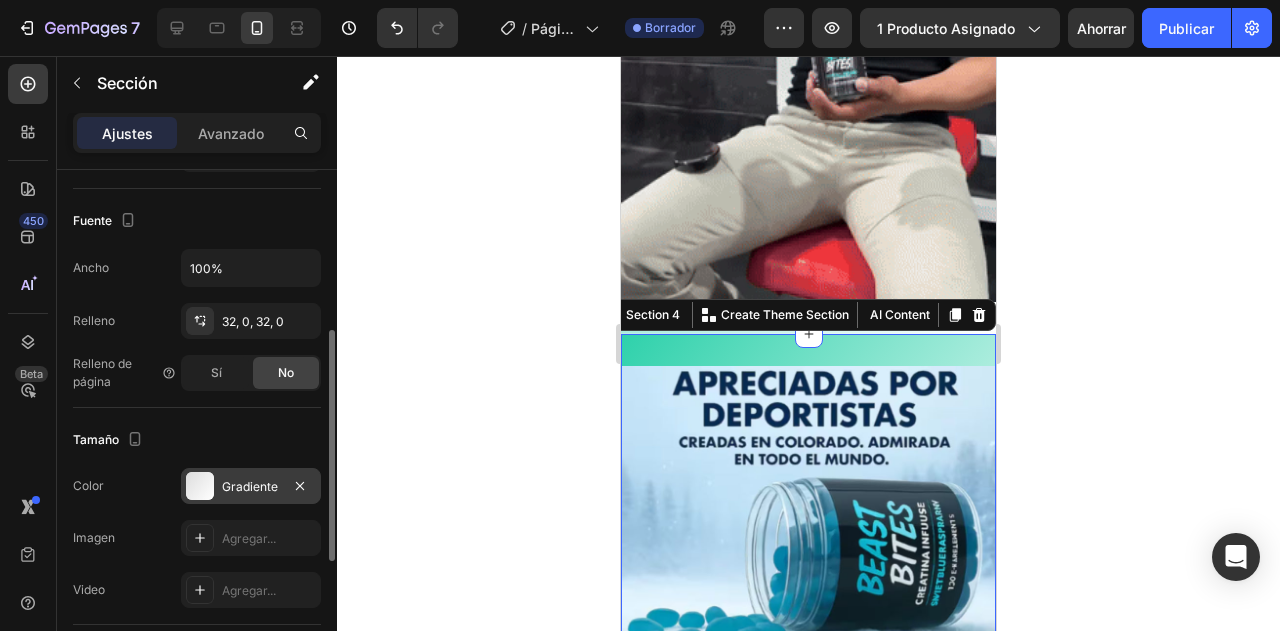 click 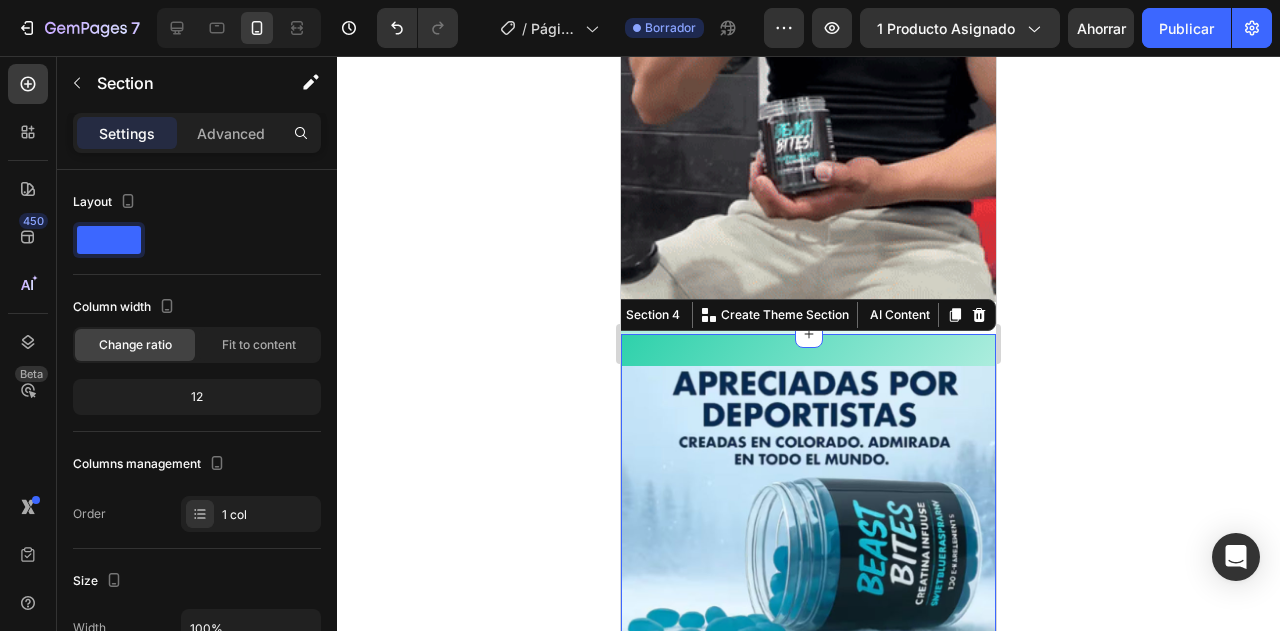 click on "Image Section 4   You can create reusable sections Create Theme Section AI Content Write with GemAI What would you like to describe here? Tone and Voice Persuasive Product Crema Hidratante 💙🩷 7 Bioaqua 💙🩷 Vegana con Acido Hialuronico 🎁OFERTA! Show more Generate" at bounding box center (808, 506) 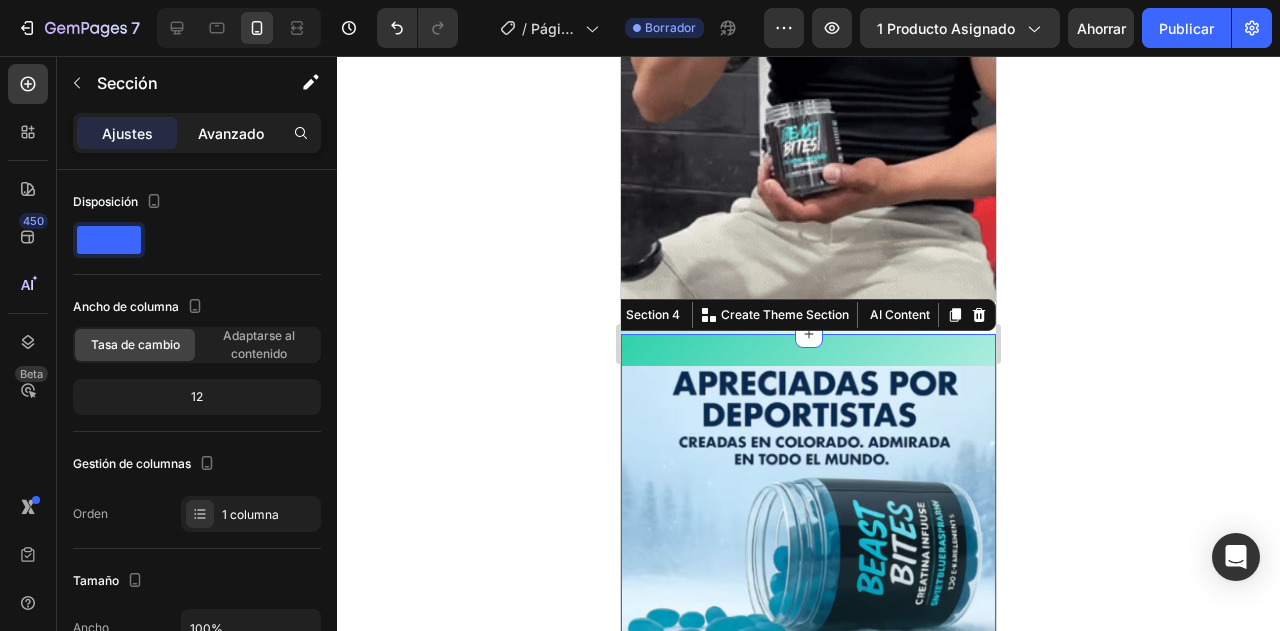click on "Avanzado" at bounding box center (231, 133) 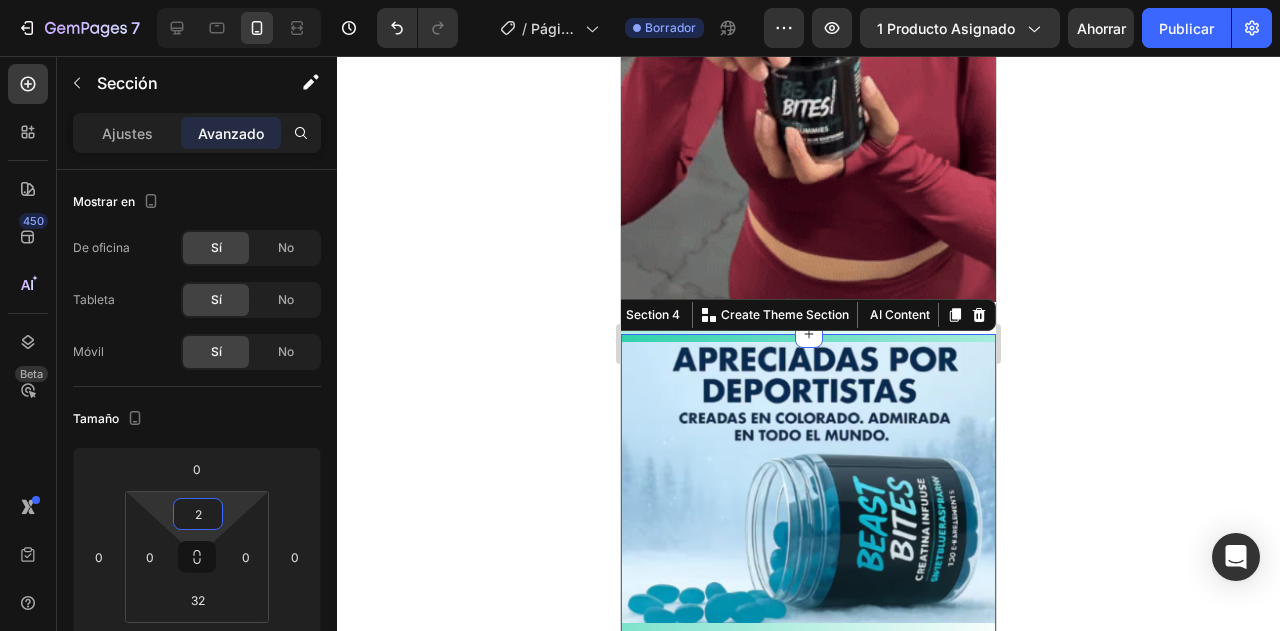 type on "0" 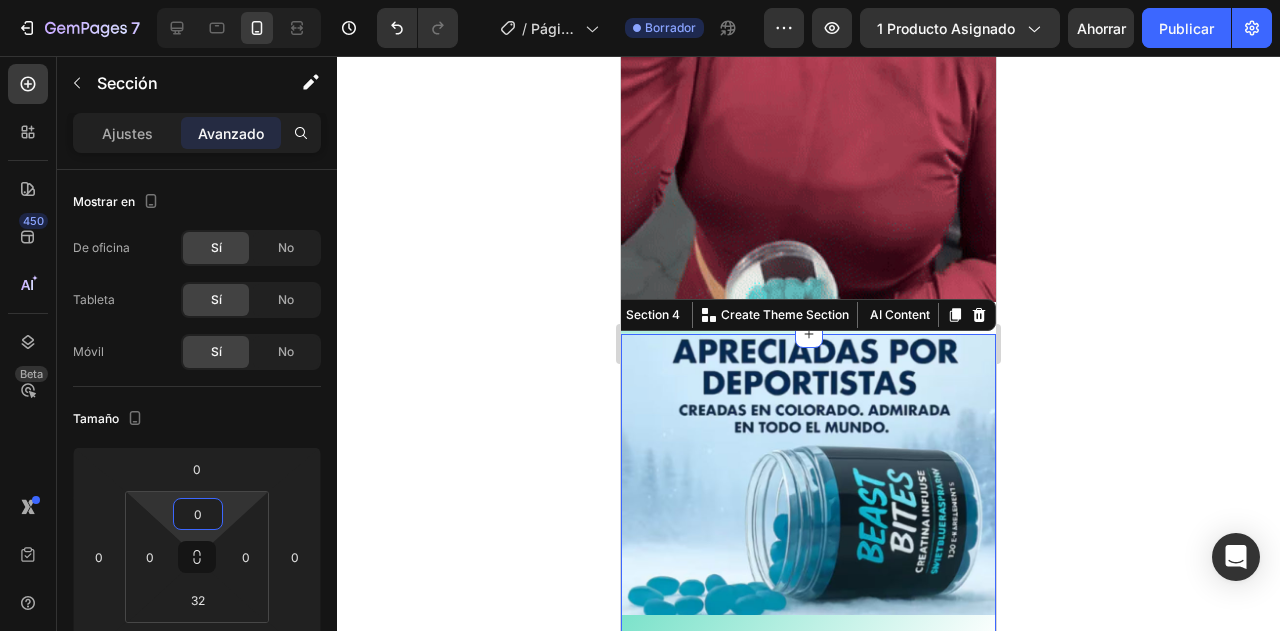 click on "7 Version history / Página del producto - 2 de agosto, 08:18:47 Borrador Avance 1 producto asignado Ahorrar Publicar 450 Beta Sections(30) Elementos(84) Sección Elemento Sección de héroes Detalle del producto Marcas Insignias de confianza Garantizar Desglose del producto Cómo utilizar Testimonios Comparar Manojo Preguntas frecuentes Prueba social Historia de la marca Lista de productos Recopilación Lista de blogs Contacto Sticky Añadir al carrito Pie de página personalizado Explorar la biblioteca 450 Disposición
Fila
Fila
Fila
Fila Texto
Título
Bloque de texto Botón
Botón
Botón Medios de comunicación Imagen" at bounding box center [640, 0] 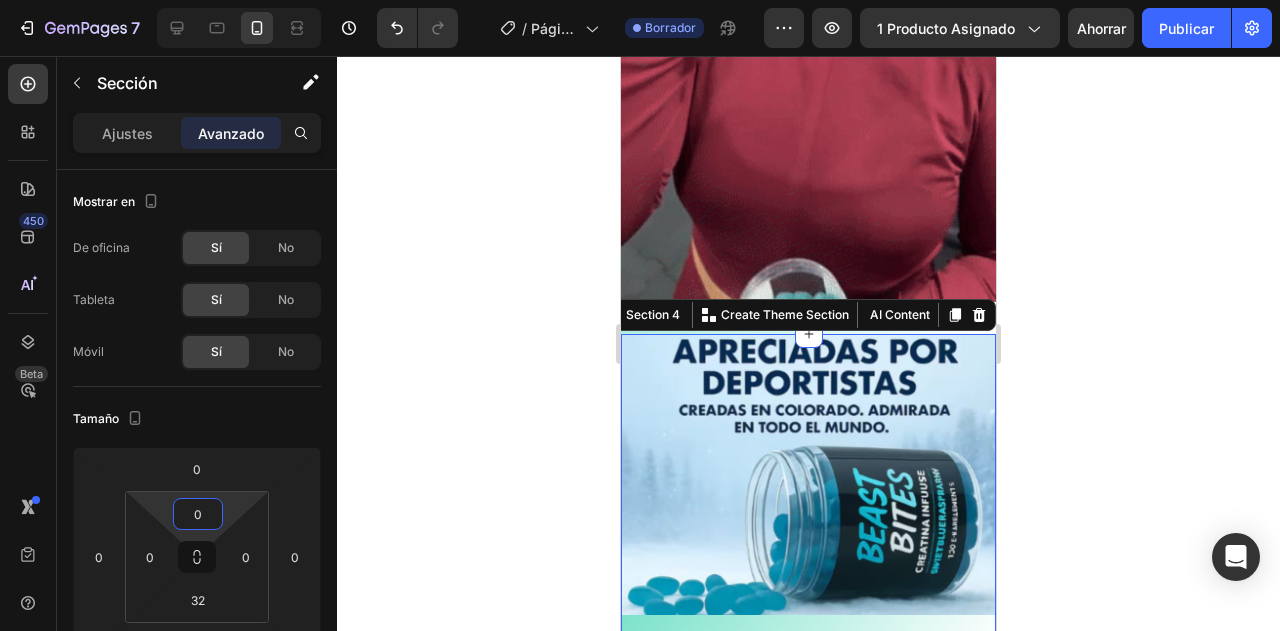 click 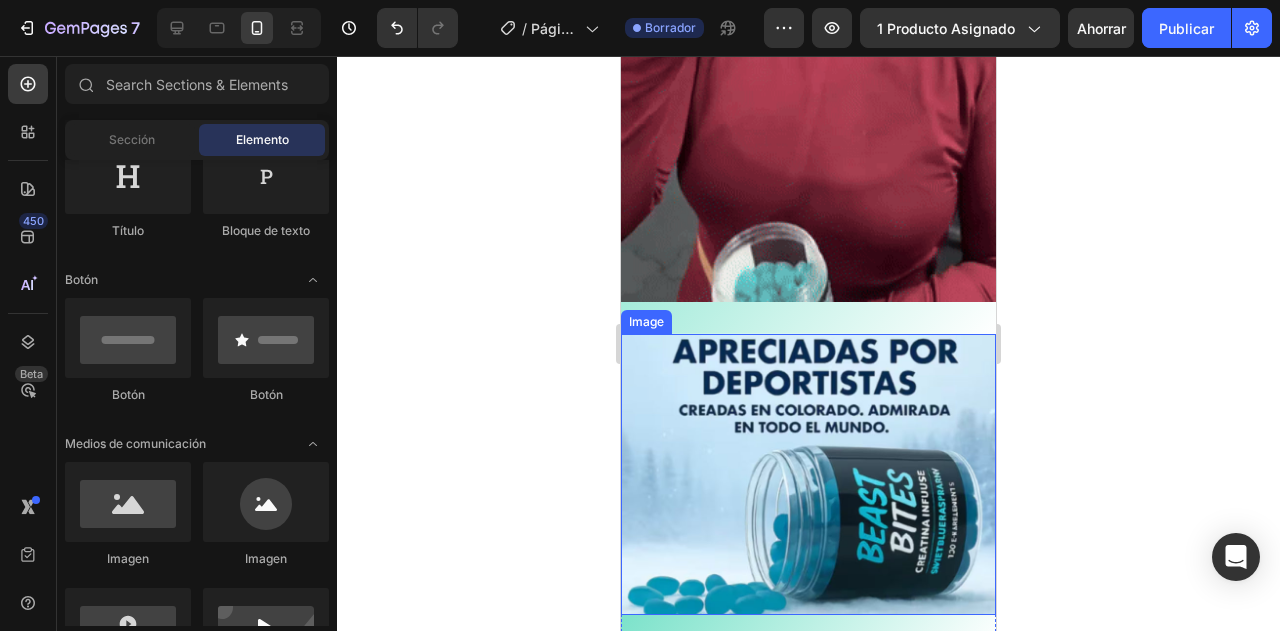 scroll, scrollTop: 1572, scrollLeft: 0, axis: vertical 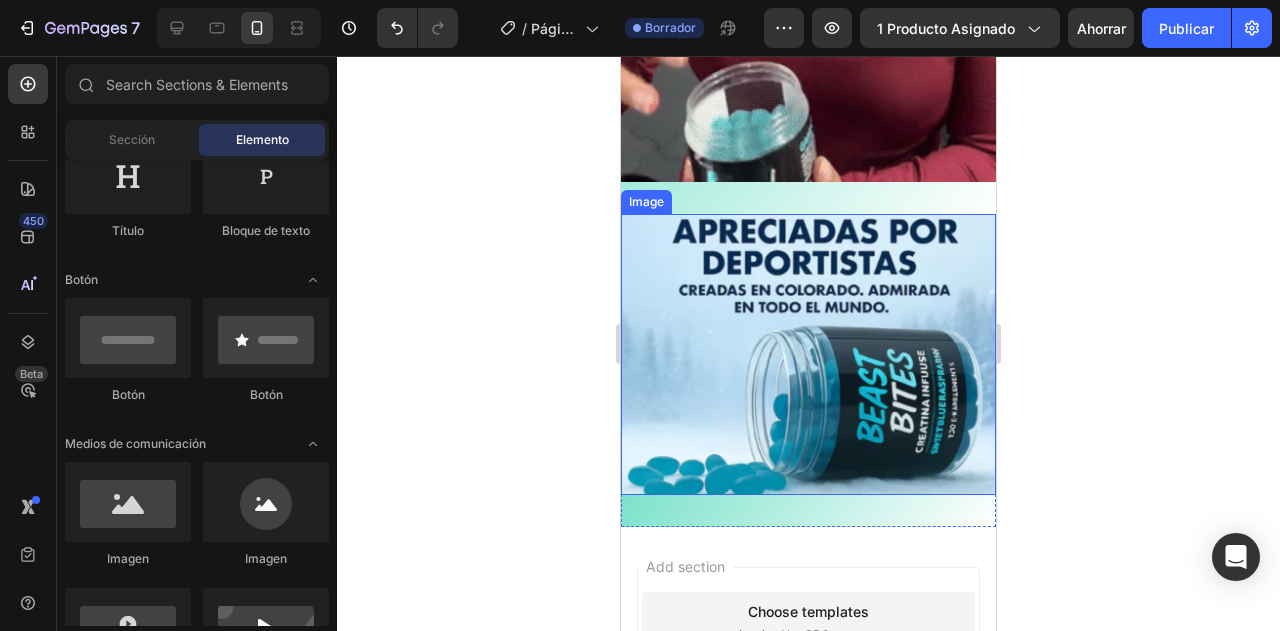 click at bounding box center [808, 354] 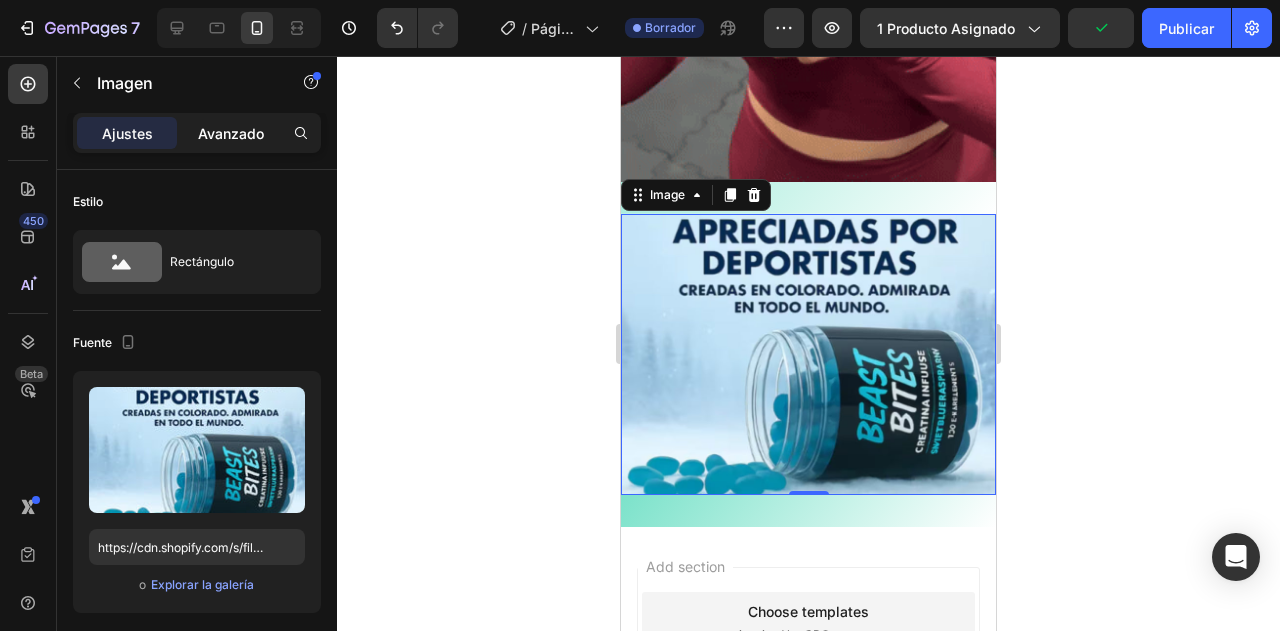 click on "Avanzado" at bounding box center [231, 133] 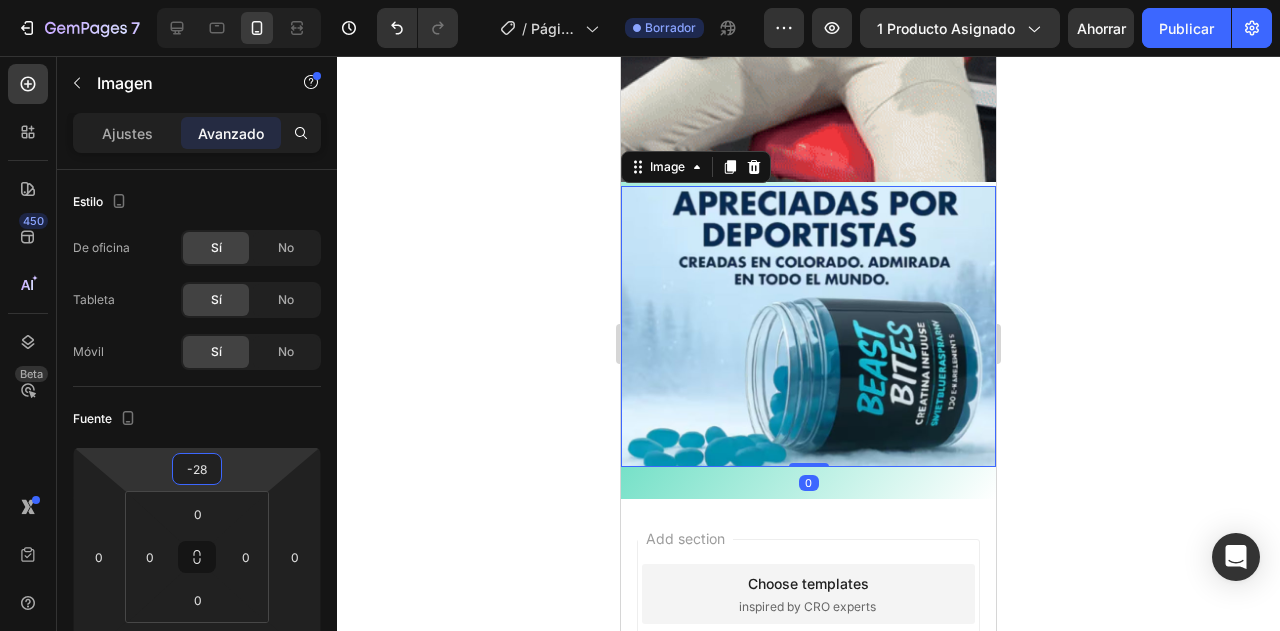 type on "-36" 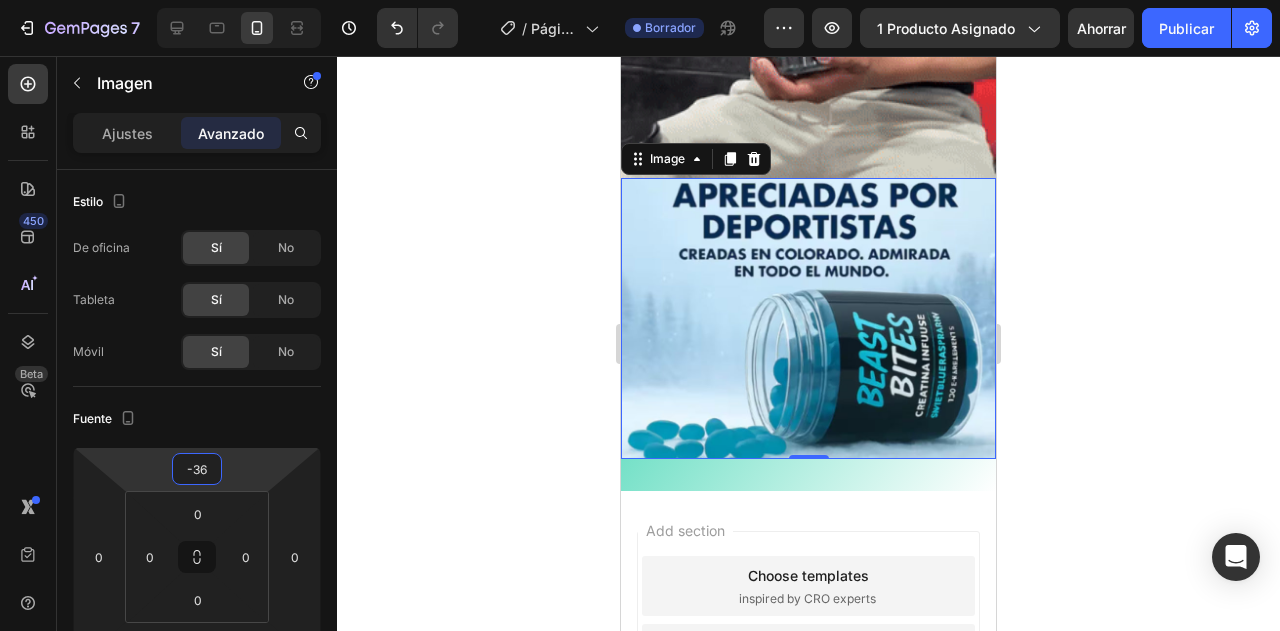 drag, startPoint x: 205, startPoint y: 485, endPoint x: 206, endPoint y: 503, distance: 18.027756 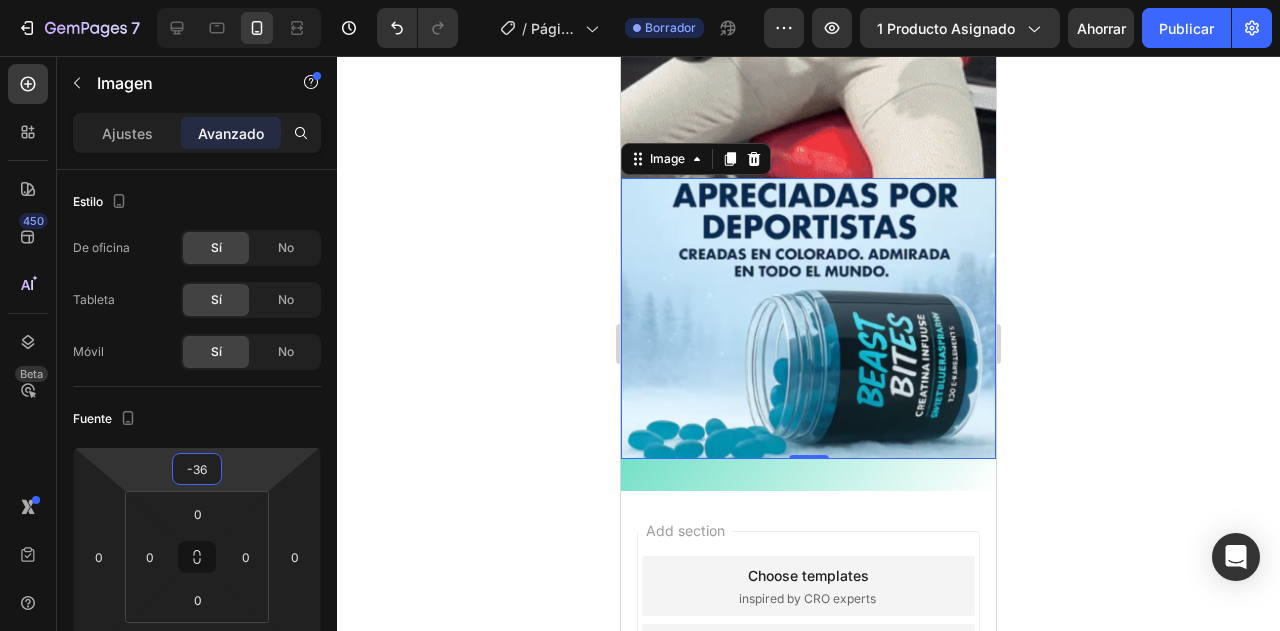 click on "7 Version history / Página del producto - 2 de agosto, 08:18:47 Borrador Avance 1 producto asignado Ahorrar Publicar 450 Beta Sections(30) Elementos(84) Sección Elemento Sección de héroes Detalle del producto Marcas Insignias de confianza Garantizar Desglose del producto Cómo utilizar Testimonios Comparar Manojo Preguntas frecuentes Prueba social Historia de la marca Lista de productos Recopilación Lista de blogs Contacto Sticky Añadir al carrito Pie de página personalizado Explorar la biblioteca 450 Disposición
Fila
Fila
Fila
Fila Texto
Título
Bloque de texto Botón
Botón
Botón Medios de comunicación Imagen" at bounding box center [640, 0] 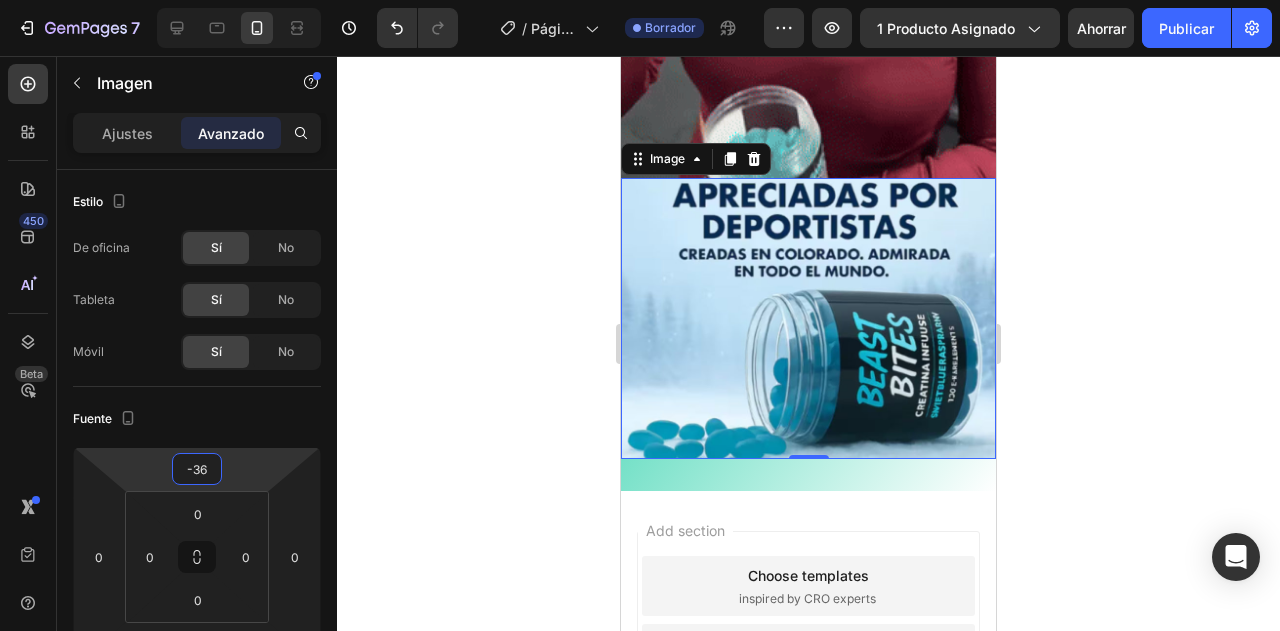 click 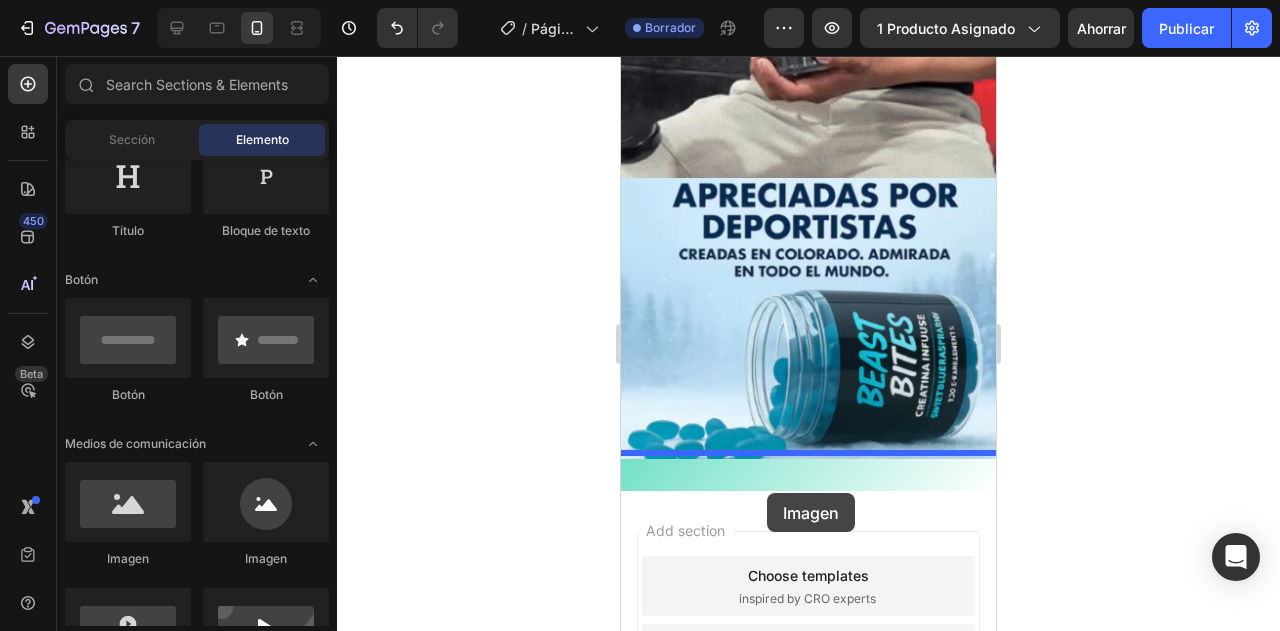 drag, startPoint x: 765, startPoint y: 569, endPoint x: 767, endPoint y: 493, distance: 76.02631 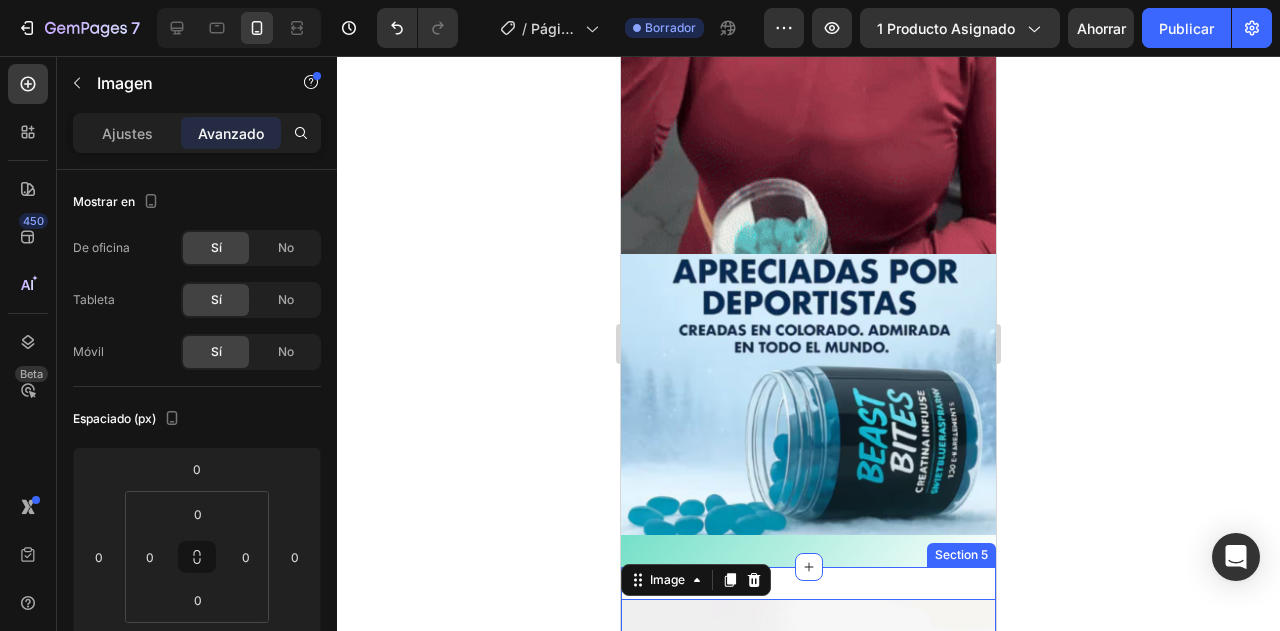 scroll, scrollTop: 1452, scrollLeft: 0, axis: vertical 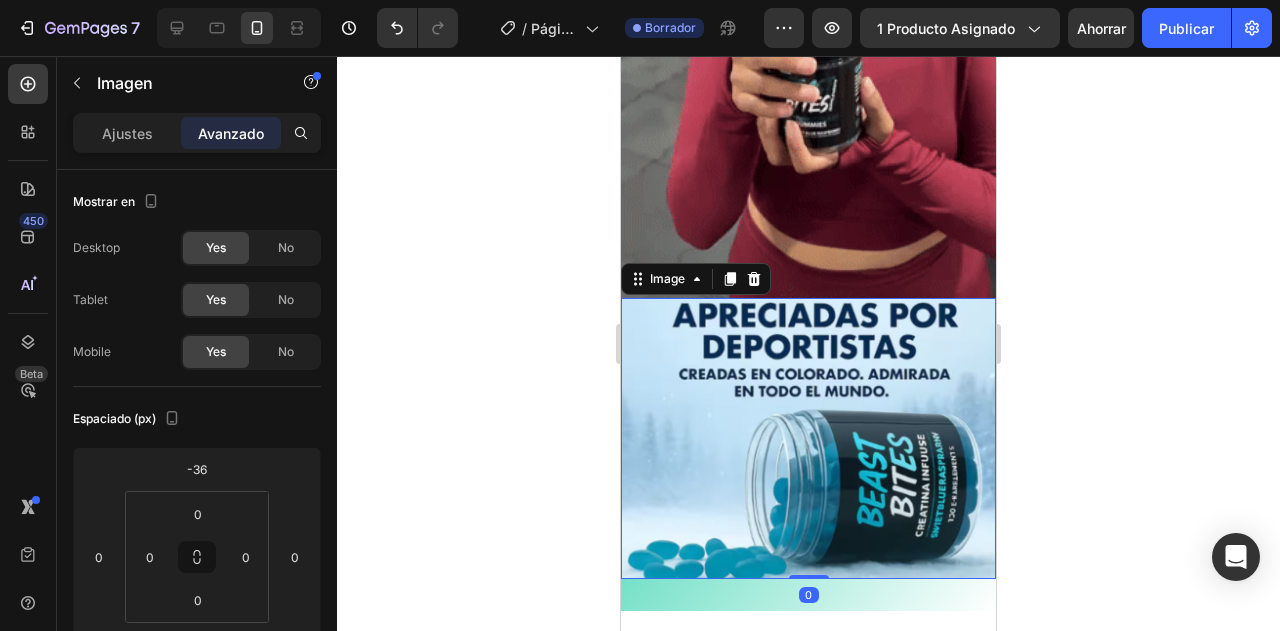 click at bounding box center (808, 438) 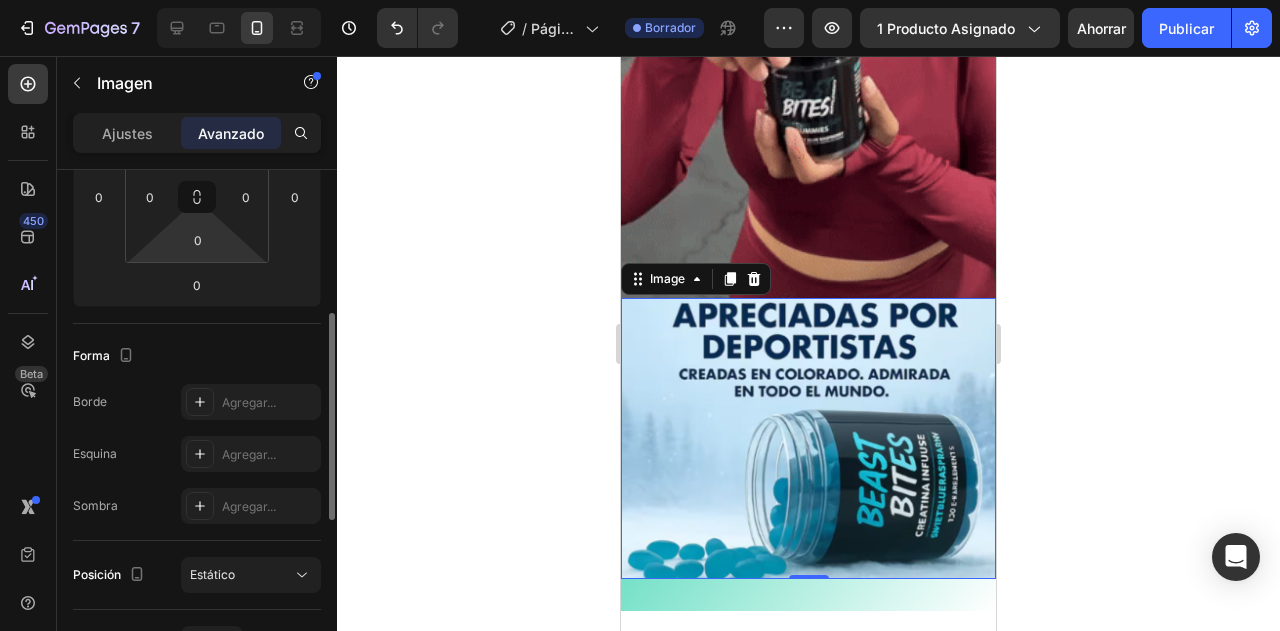 scroll, scrollTop: 240, scrollLeft: 0, axis: vertical 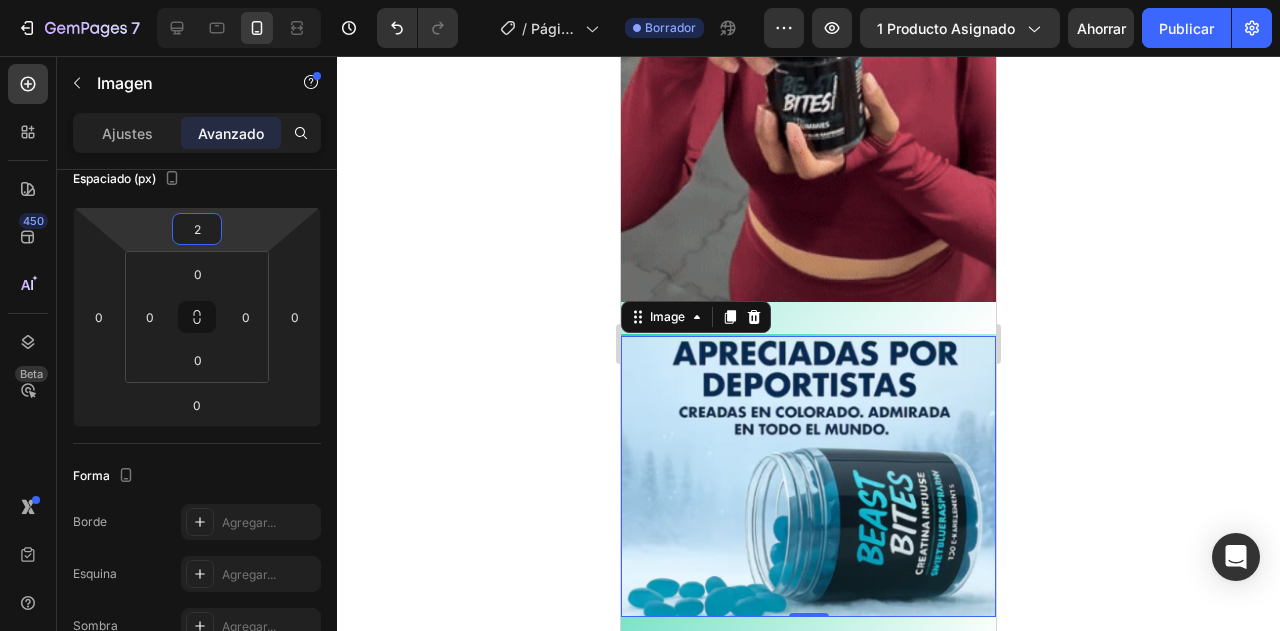 type on "-2" 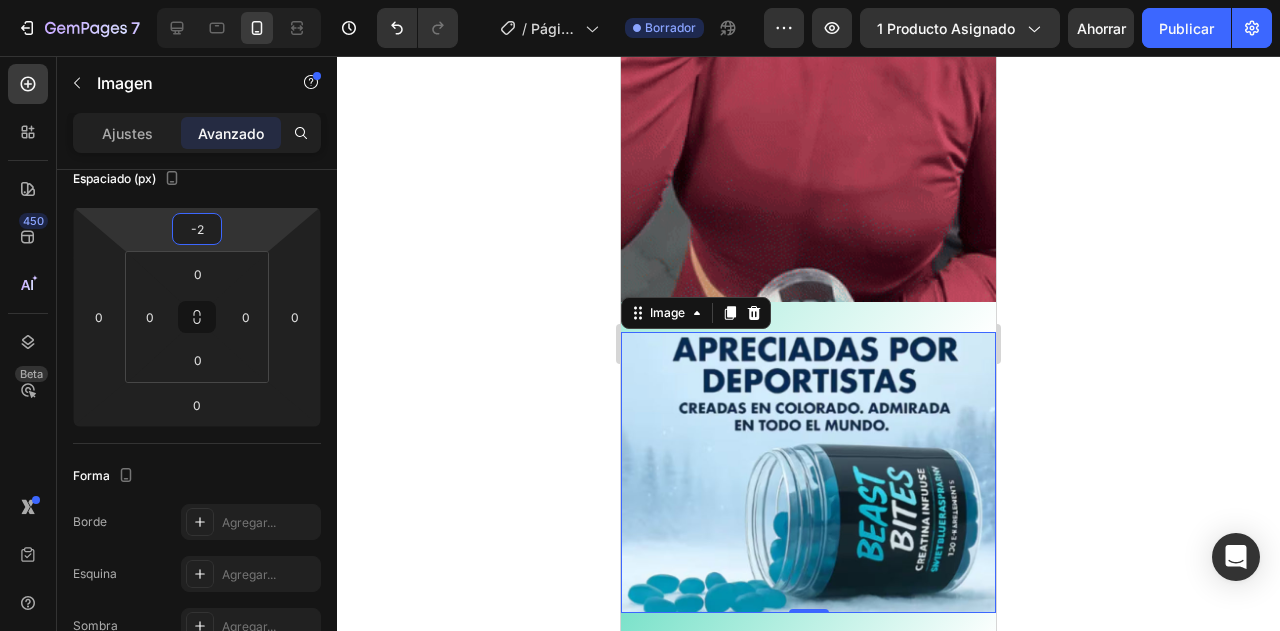 drag, startPoint x: 208, startPoint y: 246, endPoint x: 219, endPoint y: 229, distance: 20.248457 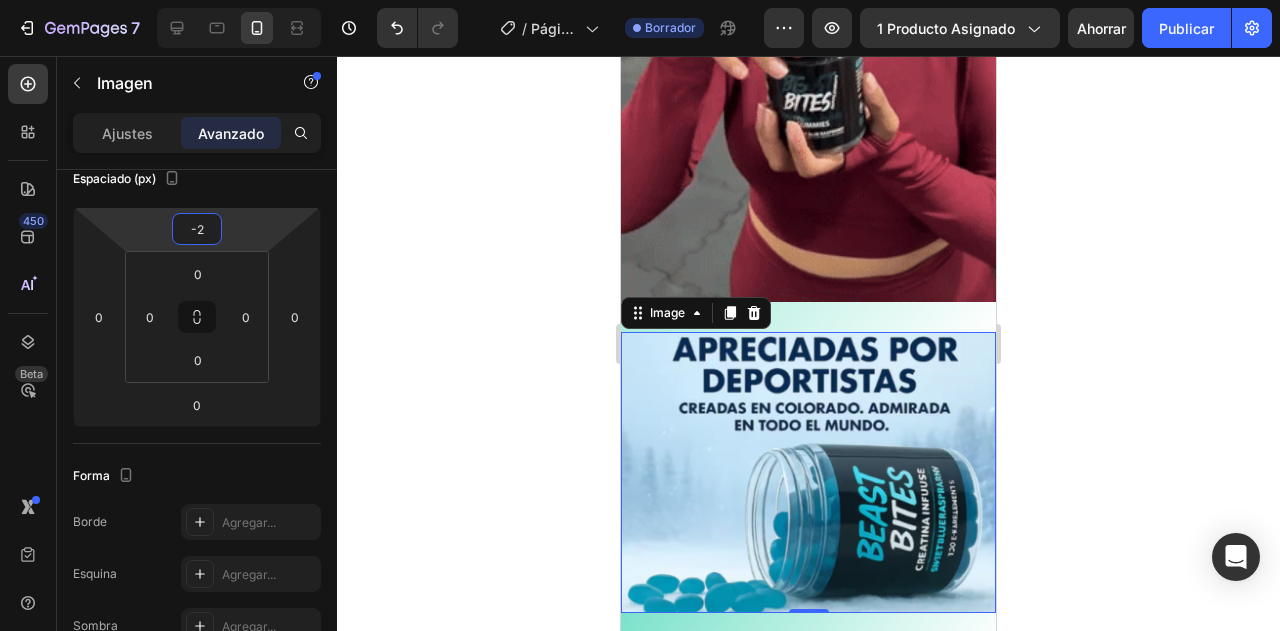 click on "7 Version history / Página del producto - 2 de agosto, 08:18:47 Borrador Avance 1 producto asignado Ahorrar Publicar 450 Beta Sections(30) Elementos(84) Sección Elemento Sección de héroes Detalle del producto Marcas Insignias de confianza Garantizar Desglose del producto Cómo utilizar Testimonios Comparar Manojo Preguntas frecuentes Prueba social Historia de la marca Lista de productos Recopilación Lista de blogs Contacto Sticky Añadir al carrito Pie de página personalizado Explorar la biblioteca 450 Disposición
Fila
Fila
Fila
Fila Texto
Título
Bloque de texto Botón
Botón
Botón Medios de comunicación Imagen" at bounding box center (640, 0) 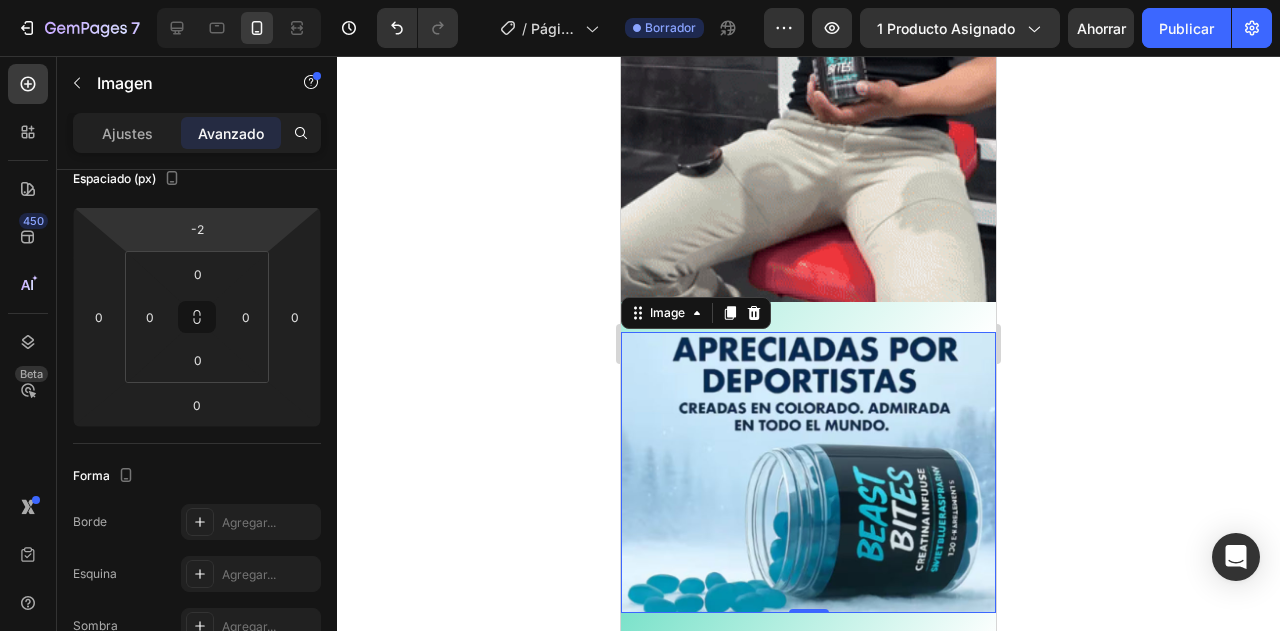 click 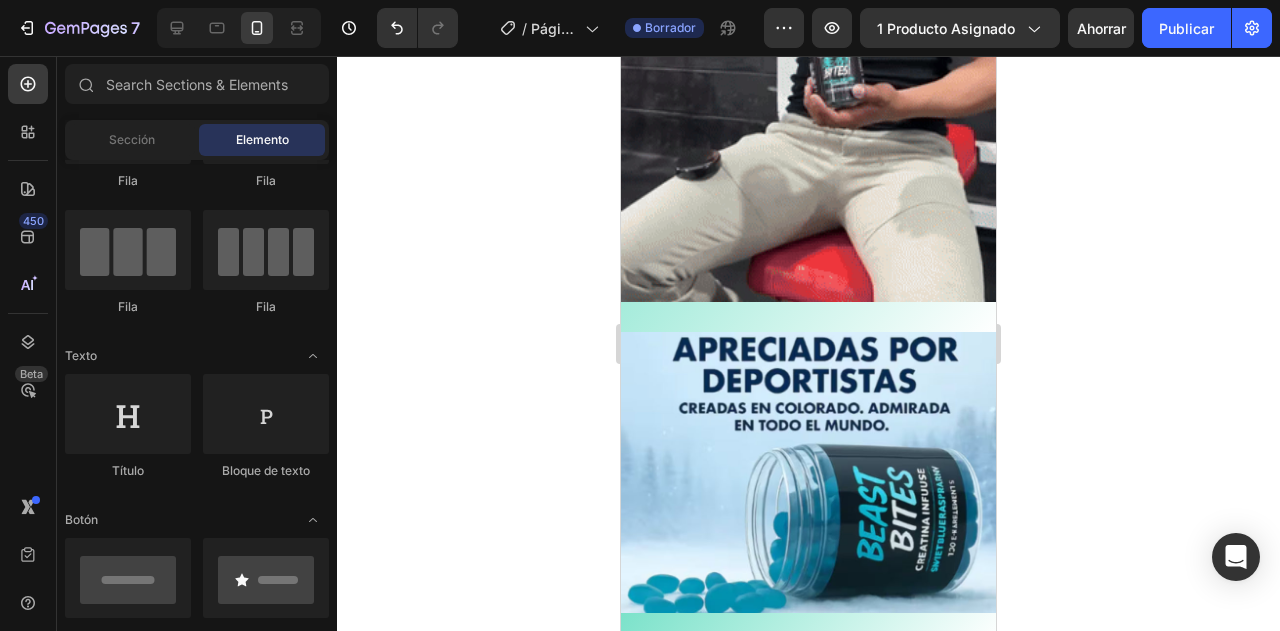 scroll, scrollTop: 0, scrollLeft: 0, axis: both 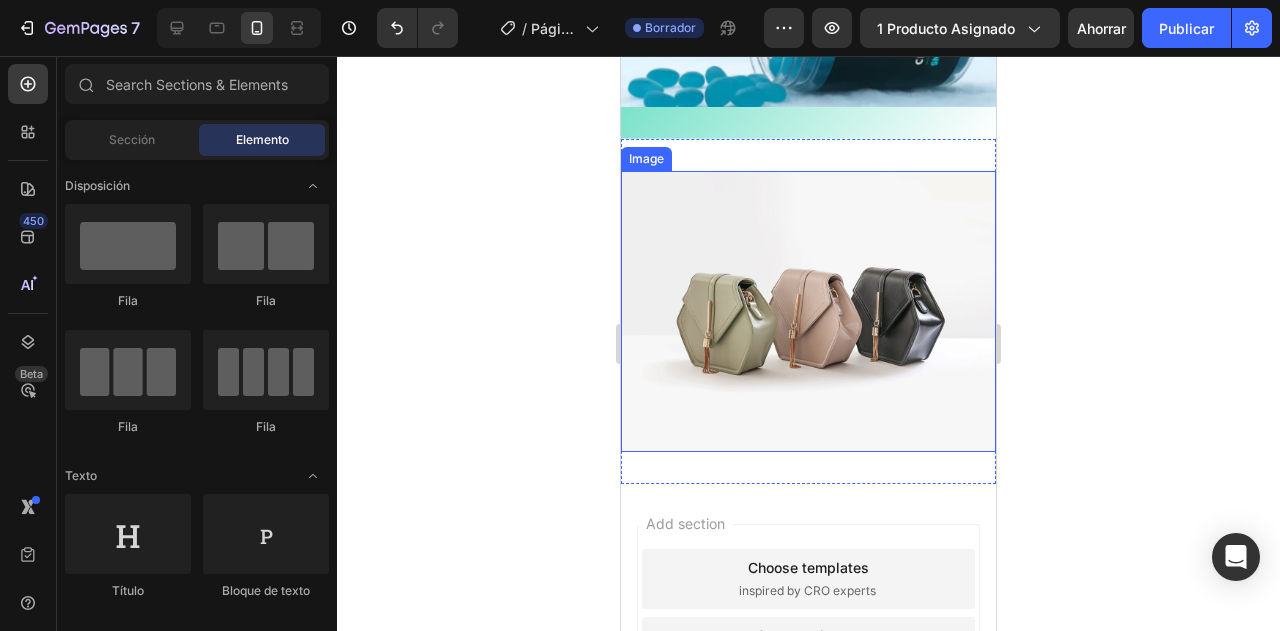 click at bounding box center [808, 311] 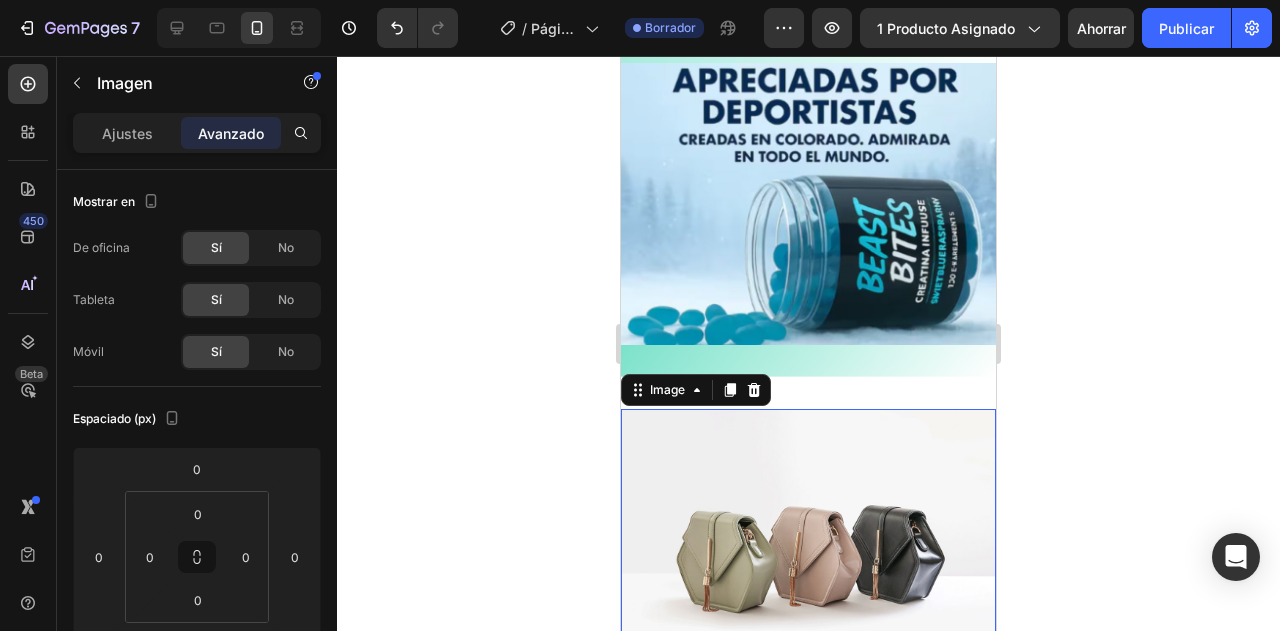 scroll, scrollTop: 1478, scrollLeft: 0, axis: vertical 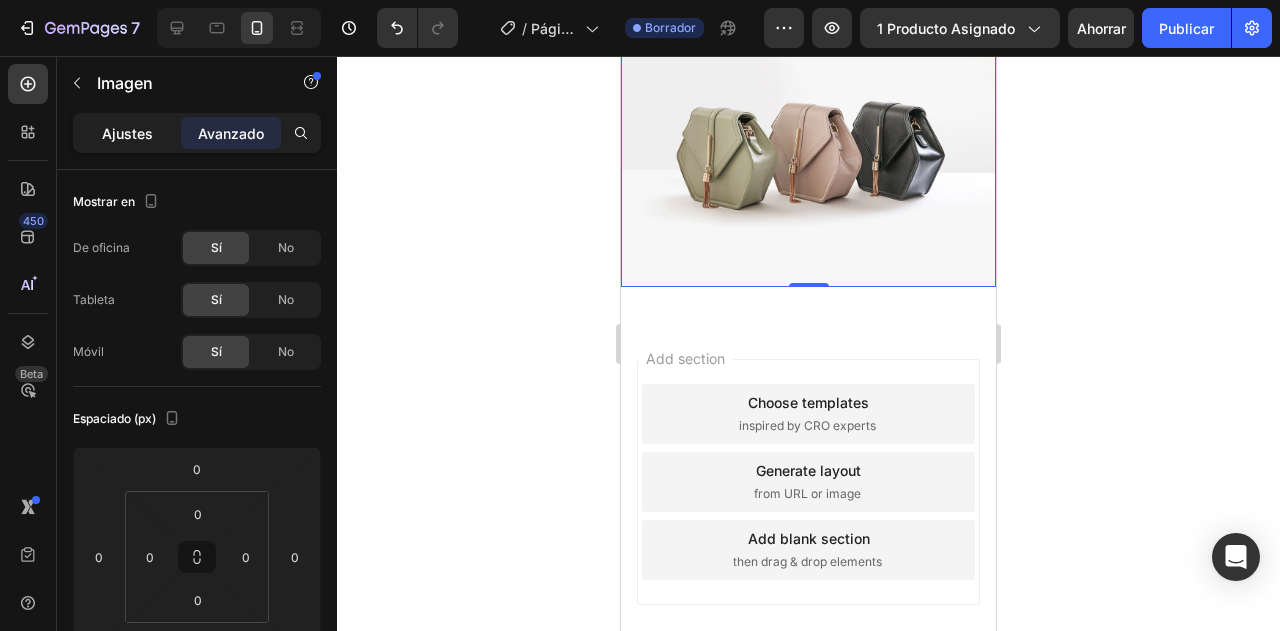 click on "Ajustes" at bounding box center (127, 133) 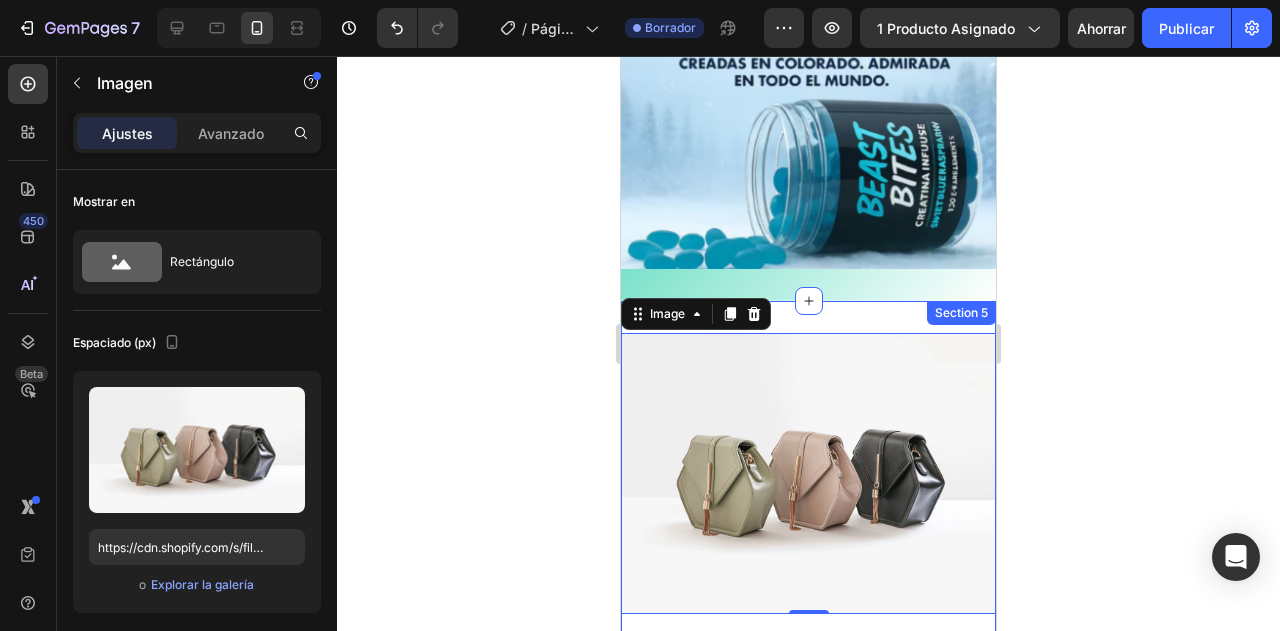 scroll, scrollTop: 1118, scrollLeft: 0, axis: vertical 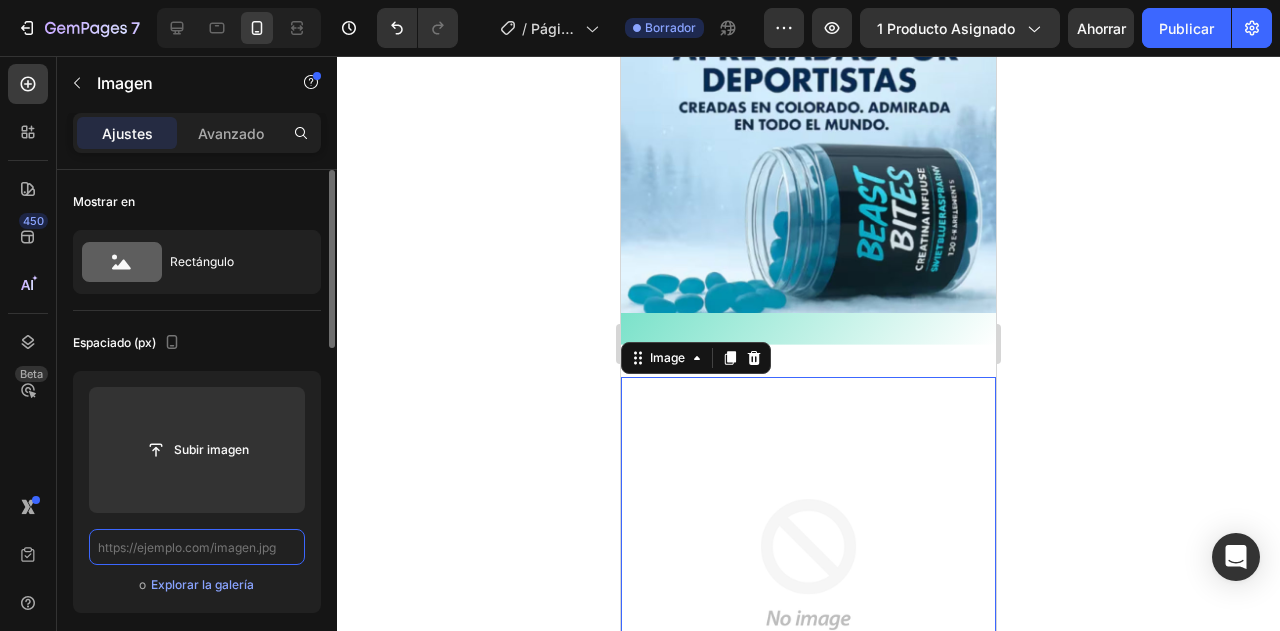 paste on "https://cdn.shopify.com/s/files/1/0691/0269/8635/files/Captura_de_pantalla_2025-08-02_071218.avif?v=1754141863" 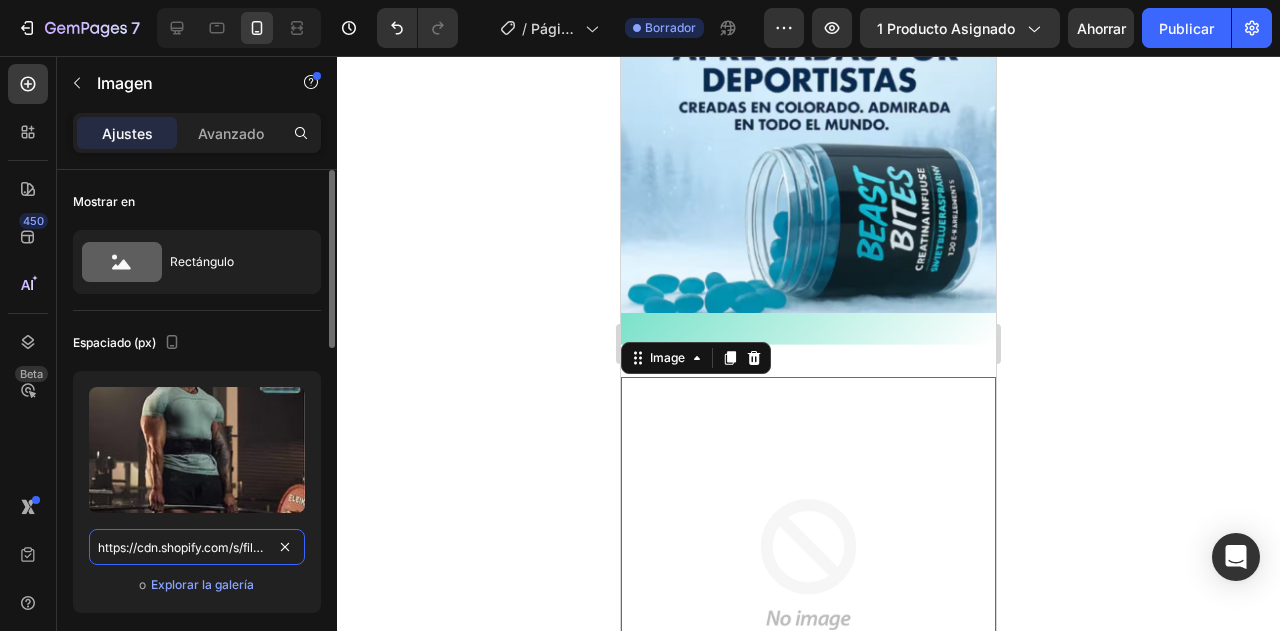 scroll, scrollTop: 0, scrollLeft: 492, axis: horizontal 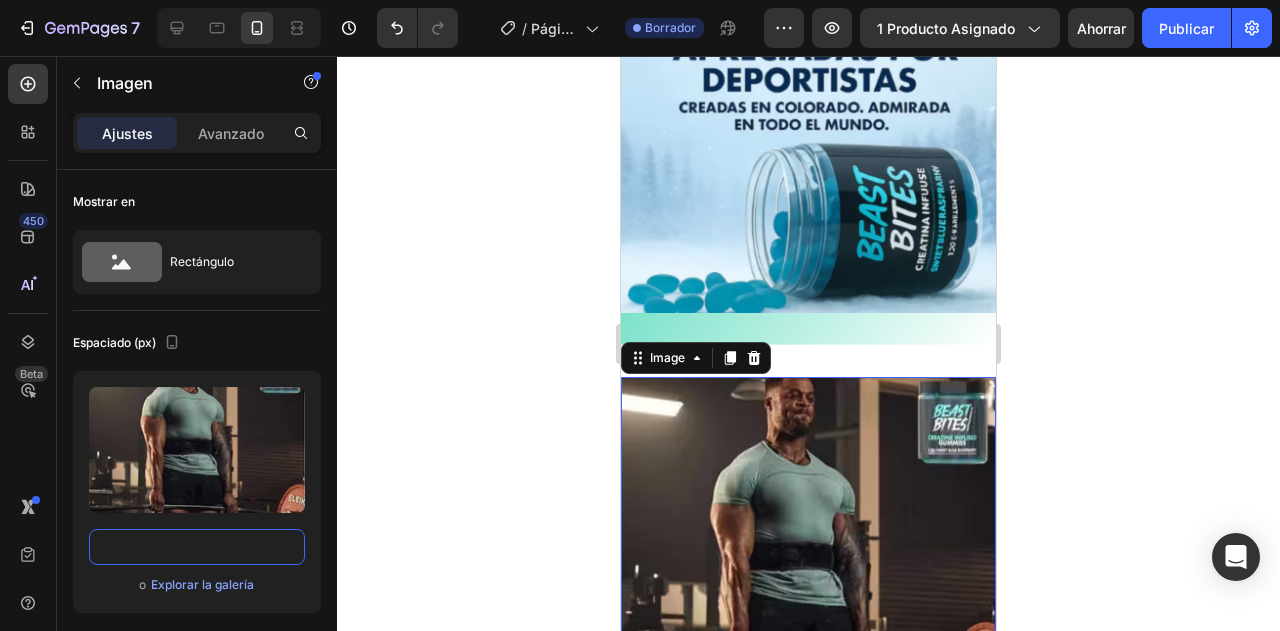 type on "https://cdn.shopify.com/s/files/1/0691/0269/8635/files/Captura_de_pantalla_2025-08-02_071218.avif?v=1754141863" 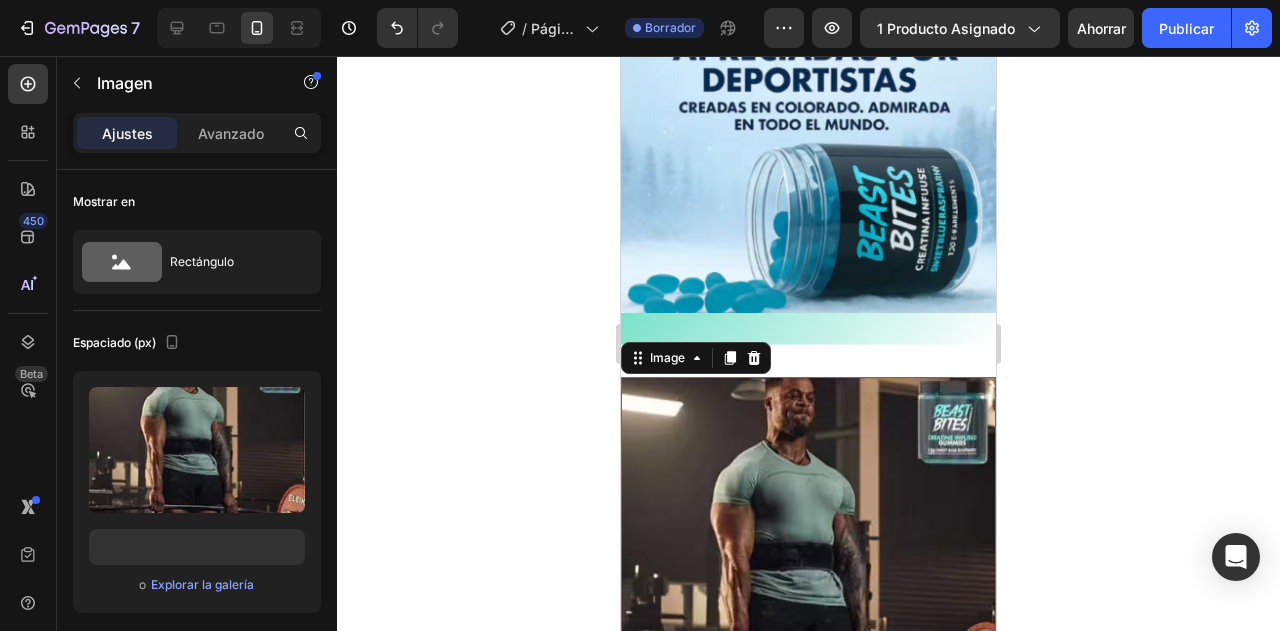 click 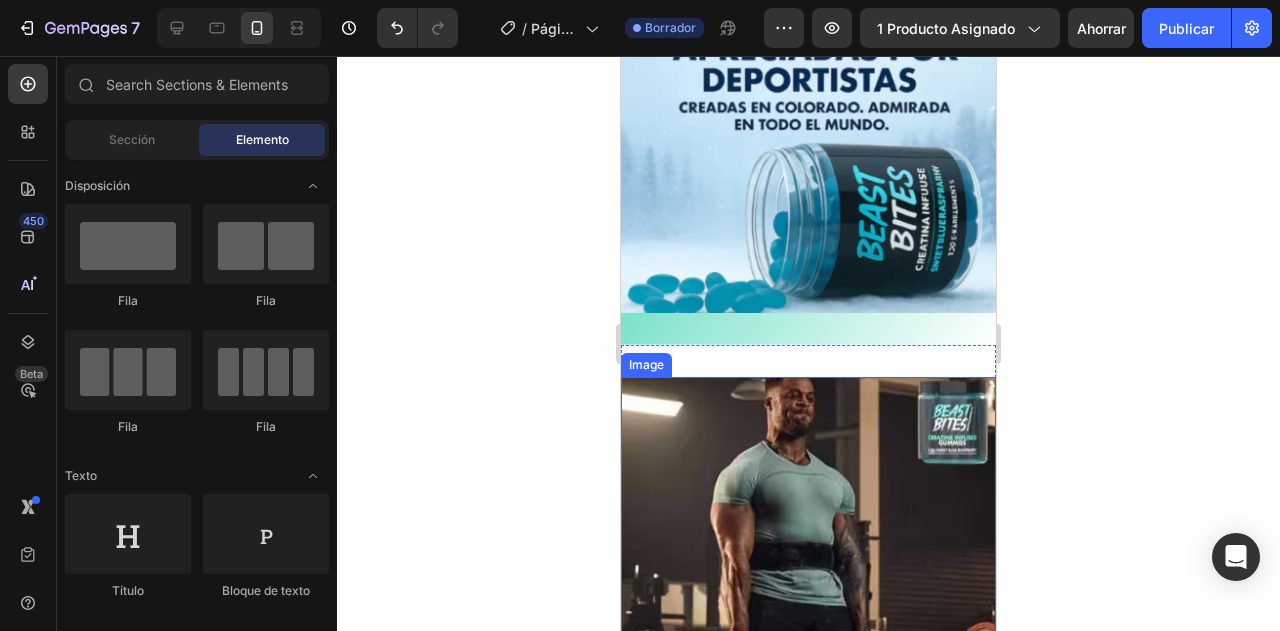 scroll, scrollTop: 1238, scrollLeft: 0, axis: vertical 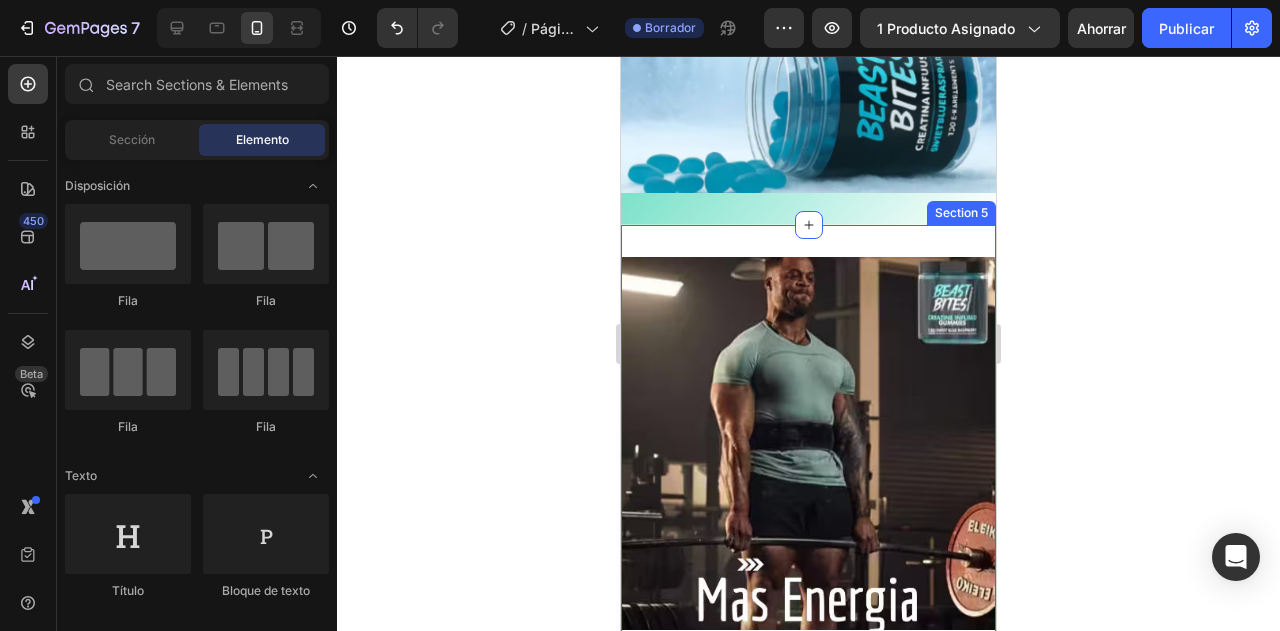 click on "Image Section 5" at bounding box center (808, 443) 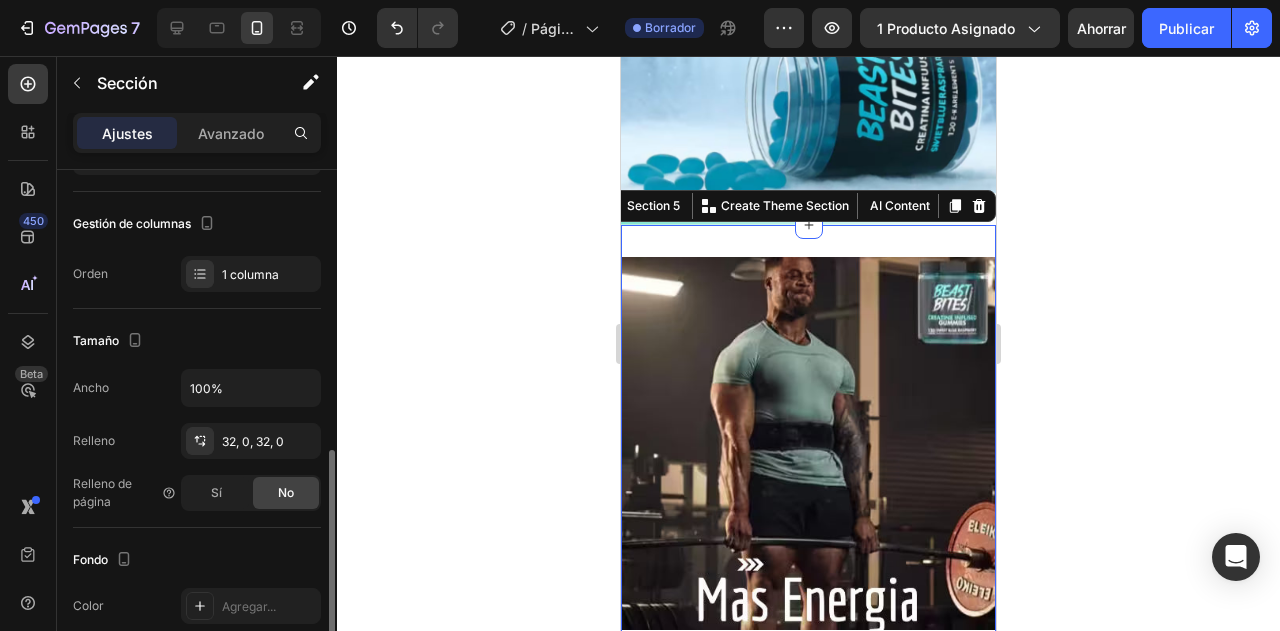 scroll, scrollTop: 360, scrollLeft: 0, axis: vertical 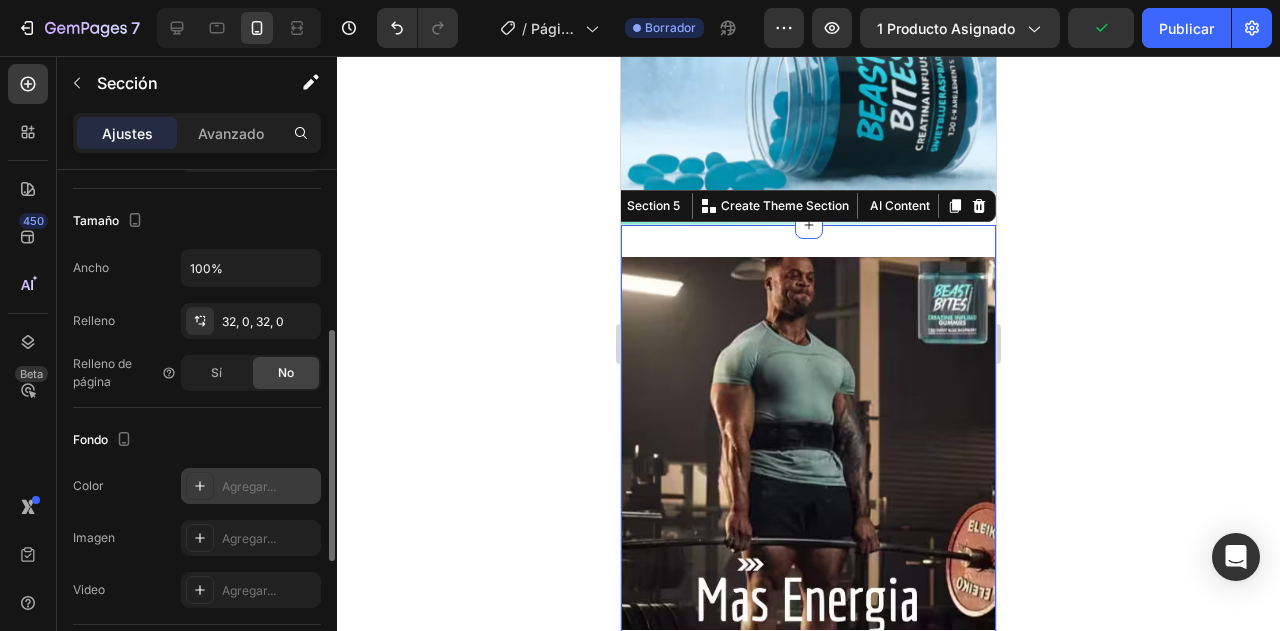 click on "Agregar..." at bounding box center (249, 486) 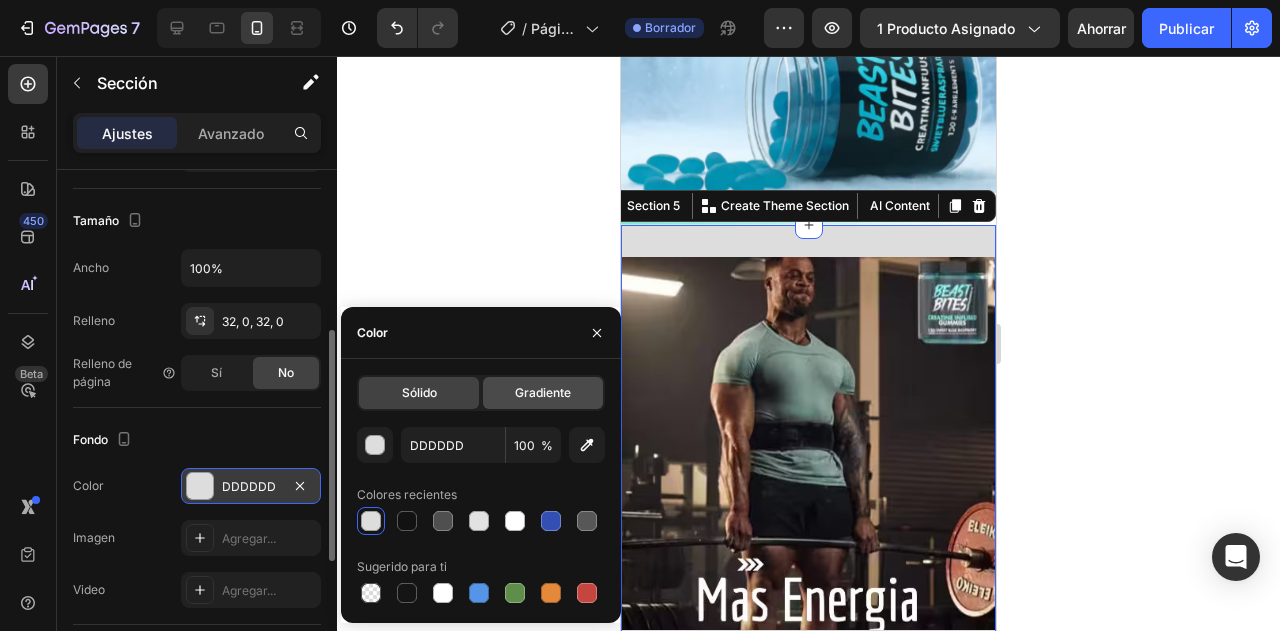 click on "Gradiente" at bounding box center (543, 392) 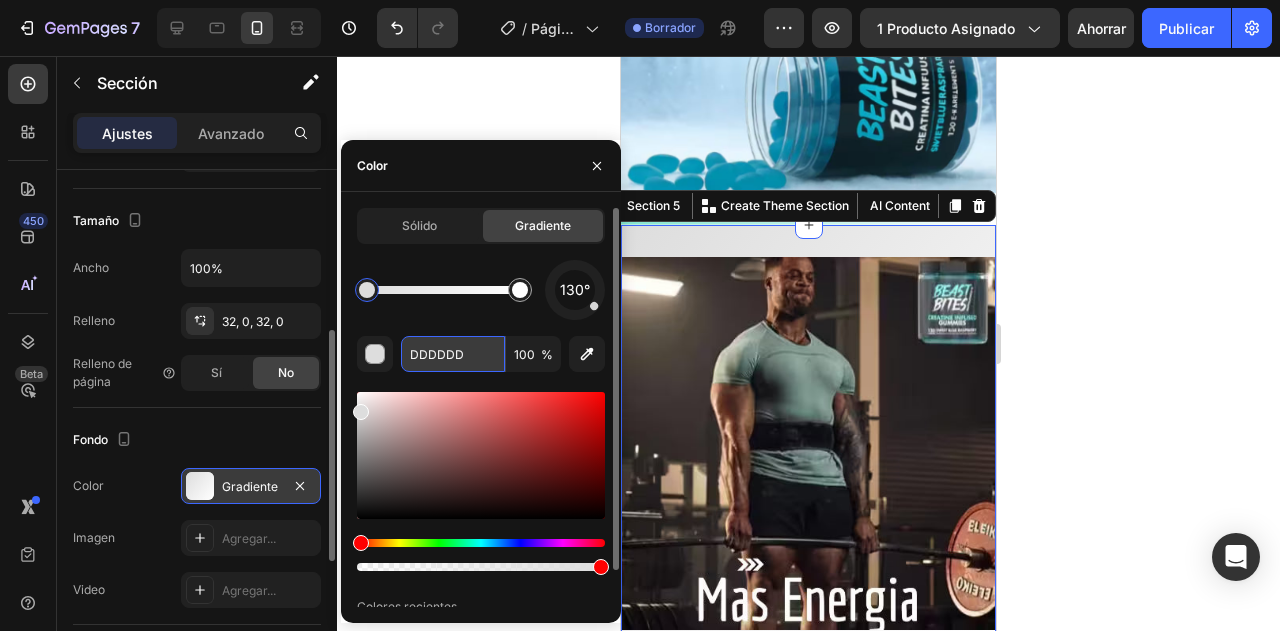 click on "DDDDDD" at bounding box center [453, 354] 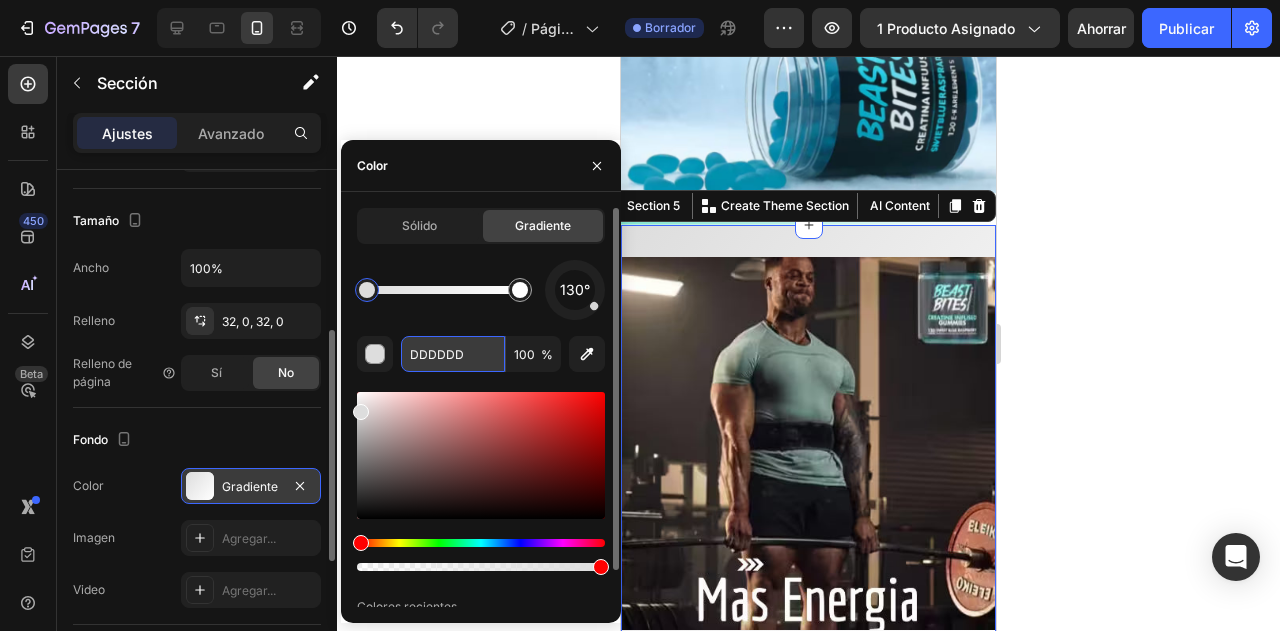 paste on "2ED1AB" 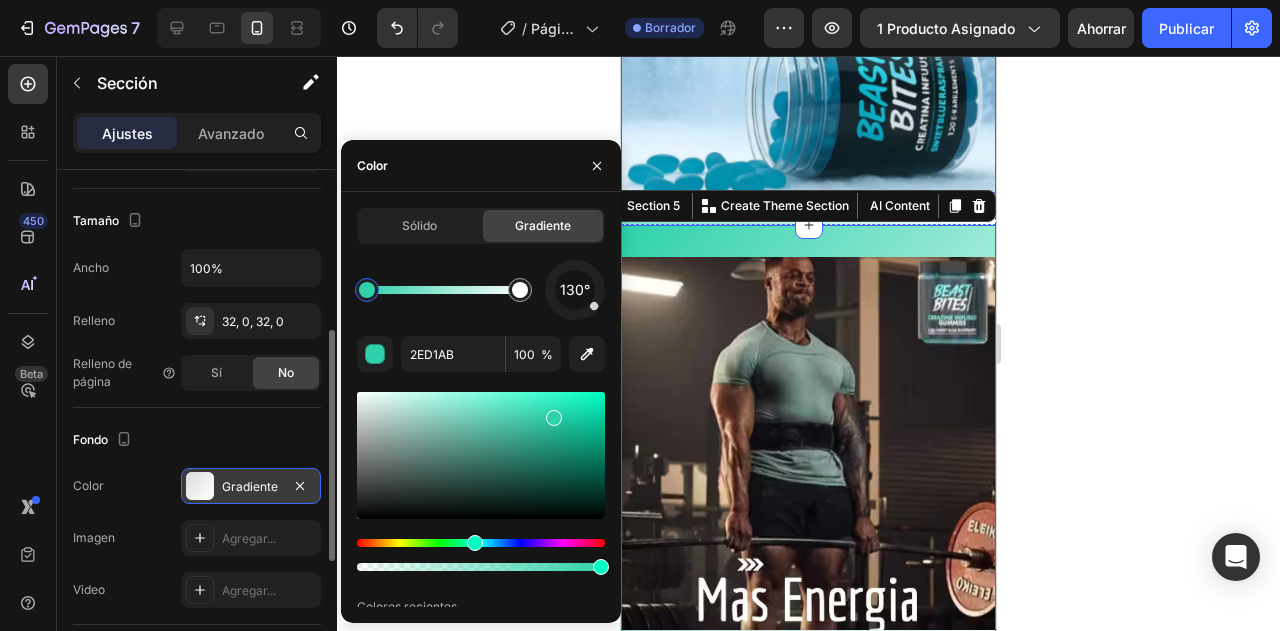 click 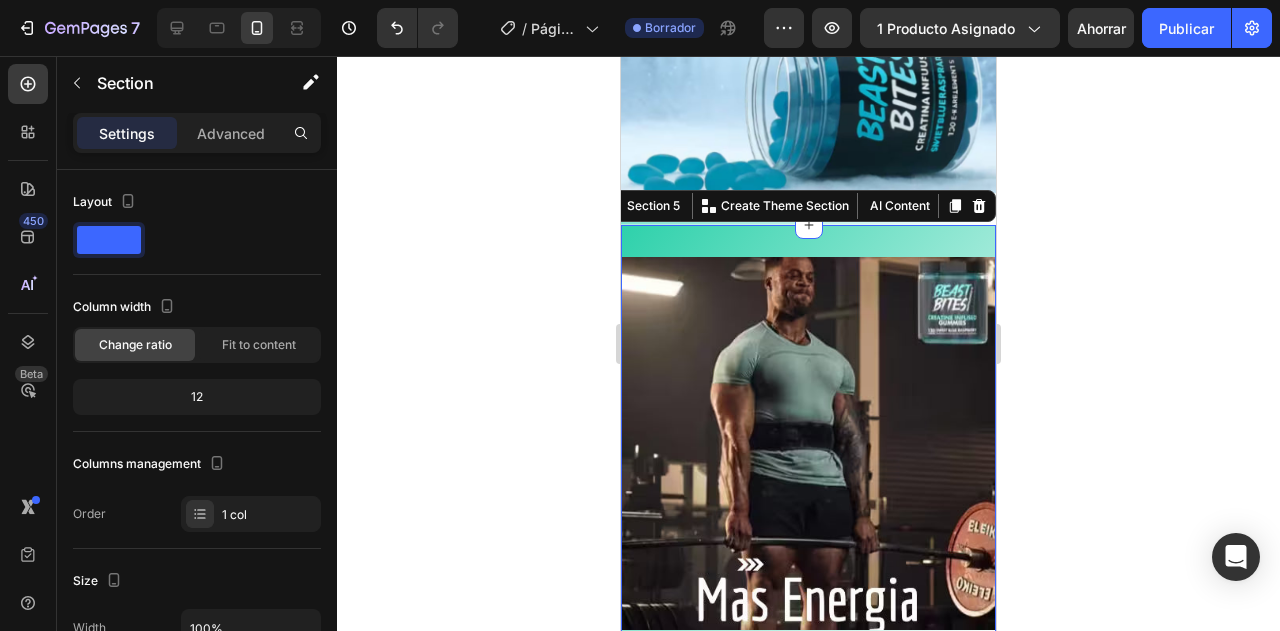 click on "Image Section 5   You can create reusable sections Create Theme Section AI Content Write with GemAI What would you like to describe here? Tone and Voice Persuasive Product Crema Hidratante 💙🩷 7 Bioaqua 💙🩷 Vegana con Acido Hialuronico 🎁OFERTA! Show more Generate" at bounding box center (808, 443) 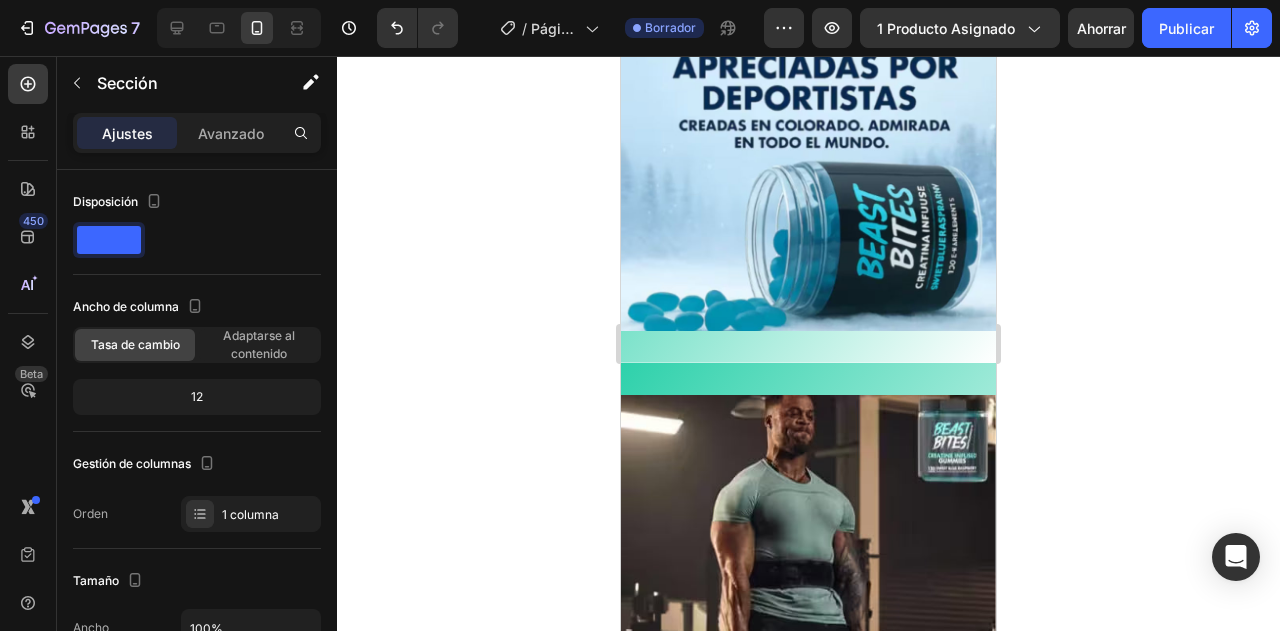 scroll, scrollTop: 1718, scrollLeft: 0, axis: vertical 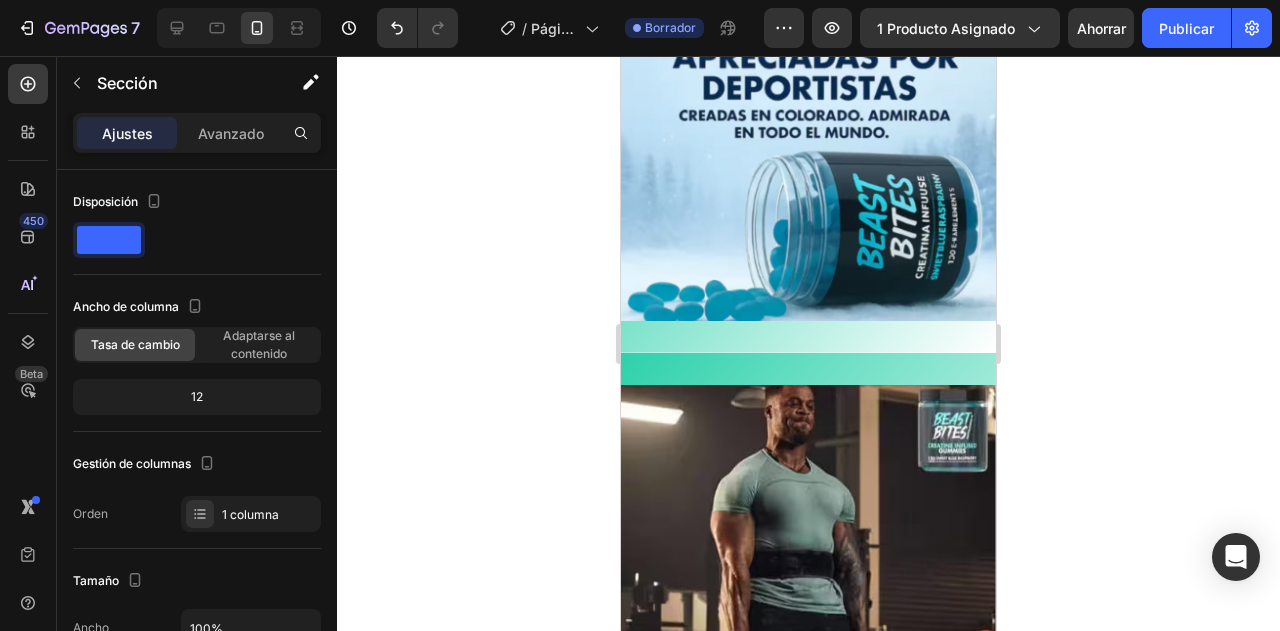 click on "Image Section 5" at bounding box center [808, 571] 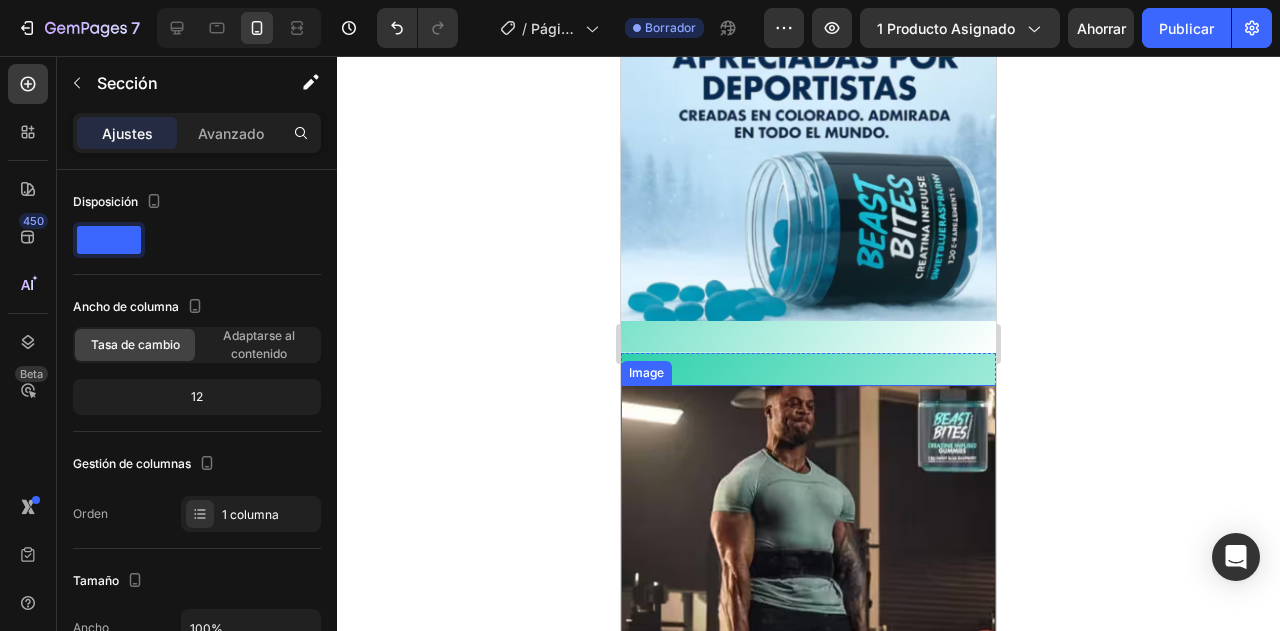 click at bounding box center [808, 571] 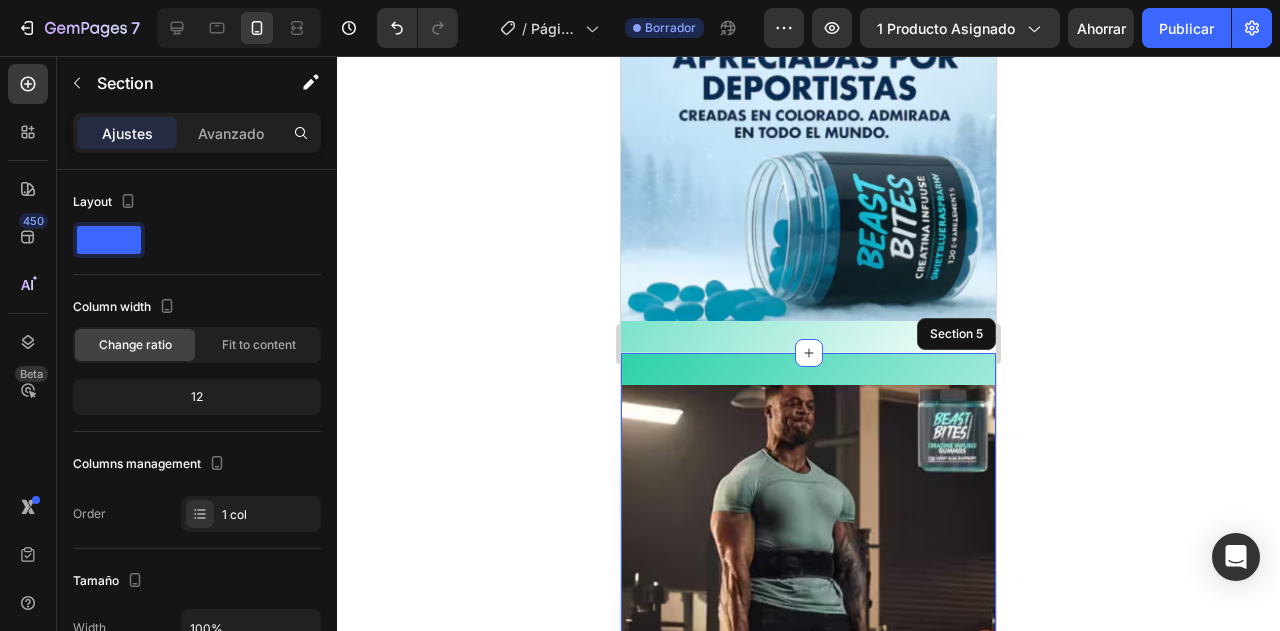 click on "Image   0 Section 5" at bounding box center [808, 571] 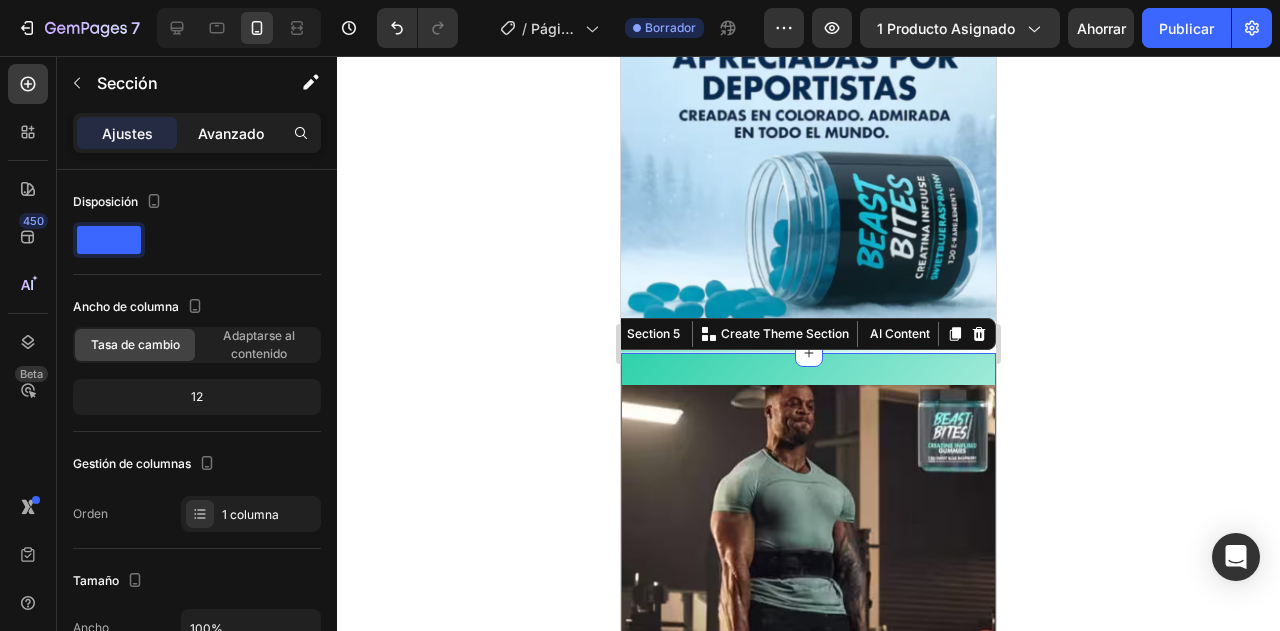 click on "Avanzado" at bounding box center [231, 133] 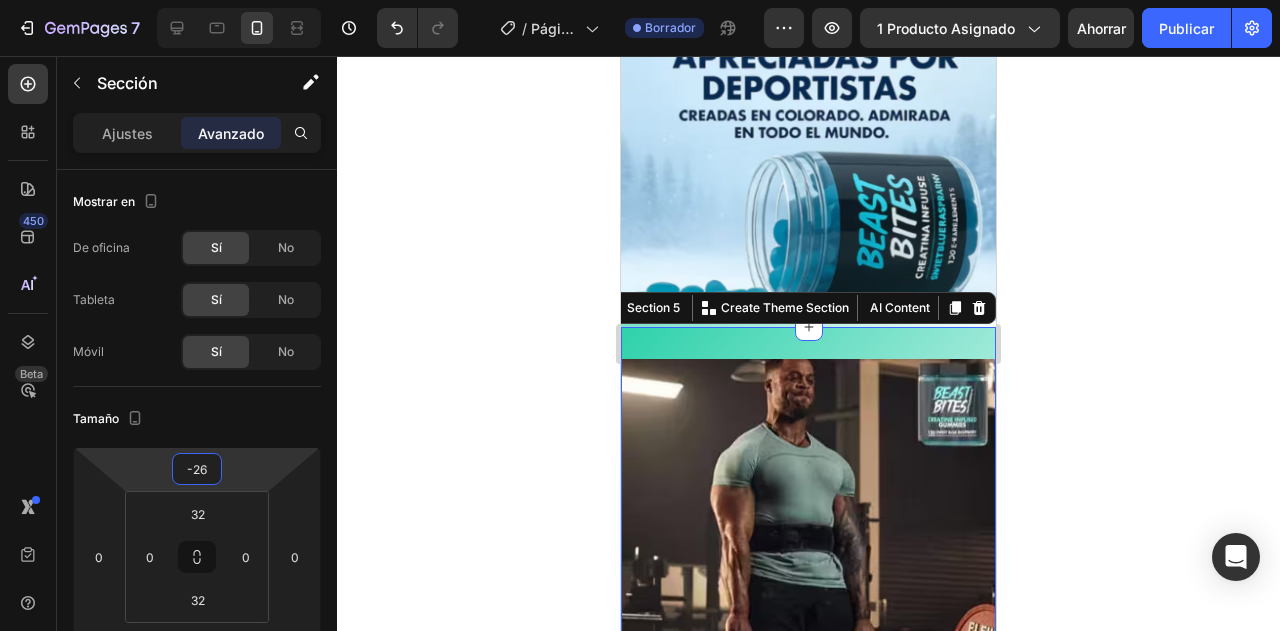 type on "-30" 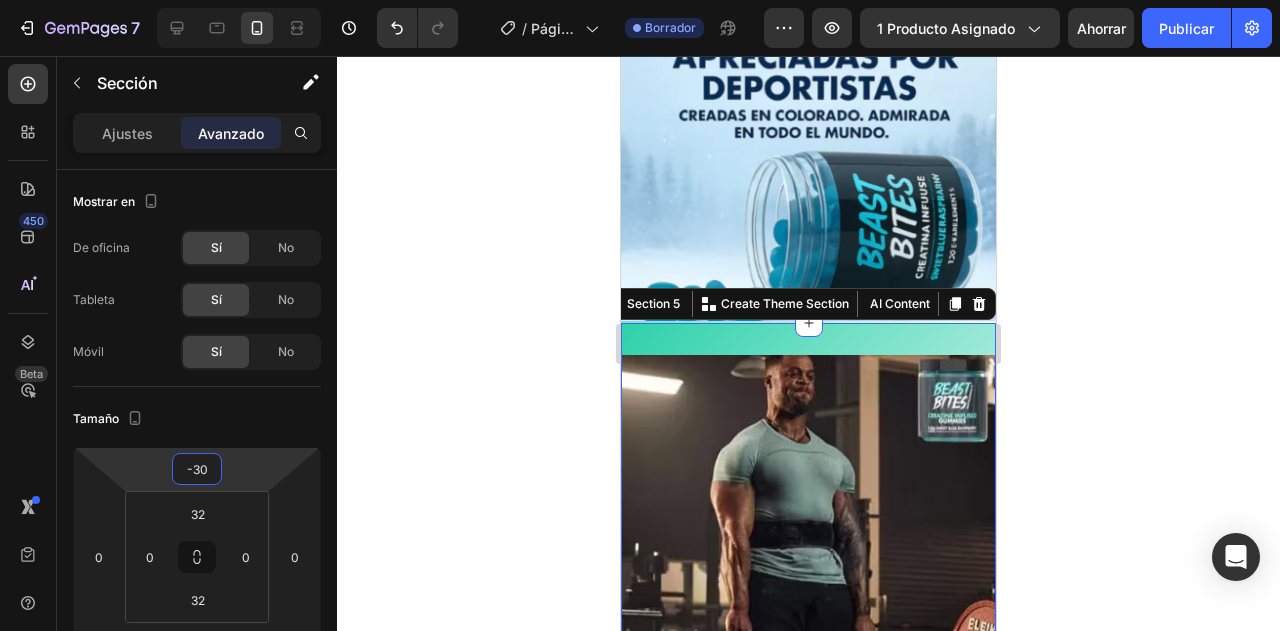 drag, startPoint x: 240, startPoint y: 482, endPoint x: 239, endPoint y: 497, distance: 15.033297 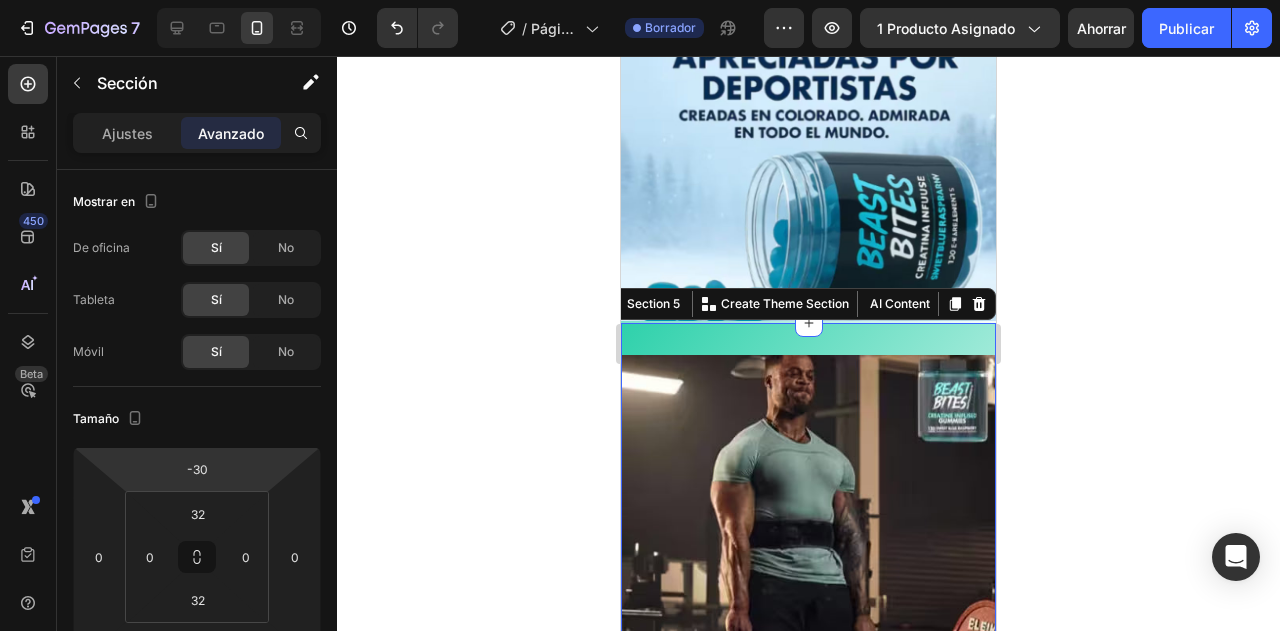 click 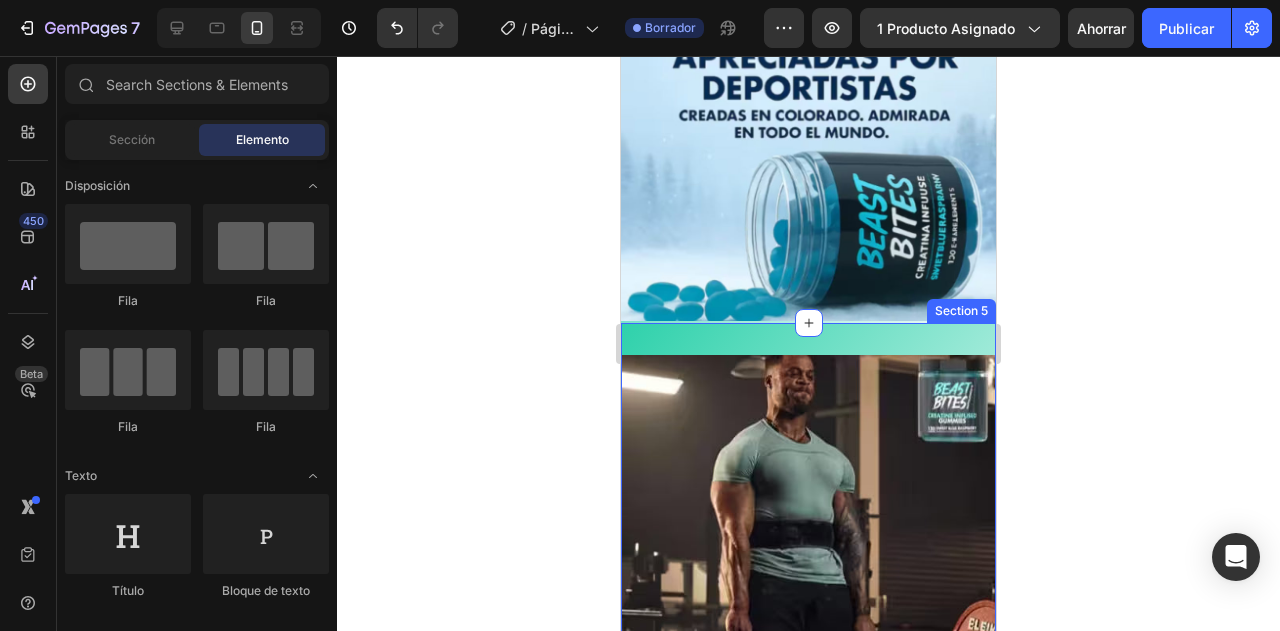 click on "Image Section 5" at bounding box center [808, 541] 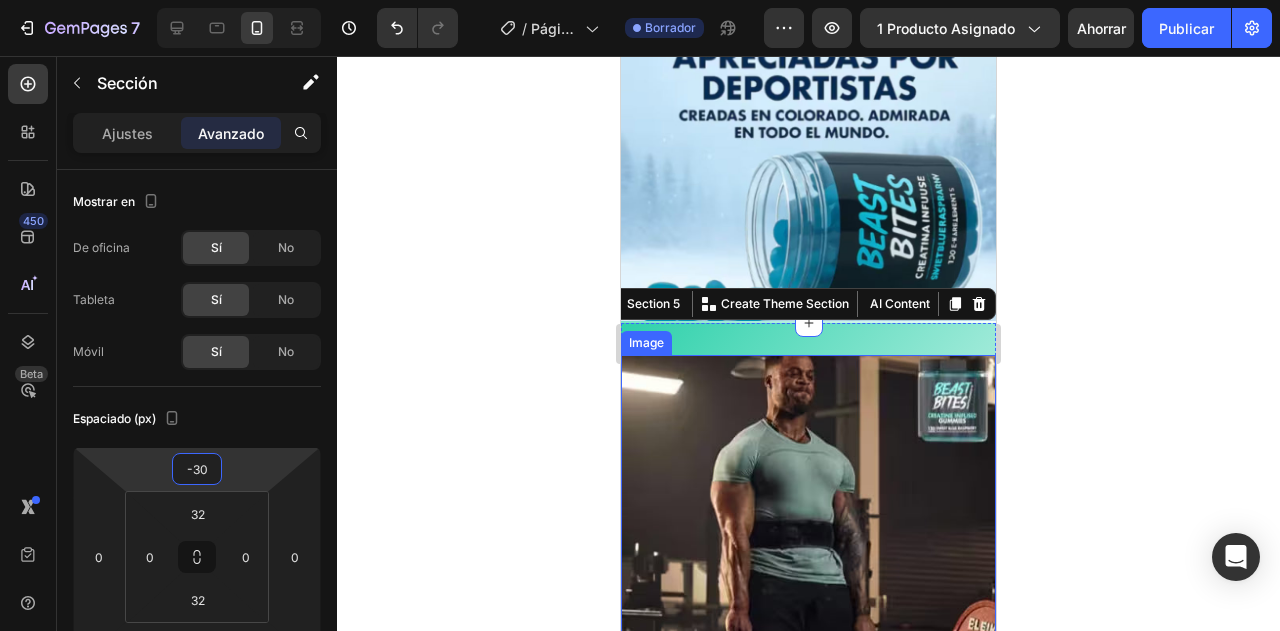 type on "-32" 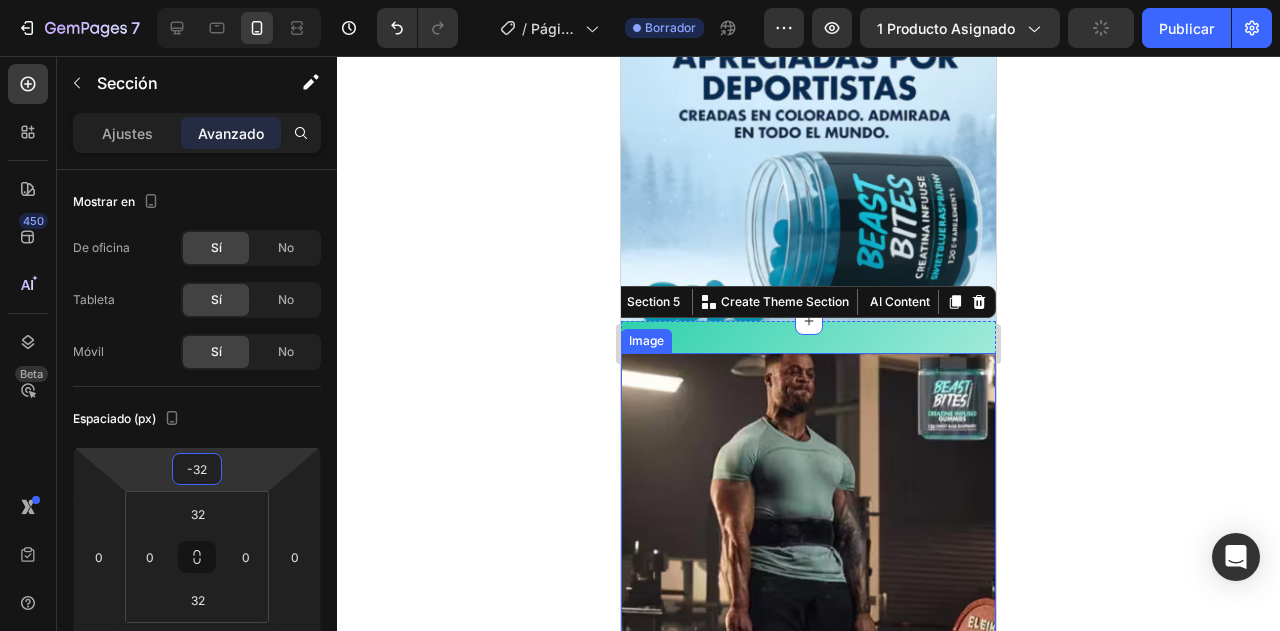 click on "7 Version history / Página del producto - 2 de agosto, 08:18:47 Borrador Avance 1 producto asignado Publicar 450 Beta Sections(30) Elementos(84) Sección Elemento Sección de héroes Detalle del producto Marcas Insignias de confianza Garantizar Desglose del producto Cómo utilizar Testimonios Comparar Manojo Preguntas frecuentes Prueba social Historia de la marca Lista de productos Recopilación Lista de blogs Contacto Sticky Añadir al carrito Pie de página personalizado Explorar la biblioteca 450 Disposición
Fila
Fila
Fila
Fila Texto
Título
Bloque de texto Botón
Botón
Botón Medios de comunicación" at bounding box center (640, 0) 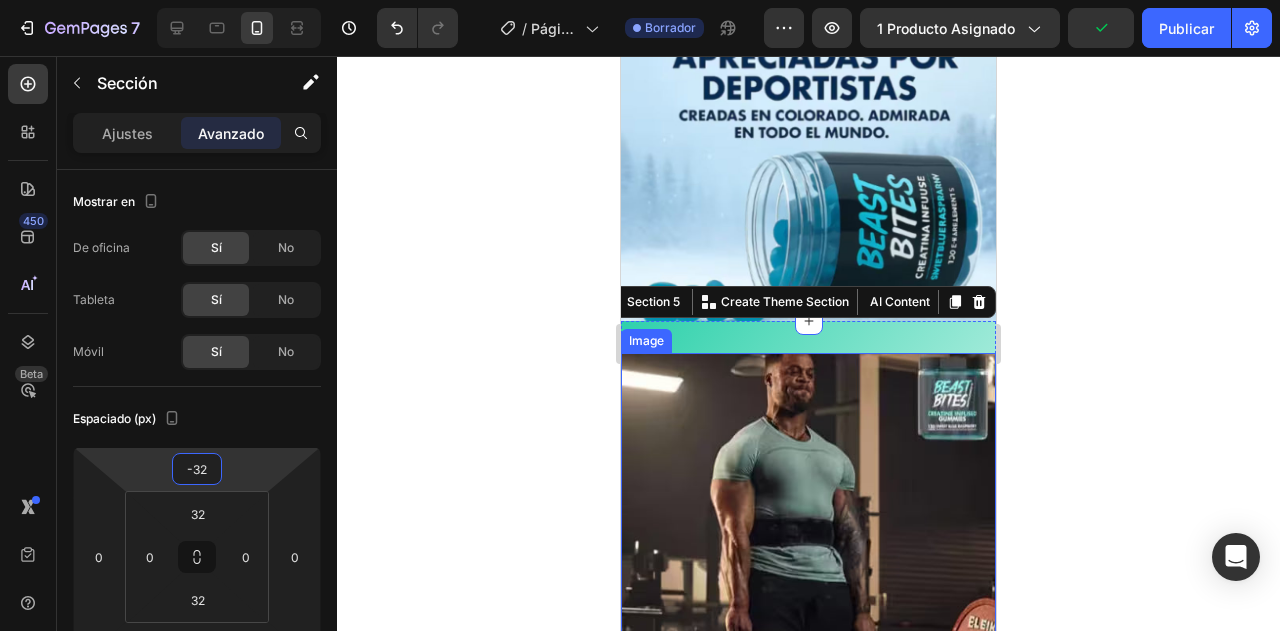 click 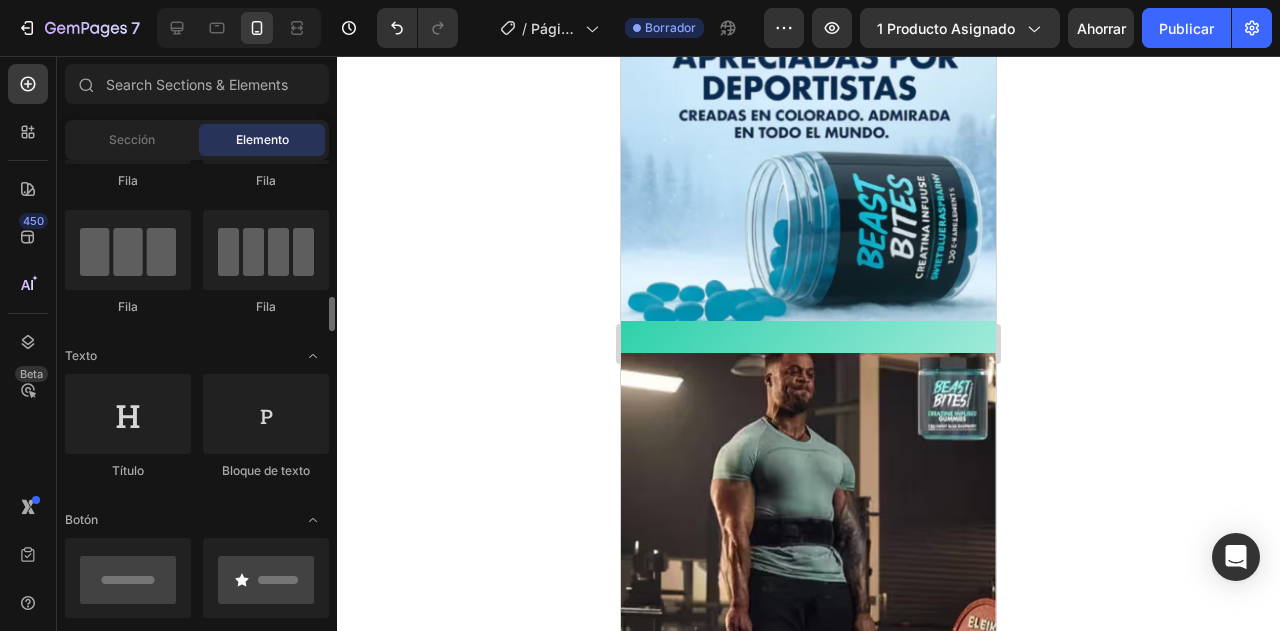 scroll, scrollTop: 240, scrollLeft: 0, axis: vertical 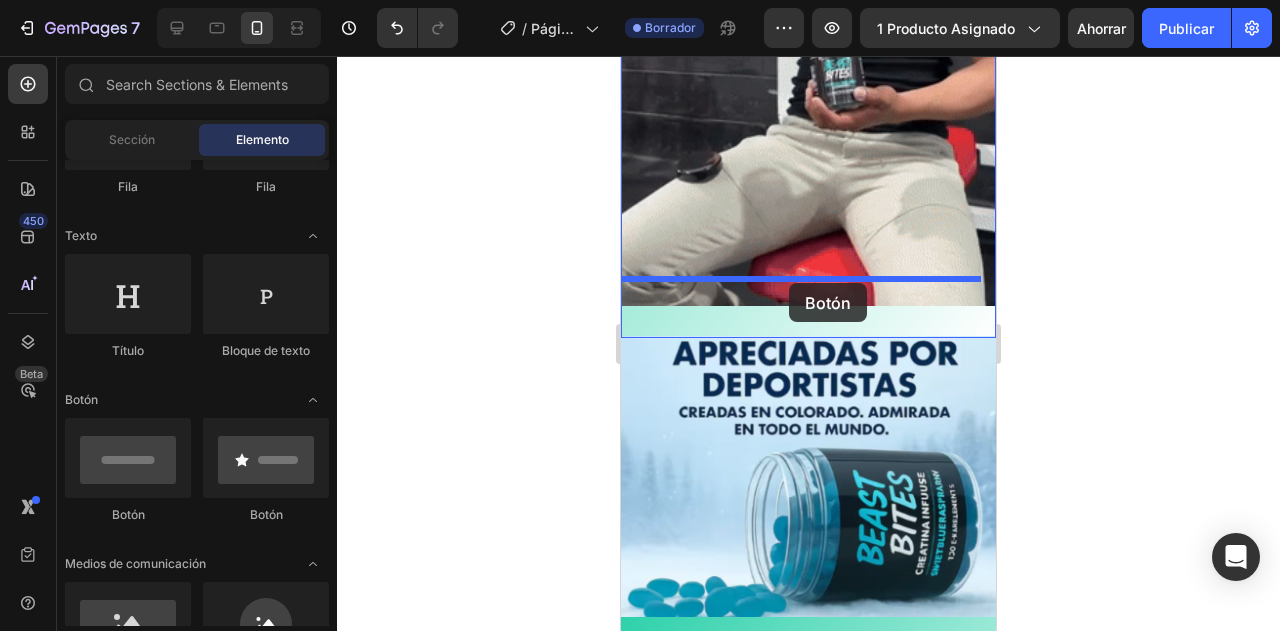 drag, startPoint x: 783, startPoint y: 519, endPoint x: 789, endPoint y: 283, distance: 236.07626 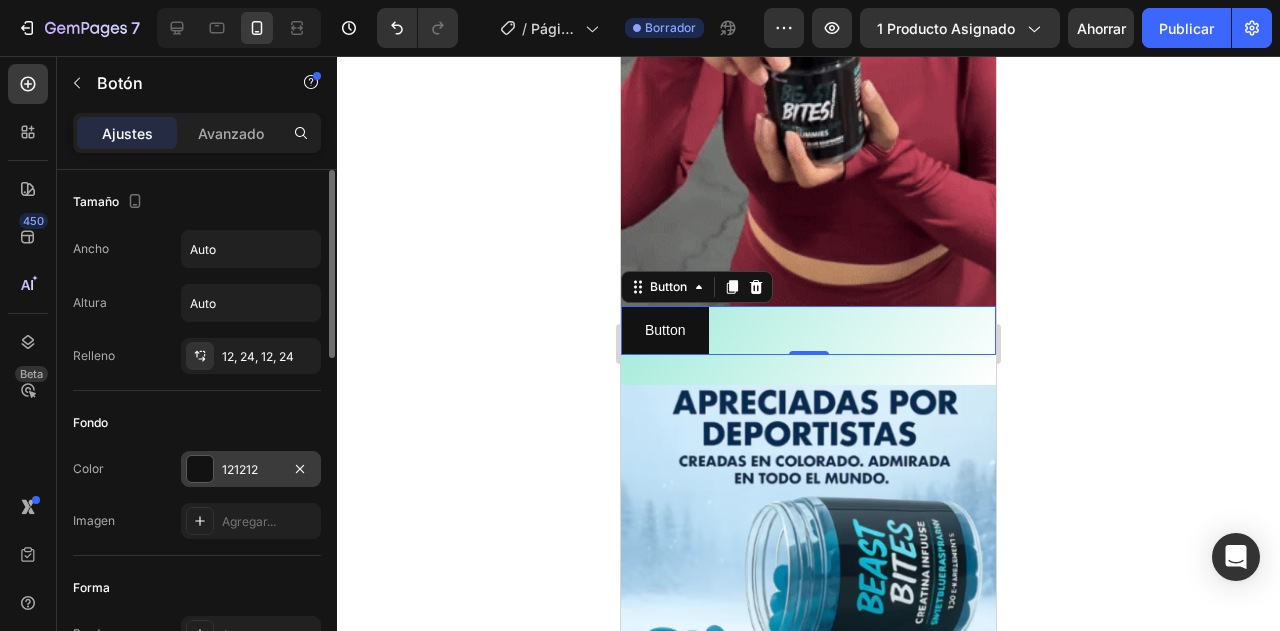 scroll, scrollTop: 240, scrollLeft: 0, axis: vertical 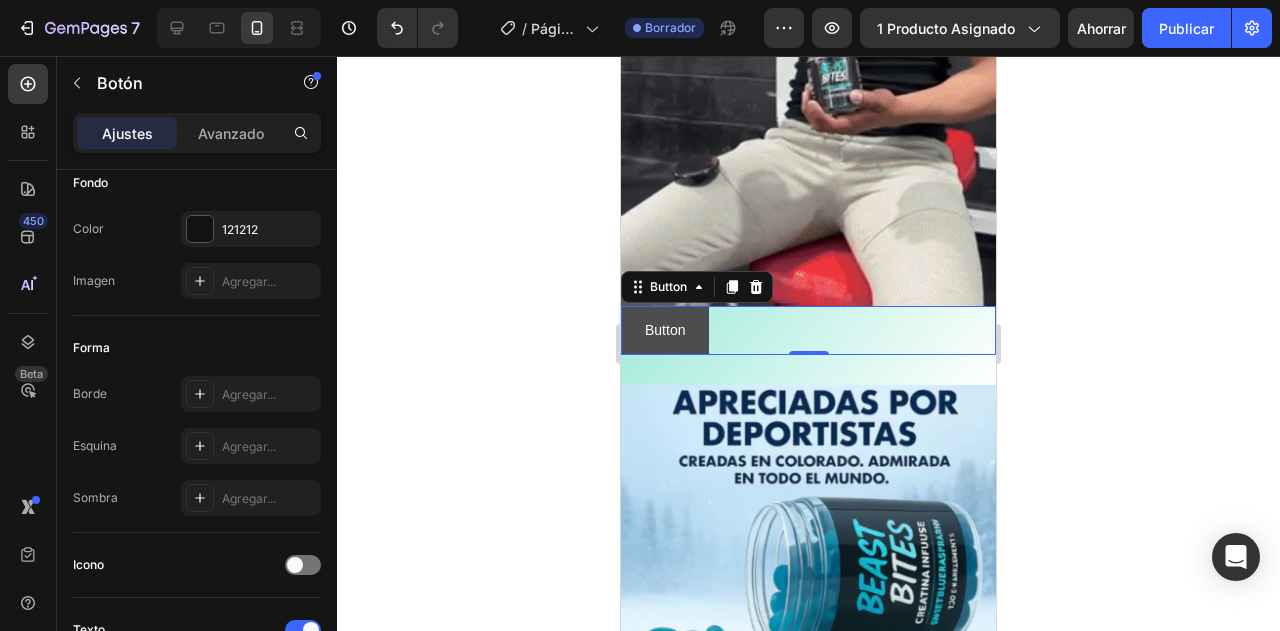 click on "Button" at bounding box center (665, 330) 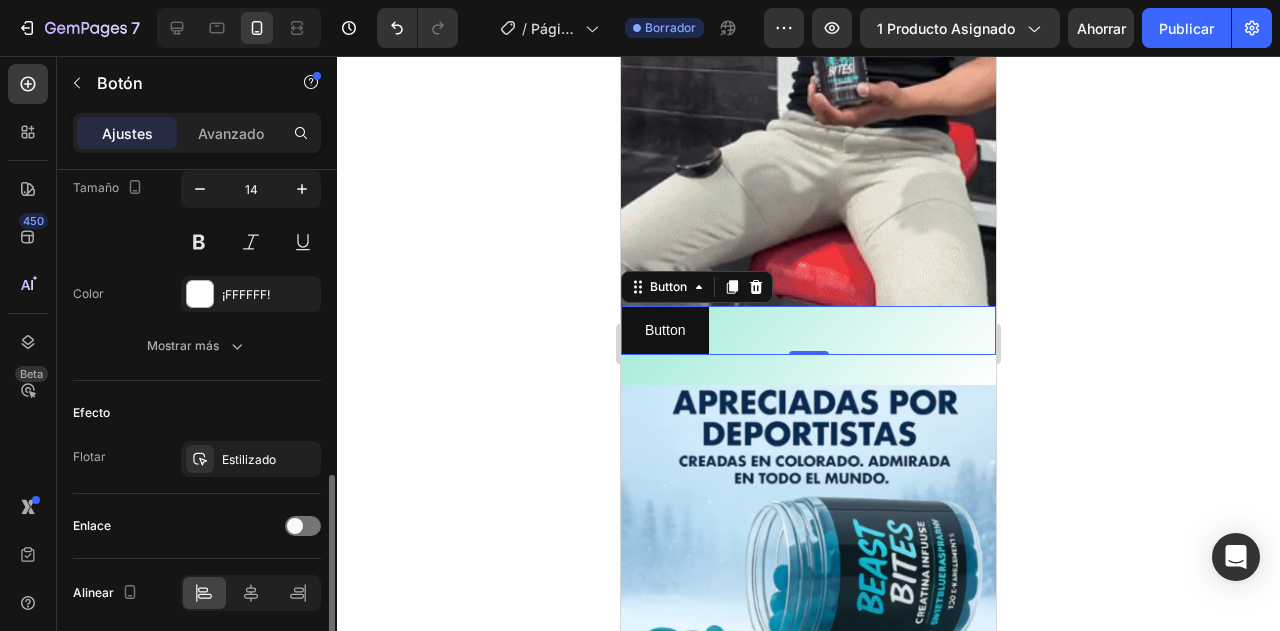 scroll, scrollTop: 911, scrollLeft: 0, axis: vertical 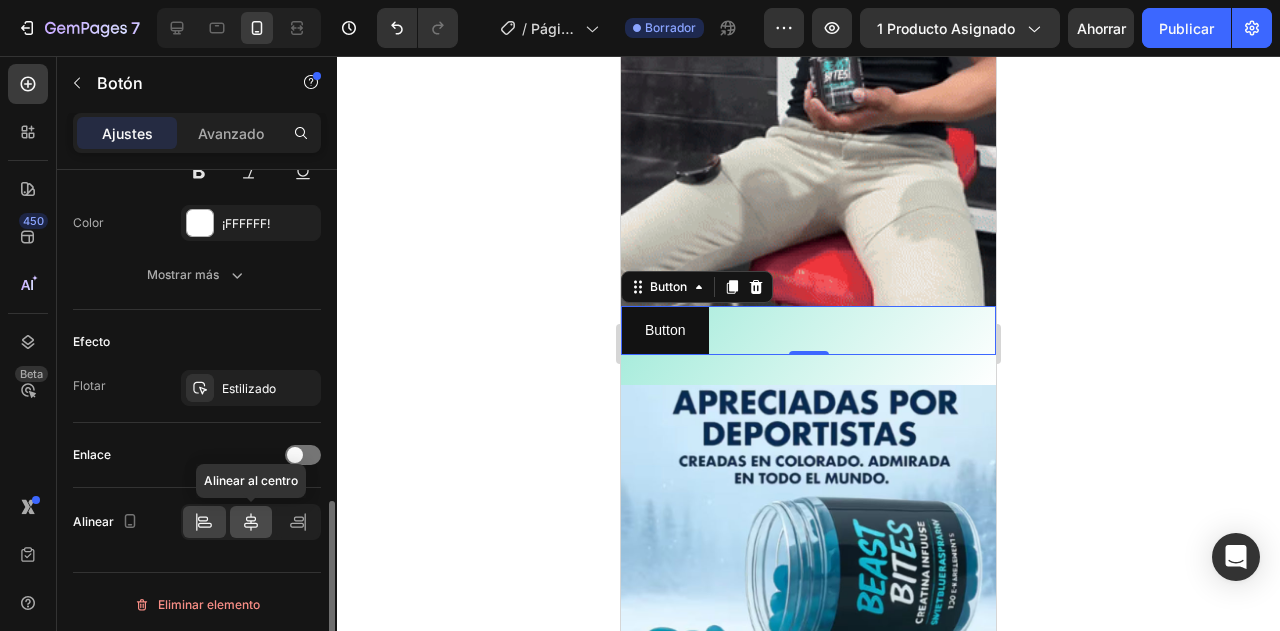 click 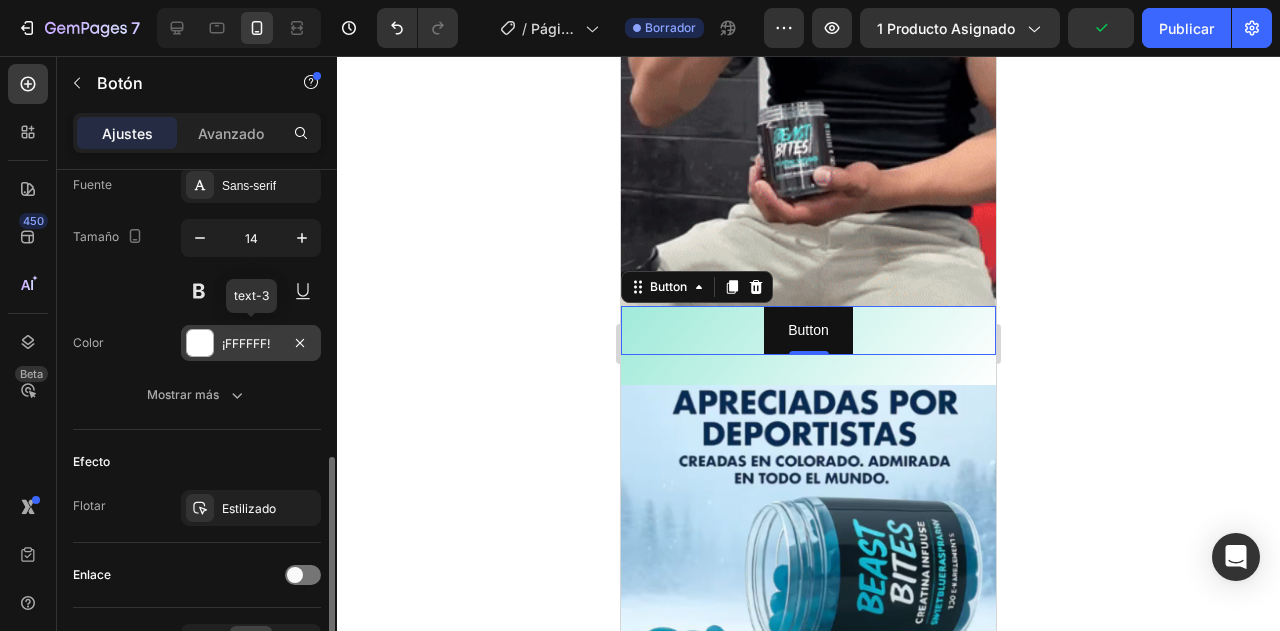 scroll, scrollTop: 671, scrollLeft: 0, axis: vertical 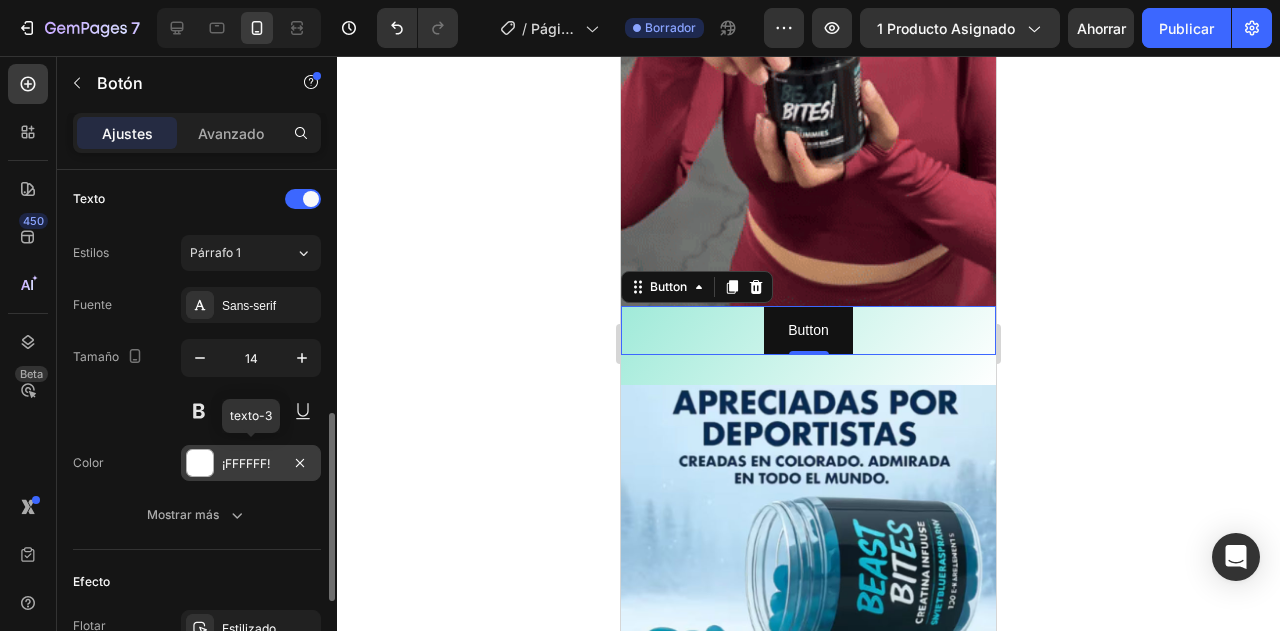 click at bounding box center (200, 463) 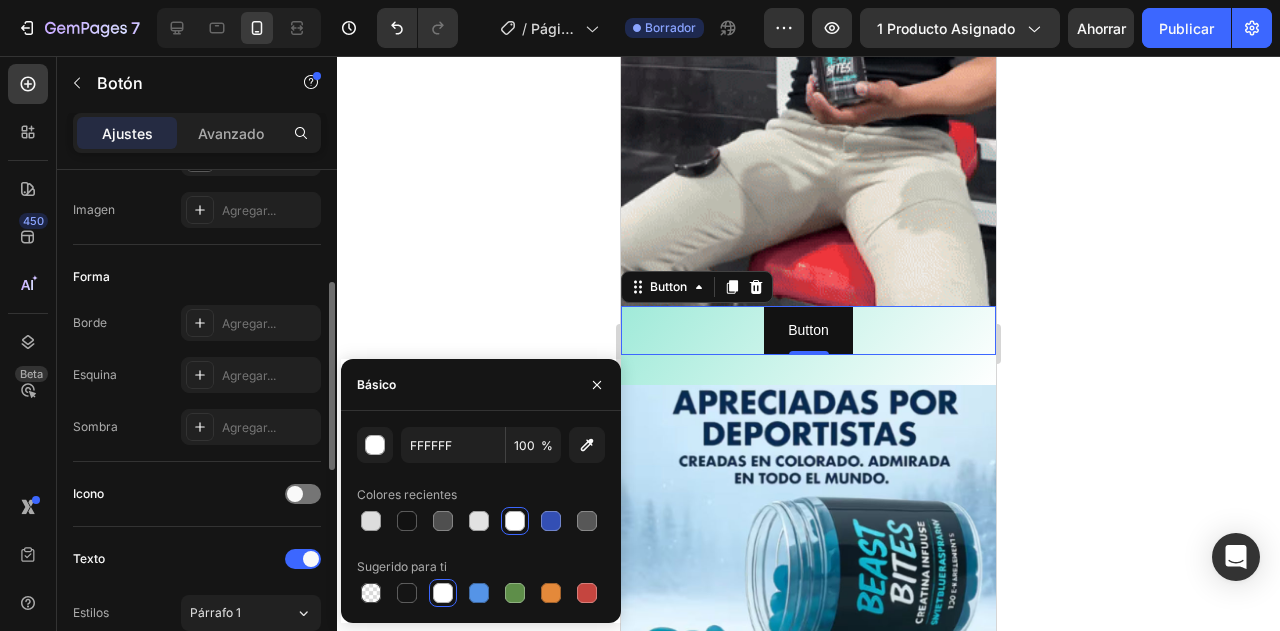 scroll, scrollTop: 71, scrollLeft: 0, axis: vertical 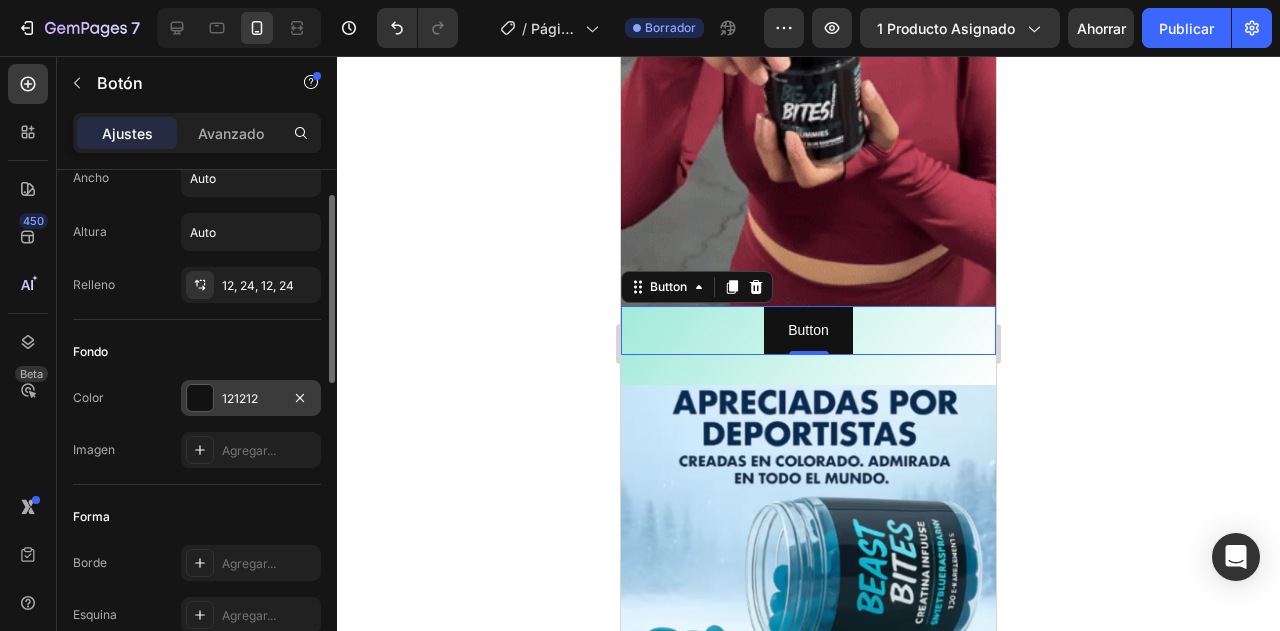 click at bounding box center [200, 398] 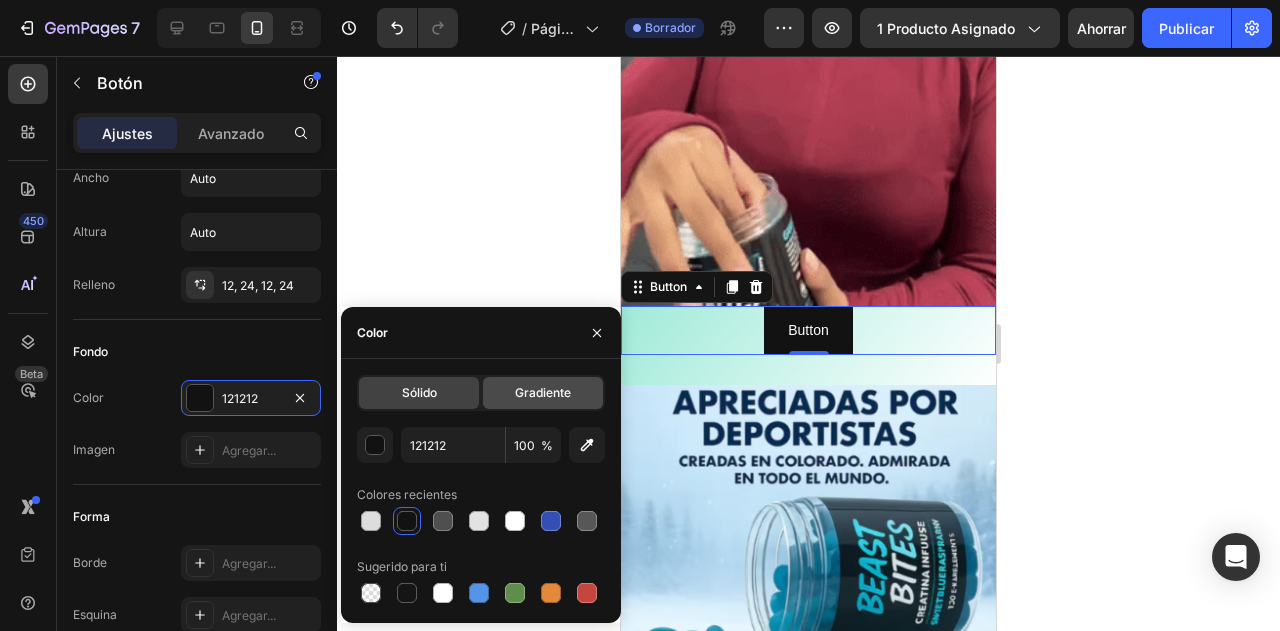 click on "Gradiente" at bounding box center [543, 392] 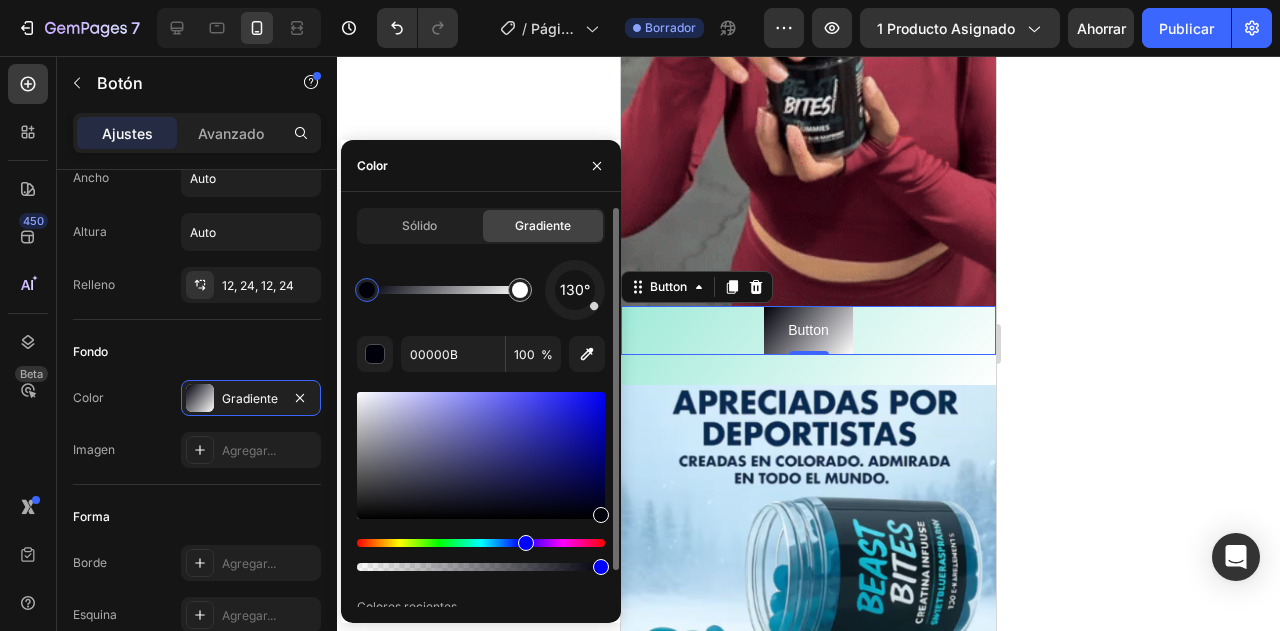 scroll, scrollTop: 40, scrollLeft: 0, axis: vertical 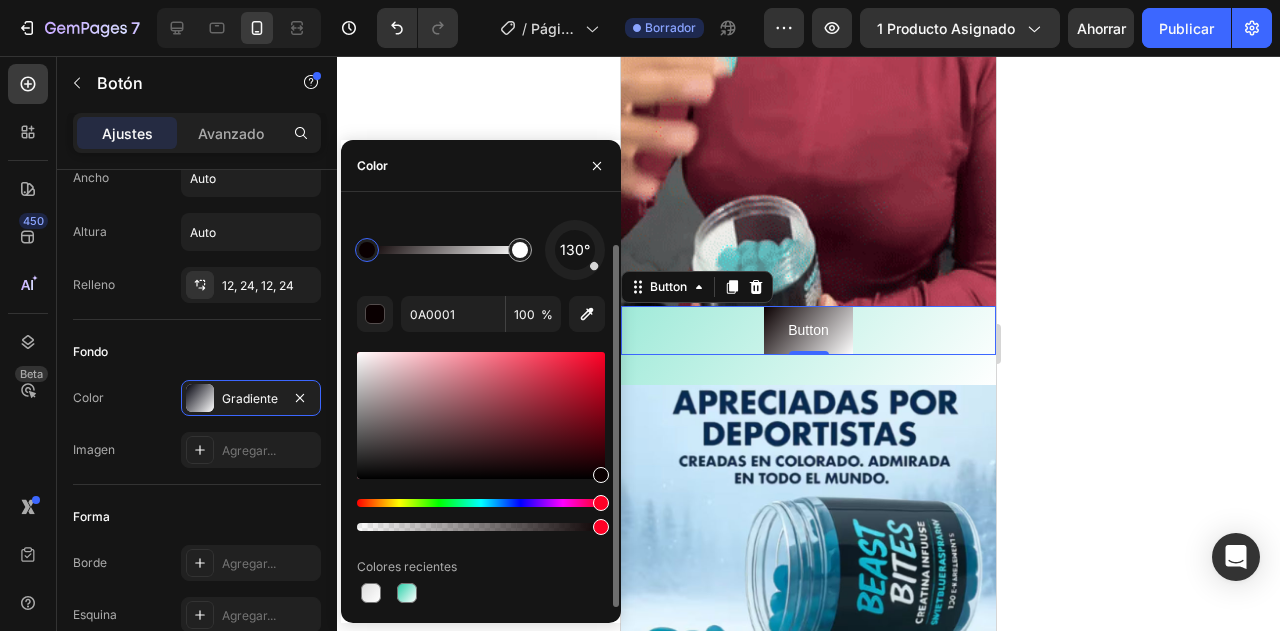 click at bounding box center (481, 503) 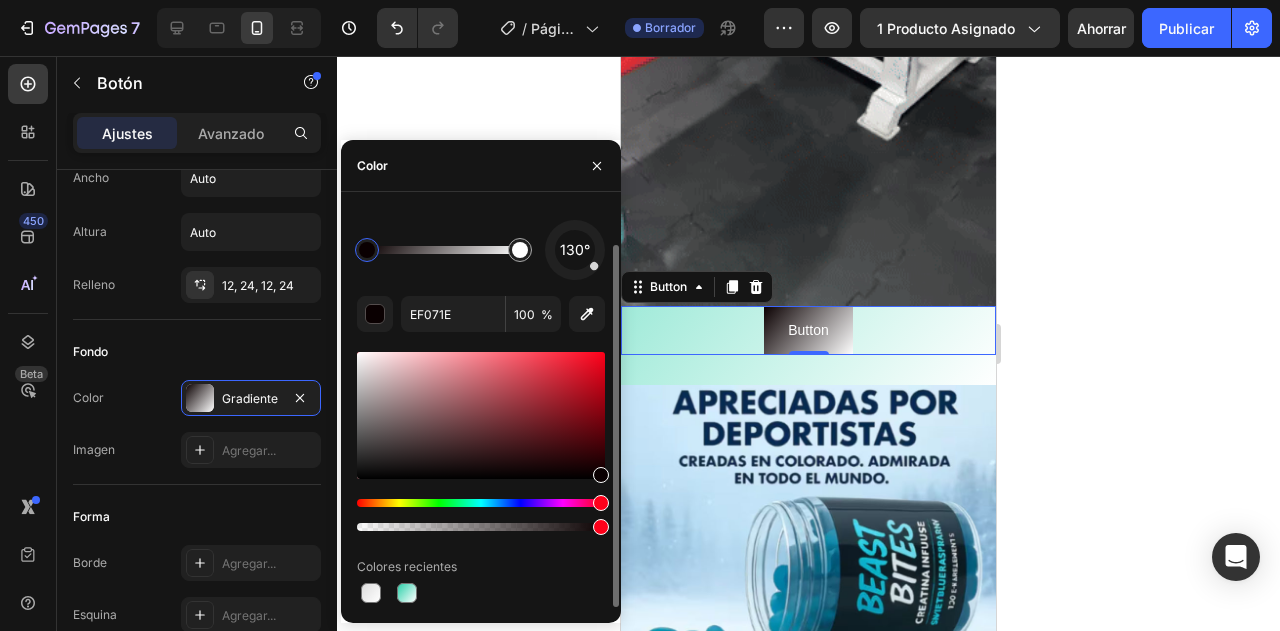 click at bounding box center [481, 415] 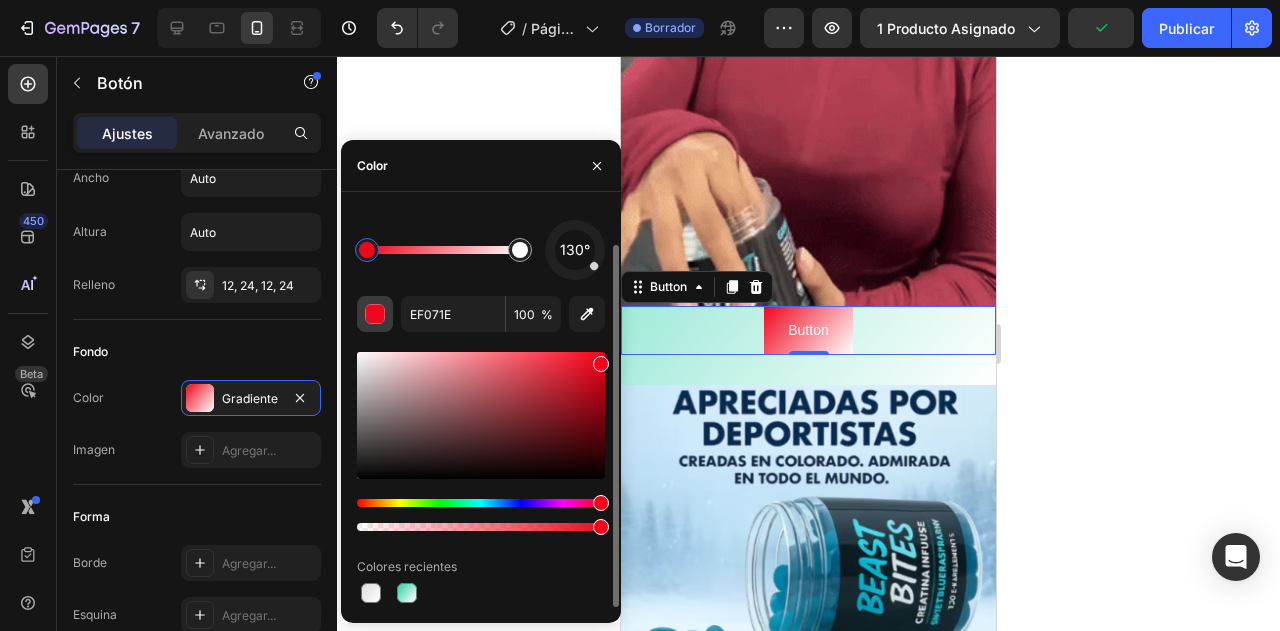 click at bounding box center (376, 315) 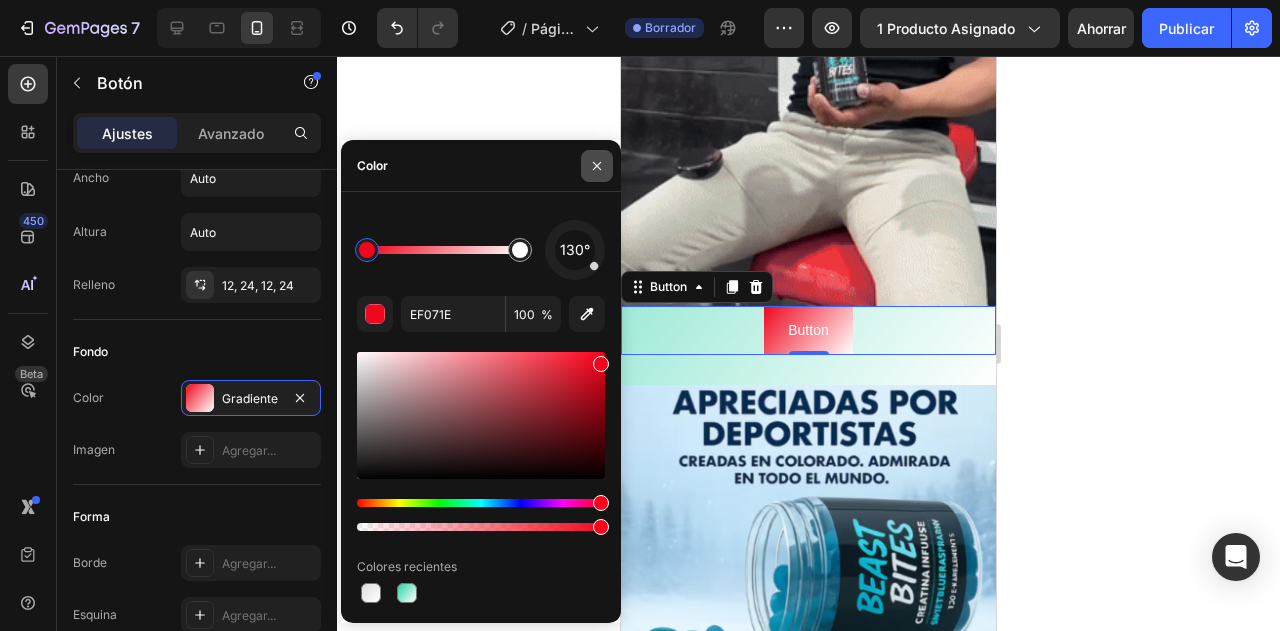 click 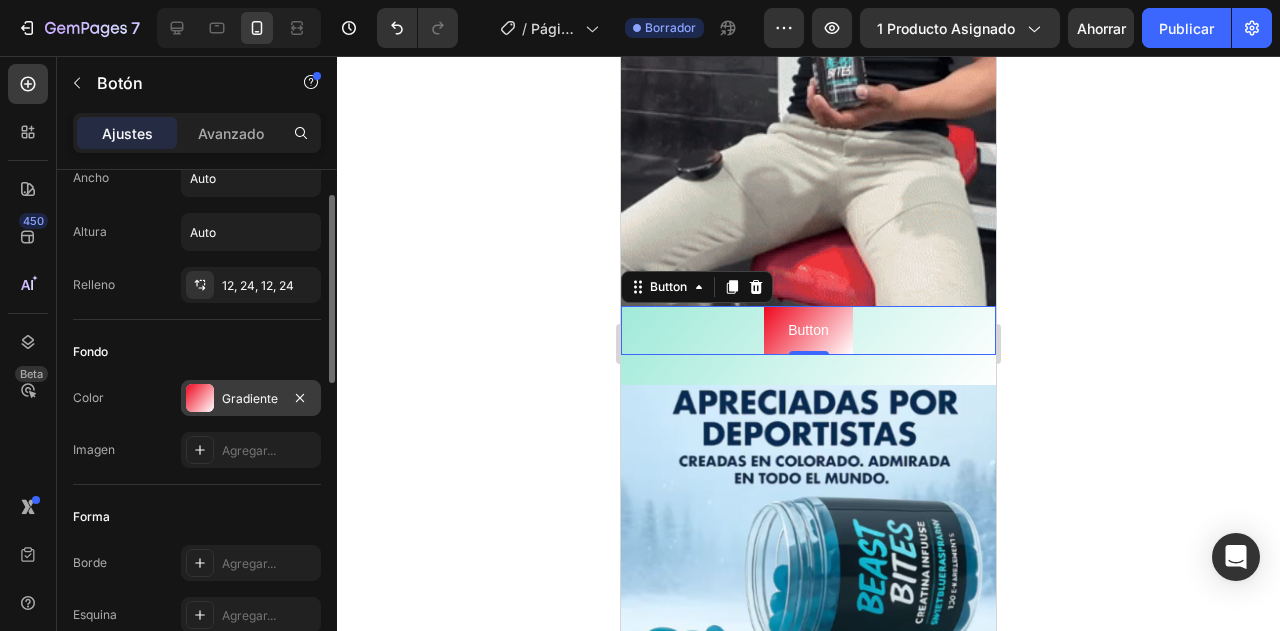 click on "Gradiente" at bounding box center (250, 398) 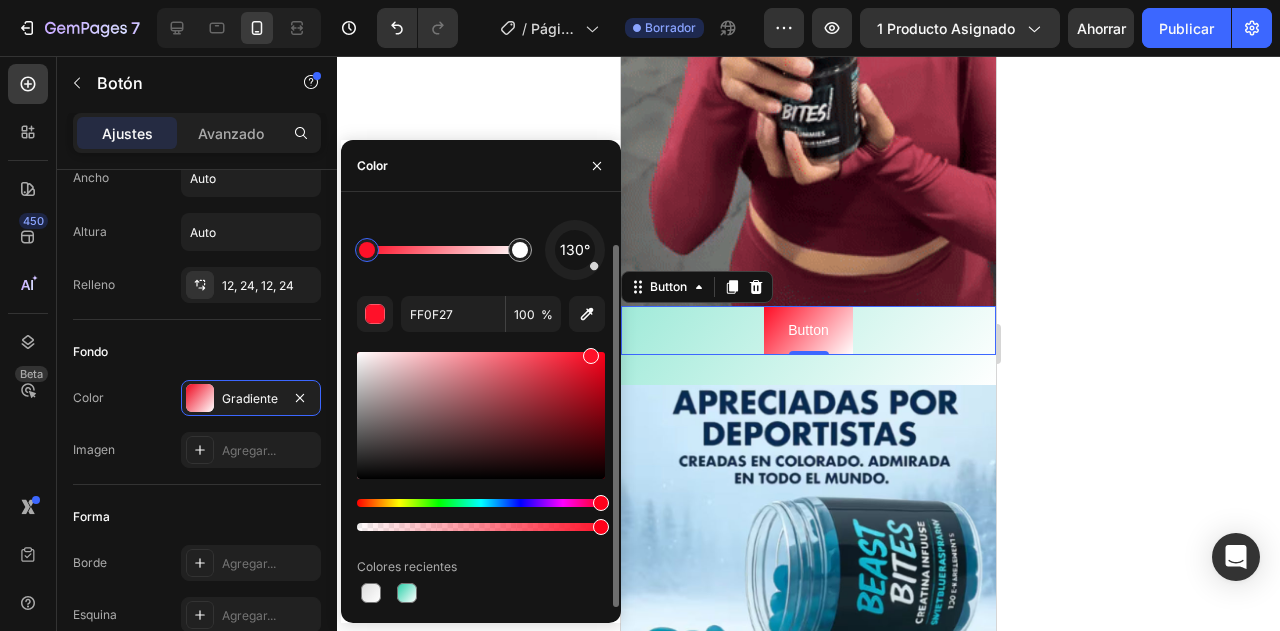 type on "FF0C24" 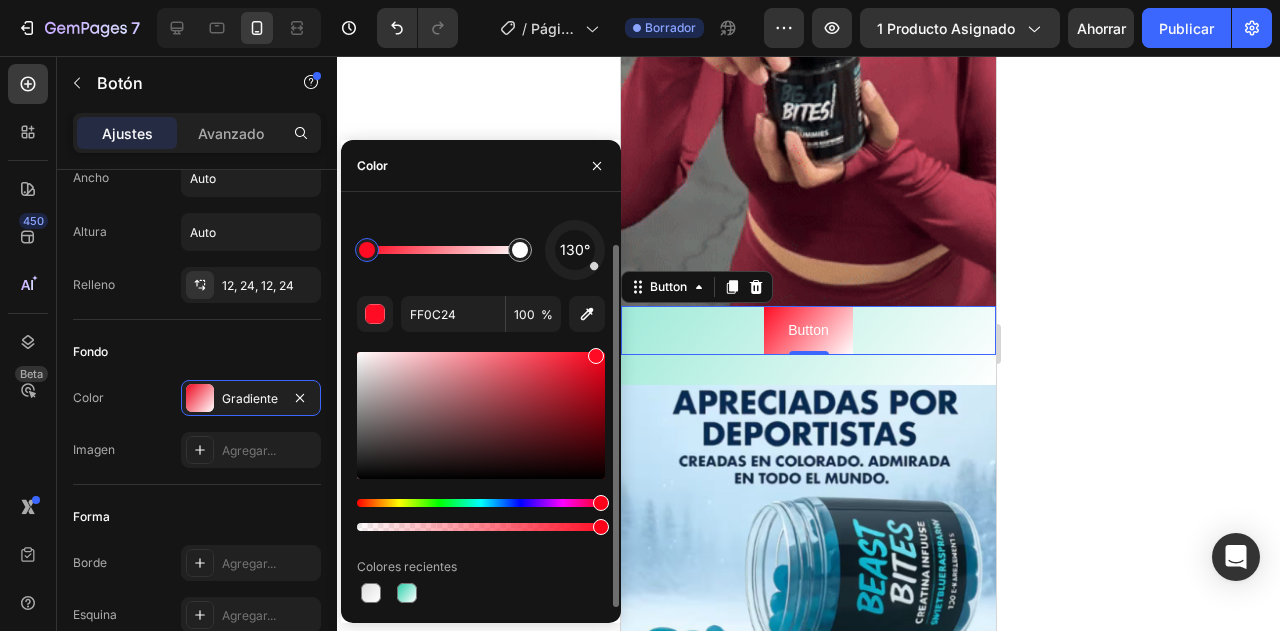 drag, startPoint x: 601, startPoint y: 363, endPoint x: 593, endPoint y: 337, distance: 27.202942 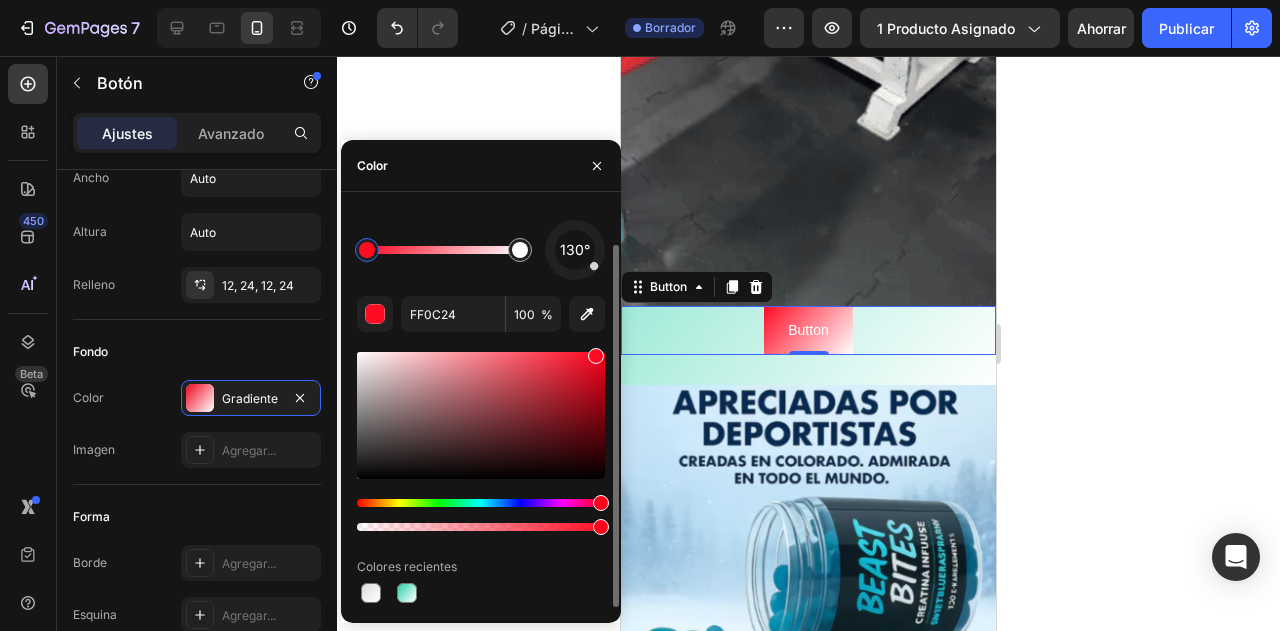 click on "130° FF0C24 100 % Colores recientes" at bounding box center (481, 413) 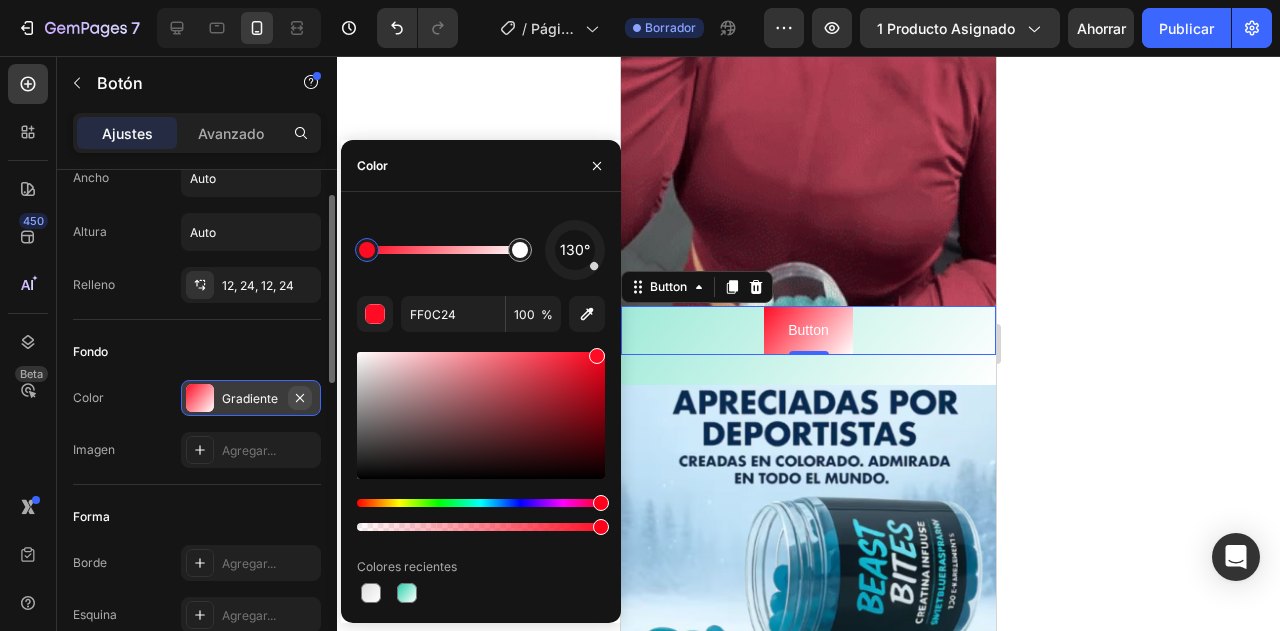 click 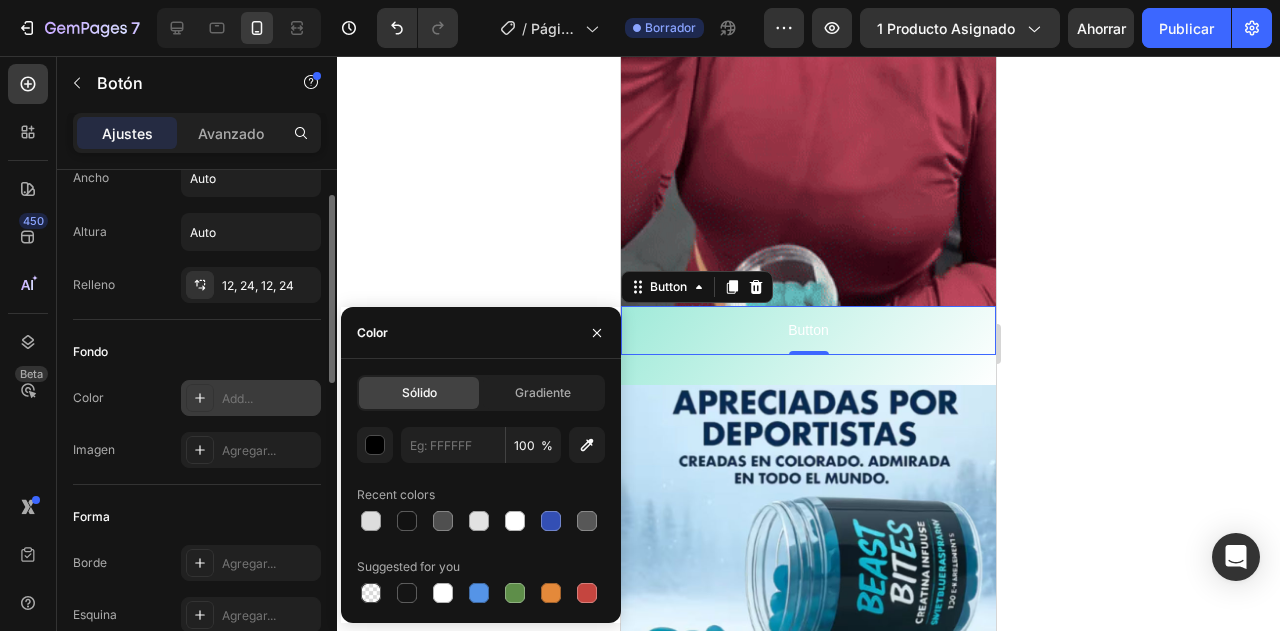 scroll, scrollTop: 0, scrollLeft: 0, axis: both 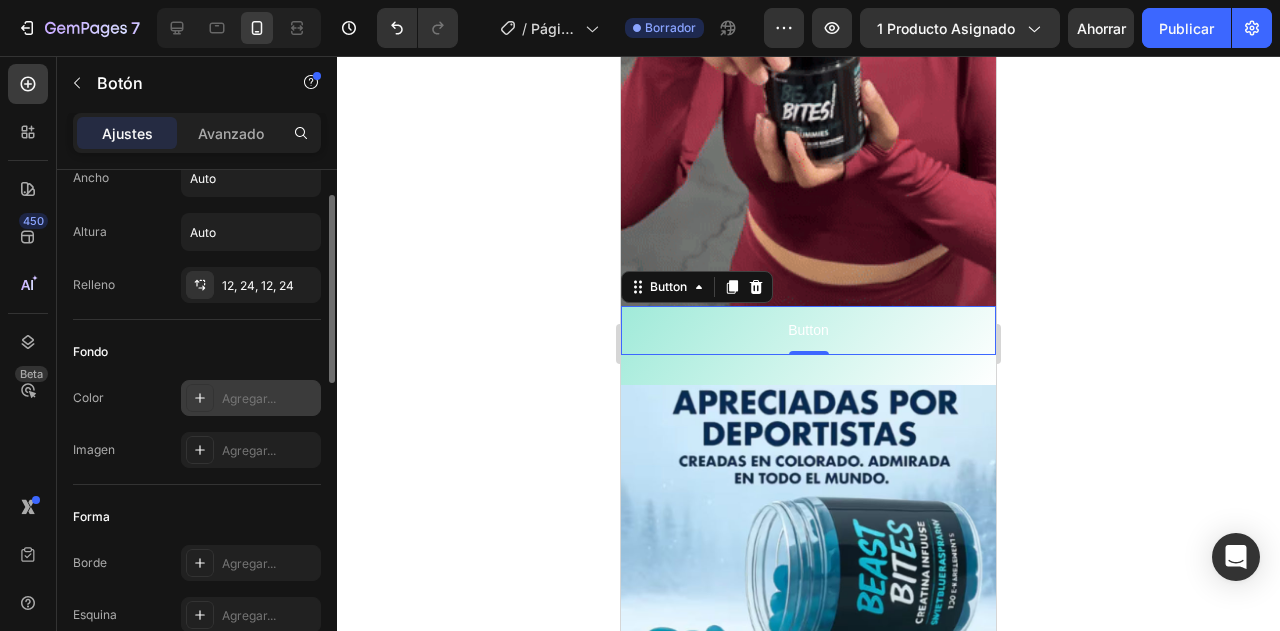 click 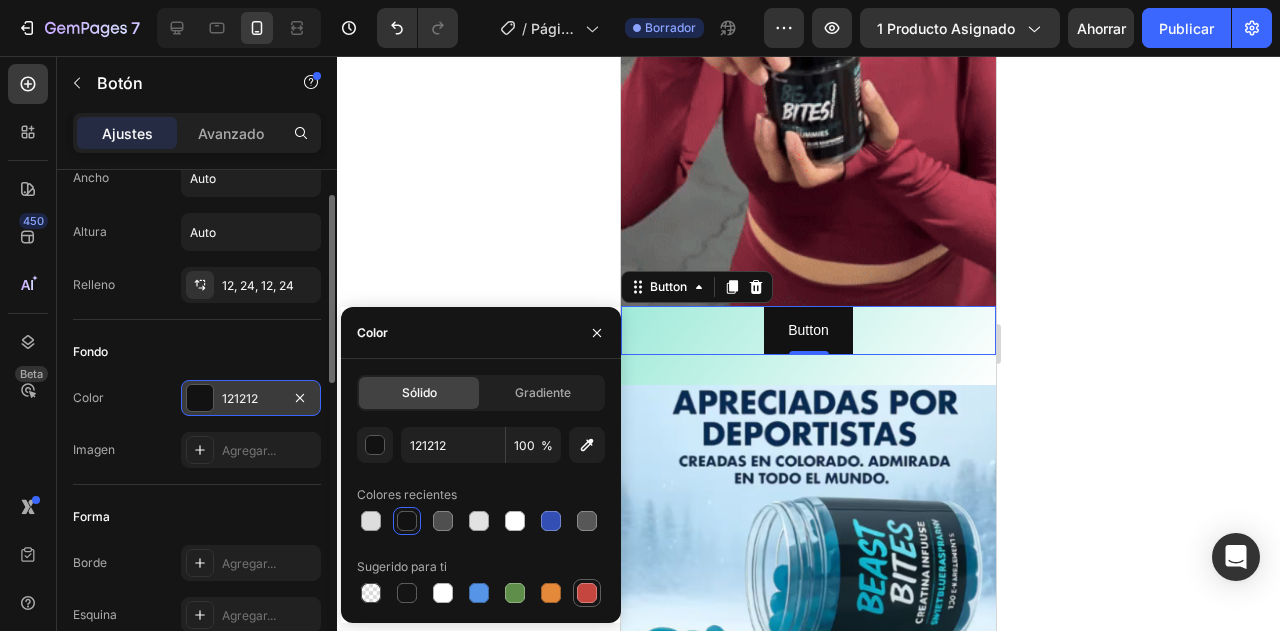 click at bounding box center [587, 593] 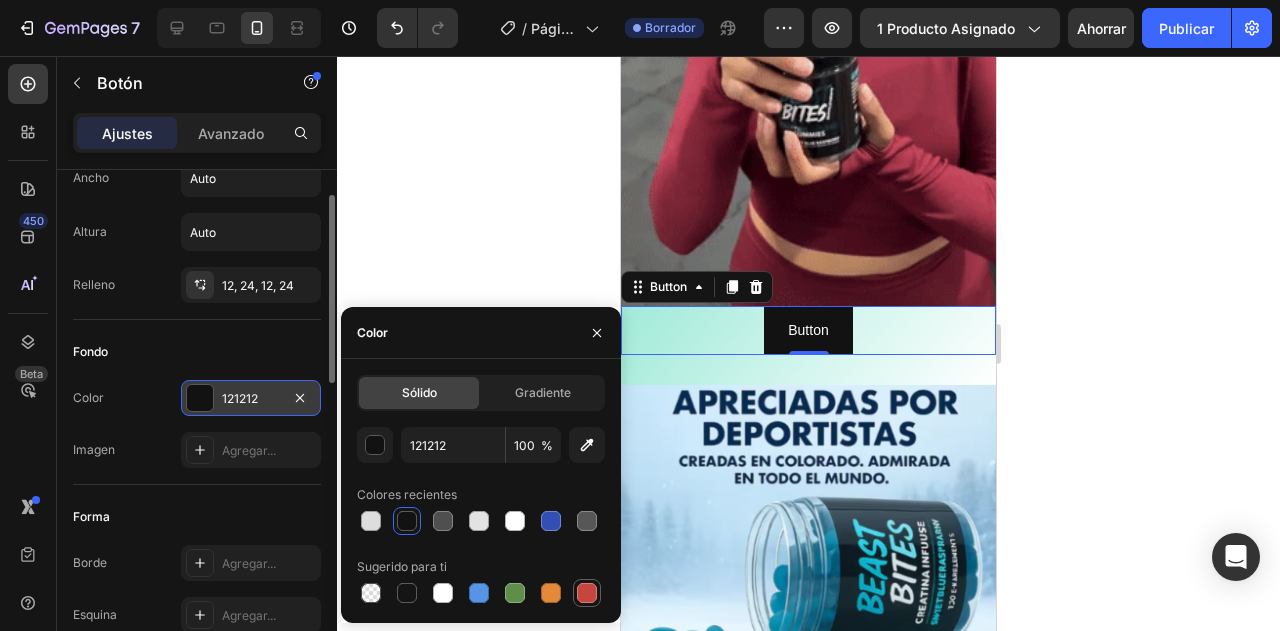 type on "C5453F" 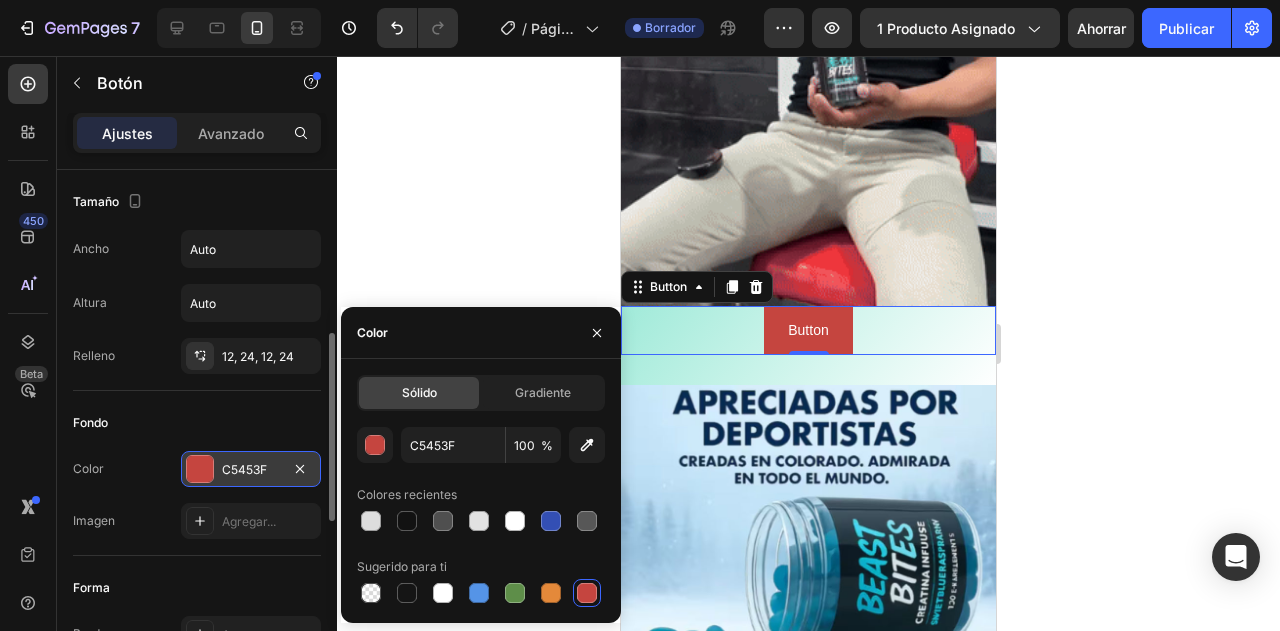 scroll, scrollTop: 120, scrollLeft: 0, axis: vertical 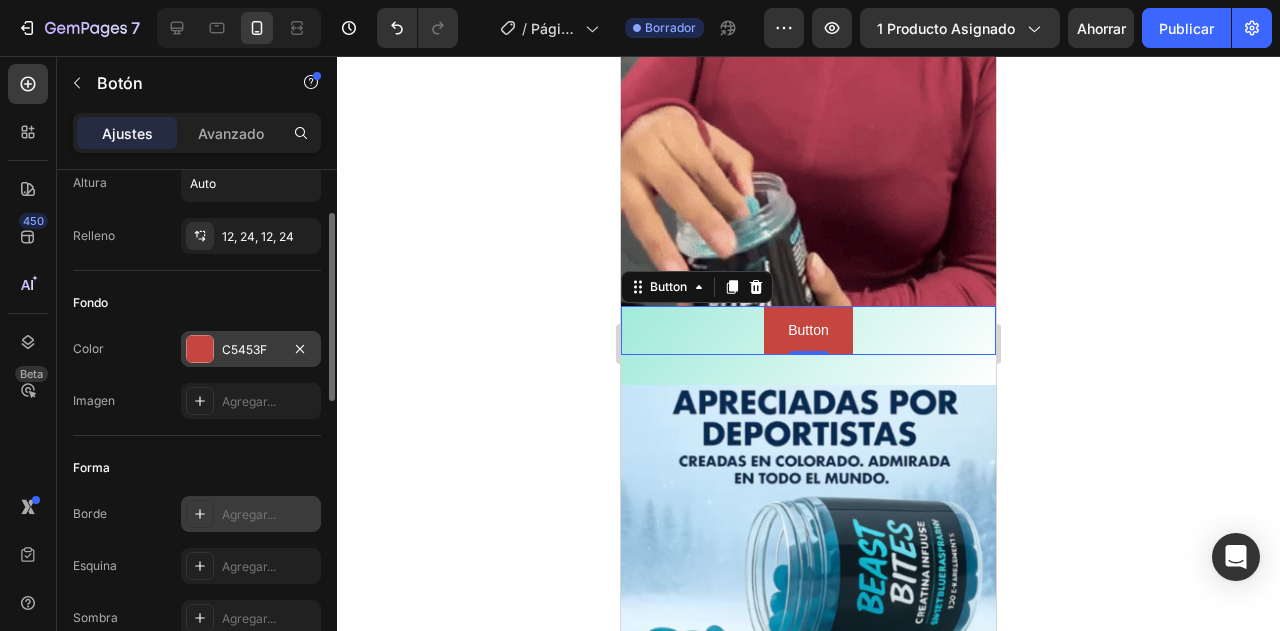 click on "Agregar..." at bounding box center (249, 514) 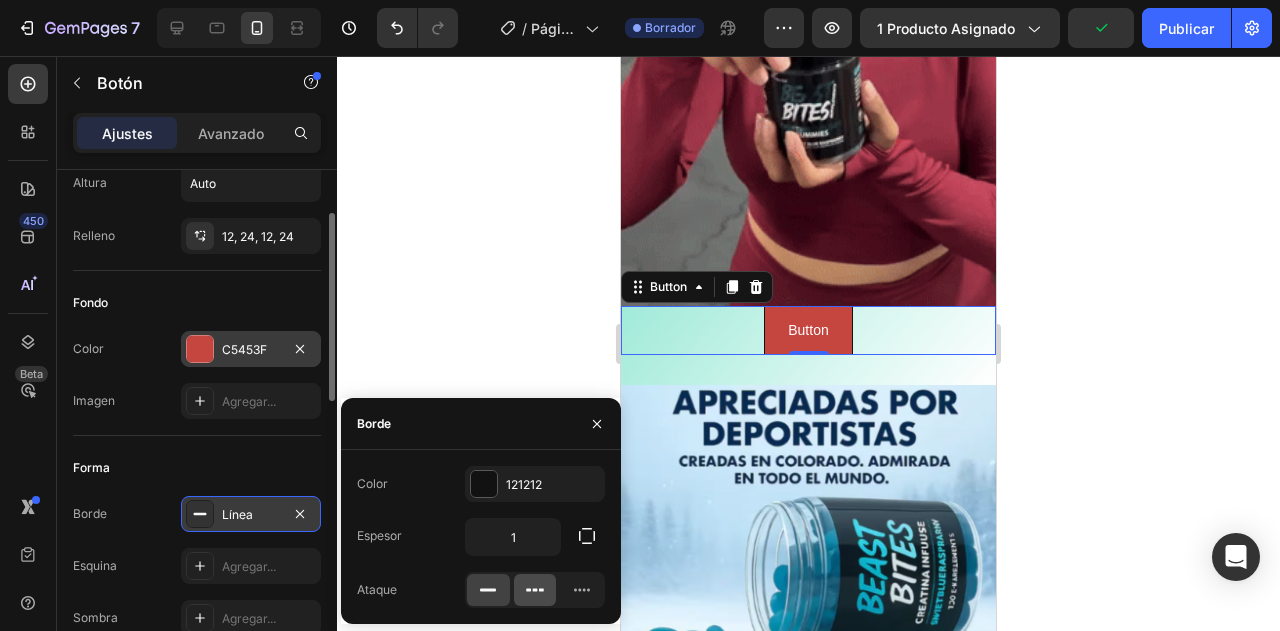 click 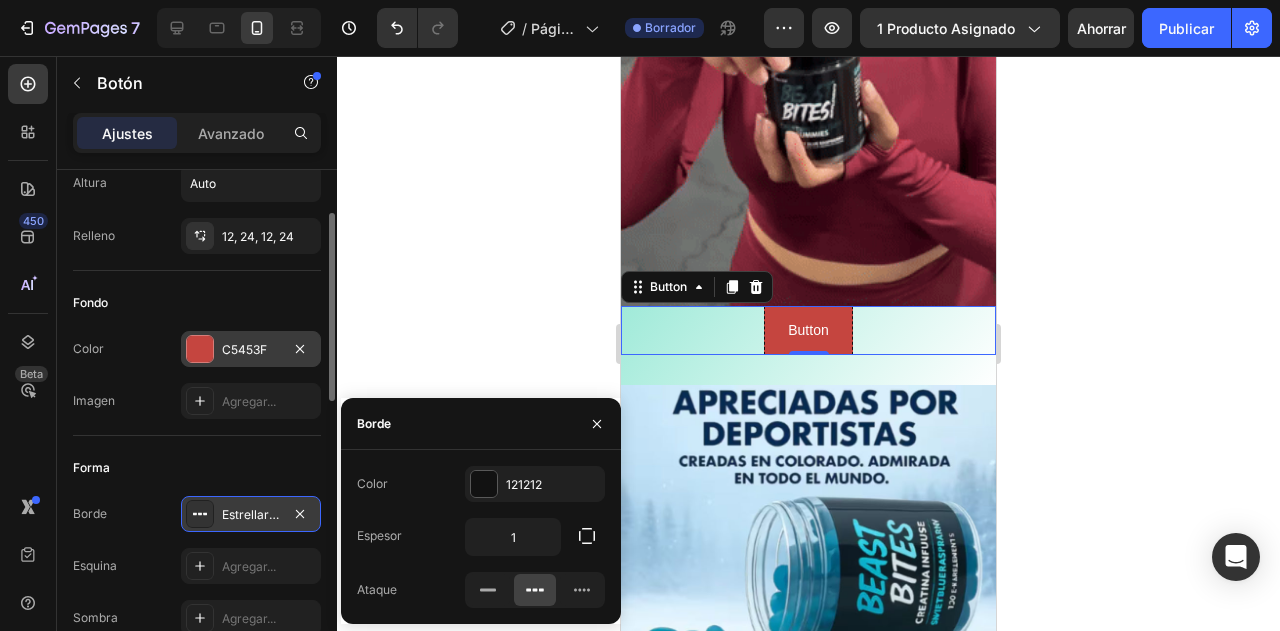 scroll, scrollTop: 240, scrollLeft: 0, axis: vertical 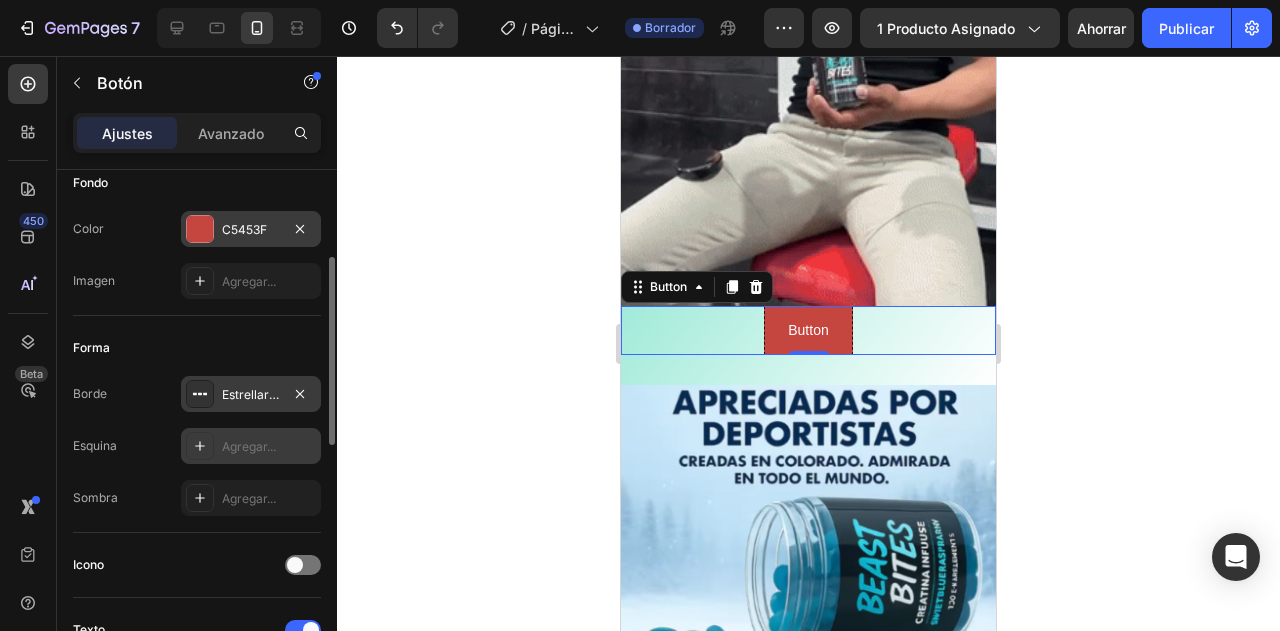 click on "Agregar..." at bounding box center (251, 446) 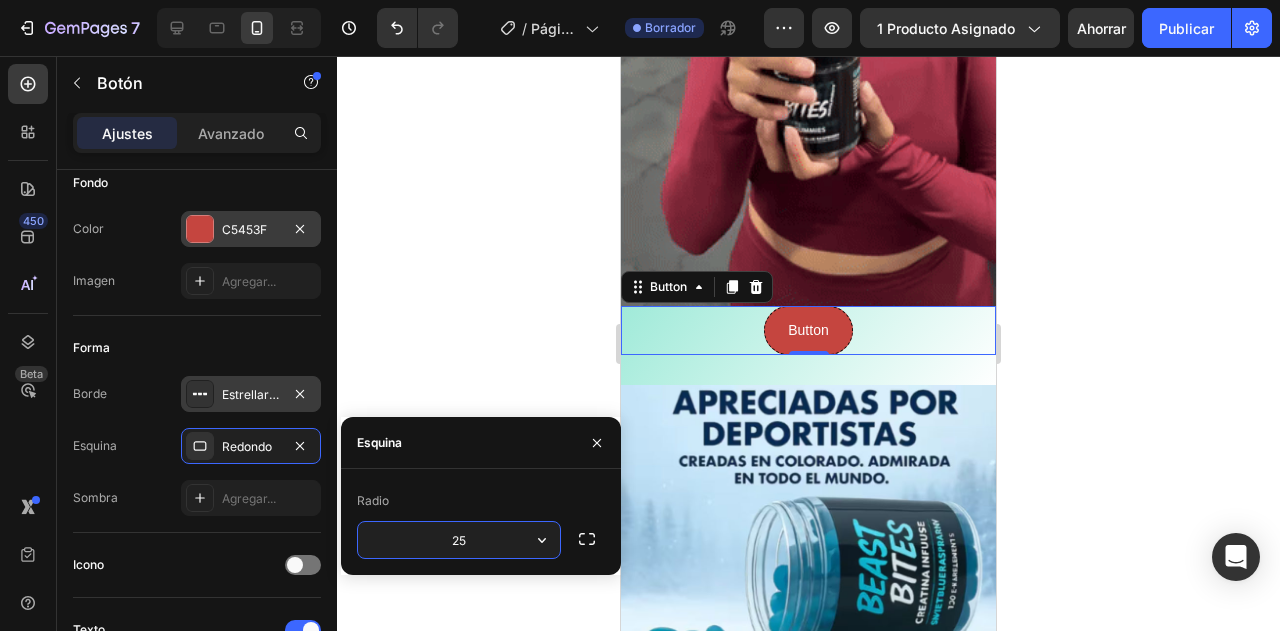 type on "2" 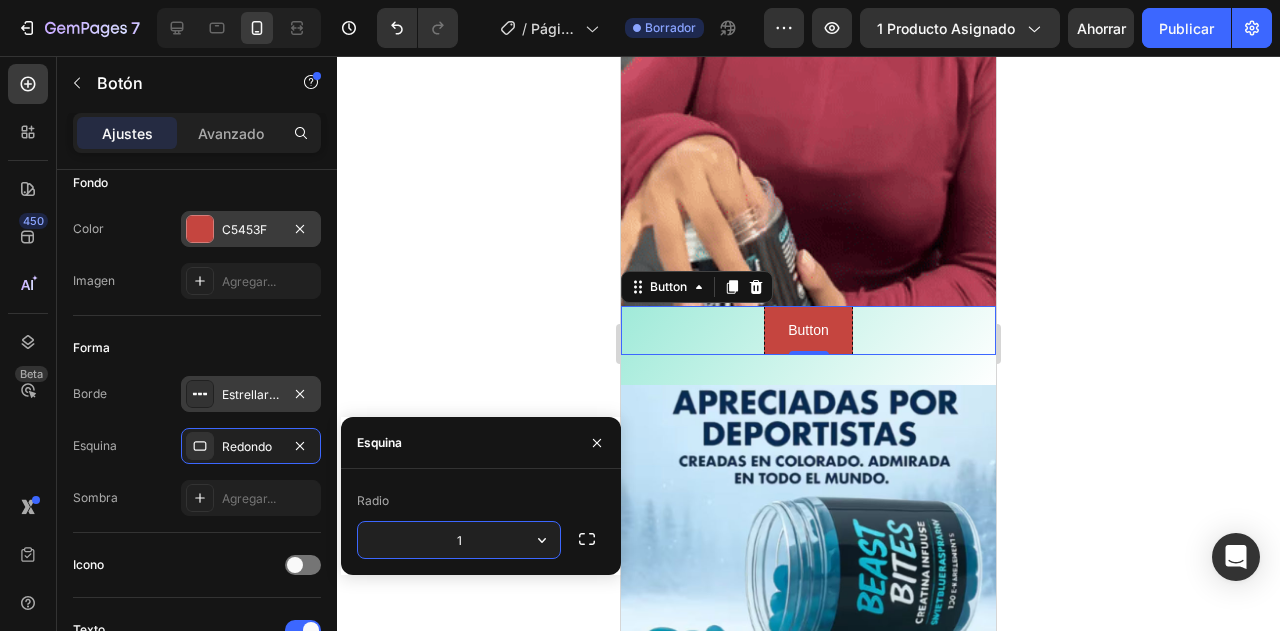 type on "15" 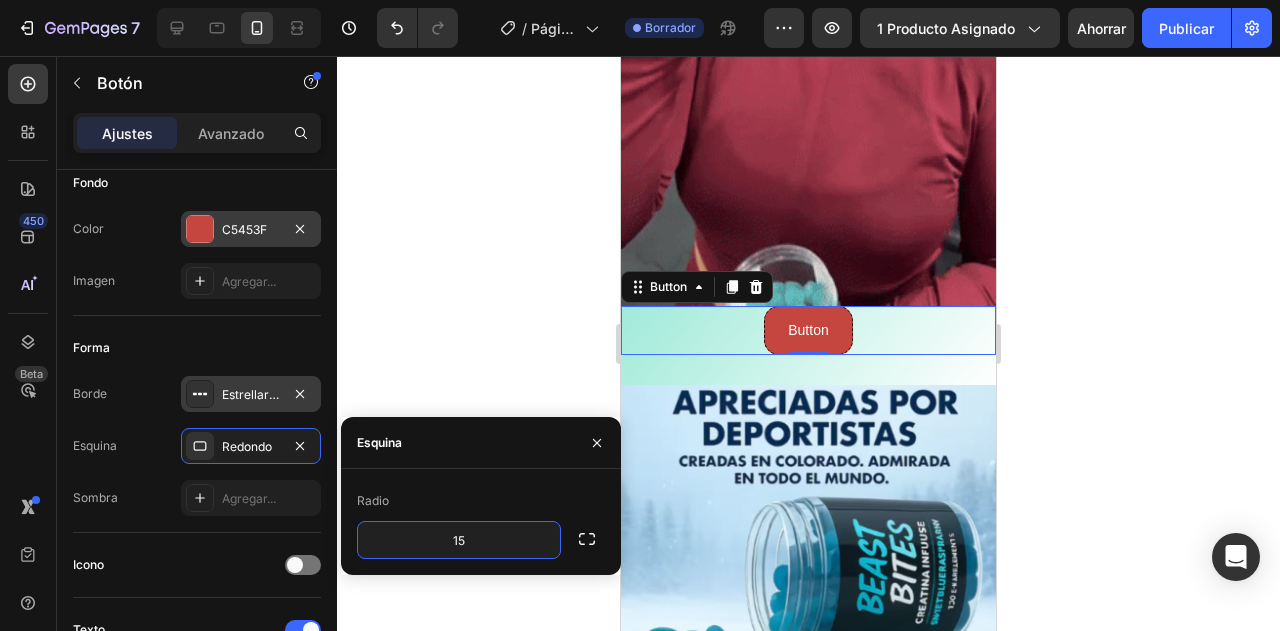 click on "Estrellarse" at bounding box center (252, 394) 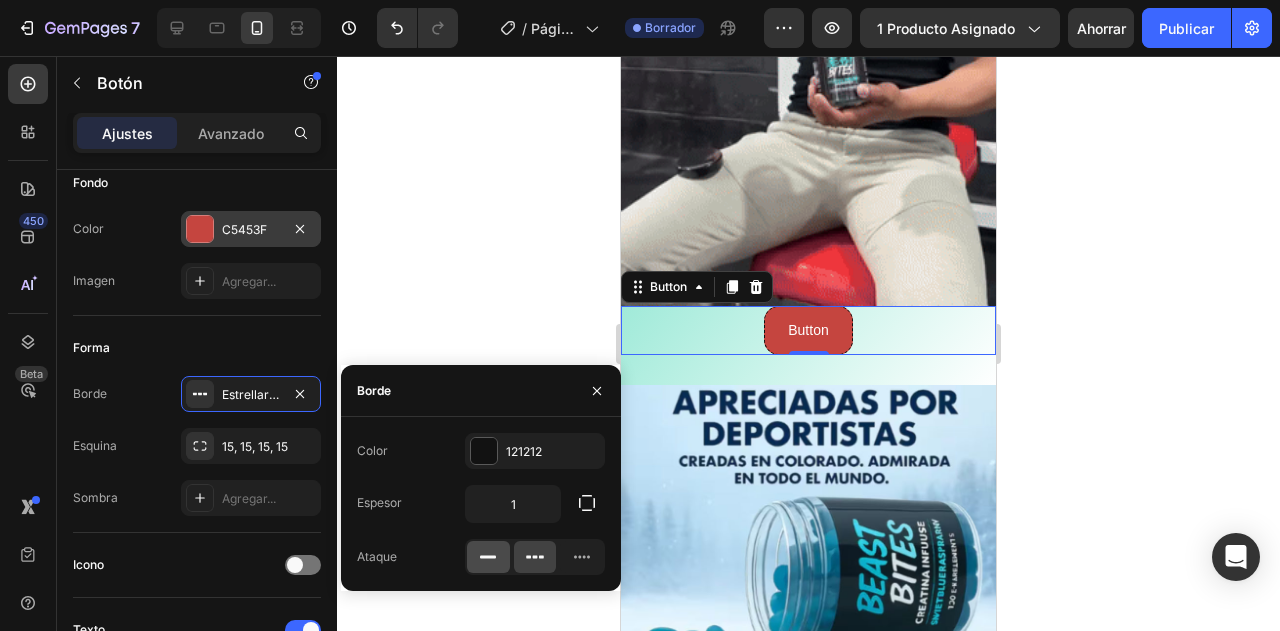 click 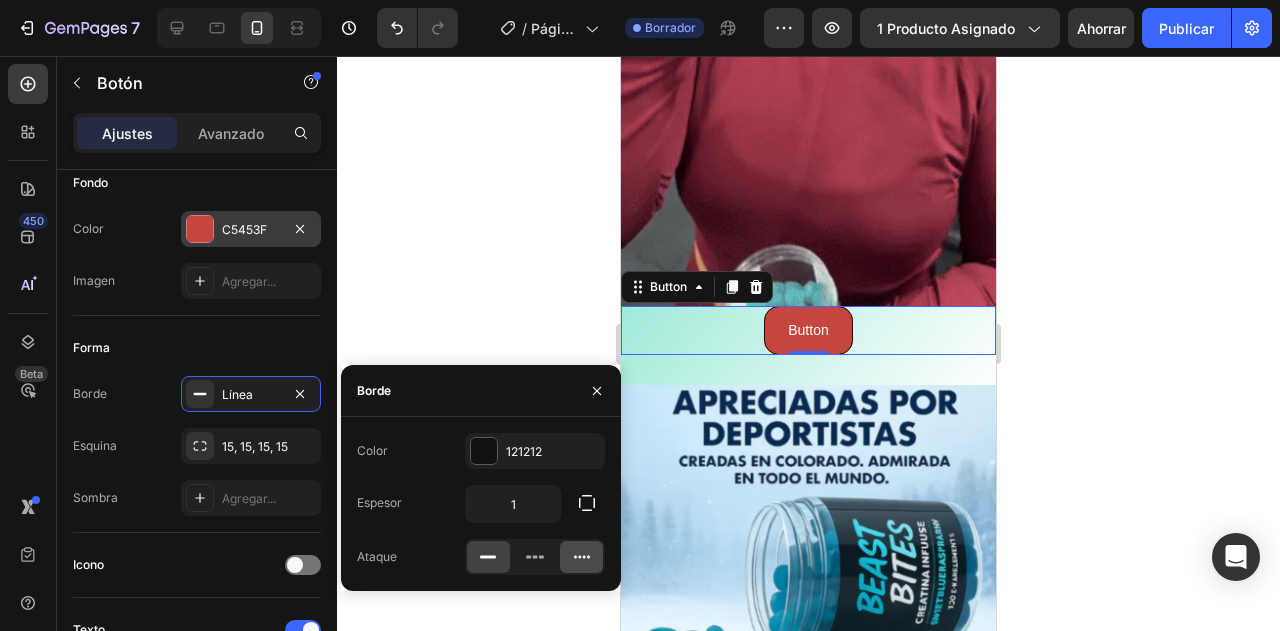click 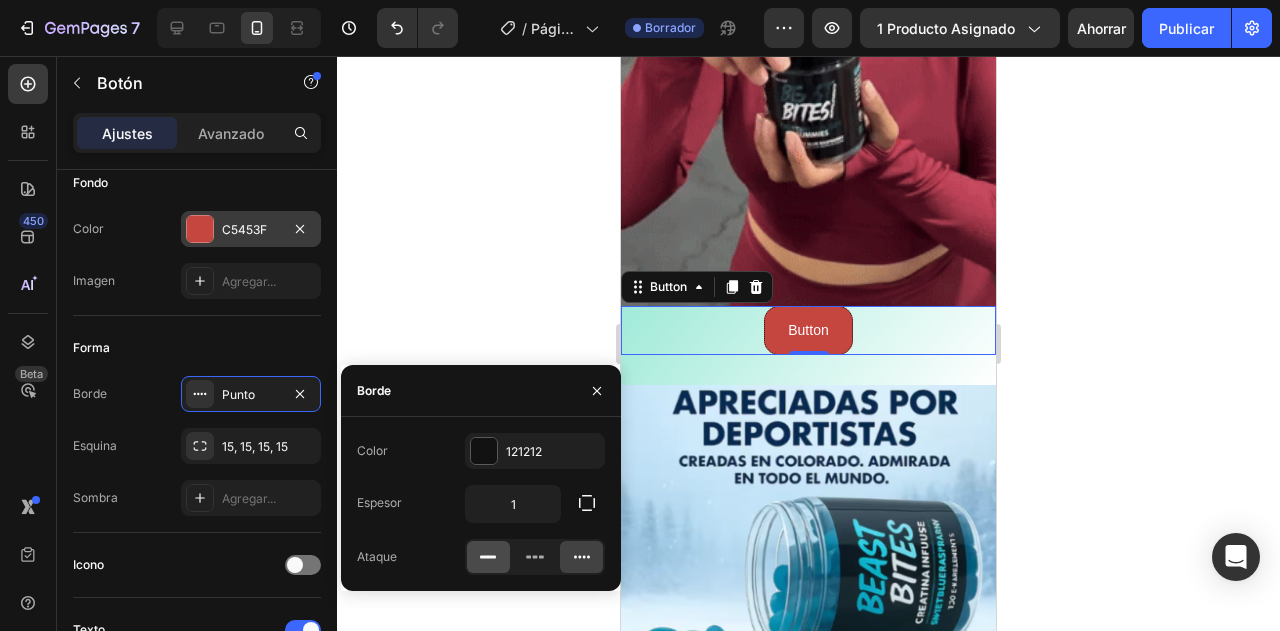 click 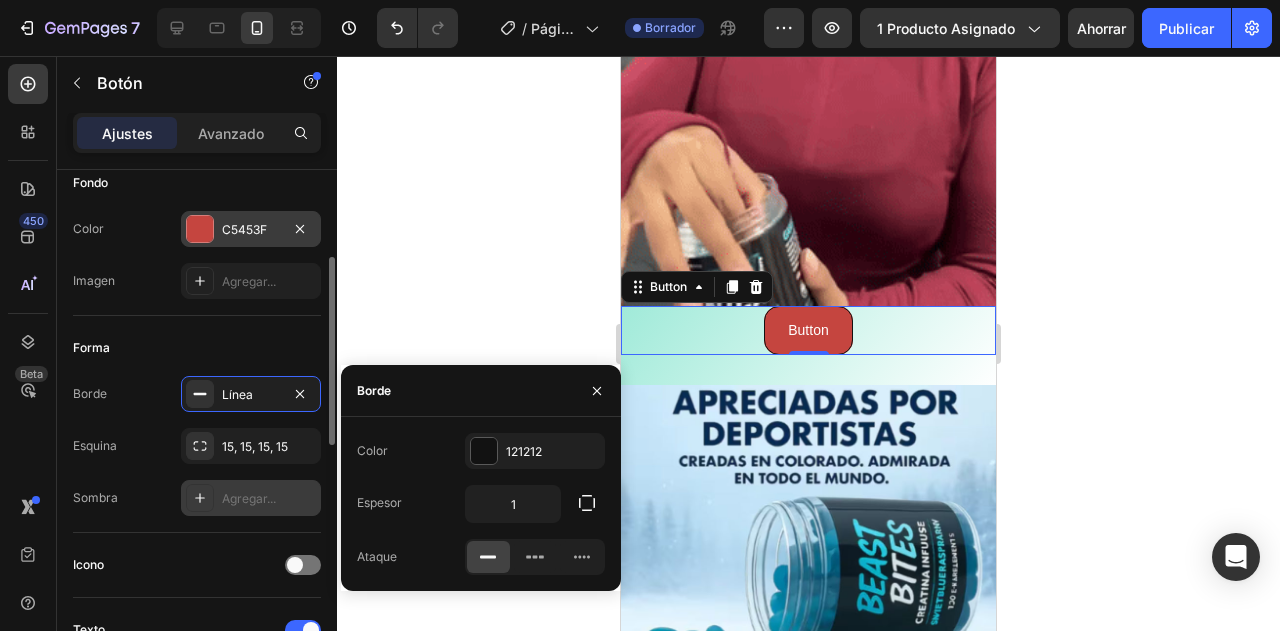 click on "Agregar..." at bounding box center [249, 498] 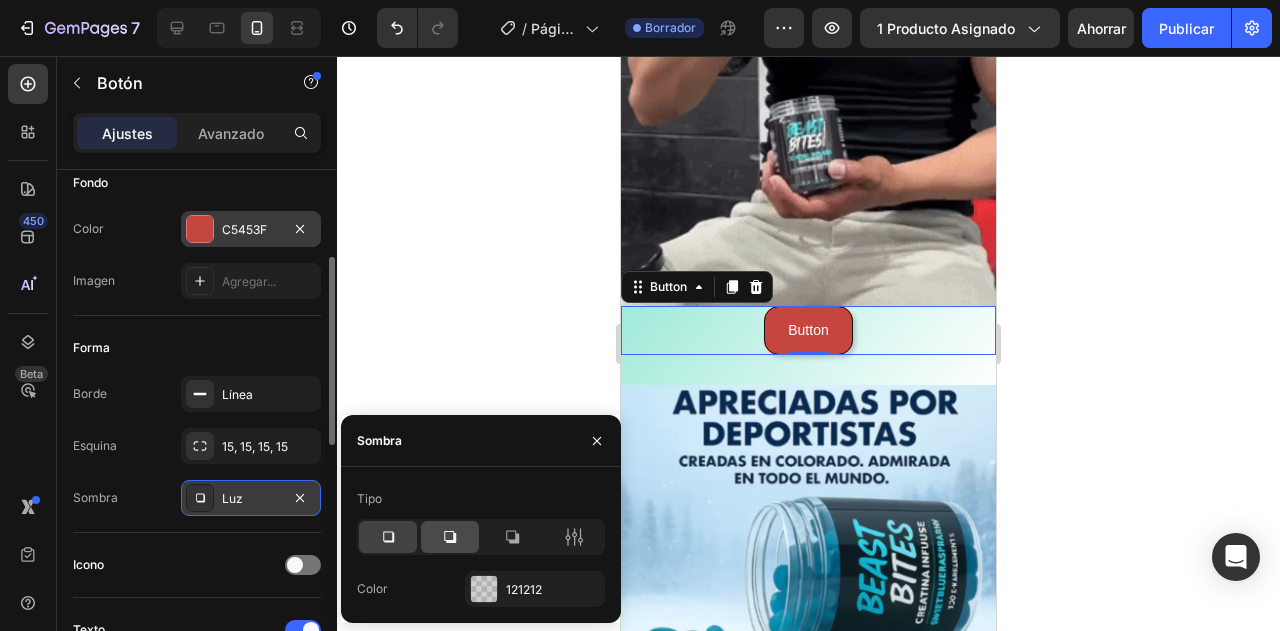 click 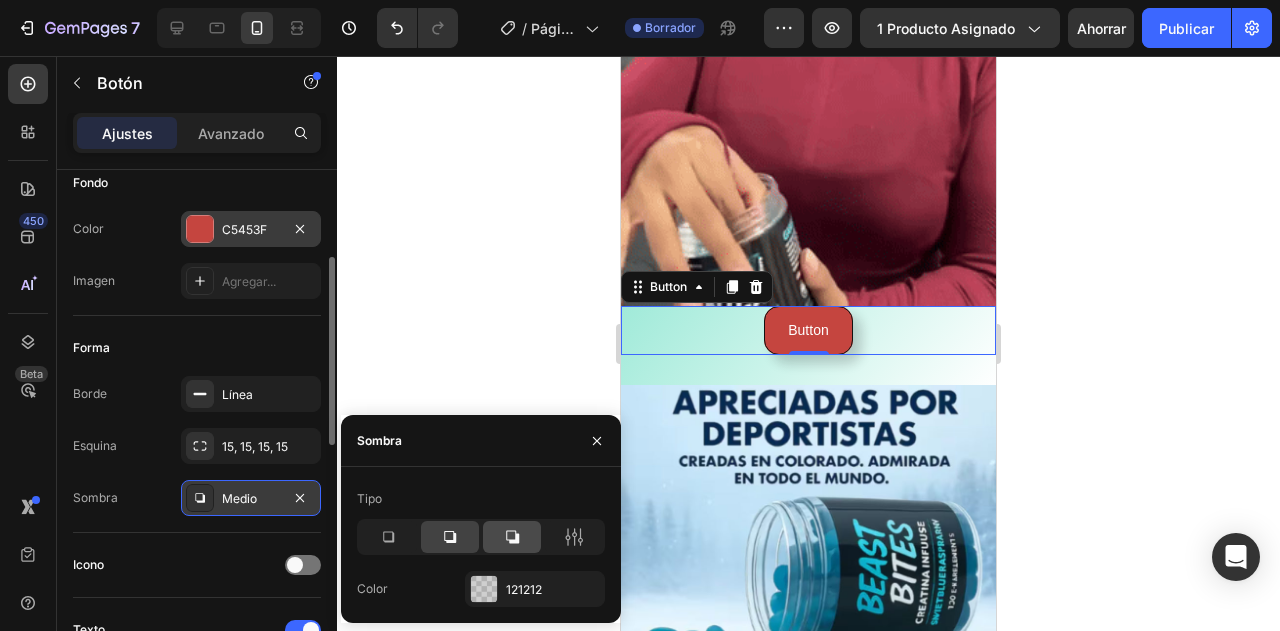 click 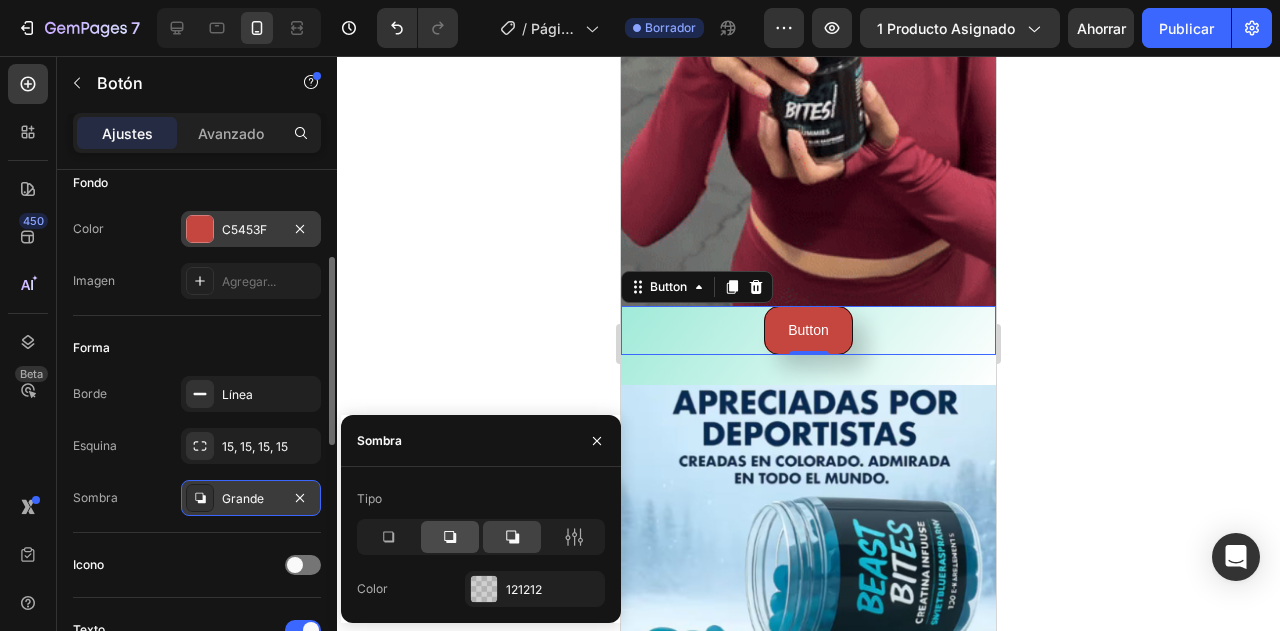 click 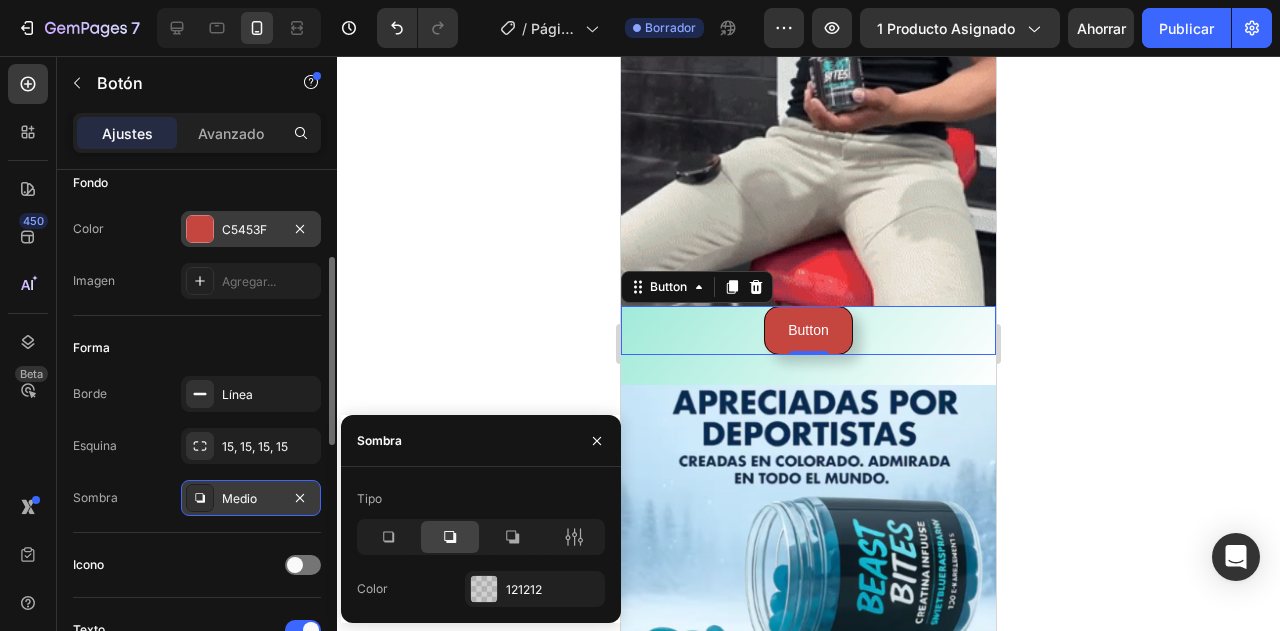 click 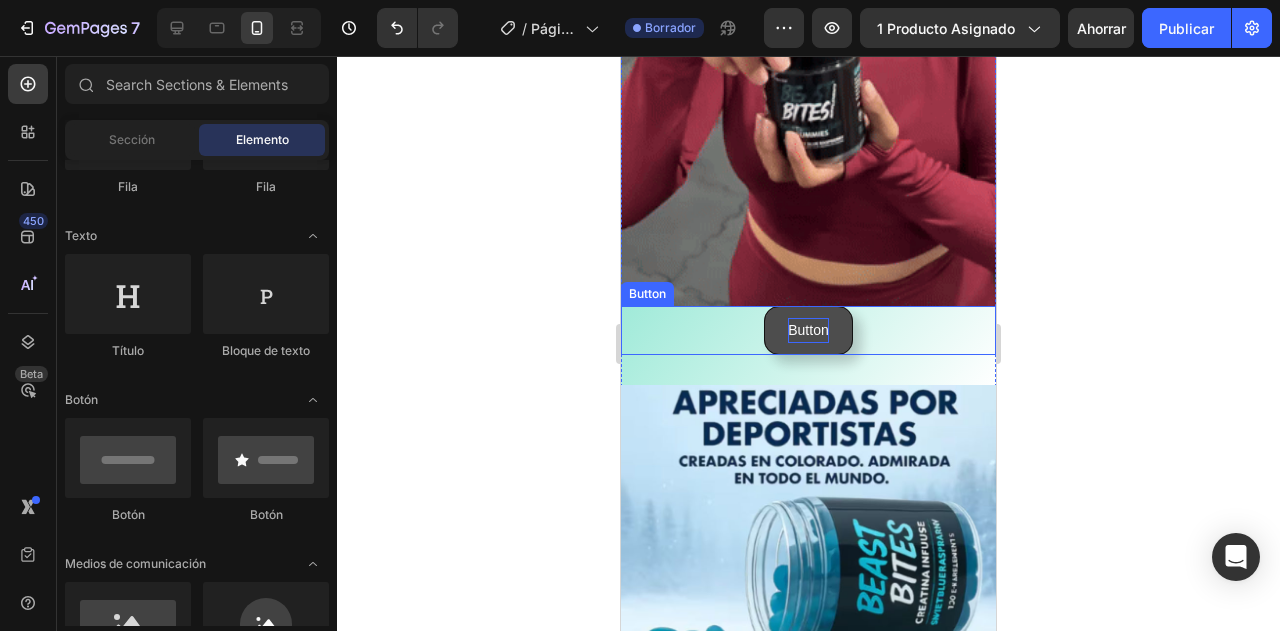 click on "Button" at bounding box center [808, 330] 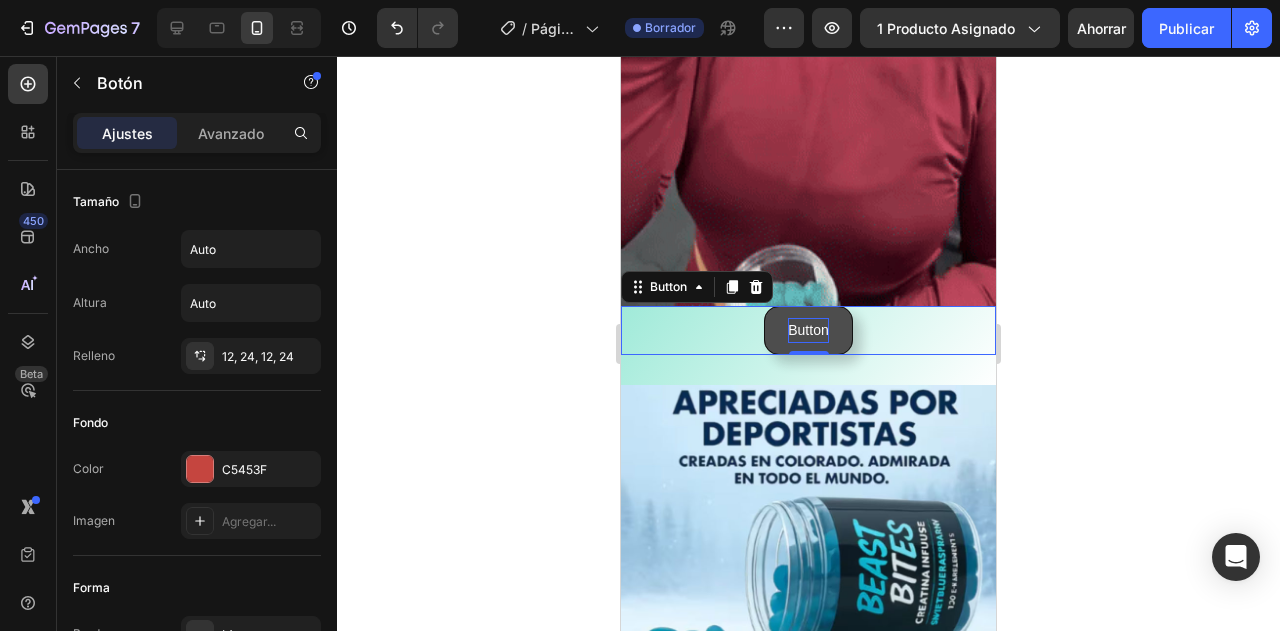 click on "Button" at bounding box center (808, 330) 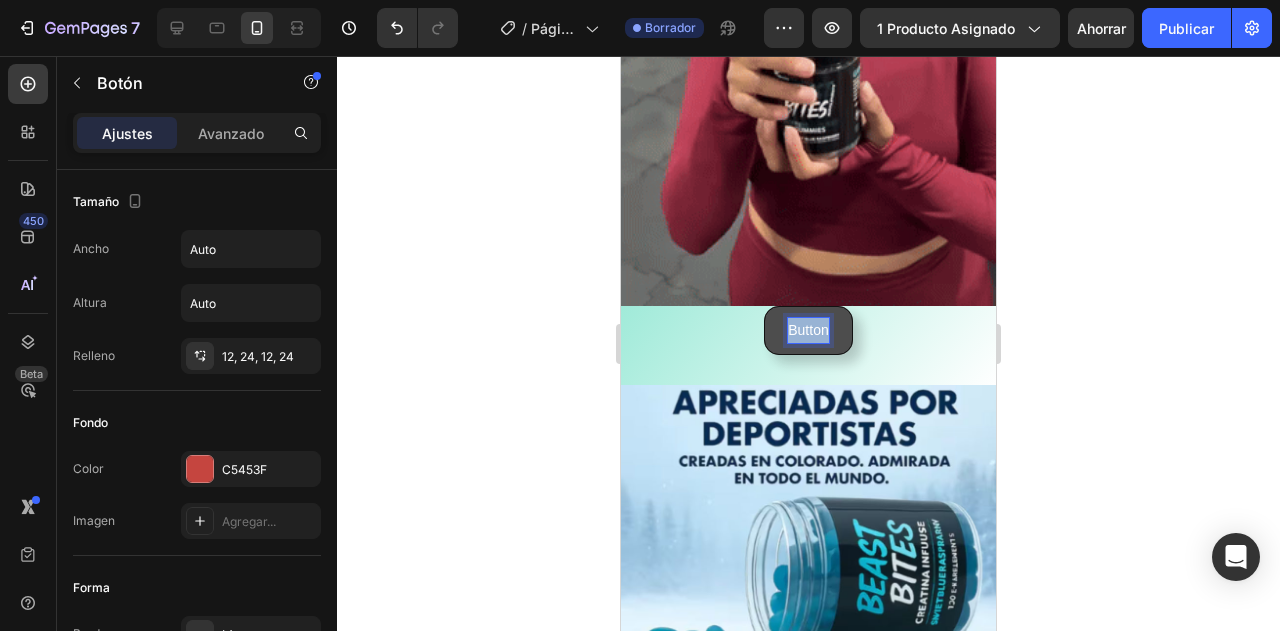 click on "Button" at bounding box center [808, 330] 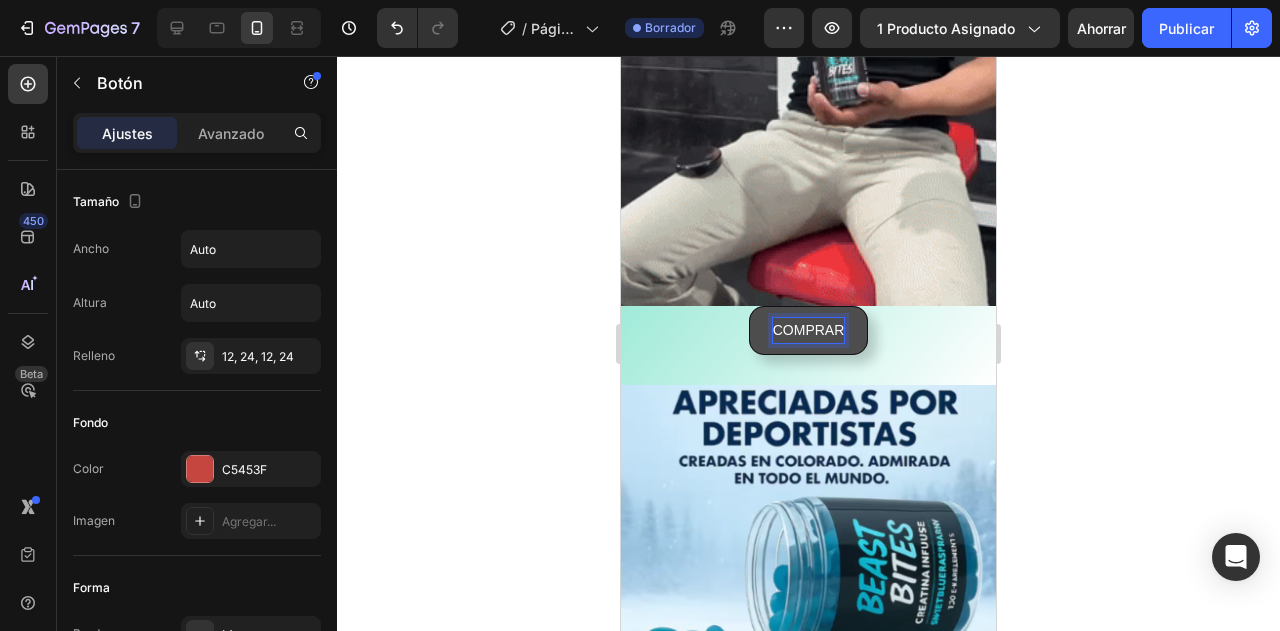 click on "COMPRAR" at bounding box center (809, 330) 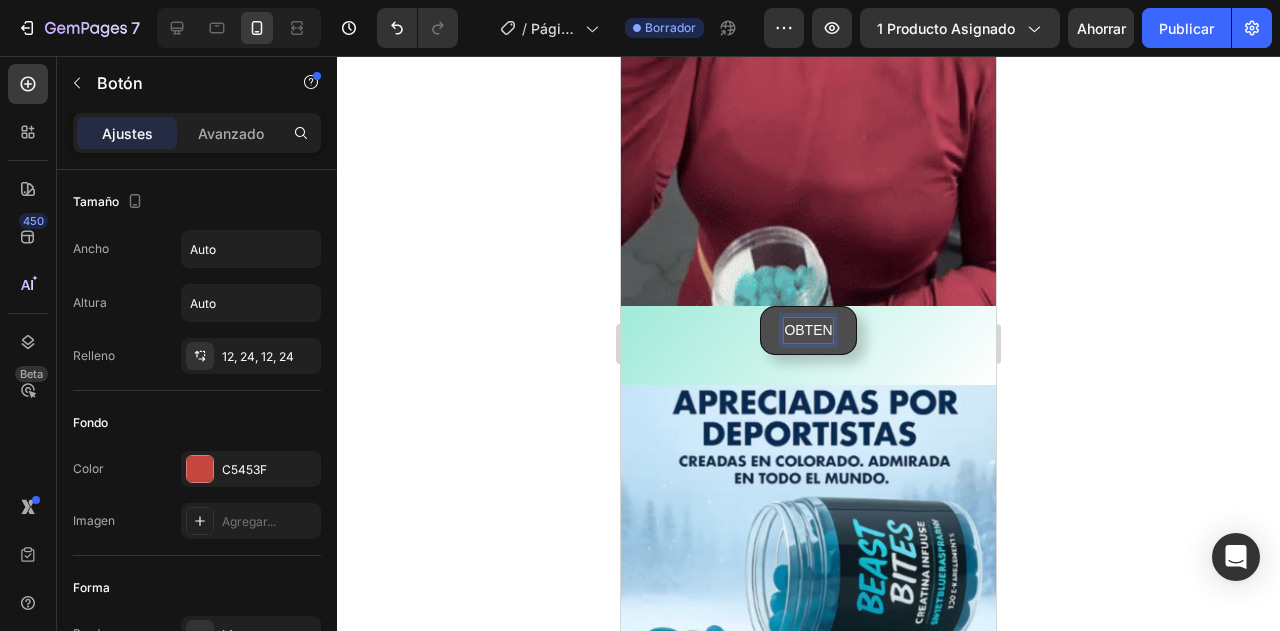 click on "OBTEN" at bounding box center [808, 330] 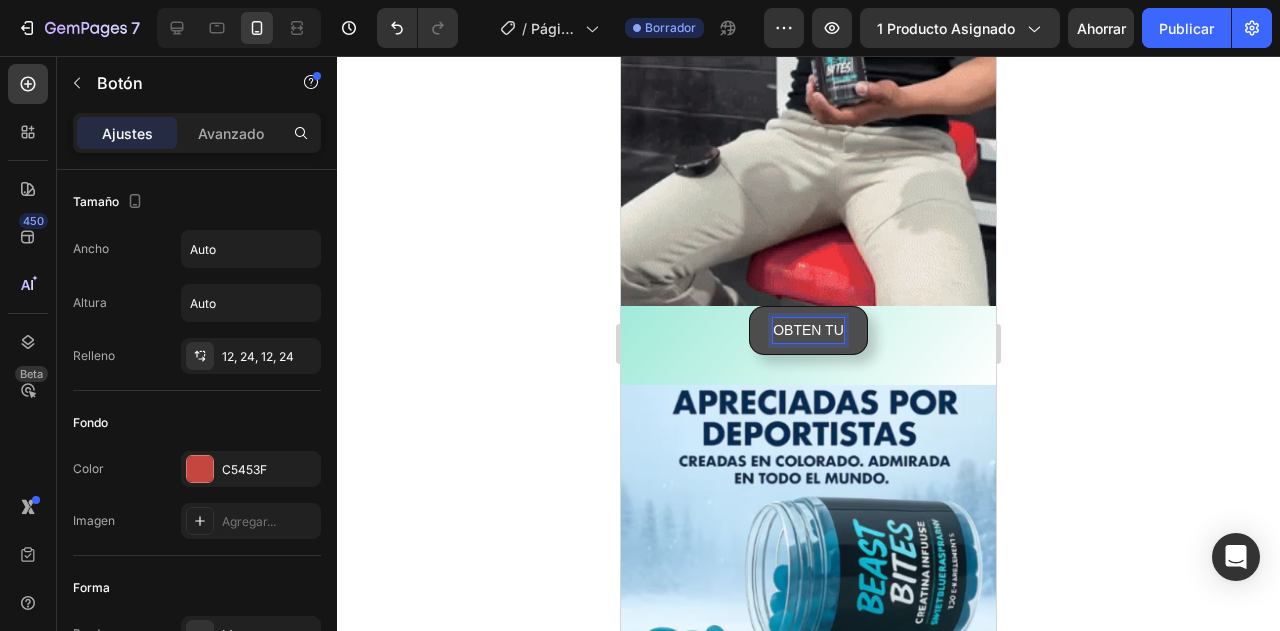 click on "OBTEN TU" at bounding box center (808, 330) 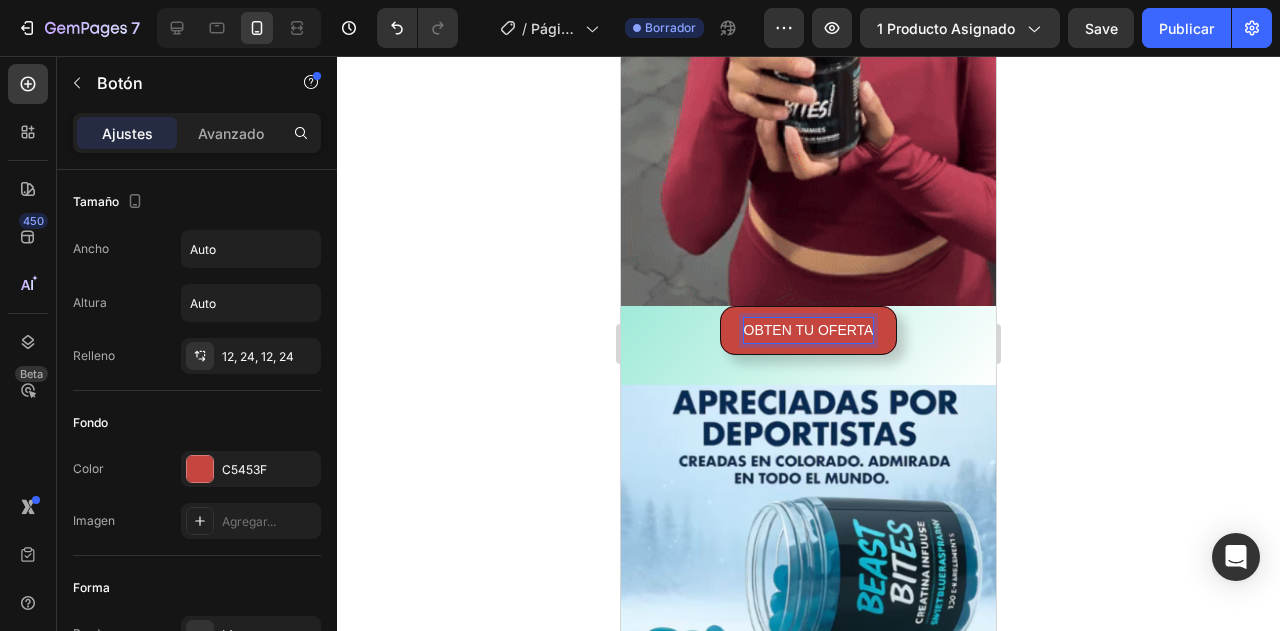 click on "OBTEN TU OFERTA Button   0" at bounding box center (808, 330) 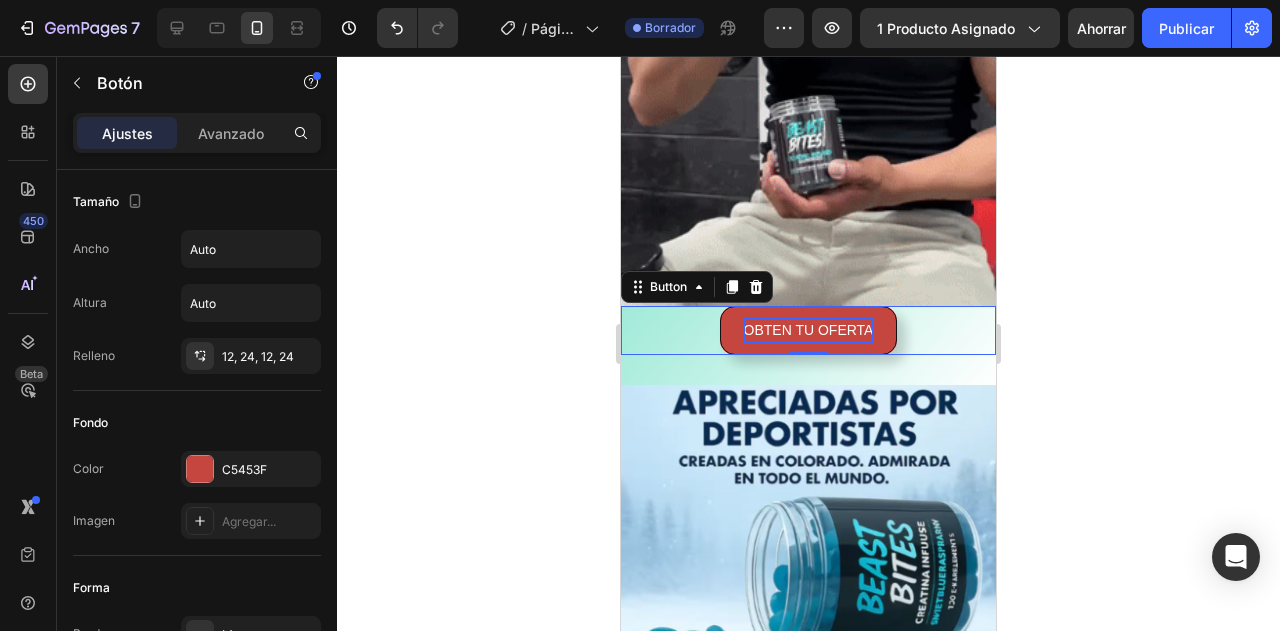 click on "OBTEN TU OFERTA" at bounding box center [809, 330] 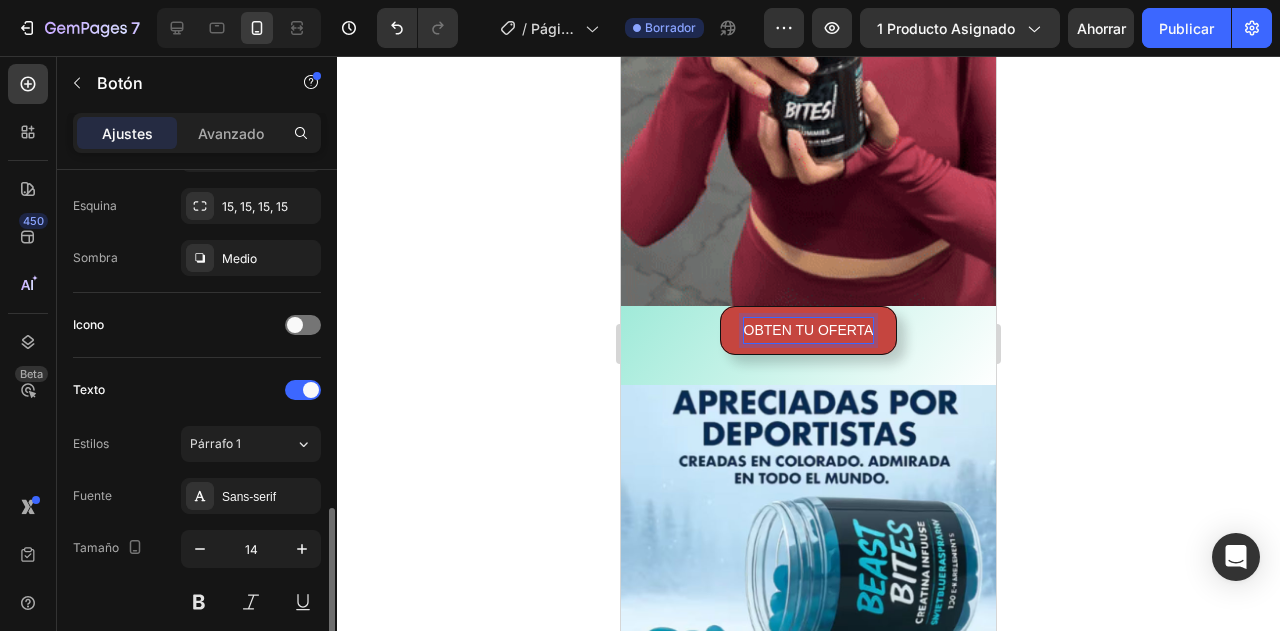 scroll, scrollTop: 600, scrollLeft: 0, axis: vertical 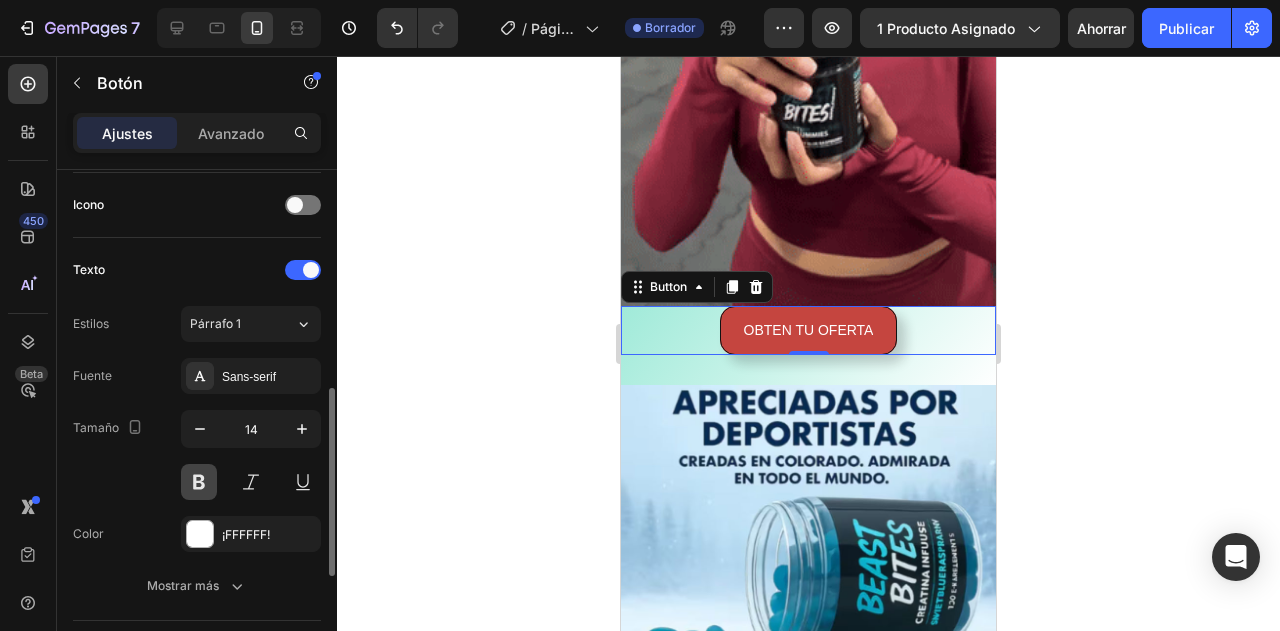 click at bounding box center [199, 482] 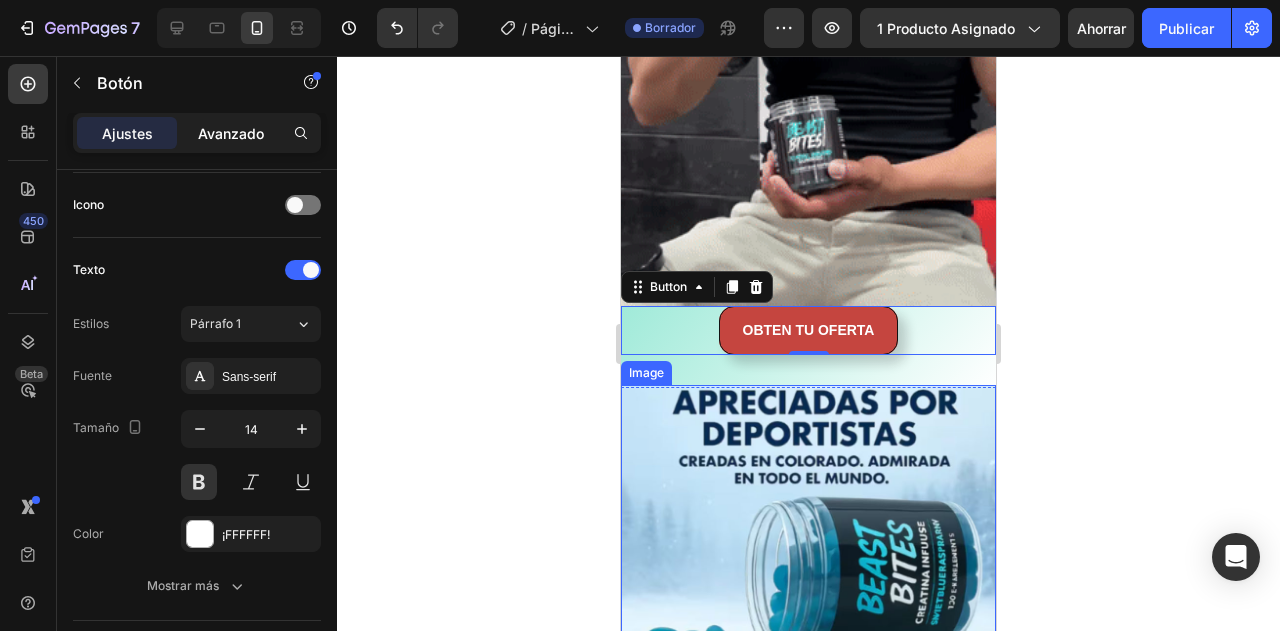 click on "Avanzado" at bounding box center [231, 133] 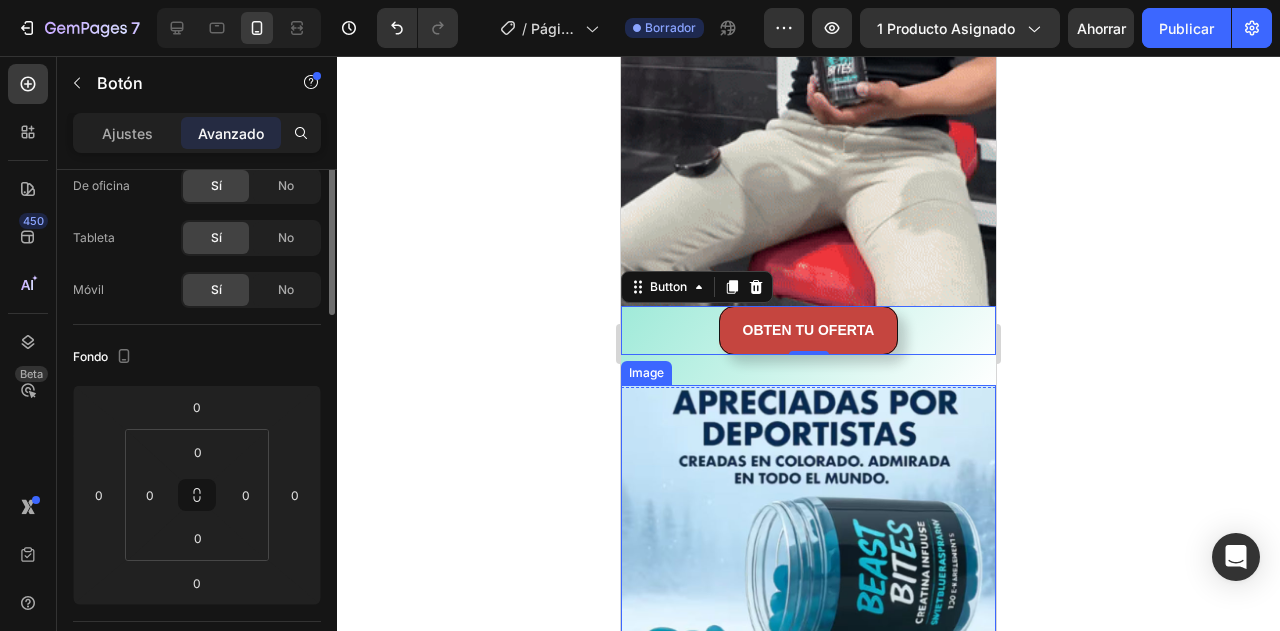scroll, scrollTop: 0, scrollLeft: 0, axis: both 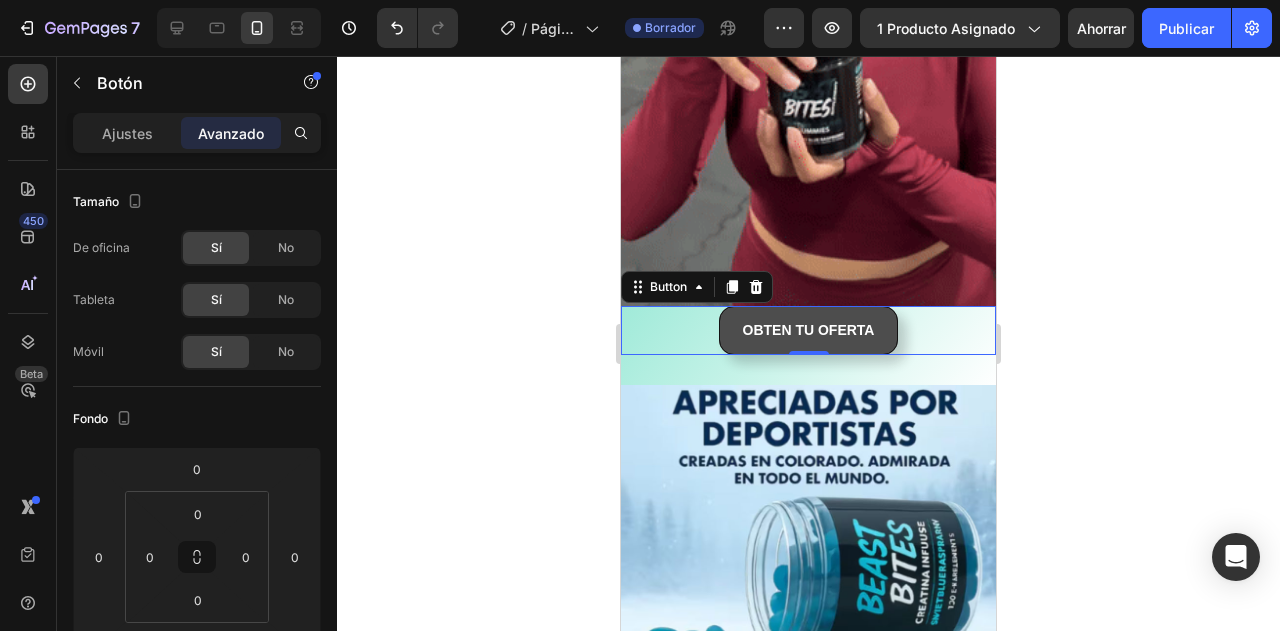 click on "OBTEN TU OFERTA" at bounding box center (809, 330) 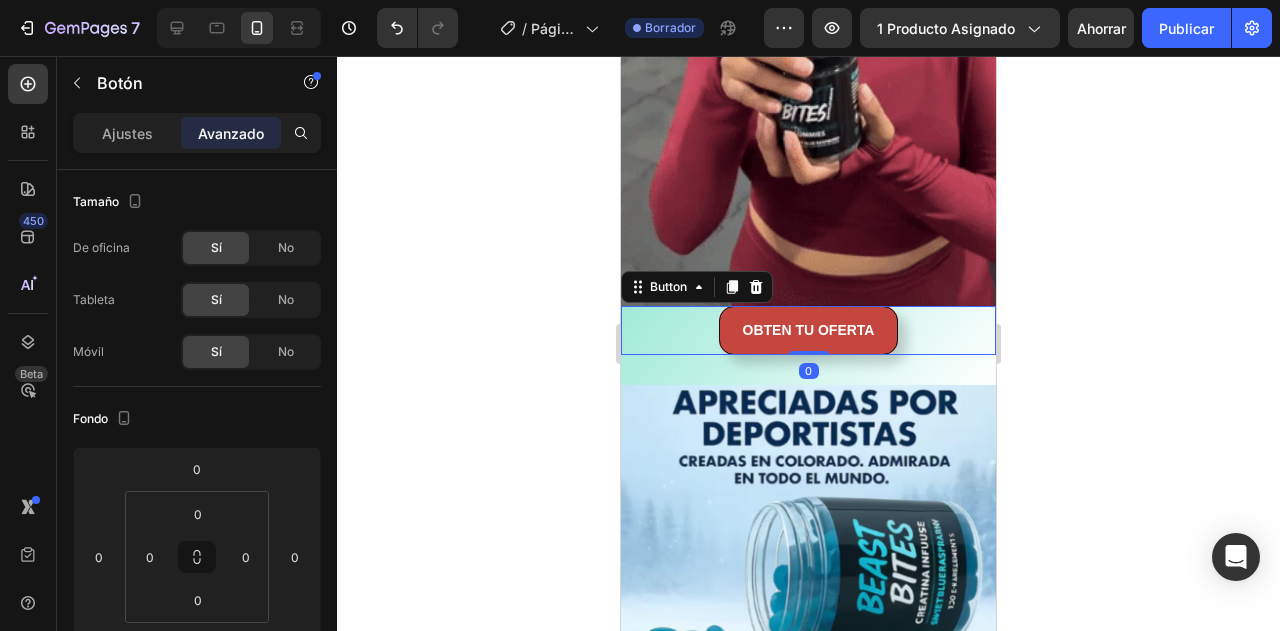 click on "Avanzado" at bounding box center (231, 133) 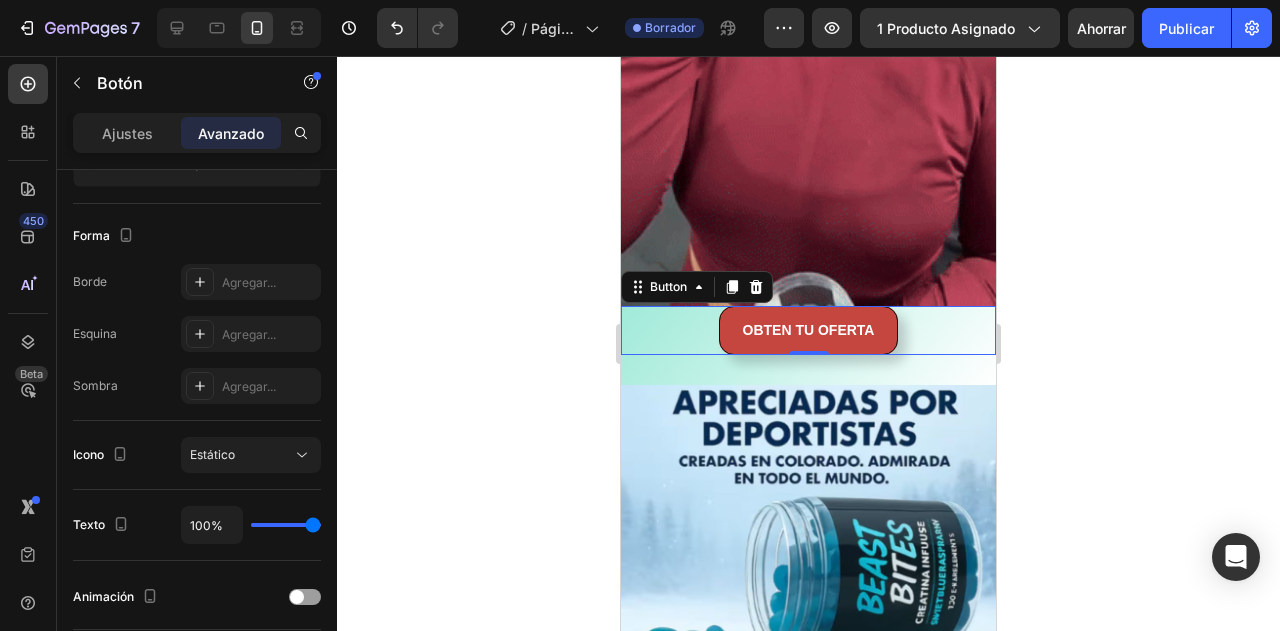 scroll, scrollTop: 782, scrollLeft: 0, axis: vertical 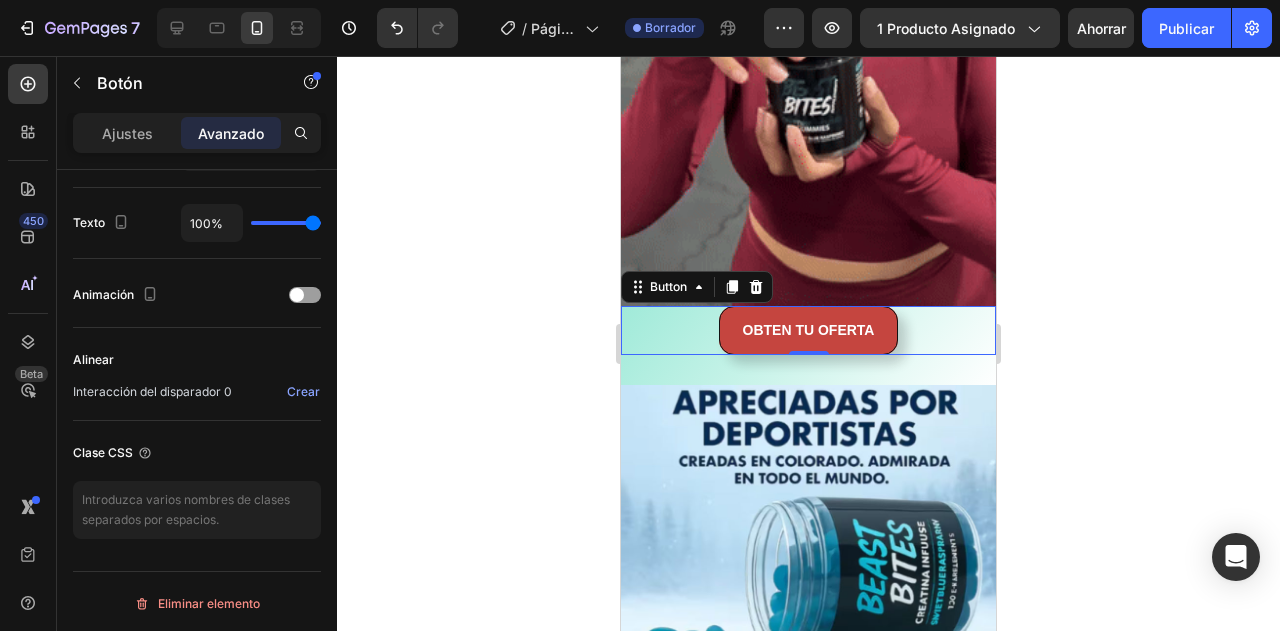 click on "OBTEN TU OFERTA Button   0" at bounding box center (808, 330) 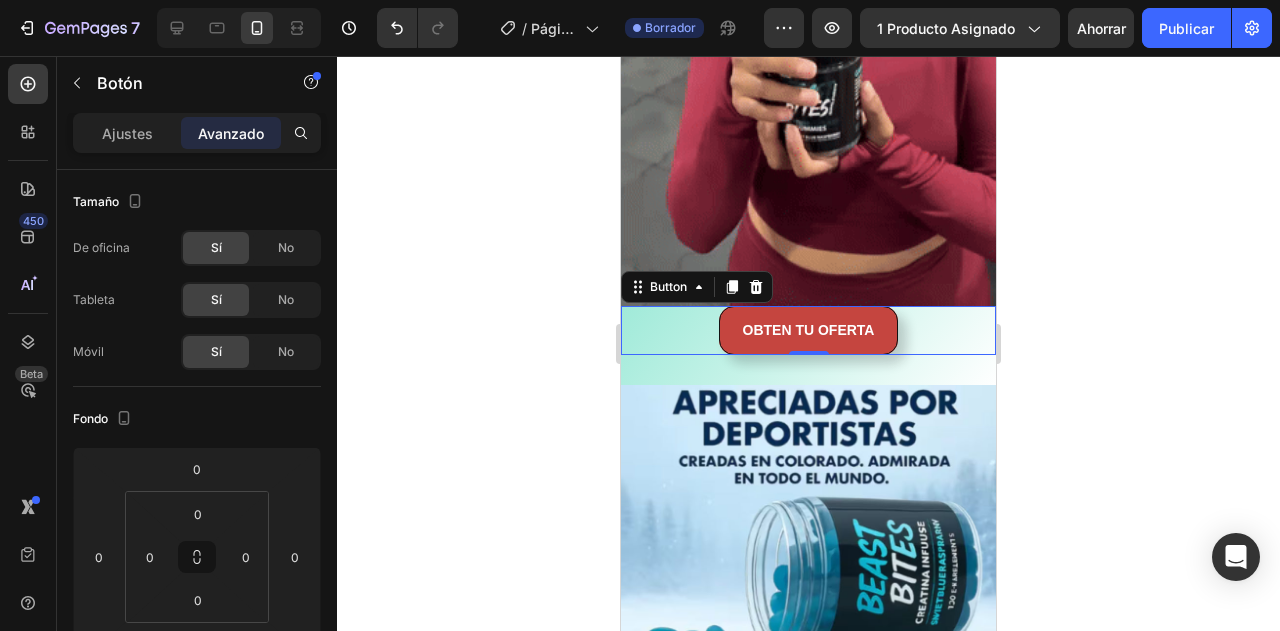 scroll, scrollTop: 360, scrollLeft: 0, axis: vertical 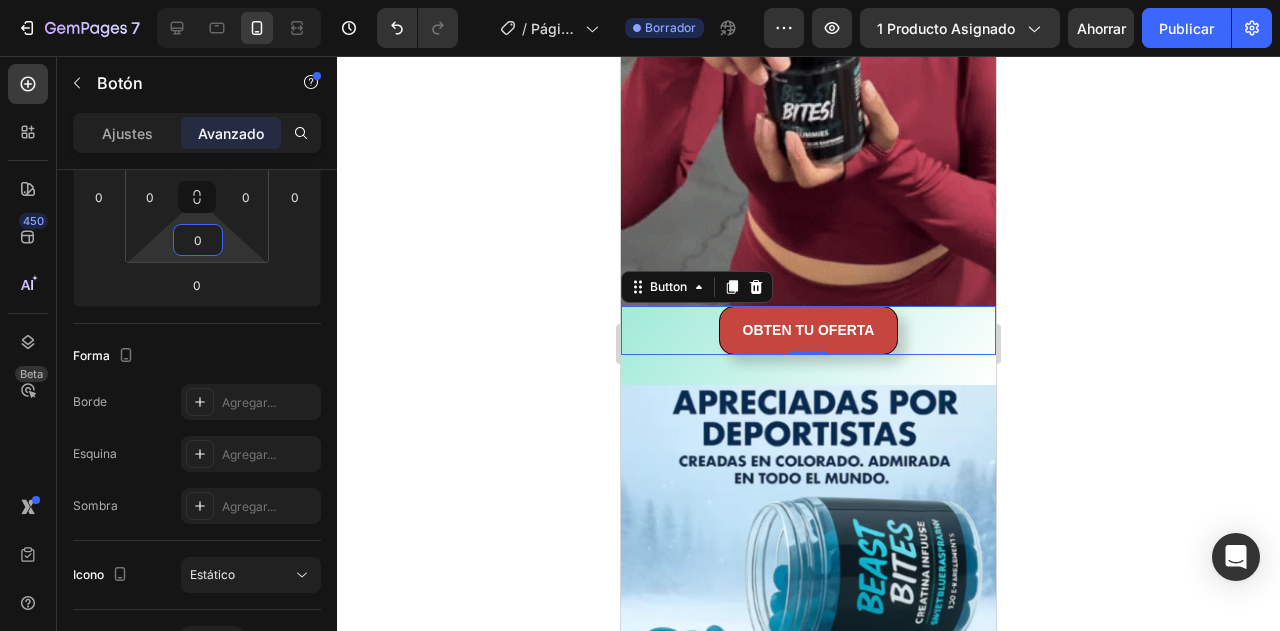 drag, startPoint x: 250, startPoint y: 256, endPoint x: 242, endPoint y: 276, distance: 21.540659 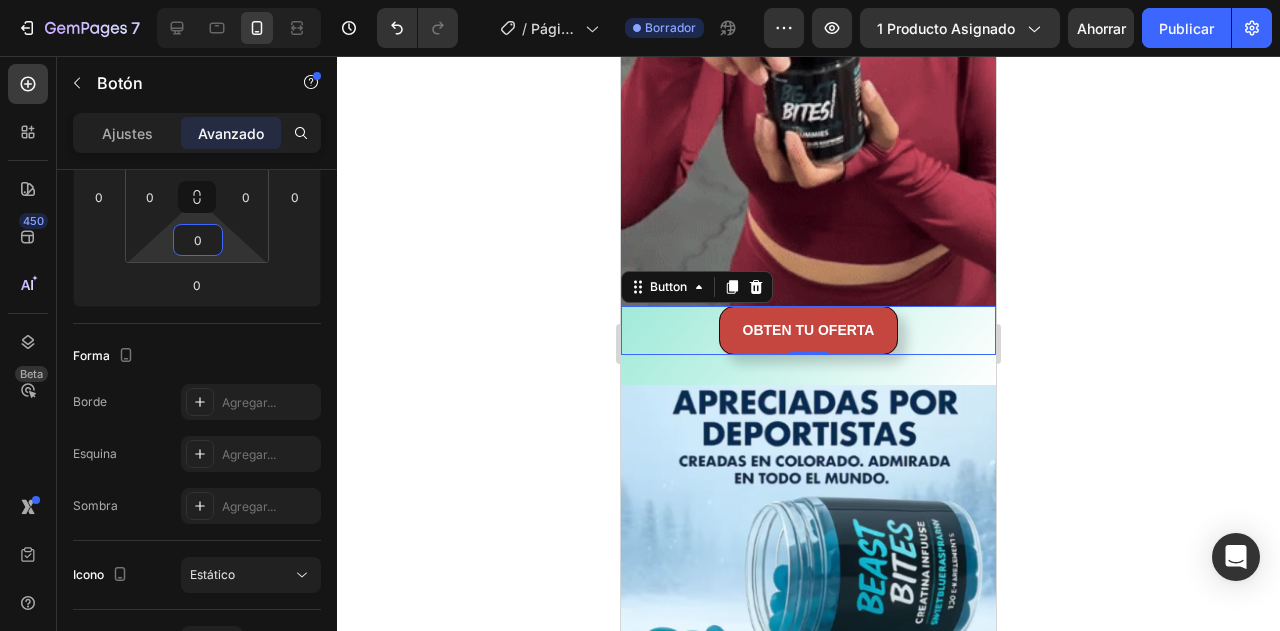 click on "7 Version history / Página del producto - 2 de agosto, 08:18:47 Borrador Avance 1 producto asignado Ahorrar Publicar 450 Beta Sections(30) Elementos(84) Sección Elemento Sección de héroes Detalle del producto Marcas Insignias de confianza Garantizar Desglose del producto Cómo utilizar Testimonios Comparar Manojo Preguntas frecuentes Prueba social Historia de la marca Lista de productos Recopilación Lista de blogs Contacto Sticky Añadir al carrito Pie de página personalizado Explorar la biblioteca 450 Disposición
Fila
Fila
Fila
Fila Texto
Título
Bloque de texto Botón
Botón
Botón Medios de comunicación Imagen" at bounding box center (640, 0) 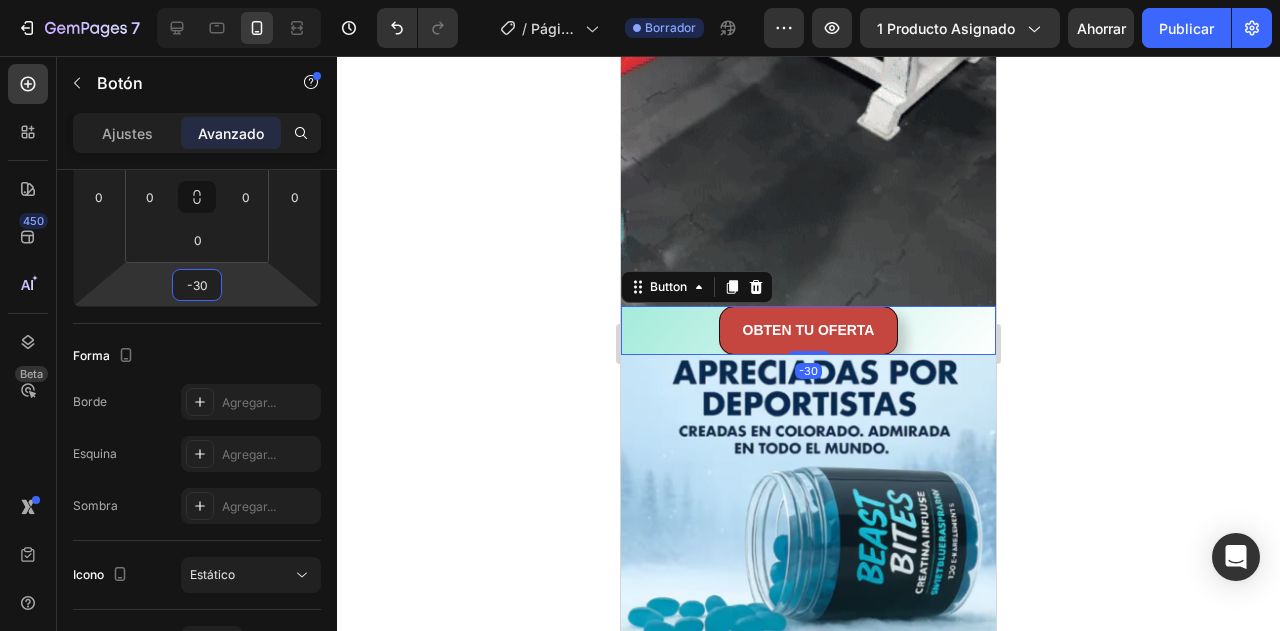 drag, startPoint x: 242, startPoint y: 276, endPoint x: 241, endPoint y: 291, distance: 15.033297 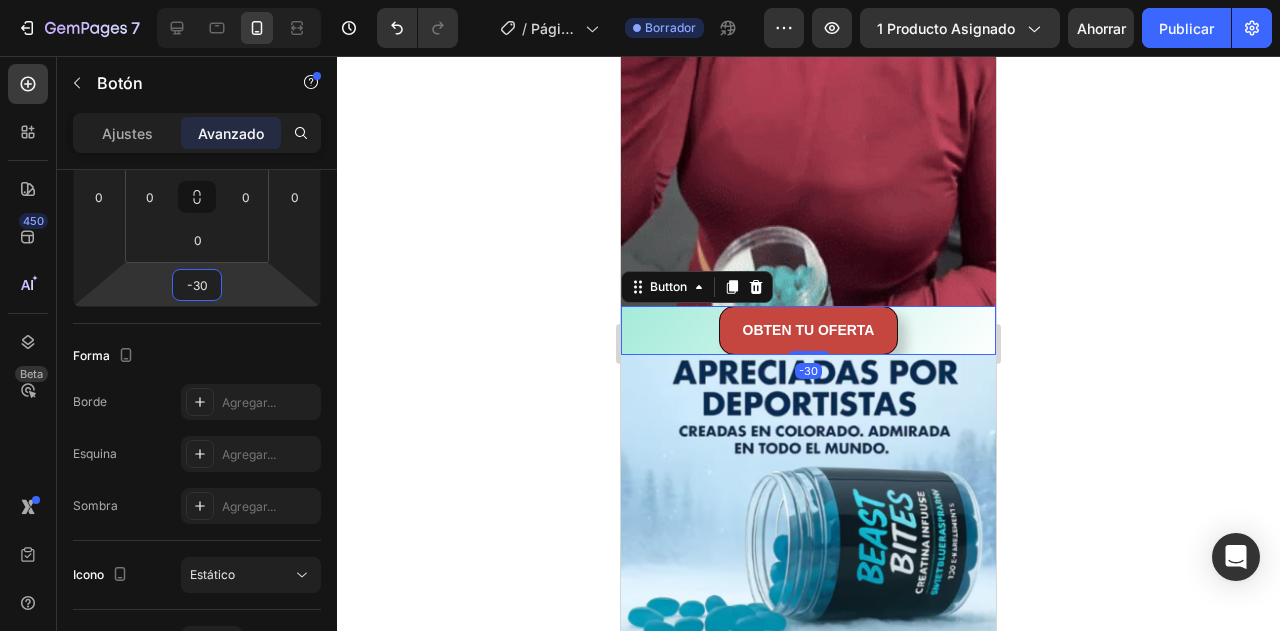 click on "7 Version history / Página del producto - 2 de agosto, 08:18:47 Borrador Avance 1 producto asignado Ahorrar Publicar 450 Beta Sections(30) Elementos(84) Sección Elemento Sección de héroes Detalle del producto Marcas Insignias de confianza Garantizar Desglose del producto Cómo utilizar Testimonios Comparar Manojo Preguntas frecuentes Prueba social Historia de la marca Lista de productos Recopilación Lista de blogs Contacto Sticky Añadir al carrito Pie de página personalizado Explorar la biblioteca 450 Disposición
Fila
Fila
Fila
Fila Texto
Título
Bloque de texto Botón
Botón
Botón Medios de comunicación Imagen" at bounding box center (640, 0) 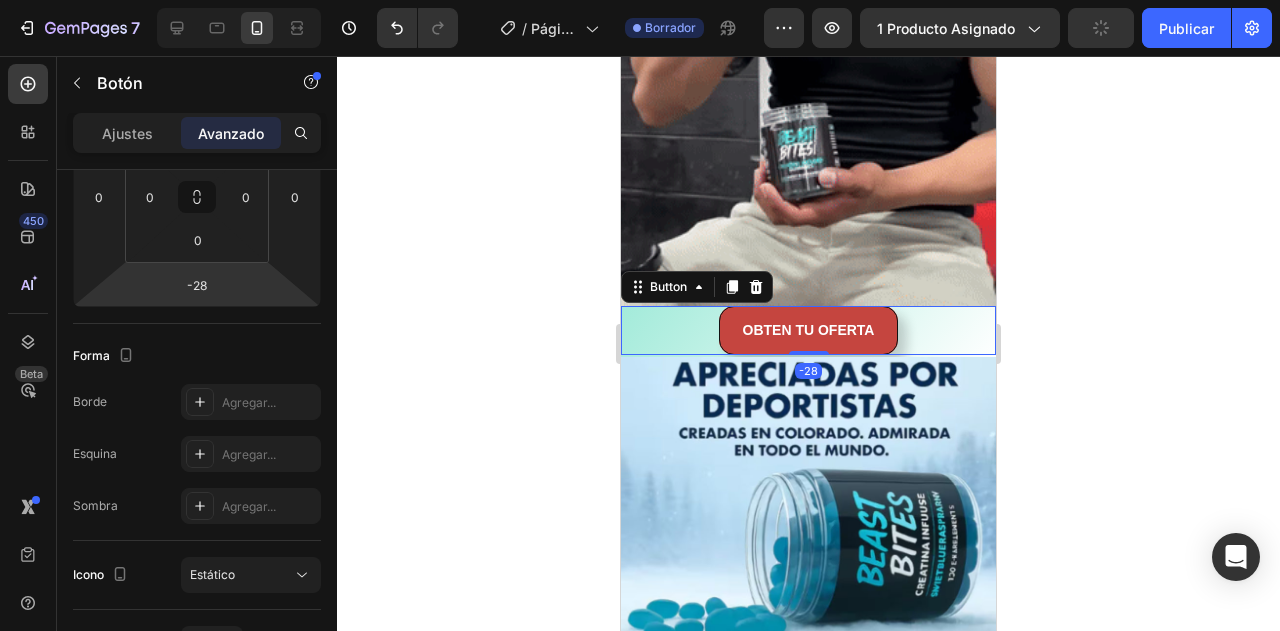 type on "-30" 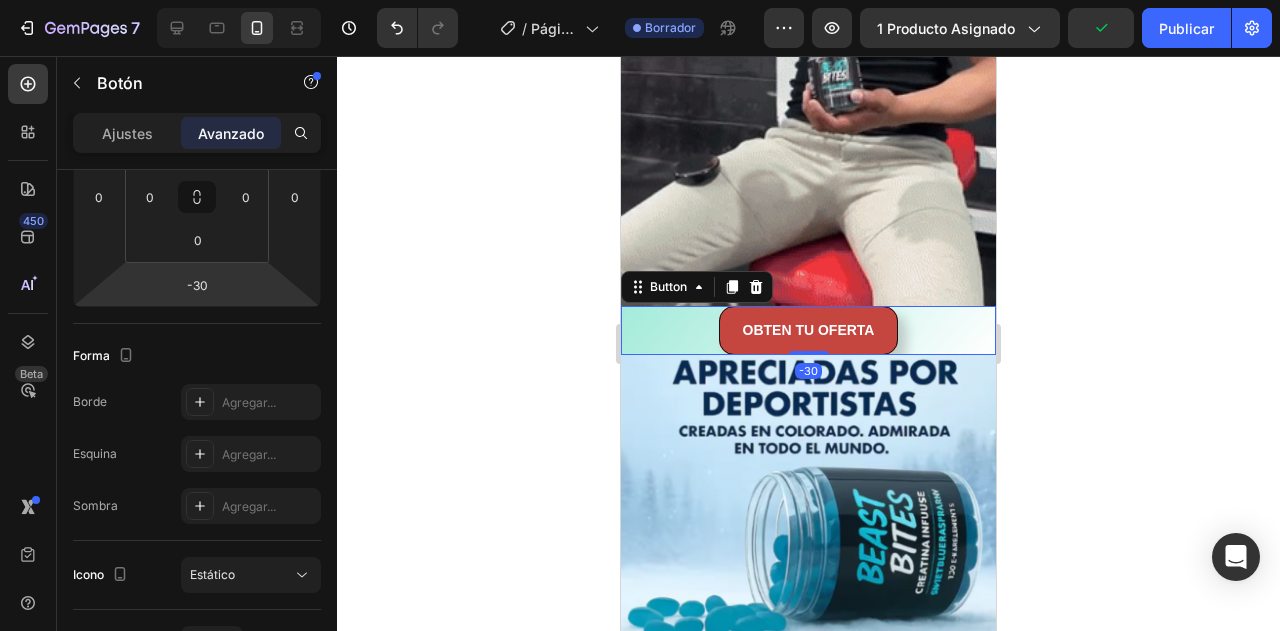 click on "7 Version history / Página del producto - 2 de agosto, 08:18:47 Borrador Avance 1 producto asignado Publicar 450 Beta Sections(30) Elementos(84) Sección Elemento Sección de héroes Detalle del producto Marcas Insignias de confianza Garantizar Desglose del producto Cómo utilizar Testimonios Comparar Manojo Preguntas frecuentes Prueba social Historia de la marca Lista de productos Recopilación Lista de blogs Contacto Sticky Añadir al carrito Pie de página personalizado Explorar la biblioteca 450 Disposición
Fila
Fila
Fila
Fila Texto
Título
Bloque de texto Botón
Botón
Botón Medios de comunicación" at bounding box center [640, 0] 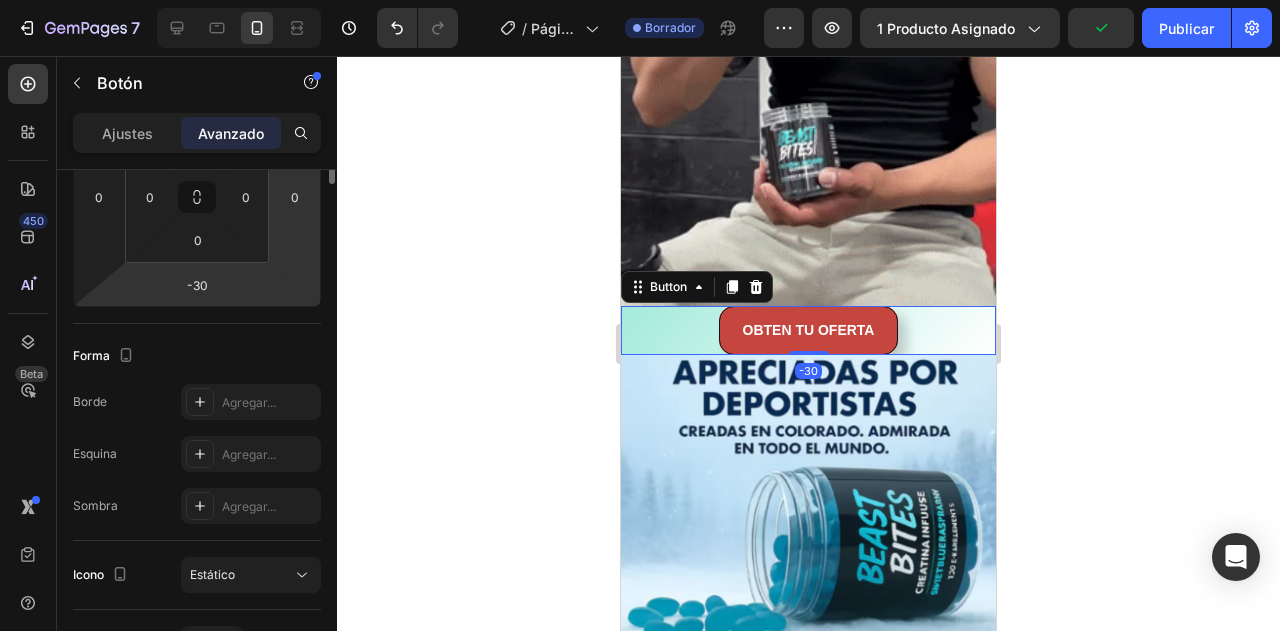 scroll, scrollTop: 120, scrollLeft: 0, axis: vertical 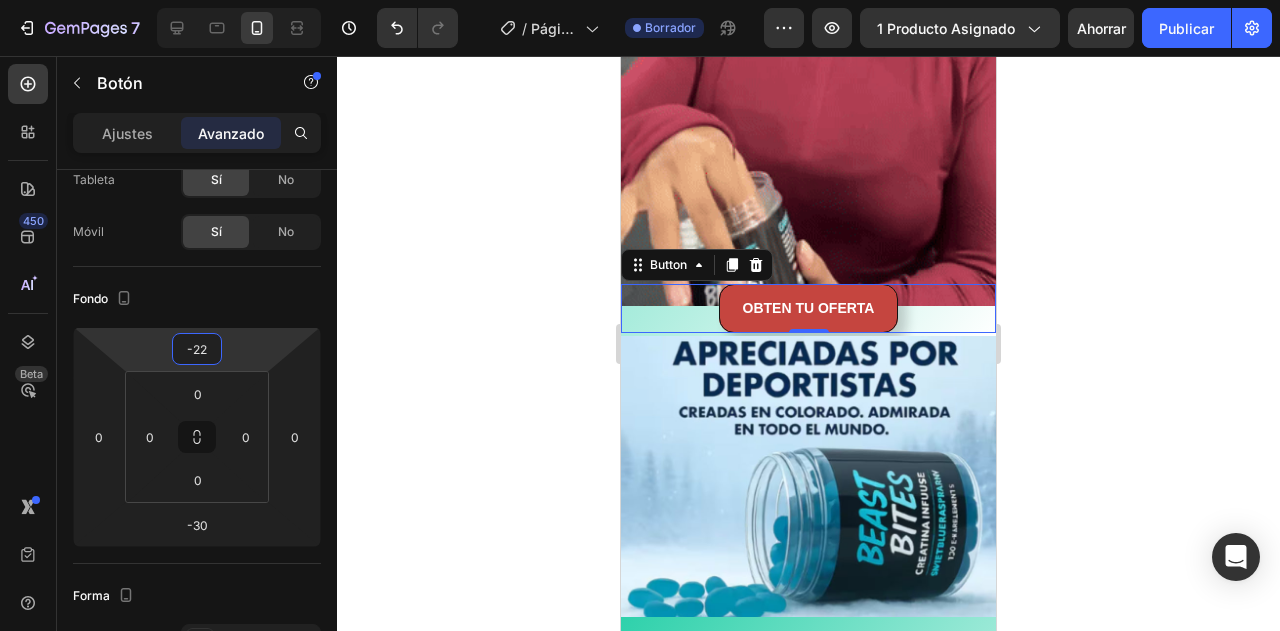 type on "-20" 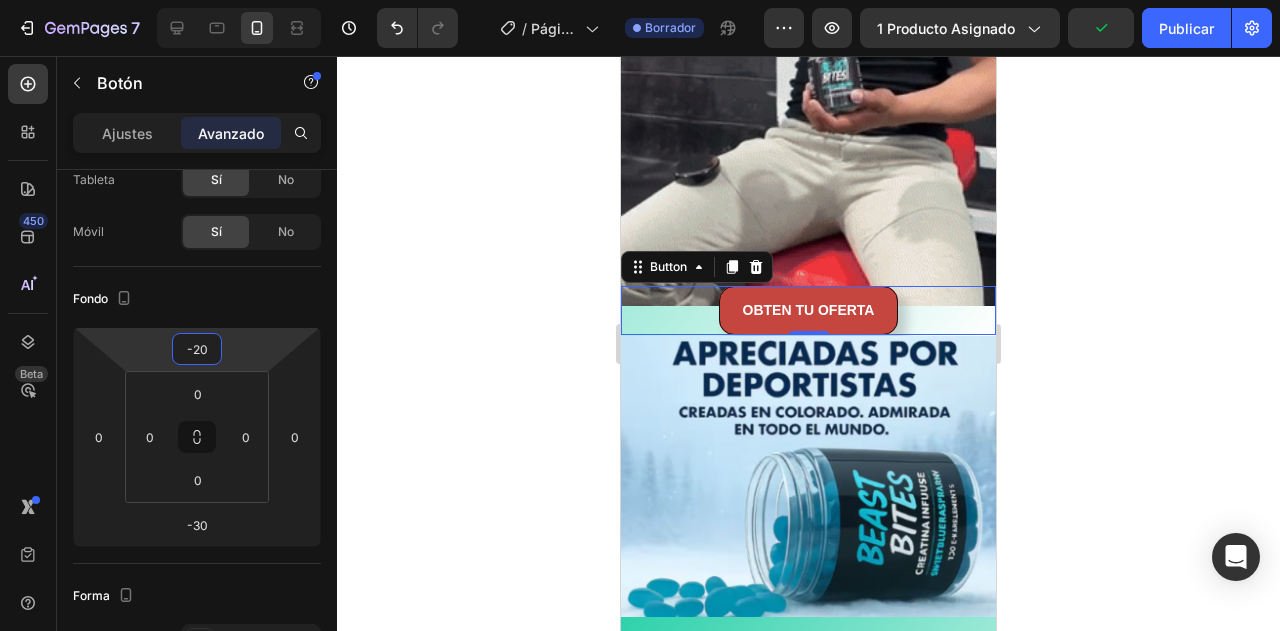drag, startPoint x: 238, startPoint y: 363, endPoint x: 241, endPoint y: 373, distance: 10.440307 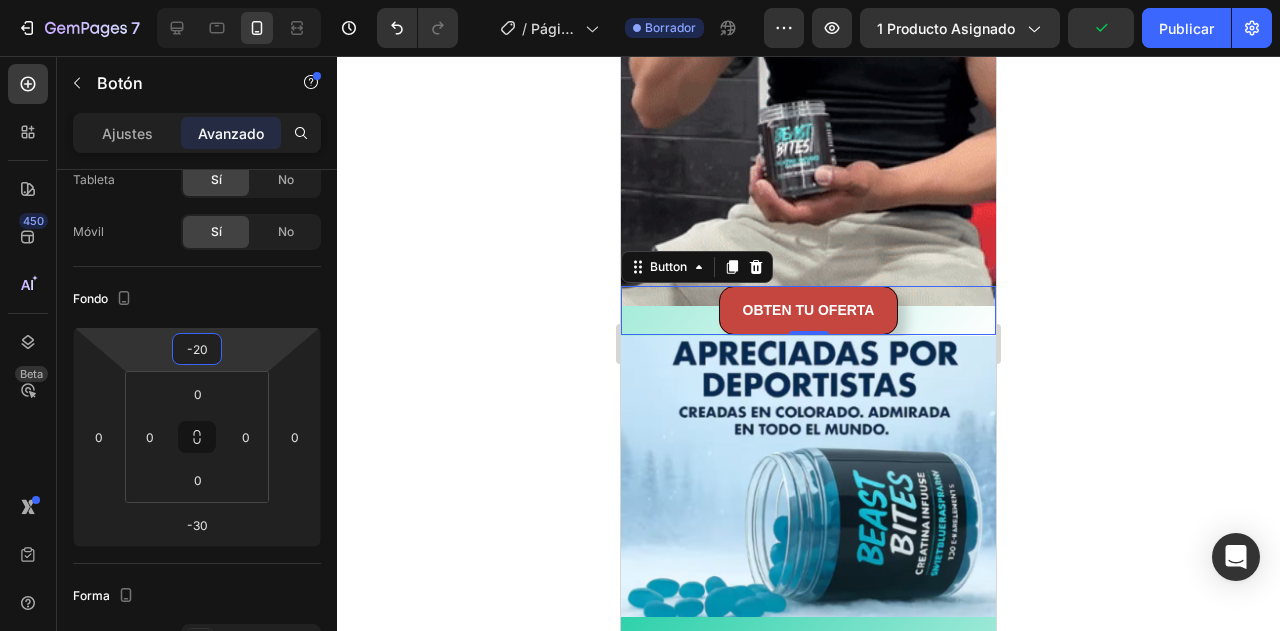click on "7 Version history / Página del producto - 2 de agosto, 08:18:47 Borrador Avance 1 producto asignado Publicar 450 Beta Sections(30) Elementos(84) Sección Elemento Sección de héroes Detalle del producto Marcas Insignias de confianza Garantizar Desglose del producto Cómo utilizar Testimonios Comparar Manojo Preguntas frecuentes Prueba social Historia de la marca Lista de productos Recopilación Lista de blogs Contacto Sticky Añadir al carrito Pie de página personalizado Explorar la biblioteca 450 Disposición
Fila
Fila
Fila
Fila Texto
Título
Bloque de texto Botón
Botón
Botón Medios de comunicación" at bounding box center [640, 0] 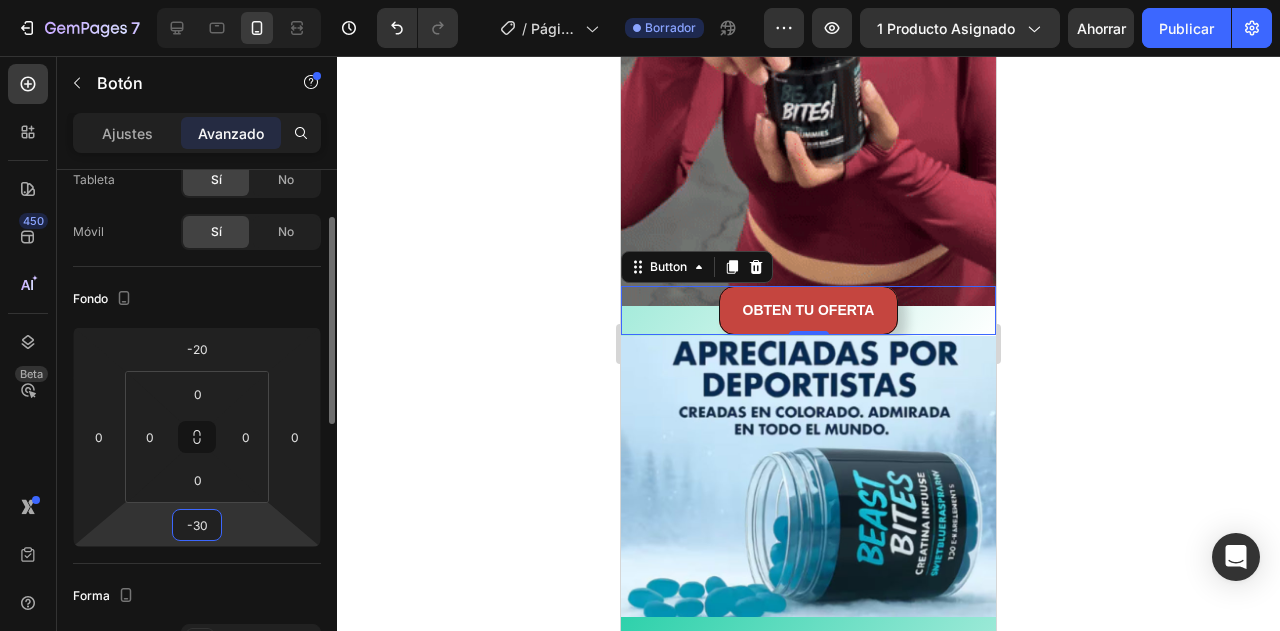click on "-30" at bounding box center (197, 525) 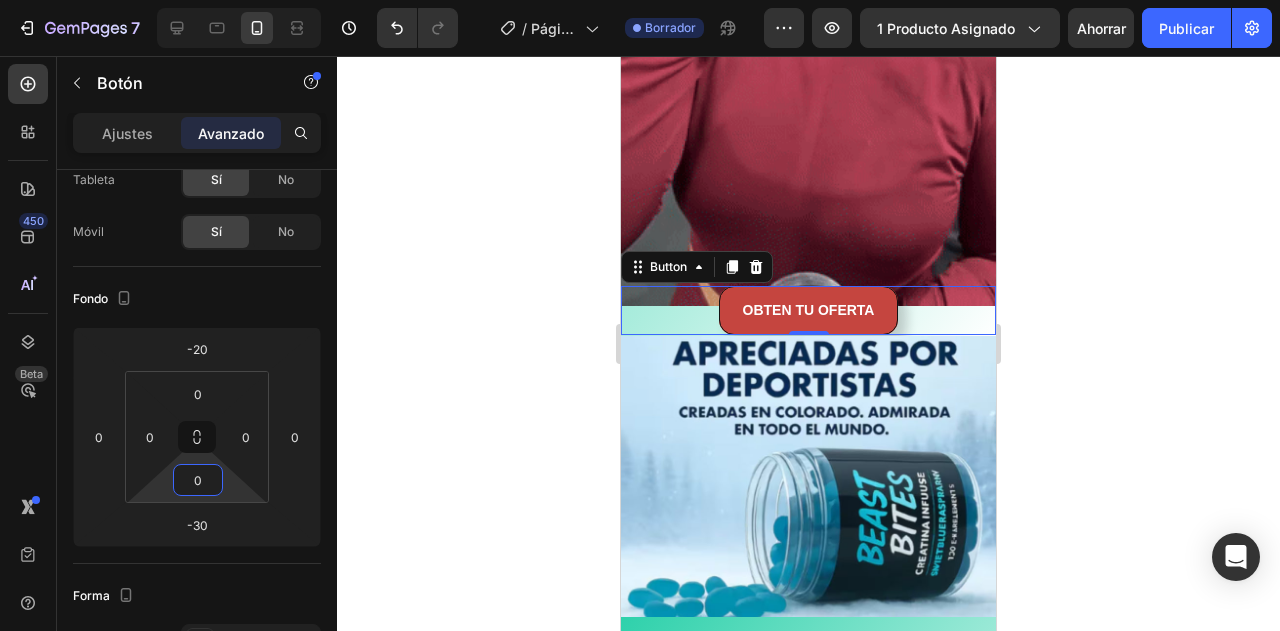 drag, startPoint x: 227, startPoint y: 496, endPoint x: 238, endPoint y: 509, distance: 17.029387 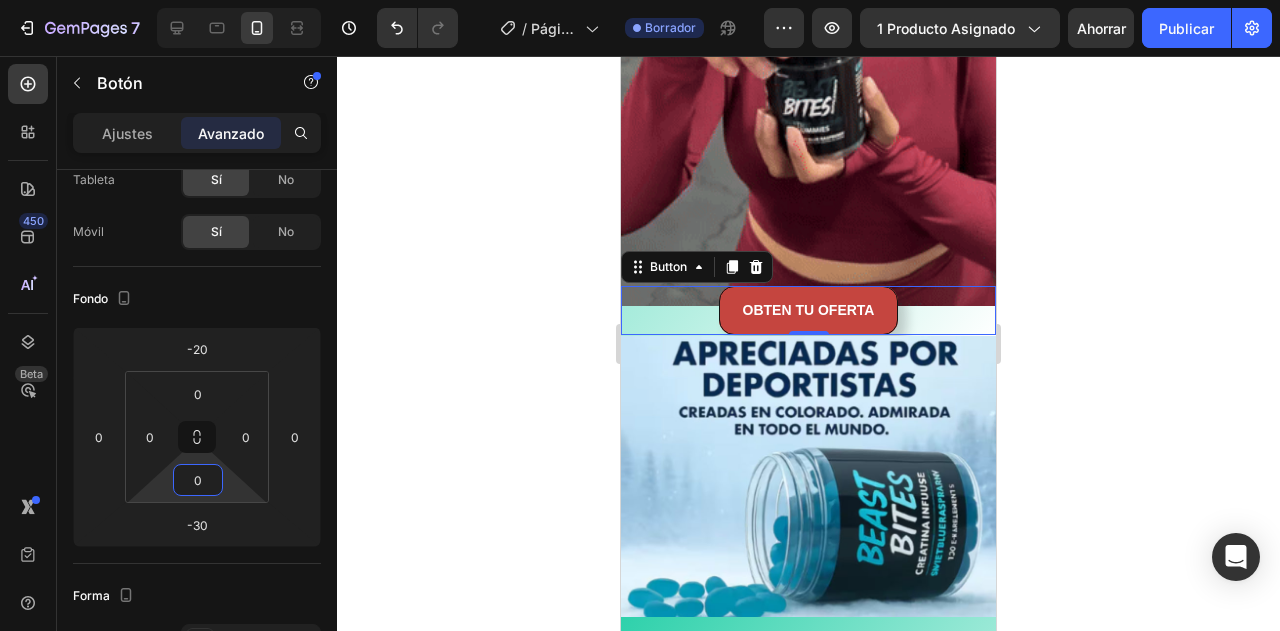 click on "7 Version history / Página del producto - 2 de agosto, 08:18:47 Borrador Avance 1 producto asignado Ahorrar Publicar 450 Beta Sections(30) Elementos(84) Sección Elemento Sección de héroes Detalle del producto Marcas Insignias de confianza Garantizar Desglose del producto Cómo utilizar Testimonios Comparar Manojo Preguntas frecuentes Prueba social Historia de la marca Lista de productos Recopilación Lista de blogs Contacto Sticky Añadir al carrito Pie de página personalizado Explorar la biblioteca 450 Disposición
Fila
Fila
Fila
Fila Texto
Título
Bloque de texto Botón
Botón
Botón Medios de comunicación Imagen" at bounding box center (640, 0) 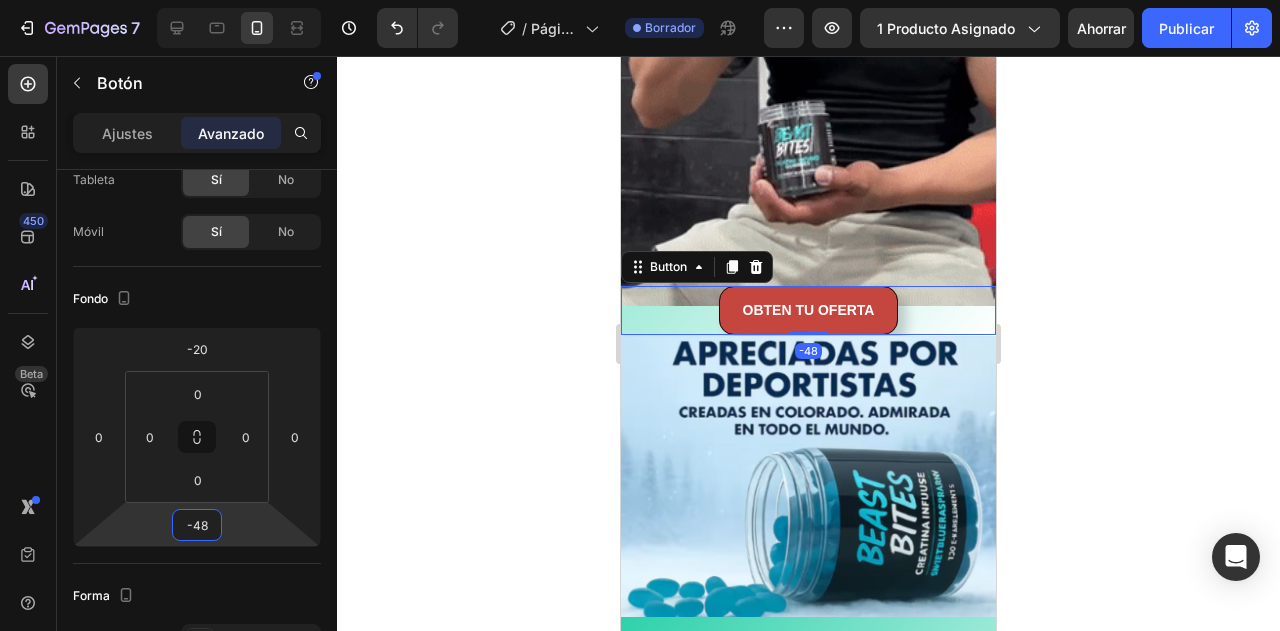 type on "-50" 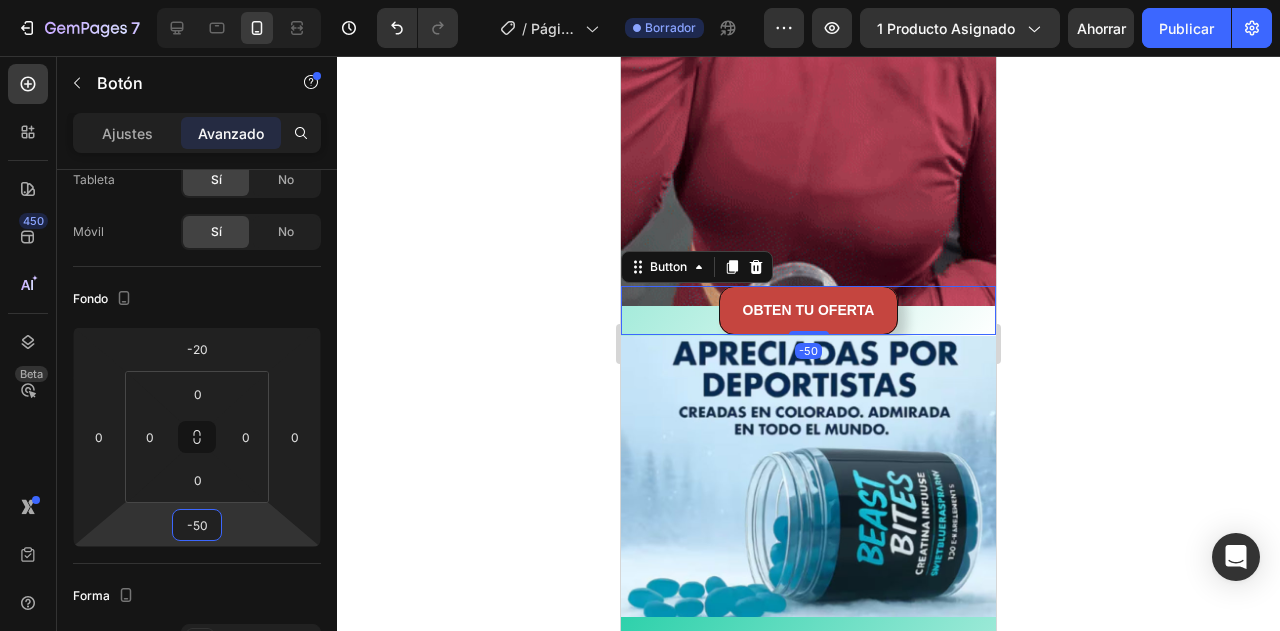 drag, startPoint x: 238, startPoint y: 509, endPoint x: 235, endPoint y: 519, distance: 10.440307 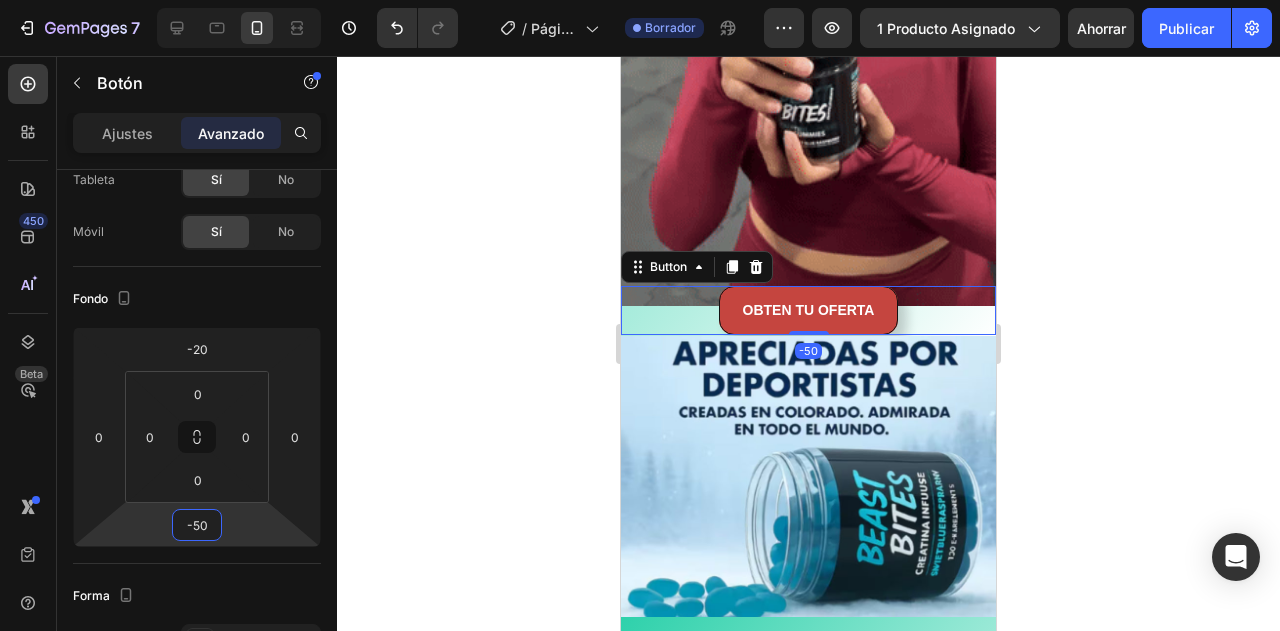 click on "7 Version history / Página del producto - 2 de agosto, 08:18:47 Borrador Avance 1 producto asignado Ahorrar Publicar 450 Beta Sections(30) Elementos(84) Sección Elemento Sección de héroes Detalle del producto Marcas Insignias de confianza Garantizar Desglose del producto Cómo utilizar Testimonios Comparar Manojo Preguntas frecuentes Prueba social Historia de la marca Lista de productos Recopilación Lista de blogs Contacto Sticky Añadir al carrito Pie de página personalizado Explorar la biblioteca 450 Disposición
Fila
Fila
Fila
Fila Texto
Título
Bloque de texto Botón
Botón
Botón Medios de comunicación Imagen" at bounding box center [640, 0] 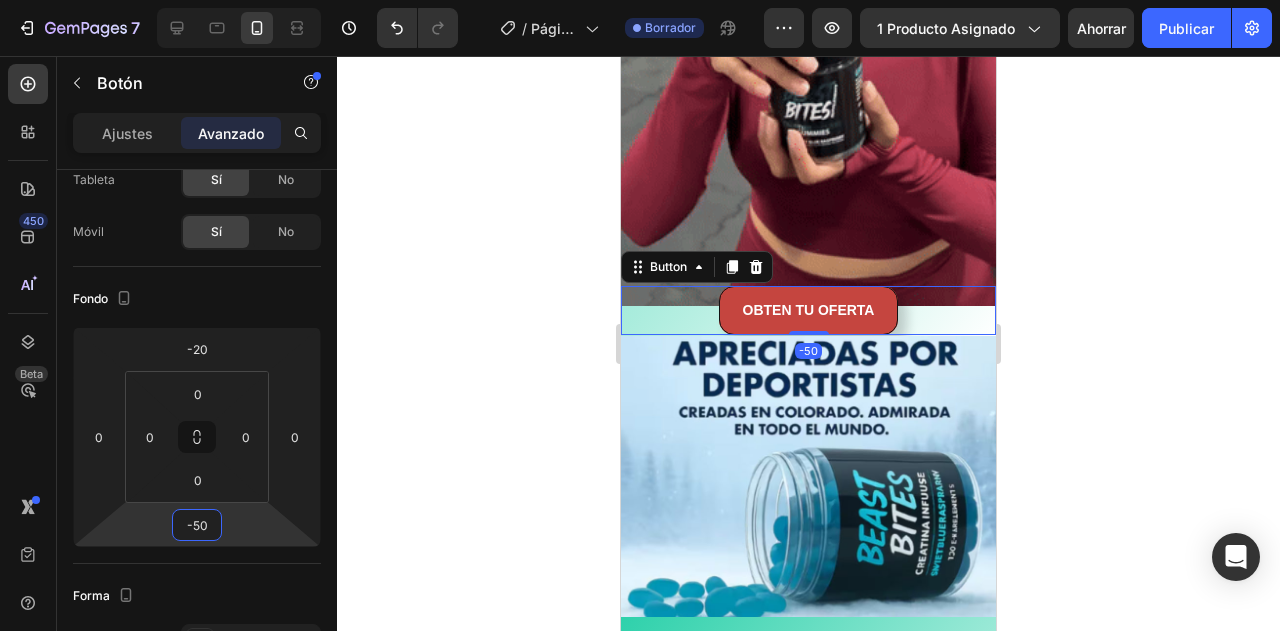 click 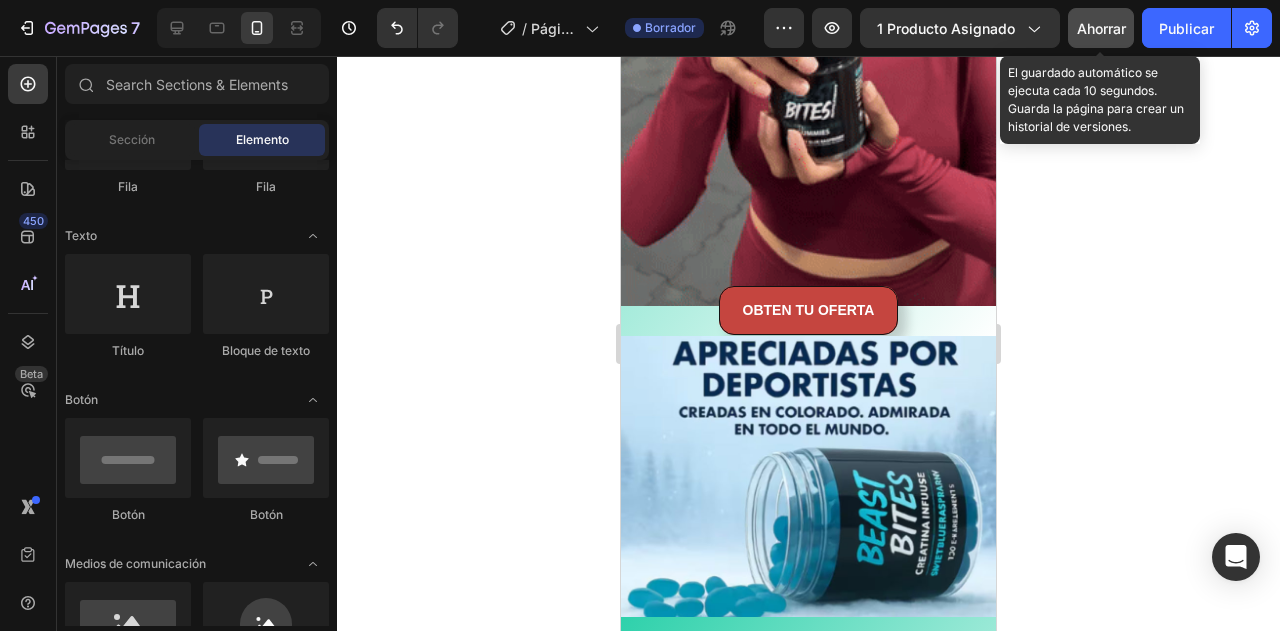 click on "Ahorrar" at bounding box center (1101, 28) 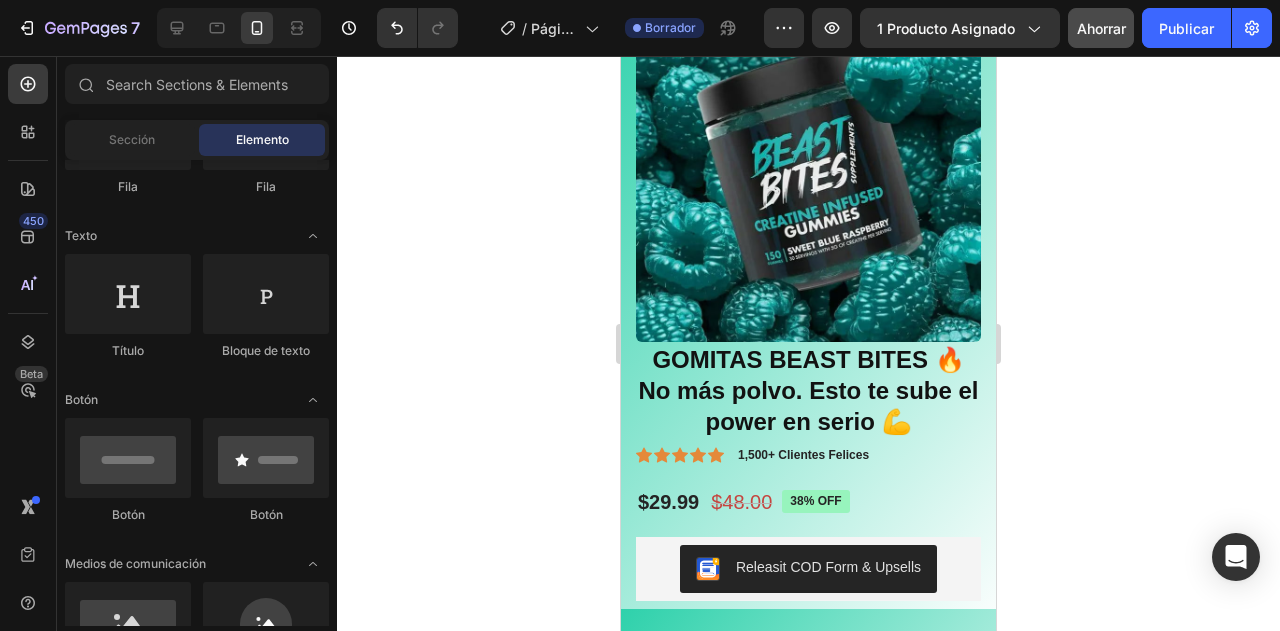 scroll, scrollTop: 0, scrollLeft: 0, axis: both 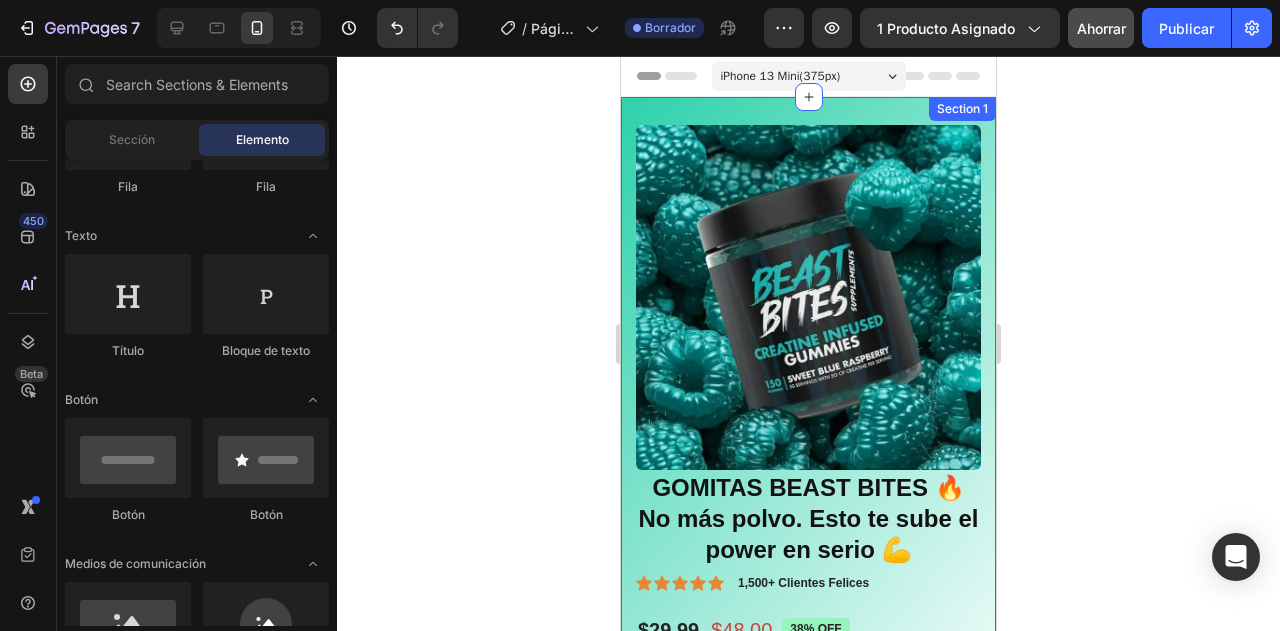 click on "Product Images GOMITAS BEAST BITES 🔥No más polvo. Esto te sube el power en serio 💪 Product Title Icon Icon Icon Icon Icon Icon List 1,500+ Clientes Felices Text Block Row $29.99 Product Price Product Price $48.00 Product Price Product Price 38% off Product Badge Row Row Releasit COD Form & Upsells Releasit COD Form & Upsells Product Section 1" at bounding box center [808, 435] 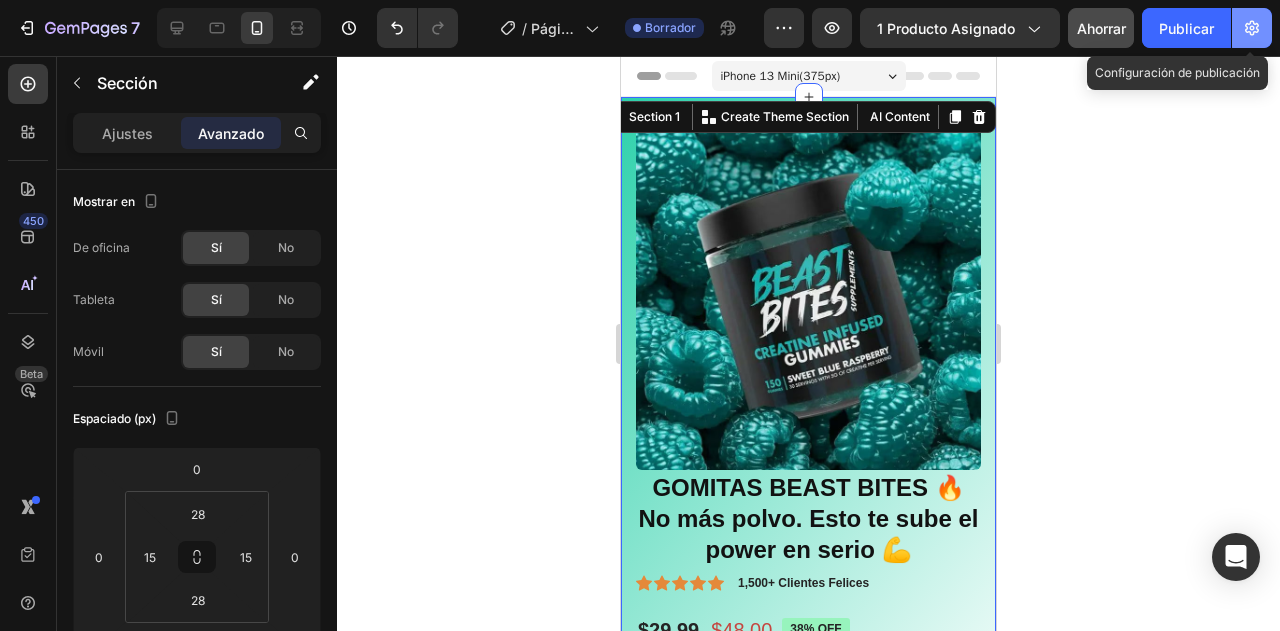 click 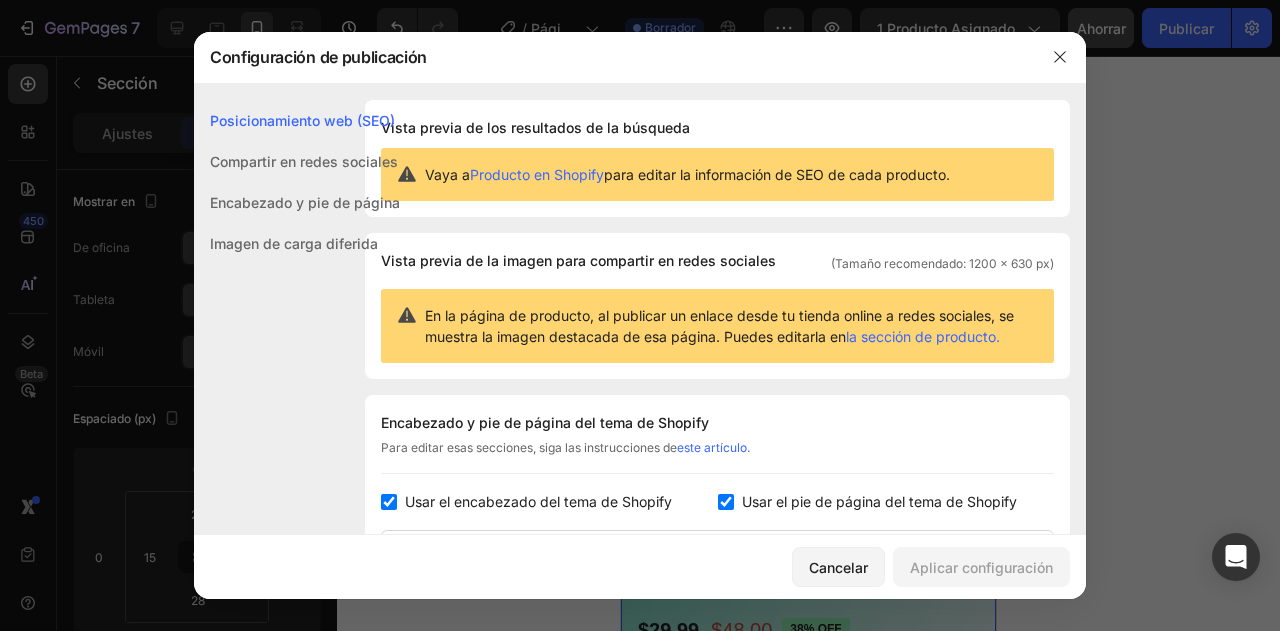 scroll, scrollTop: 120, scrollLeft: 0, axis: vertical 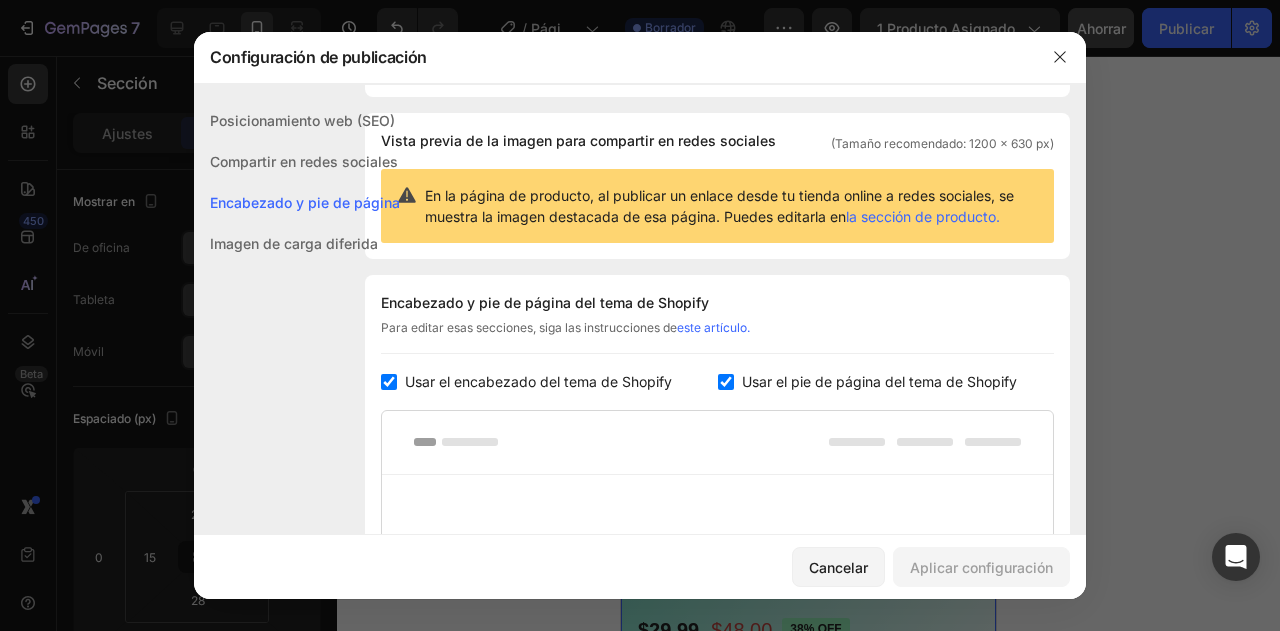 click at bounding box center (389, 382) 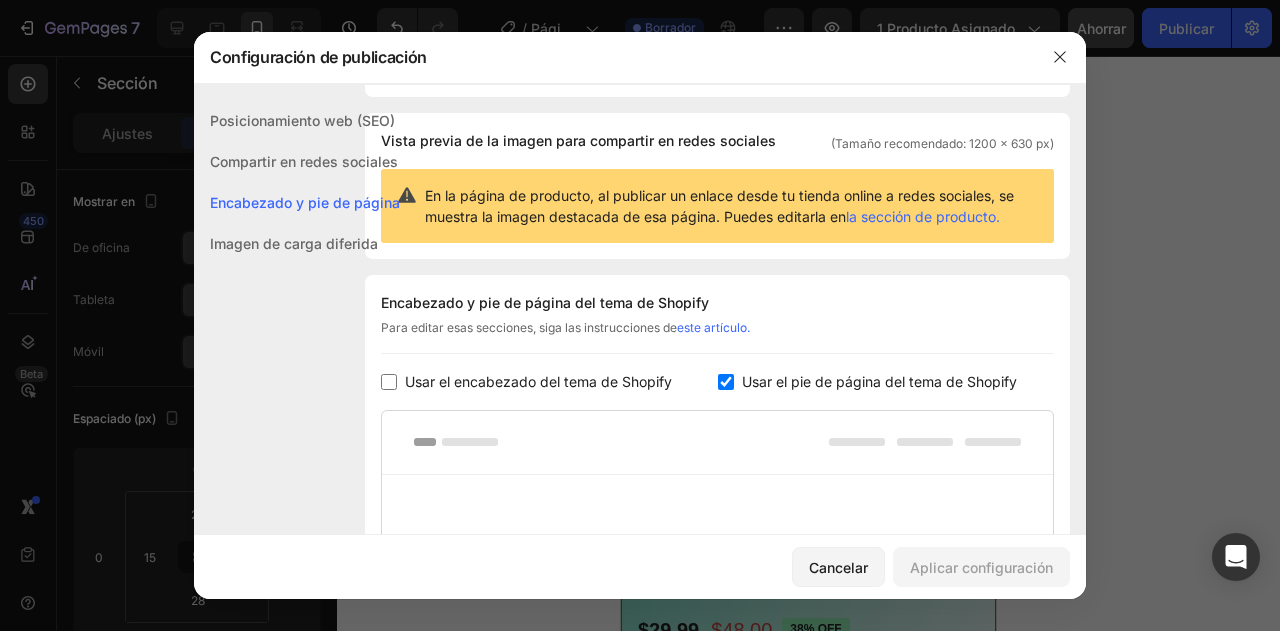 checkbox on "false" 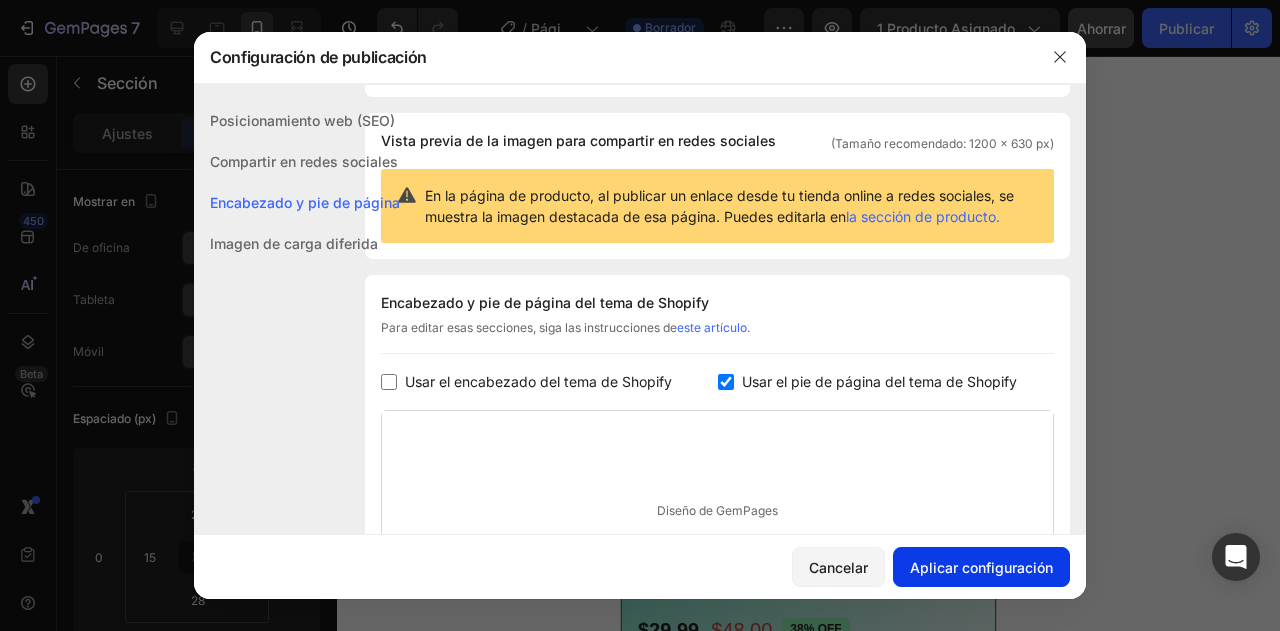 click on "Aplicar configuración" at bounding box center [981, 567] 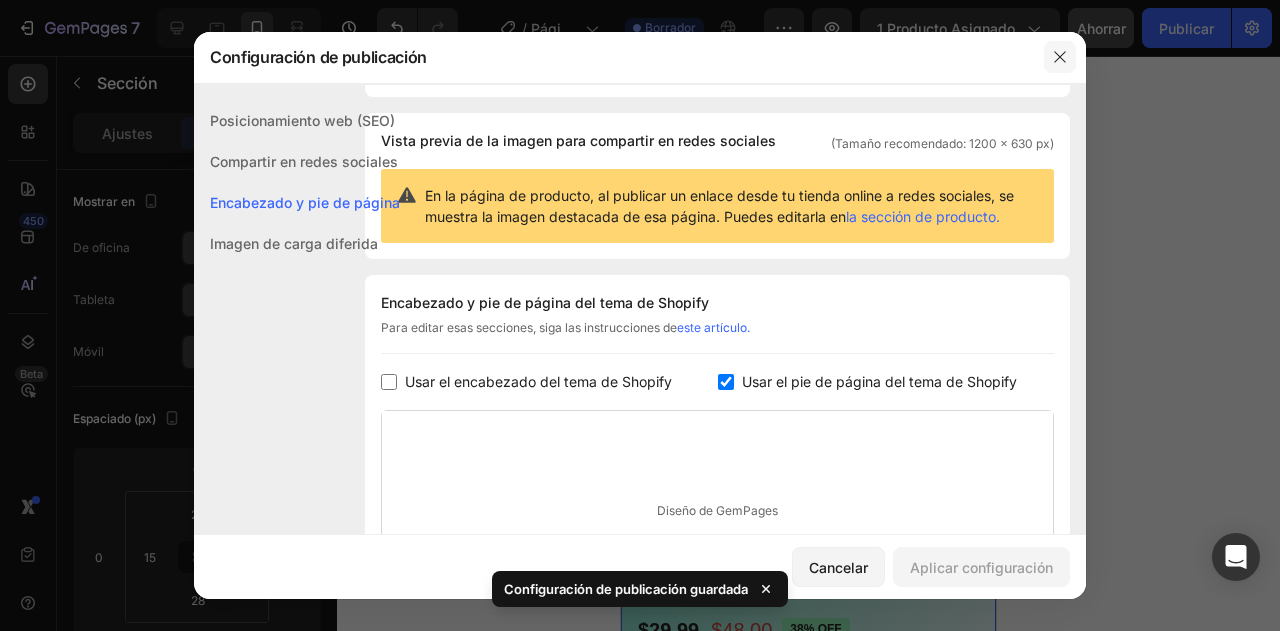 click 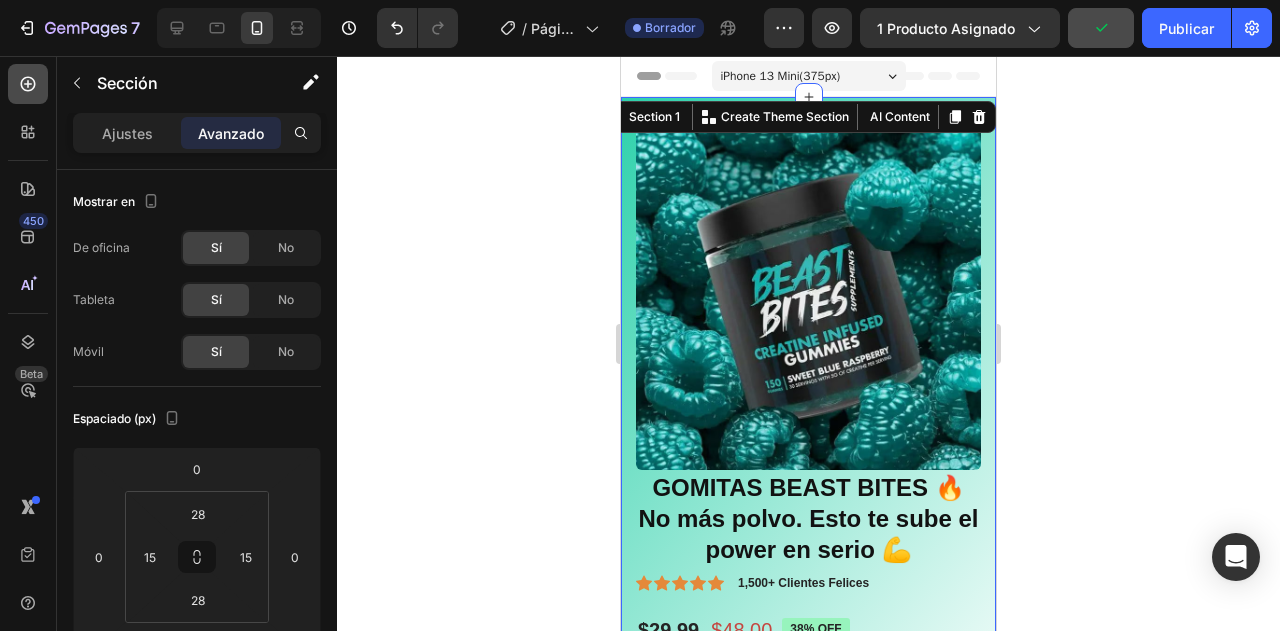 click 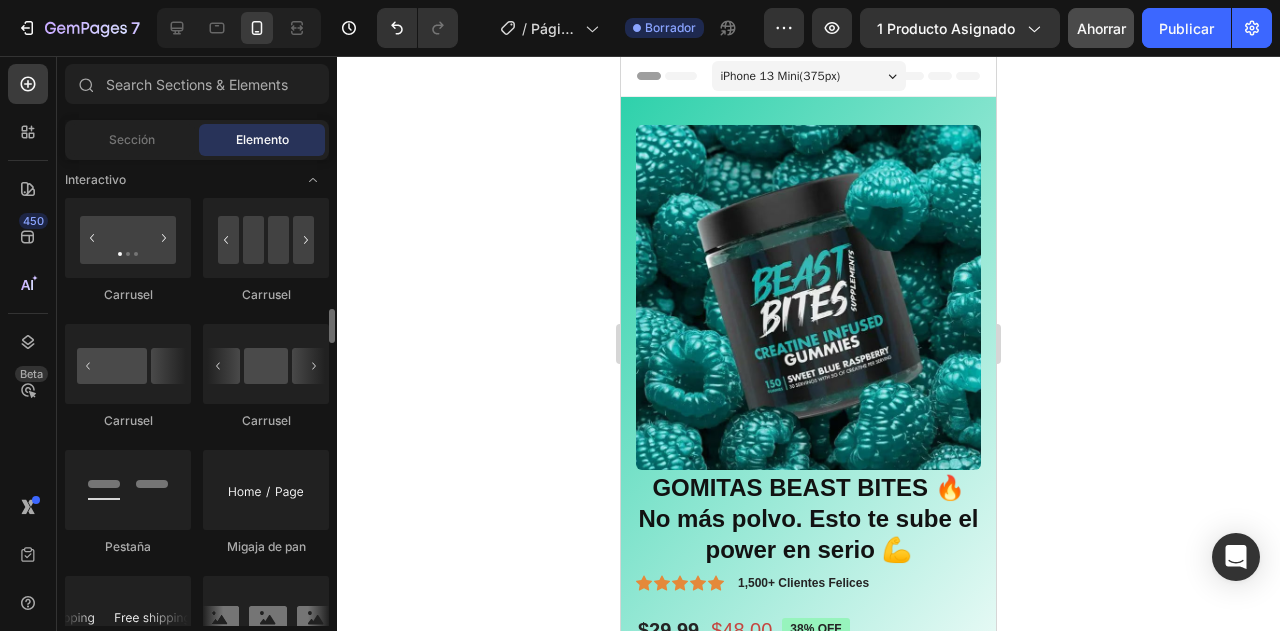 scroll, scrollTop: 2160, scrollLeft: 0, axis: vertical 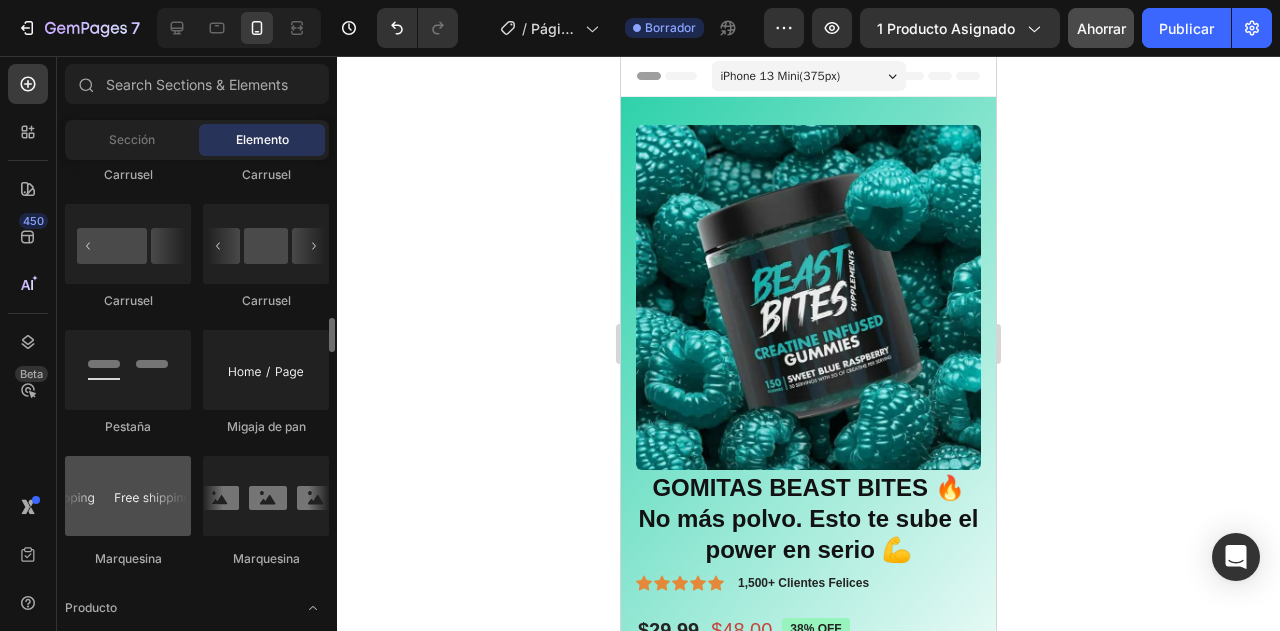 click at bounding box center (128, 496) 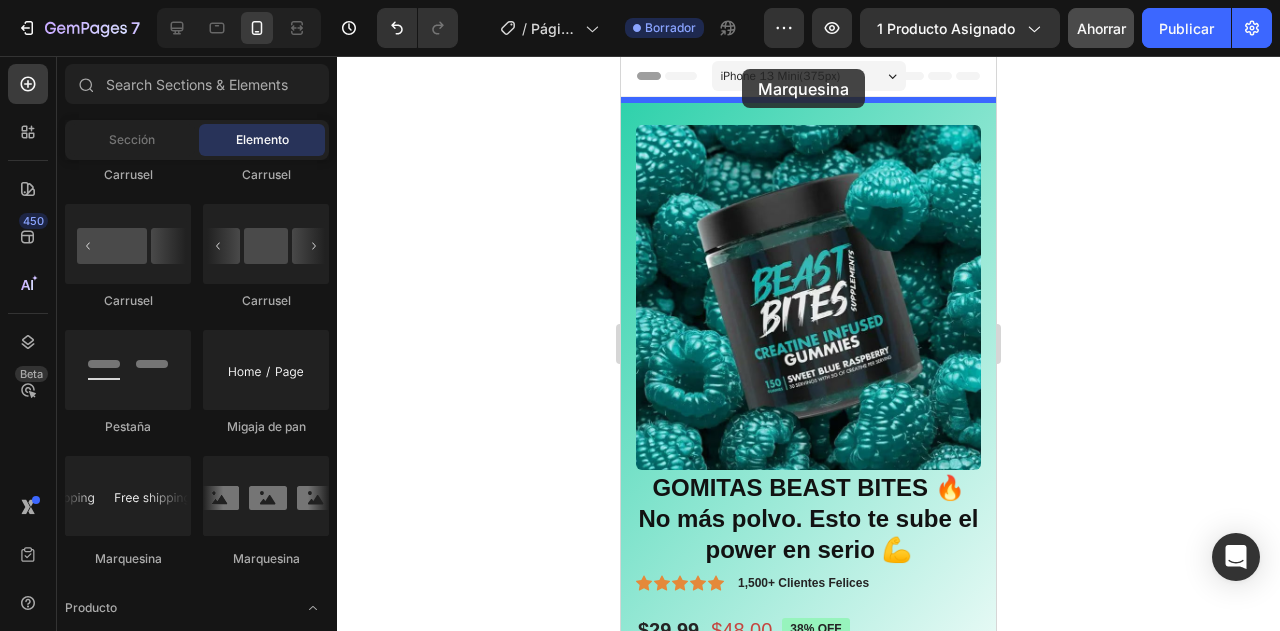 drag, startPoint x: 738, startPoint y: 567, endPoint x: 742, endPoint y: 69, distance: 498.01605 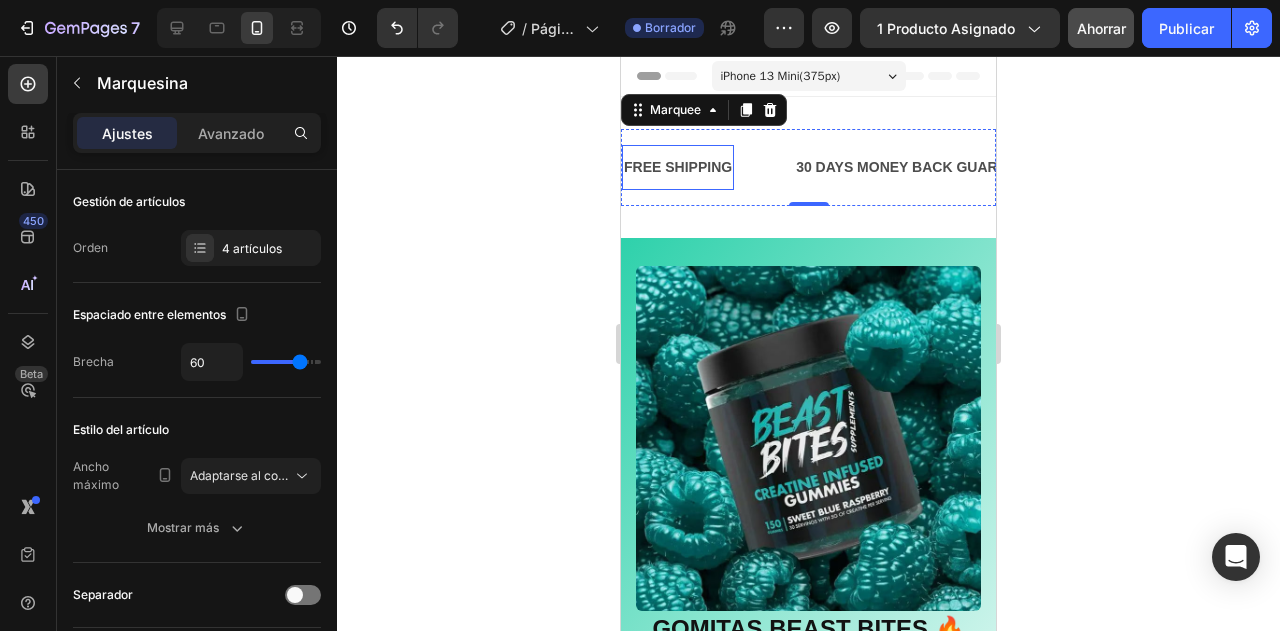 click on "FREE SHIPPING" at bounding box center (678, 167) 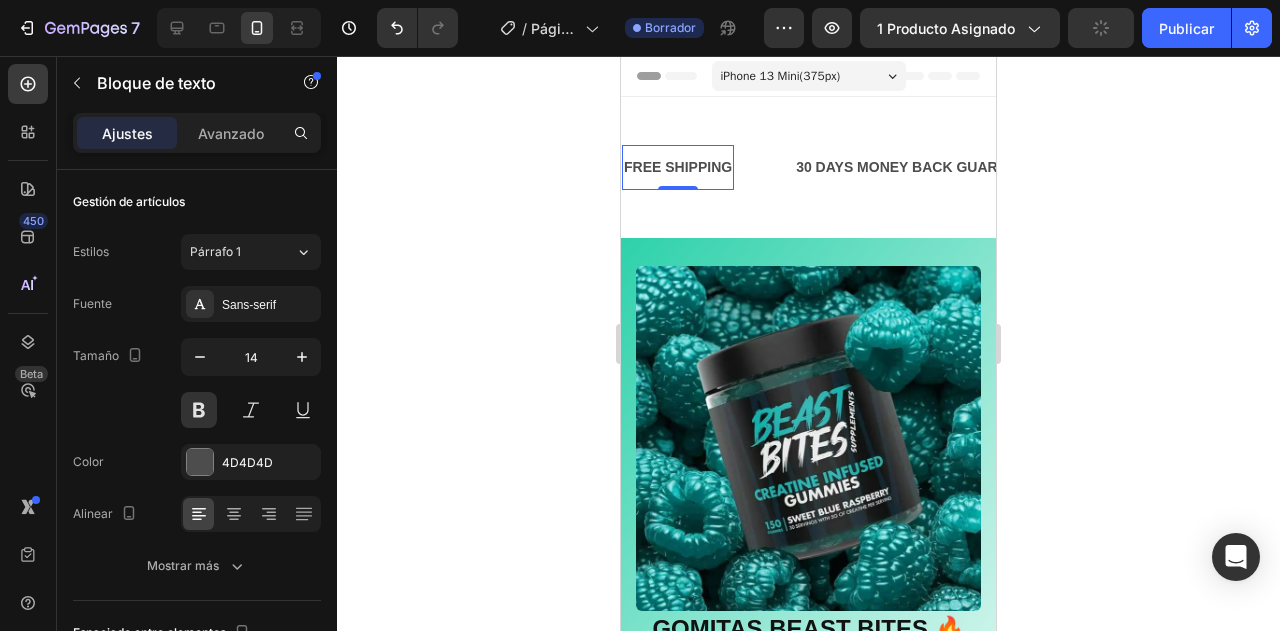 click on "FREE SHIPPING" at bounding box center (678, 167) 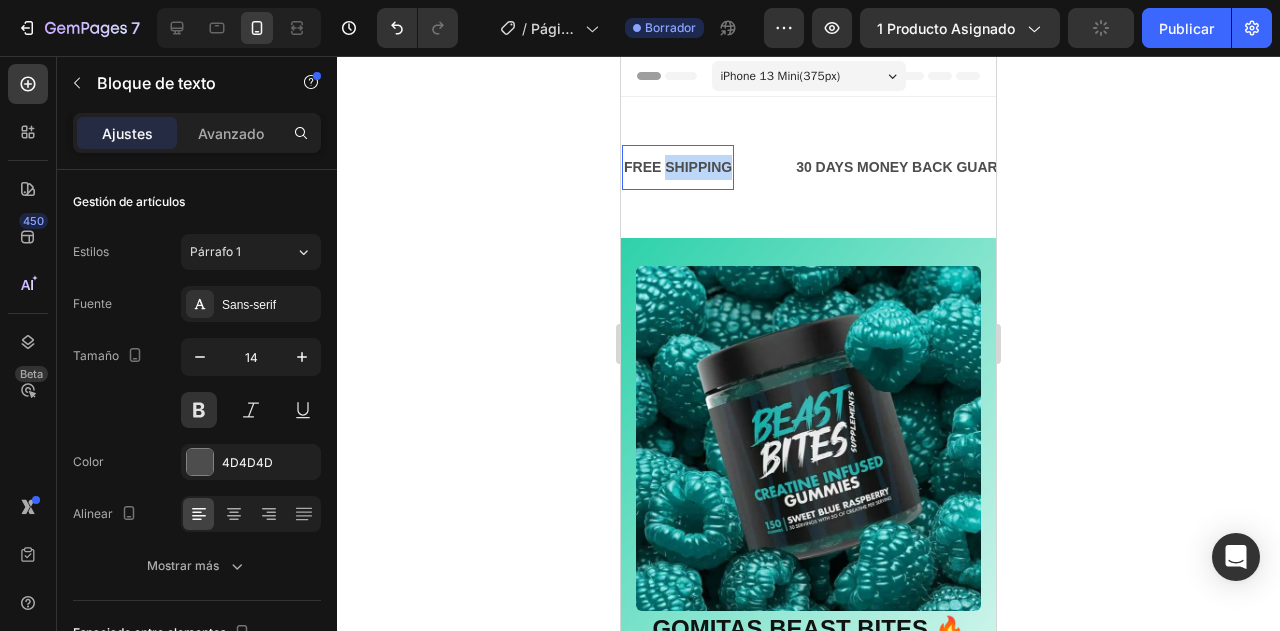 click on "FREE SHIPPING" at bounding box center (678, 167) 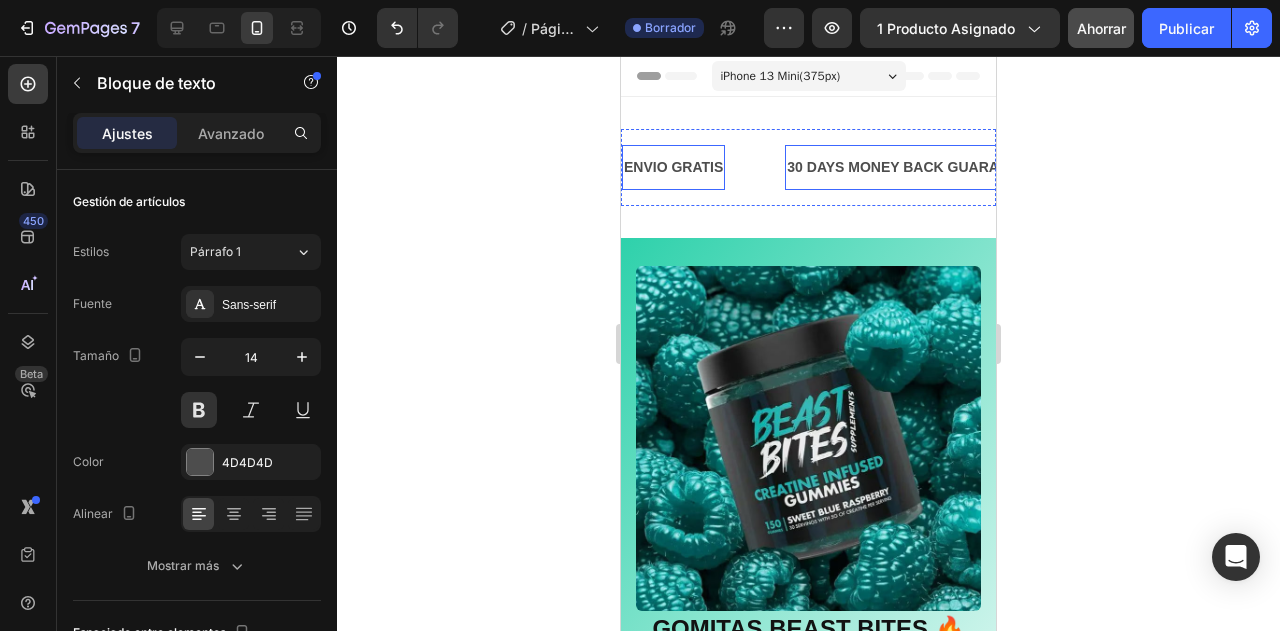 click on "30 DAYS MONEY BACK GUARANTEE" at bounding box center [911, 167] 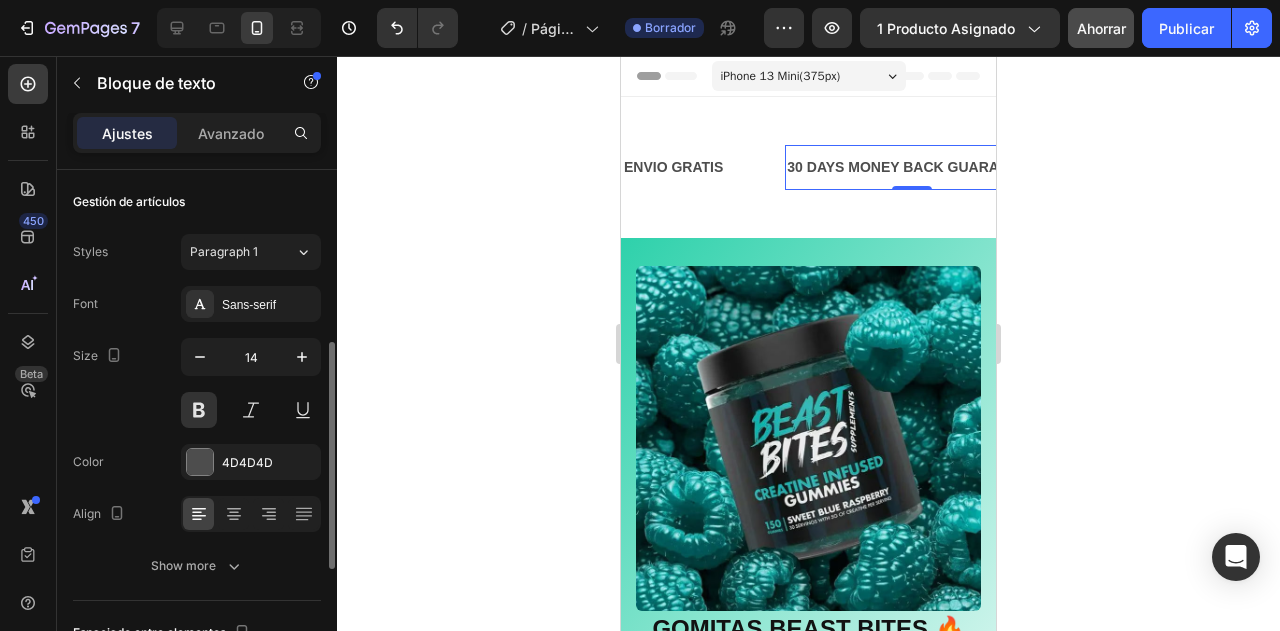 scroll, scrollTop: 120, scrollLeft: 0, axis: vertical 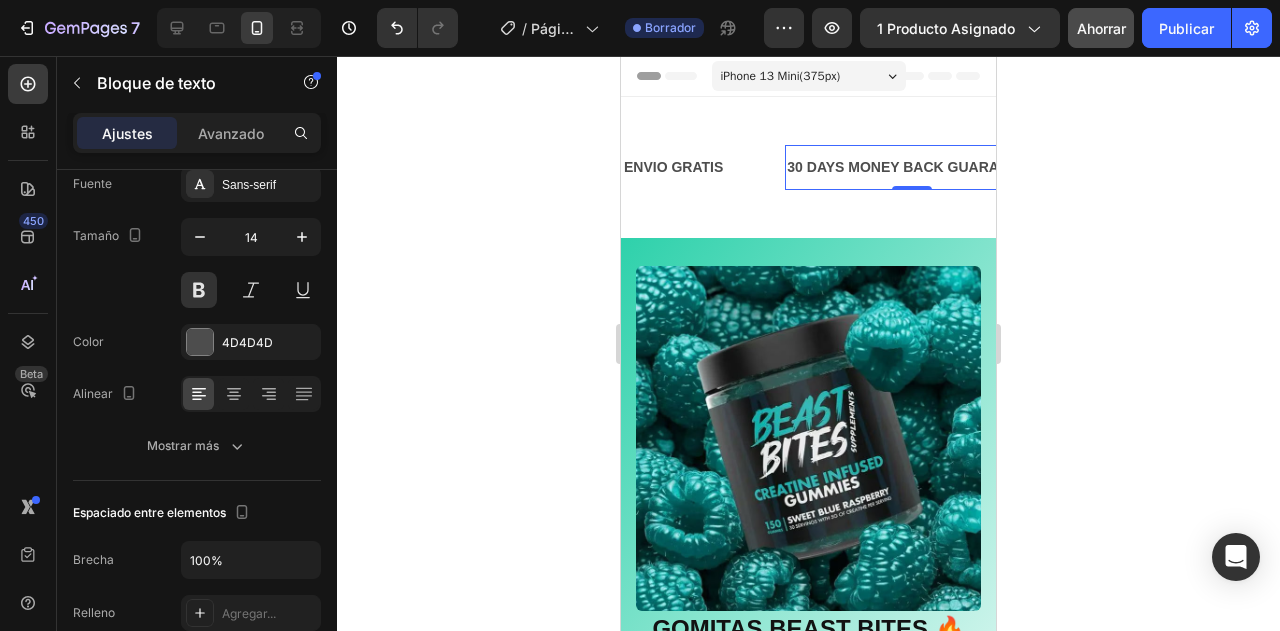 click on "30 DAYS MONEY BACK GUARANTEE" at bounding box center [911, 167] 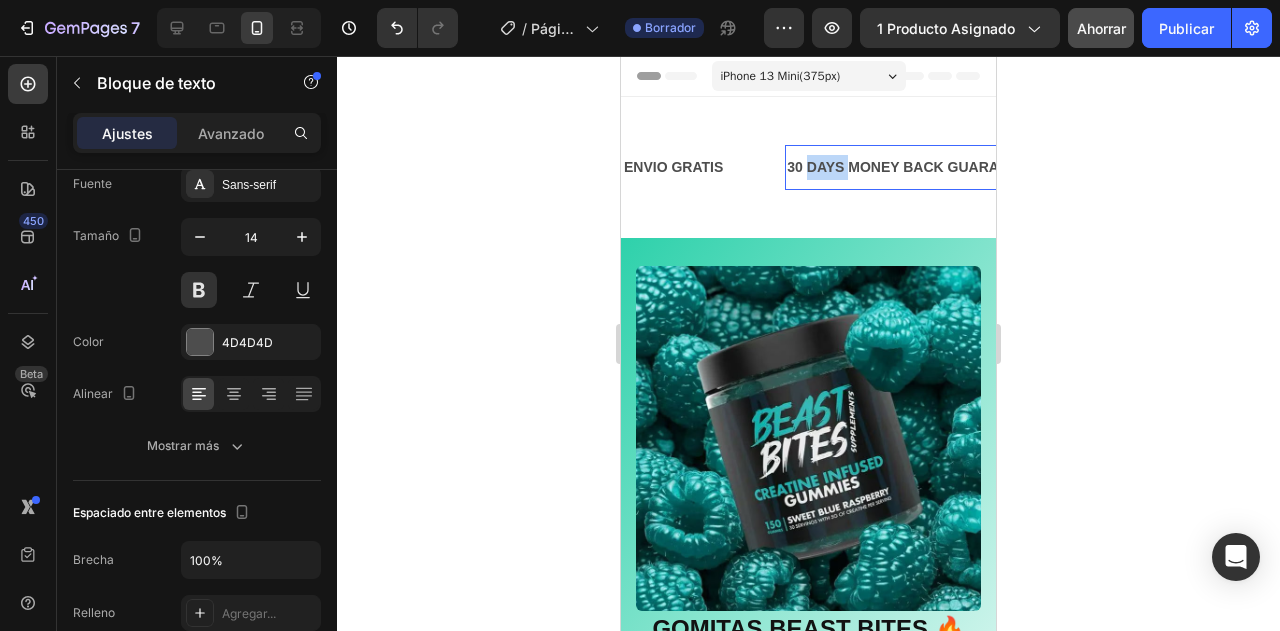 click on "30 DAYS MONEY BACK GUARANTEE" at bounding box center (911, 167) 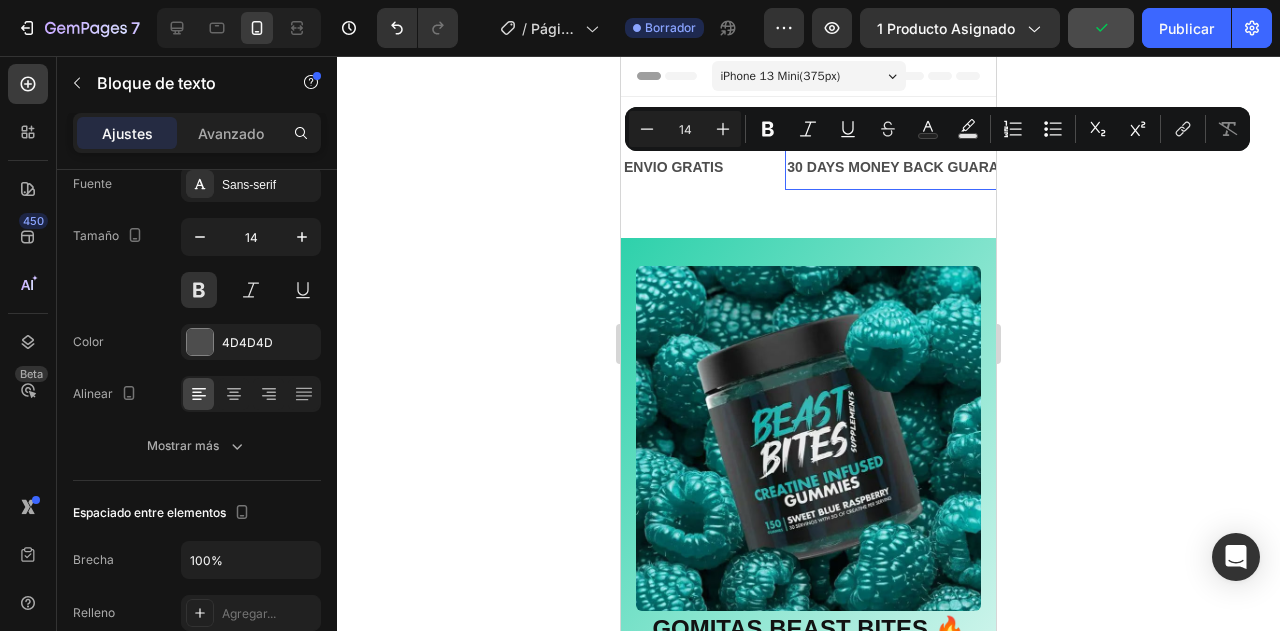 click on "30 DAYS MONEY BACK GUARANTEE" at bounding box center [911, 167] 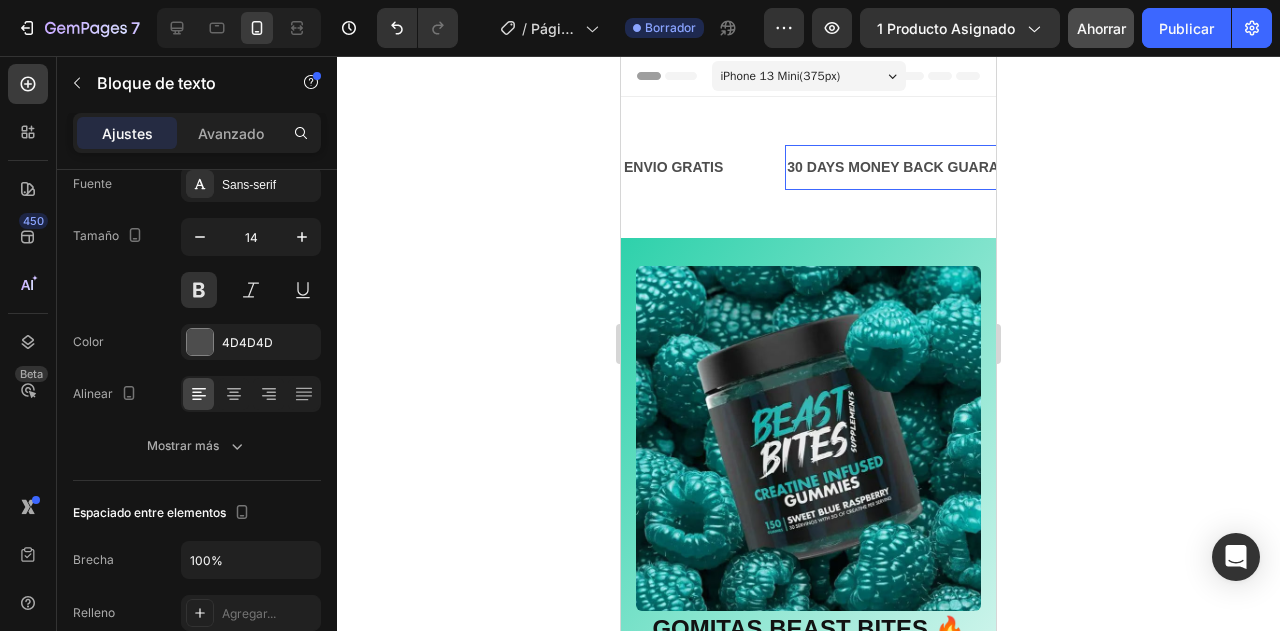 scroll, scrollTop: 0, scrollLeft: 54, axis: horizontal 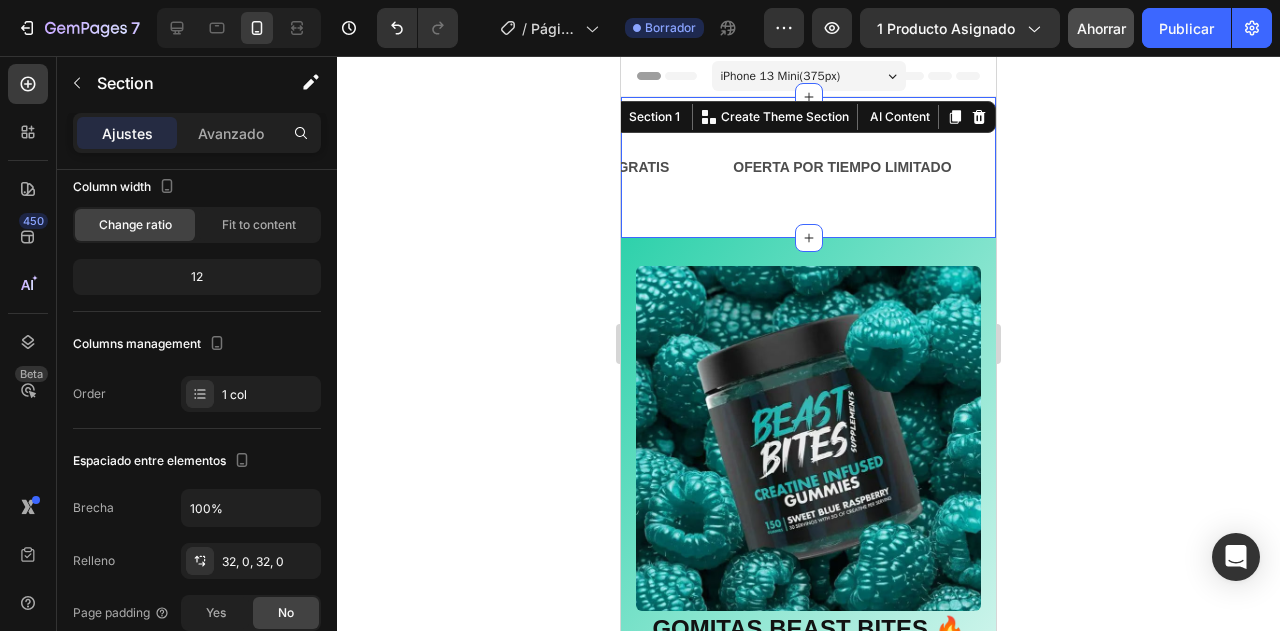 click on "ENVIO GRATIS Text Block OFERTA POR TIEMPO LIMITADO Text Block LIMITED TIME 50% OFF SALE Text Block LIFE TIME WARRANTY Text Block ENVIO GRATIS Text Block OFERTA POR TIEMPO LIMITADO Text Block LIMITED TIME 50% OFF SALE Text Block LIFE TIME WARRANTY Text Block Marquee Section 1   You can create reusable sections Create Theme Section AI Content Write with GemAI What would you like to describe here? Tone and Voice Persuasive Product Show more Generate" at bounding box center [808, 167] 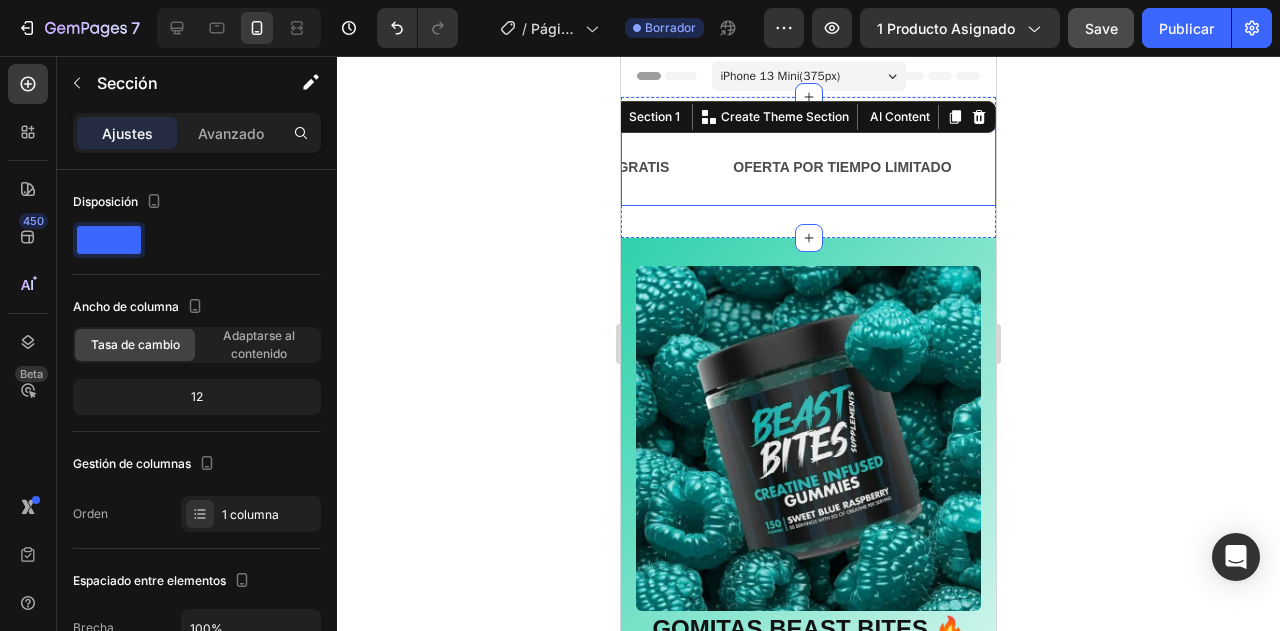 click on "ENVIO GRATIS Text Block OFERTA POR TIEMPO LIMITADO Text Block LIMITED TIME 50% OFF SALE Text Block LIFE TIME WARRANTY Text Block ENVIO GRATIS Text Block OFERTA POR TIEMPO LIMITADO Text Block LIMITED TIME 50% OFF SALE Text Block LIFE TIME WARRANTY Text Block Marquee" at bounding box center [808, 167] 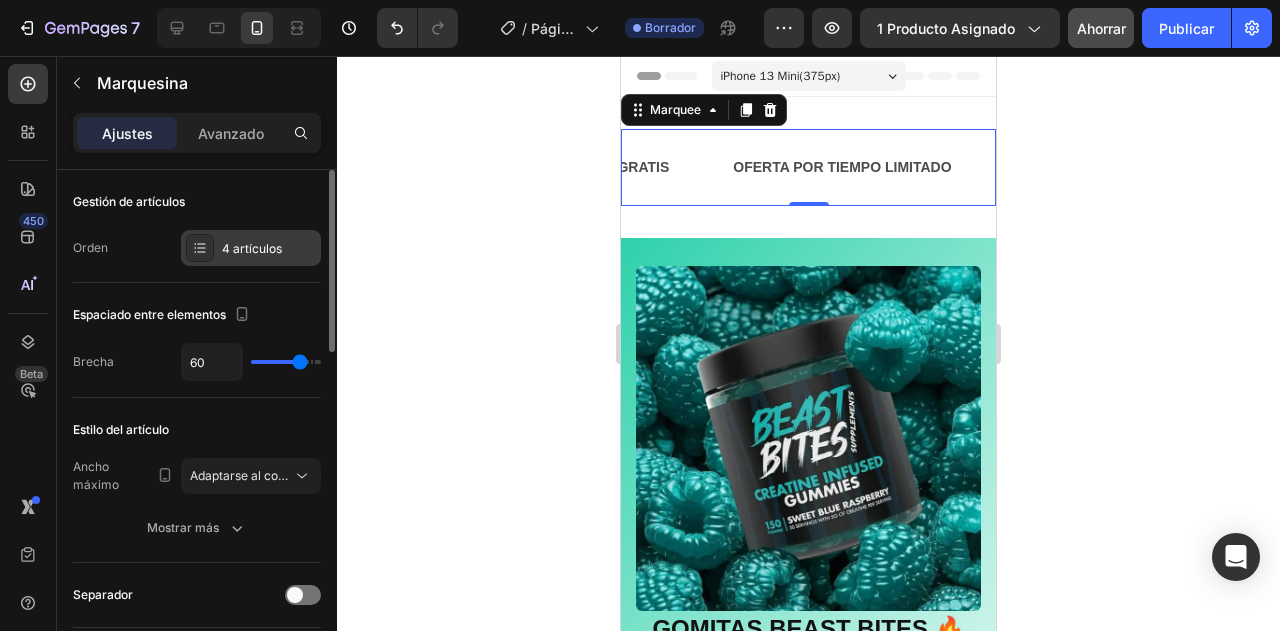 click on "4 artículos" at bounding box center [252, 248] 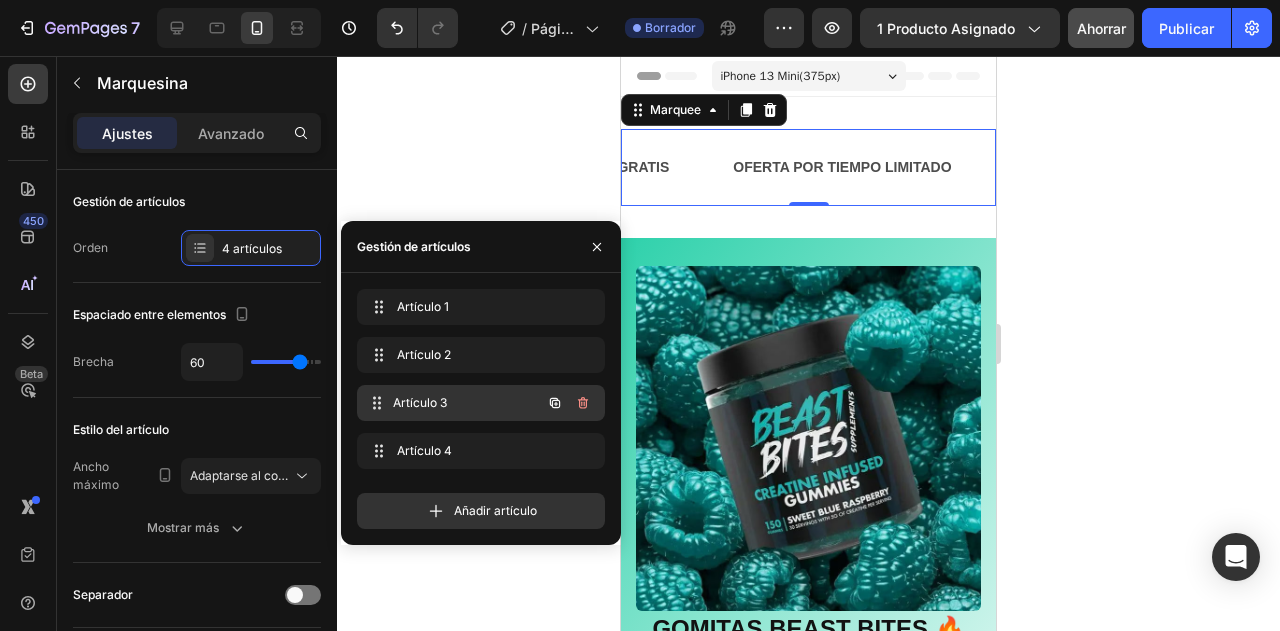 click on "Artículo 3" at bounding box center (467, 403) 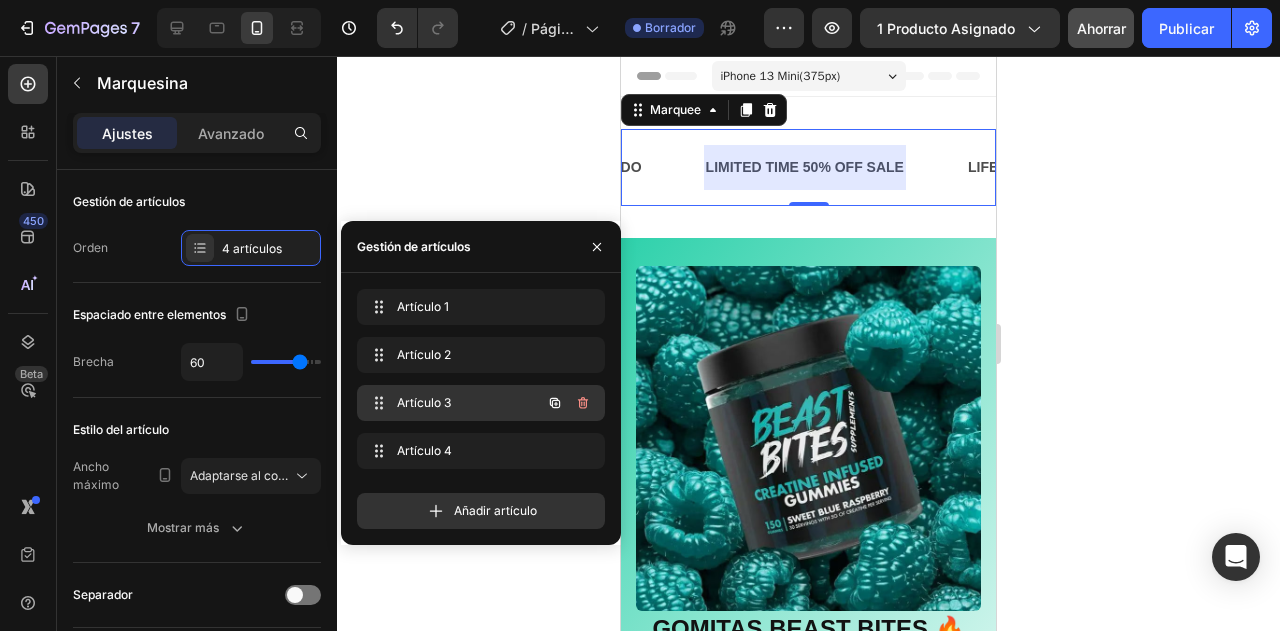 scroll, scrollTop: 0, scrollLeft: 368, axis: horizontal 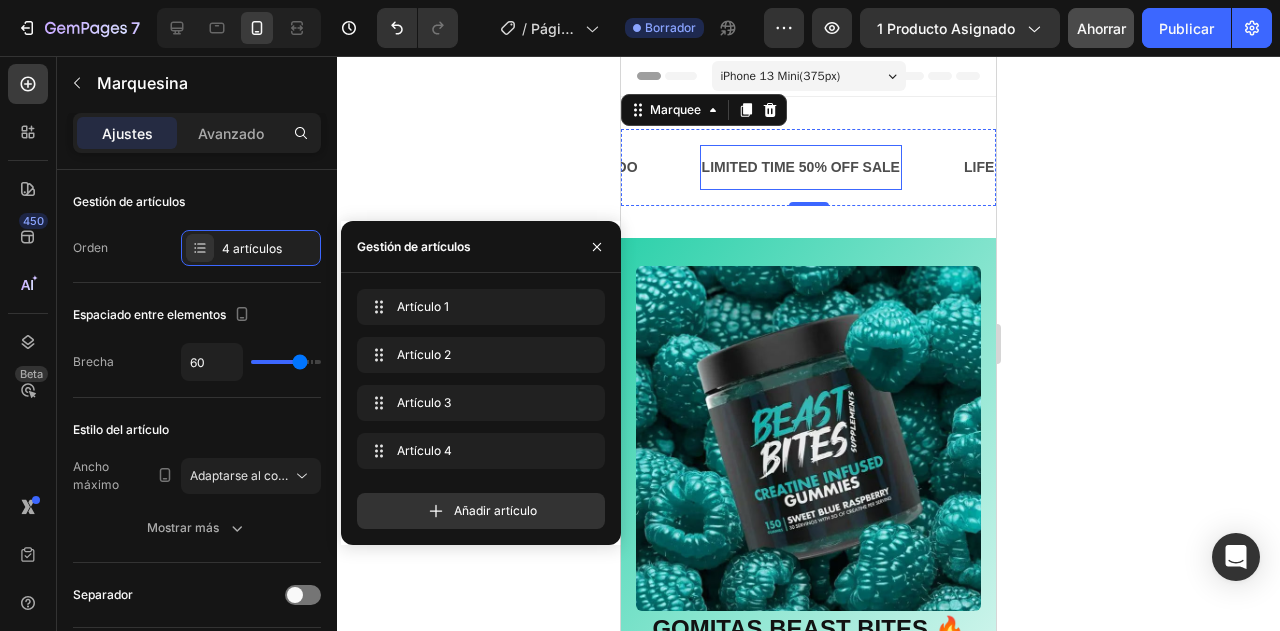click on "LIMITED TIME 50% OFF SALE" at bounding box center (801, 167) 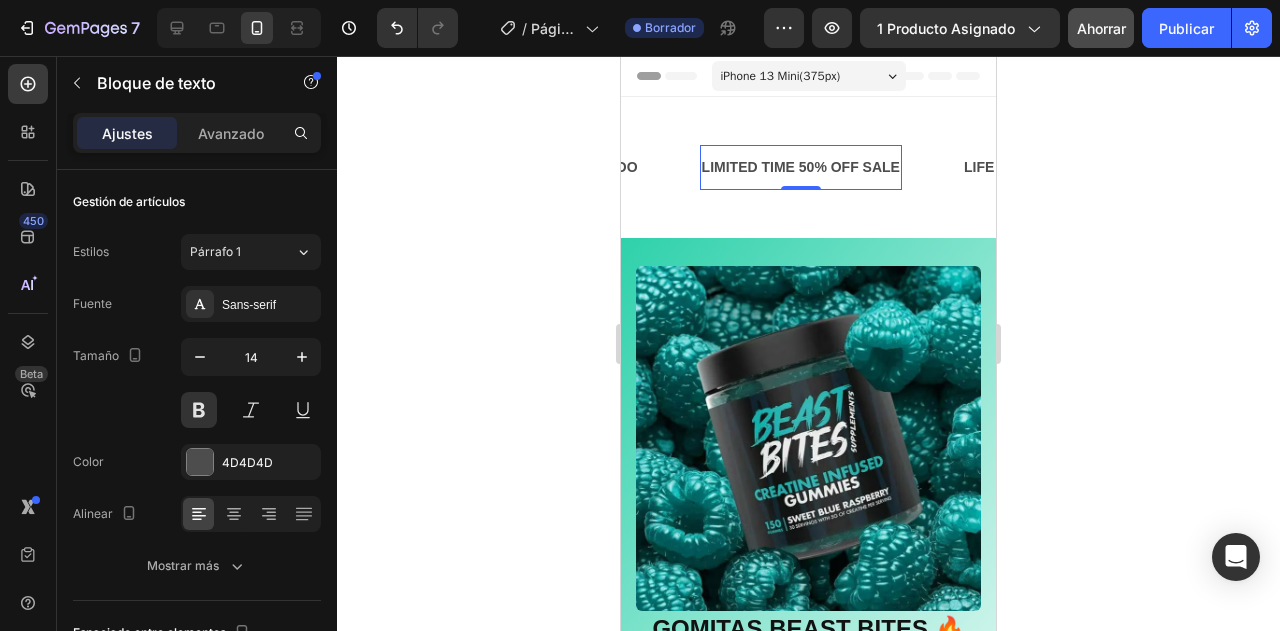 click on "LIMITED TIME 50% OFF SALE" at bounding box center (801, 167) 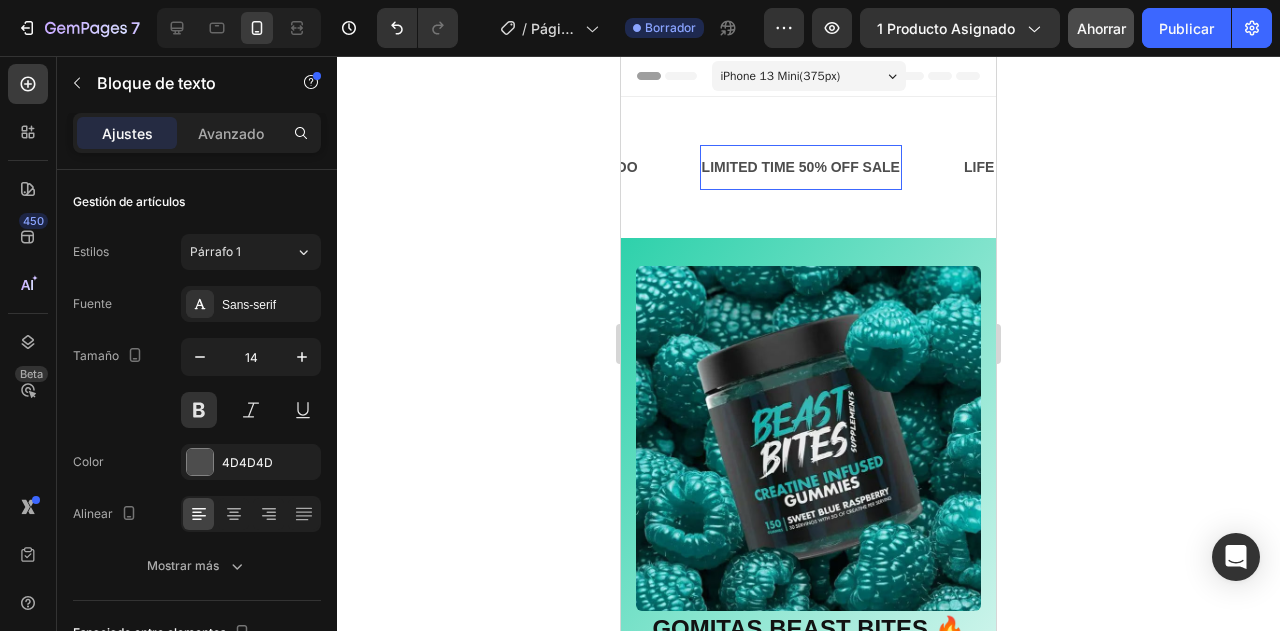 click on "LIMITED TIME 50% OFF SALE" at bounding box center (801, 167) 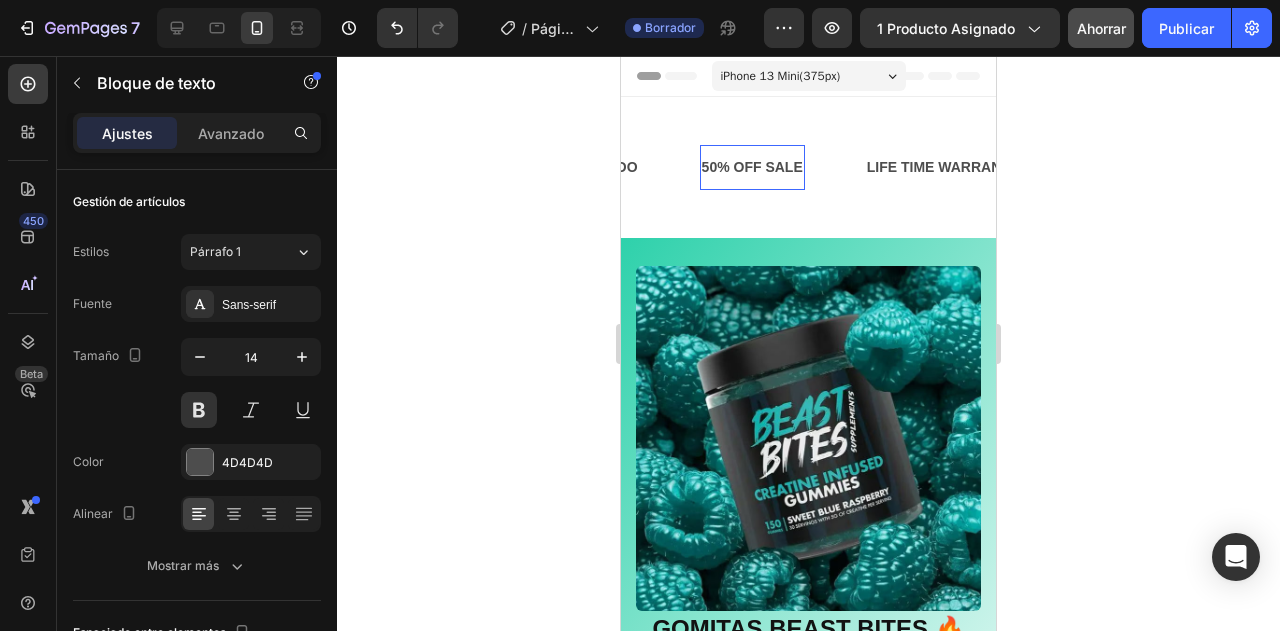 click on "50% OFF SALE" at bounding box center [752, 167] 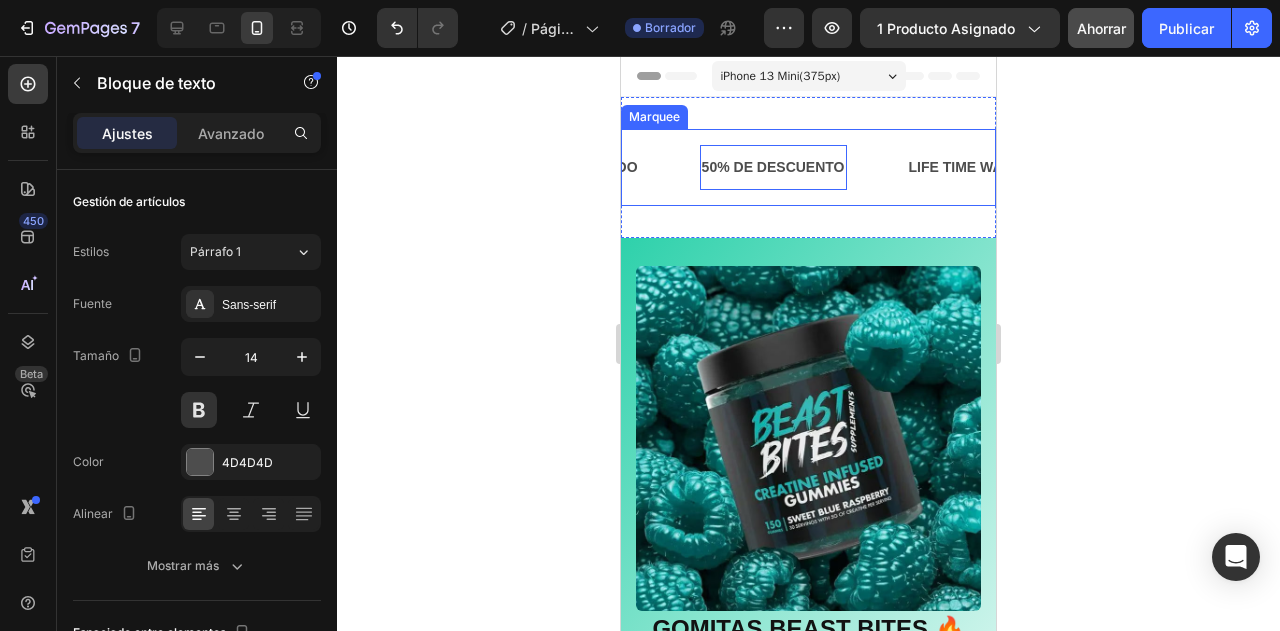 click on "ENVIO GRATIS Text Block OFERTA POR TIEMPO LIMITADO Text Block  50% DE DESCUENTO Text Block   0 LIFE TIME WARRANTY Text Block ENVIO GRATIS Text Block OFERTA POR TIEMPO LIMITADO Text Block  50% DE DESCUENTO Text Block   0 LIFE TIME WARRANTY Text Block Marquee" at bounding box center (808, 167) 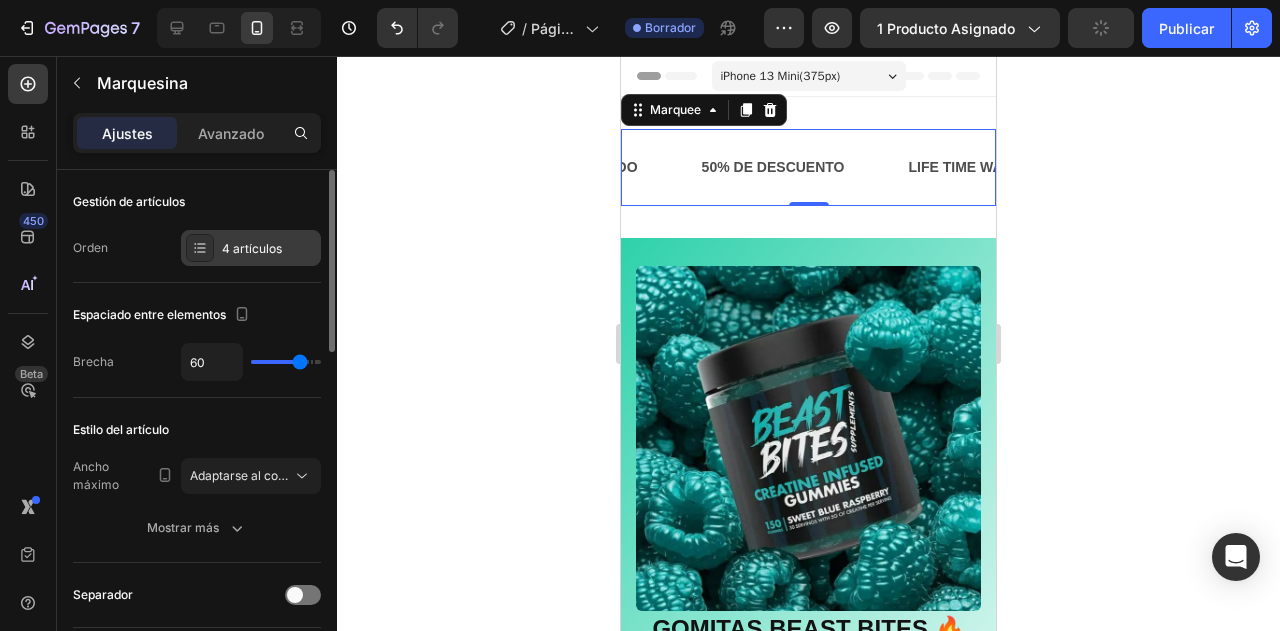 click on "4 artículos" at bounding box center (269, 249) 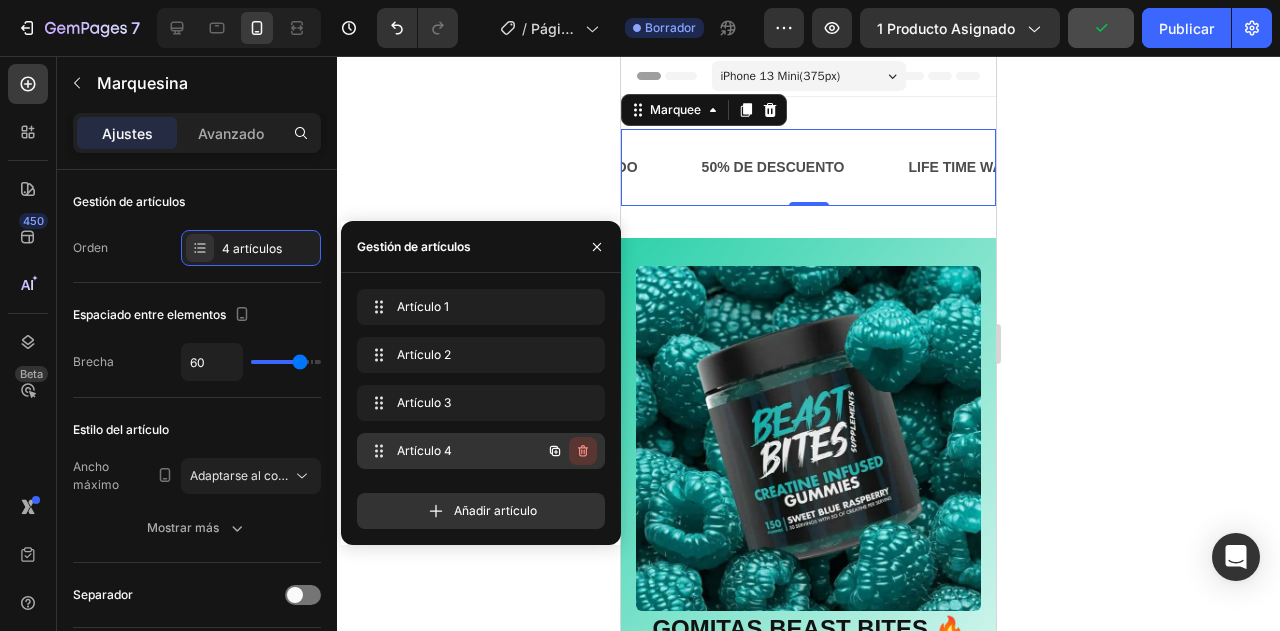 click 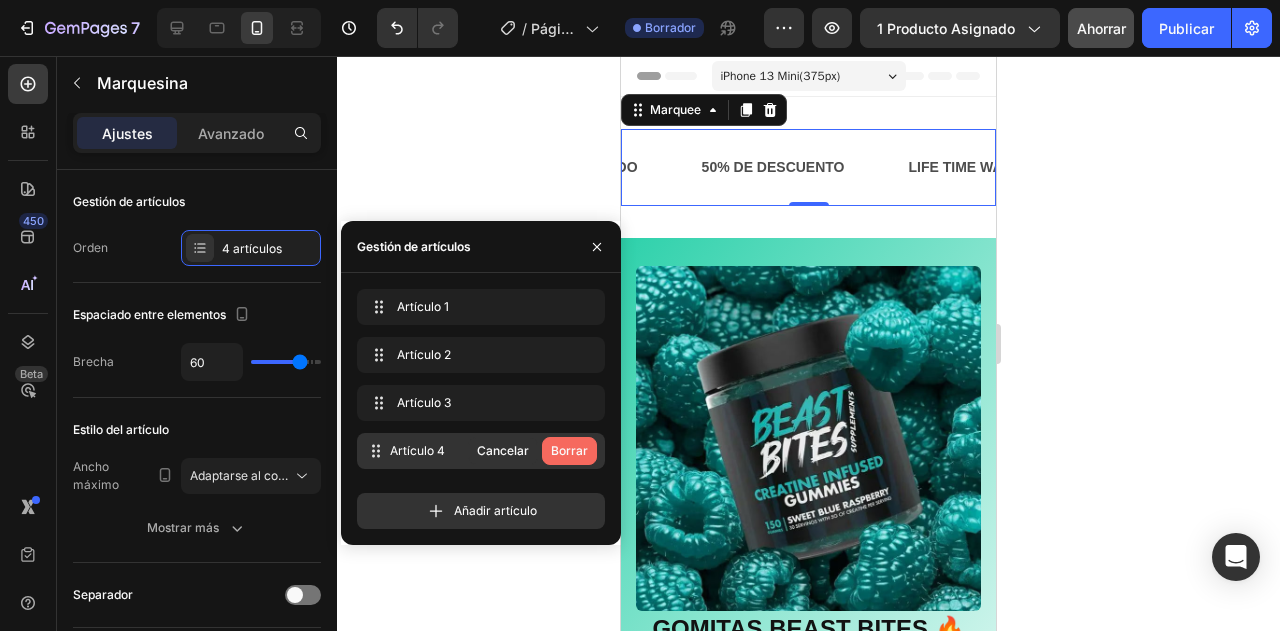 click on "Borrar" at bounding box center [569, 450] 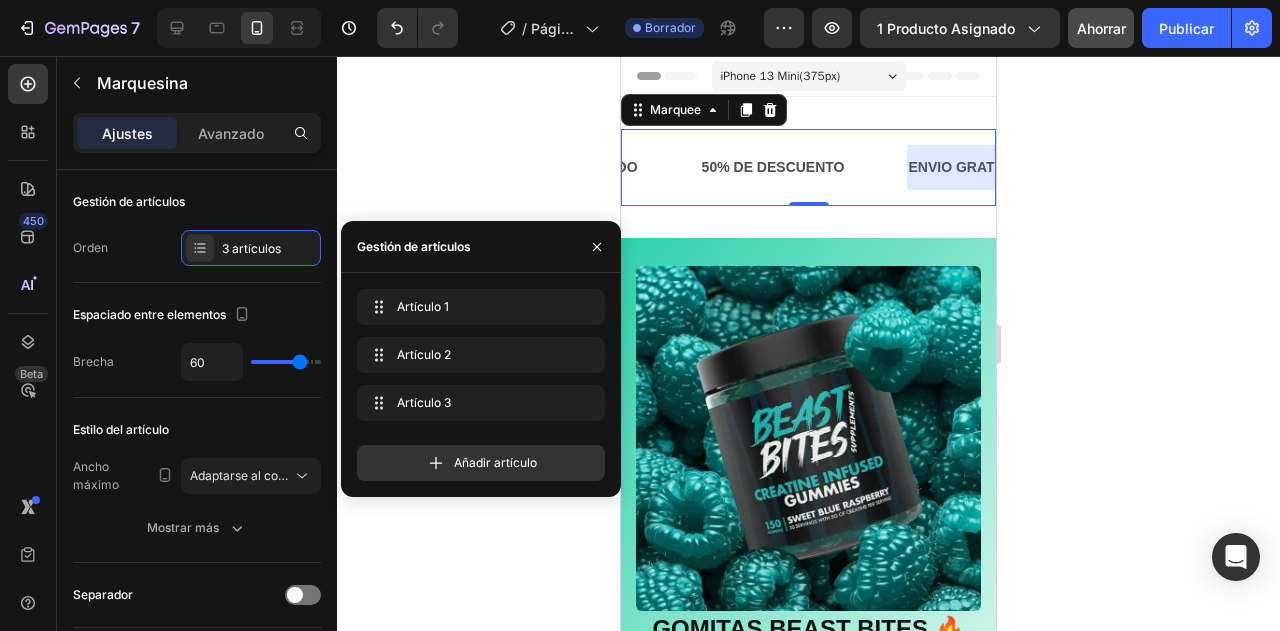 click 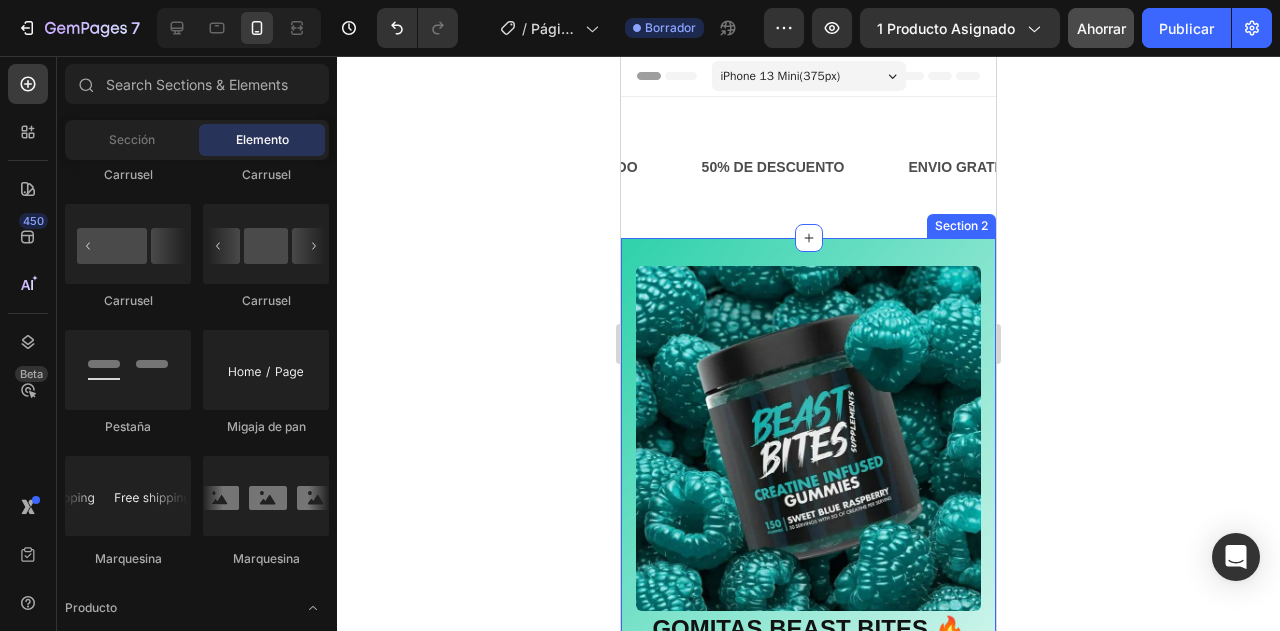 click on "Product Images GOMITAS BEAST BITES 🔥No más polvo. Esto te sube el power en serio 💪 Product Title Icon Icon Icon Icon Icon Icon List 1,500+ Clientes Felices Text Block Row $29.99 Product Price Product Price $48.00 Product Price Product Price 38% off Product Badge Row Row Releasit COD Form & Upsells Releasit COD Form & Upsells Product Section 2" at bounding box center (808, 576) 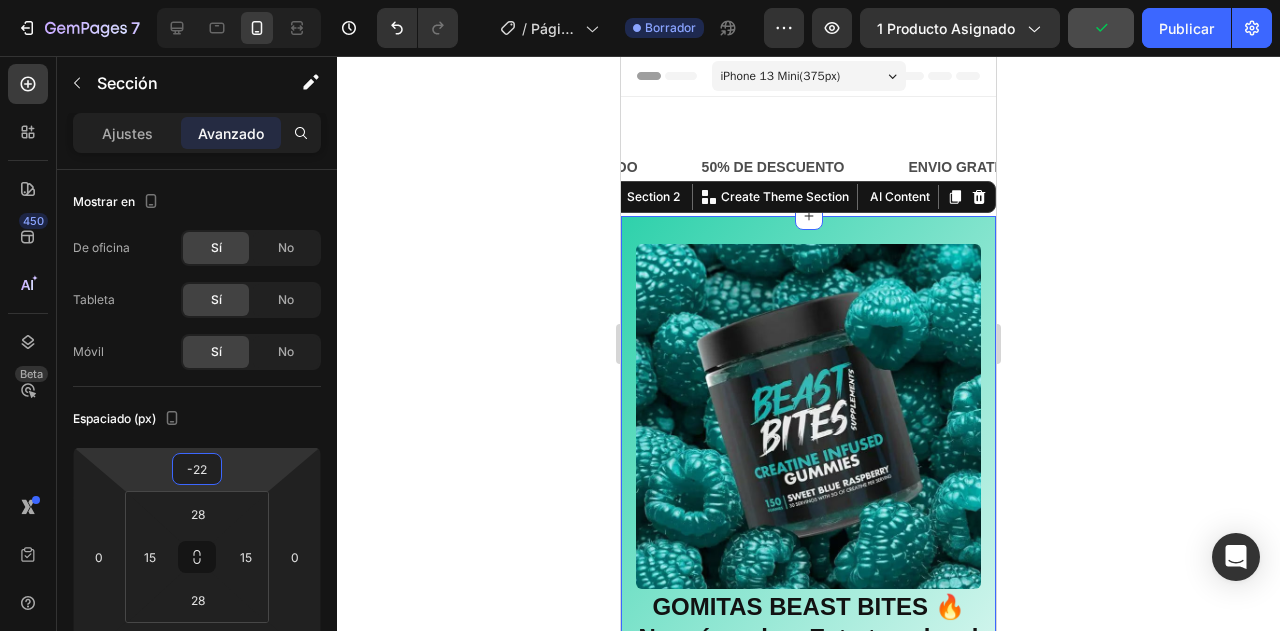 type on "-32" 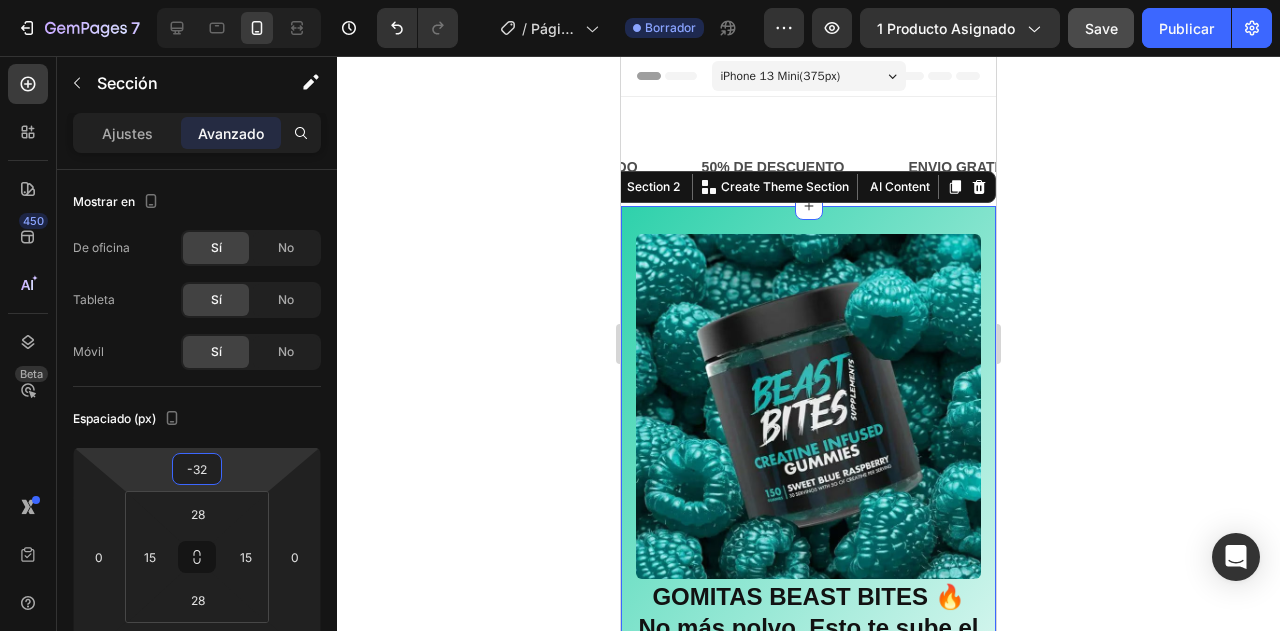 drag, startPoint x: 204, startPoint y: 487, endPoint x: 200, endPoint y: 503, distance: 16.492422 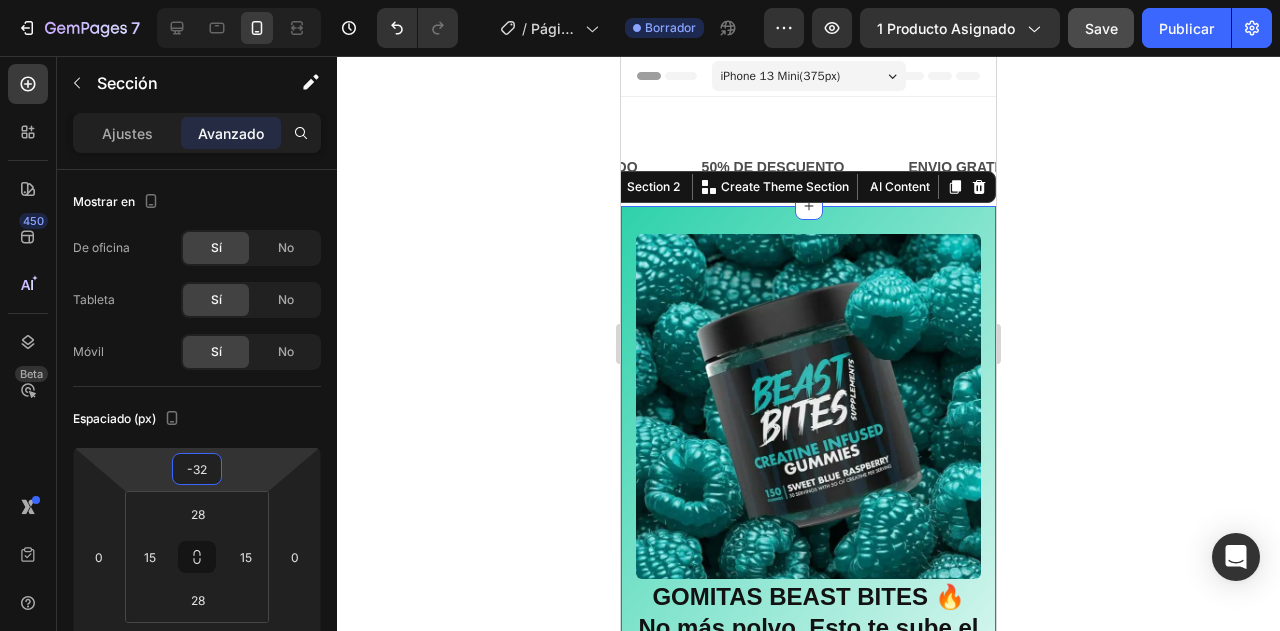 click on "7 Version history / Página del producto - 2 de agosto, 08:18:47 Borrador Avance 1 producto asignado  Save  Publicar 450 Beta Sections(30) Elementos(84) Sección Elemento Sección de héroes Detalle del producto Marcas Insignias de confianza Garantizar Desglose del producto Cómo utilizar Testimonios Comparar Manojo Preguntas frecuentes Prueba social Historia de la marca Lista de productos Recopilación Lista de blogs Contacto Sticky Añadir al carrito Pie de página personalizado Explorar la biblioteca 450 Disposición
Fila
Fila
Fila
Fila Texto
Título
Bloque de texto Botón
Botón
Botón Medios de comunicación Imagen" at bounding box center [640, 0] 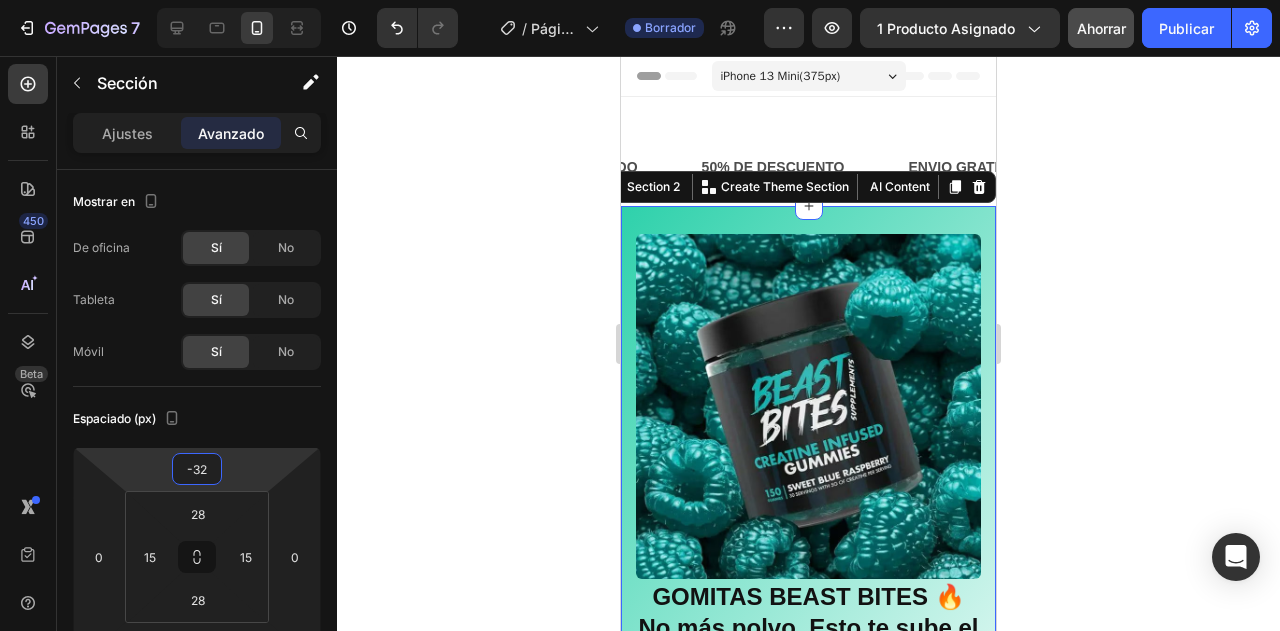 click 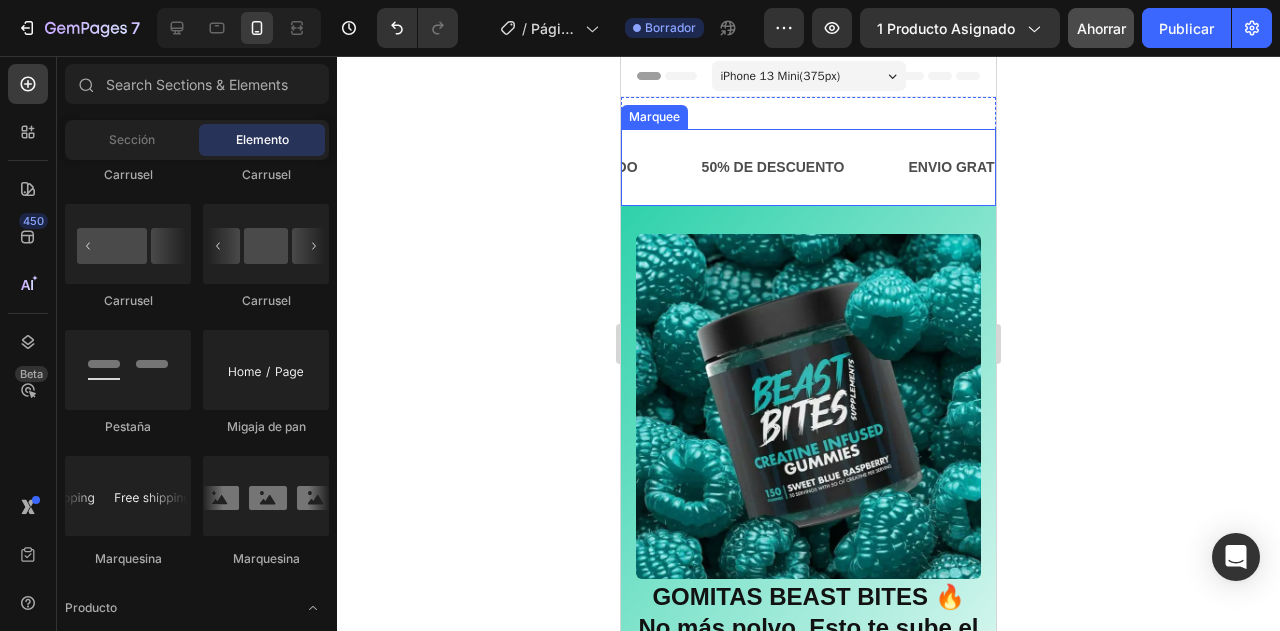 click on "50% DE DESCUENTO Text Block" at bounding box center [803, 167] 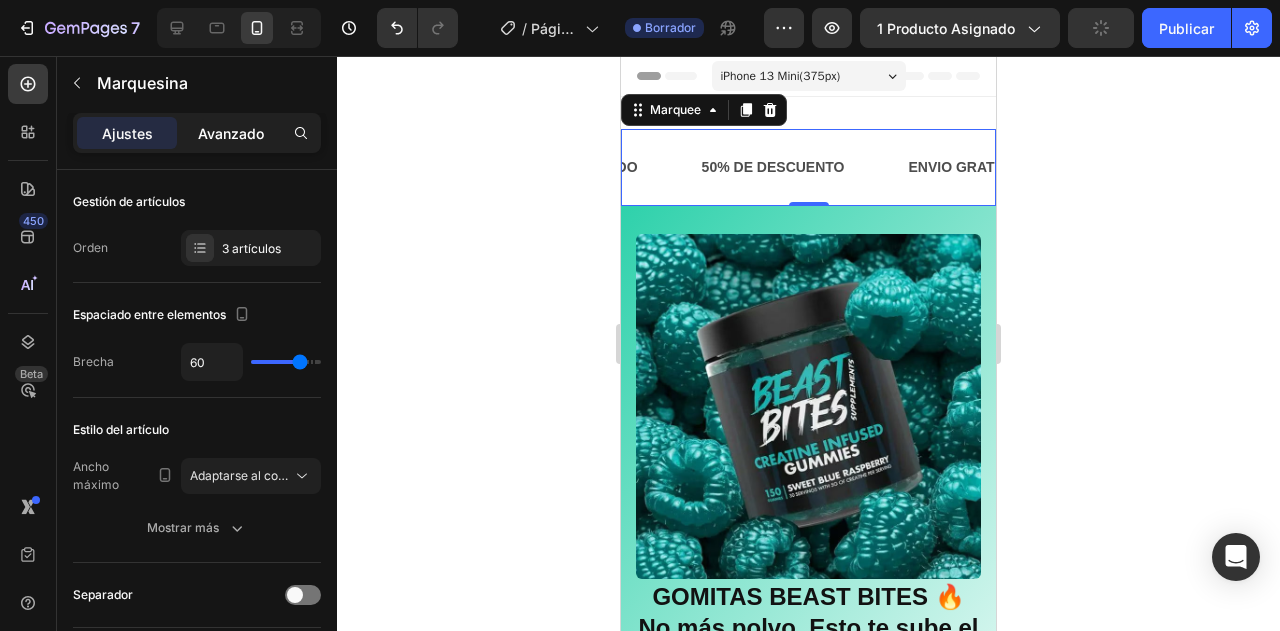 click on "Avanzado" at bounding box center (231, 133) 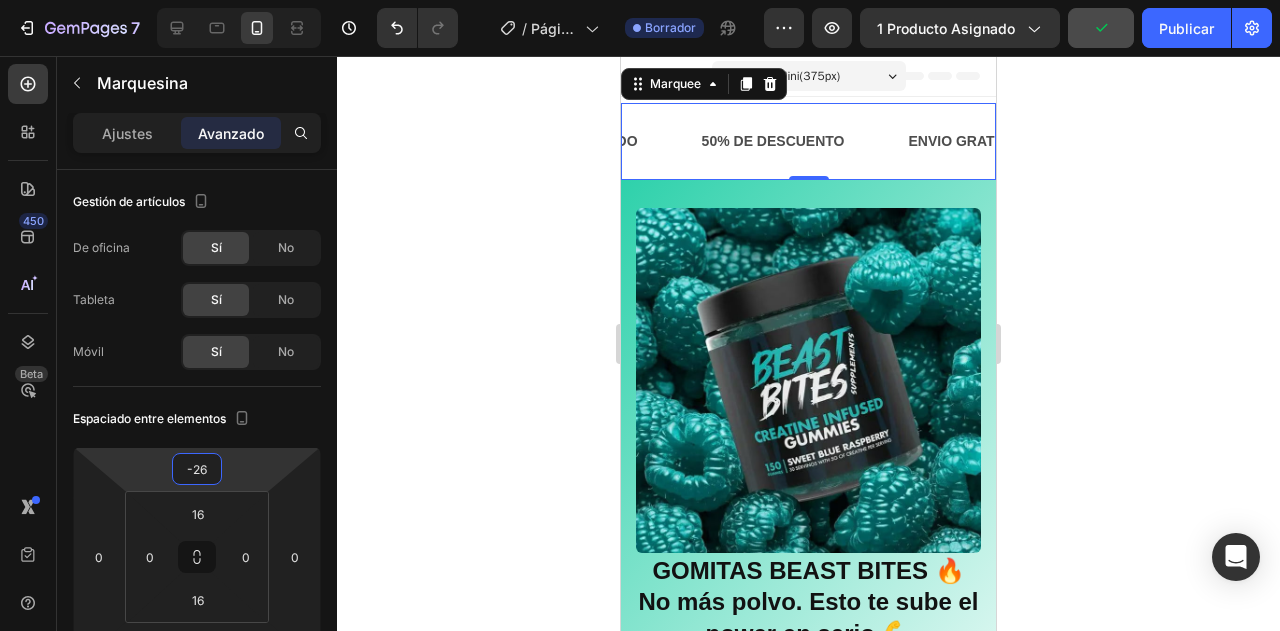 type on "-36" 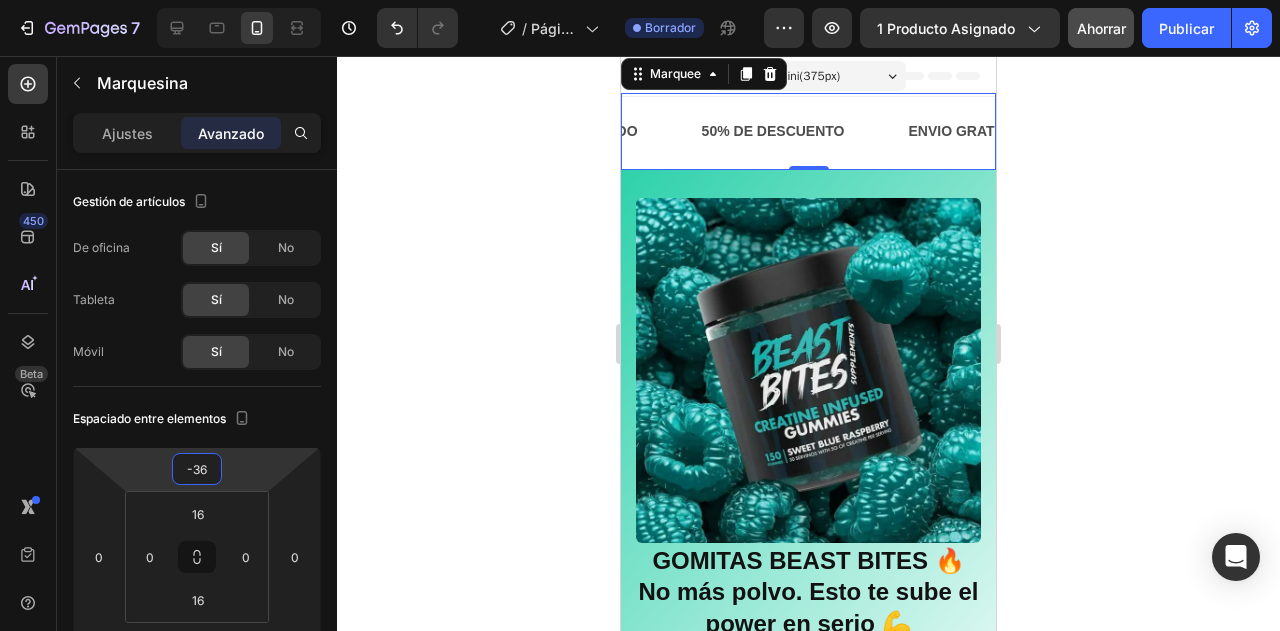 drag, startPoint x: 229, startPoint y: 479, endPoint x: 226, endPoint y: 497, distance: 18.248287 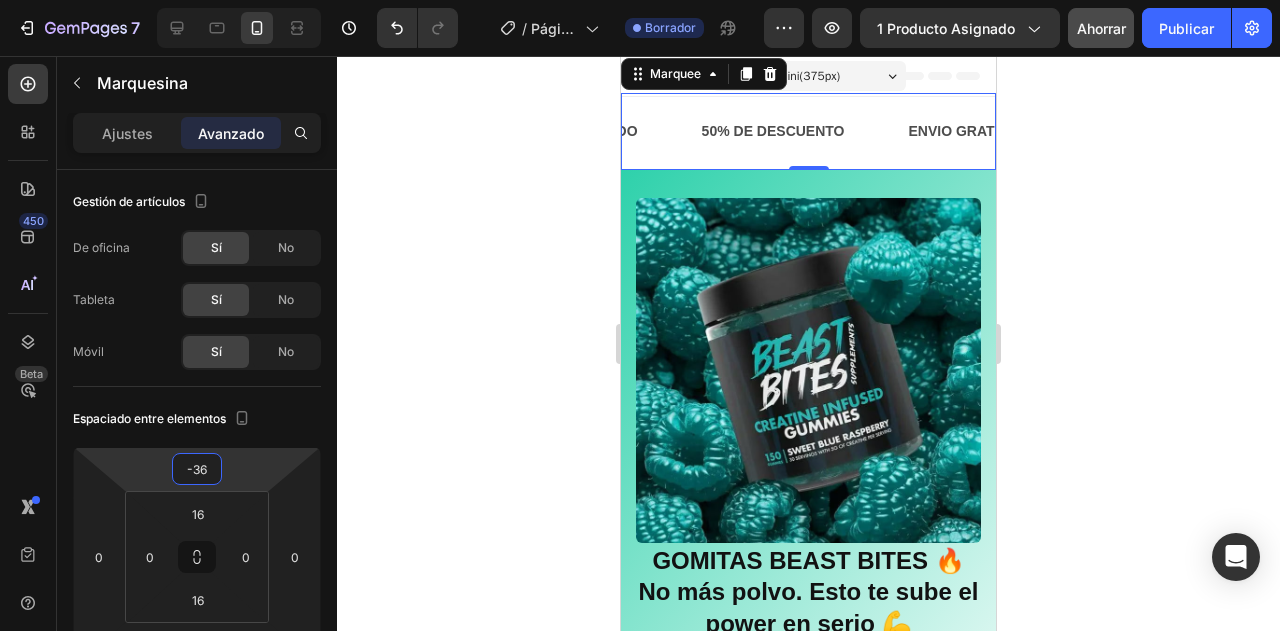 click on "7 Version history / Página del producto - 2 de agosto, 08:18:47 Borrador Avance 1 producto asignado Ahorrar Publicar 450 Beta Sections(30) Elementos(84) Sección Elemento Sección de héroes Detalle del producto Marcas Insignias de confianza Garantizar Desglose del producto Cómo utilizar Testimonios Comparar Manojo Preguntas frecuentes Prueba social Historia de la marca Lista de productos Recopilación Lista de blogs Contacto Sticky Añadir al carrito Pie de página personalizado Explorar la biblioteca 450 Disposición
Fila
Fila
Fila
Fila Texto
Título
Bloque de texto Botón
Botón
Botón Medios de comunicación Imagen" at bounding box center (640, 0) 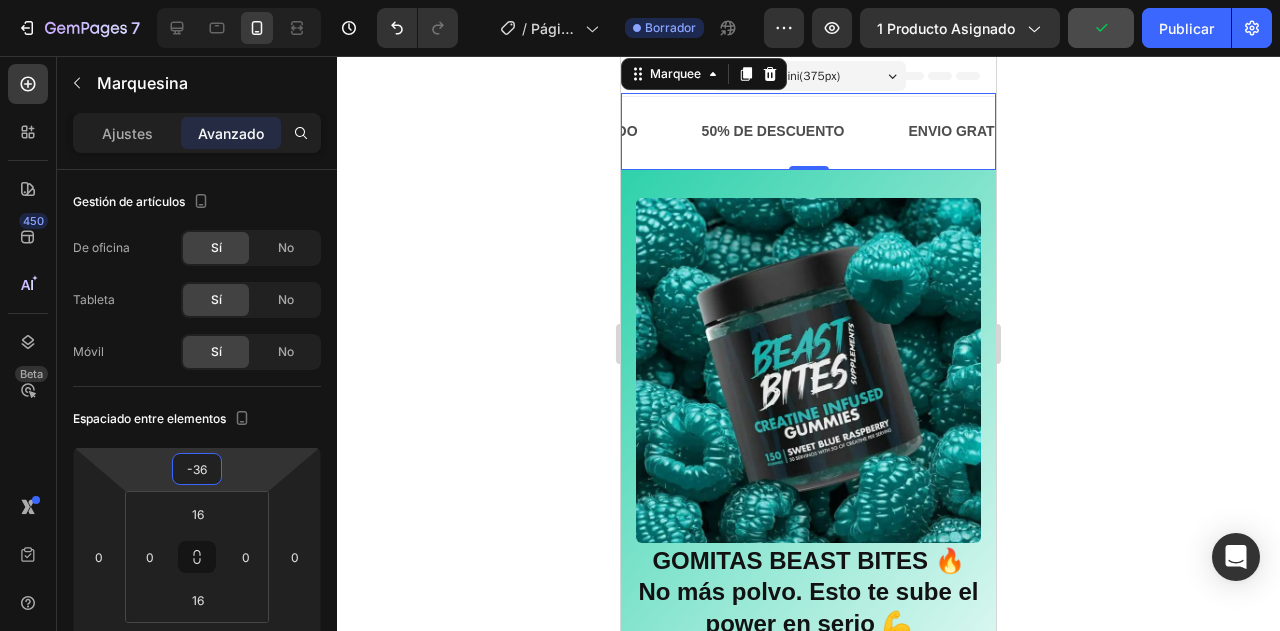 click on "ENVIO GRATIS Text Block OFERTA POR TIEMPO LIMITADO Text Block  50% DE DESCUENTO Text Block ENVIO GRATIS Text Block OFERTA POR TIEMPO LIMITADO Text Block  50% DE DESCUENTO Text Block Marquee   0" at bounding box center [808, 131] 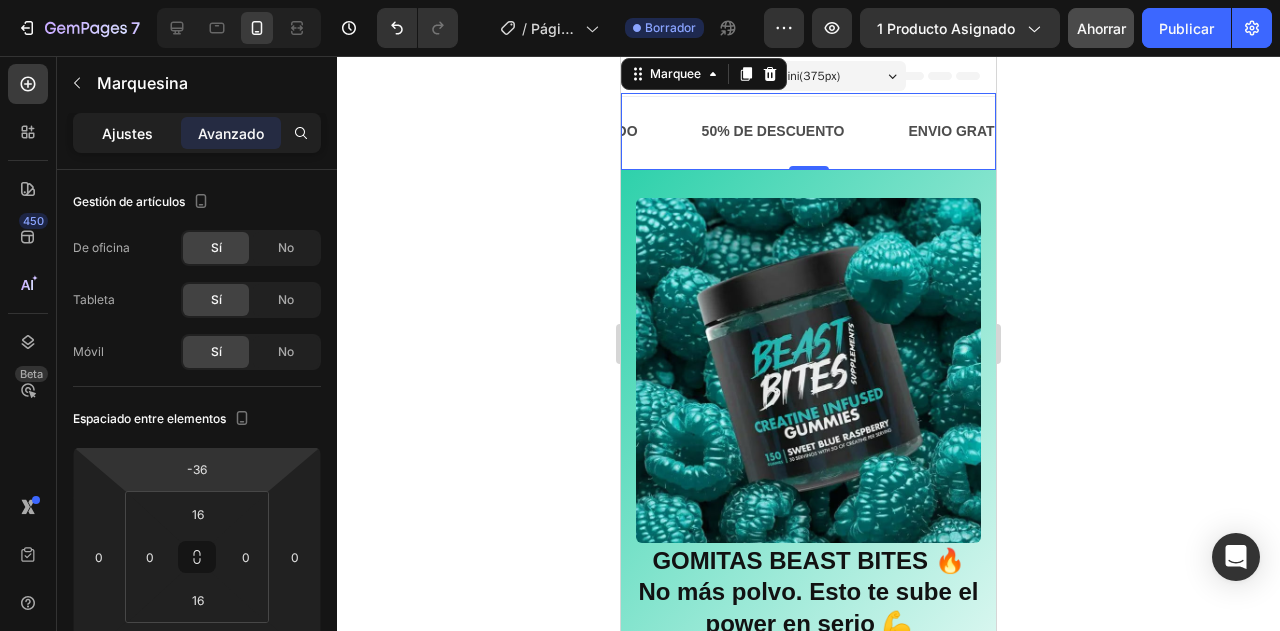 click on "Ajustes" at bounding box center [127, 133] 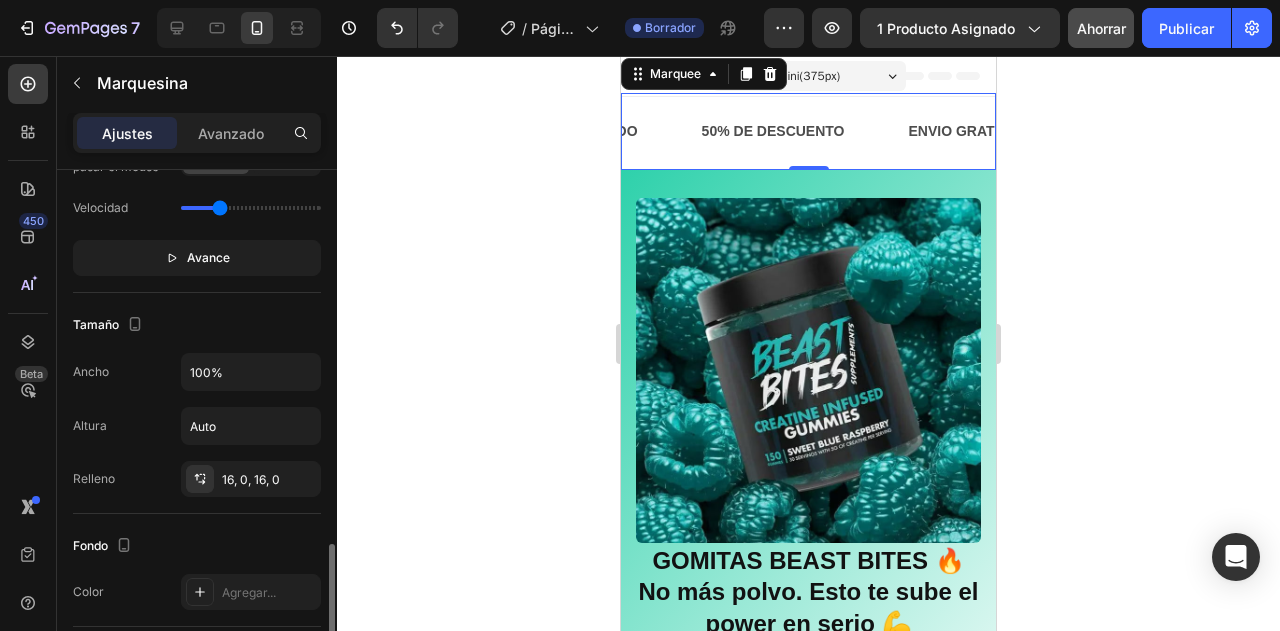 scroll, scrollTop: 720, scrollLeft: 0, axis: vertical 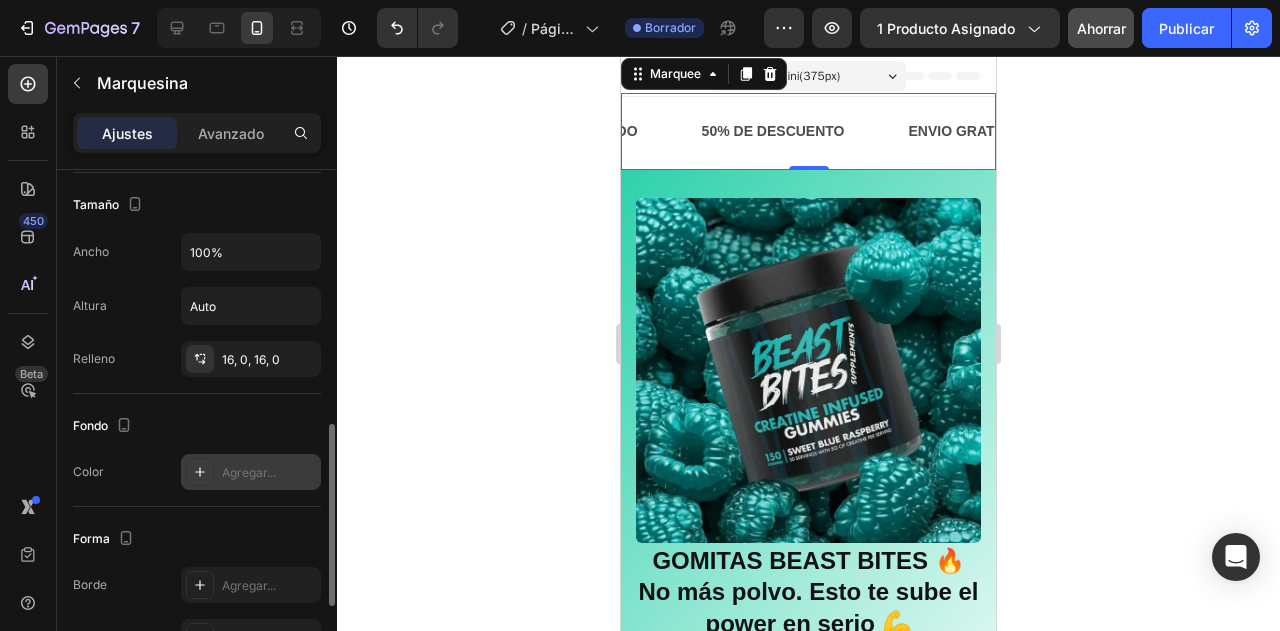 click on "Agregar..." at bounding box center (249, 472) 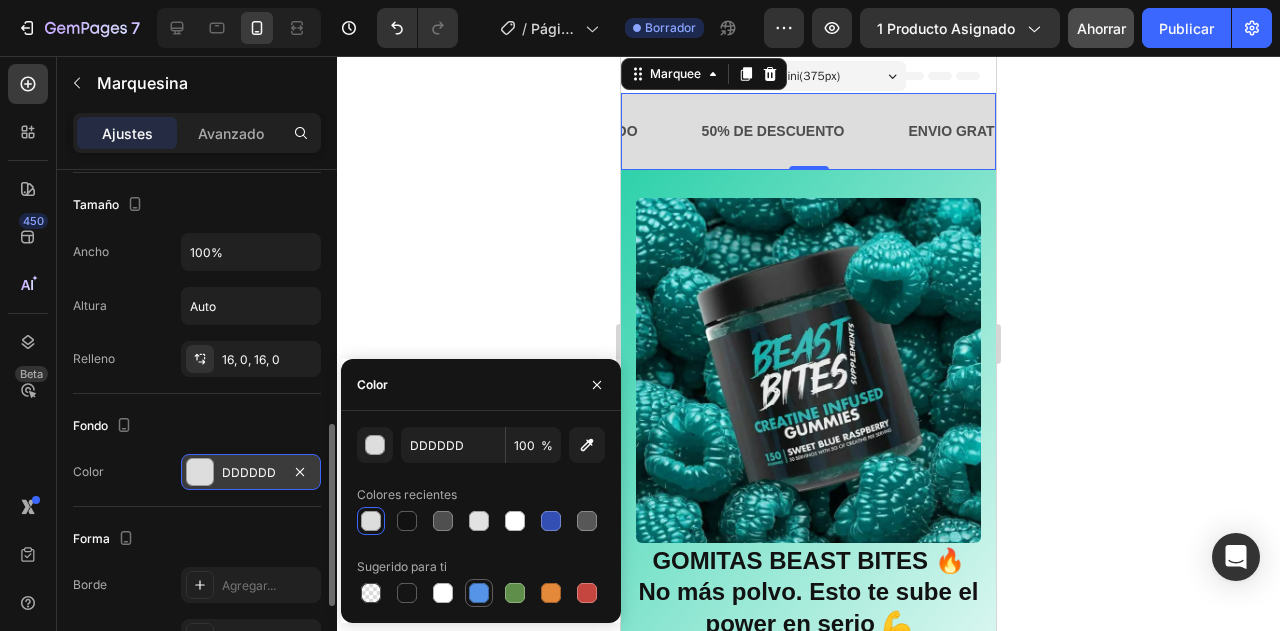 click at bounding box center (479, 593) 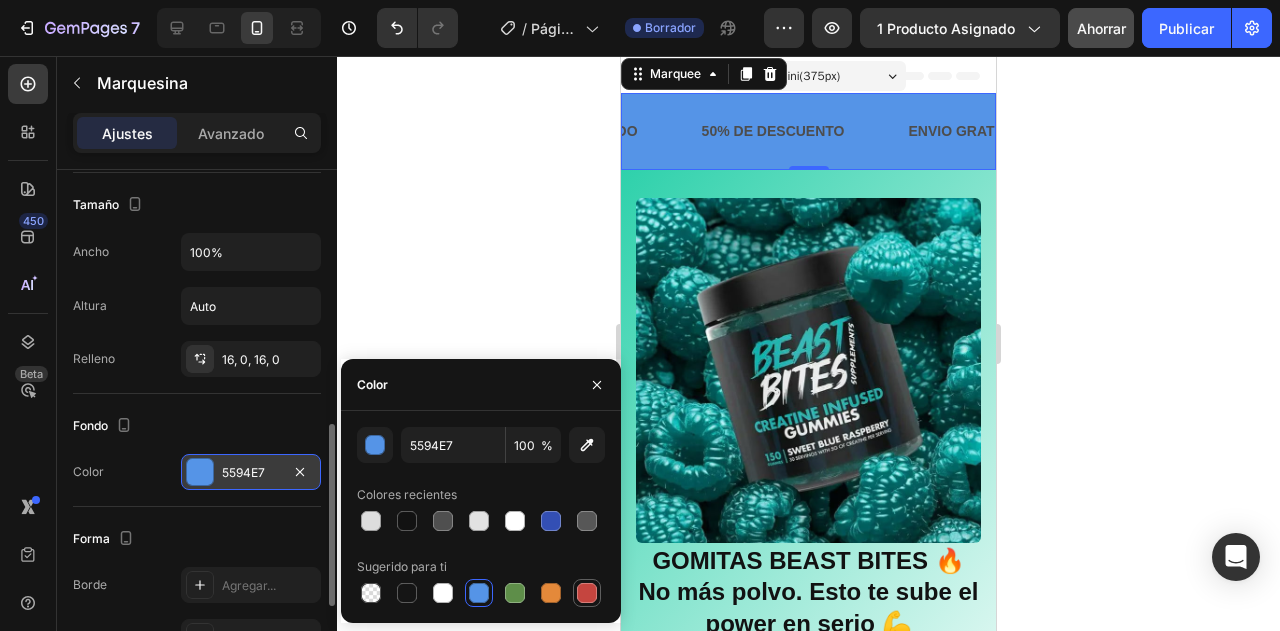 click at bounding box center [587, 593] 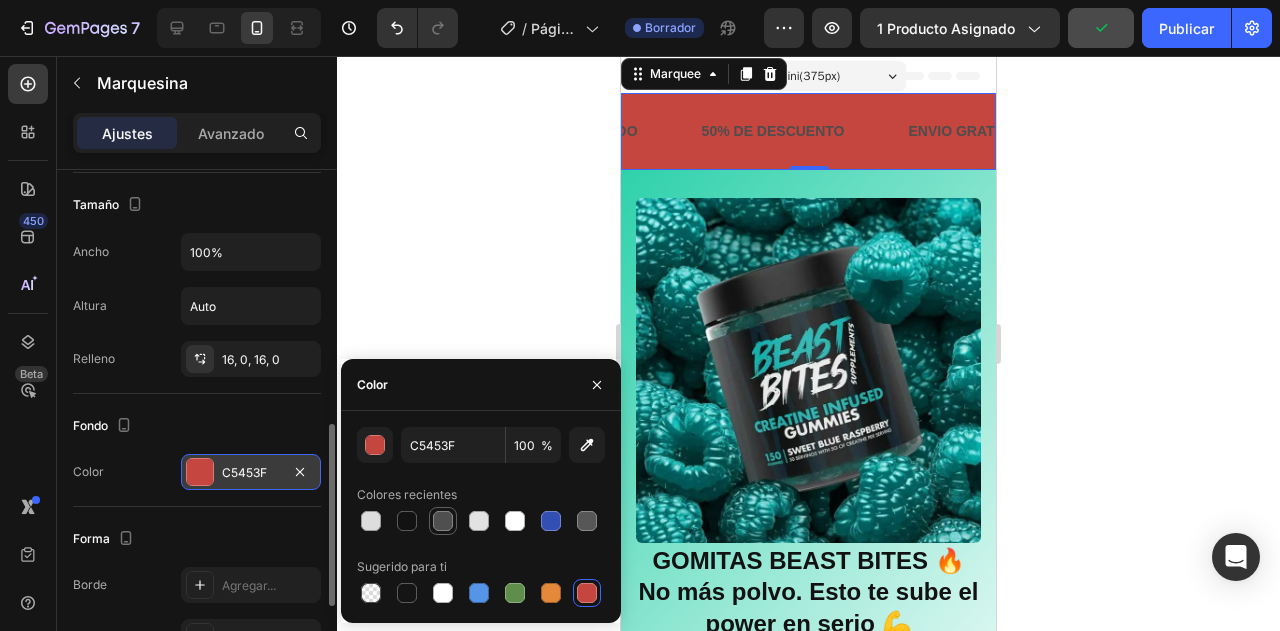 click at bounding box center (443, 521) 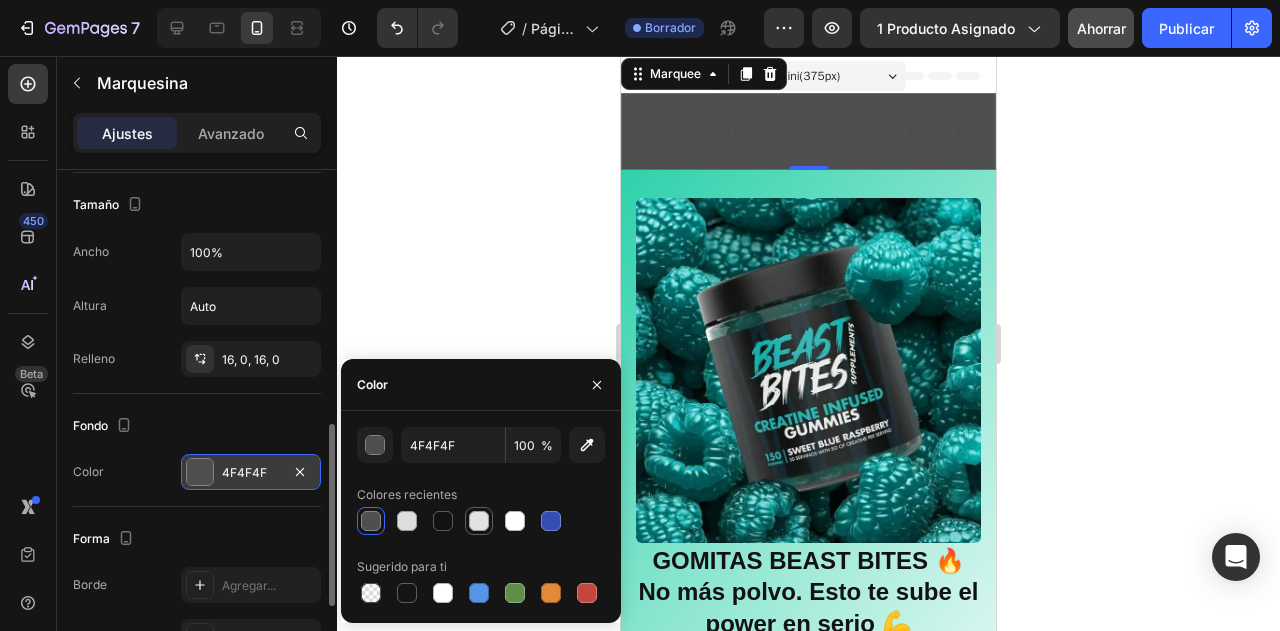 click at bounding box center [479, 521] 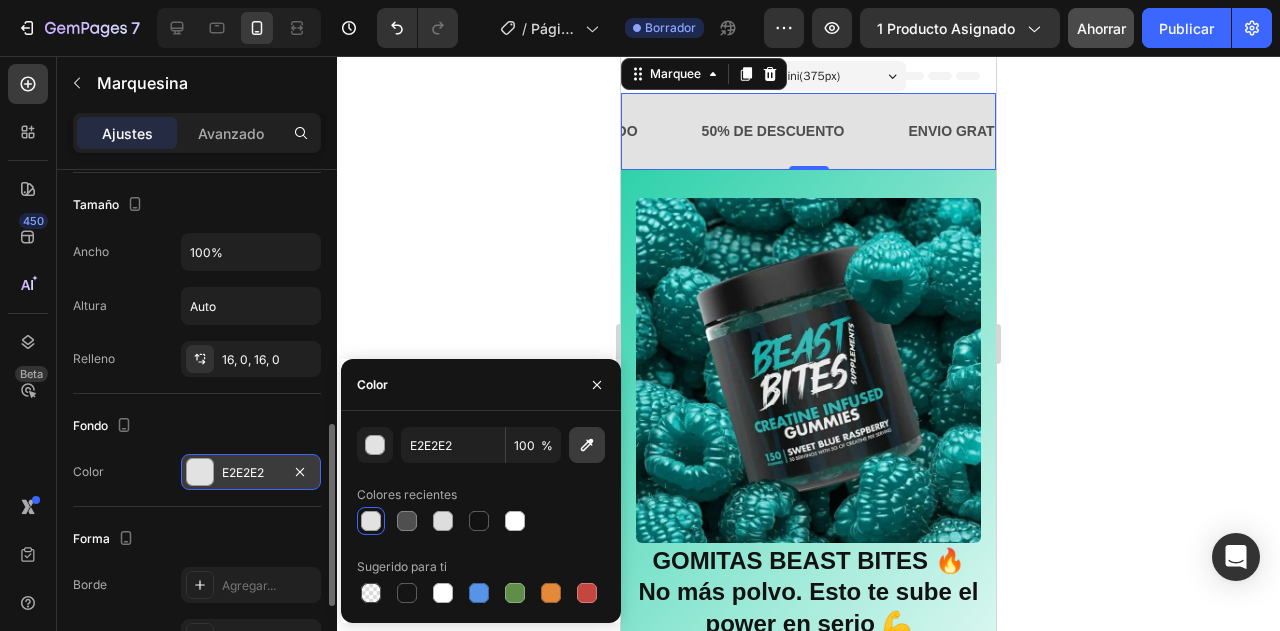 click at bounding box center [587, 445] 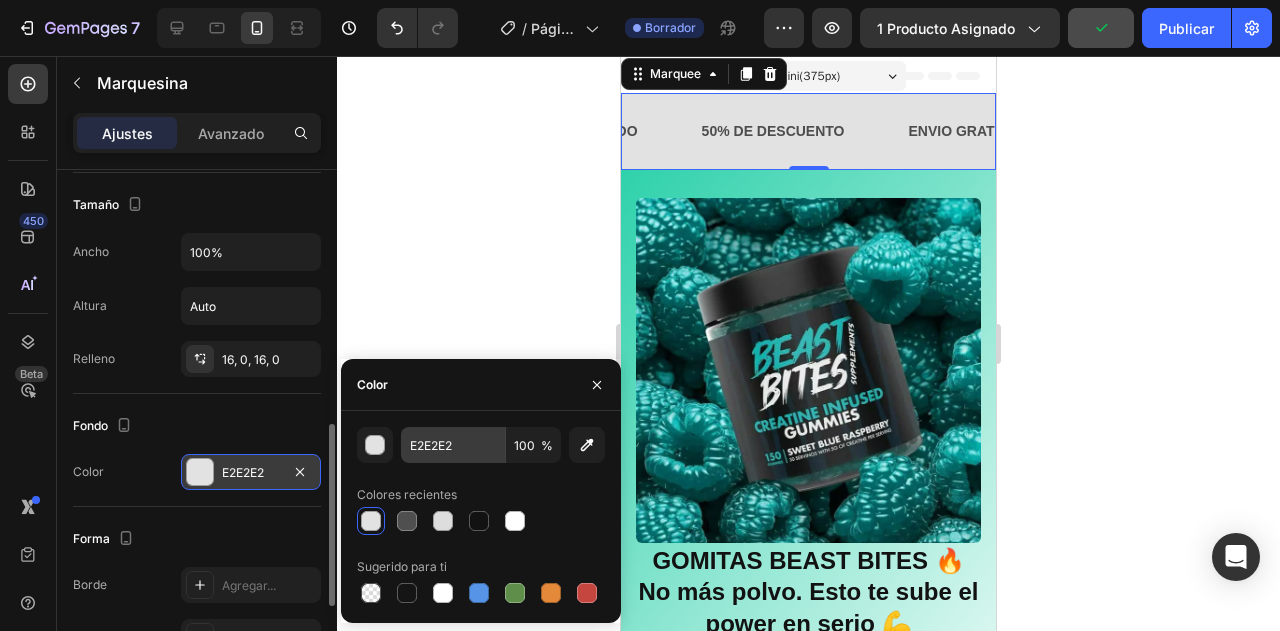 type 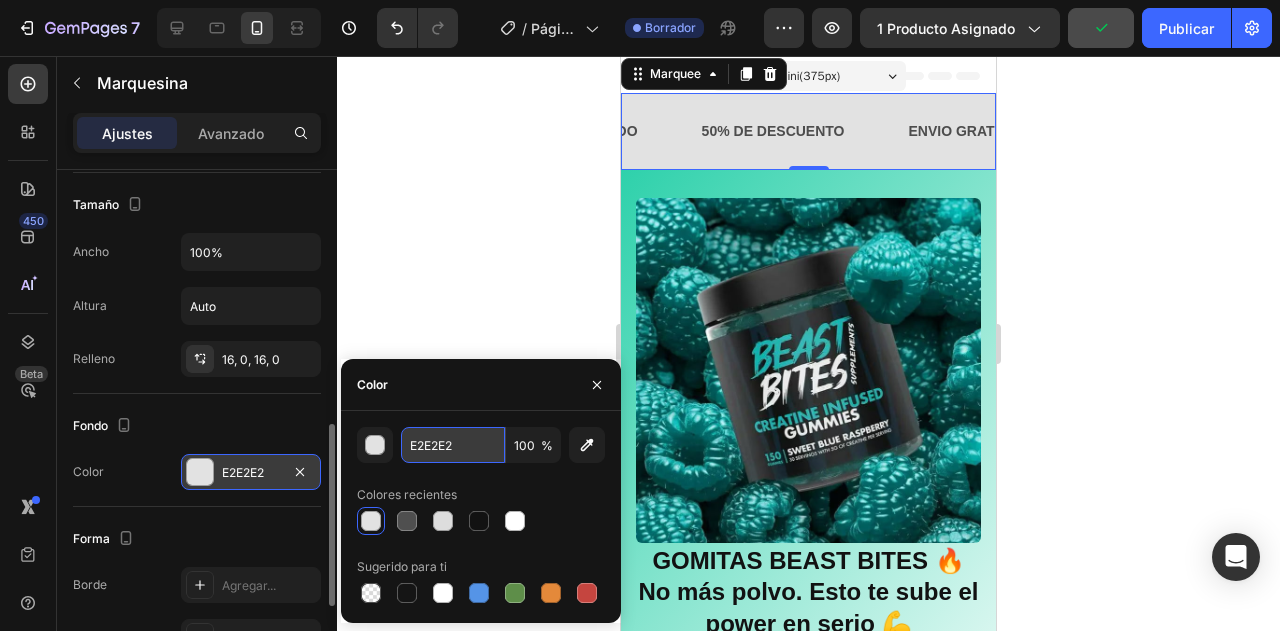 click on "E2E2E2" at bounding box center [453, 445] 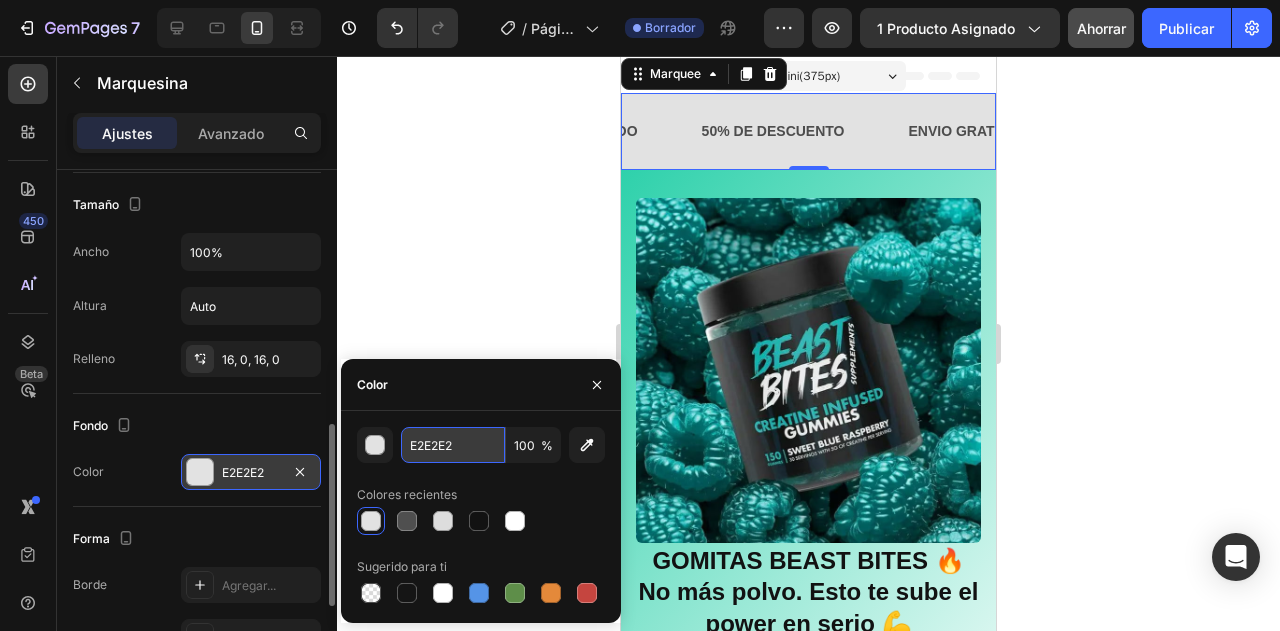 click on "E2E2E2" at bounding box center (453, 445) 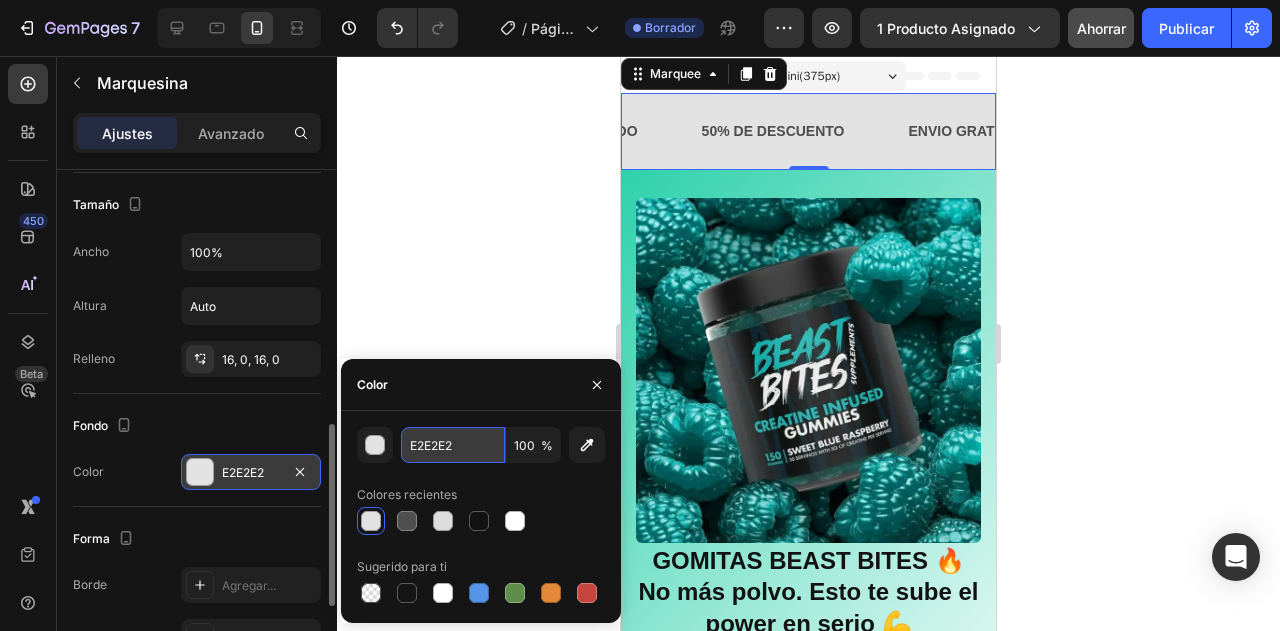 paste on "2ED1AB" 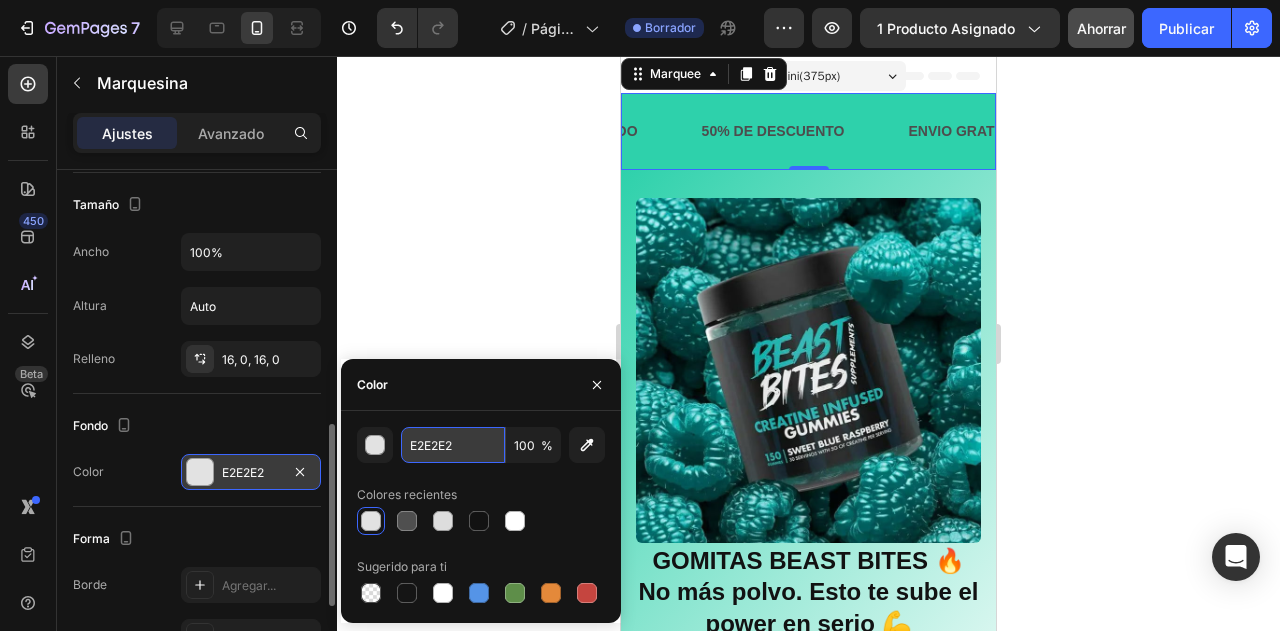 type on "2ED1AB" 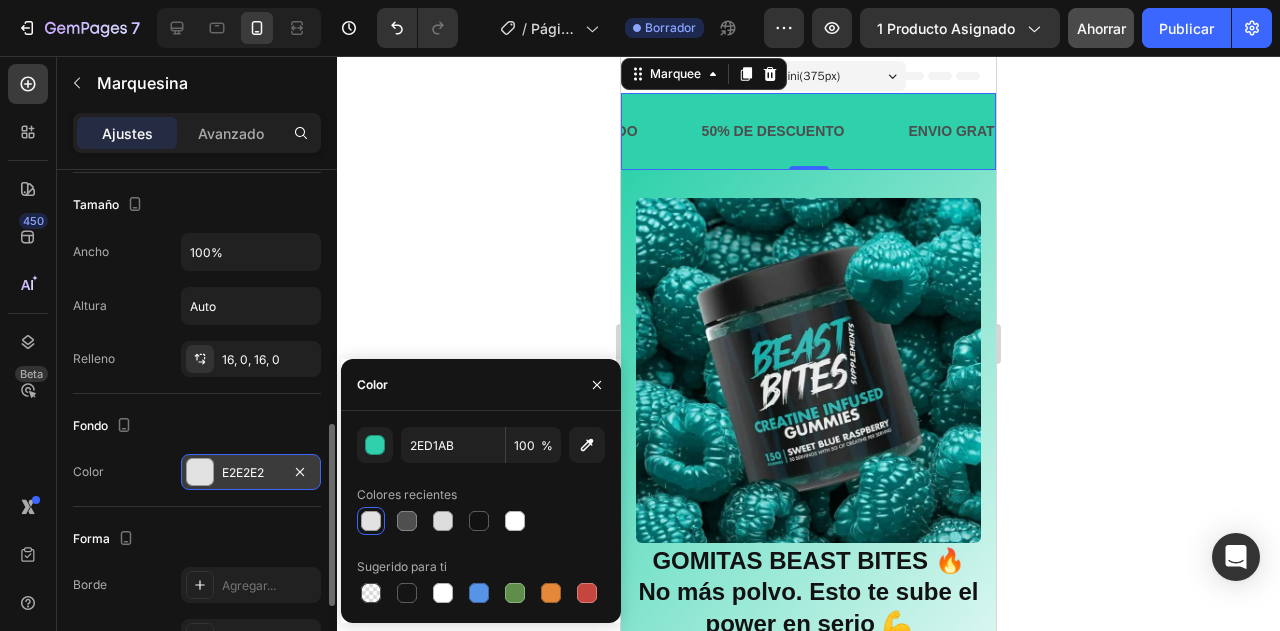 click 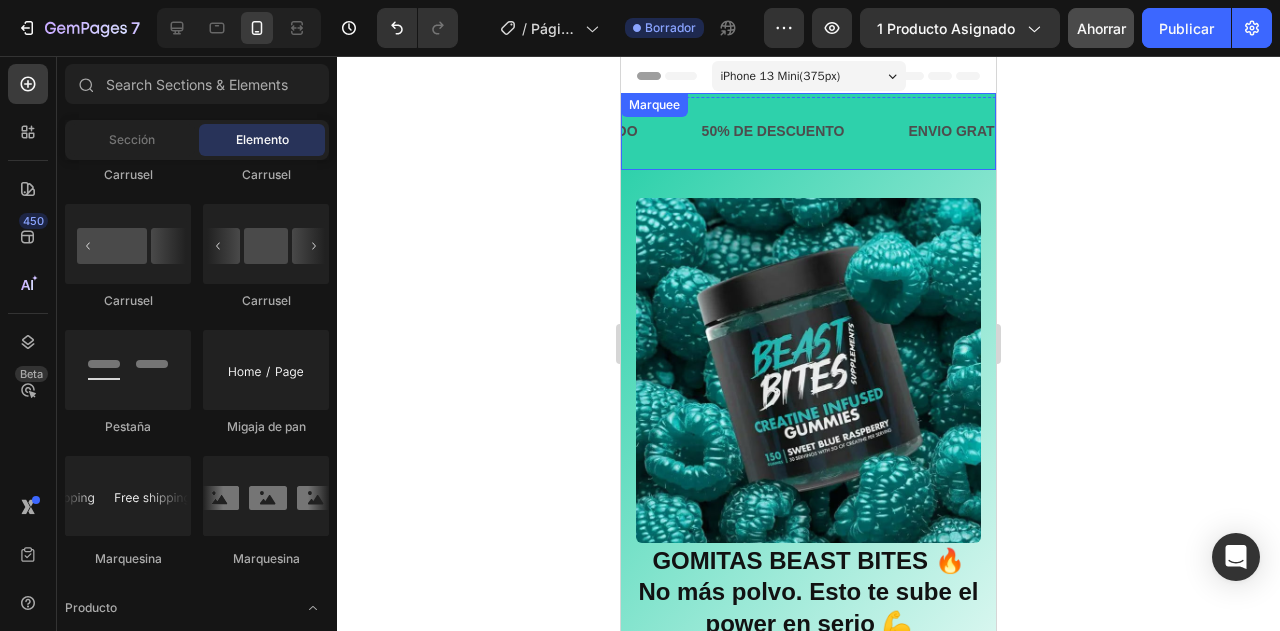 click on "50% DE DESCUENTO" at bounding box center [773, 131] 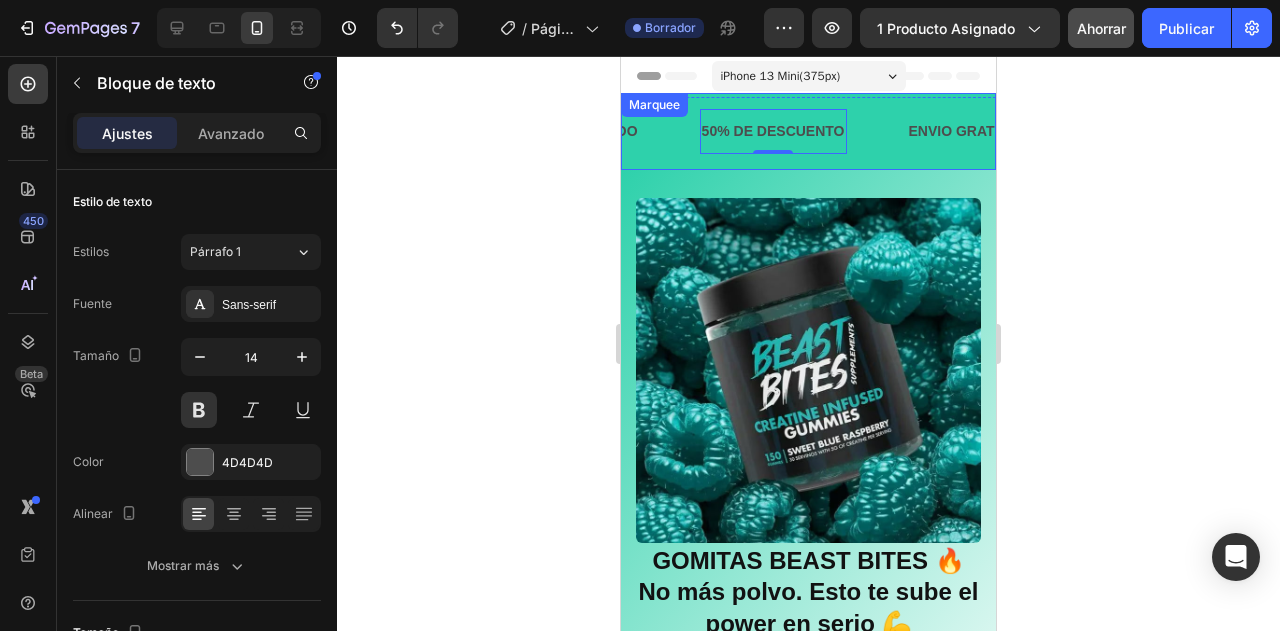 click on "ENVIO GRATIS Text Block OFERTA POR TIEMPO LIMITADO Text Block  50% DE DESCUENTO Text Block   0 ENVIO GRATIS Text Block OFERTA POR TIEMPO LIMITADO Text Block  50% DE DESCUENTO Text Block   0 Marquee" at bounding box center (808, 131) 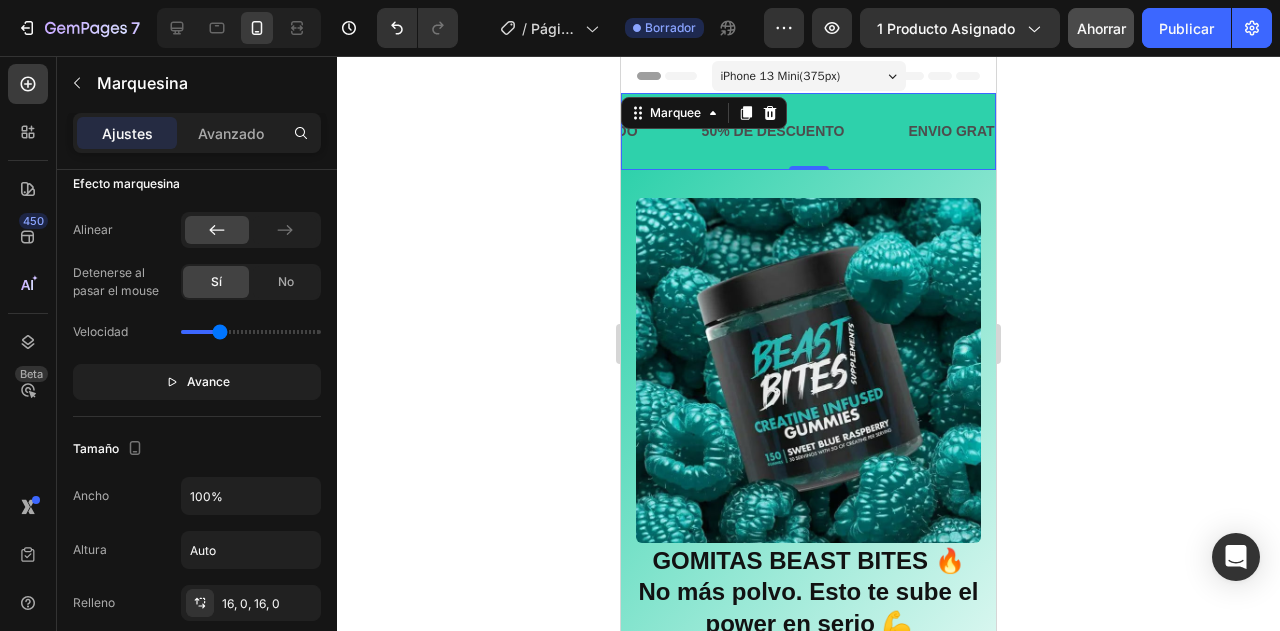 scroll, scrollTop: 0, scrollLeft: 0, axis: both 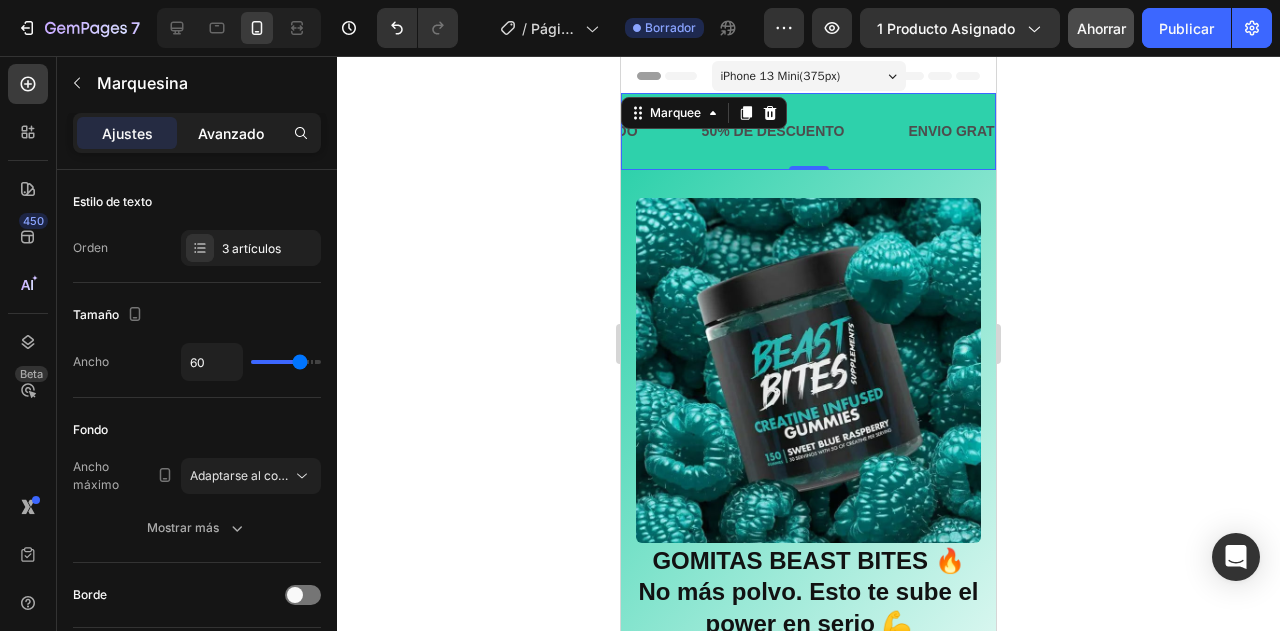 click on "Avanzado" at bounding box center [231, 133] 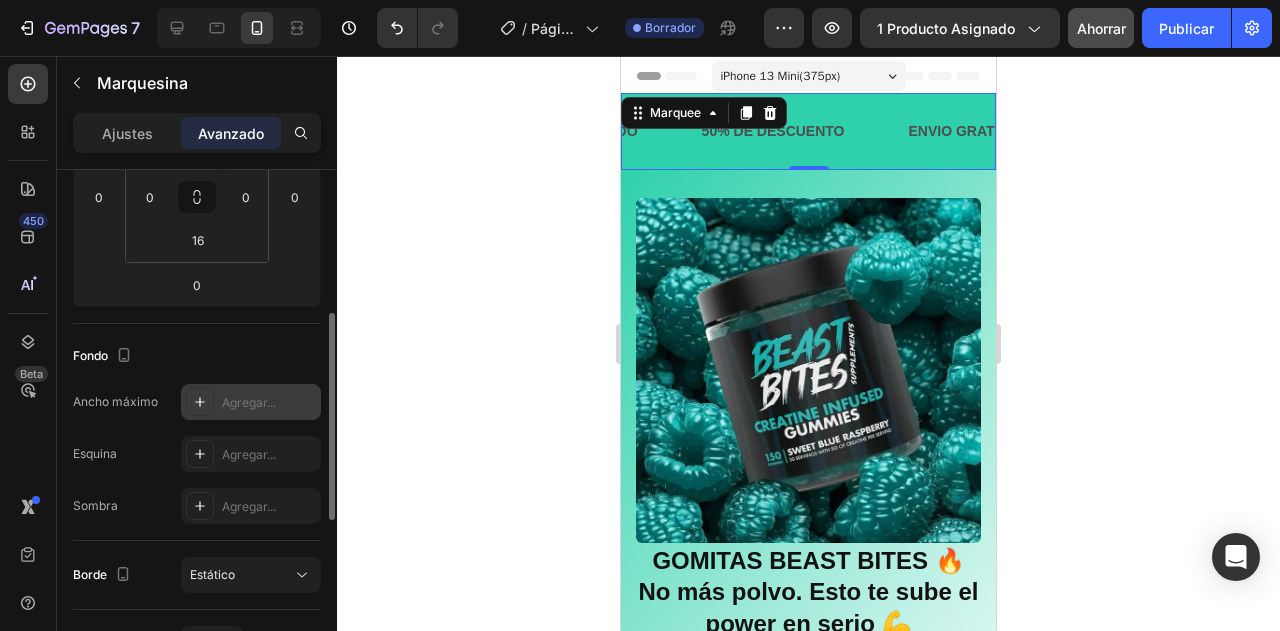 scroll, scrollTop: 600, scrollLeft: 0, axis: vertical 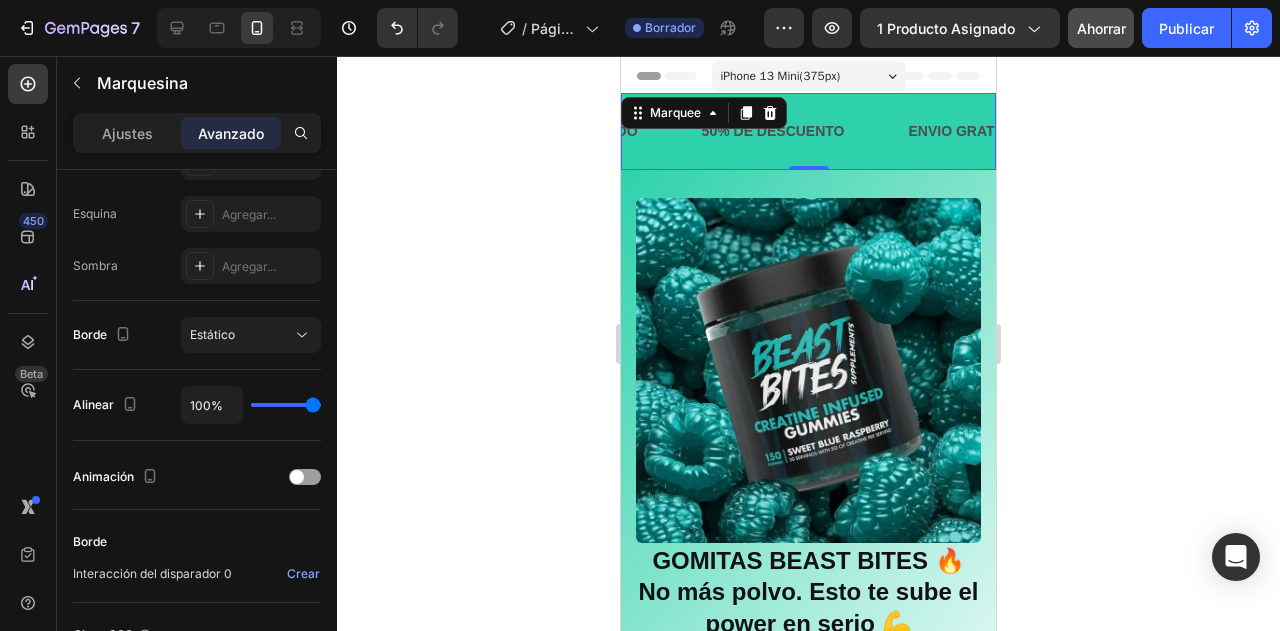 click 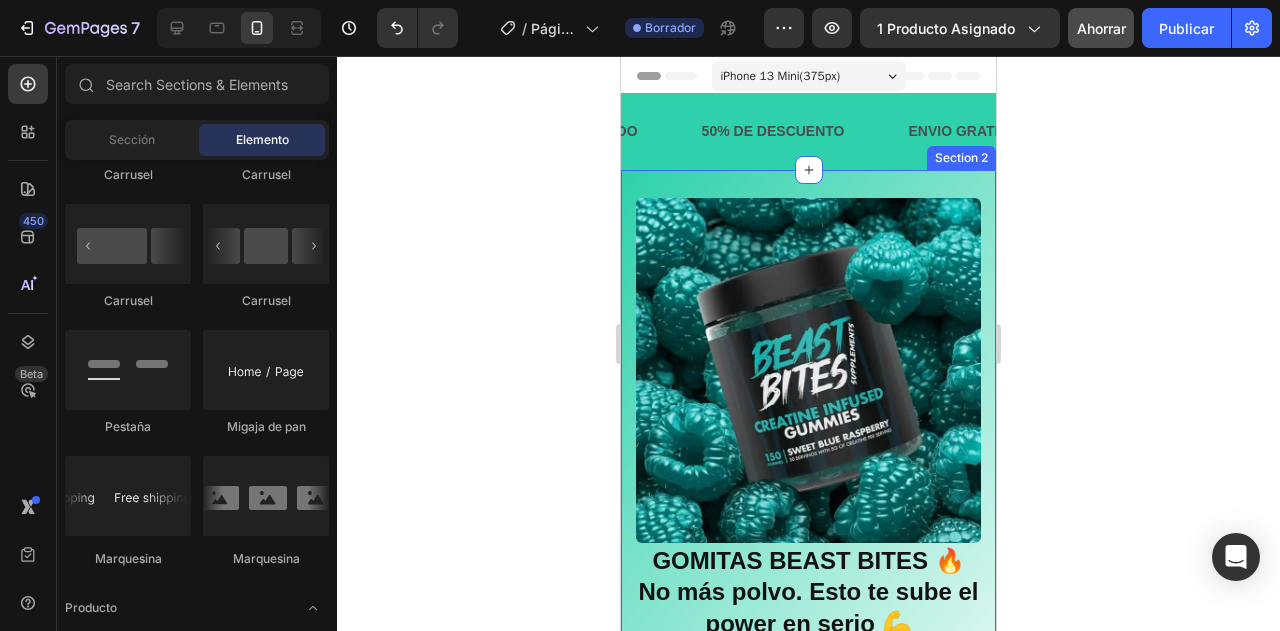click on "Product Images GOMITAS BEAST BITES 🔥No más polvo. Esto te sube el power en serio 💪 Product Title Icon Icon Icon Icon Icon Icon List 1,500+ Clientes Felices Text Block Row $29.99 Product Price Product Price $48.00 Product Price Product Price 38% off Product Badge Row Row Releasit COD Form & Upsells Releasit COD Form & Upsells Product Section 2" at bounding box center [808, 508] 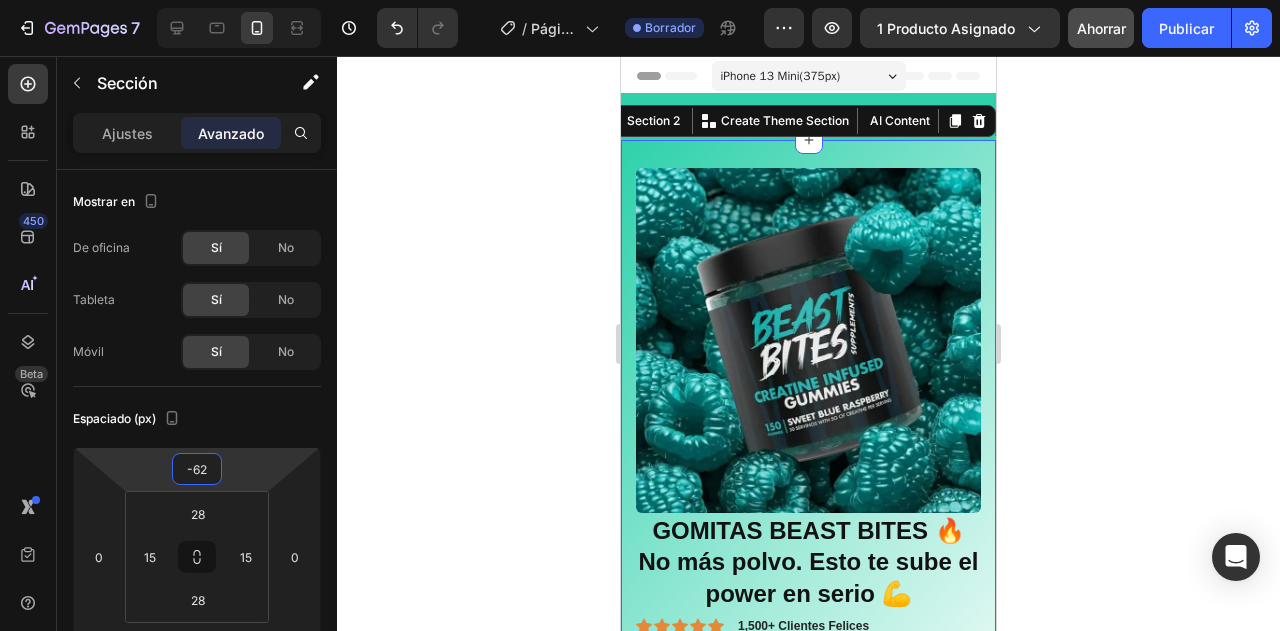 type on "-64" 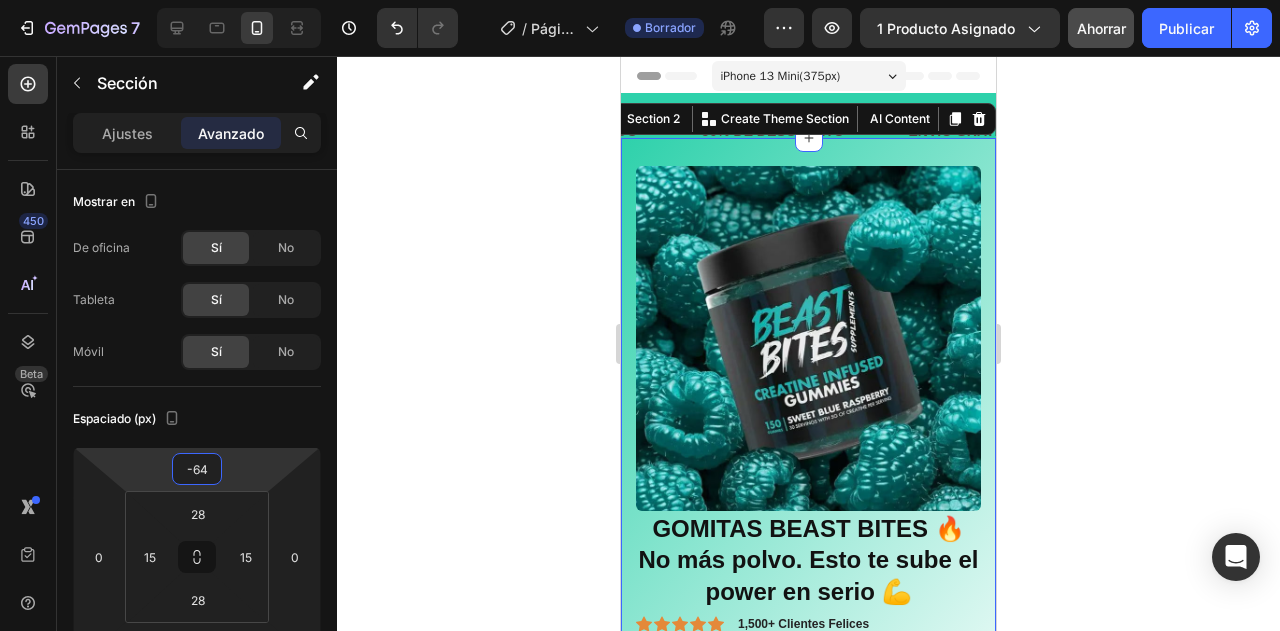 drag, startPoint x: 232, startPoint y: 477, endPoint x: 232, endPoint y: 493, distance: 16 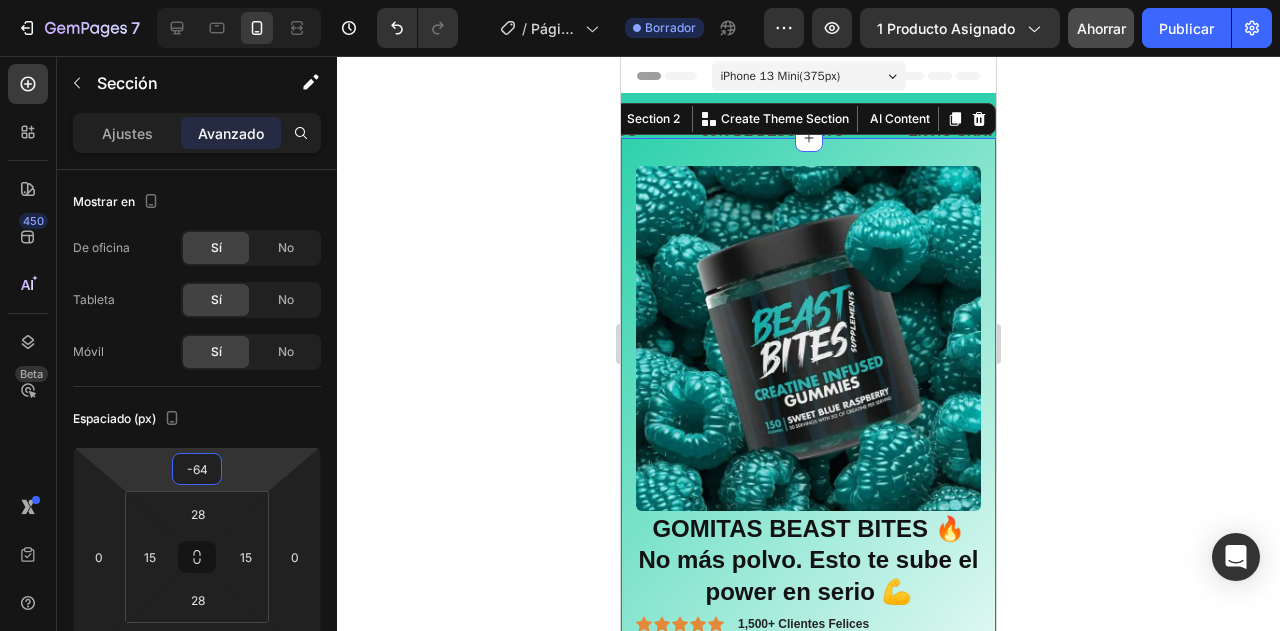 click 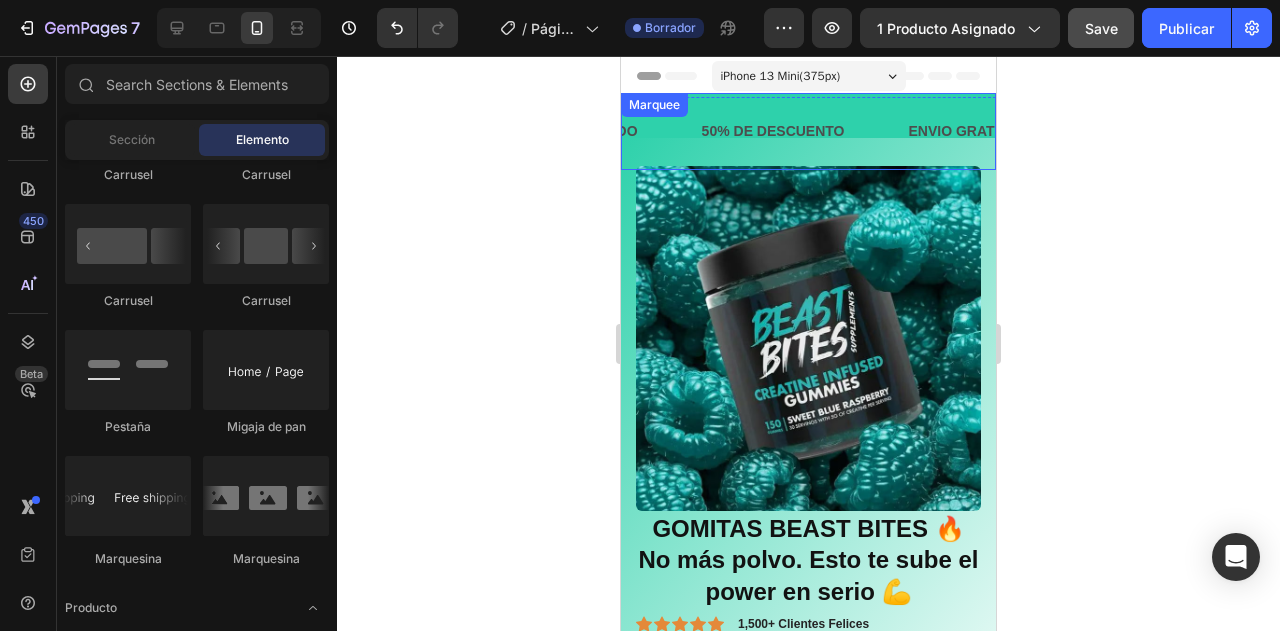 click on "50% DE DESCUENTO Text Block" at bounding box center (803, 131) 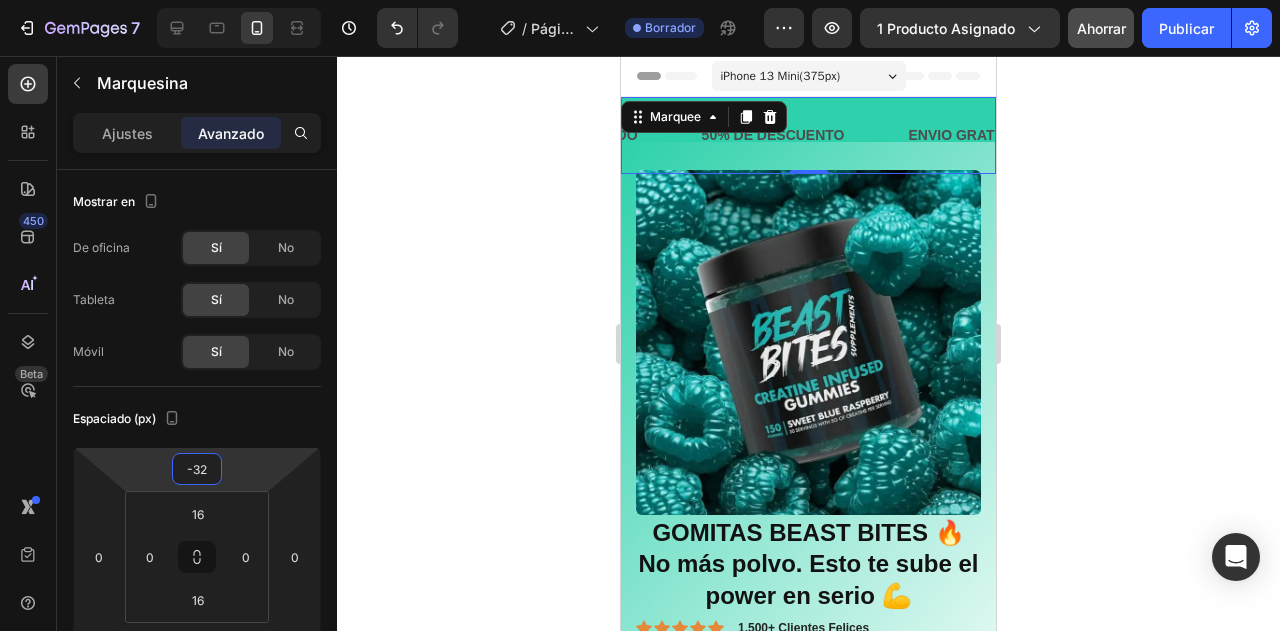 type on "-38" 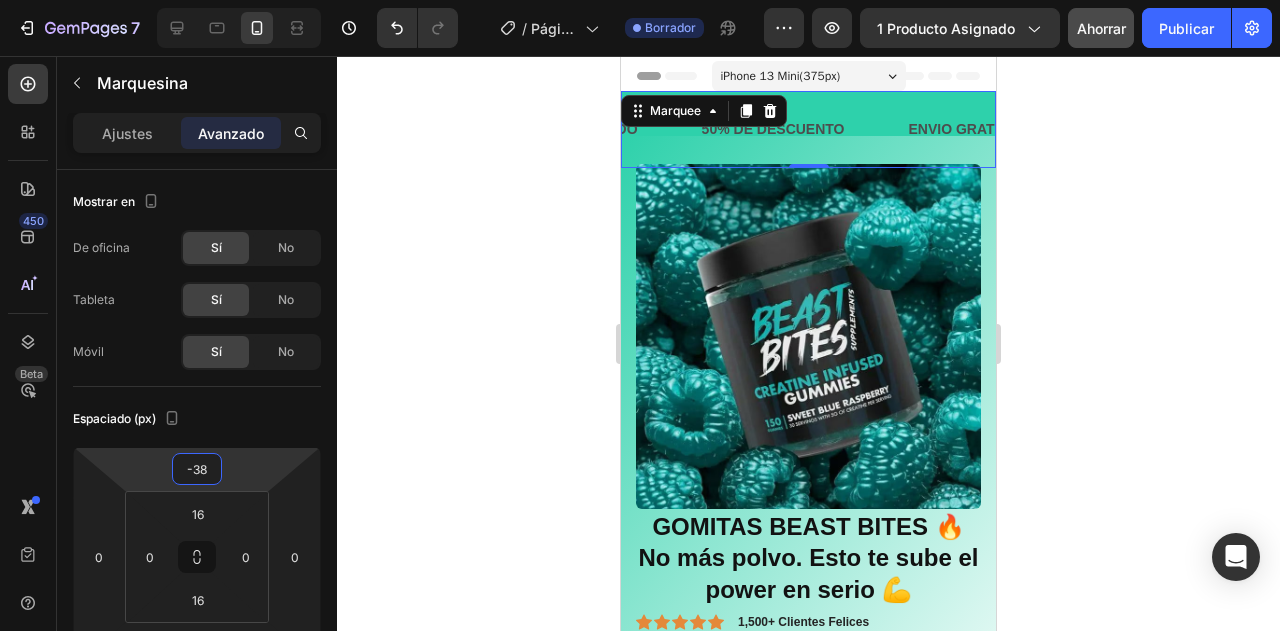 click on "7 Version history / Página del producto - 2 de agosto, 08:18:47 Borrador Avance 1 producto asignado Ahorrar Publicar 450 Beta Sections(30) Elementos(84) Sección Elemento Sección de héroes Detalle del producto Marcas Insignias de confianza Garantizar Desglose del producto Cómo utilizar Testimonios Comparar Manojo Preguntas frecuentes Prueba social Historia de la marca Lista de productos Recopilación Lista de blogs Contacto Sticky Añadir al carrito Pie de página personalizado Explorar la biblioteca 450 Disposición
Fila
Fila
Fila
Fila Texto
Título
Bloque de texto Botón
Botón
Botón Medios de comunicación Imagen" at bounding box center [640, 0] 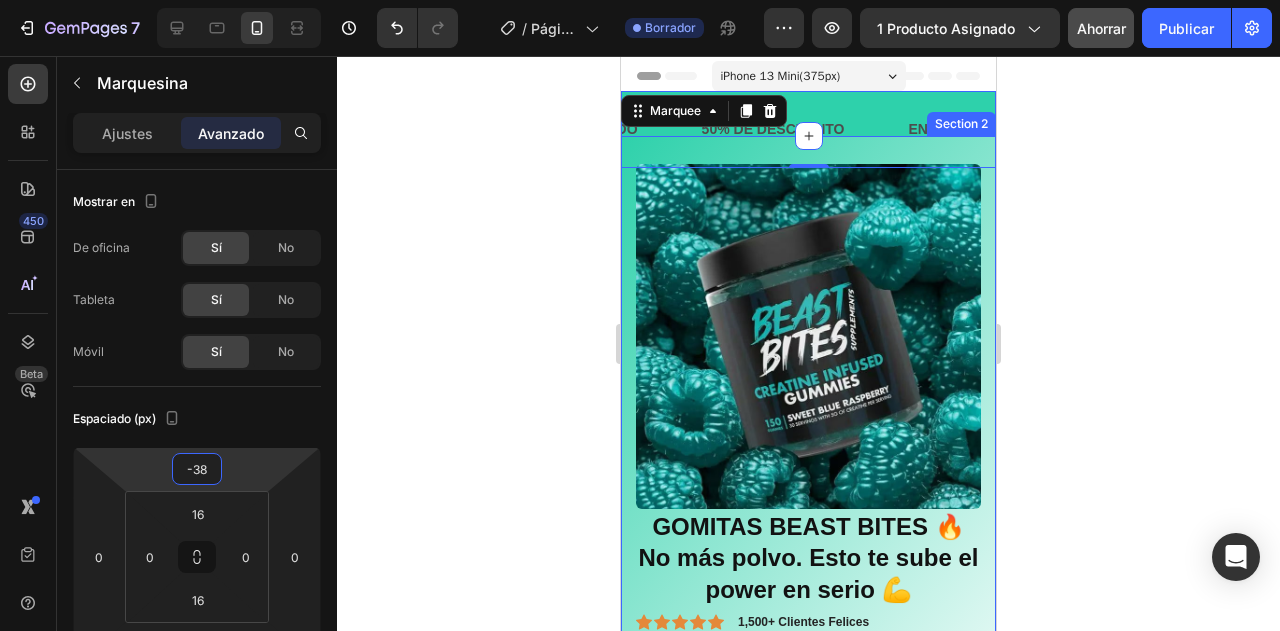 click on "Product Images GOMITAS BEAST BITES 🔥No más polvo. Esto te sube el power en serio 💪 Product Title Icon Icon Icon Icon Icon Icon List 1,500+ Clientes Felices Text Block Row $29.99 Product Price Product Price $48.00 Product Price Product Price 38% off Product Badge Row Row Releasit COD Form & Upsells Releasit COD Form & Upsells Product Section 2" at bounding box center [808, 474] 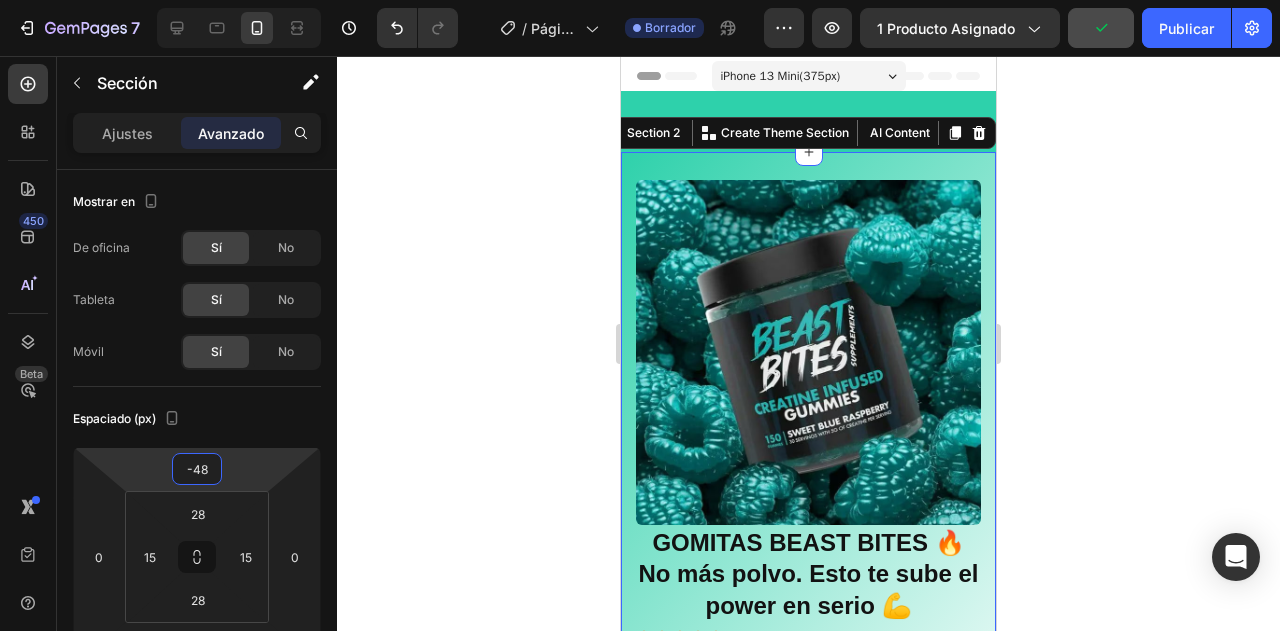 type on "-44" 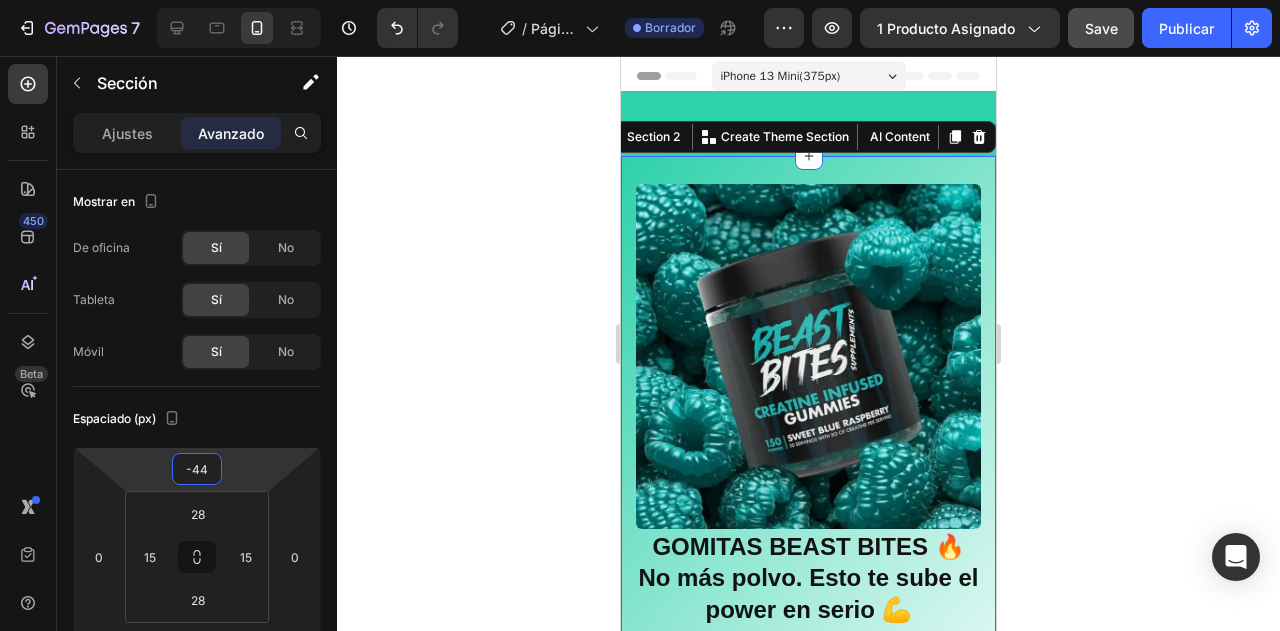 drag, startPoint x: 242, startPoint y: 483, endPoint x: 252, endPoint y: 473, distance: 14.142136 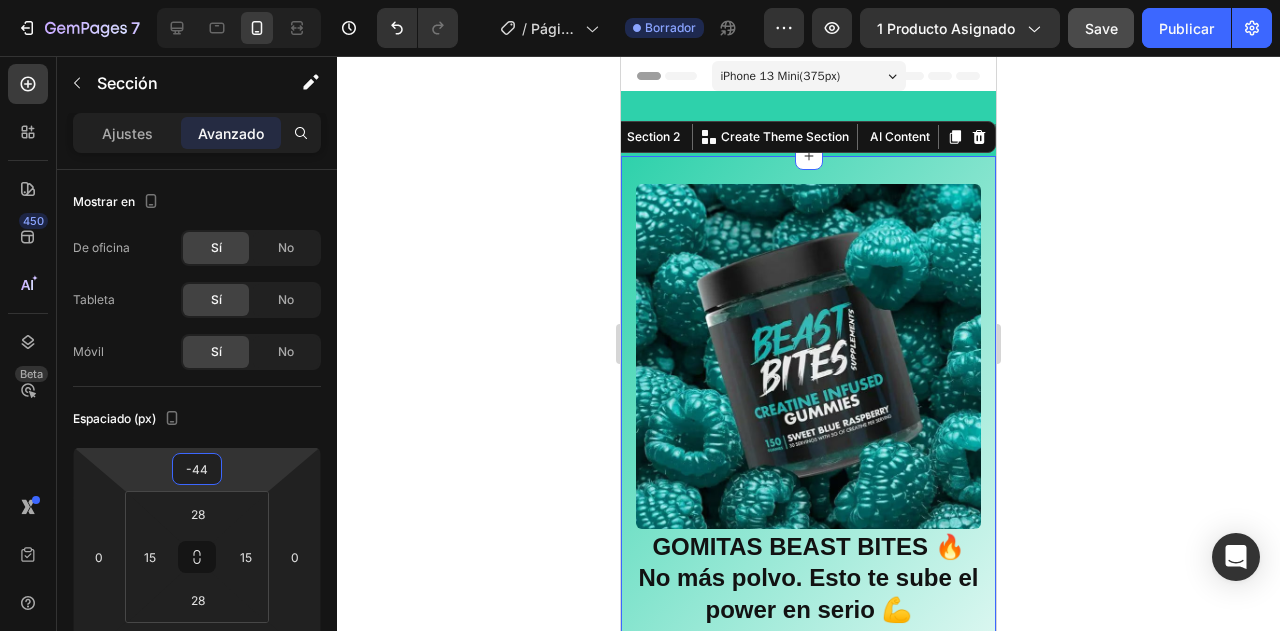 click on "7 Version history / Página del producto - 2 de agosto, 08:18:47 Borrador Avance 1 producto asignado  Save  Publicar 450 Beta Sections(30) Elementos(84) Sección Elemento Sección de héroes Detalle del producto Marcas Insignias de confianza Garantizar Desglose del producto Cómo utilizar Testimonios Comparar Manojo Preguntas frecuentes Prueba social Historia de la marca Lista de productos Recopilación Lista de blogs Contacto Sticky Añadir al carrito Pie de página personalizado Explorar la biblioteca 450 Disposición
Fila
Fila
Fila
Fila Texto
Título
Bloque de texto Botón
Botón
Botón Medios de comunicación Imagen" at bounding box center [640, 0] 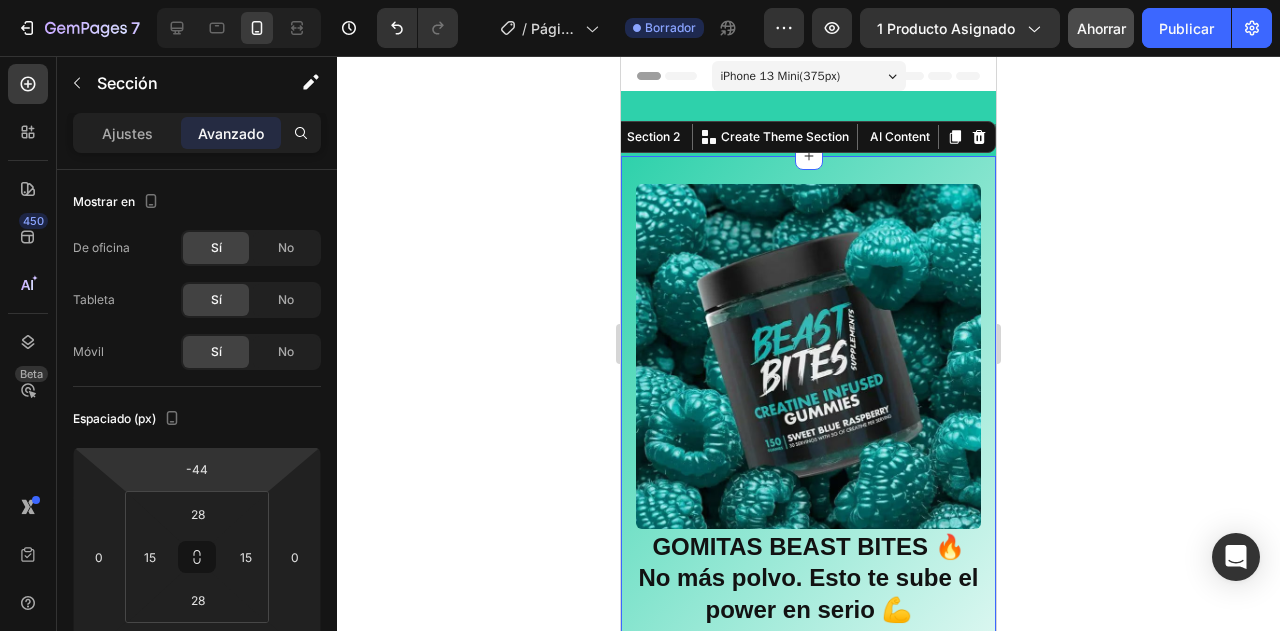 click 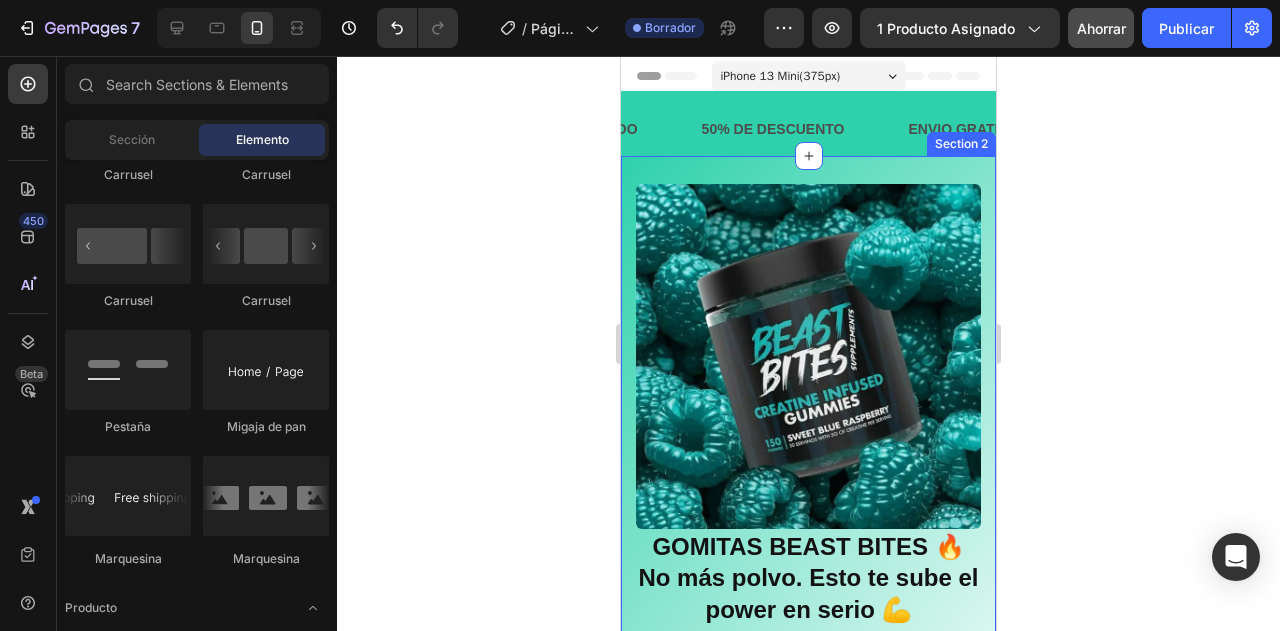 click on "Product Images GOMITAS BEAST BITES 🔥No más polvo. Esto te sube el power en serio 💪 Product Title Icon Icon Icon Icon Icon Icon List 1,500+ Clientes Felices Text Block Row $29.99 Product Price Product Price $48.00 Product Price Product Price 38% off Product Badge Row Row Releasit COD Form & Upsells Releasit COD Form & Upsells Product Section 2" at bounding box center [808, 494] 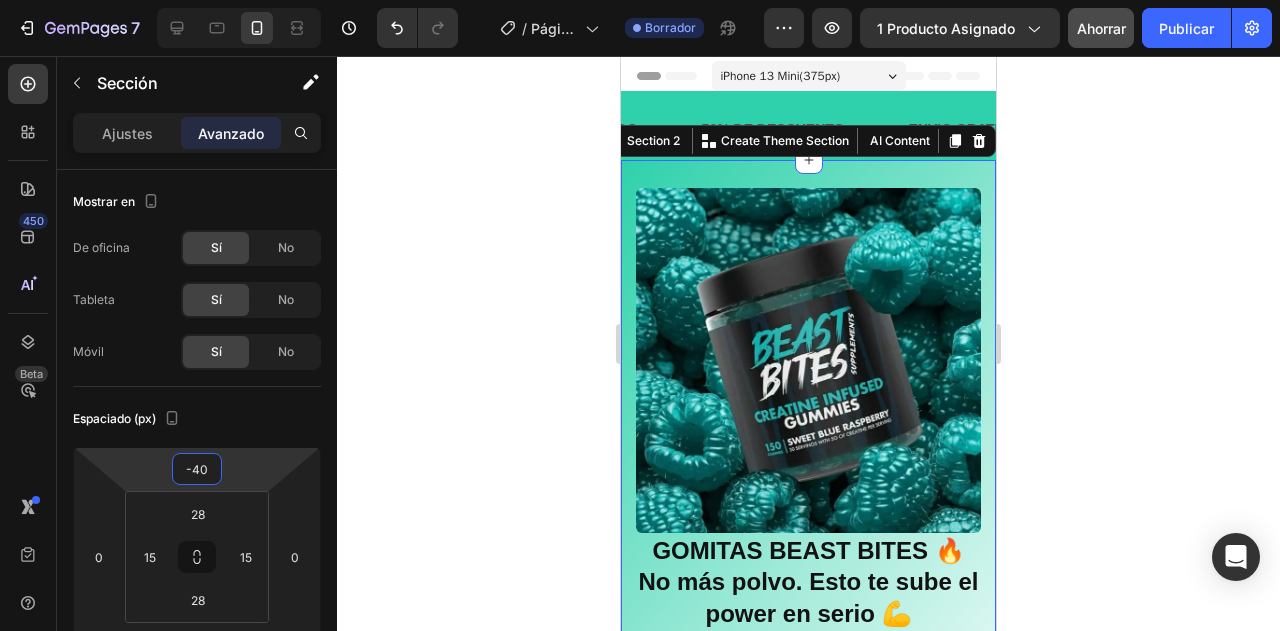 type on "-36" 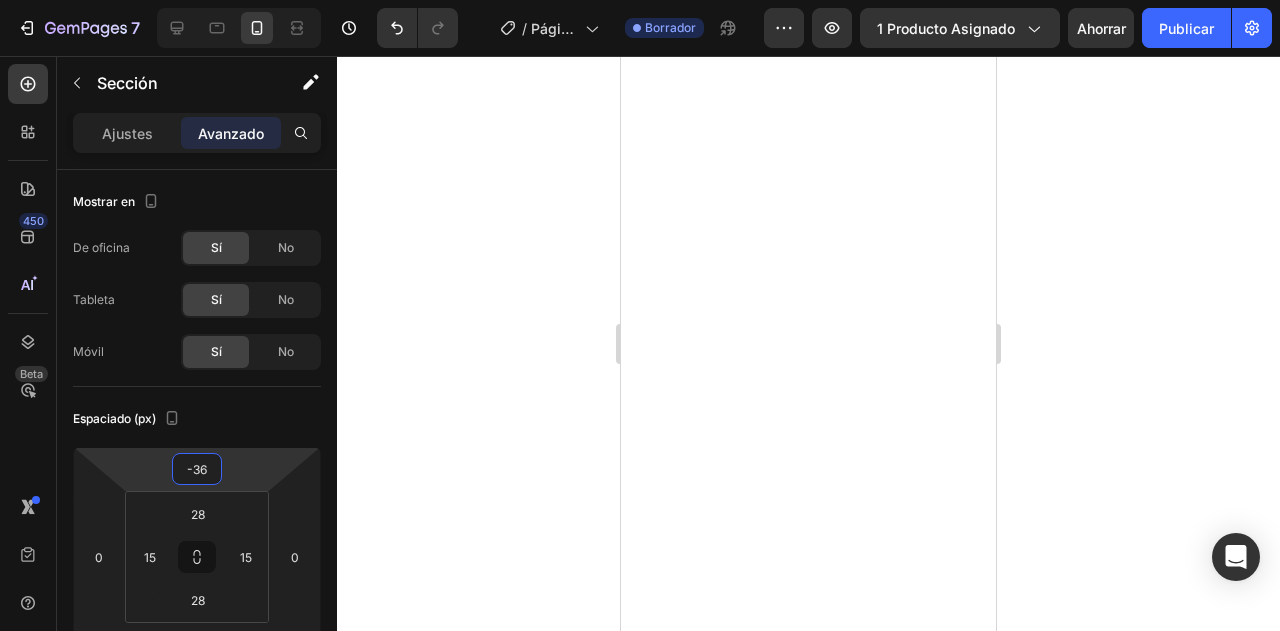 scroll, scrollTop: 0, scrollLeft: 0, axis: both 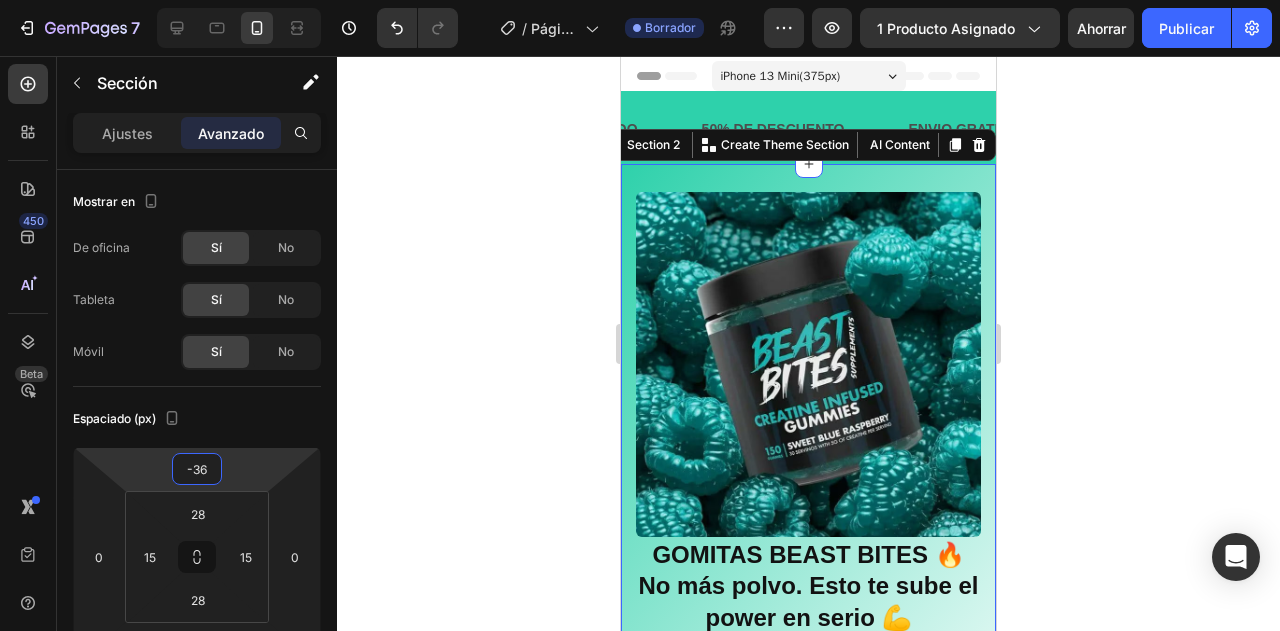click 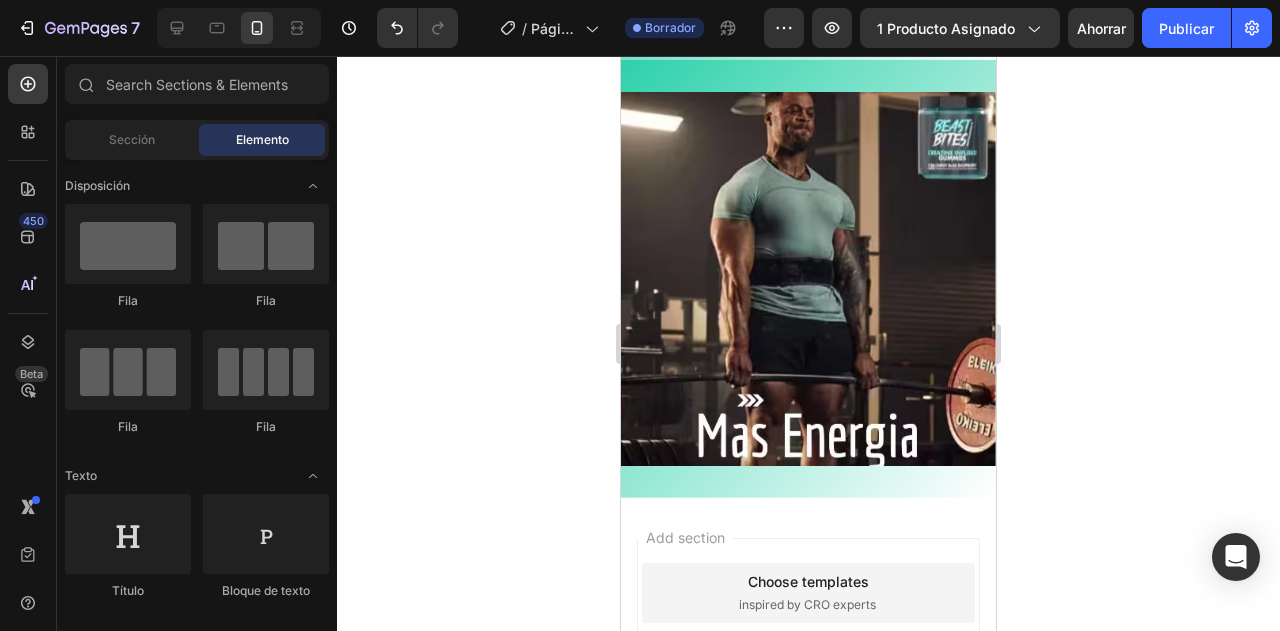 scroll, scrollTop: 2210, scrollLeft: 0, axis: vertical 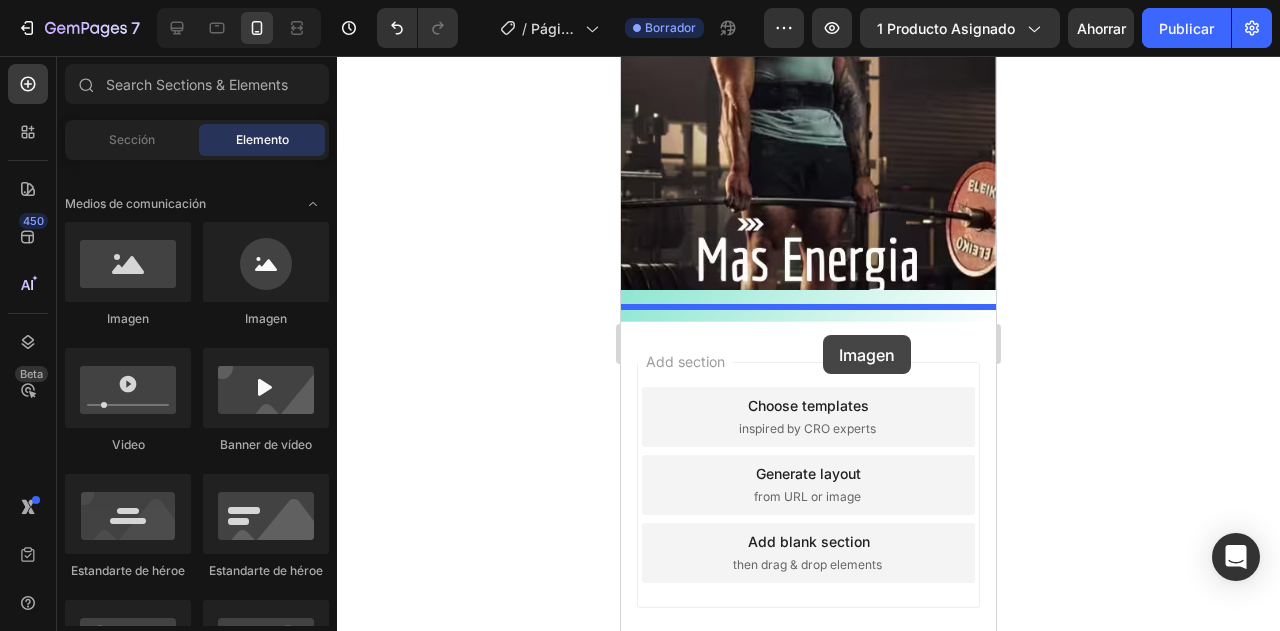 drag, startPoint x: 757, startPoint y: 329, endPoint x: 823, endPoint y: 335, distance: 66.27216 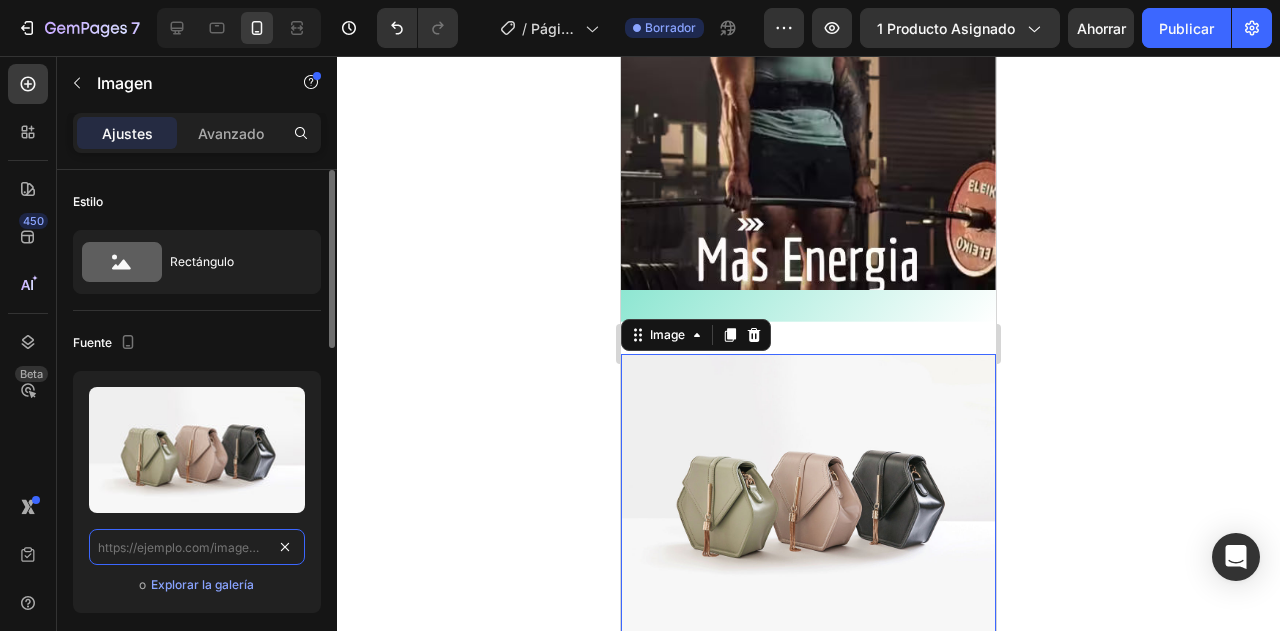 scroll, scrollTop: 0, scrollLeft: 0, axis: both 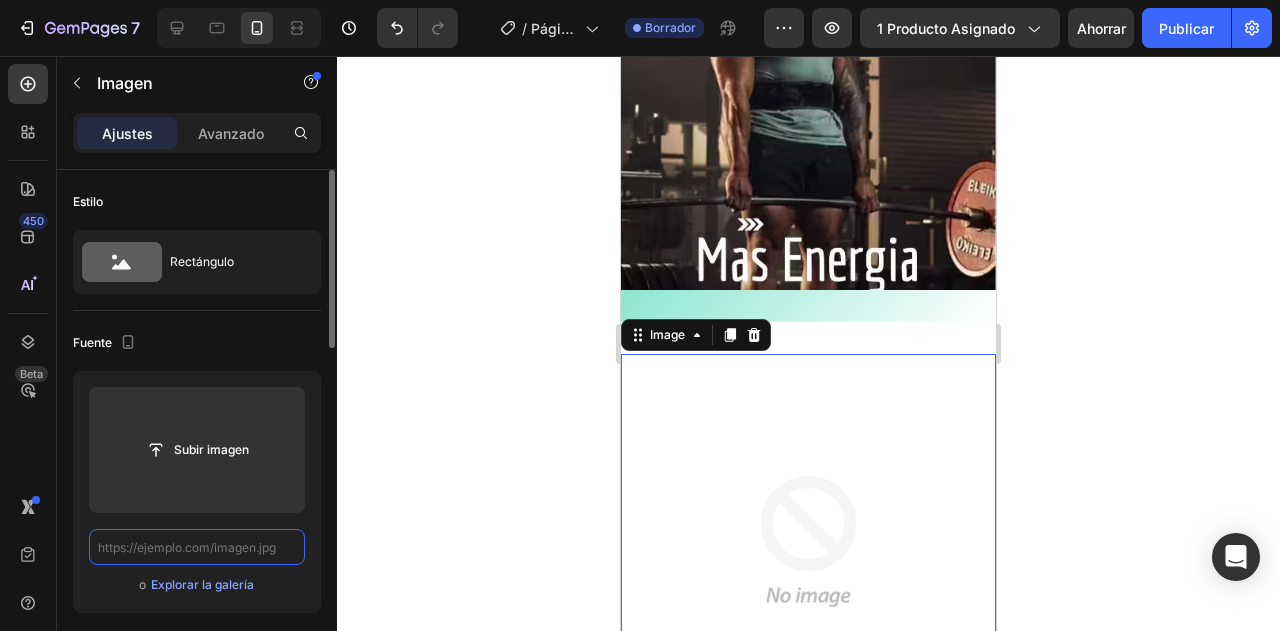 paste on "https://i.postimg.cc/BbdCJY1C/Sellos-de-seguridadm-sin-Fondo.webp" 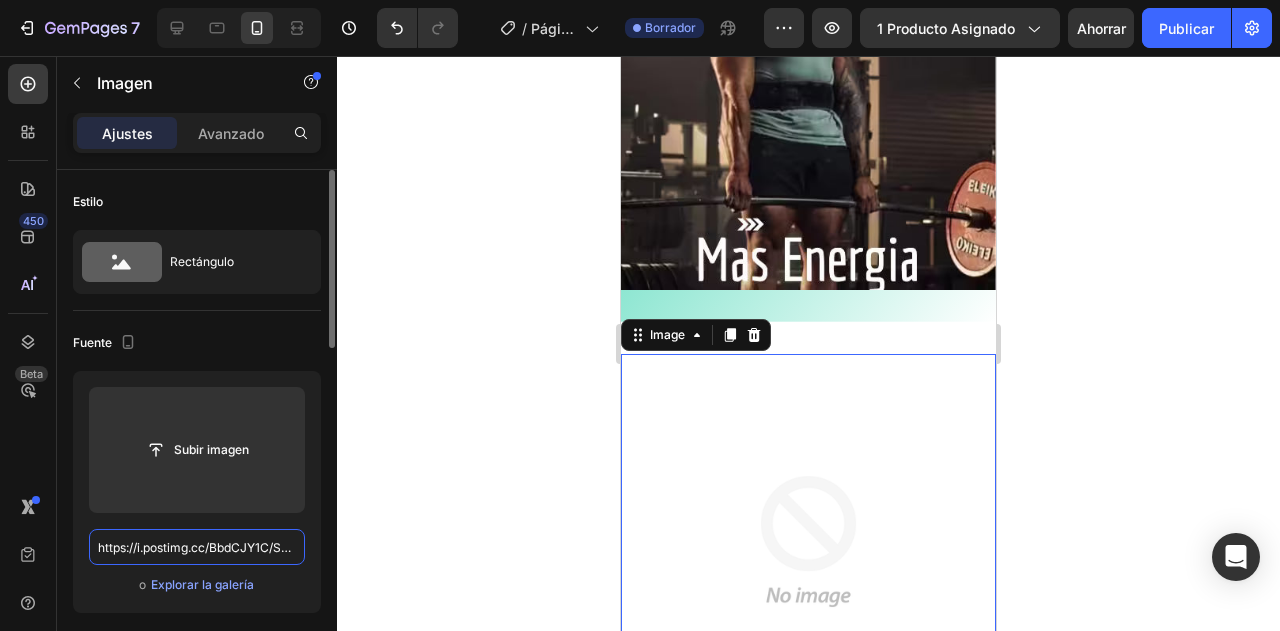 scroll, scrollTop: 0, scrollLeft: 236, axis: horizontal 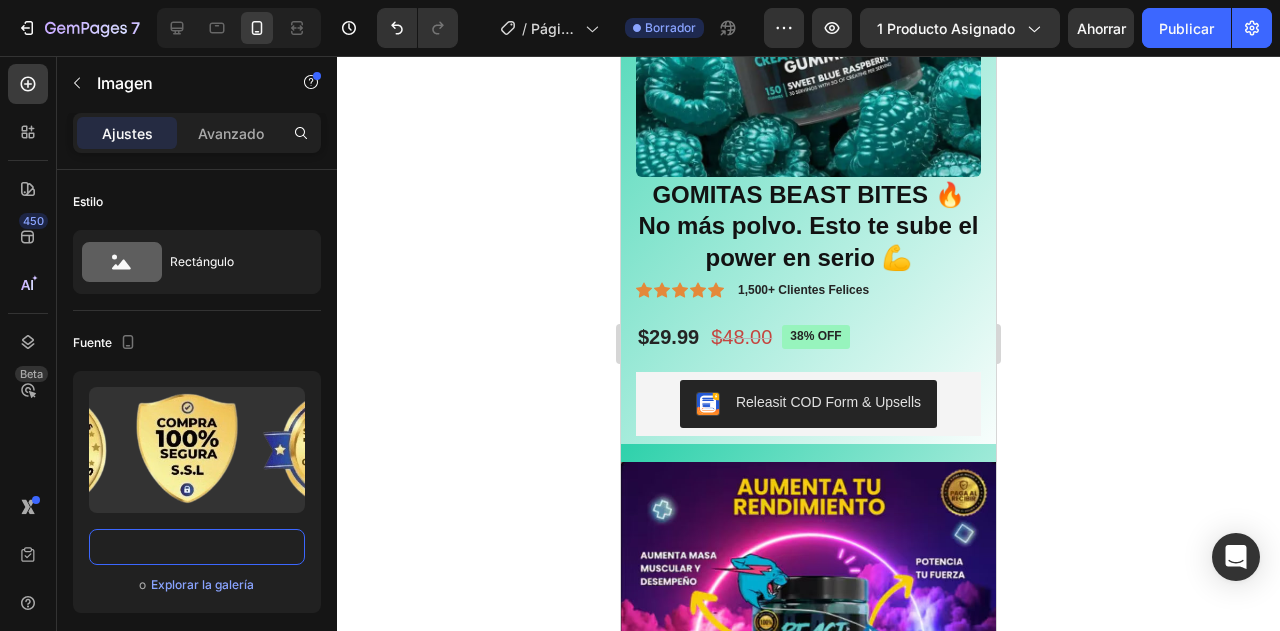 type on "https://i.postimg.cc/BbdCJY1C/Sellos-de-seguridadm-sin-Fondo.webp" 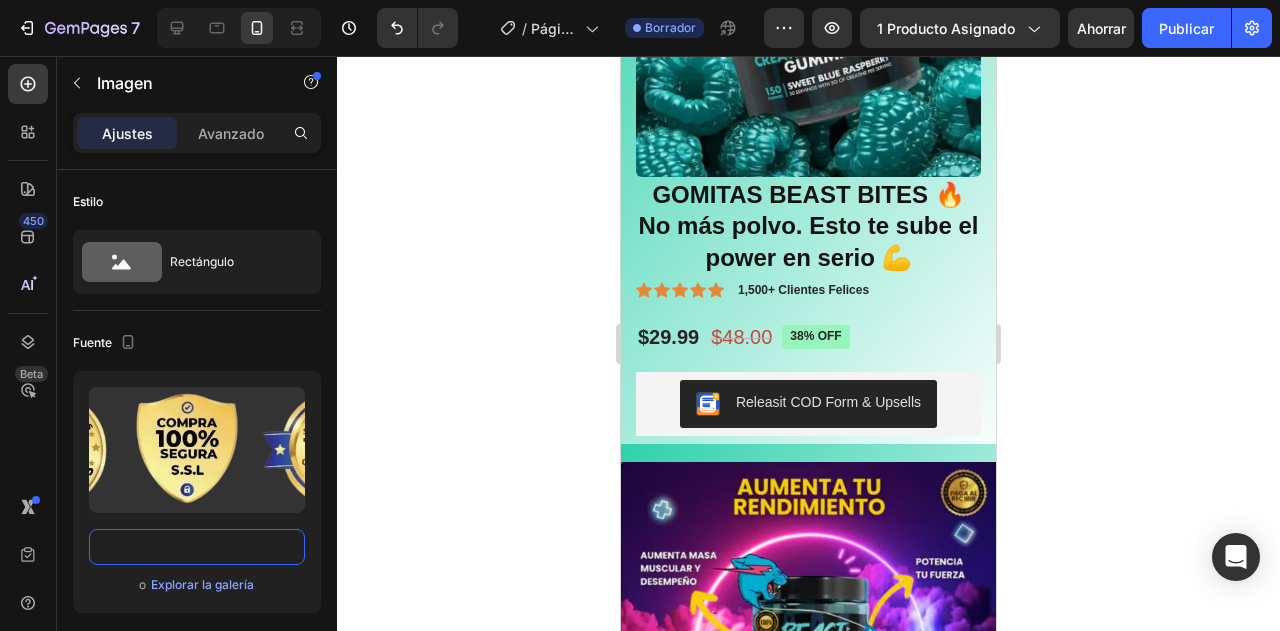 scroll, scrollTop: 0, scrollLeft: 0, axis: both 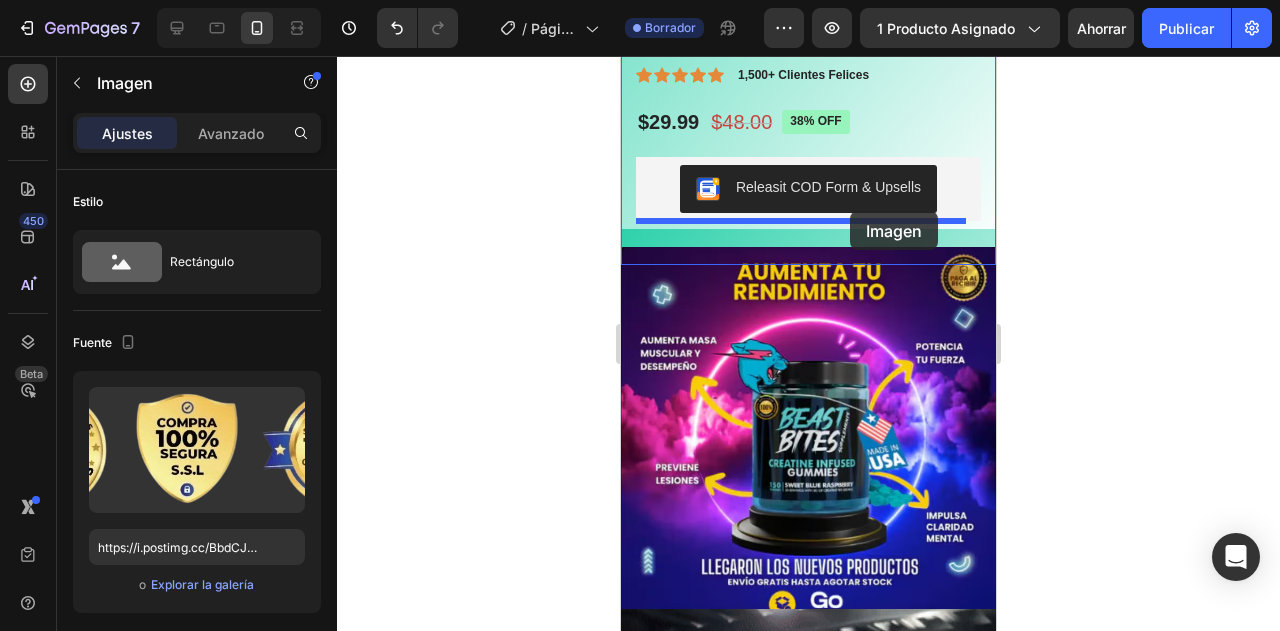 drag, startPoint x: 869, startPoint y: 323, endPoint x: 850, endPoint y: 211, distance: 113.600174 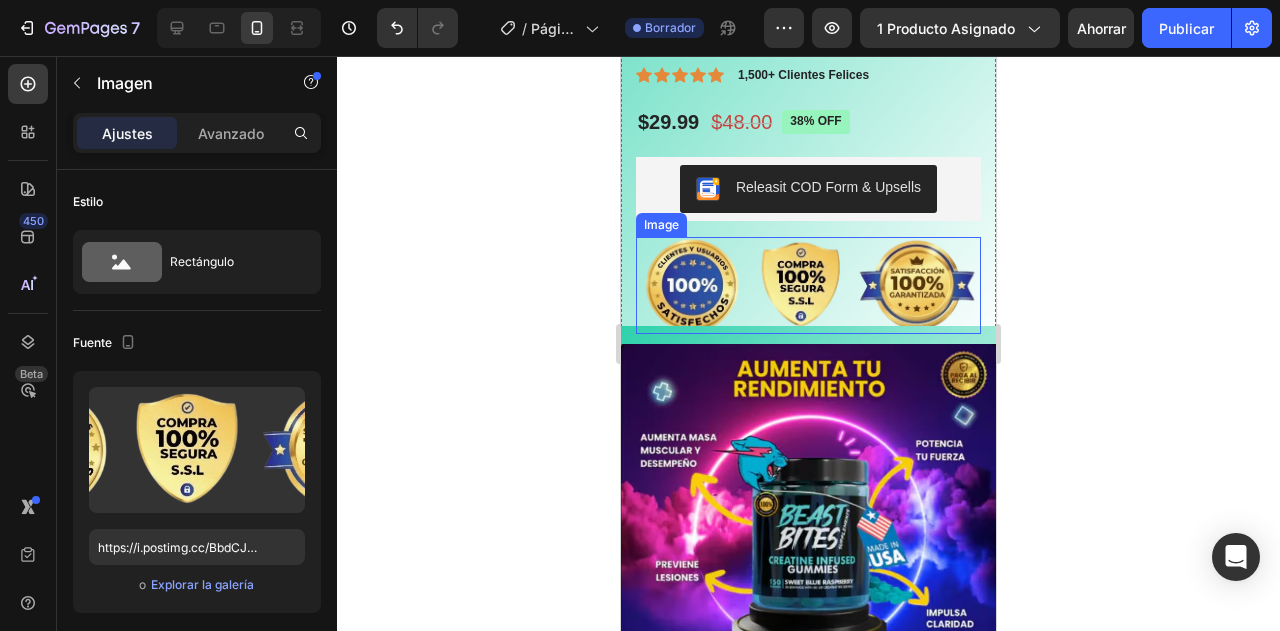 click at bounding box center [808, 285] 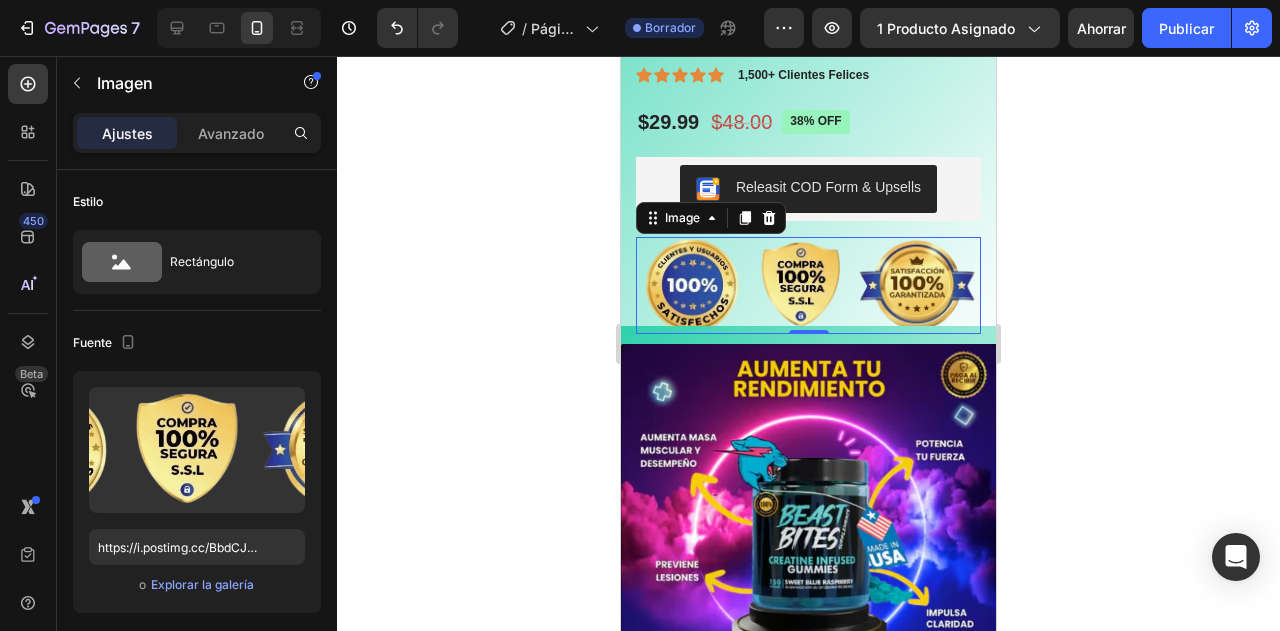 click 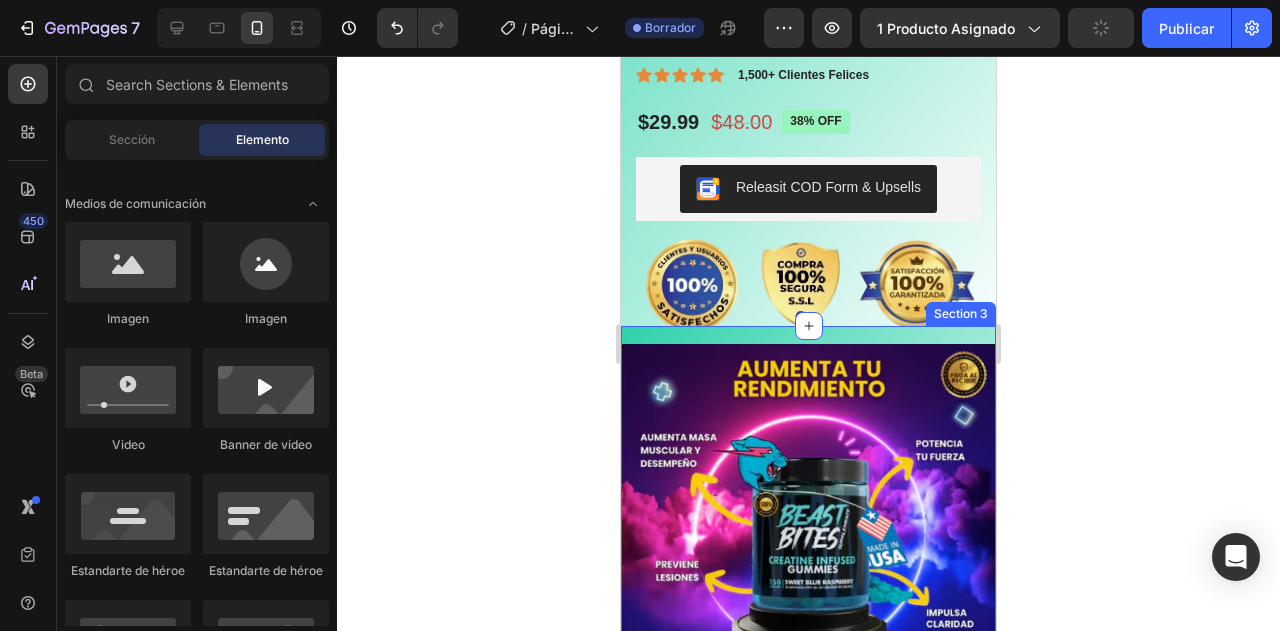 click on "Image Section 3" at bounding box center (808, 532) 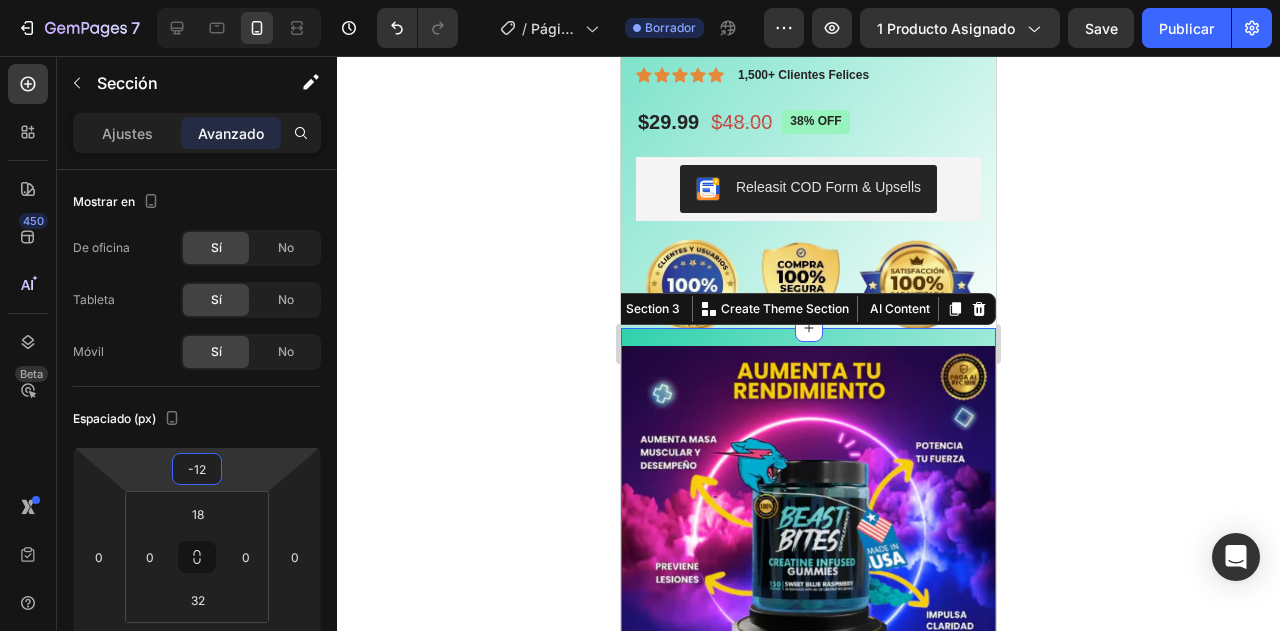 drag, startPoint x: 262, startPoint y: 465, endPoint x: 269, endPoint y: 453, distance: 13.892444 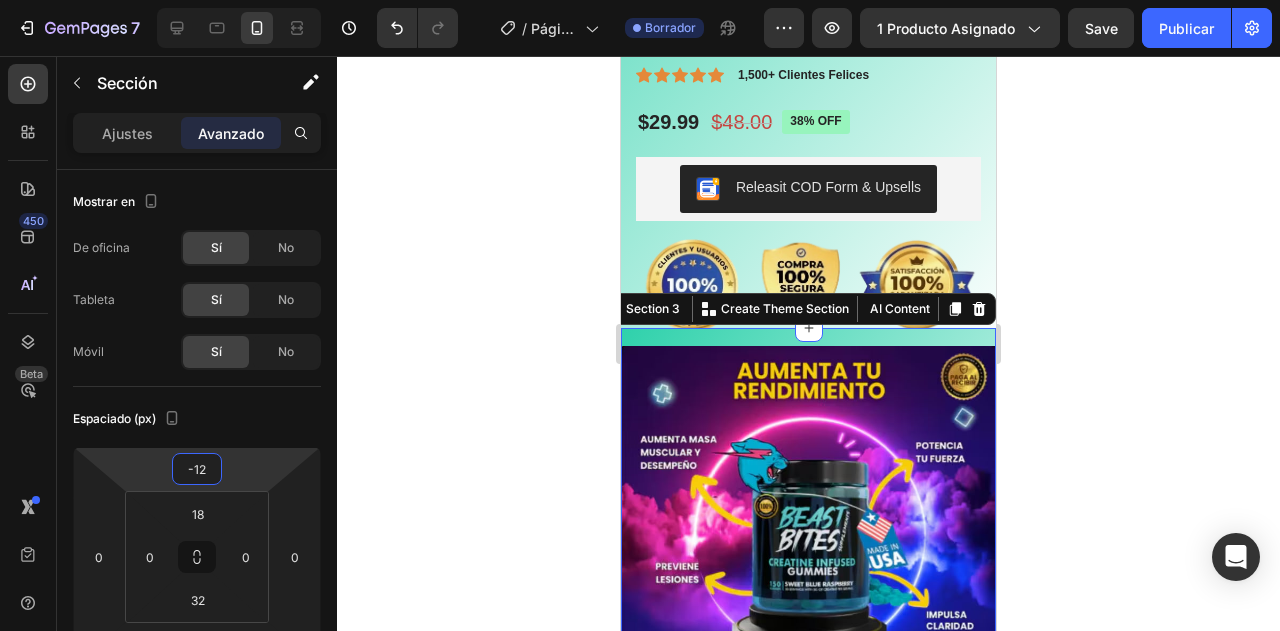 click on "7 Version history / Página del producto - 2 de agosto, 08:18:47 Borrador Avance 1 producto asignado  Save  Publicar 450 Beta Sections(30) Elementos(84) Sección Elemento Sección de héroes Detalle del producto Marcas Insignias de confianza Garantizar Desglose del producto Cómo utilizar Testimonios Comparar Manojo Preguntas frecuentes Prueba social Historia de la marca Lista de productos Recopilación Lista de blogs Contacto Sticky Añadir al carrito Pie de página personalizado Explorar la biblioteca 450 Disposición
Fila
Fila
Fila
Fila Texto
Título
Bloque de texto Botón
Botón
Botón Medios de comunicación Imagen" at bounding box center [640, 0] 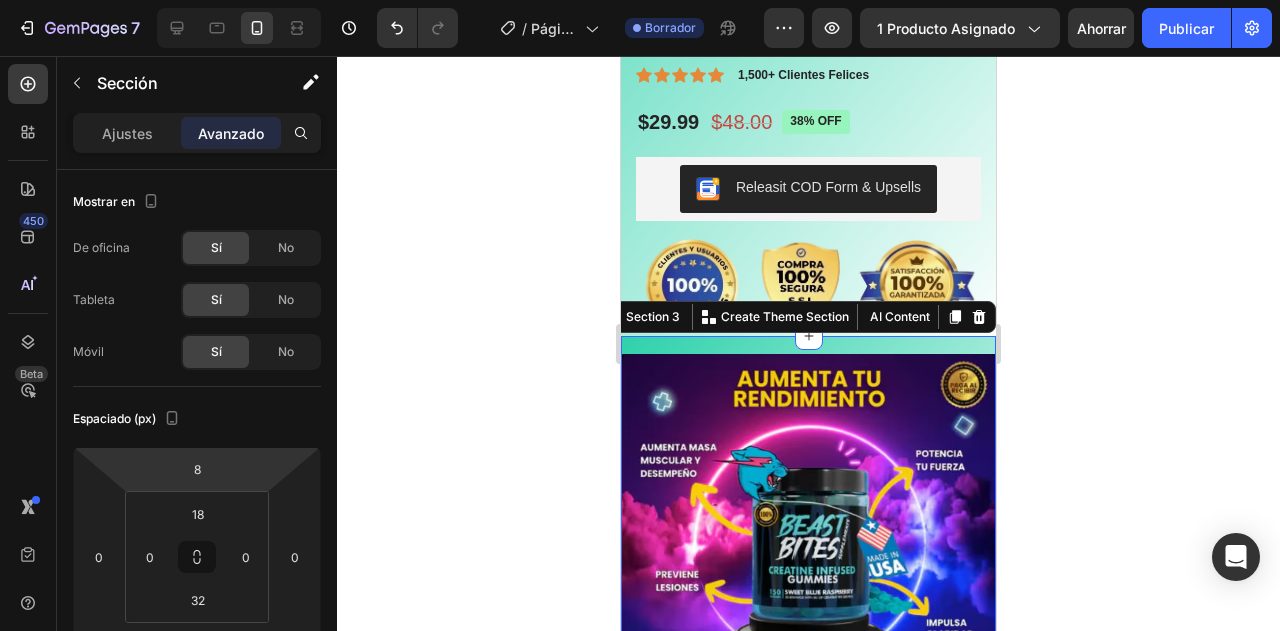 type on "12" 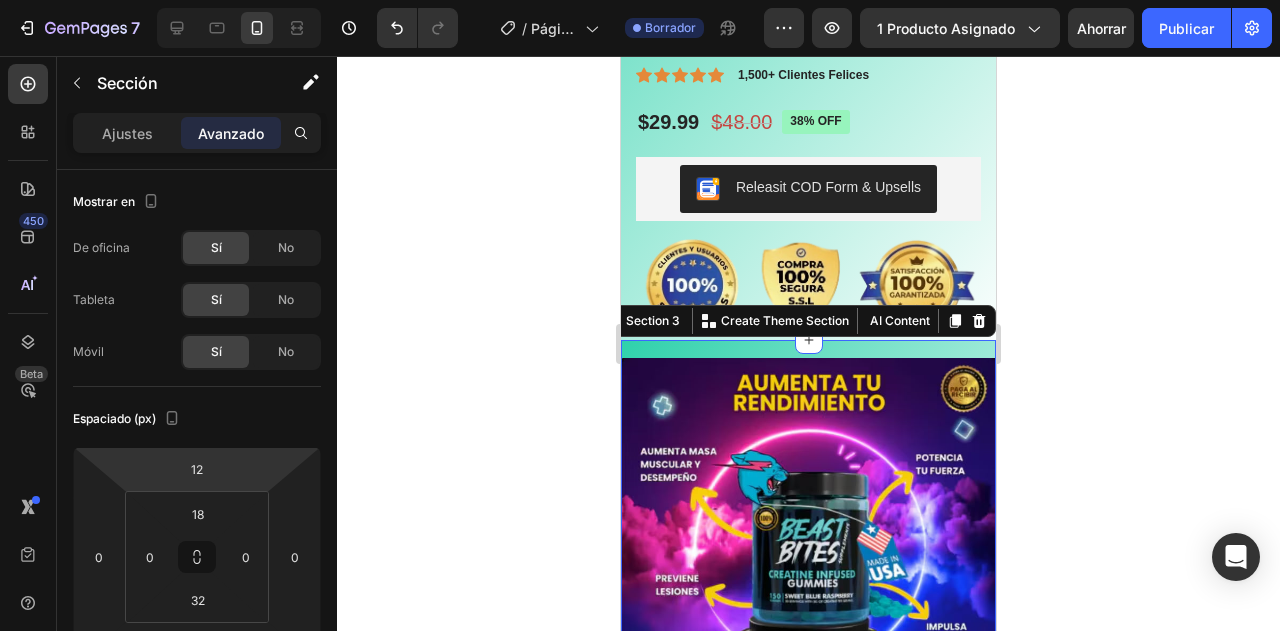 drag, startPoint x: 253, startPoint y: 481, endPoint x: 262, endPoint y: 469, distance: 15 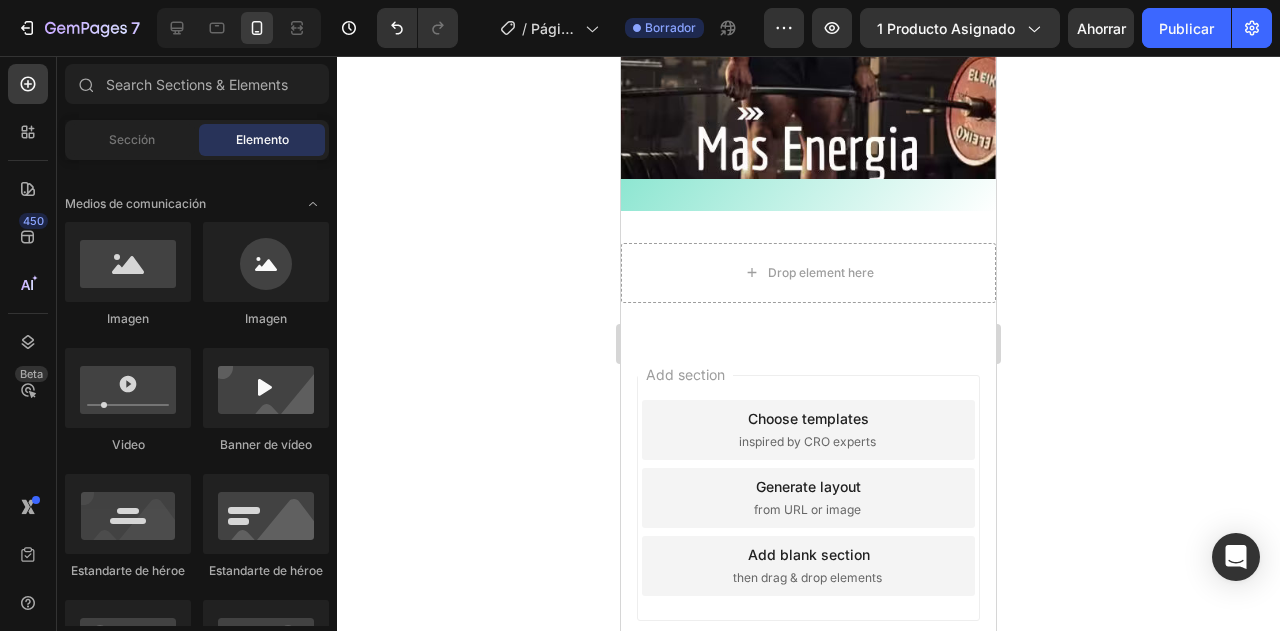 scroll, scrollTop: 2441, scrollLeft: 0, axis: vertical 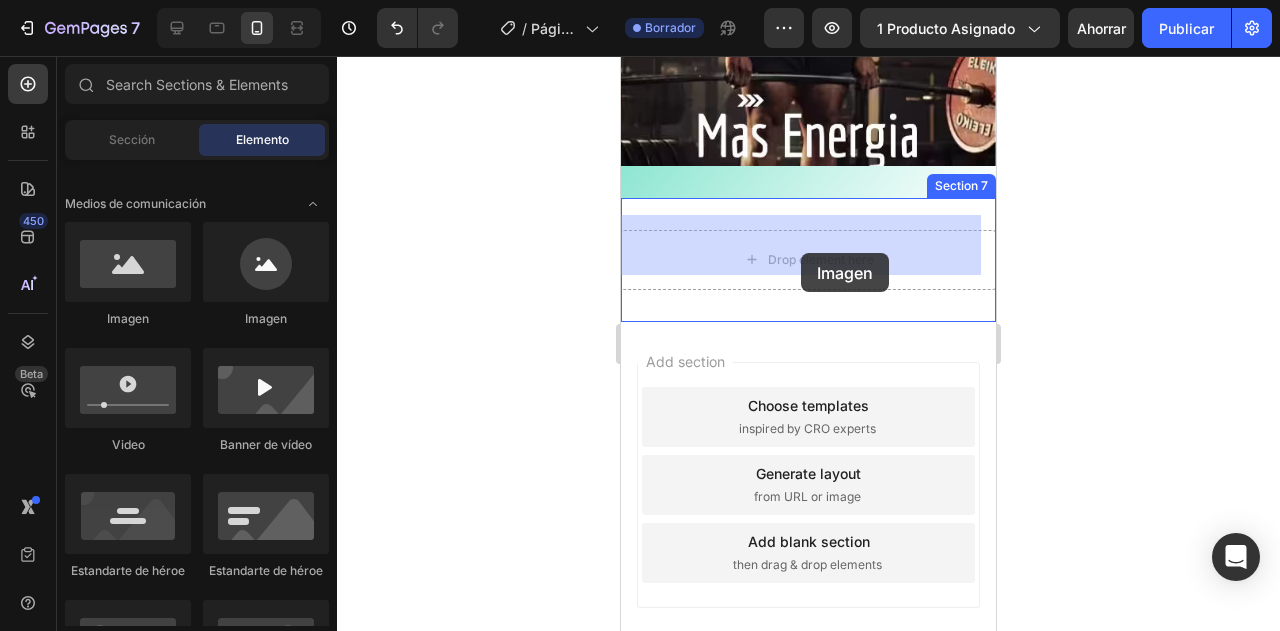 drag, startPoint x: 739, startPoint y: 324, endPoint x: 801, endPoint y: 253, distance: 94.26028 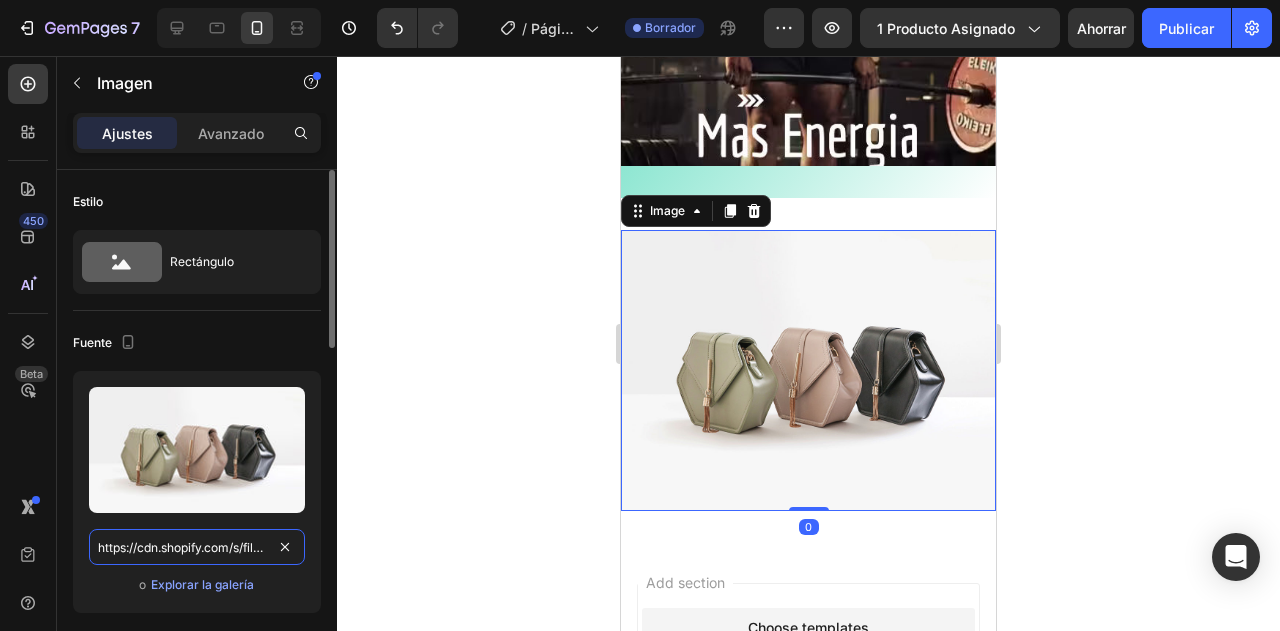 click on "https://cdn.shopify.com/s/files/1/2005/9307/files/image_demo.jpg" at bounding box center [197, 547] 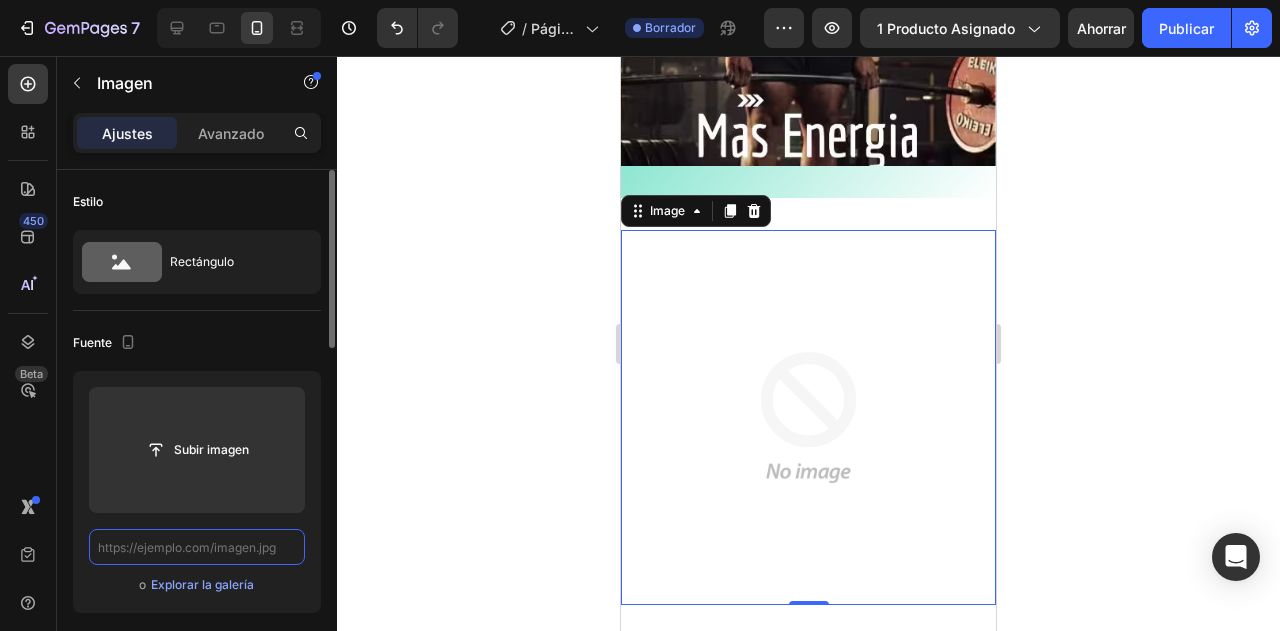 paste on "https://cdn.shopify.com/s/files/1/0691/0269/8635/files/STIKERS.avif?v=1754145141" 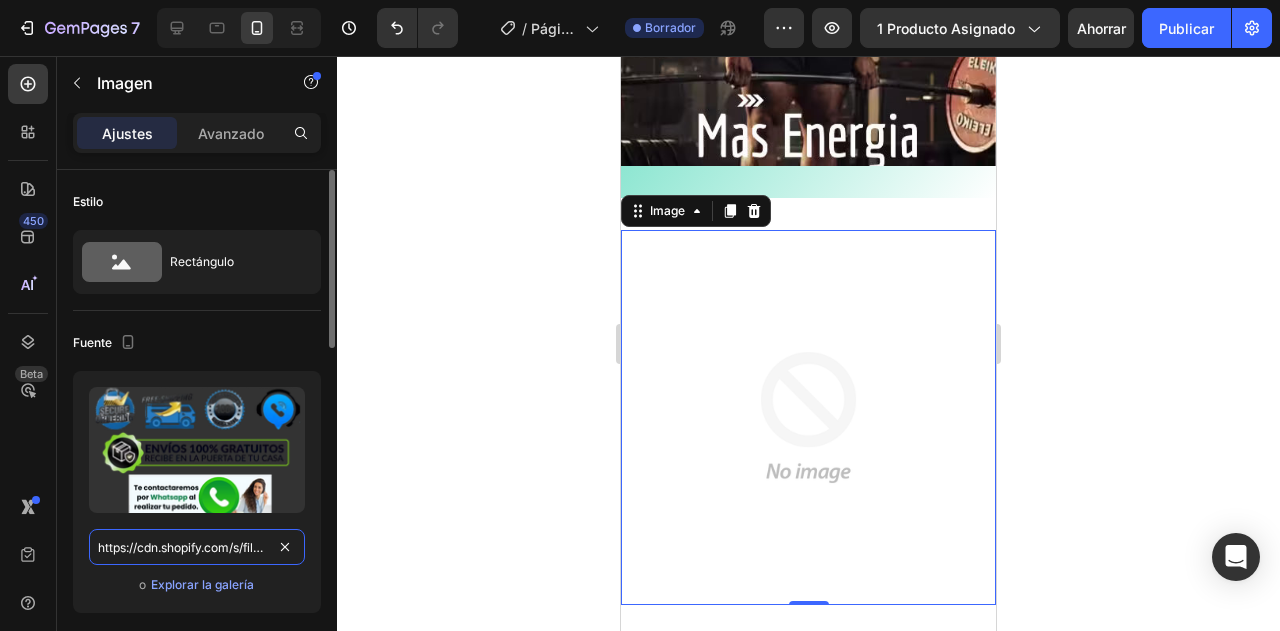scroll, scrollTop: 0, scrollLeft: 304, axis: horizontal 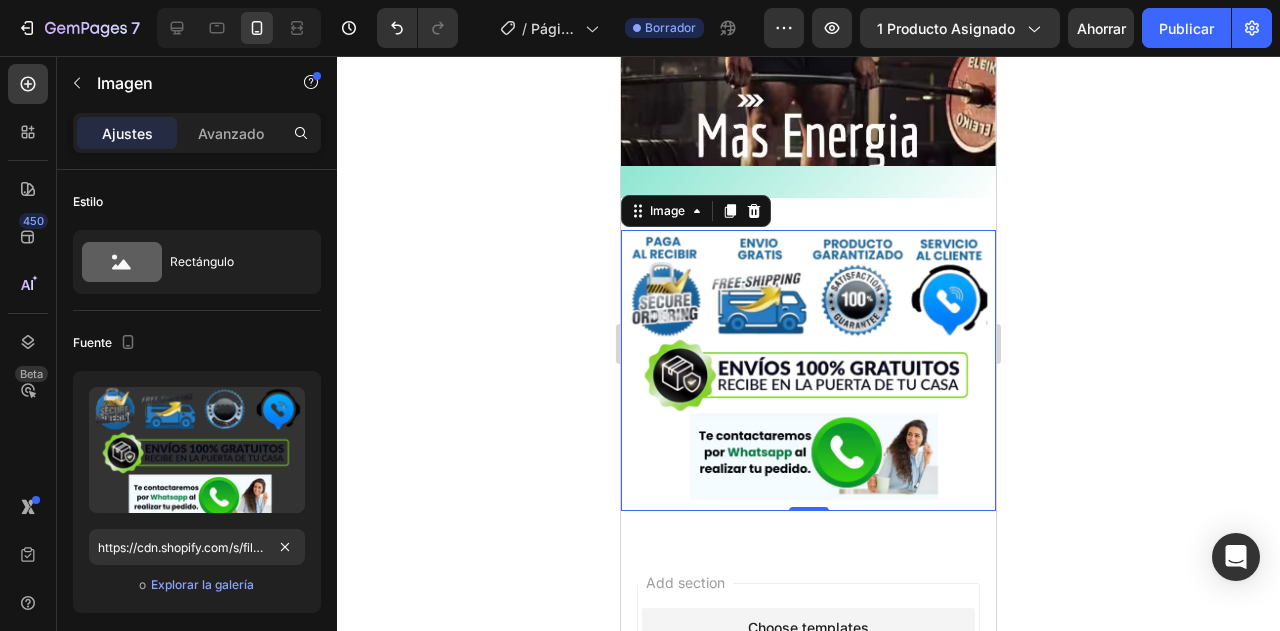 click on "Add section Choose templates inspired by CRO experts Generate layout from URL or image Add blank section then drag & drop elements" at bounding box center (808, 734) 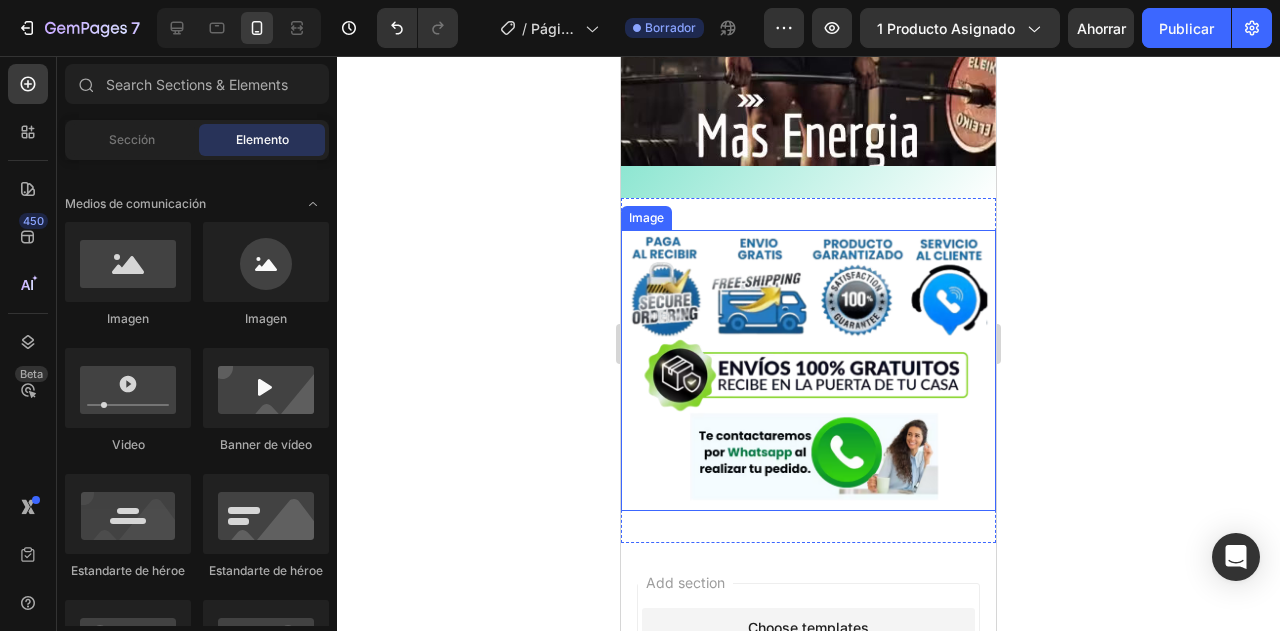 click at bounding box center [808, 370] 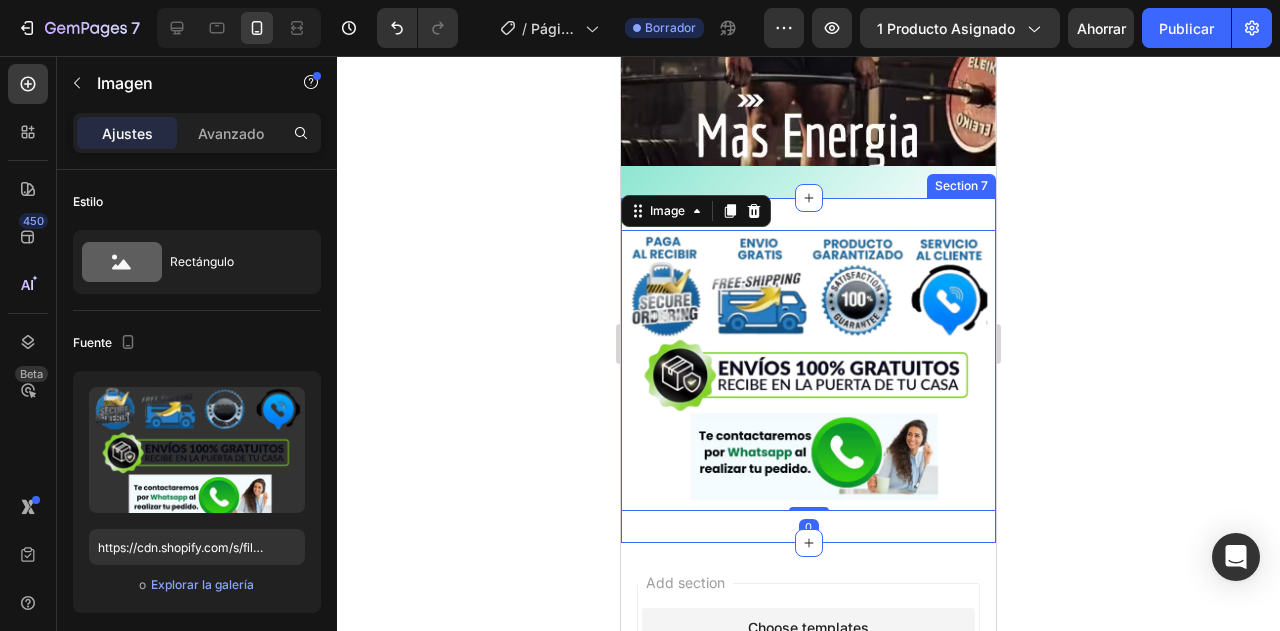 click on "Image   0 Section 7" at bounding box center [808, 370] 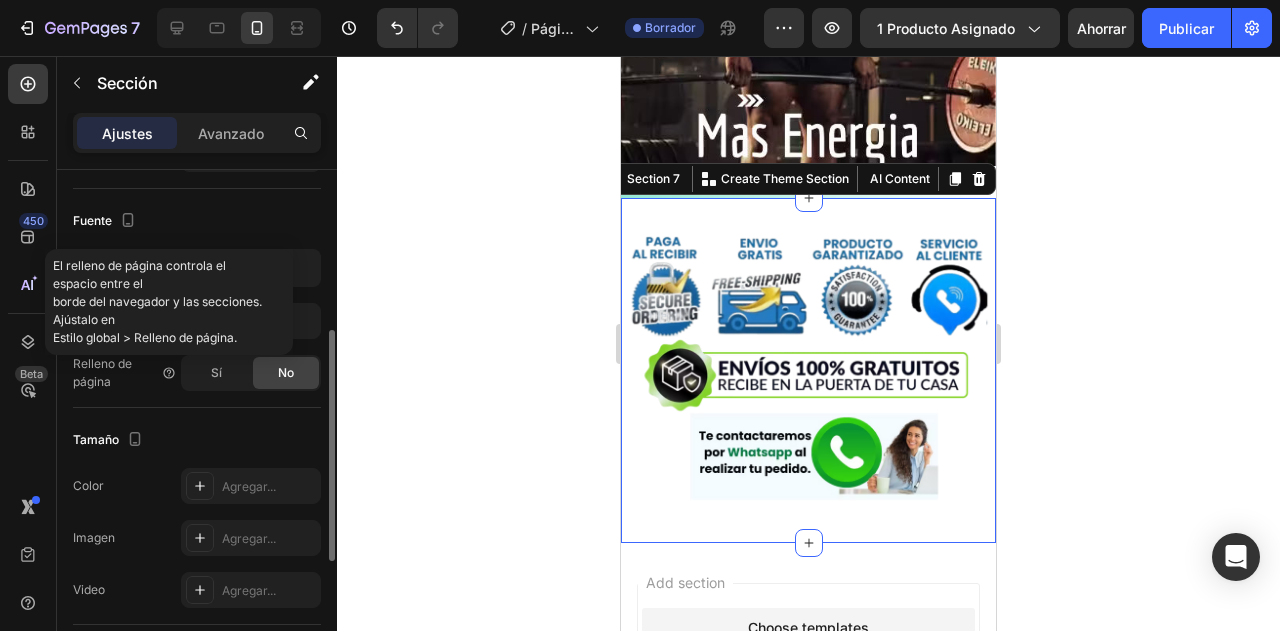 scroll, scrollTop: 480, scrollLeft: 0, axis: vertical 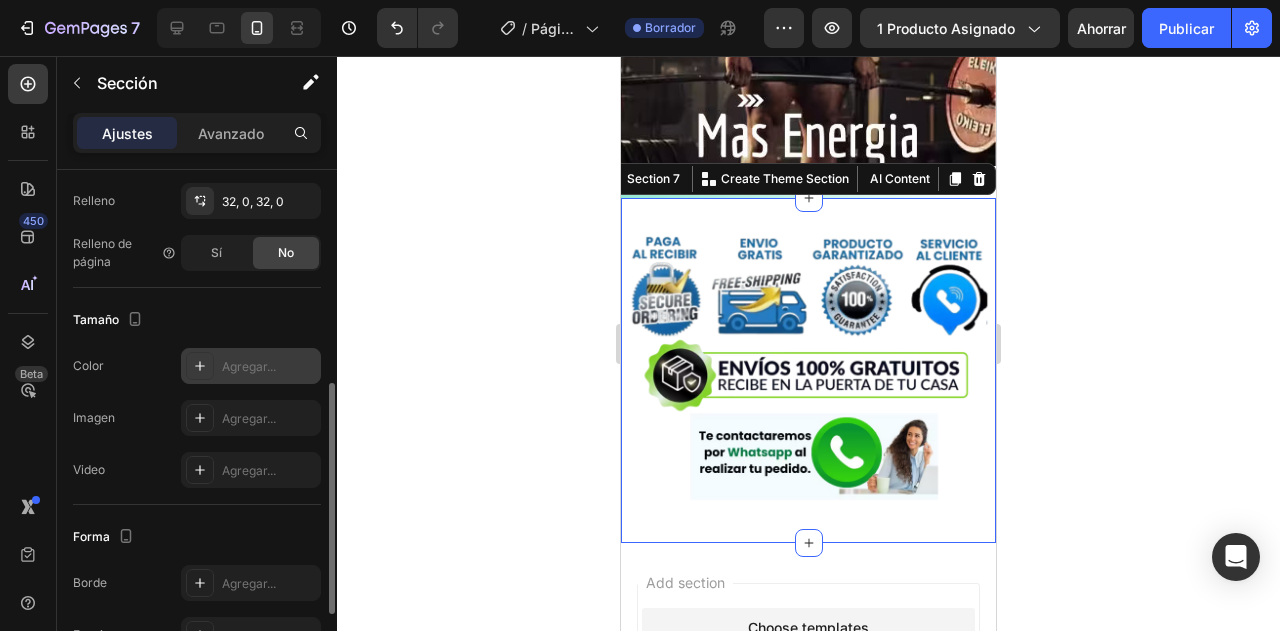 click at bounding box center (200, 366) 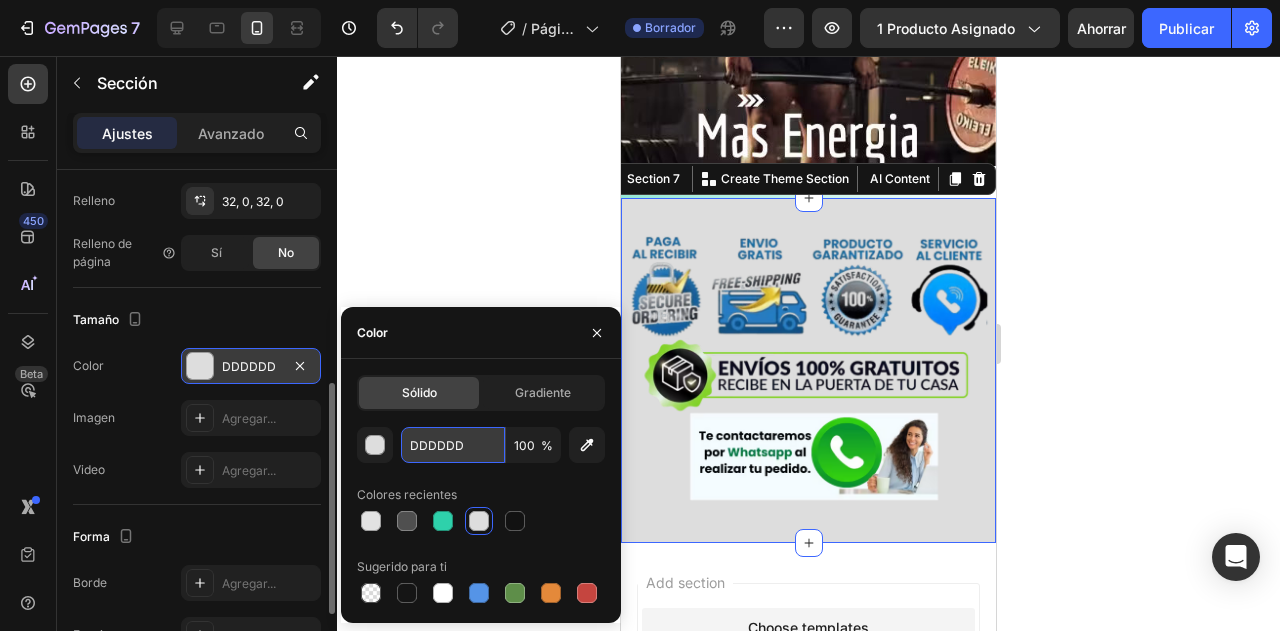click on "DDDDDD" at bounding box center (453, 445) 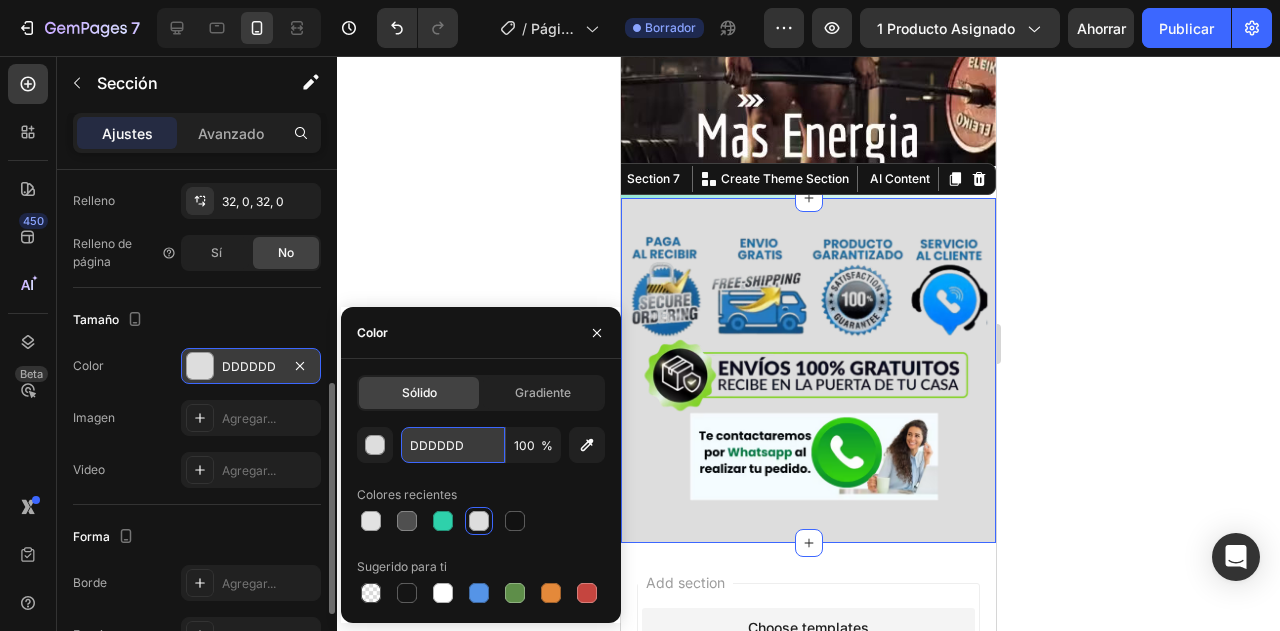 paste on "2ED1AB" 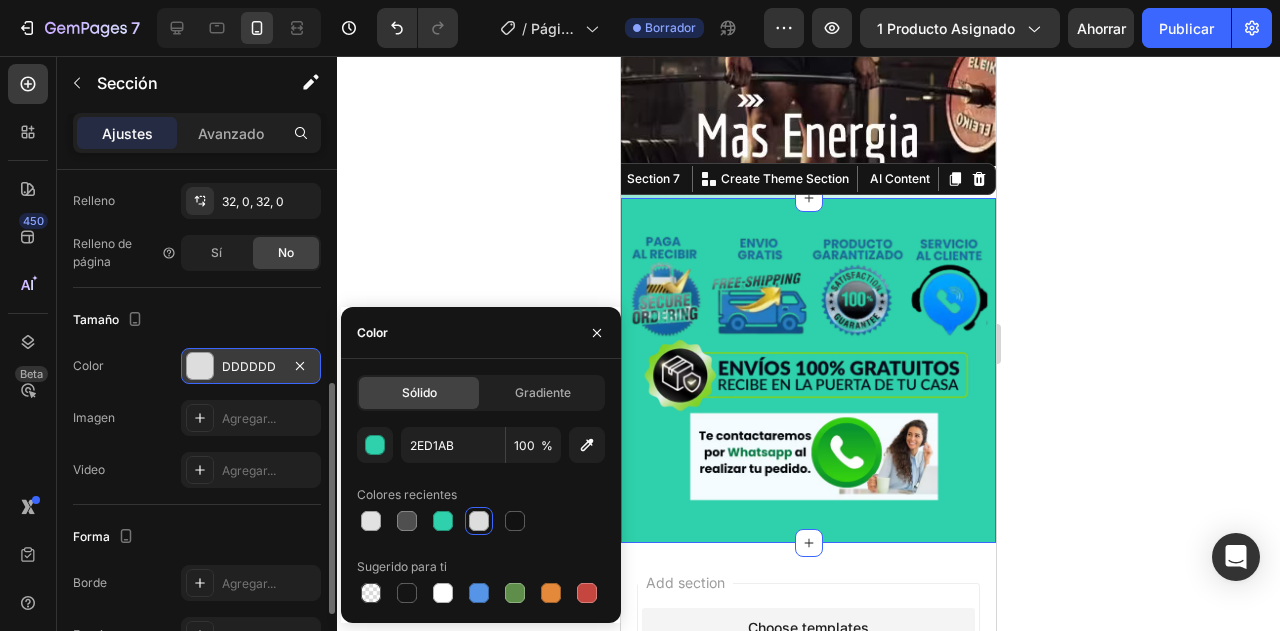 click 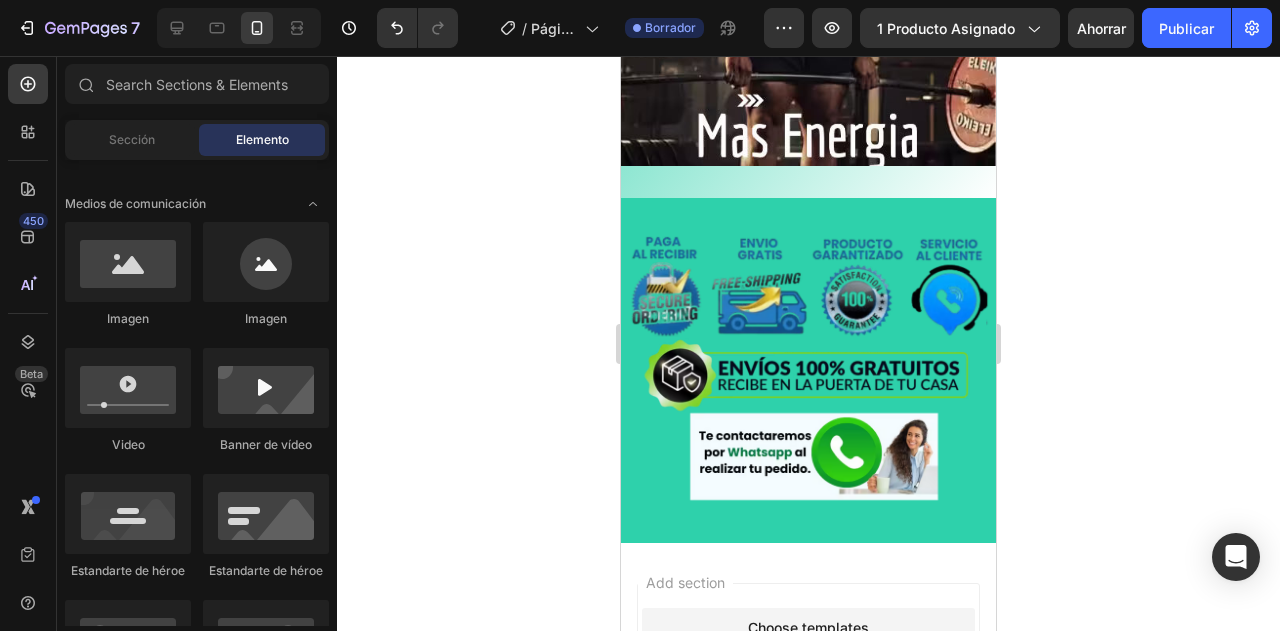 click 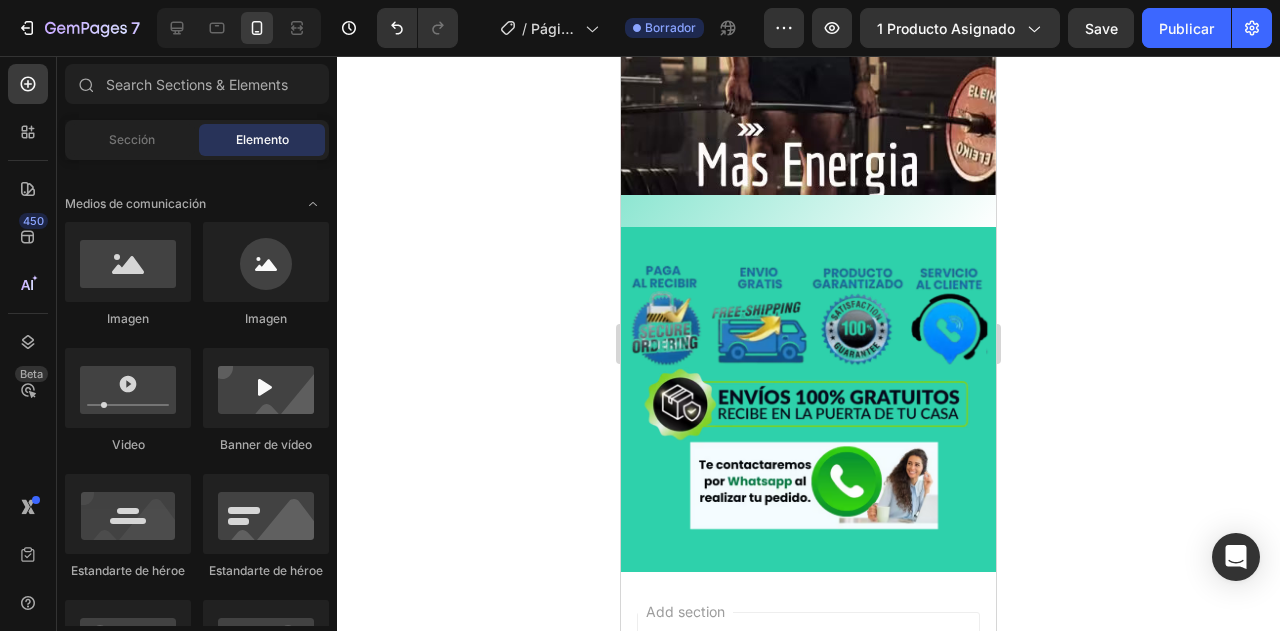 scroll, scrollTop: 2441, scrollLeft: 0, axis: vertical 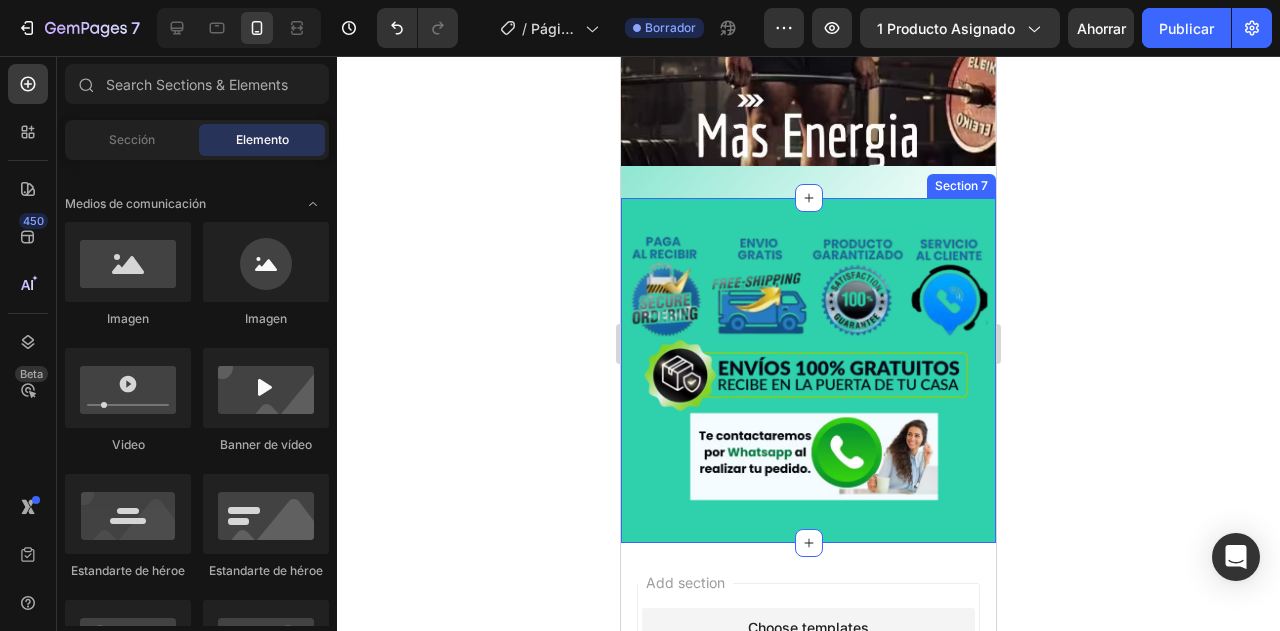 click on "Image Section 7" at bounding box center [808, 370] 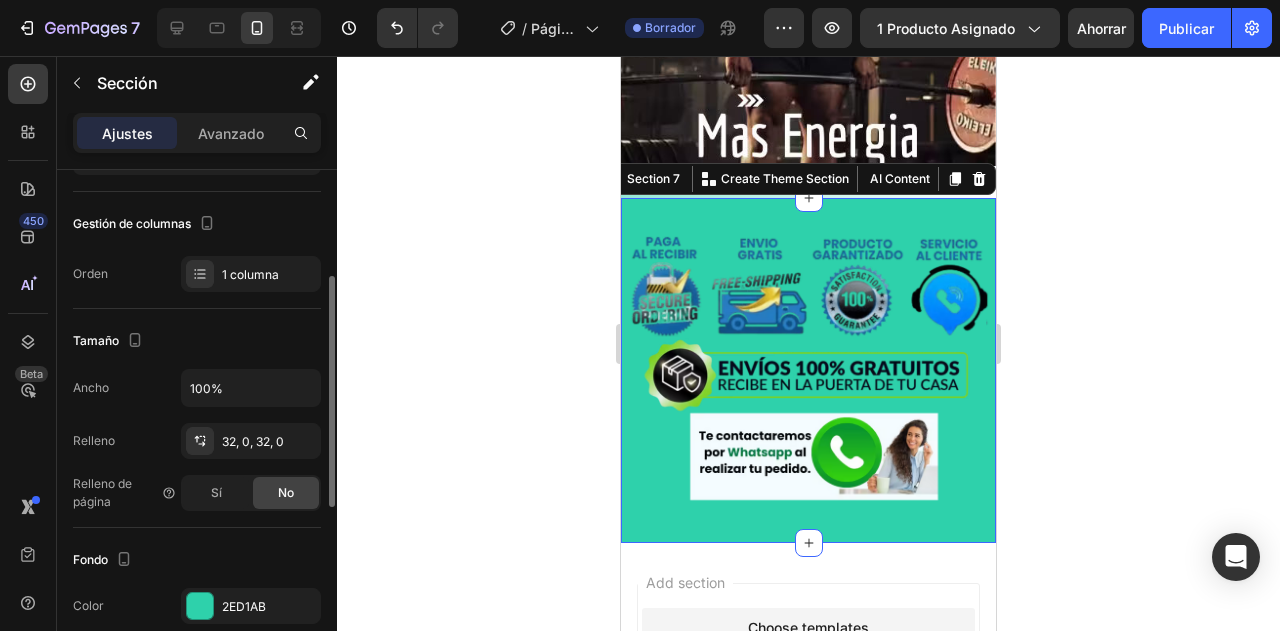 scroll, scrollTop: 360, scrollLeft: 0, axis: vertical 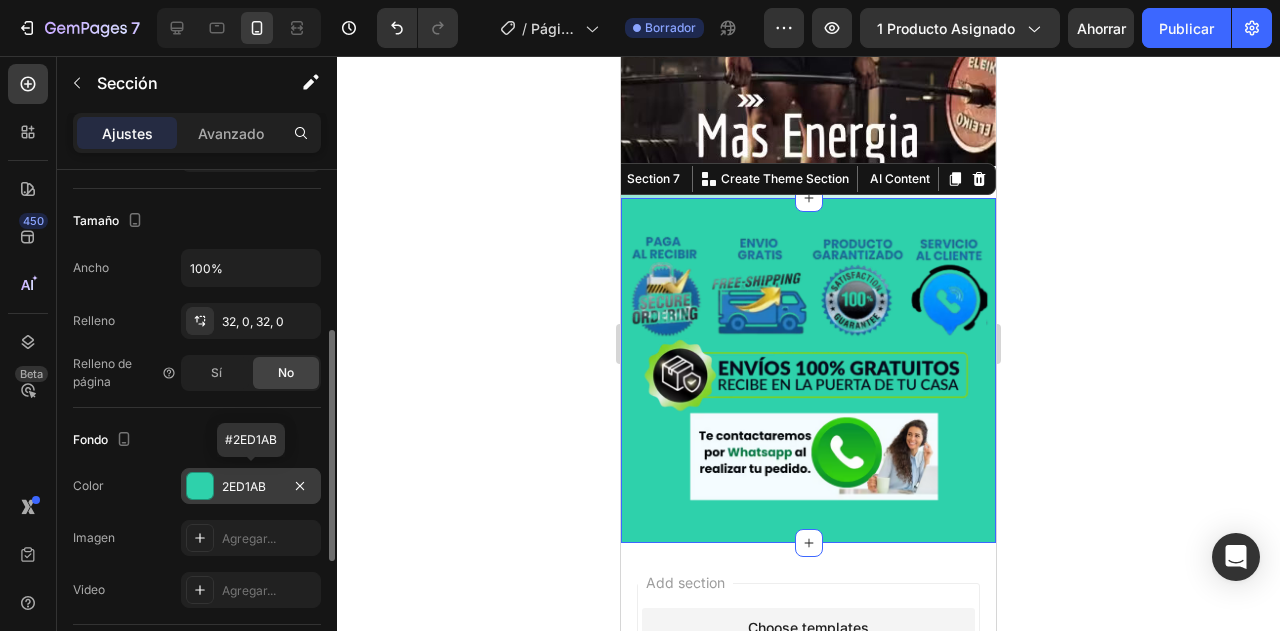 click on "2ED1AB" at bounding box center [251, 487] 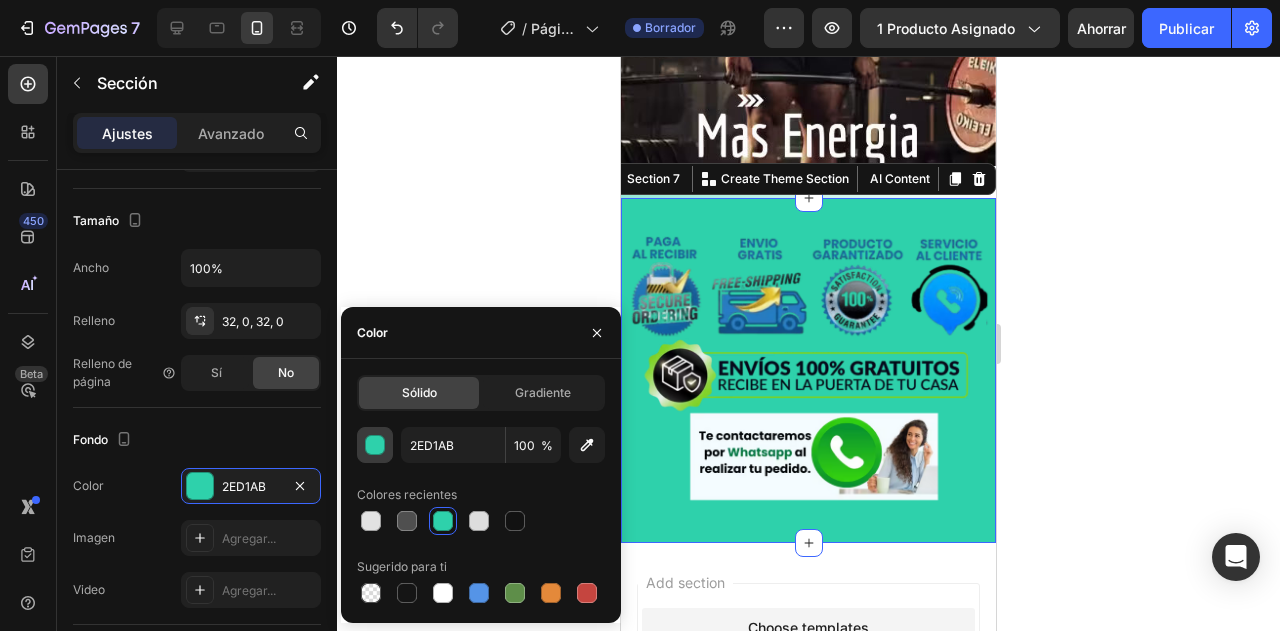 click at bounding box center [376, 446] 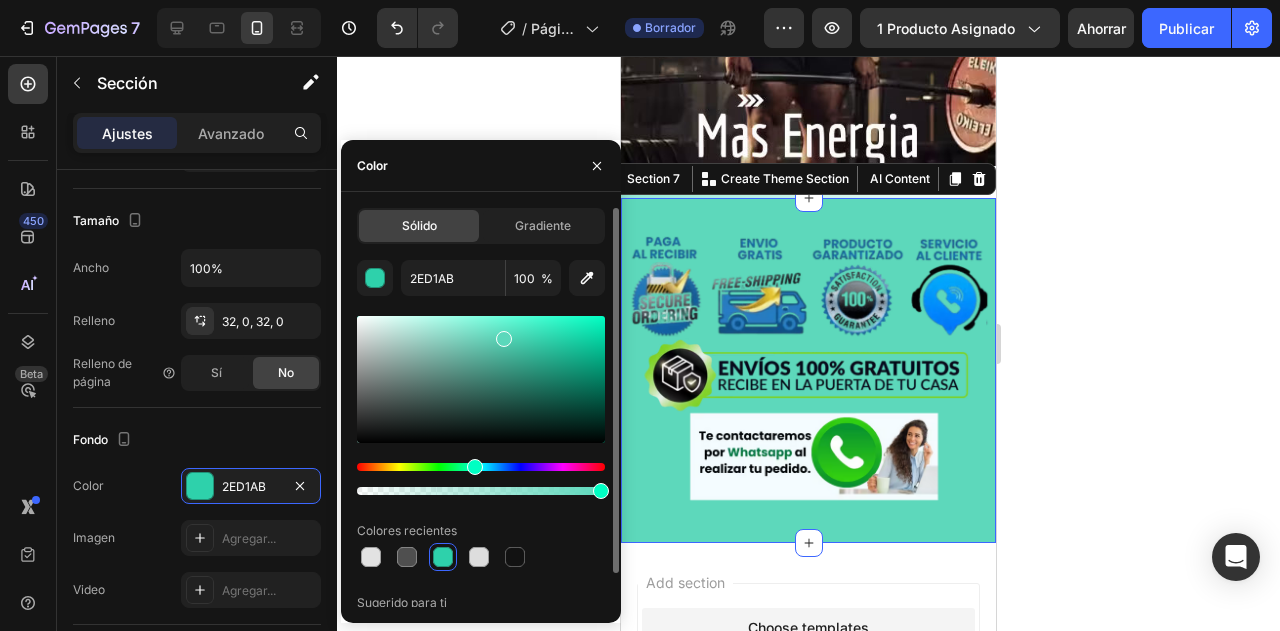 drag, startPoint x: 558, startPoint y: 340, endPoint x: 500, endPoint y: 335, distance: 58.21512 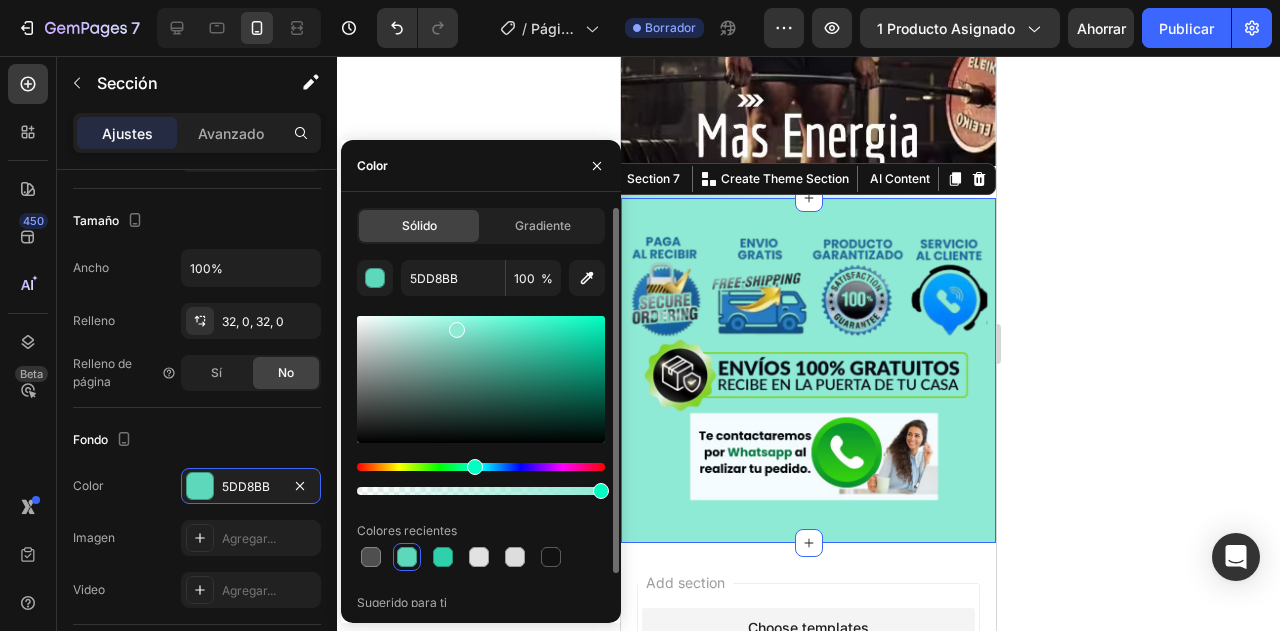 drag, startPoint x: 497, startPoint y: 337, endPoint x: 454, endPoint y: 325, distance: 44.64303 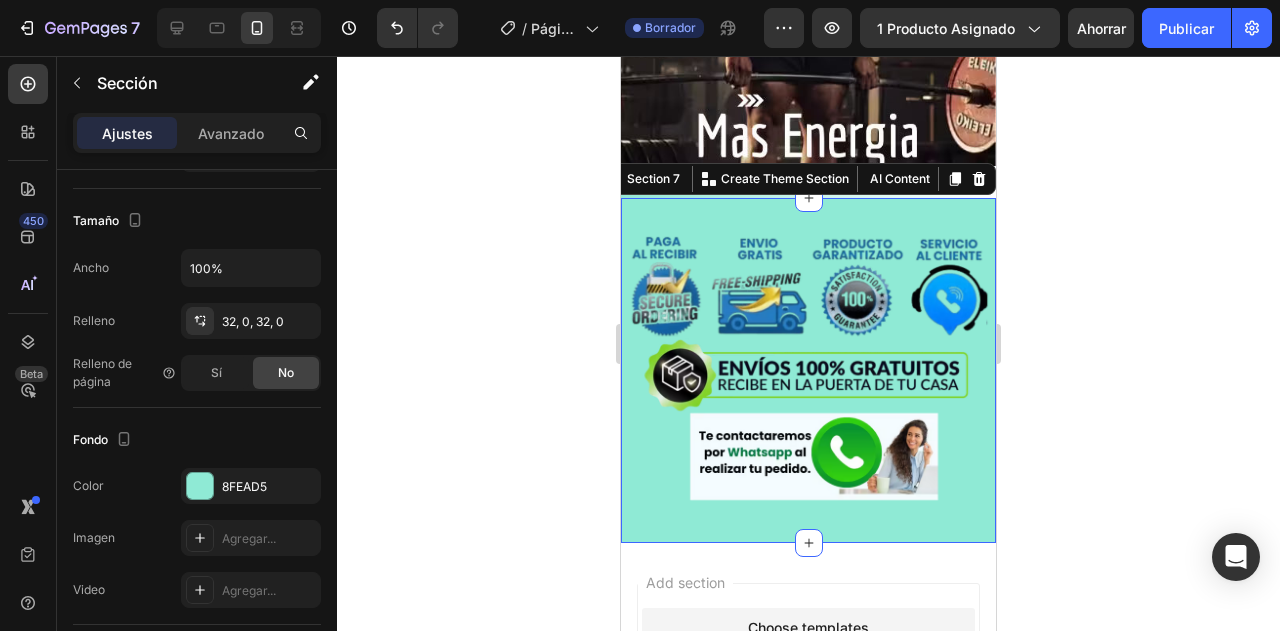 click 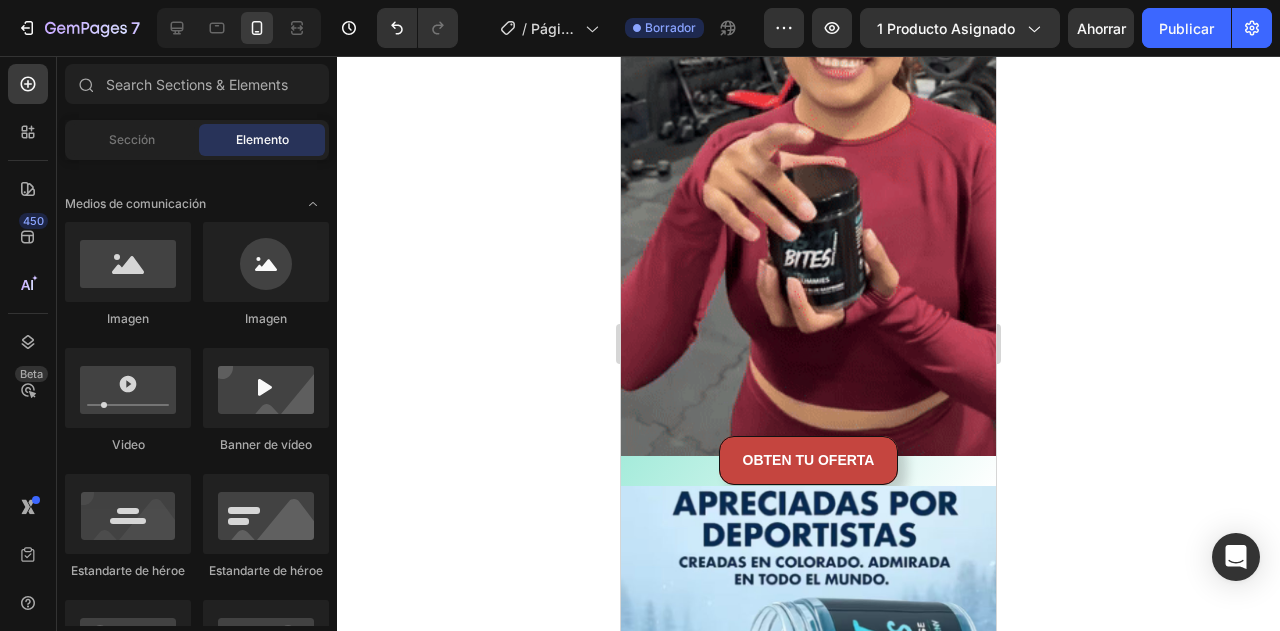 scroll, scrollTop: 1440, scrollLeft: 0, axis: vertical 